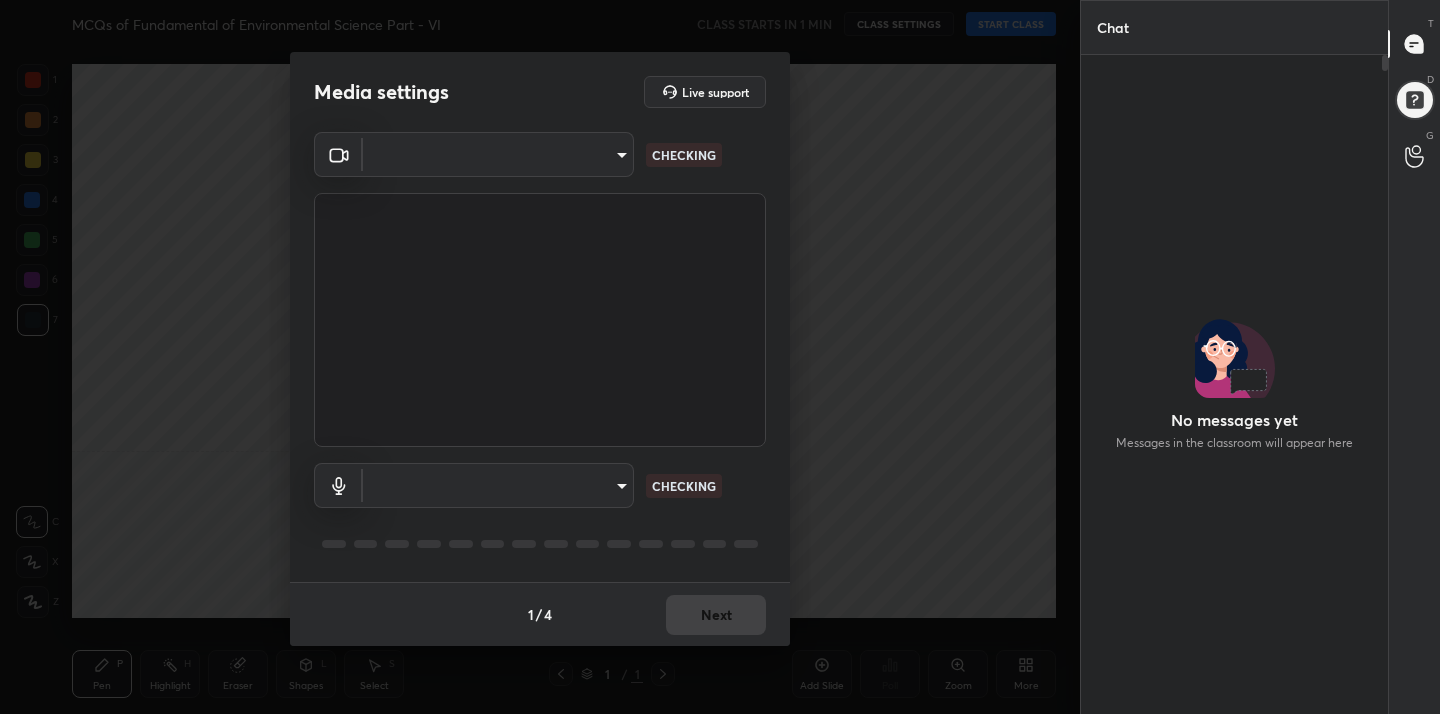 scroll, scrollTop: 0, scrollLeft: 0, axis: both 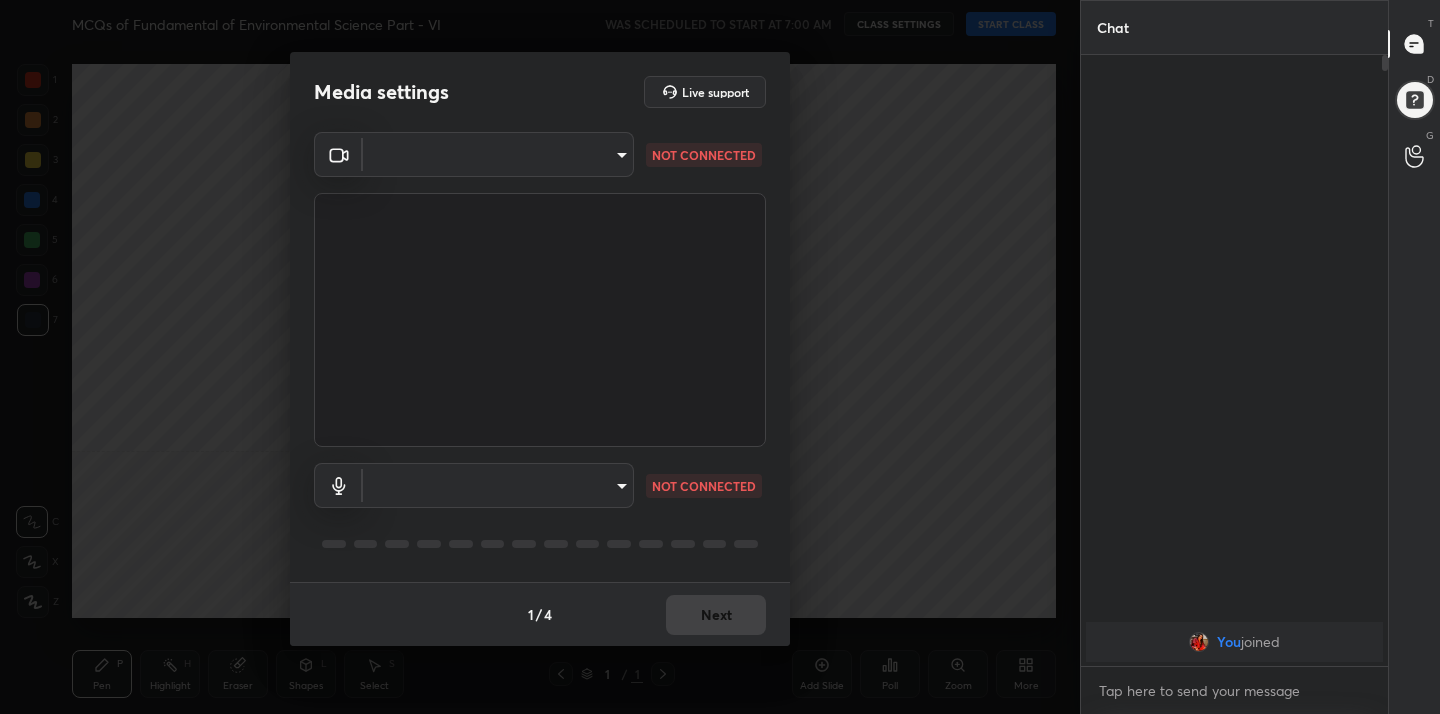 click on "1 2 3 4 5 6 7 C X Z C X Z E E Erase all   H H MCQs of Fundamental of Environmental Science Part - VI WAS SCHEDULED TO START AT  7:00 AM CLASS SETTINGS START CLASS Setting up your live class Back MCQs of Fundamental of Environmental Science Part - VI • L7 of MCQs Practice Course of Fundamental of Environmental Science- UGC NET [DATE] [PERSON_NAME] Pen P Highlight H Eraser Shapes L Select S 1 / 1 Add Slide Poll Zoom More Chat You  joined 1 NEW MESSAGE Enable hand raising Enable raise hand to speak to learners. Once enabled, chat will be turned off temporarily. Enable x   introducing Raise a hand with a doubt Now learners can raise their hand along with a doubt  How it works? Doubts asked by learners will show up here Raise hand disabled You have disabled Raise hand currently. Enable it to invite learners to speak Enable Can't raise hand Looks like educator just invited you to speak. Please wait before you can raise your hand again. Got it T Messages (T) D Doubts (D) G Raise Hand (G) Report an issue Buffering 1" at bounding box center (720, 357) 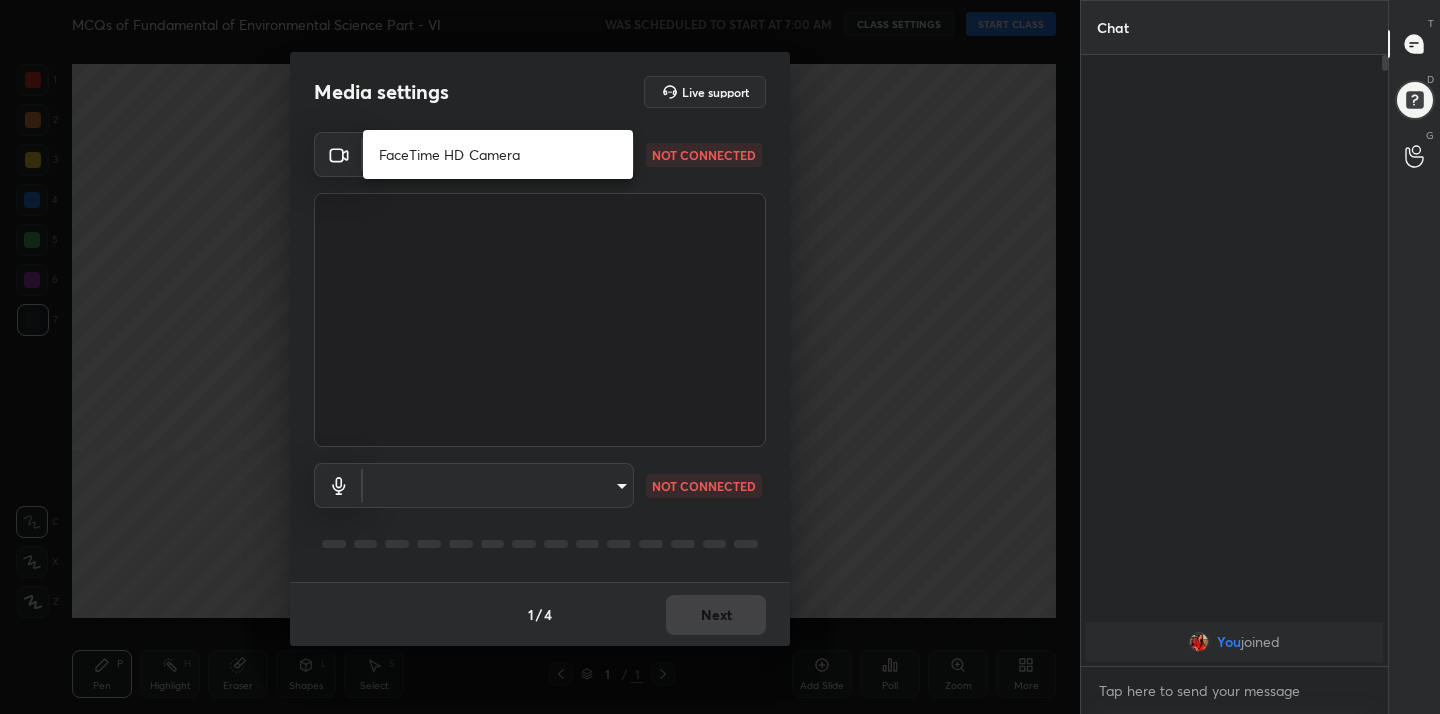 click on "FaceTime HD Camera" at bounding box center [498, 154] 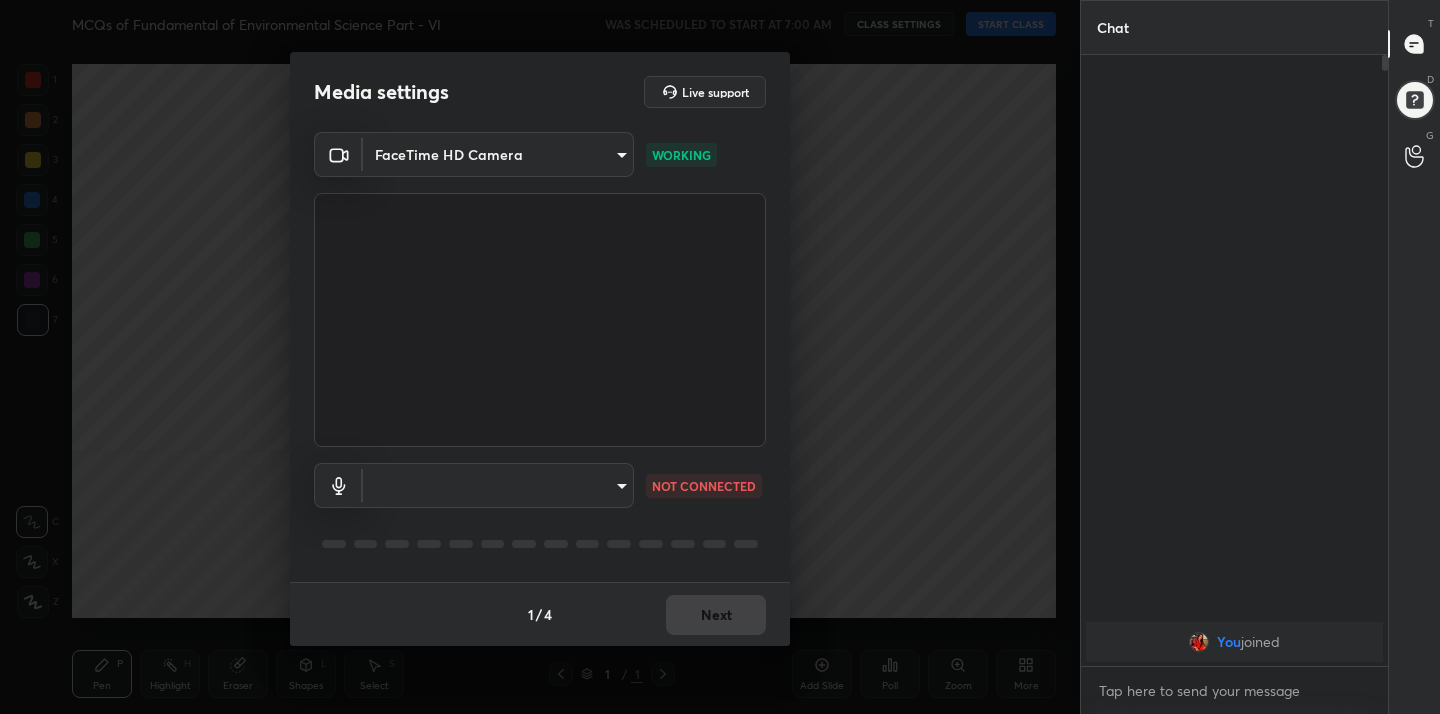 click on "1 2 3 4 5 6 7 C X Z C X Z E E Erase all   H H MCQs of Fundamental of Environmental Science Part - VI WAS SCHEDULED TO START AT  7:00 AM CLASS SETTINGS START CLASS Setting up your live class Back MCQs of Fundamental of Environmental Science Part - VI • L7 of MCQs Practice Course of Fundamental of Environmental Science- UGC NET [DATE] [PERSON_NAME] Pen P Highlight H Eraser Shapes L Select S 1 / 1 Add Slide Poll Zoom More Chat You  joined 1 NEW MESSAGE Enable hand raising Enable raise hand to speak to learners. Once enabled, chat will be turned off temporarily. Enable x   introducing Raise a hand with a doubt Now learners can raise their hand along with a doubt  How it works? Doubts asked by learners will show up here Raise hand disabled You have disabled Raise hand currently. Enable it to invite learners to speak Enable Can't raise hand Looks like educator just invited you to speak. Please wait before you can raise your hand again. Got it T Messages (T) D Doubts (D) G Raise Hand (G) Report an issue Buffering 1" at bounding box center (720, 357) 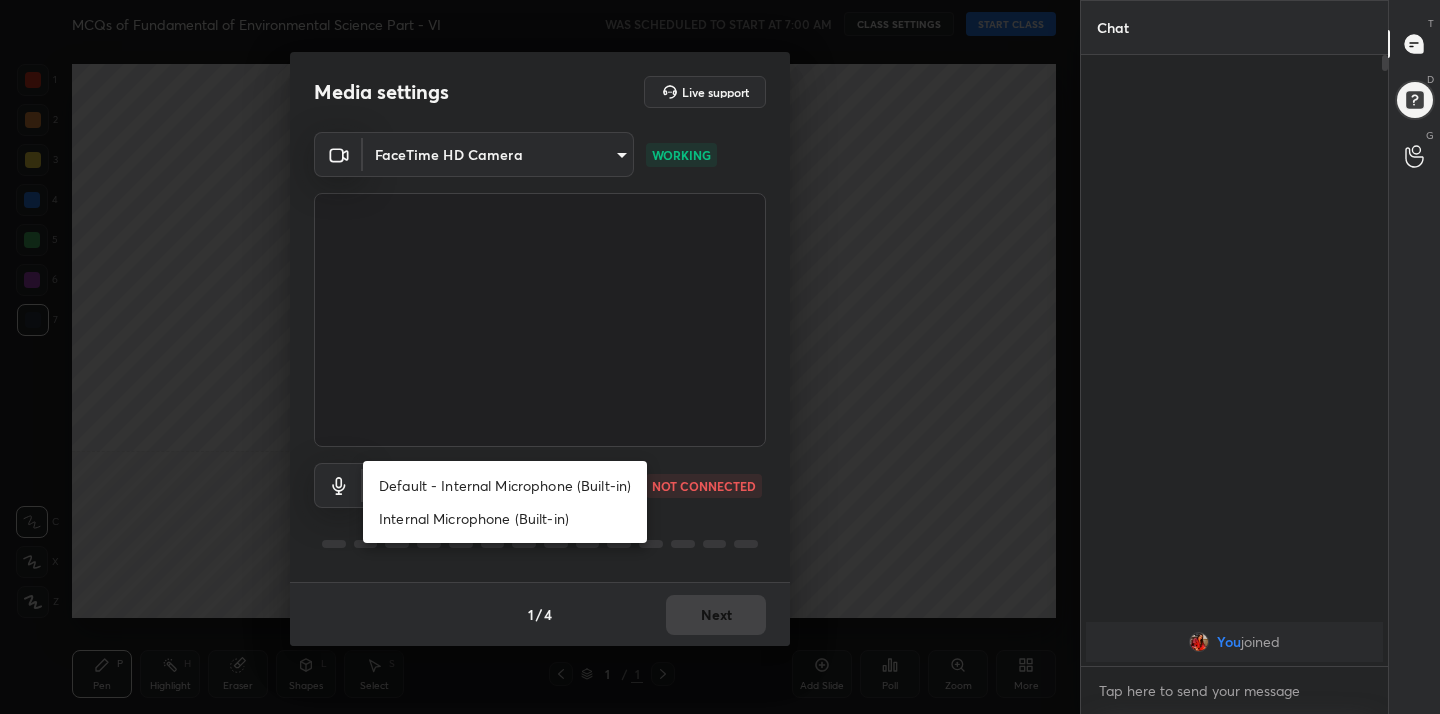 click on "Default - Internal Microphone (Built-in)" at bounding box center (505, 485) 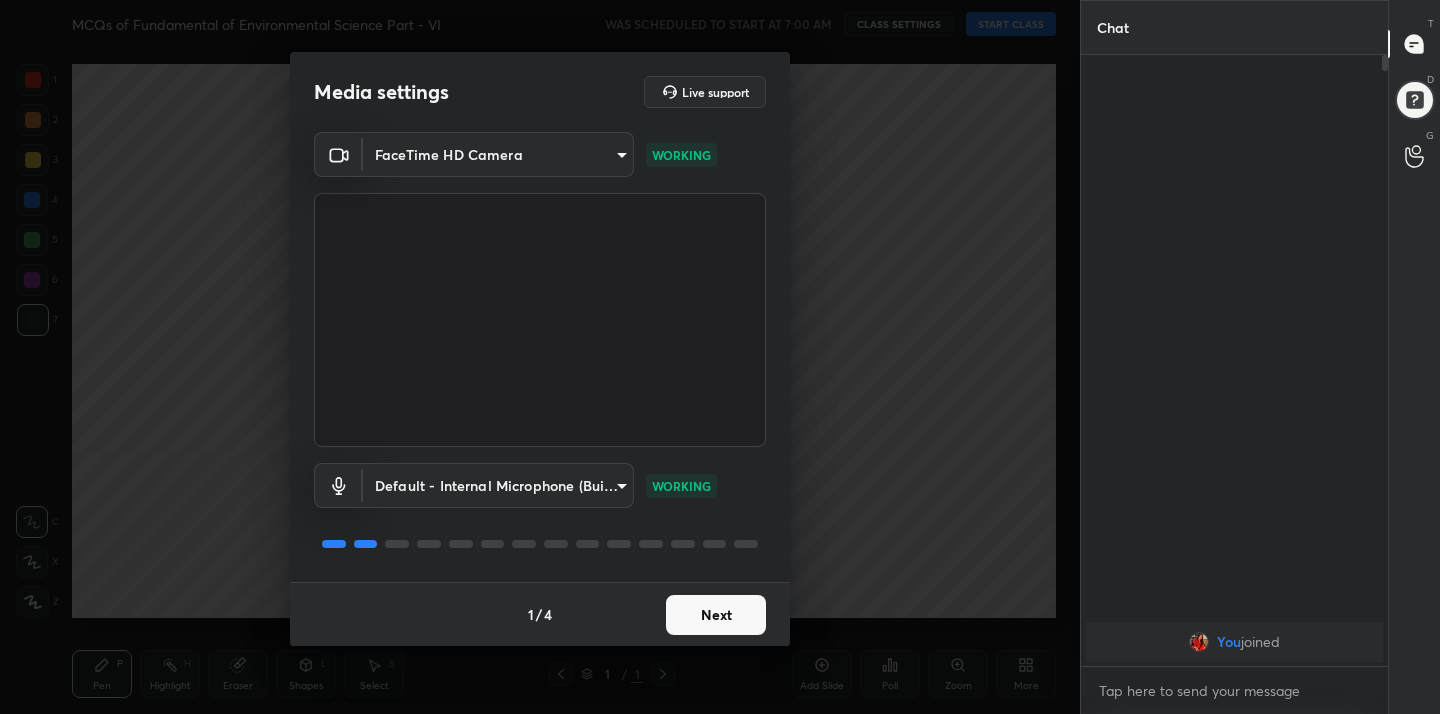 click on "Next" at bounding box center [716, 615] 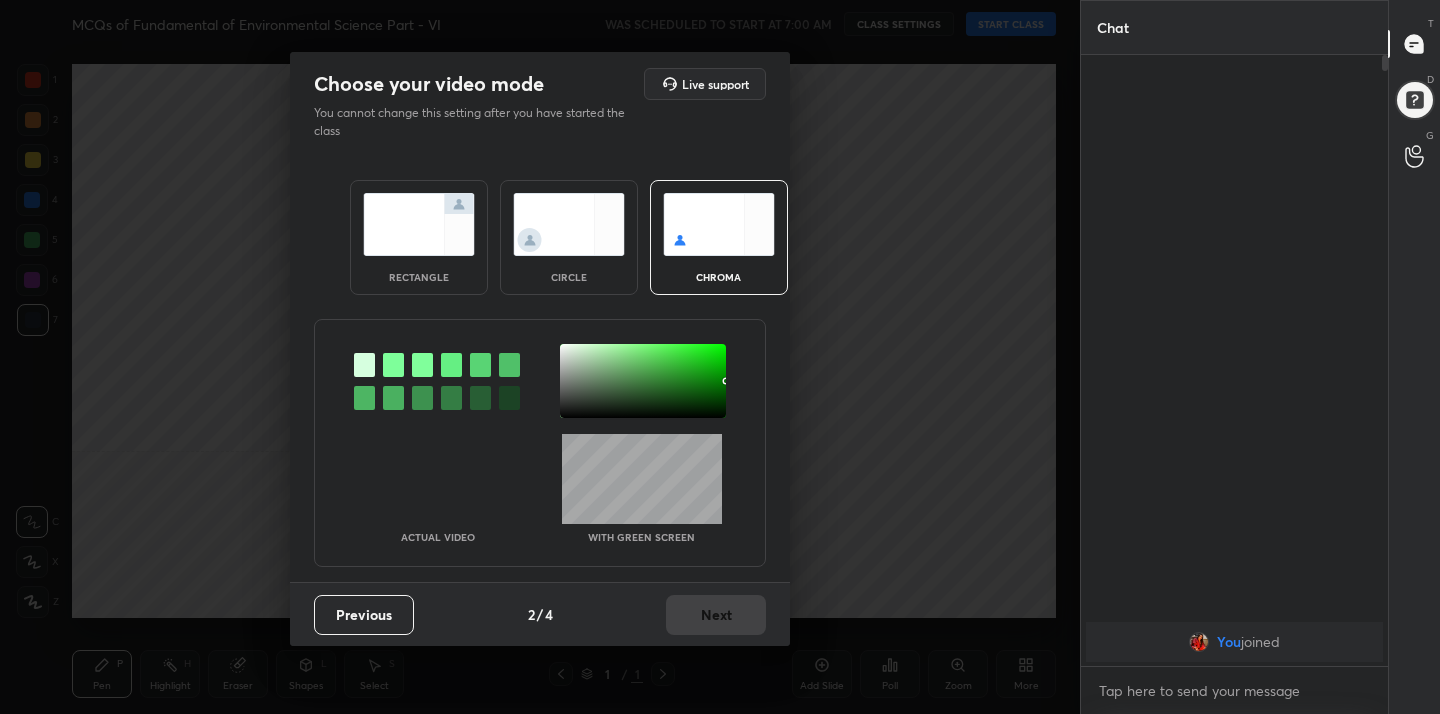 click at bounding box center (719, 224) 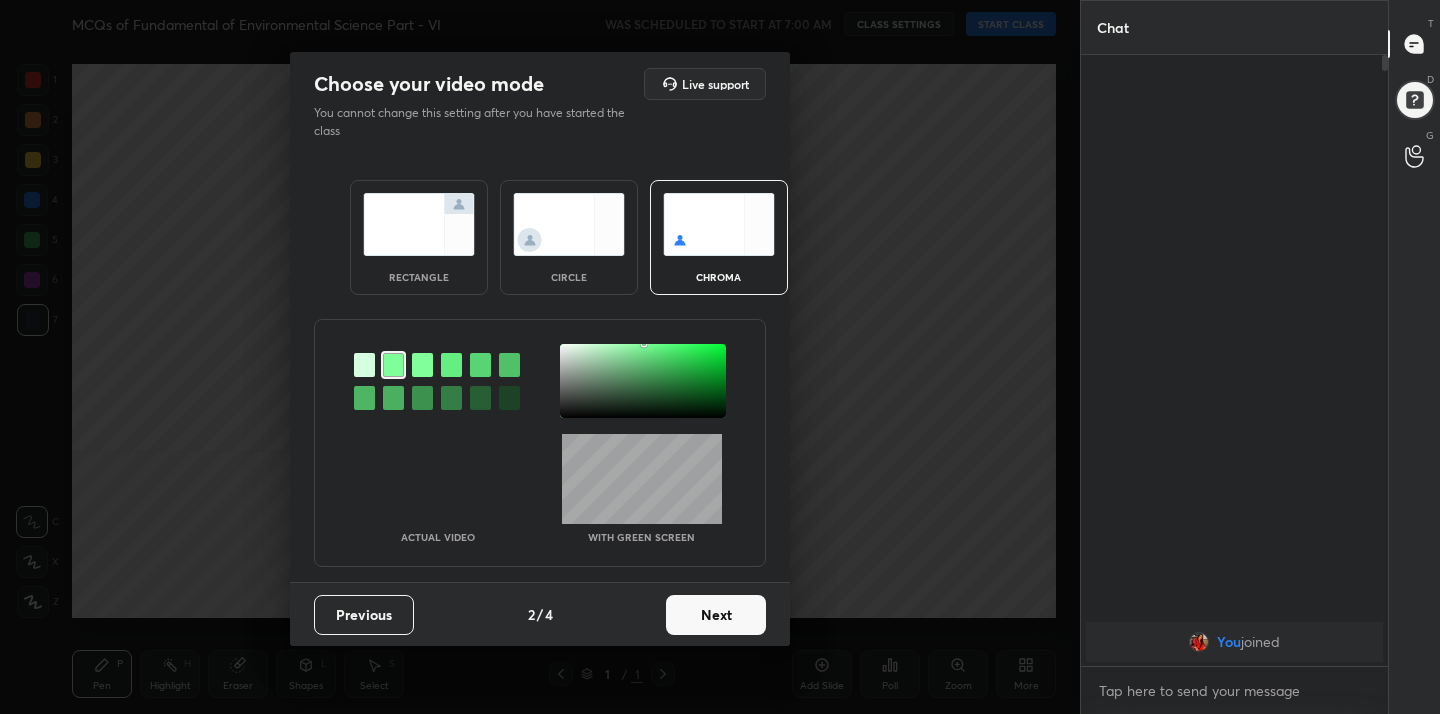 click at bounding box center [643, 381] 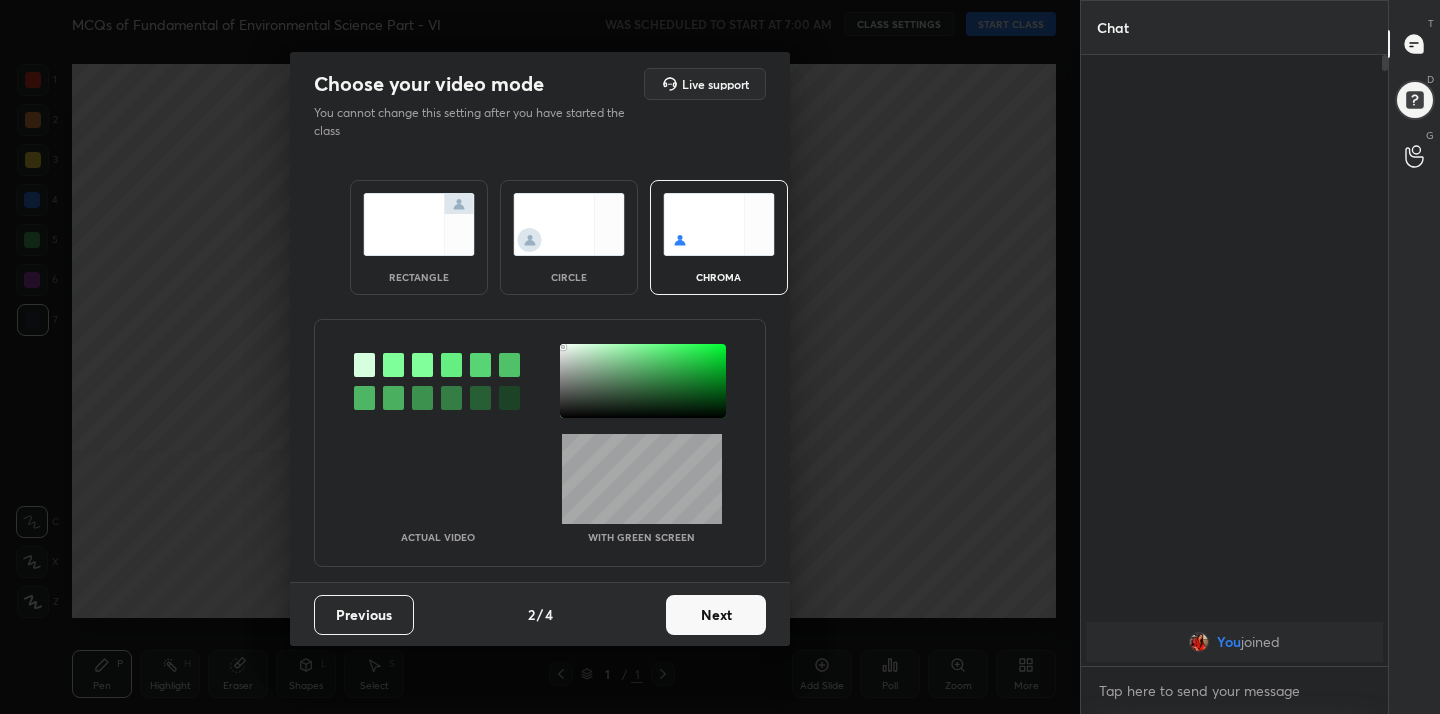 click on "Next" at bounding box center [716, 615] 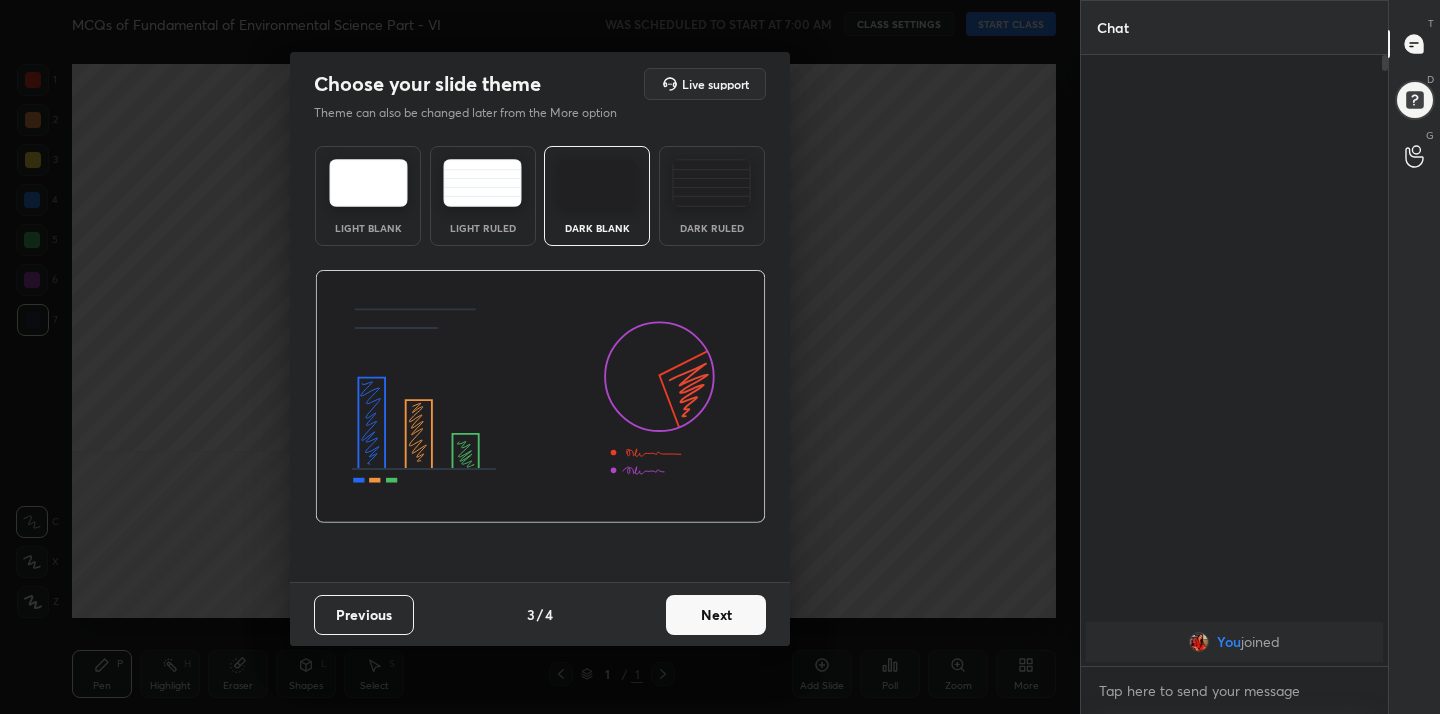 click at bounding box center [368, 183] 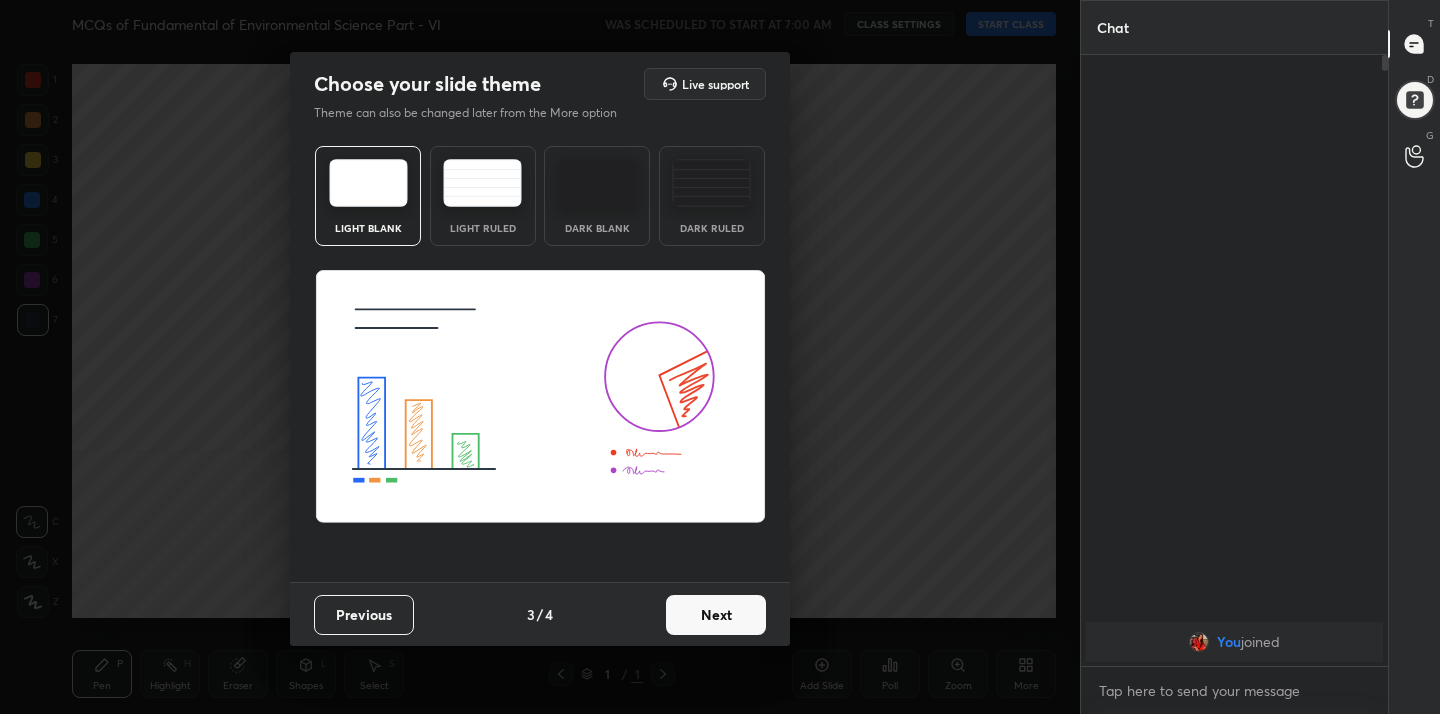 click on "Next" at bounding box center (716, 615) 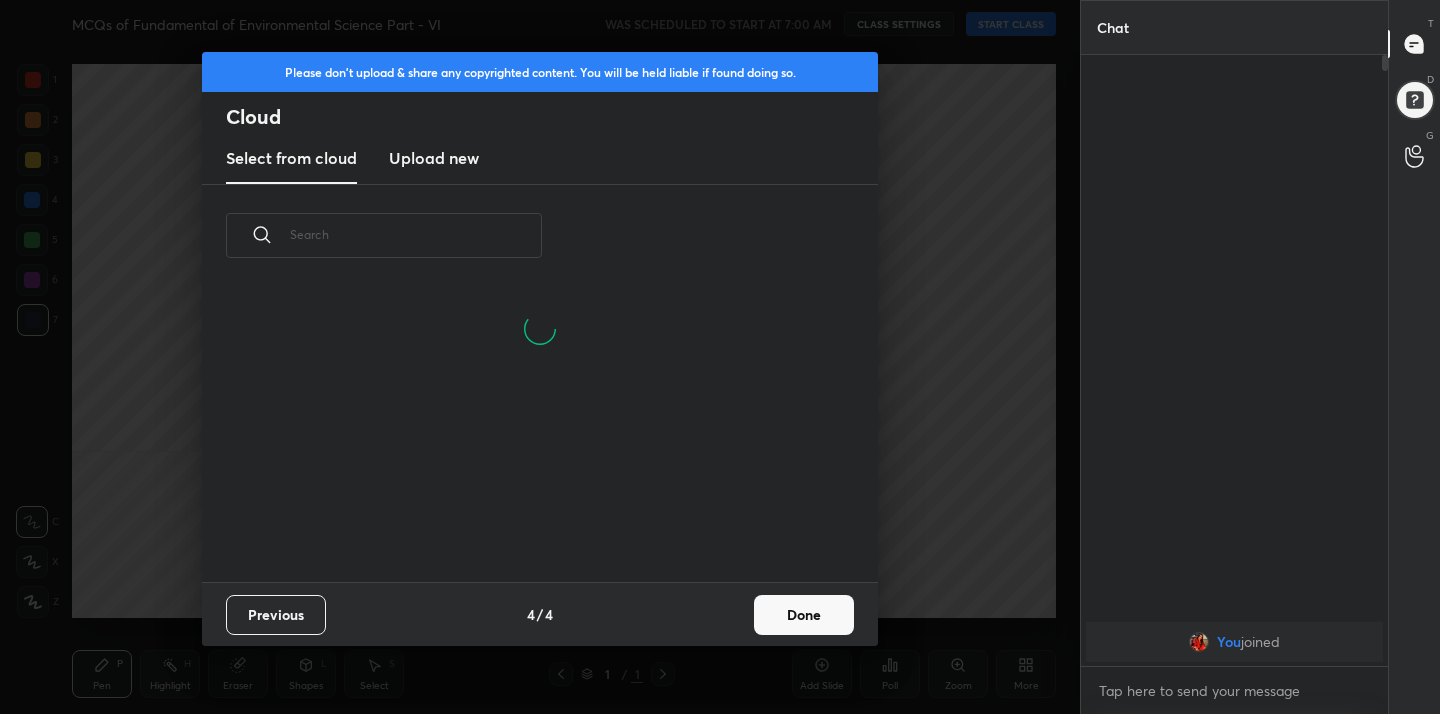 click on "Upload new" at bounding box center (434, 158) 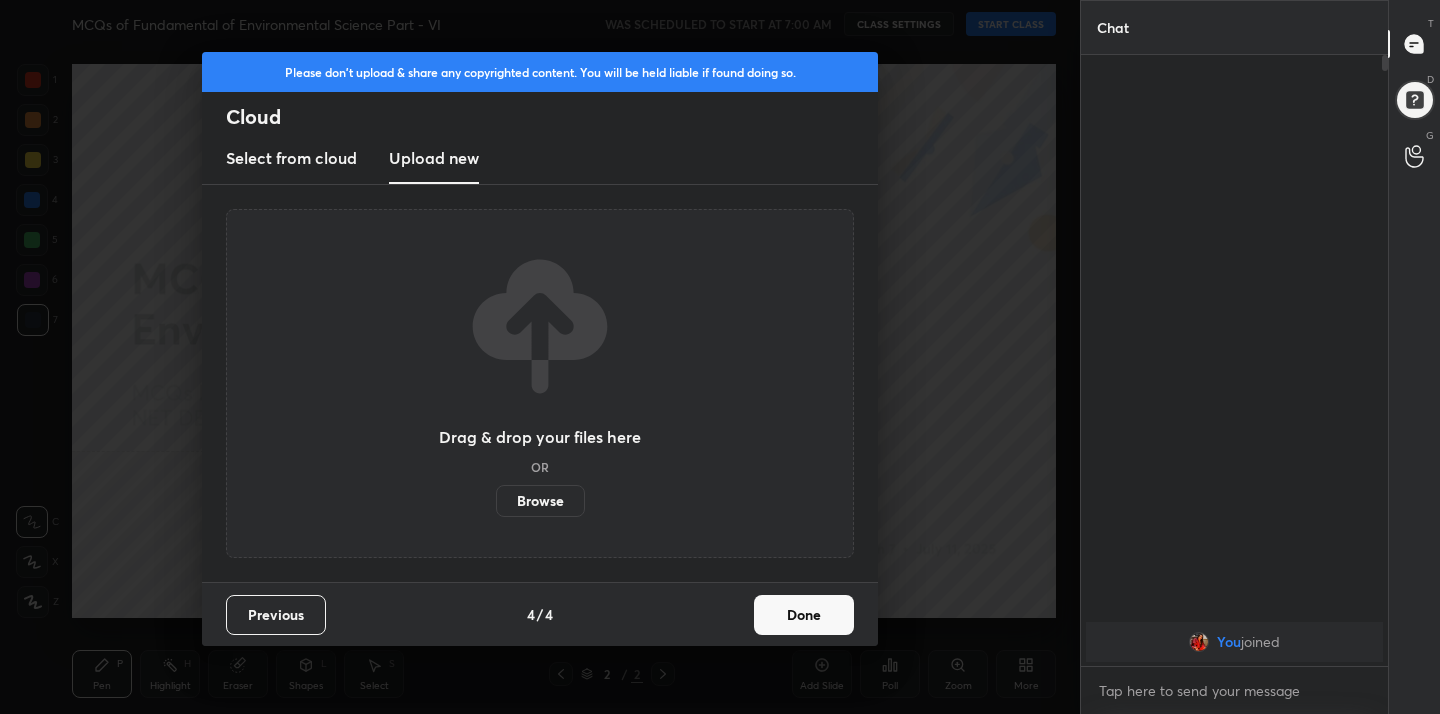 click on "Browse" at bounding box center [540, 501] 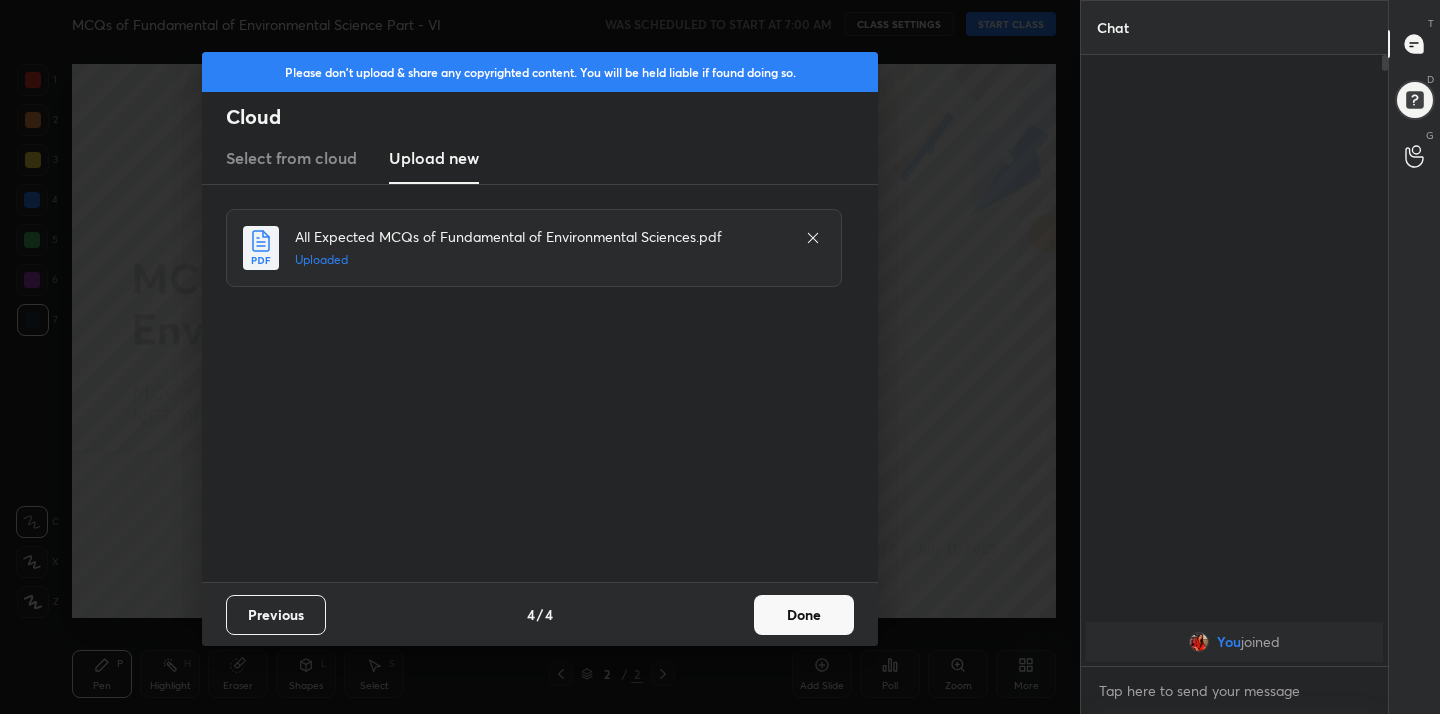 click on "Done" at bounding box center [804, 615] 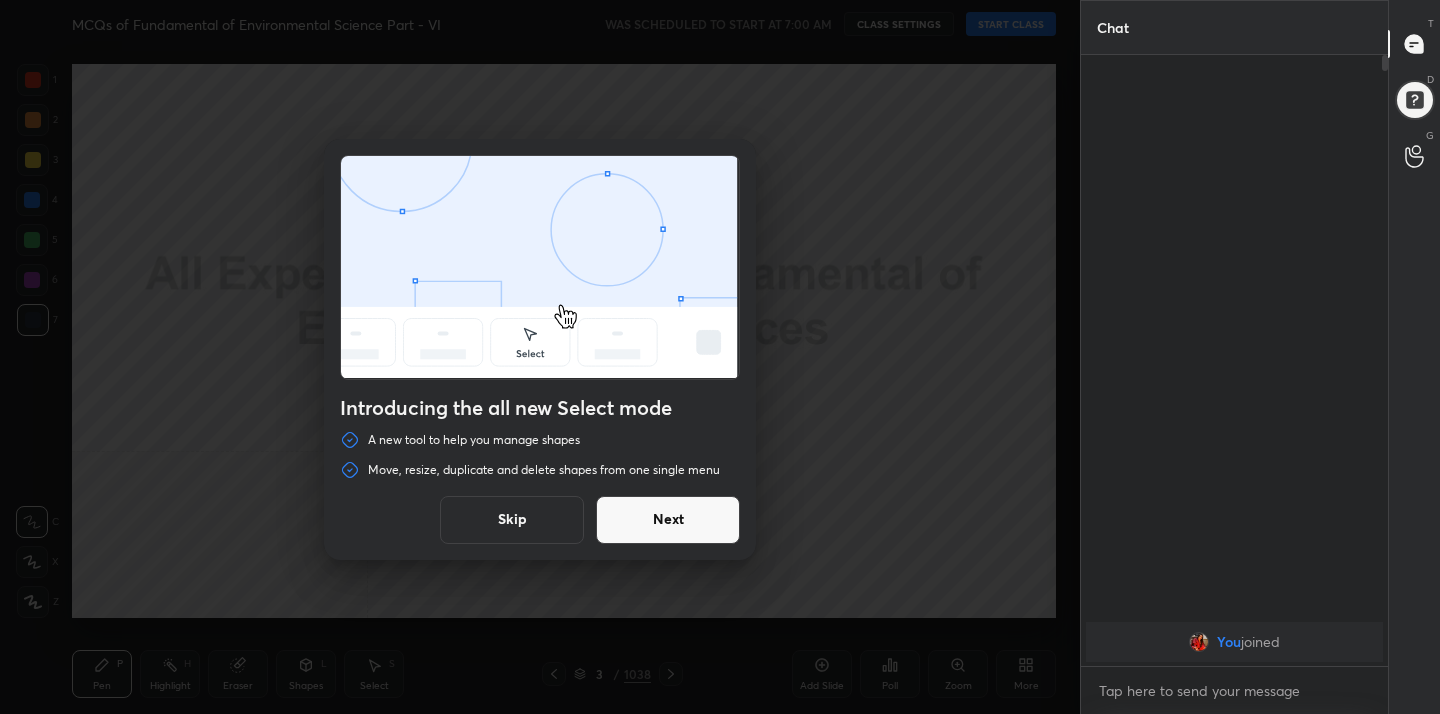 click on "Skip" at bounding box center (512, 520) 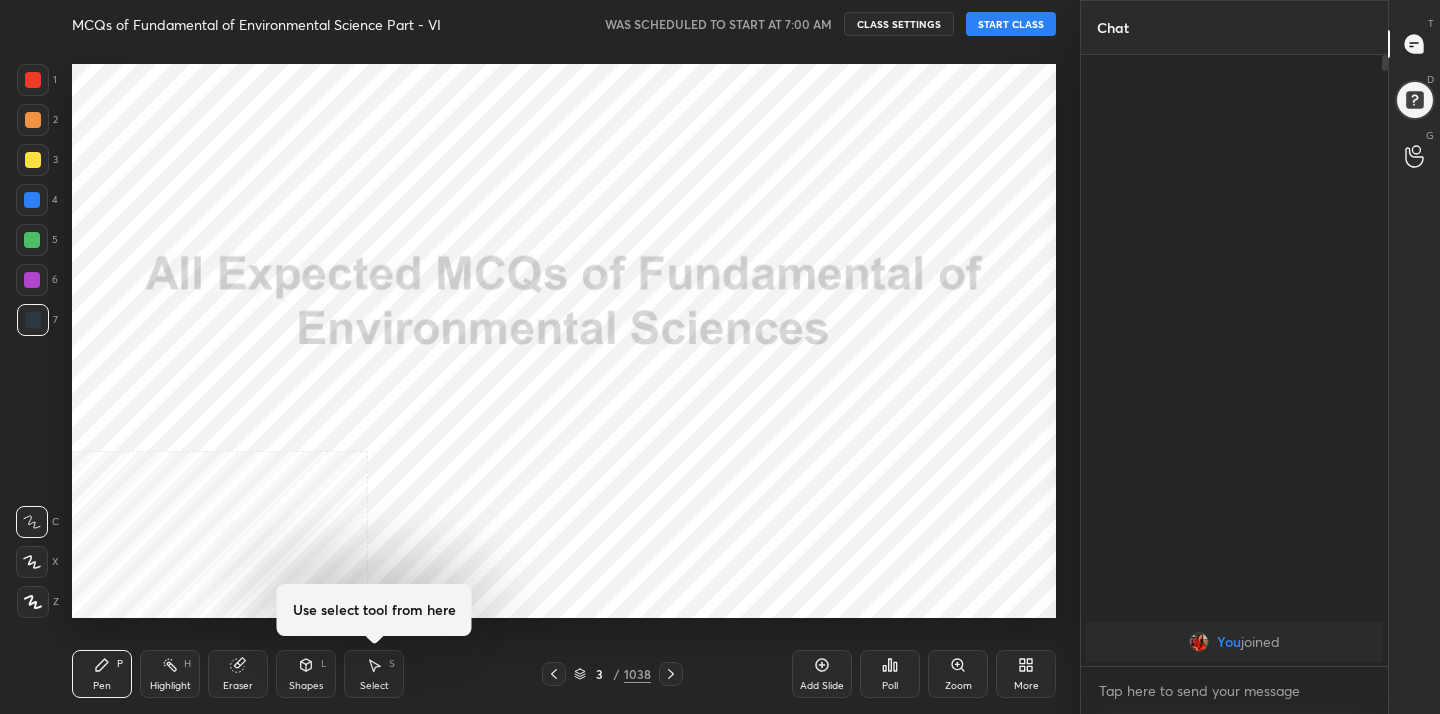 click on "START CLASS" at bounding box center (1011, 24) 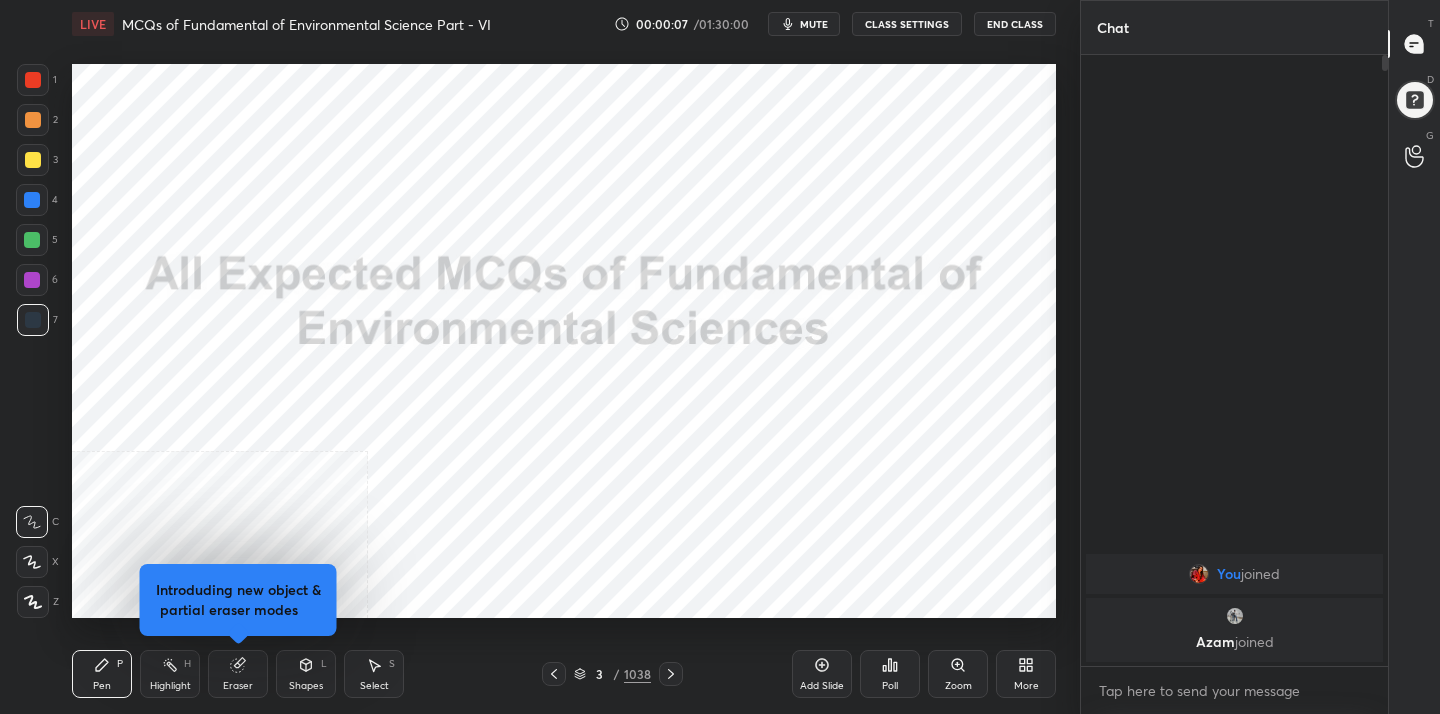 click on "More" at bounding box center [1026, 674] 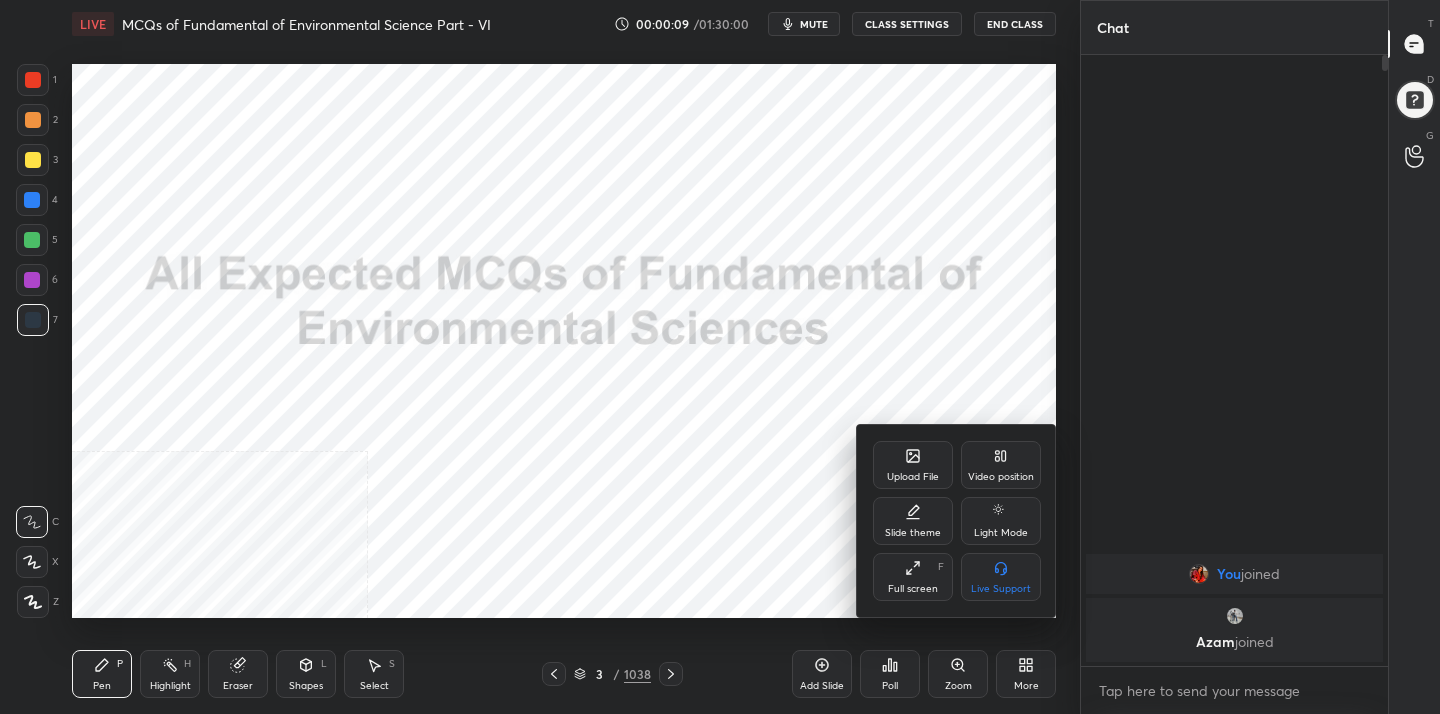 click on "Full screen F" at bounding box center (913, 577) 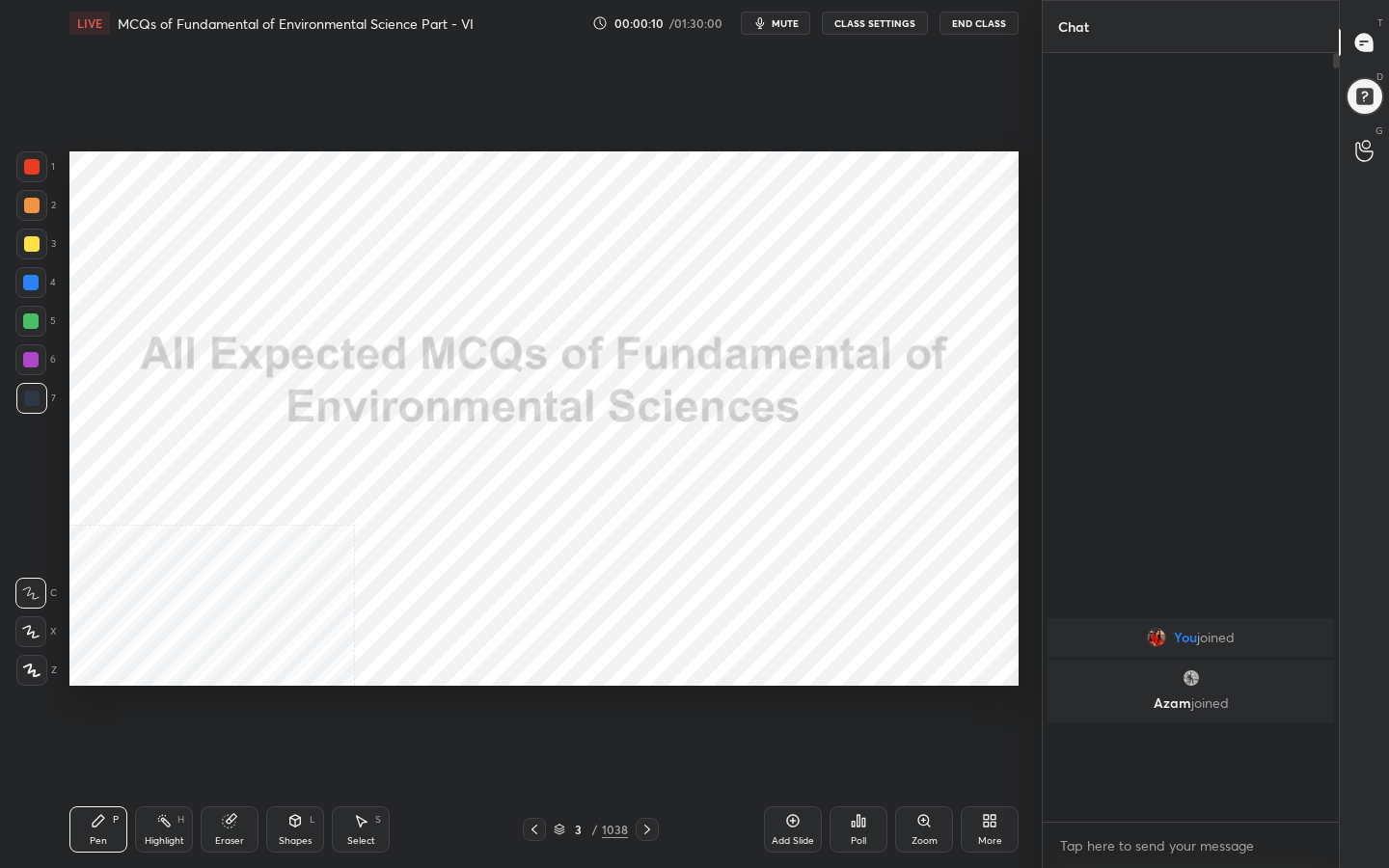 scroll, scrollTop: 95700, scrollLeft: 95494, axis: both 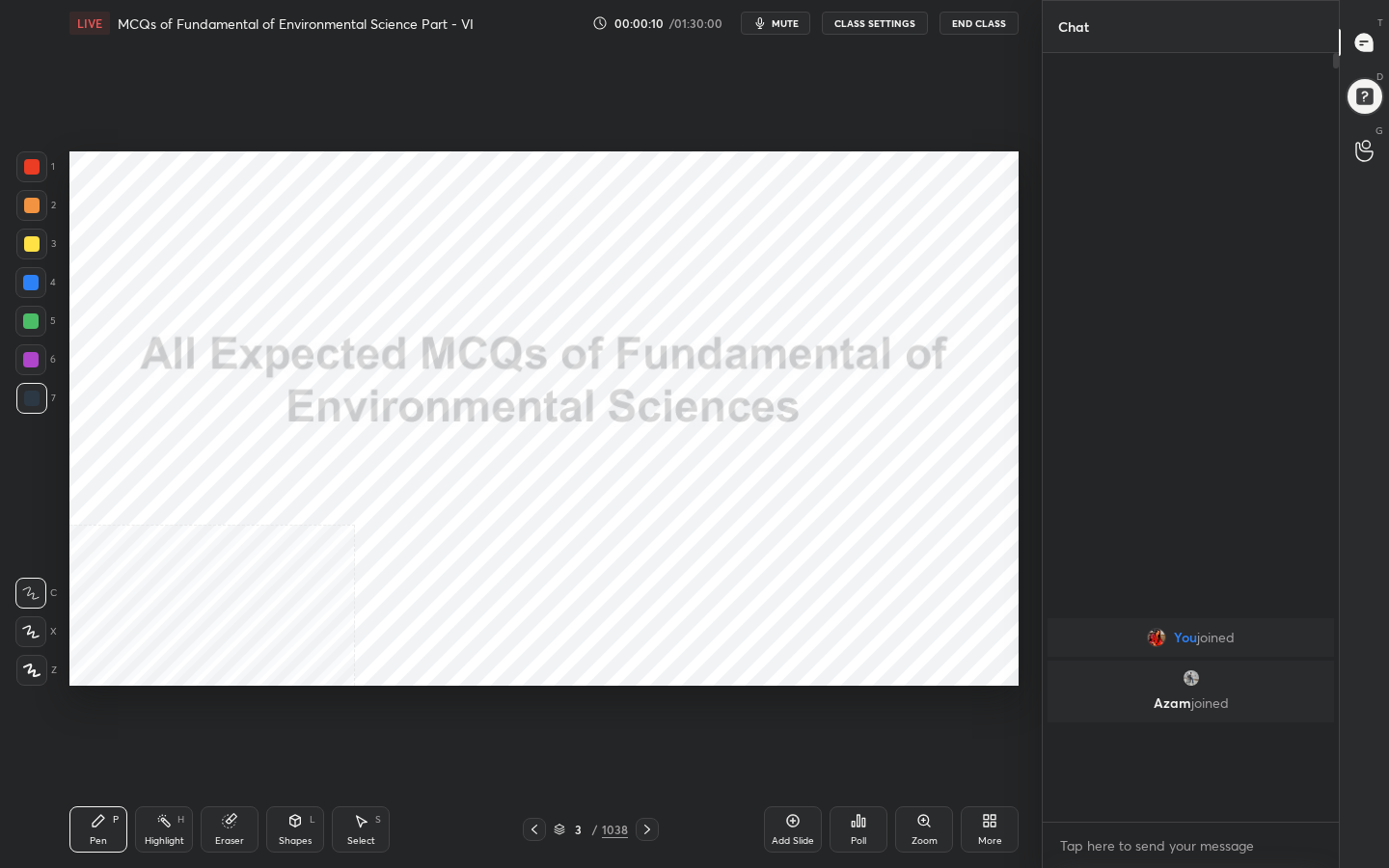 type on "x" 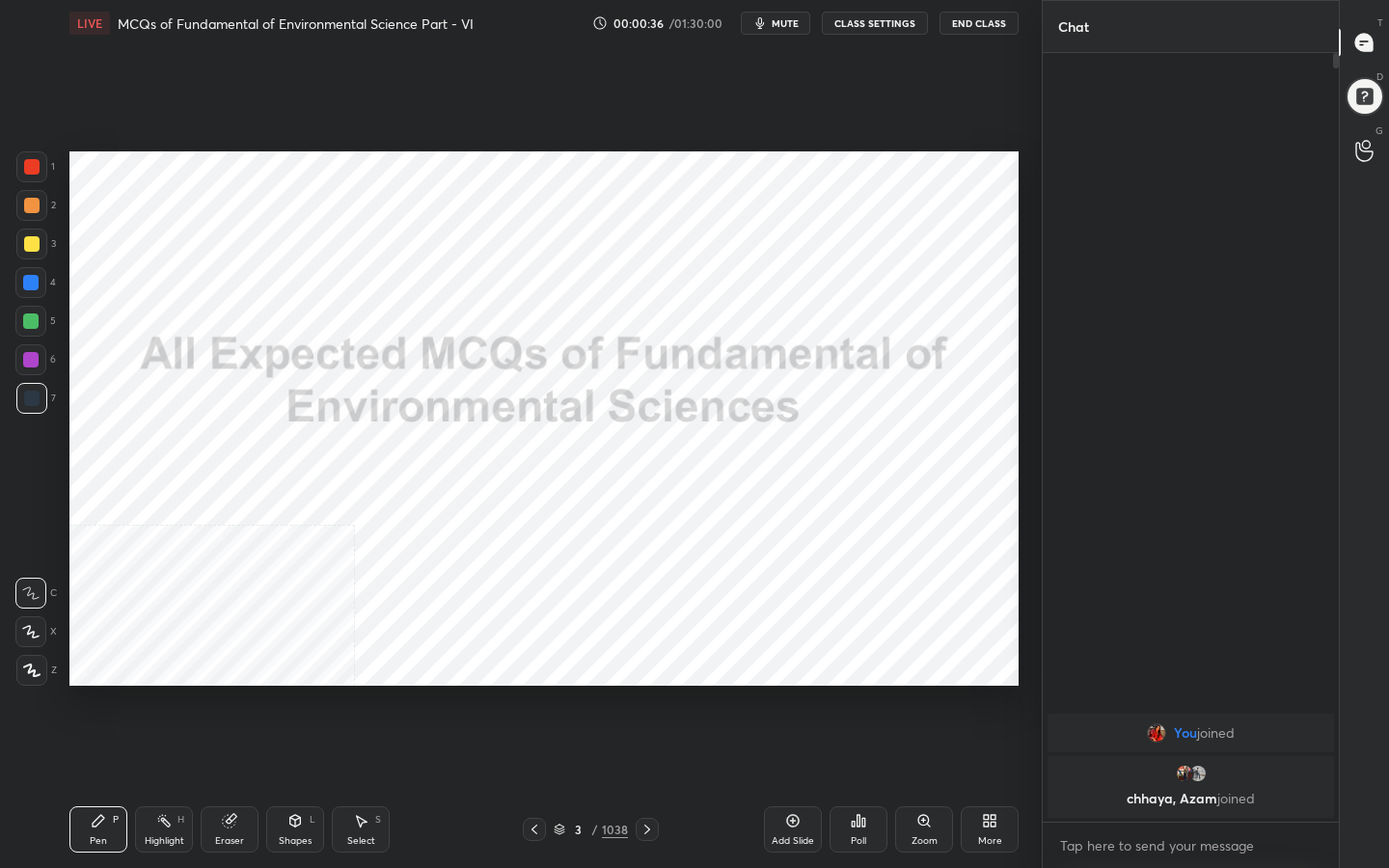 click on "mute" at bounding box center [776, 23] 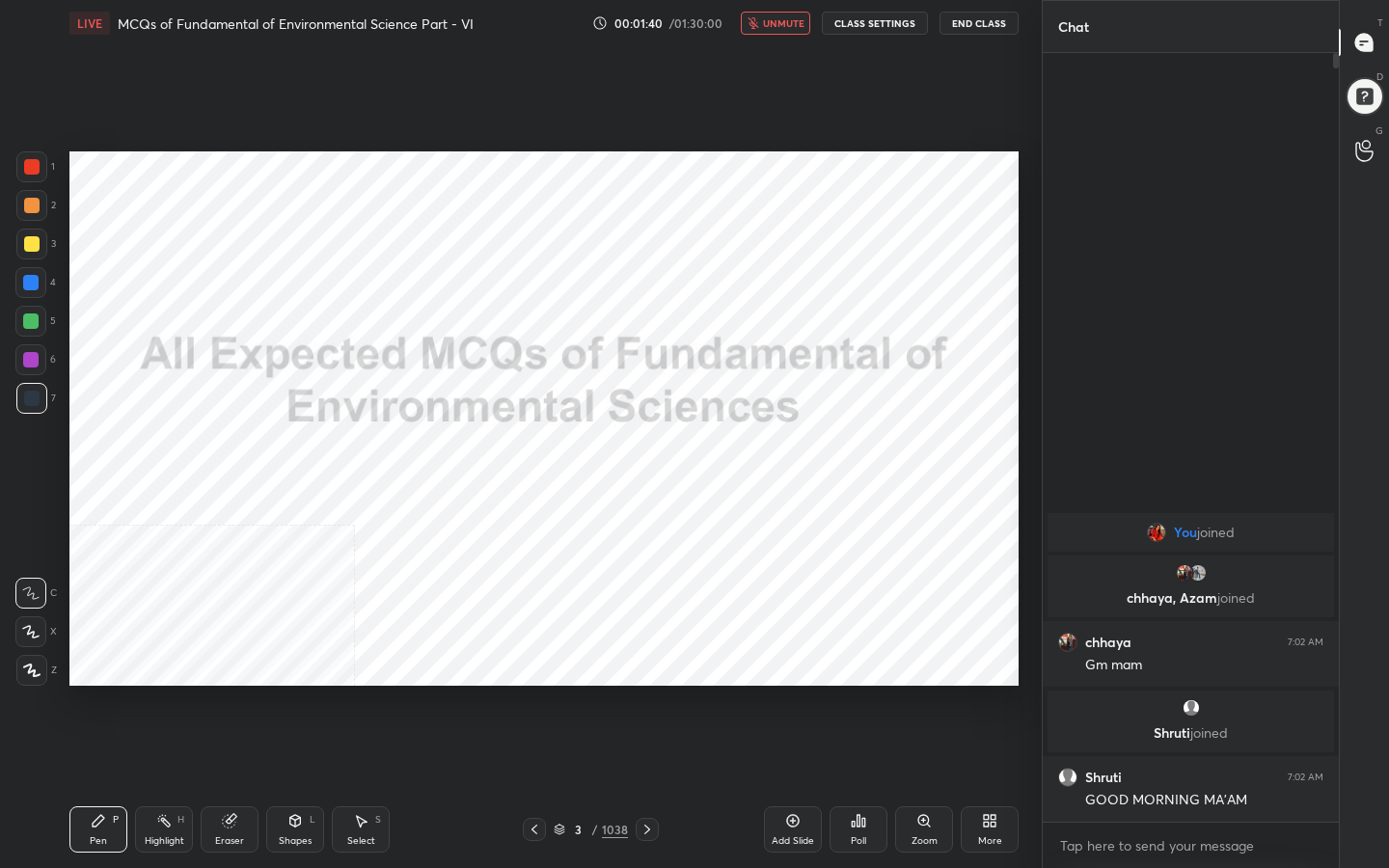 click on "unmute" at bounding box center [783, 23] 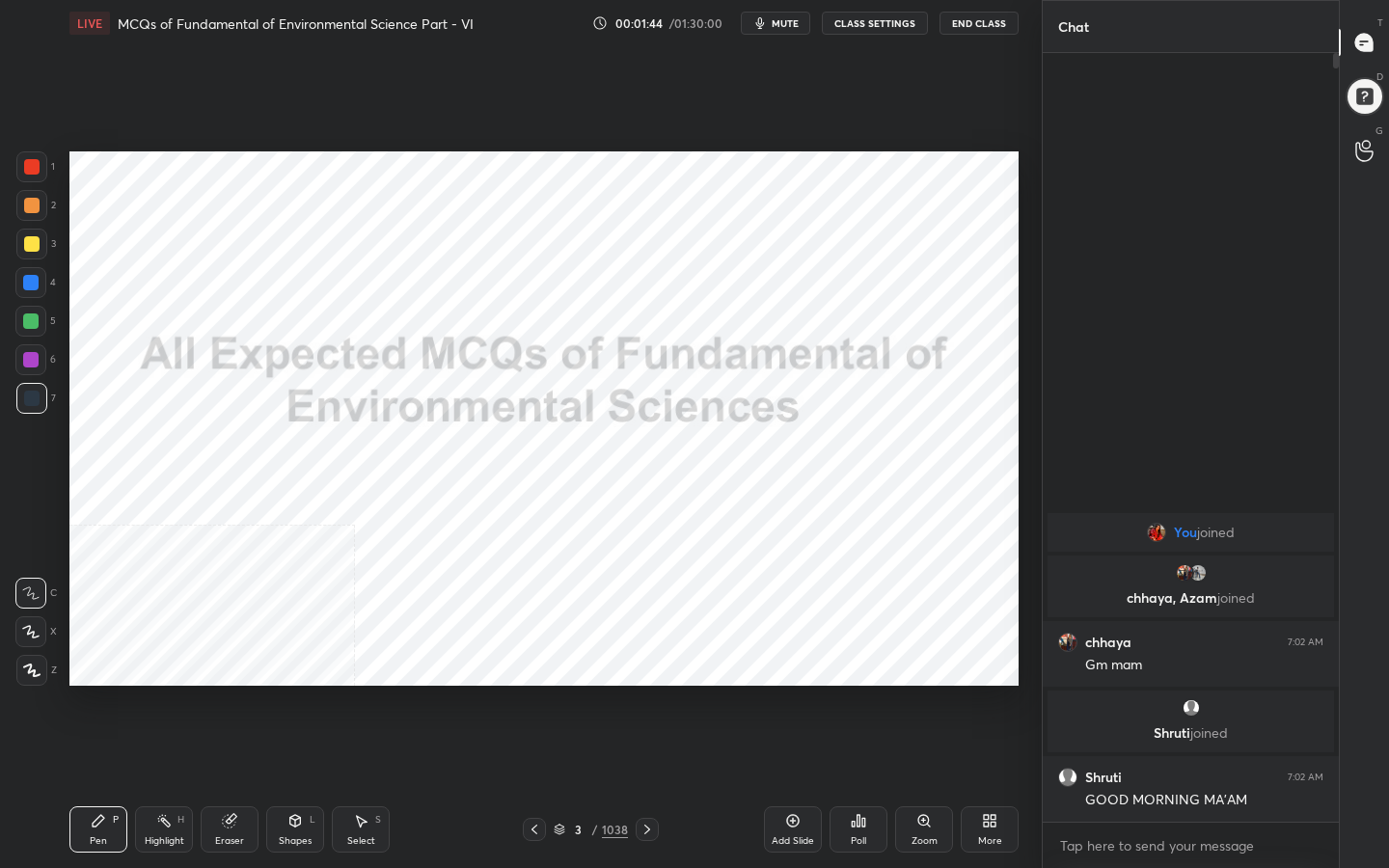 click 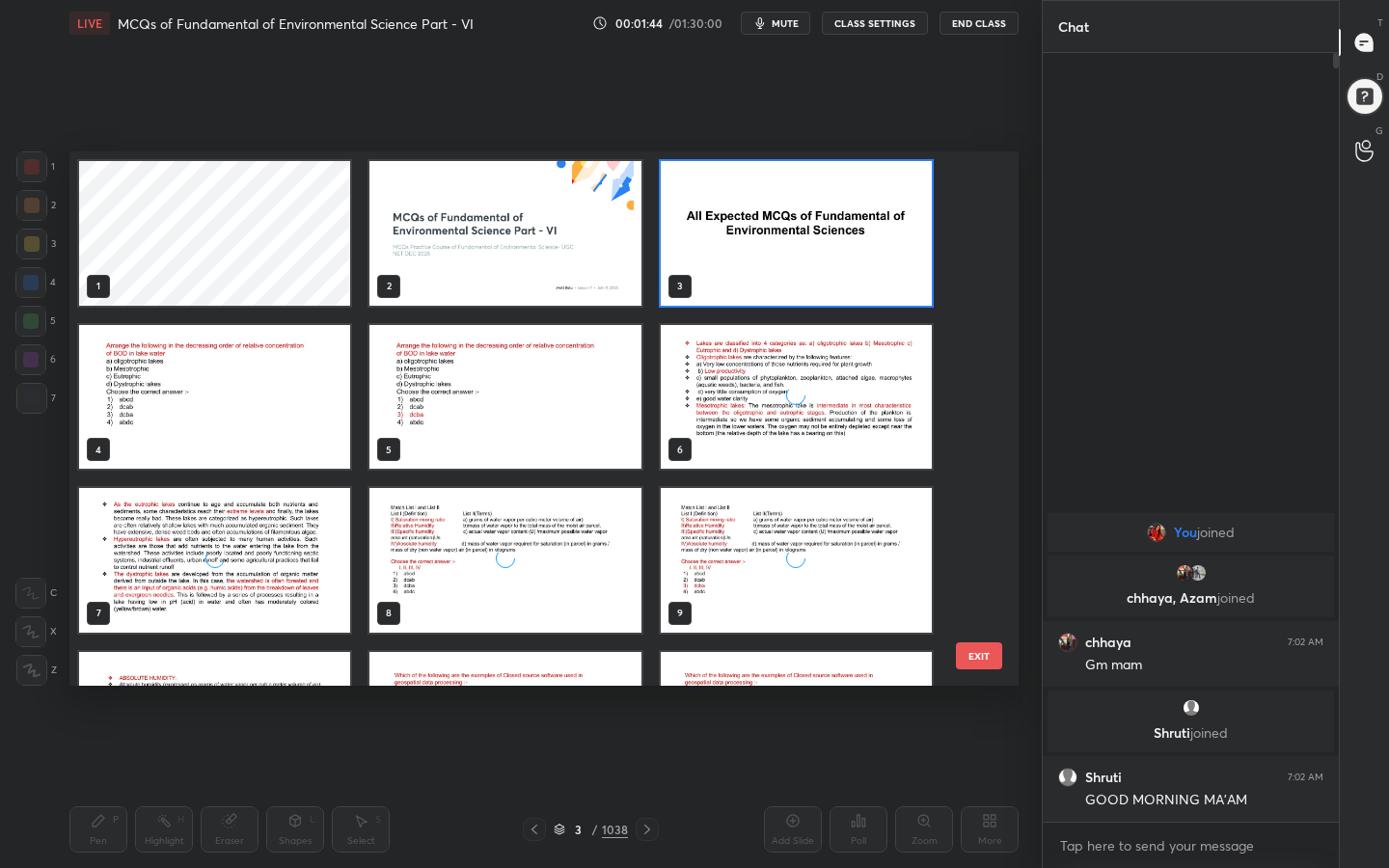 scroll, scrollTop: 7, scrollLeft: 11, axis: both 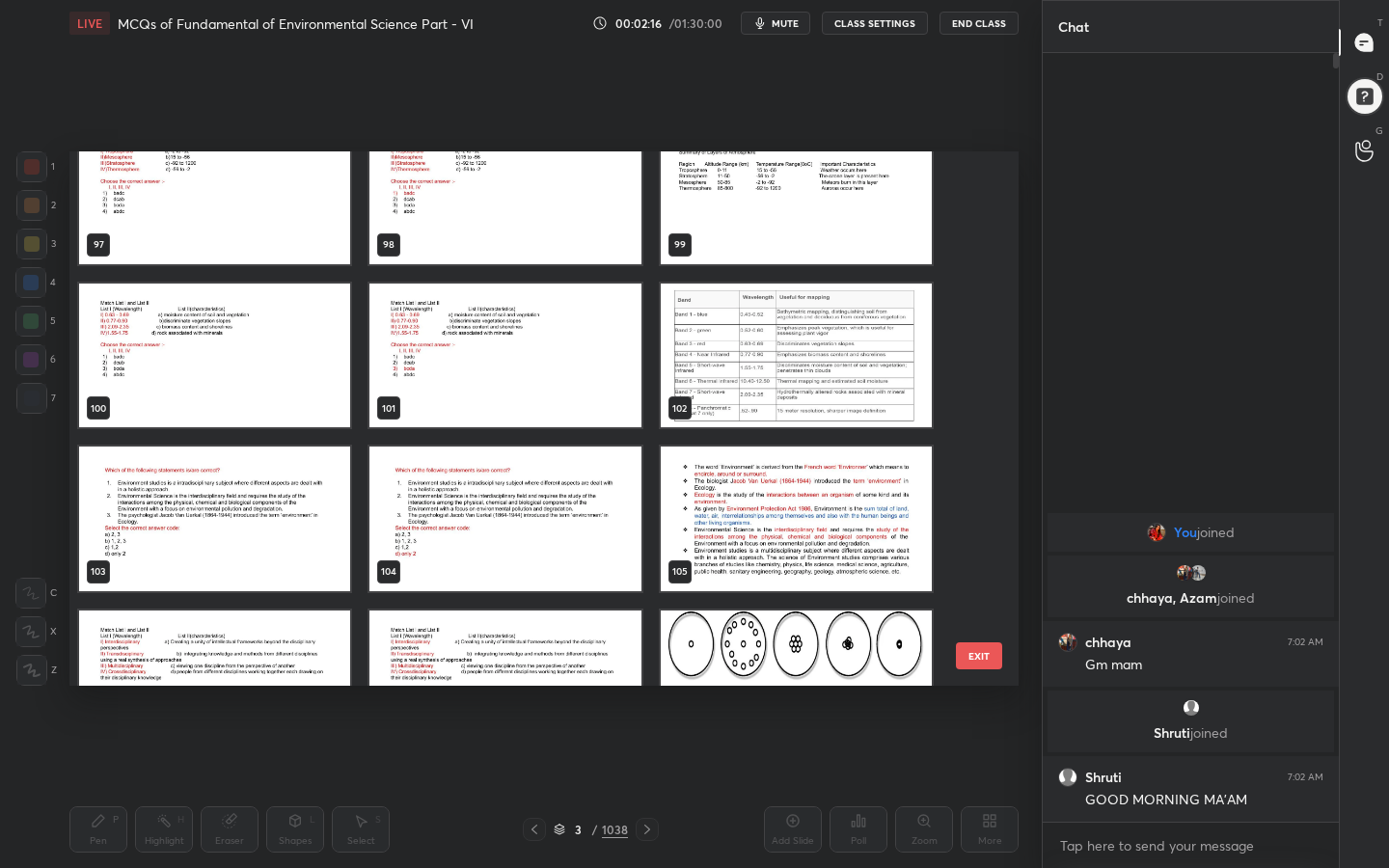 click 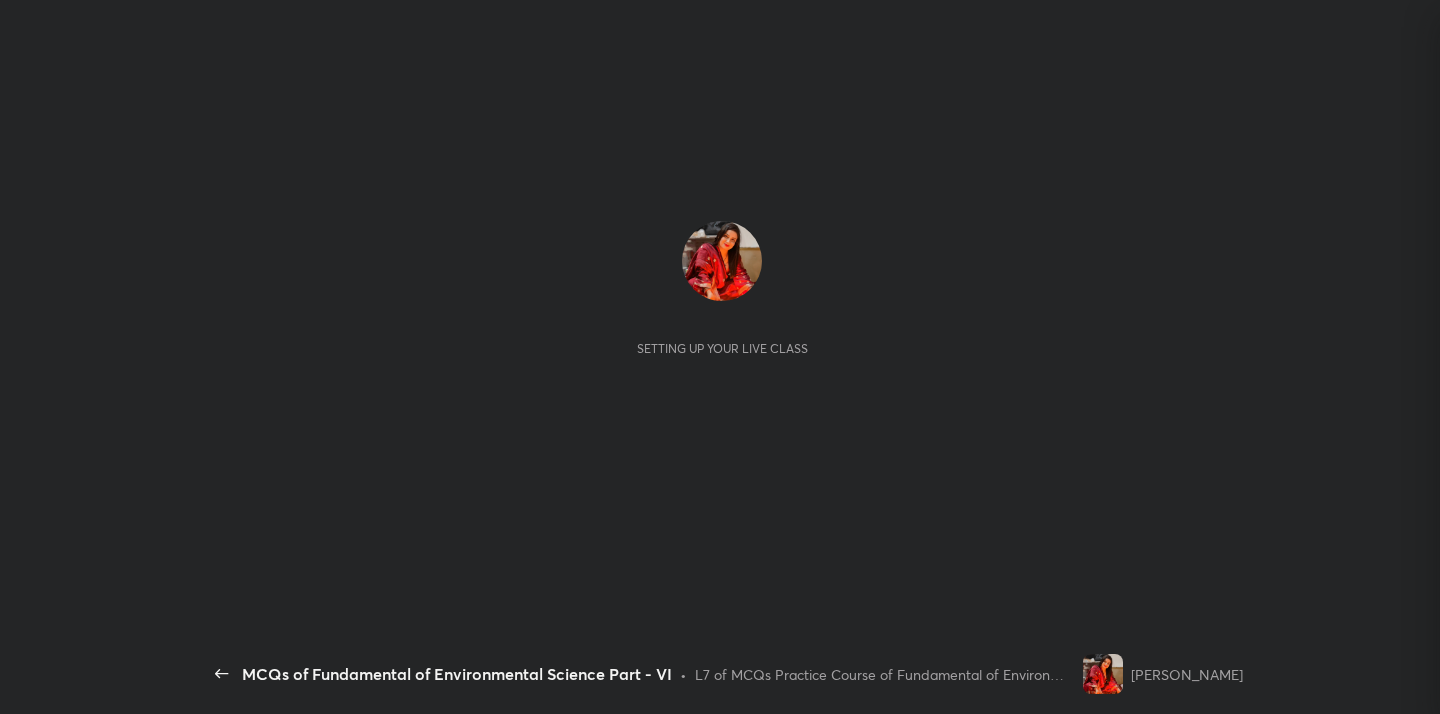 scroll, scrollTop: 0, scrollLeft: 0, axis: both 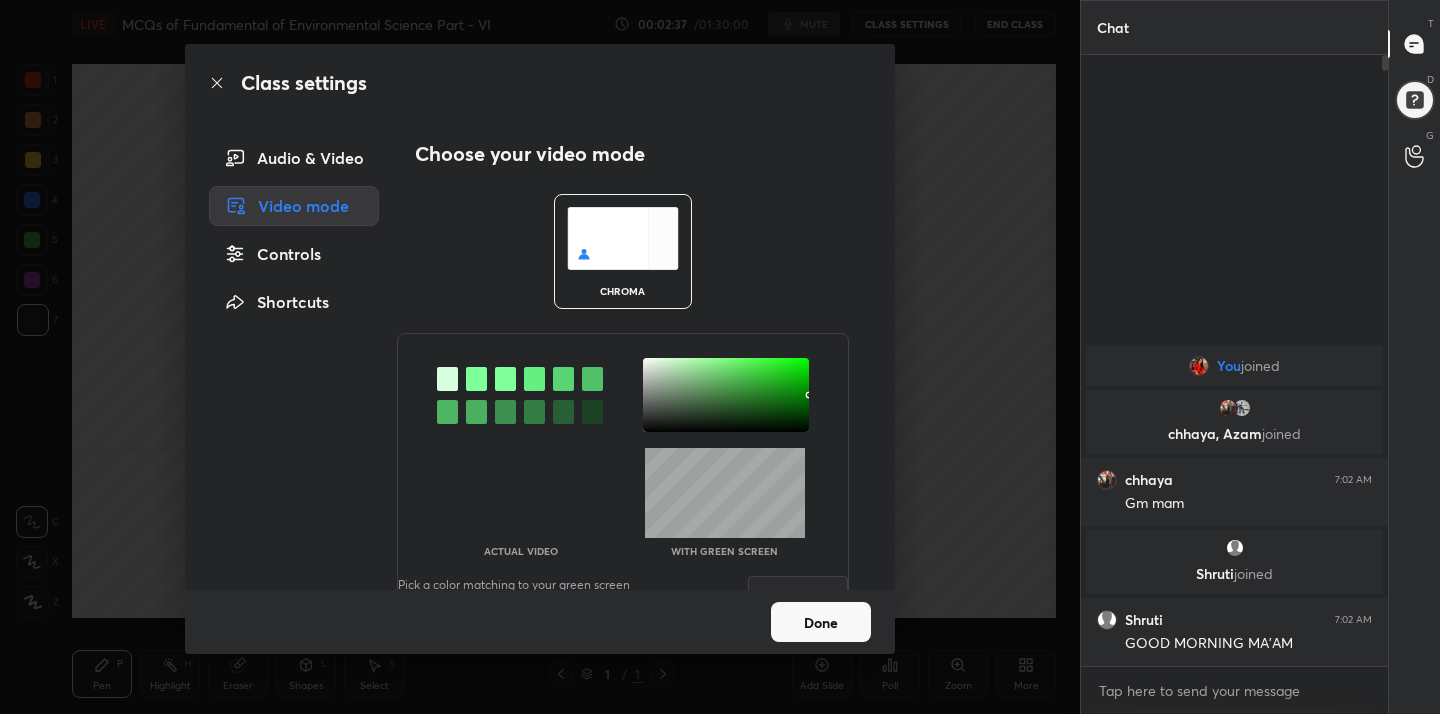 click at bounding box center [623, 238] 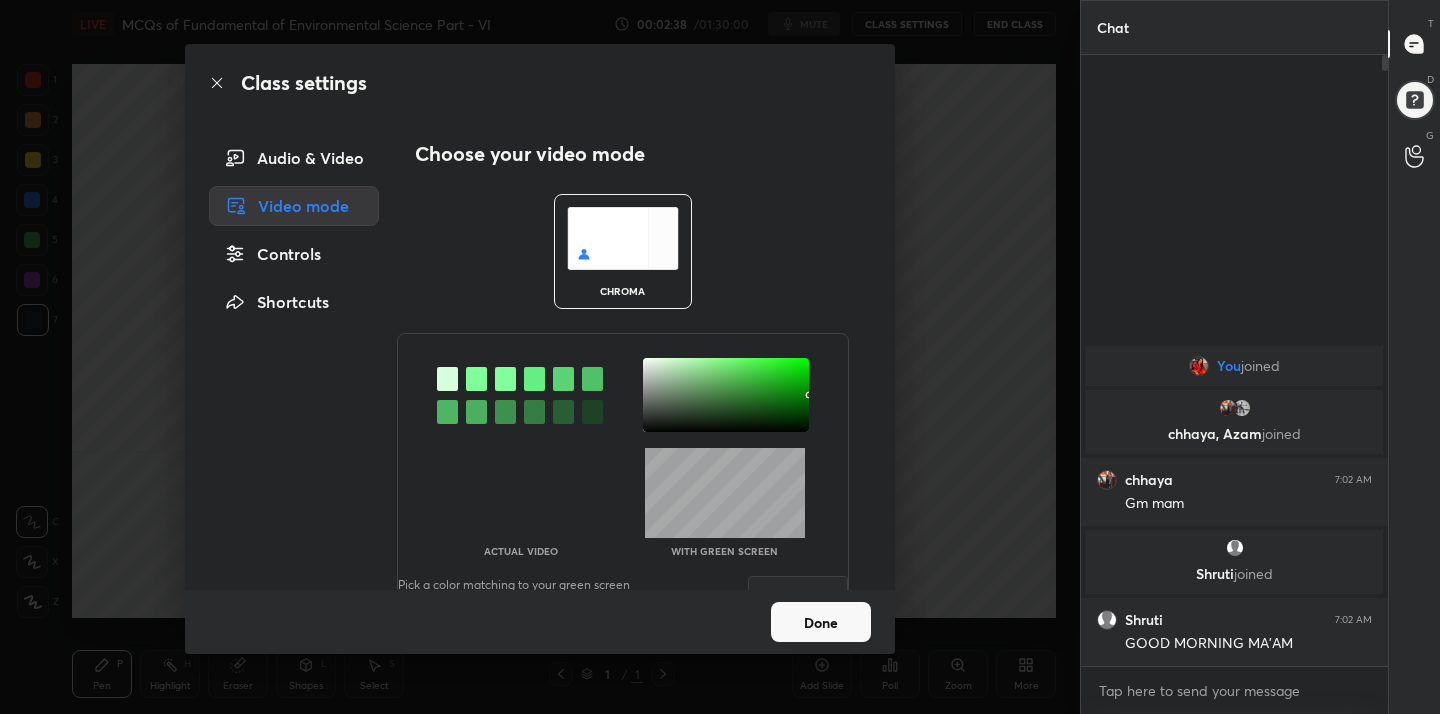 click at bounding box center (476, 379) 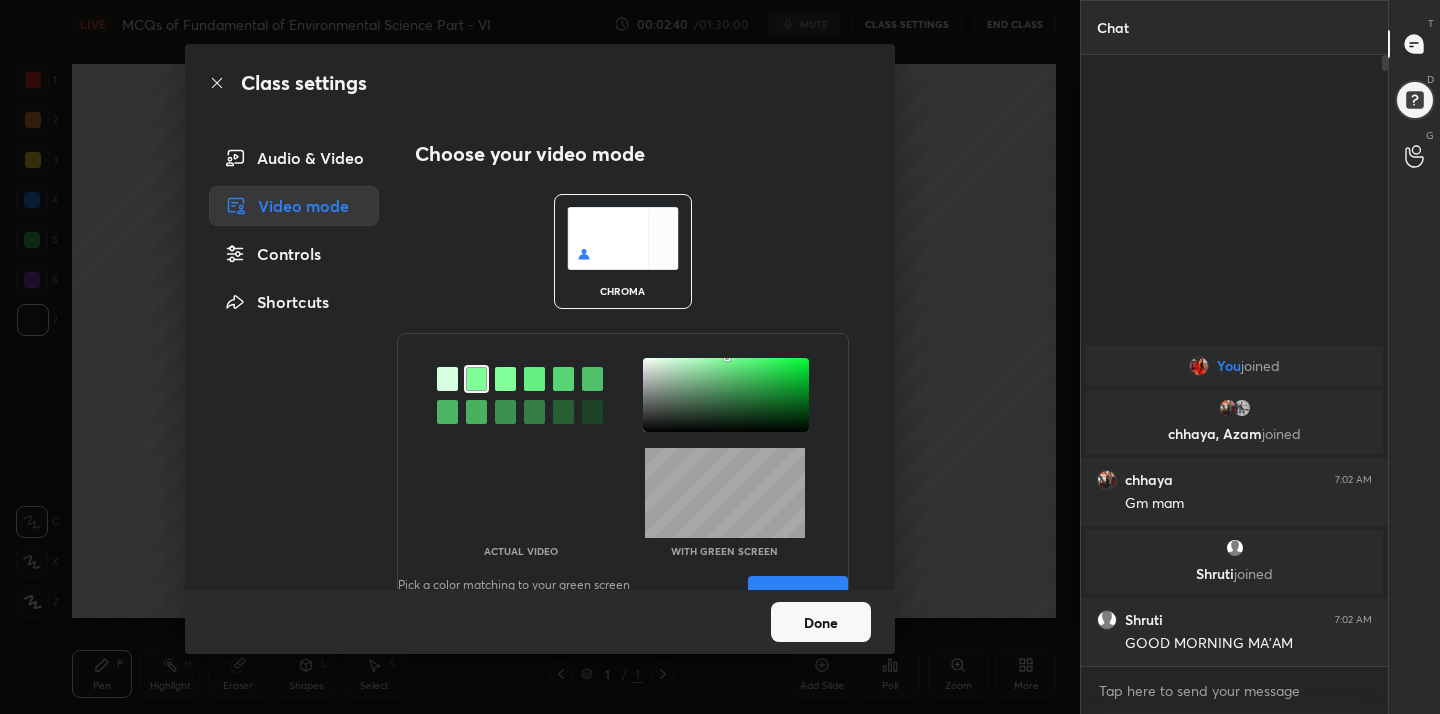 click at bounding box center (726, 395) 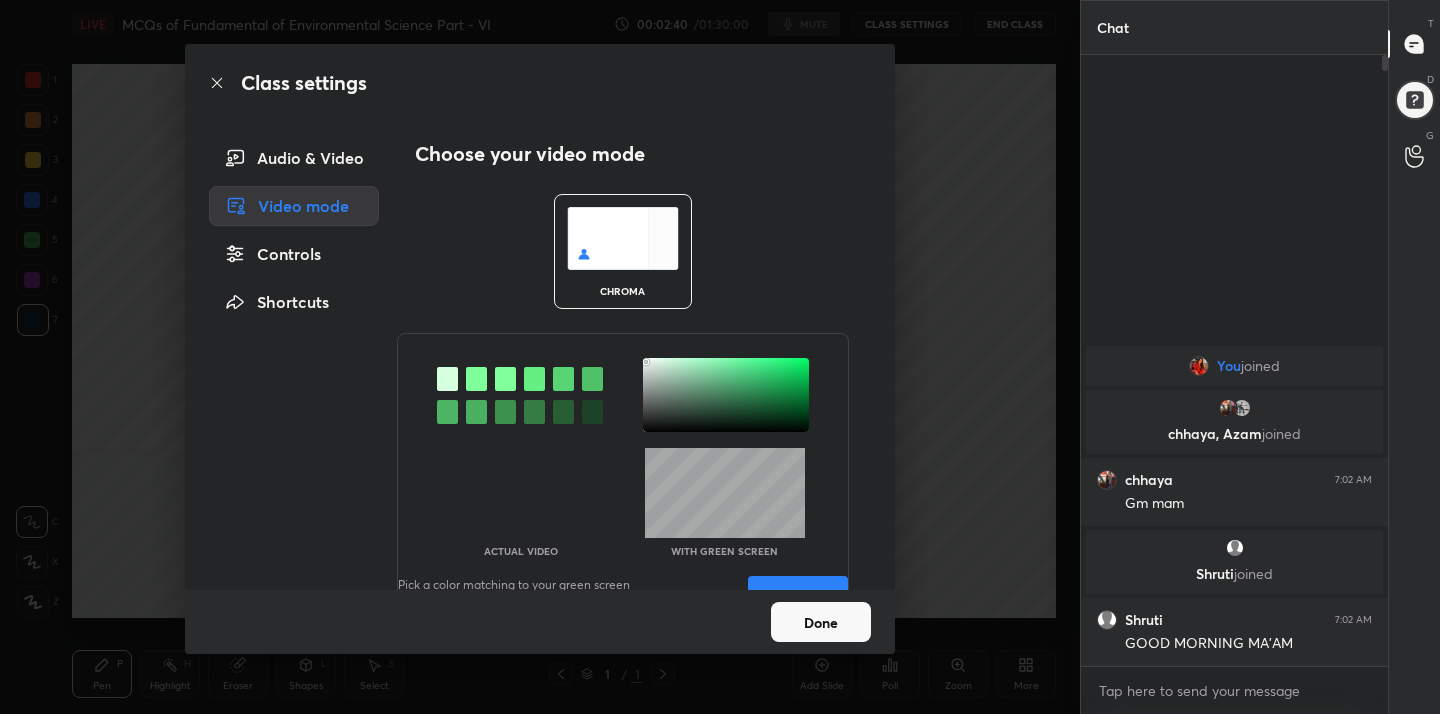 scroll, scrollTop: 57, scrollLeft: 0, axis: vertical 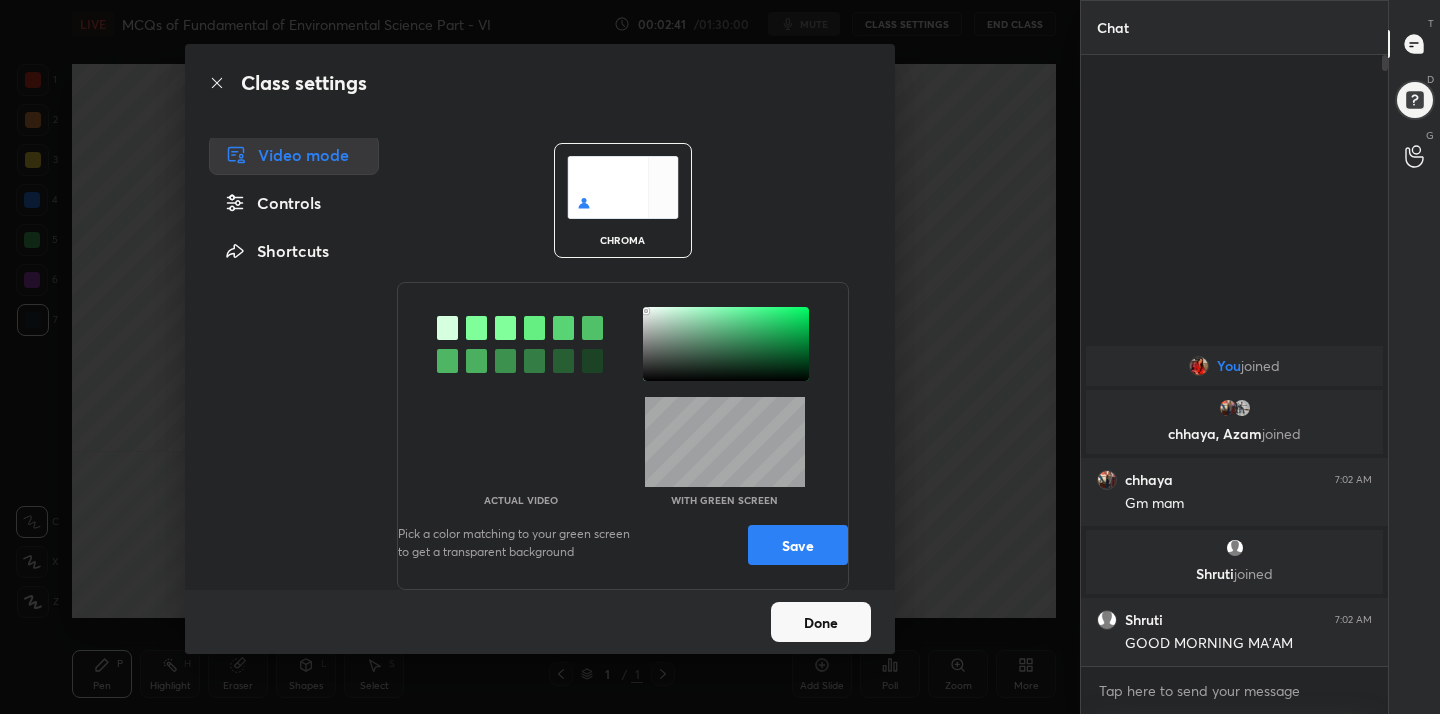 click on "Save" at bounding box center [798, 545] 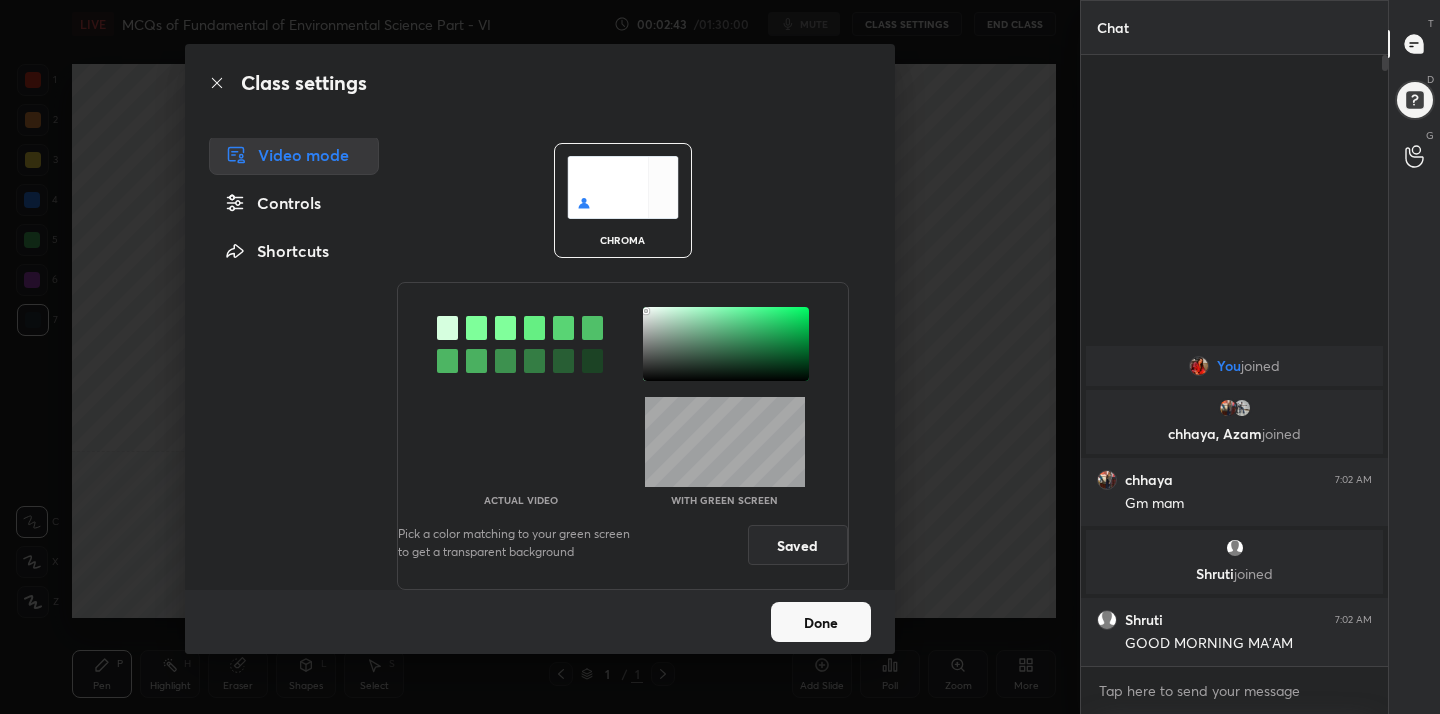 click on "Done" at bounding box center (821, 622) 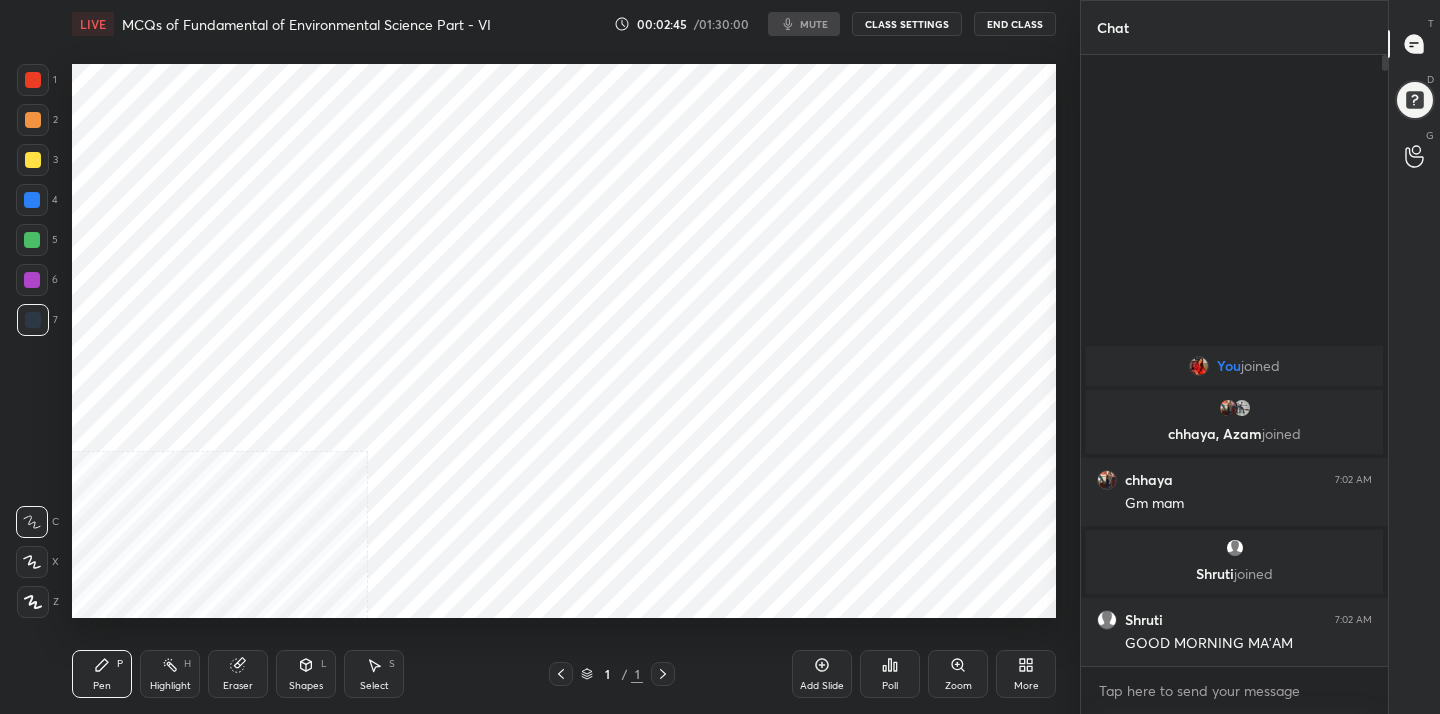 click on "CLASS SETTINGS" at bounding box center (907, 24) 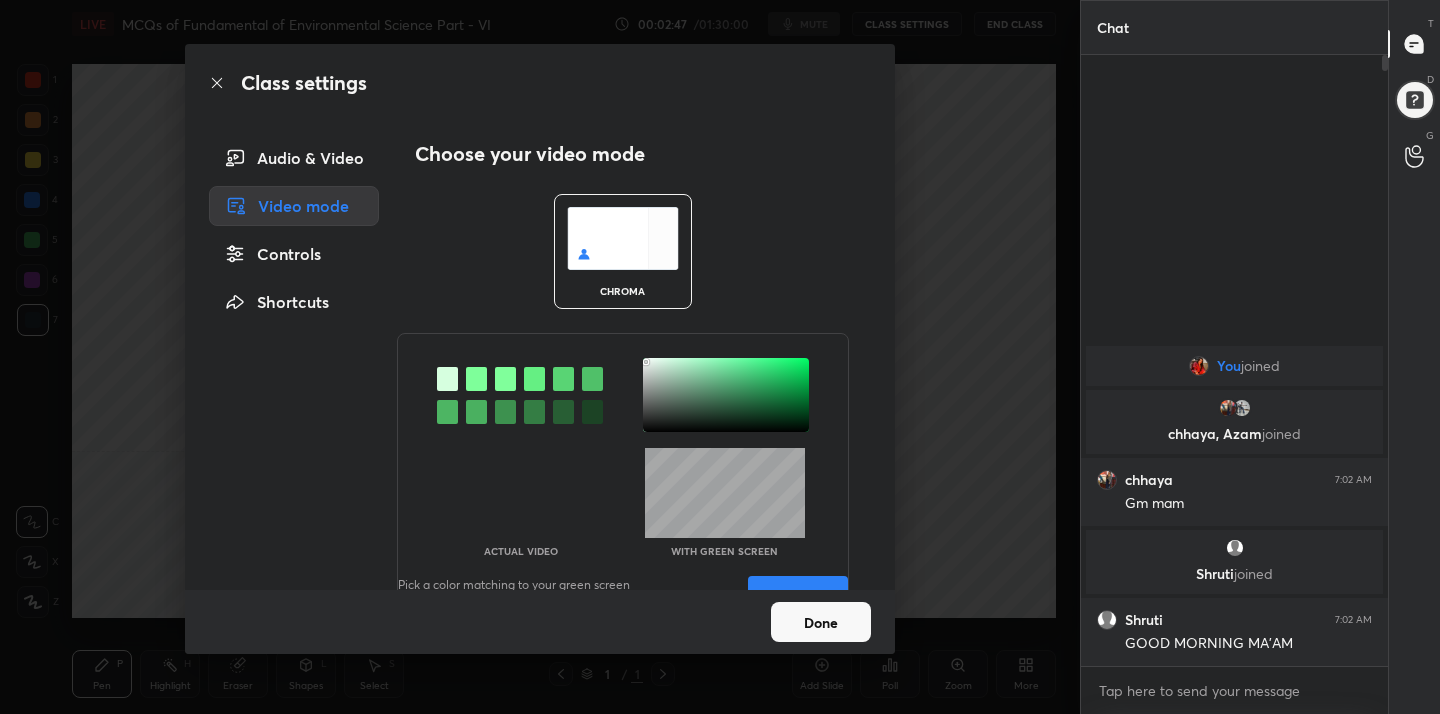 click on "Audio & Video" at bounding box center (294, 158) 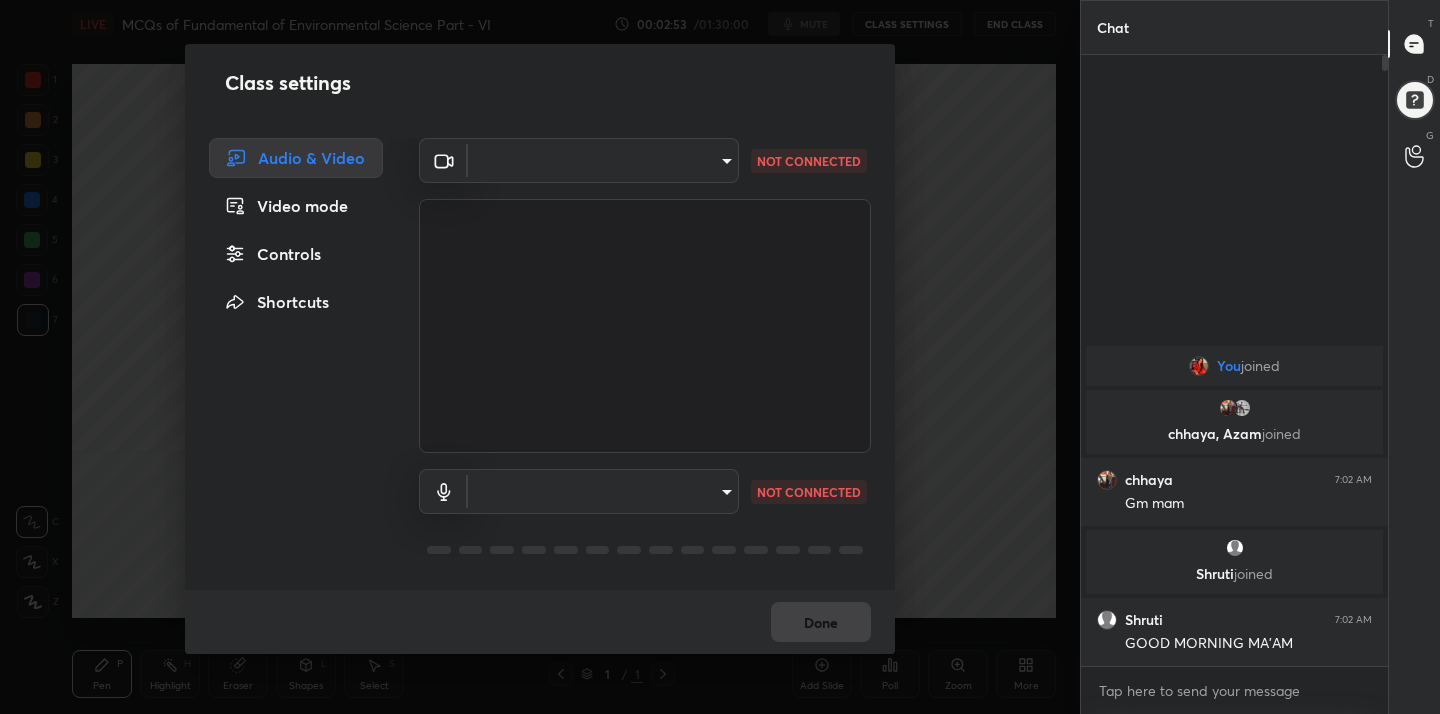 click on "1 2 3 4 5 6 7 C X Z C X Z E E Erase all   H H LIVE MCQs of Fundamental of Environmental Science Part - VI 00:02:53 /  01:30:00 mute CLASS SETTINGS End Class Setting up your live class Poll for   secs No correct answer Start poll Back MCQs of Fundamental of Environmental Science Part - VI • L7 of MCQs Practice Course of Fundamental of Environmental Science- UGC NET [DATE] [PERSON_NAME] Pen P Highlight H Eraser Shapes L Select S 1 / 1 Add Slide Poll Zoom More Chat You  joined [PERSON_NAME]  joined [PERSON_NAME] 7:02 AM Gm mam [PERSON_NAME]  joined Shruti 7:02 AM GOOD MORNING MA'AM JUMP TO LATEST Enable hand raising Enable raise hand to speak to learners. Once enabled, chat will be turned off temporarily. Enable x   introducing Raise a hand with a doubt Now learners can raise their hand along with a doubt  How it works? Doubts asked by learners will show up here NEW DOUBTS ASKED No one has raised a hand yet Can't raise hand Looks like educator just invited you to speak. Please wait before you can raise your hand again. Got it" at bounding box center (720, 357) 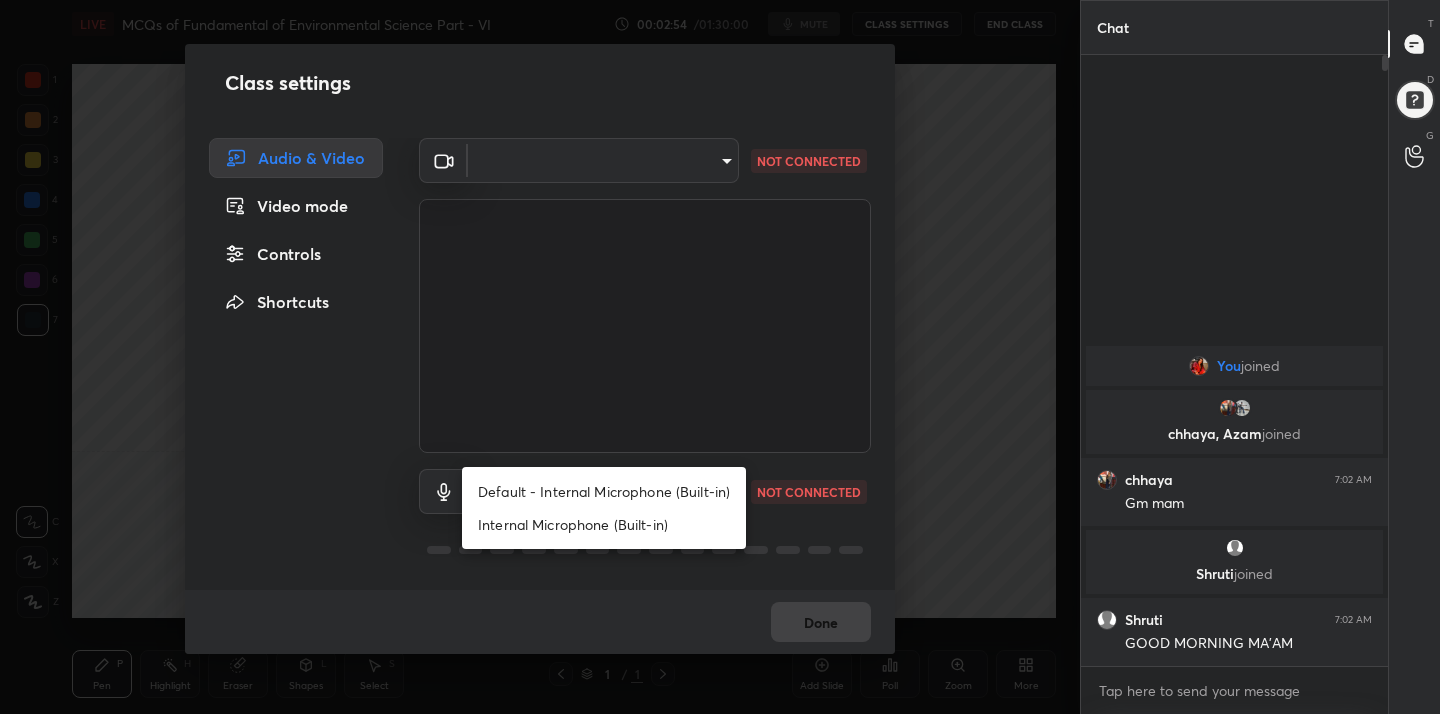 click on "Default - Internal Microphone (Built-in)" at bounding box center (604, 491) 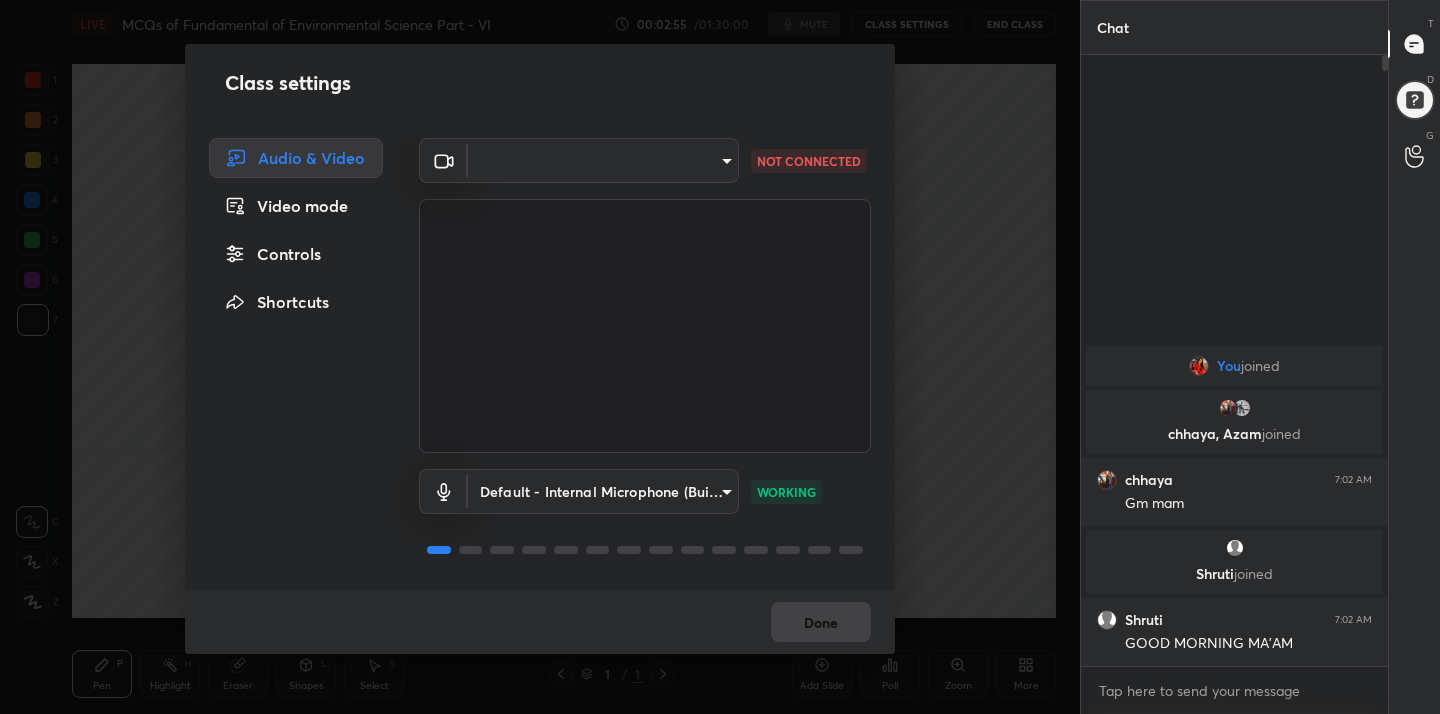 click on "1 2 3 4 5 6 7 C X Z C X Z E E Erase all   H H LIVE MCQs of Fundamental of Environmental Science Part - VI 00:02:55 /  01:30:00 mute CLASS SETTINGS End Class Setting up your live class Poll for   secs No correct answer Start poll Back MCQs of Fundamental of Environmental Science Part - VI • L7 of MCQs Practice Course of Fundamental of Environmental Science- UGC NET [DATE] [PERSON_NAME] Pen P Highlight H Eraser Shapes L Select S 1 / 1 Add Slide Poll Zoom More Chat You  joined [PERSON_NAME]  joined [PERSON_NAME] 7:02 AM Gm mam [PERSON_NAME]  joined Shruti 7:02 AM GOOD MORNING MA'AM JUMP TO LATEST Enable hand raising Enable raise hand to speak to learners. Once enabled, chat will be turned off temporarily. Enable x   introducing Raise a hand with a doubt Now learners can raise their hand along with a doubt  How it works? Doubts asked by learners will show up here NEW DOUBTS ASKED No one has raised a hand yet Can't raise hand Looks like educator just invited you to speak. Please wait before you can raise your hand again. Got it" at bounding box center [720, 357] 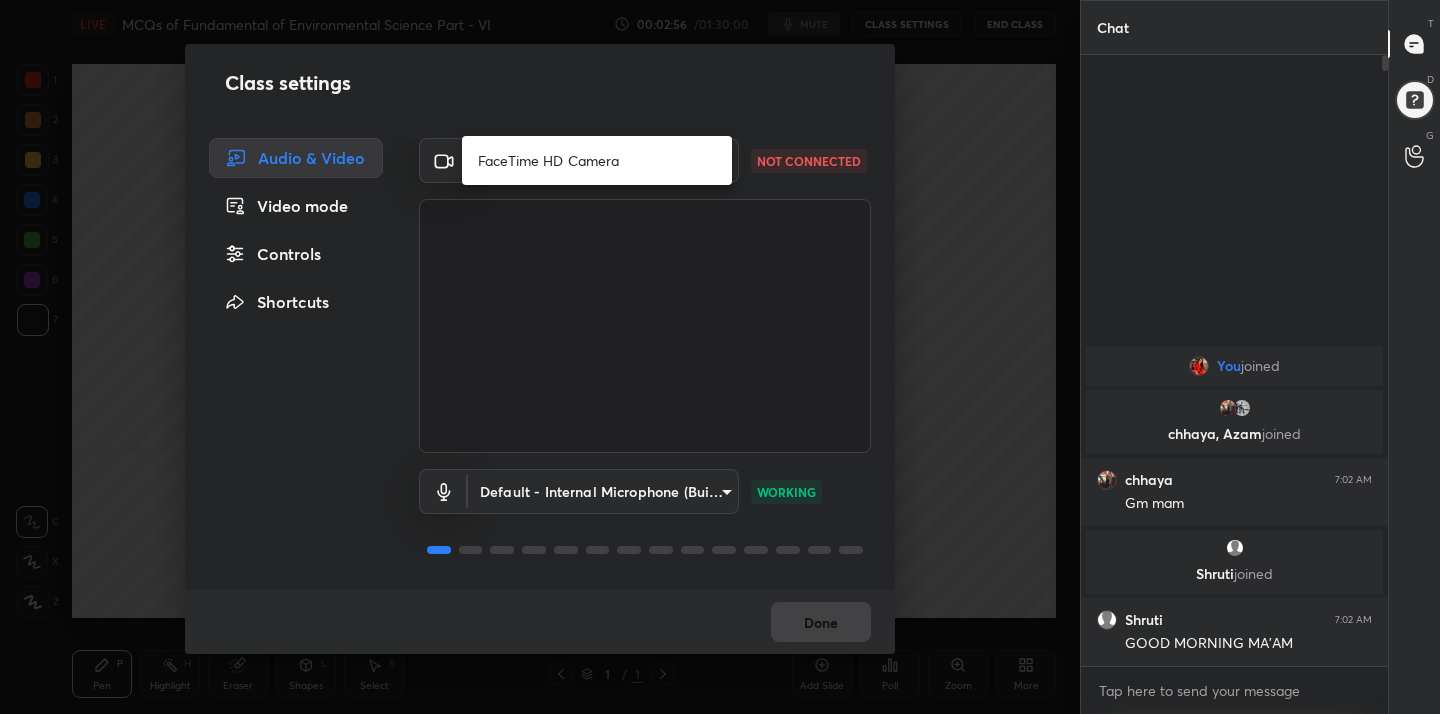 click on "FaceTime HD Camera" at bounding box center (597, 160) 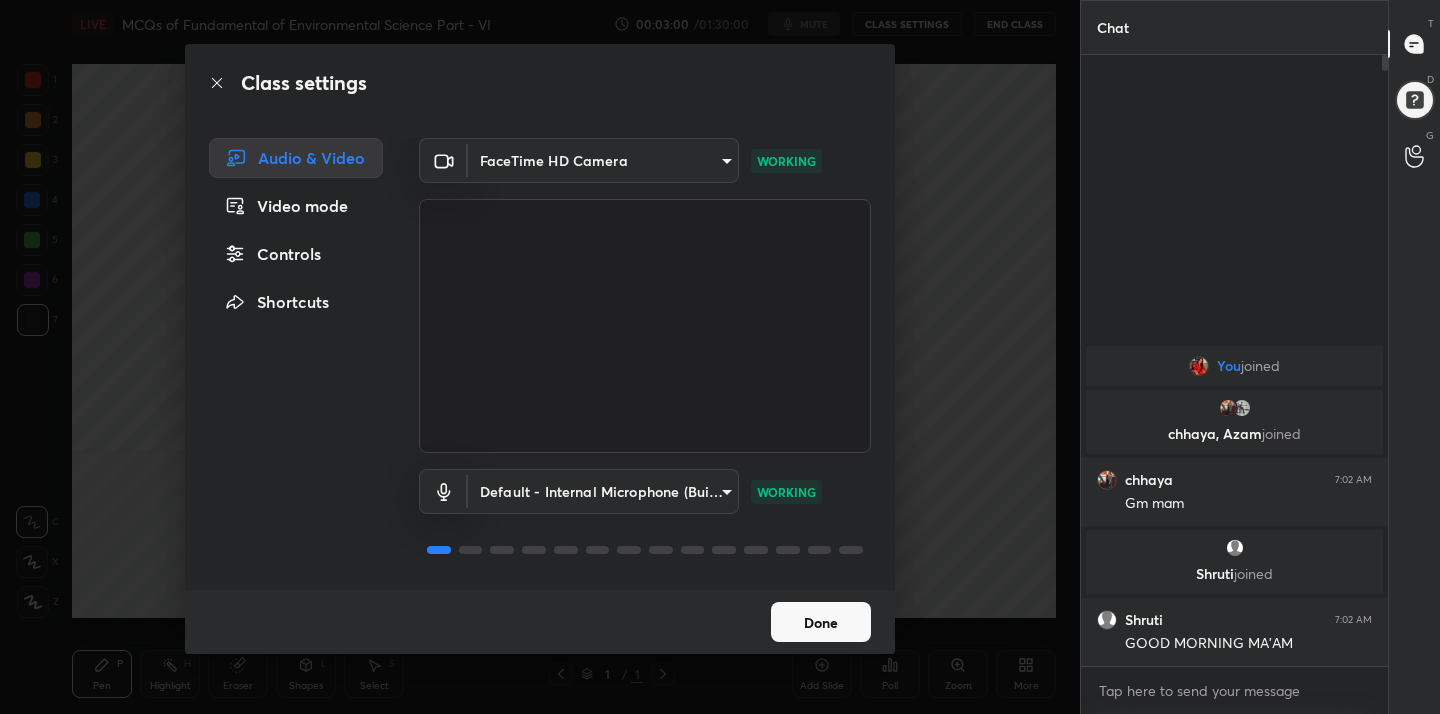 click on "Done" at bounding box center (821, 622) 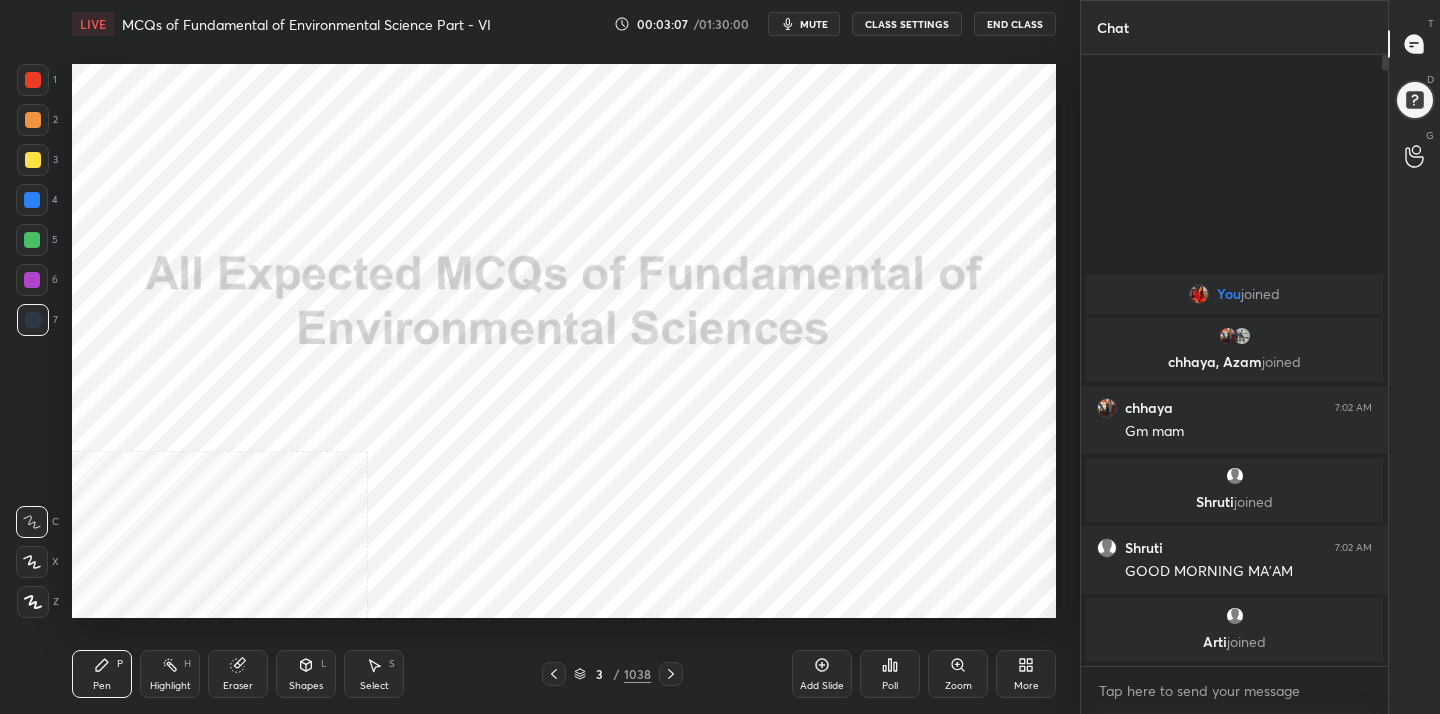 click 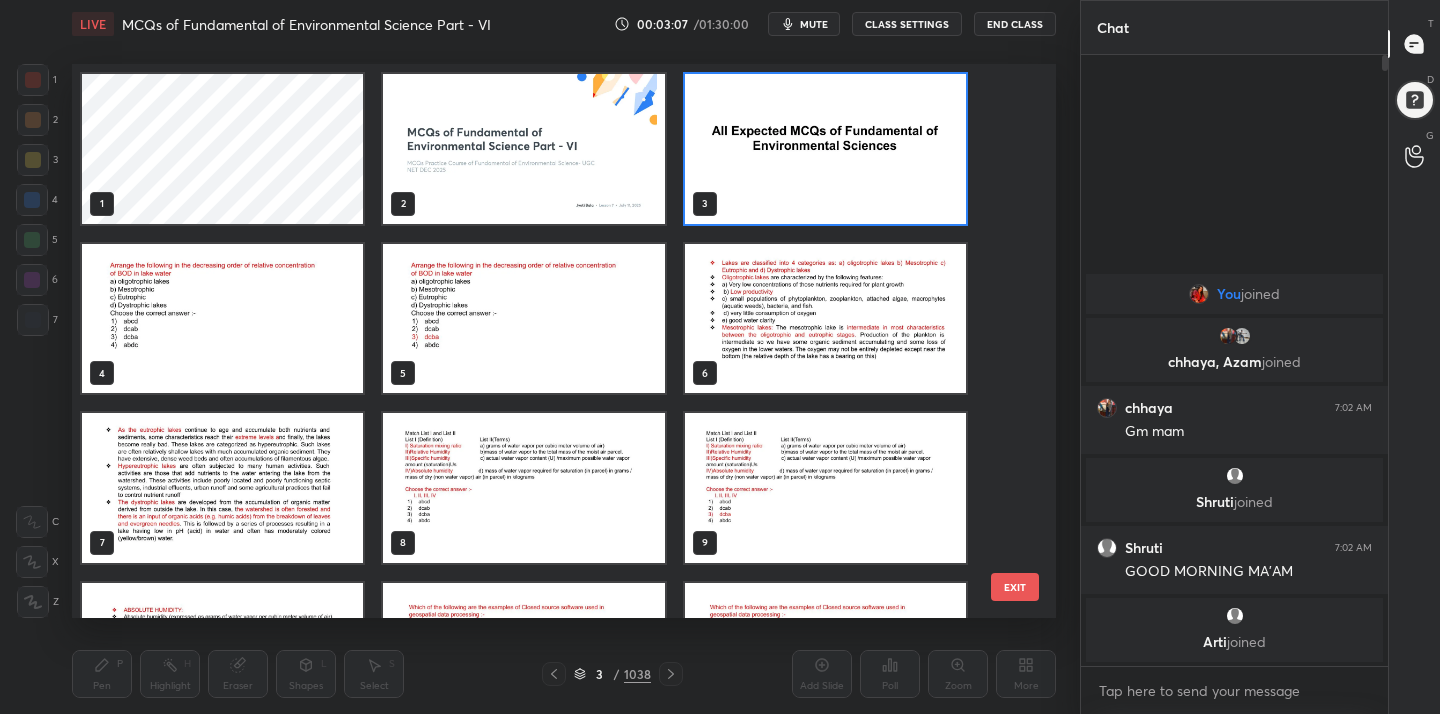 scroll, scrollTop: 7, scrollLeft: 11, axis: both 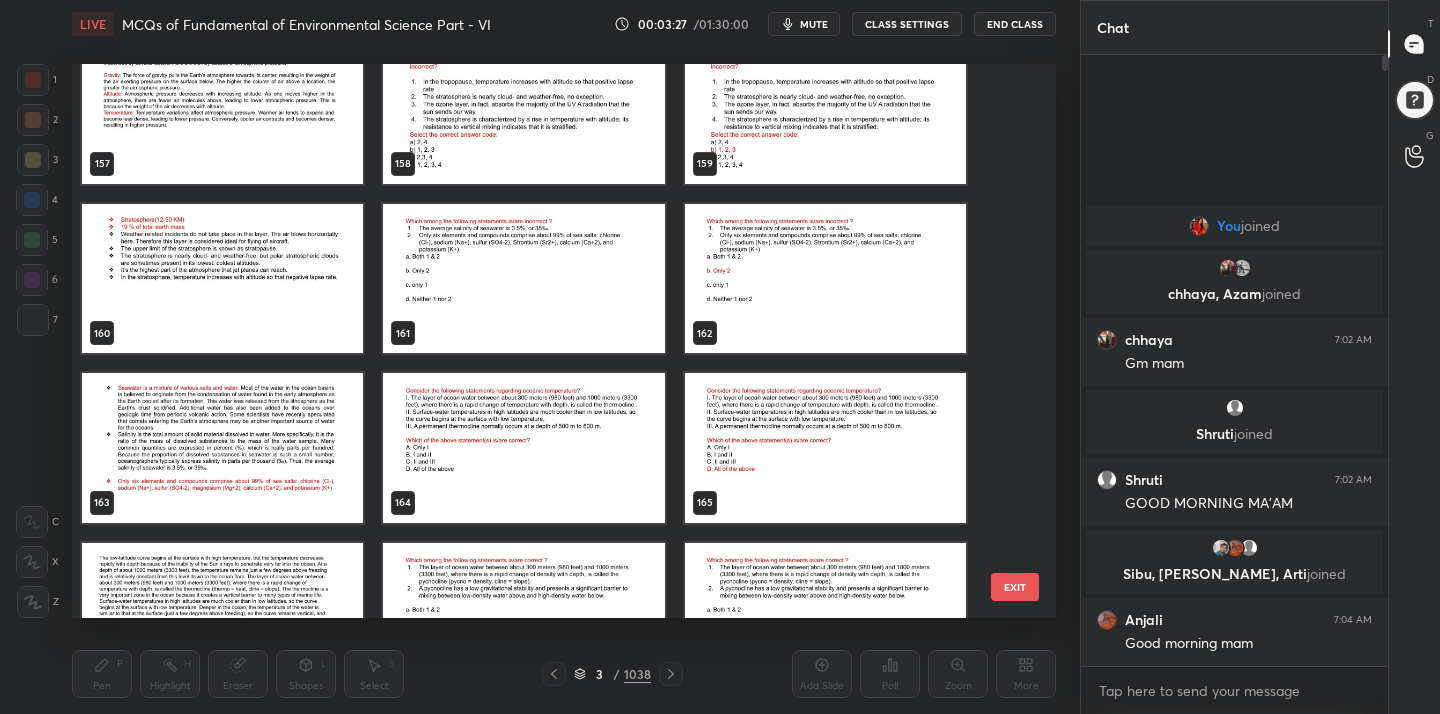 click at bounding box center (523, 448) 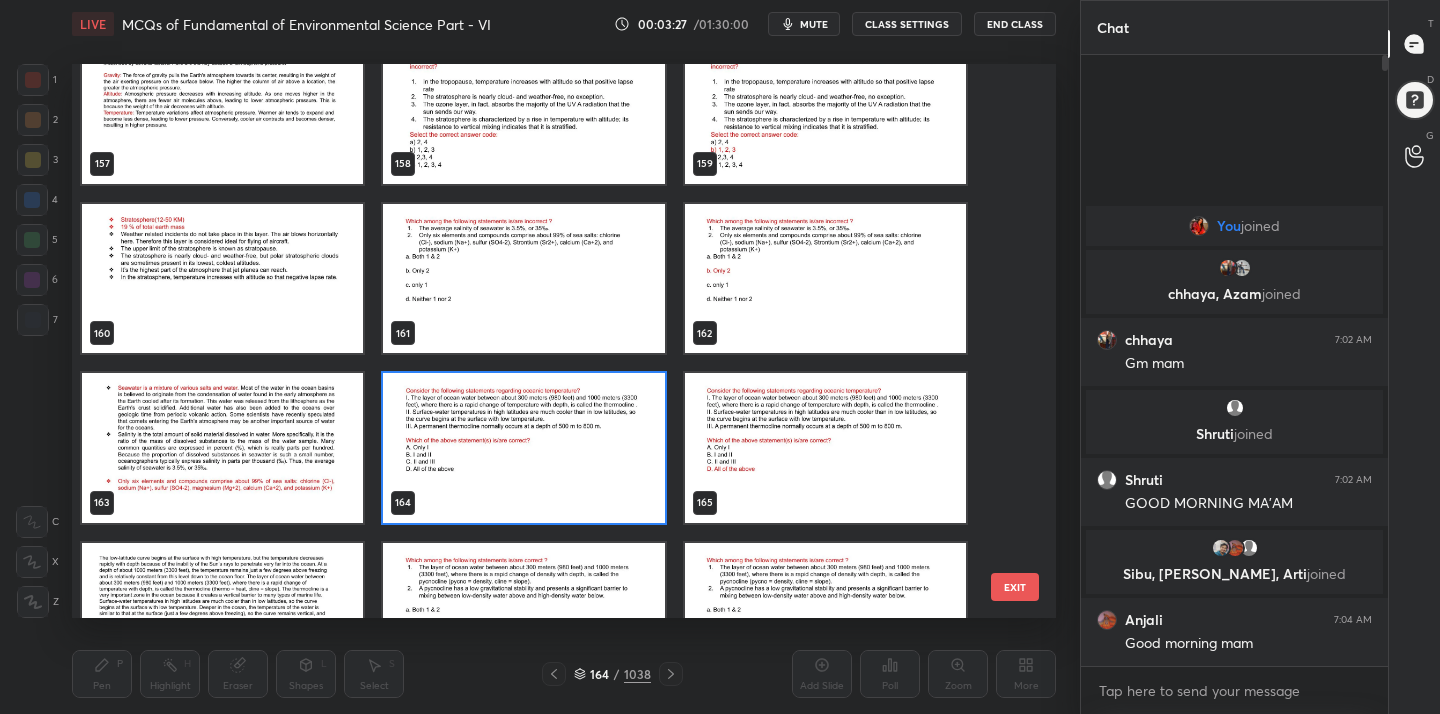 click at bounding box center [523, 448] 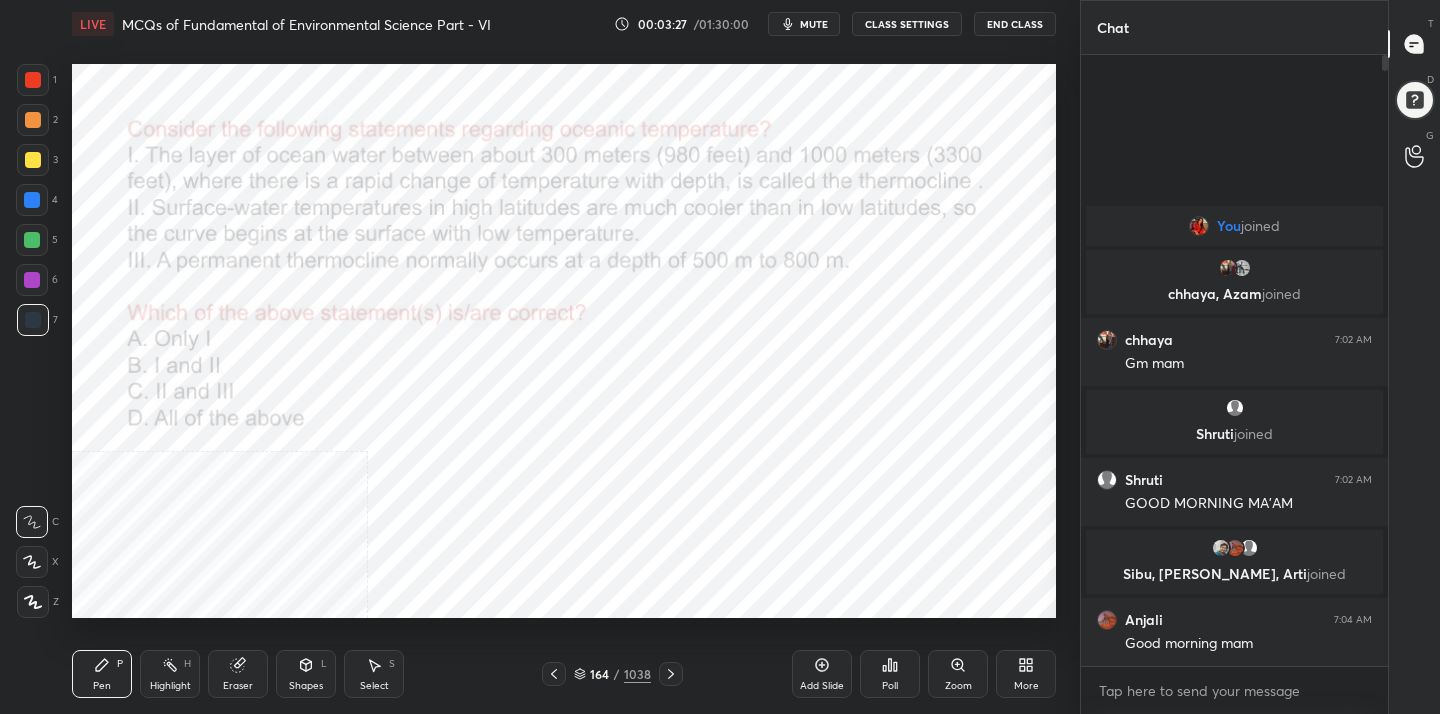 click at bounding box center [523, 448] 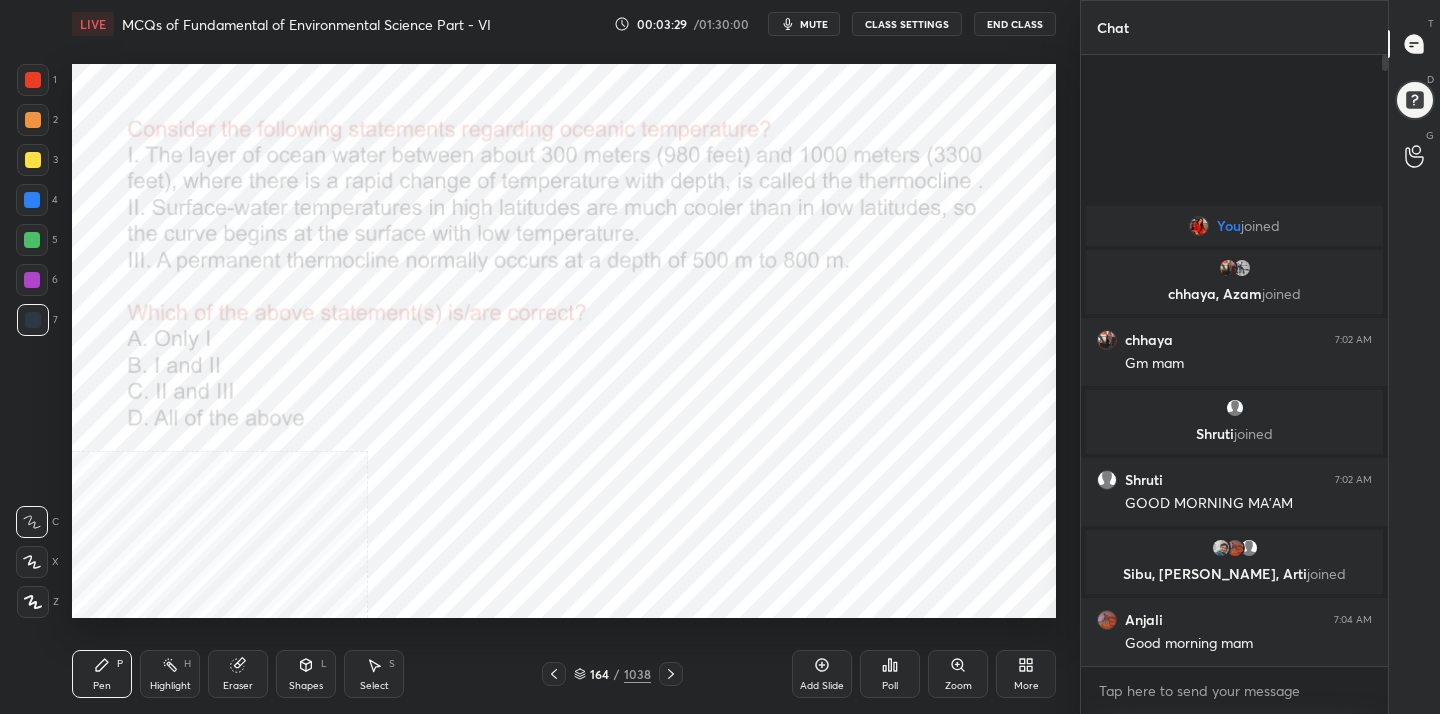 click on "164" at bounding box center [600, 674] 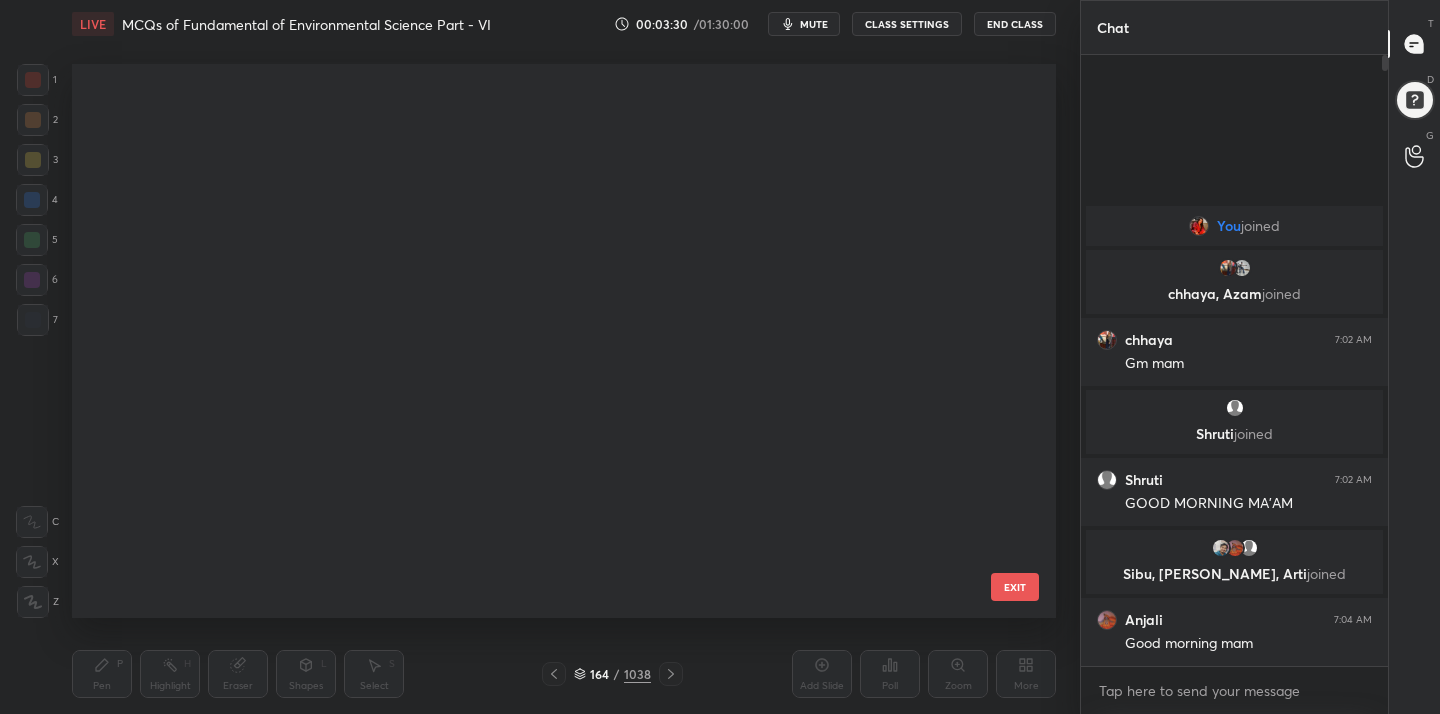 scroll, scrollTop: 8769, scrollLeft: 0, axis: vertical 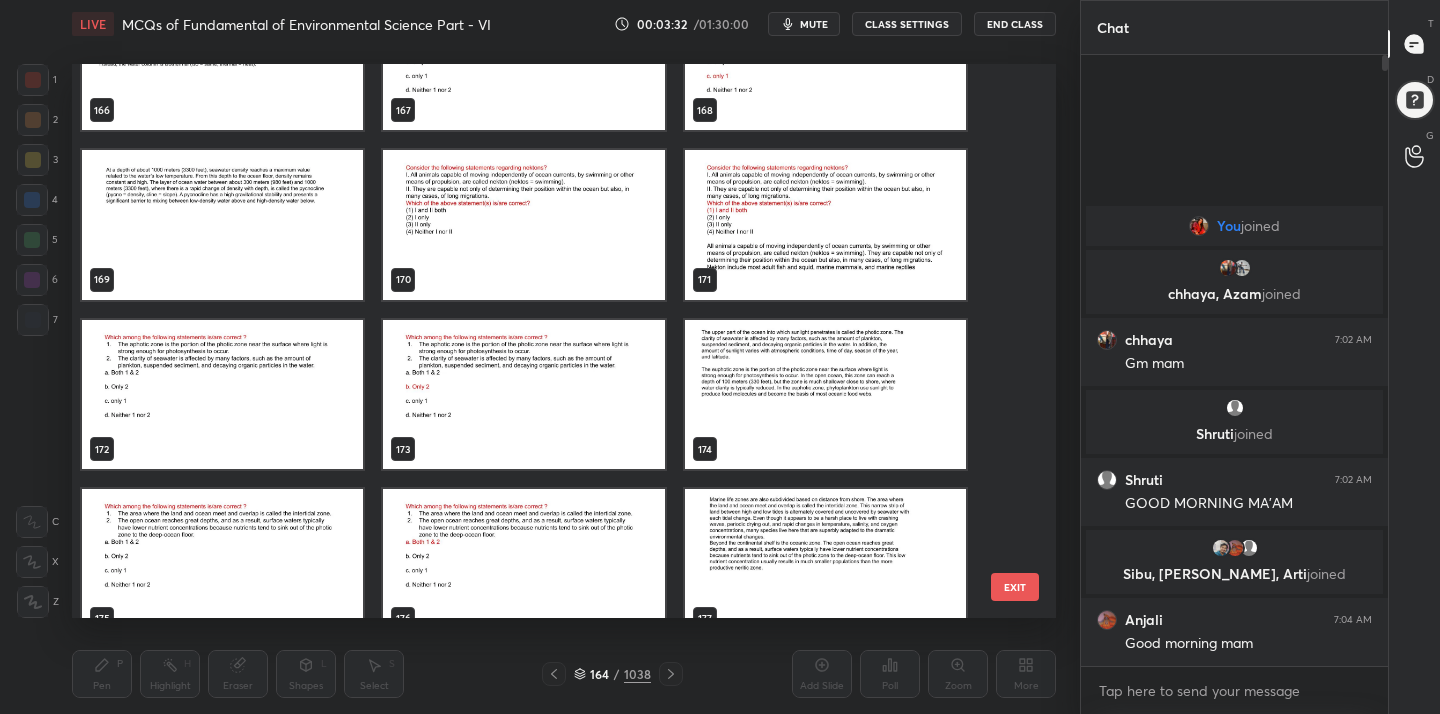 click at bounding box center (222, 395) 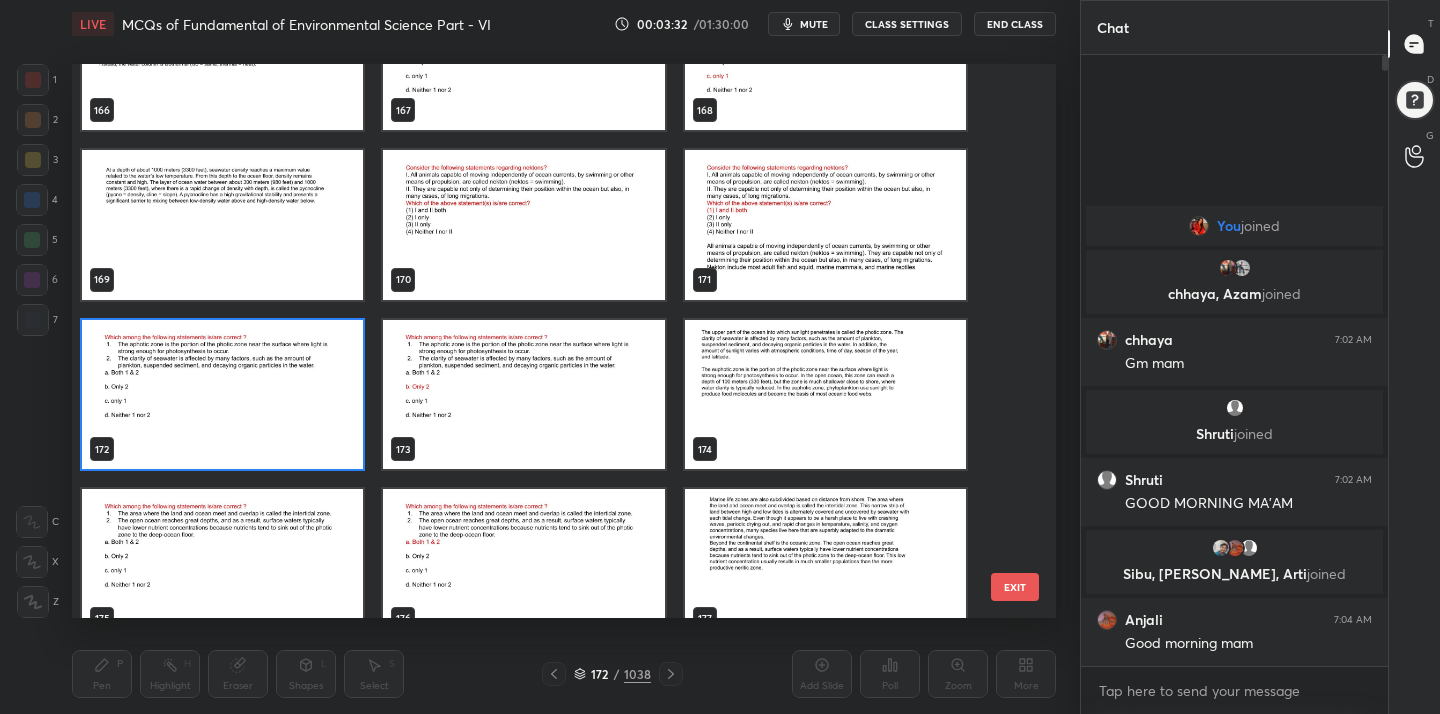 click at bounding box center (222, 395) 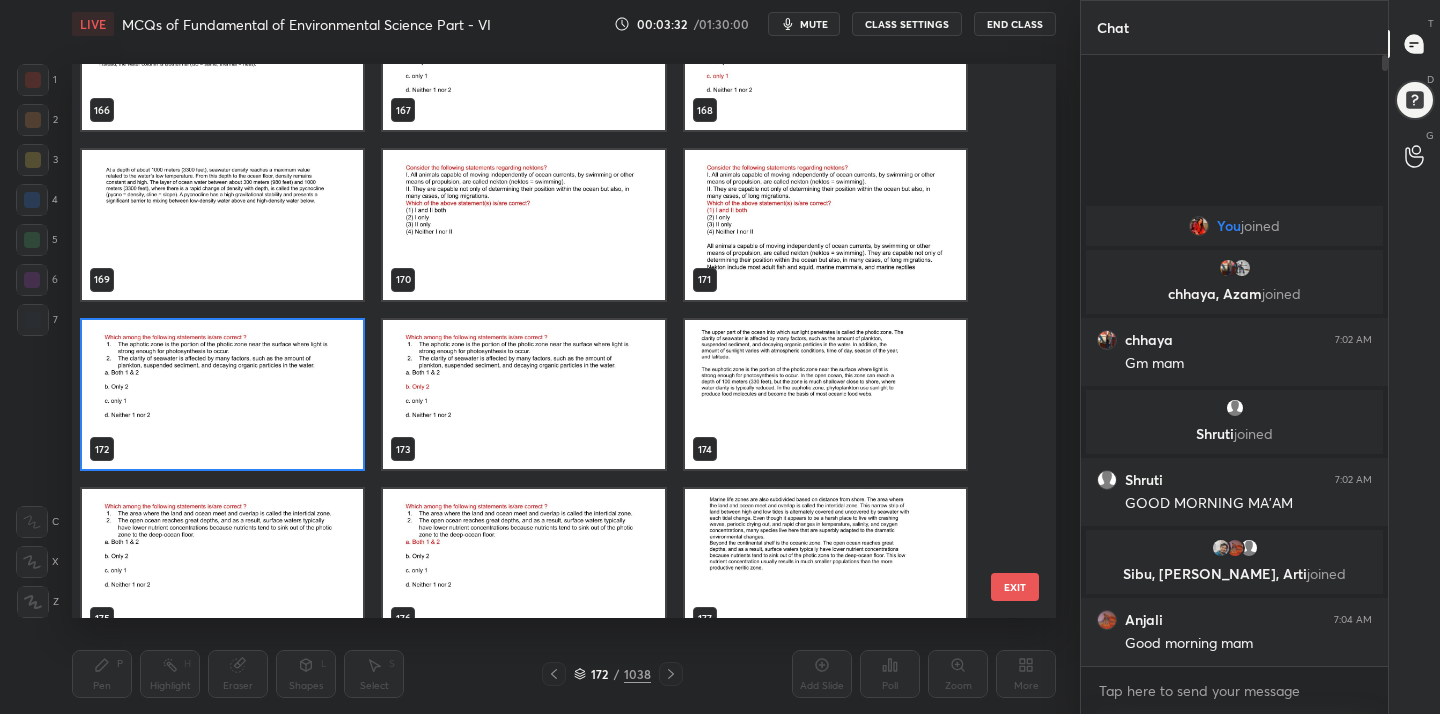 click at bounding box center (222, 395) 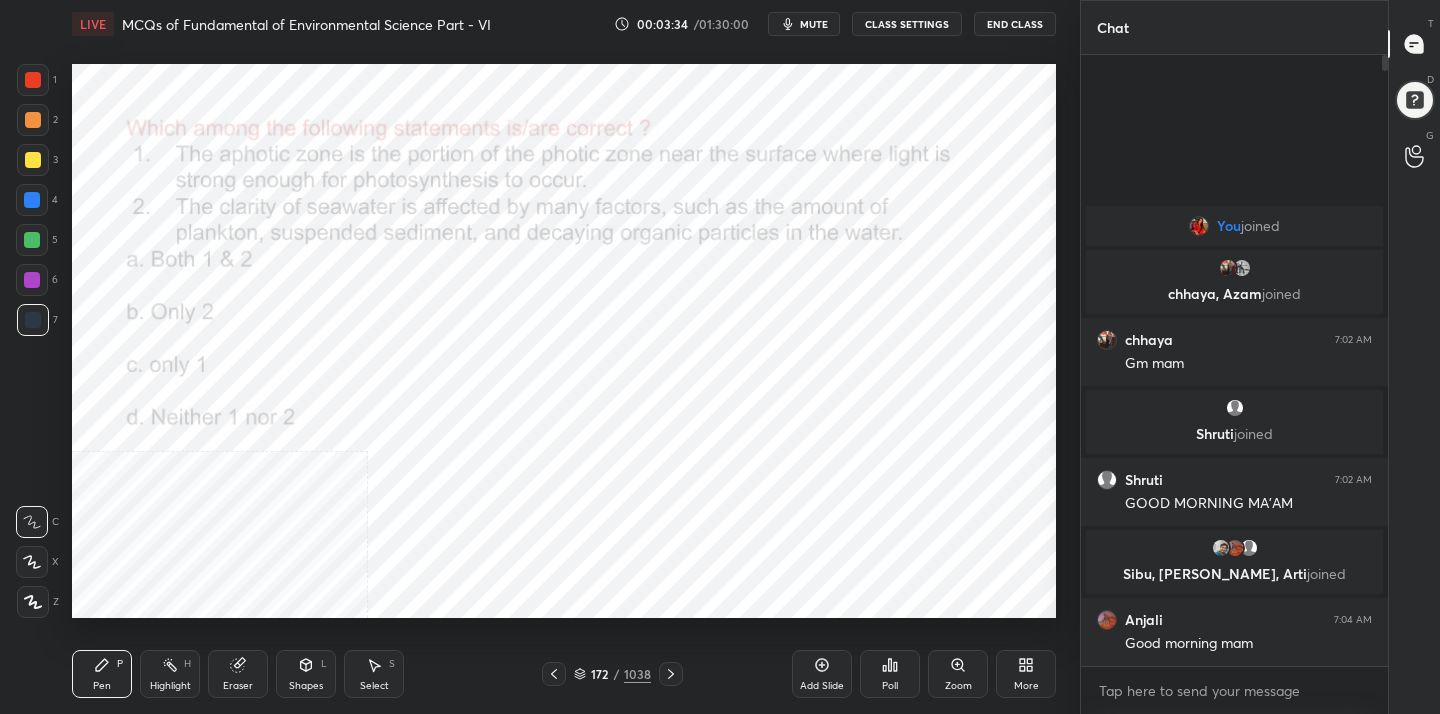 click 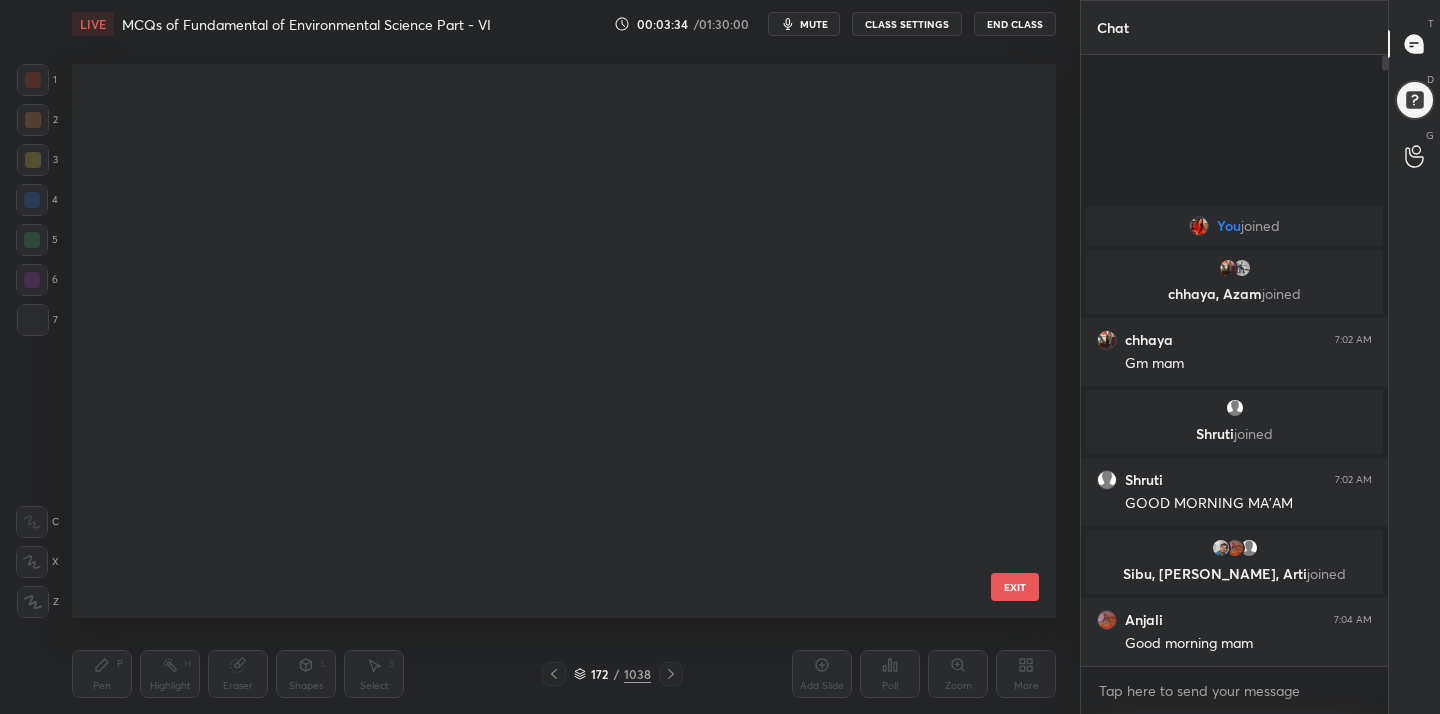 scroll, scrollTop: 547, scrollLeft: 974, axis: both 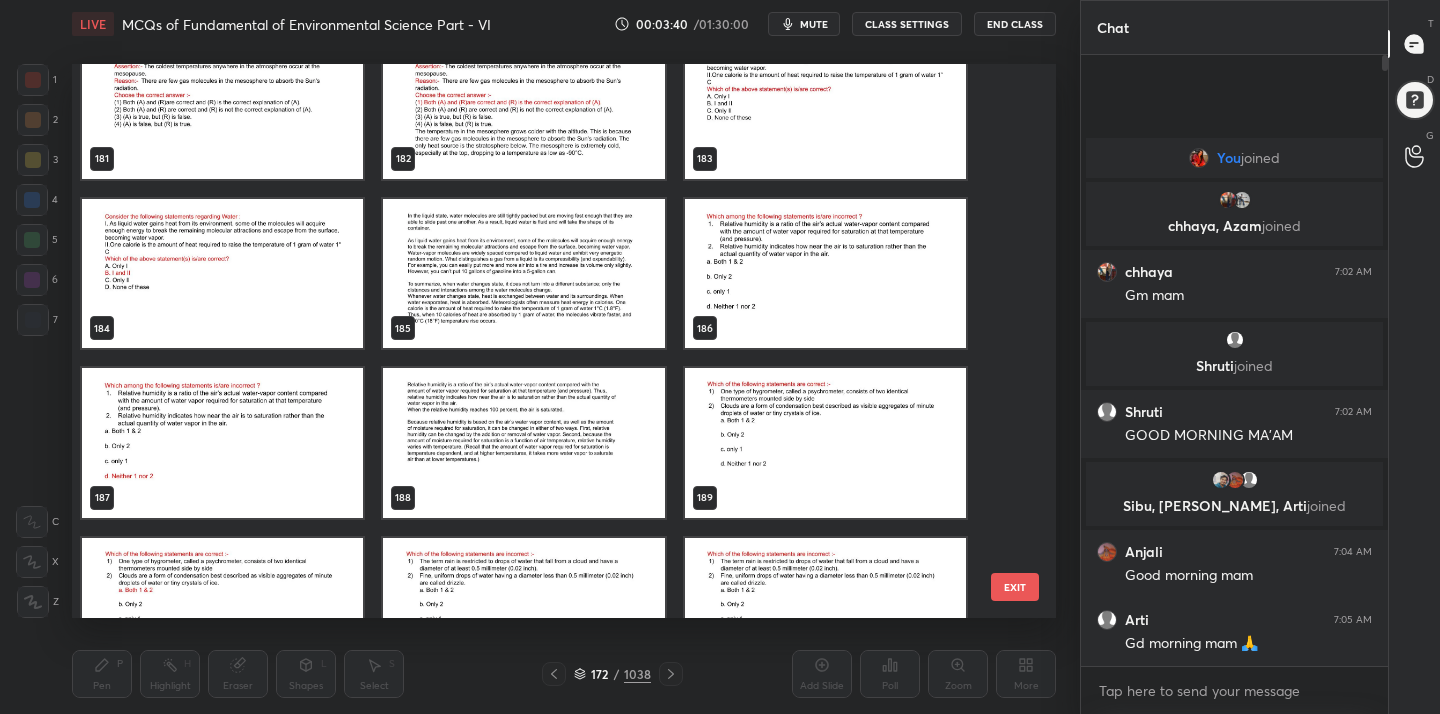 click at bounding box center (825, 443) 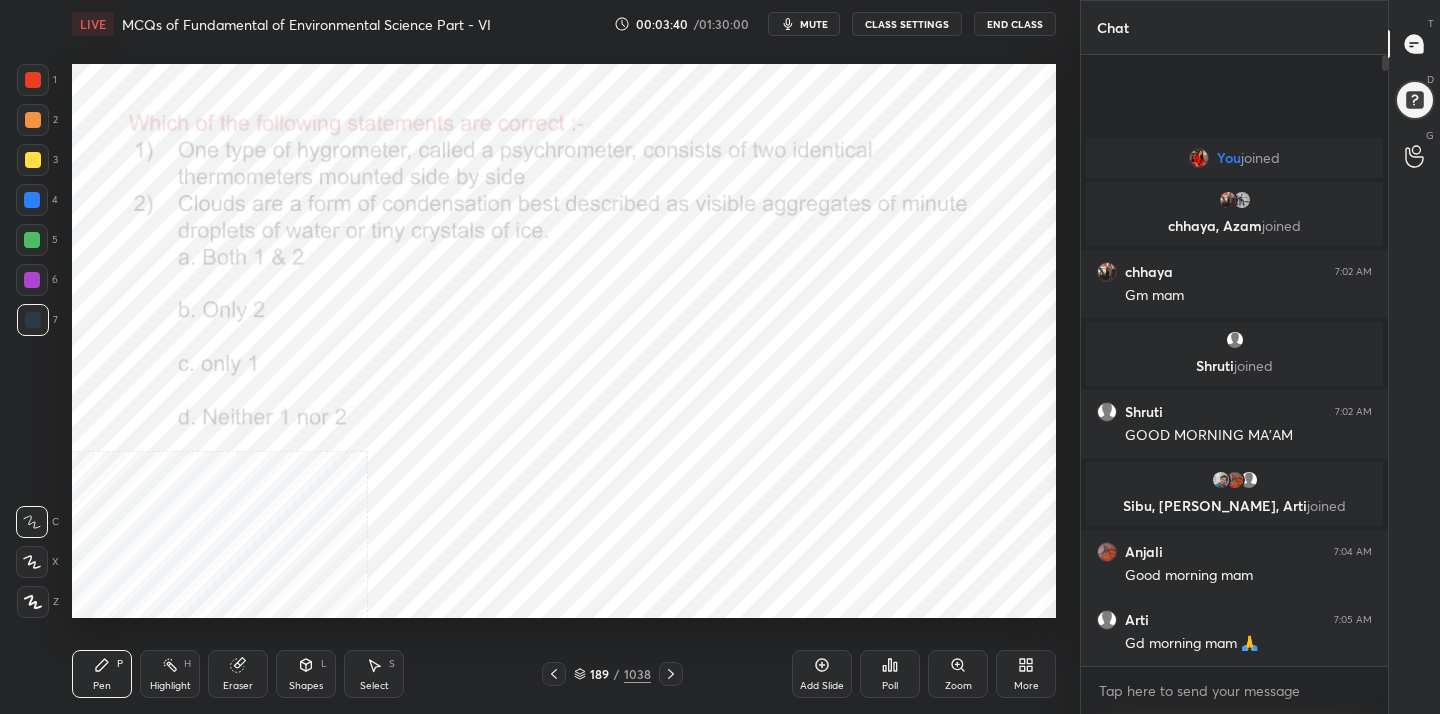 click at bounding box center [825, 443] 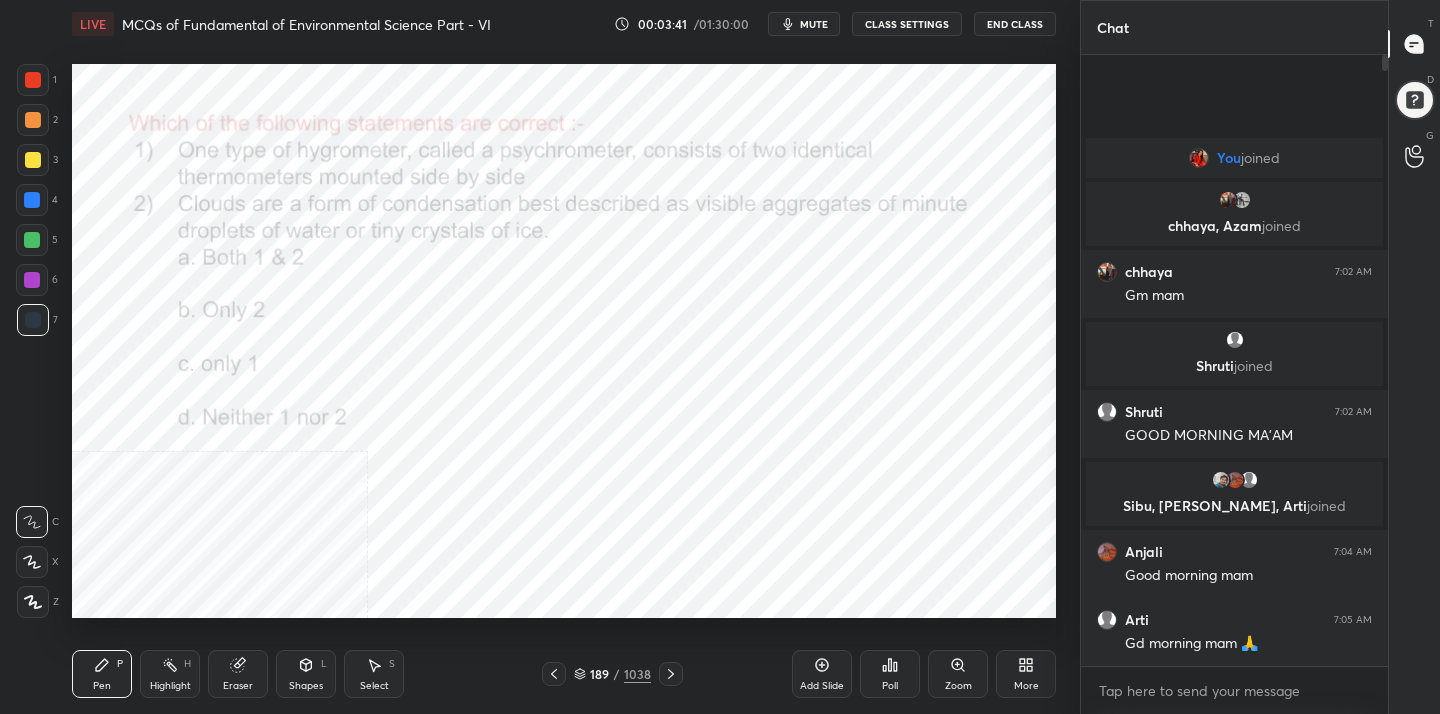 click on "189" at bounding box center (600, 674) 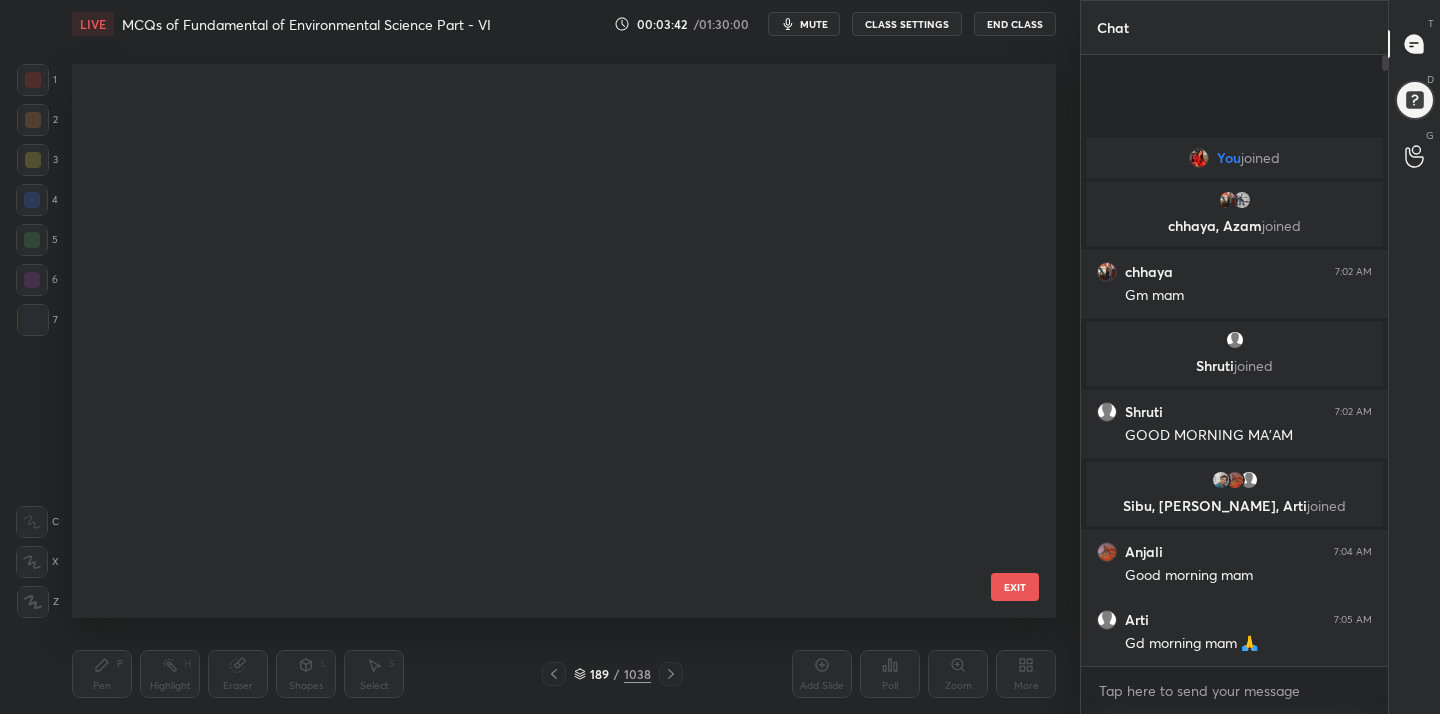 scroll, scrollTop: 10125, scrollLeft: 0, axis: vertical 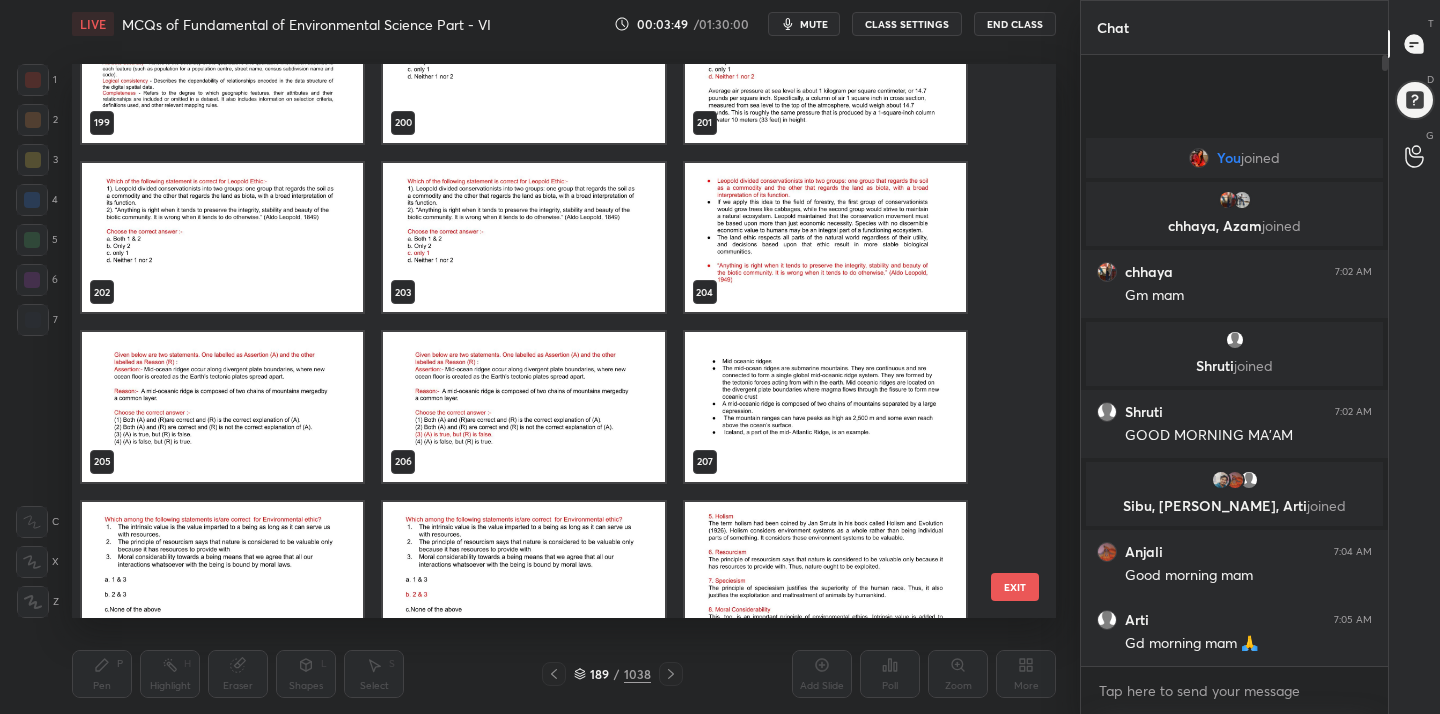 click at bounding box center [222, 407] 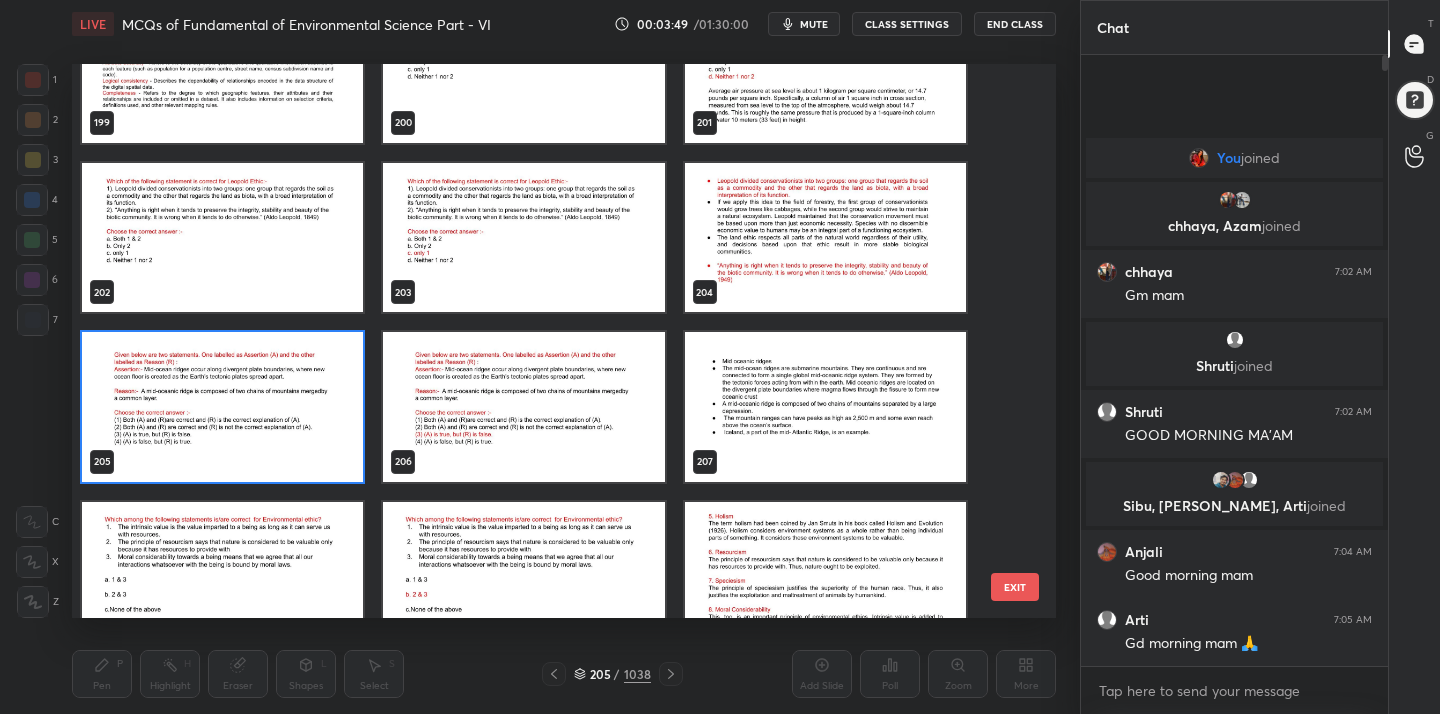 click at bounding box center (222, 407) 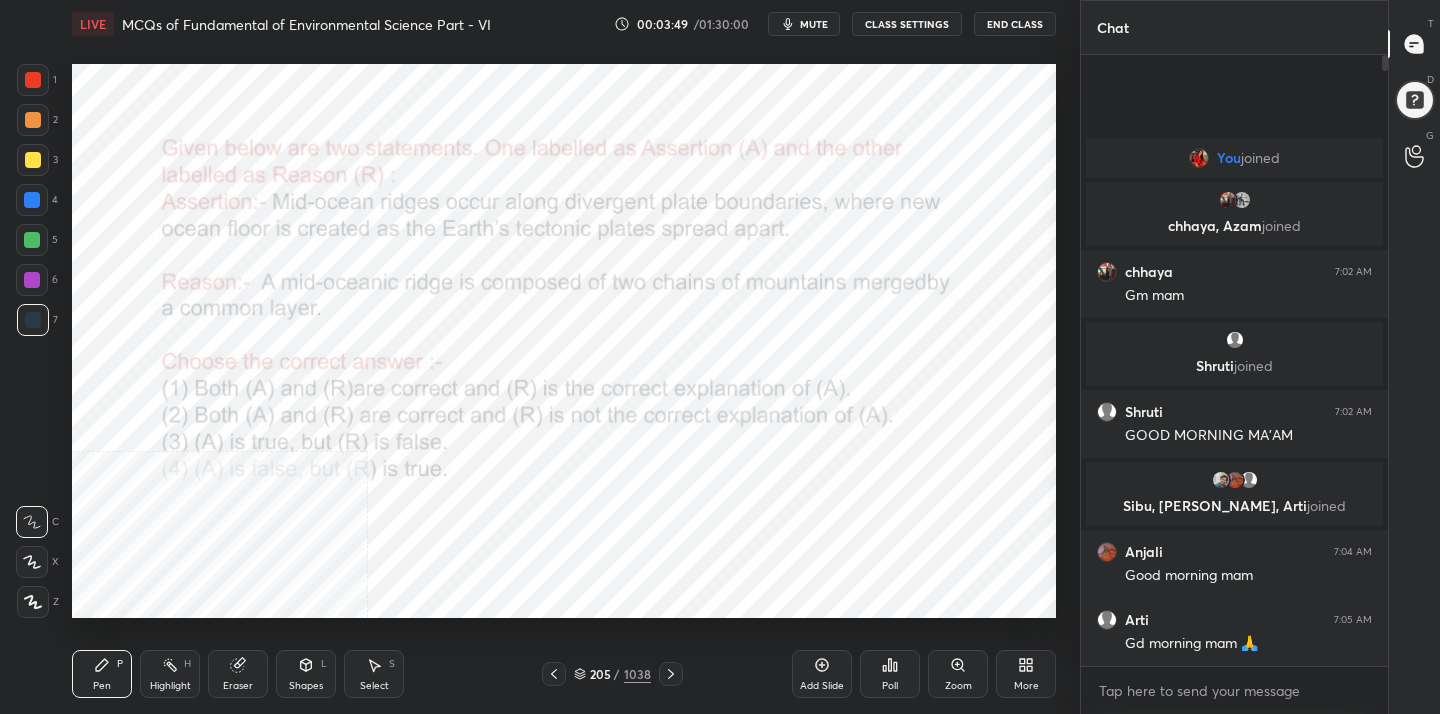 click at bounding box center [222, 407] 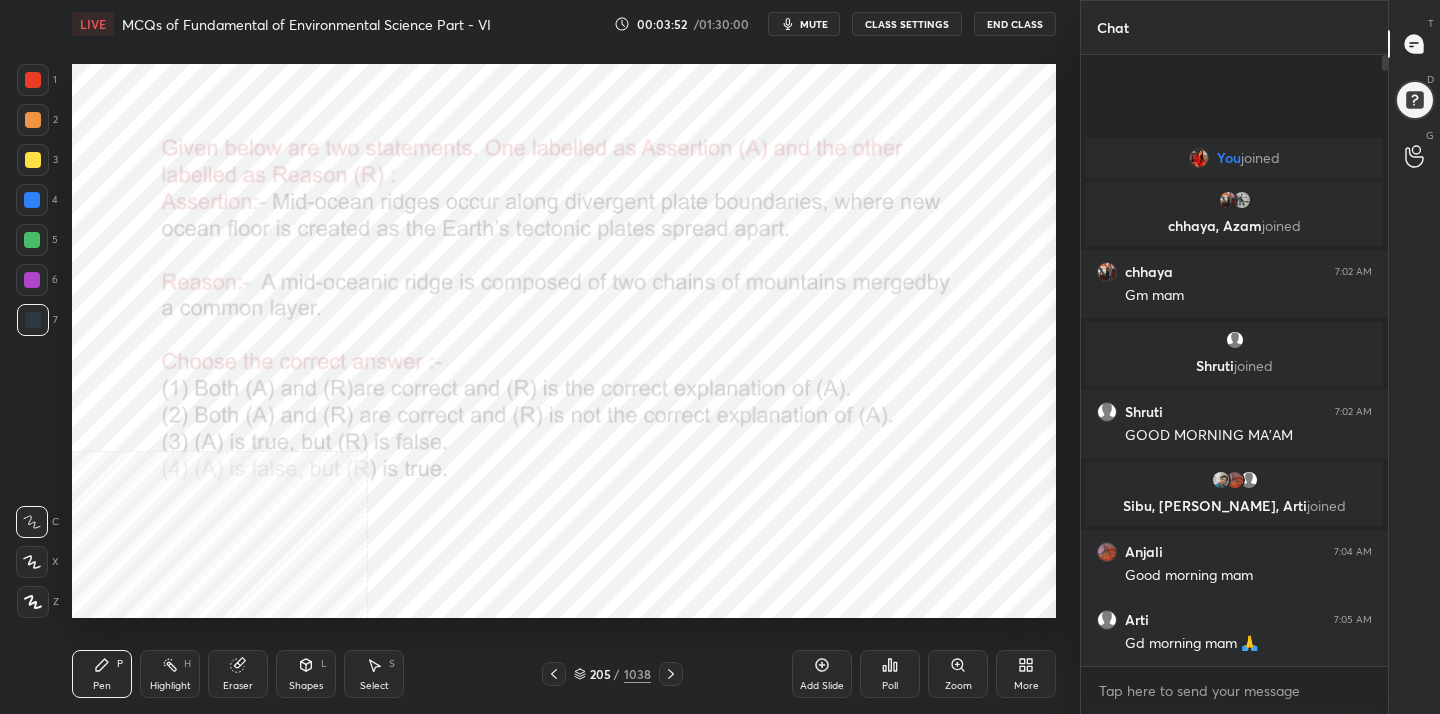click on "More" at bounding box center [1026, 674] 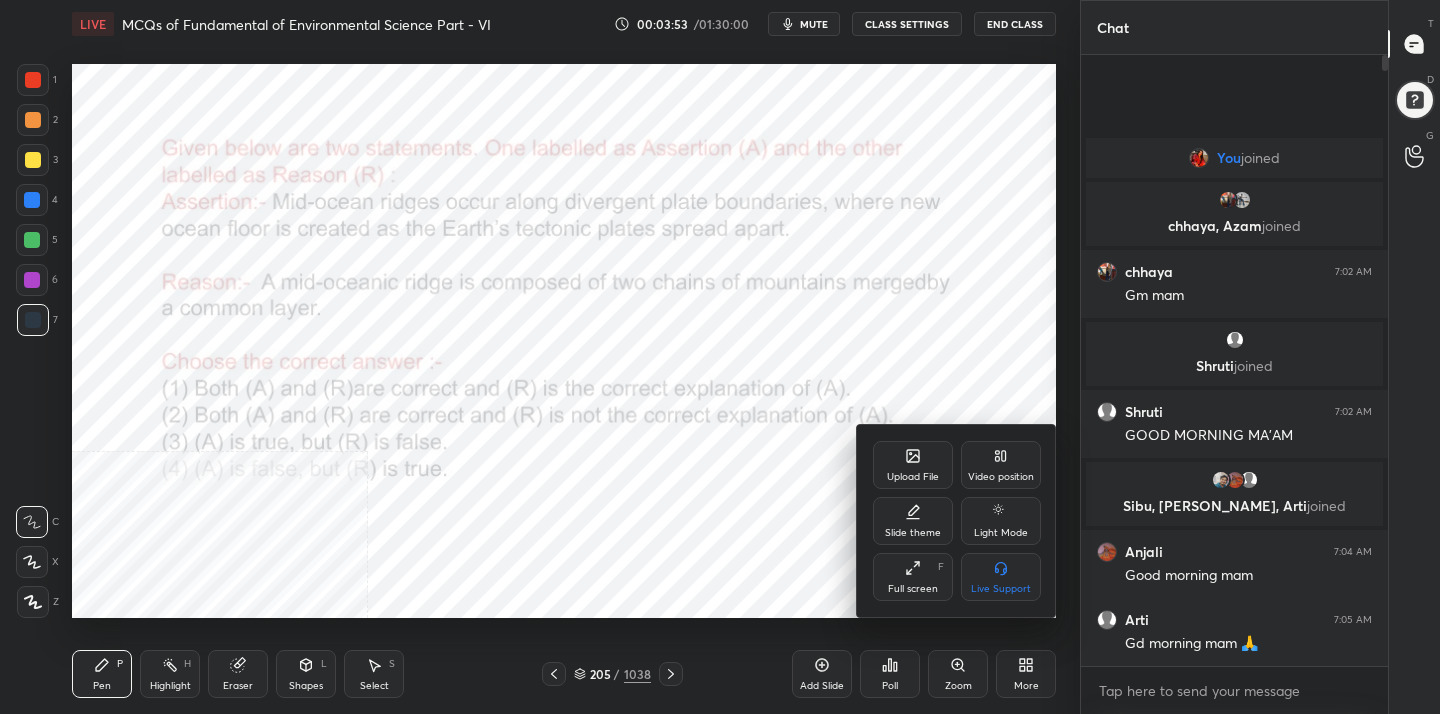 click on "Video position" at bounding box center [1001, 477] 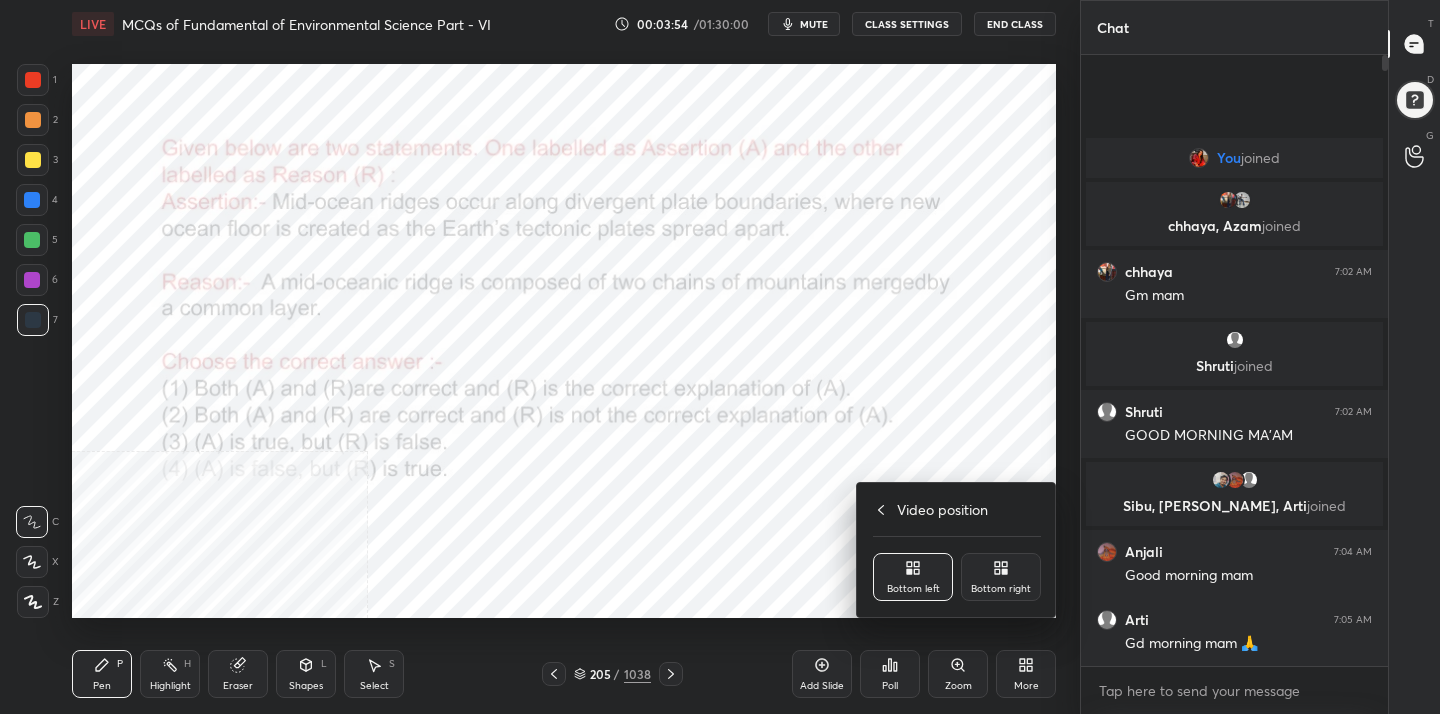 click on "Bottom right" at bounding box center (1001, 577) 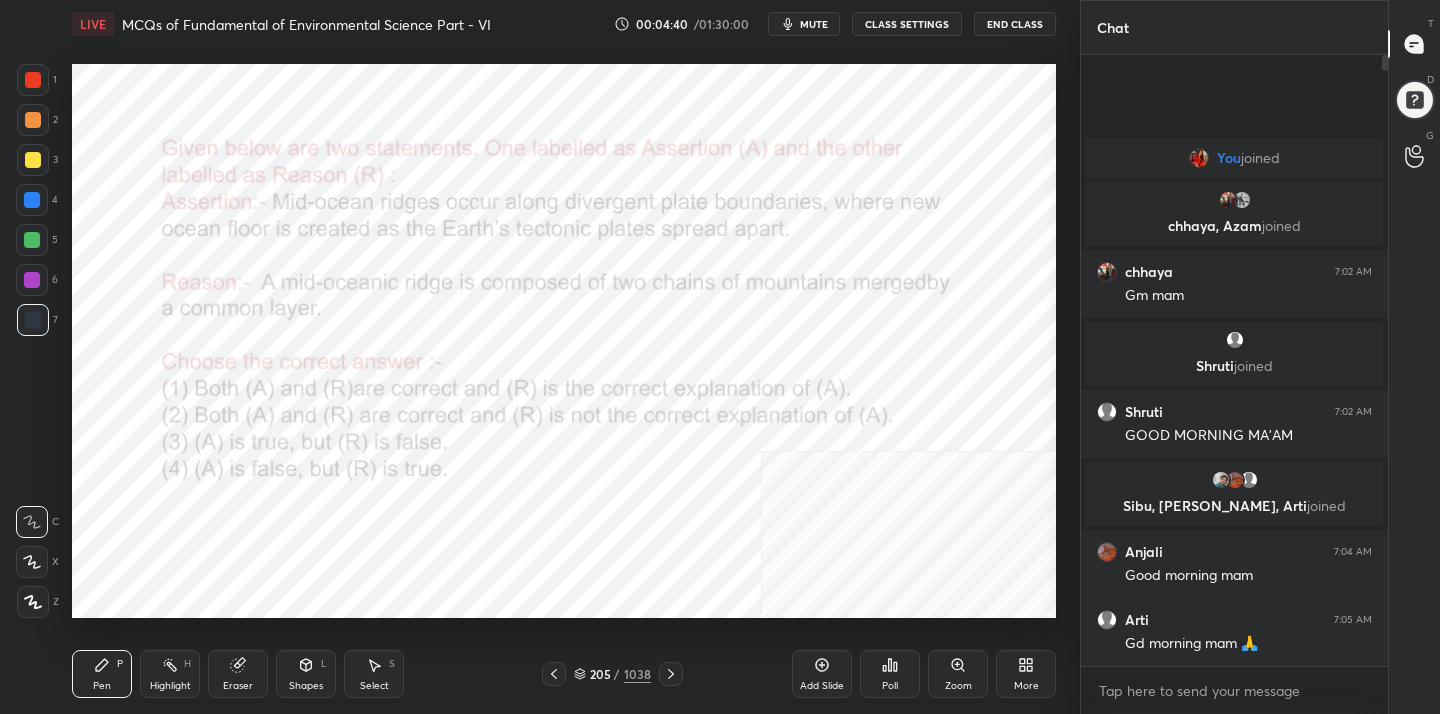 click on "mute" at bounding box center (814, 24) 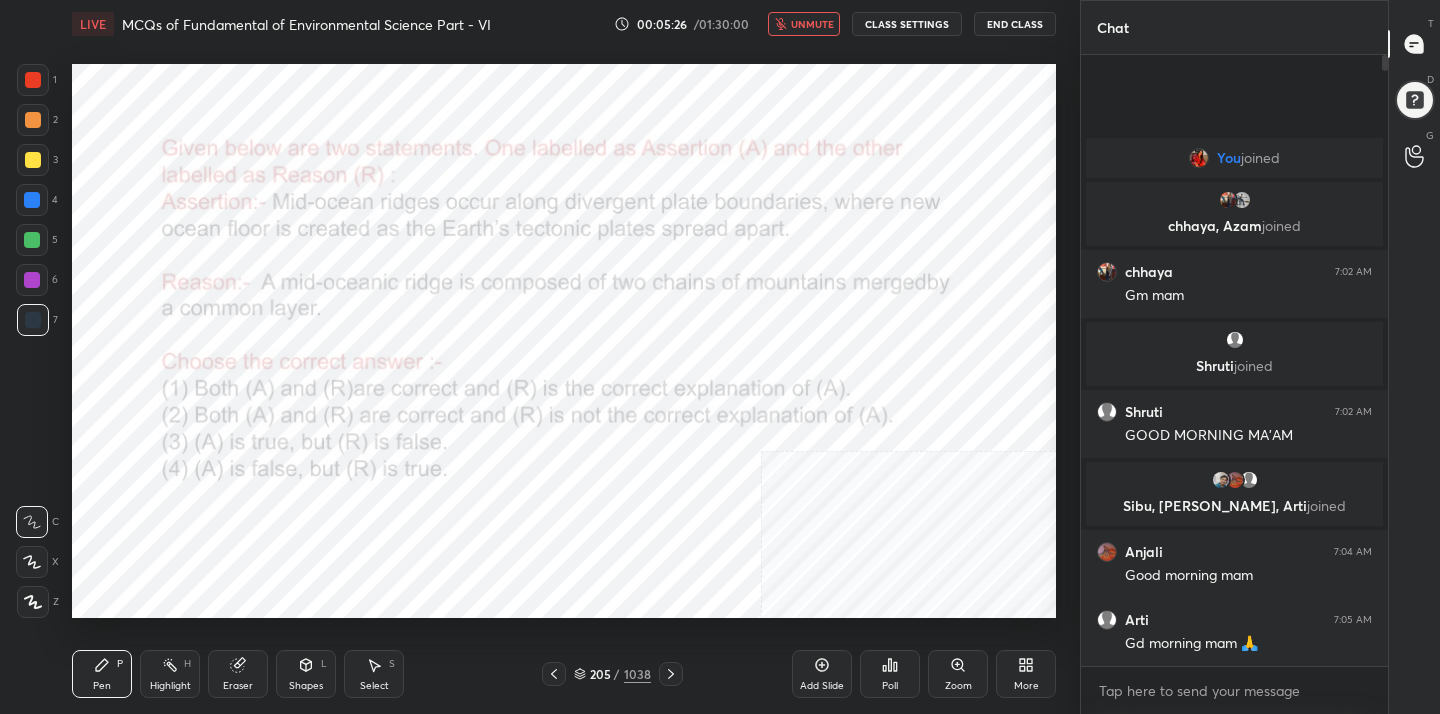 click on "unmute" at bounding box center [804, 24] 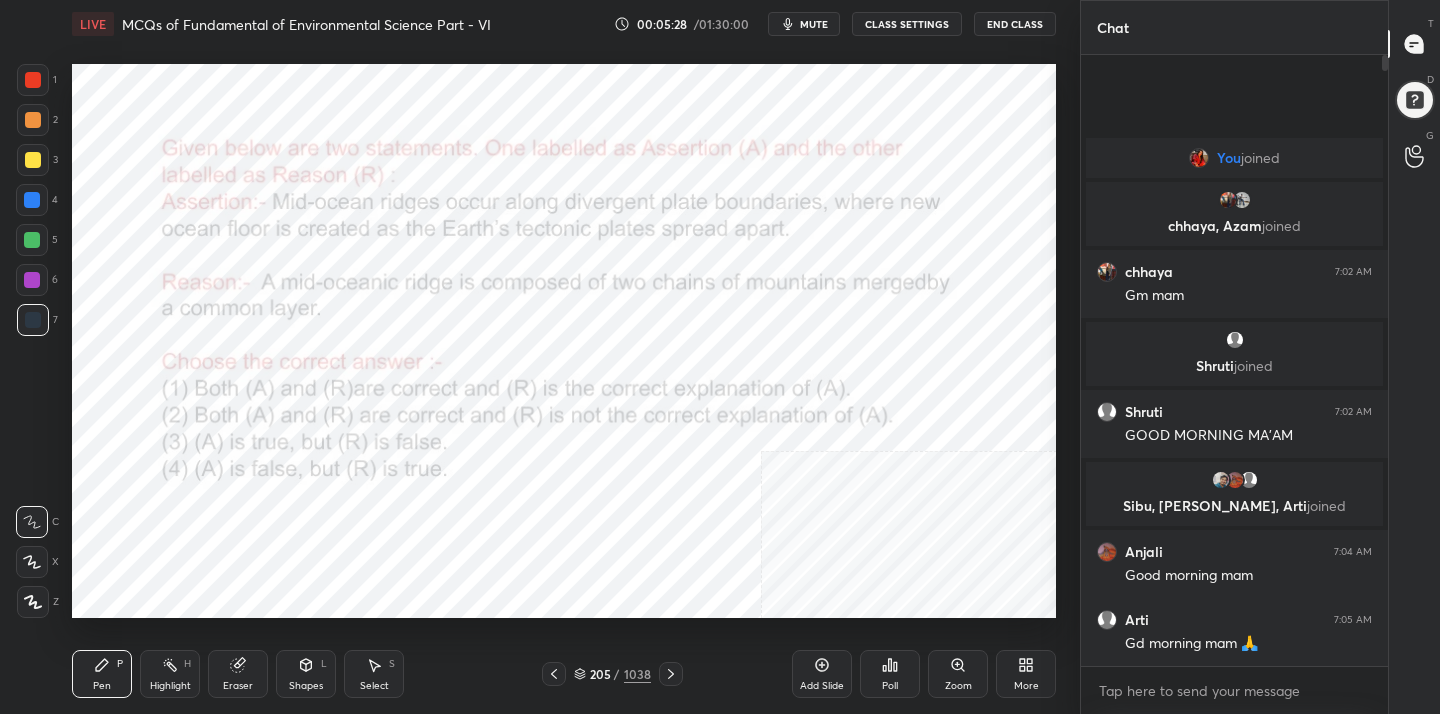 click 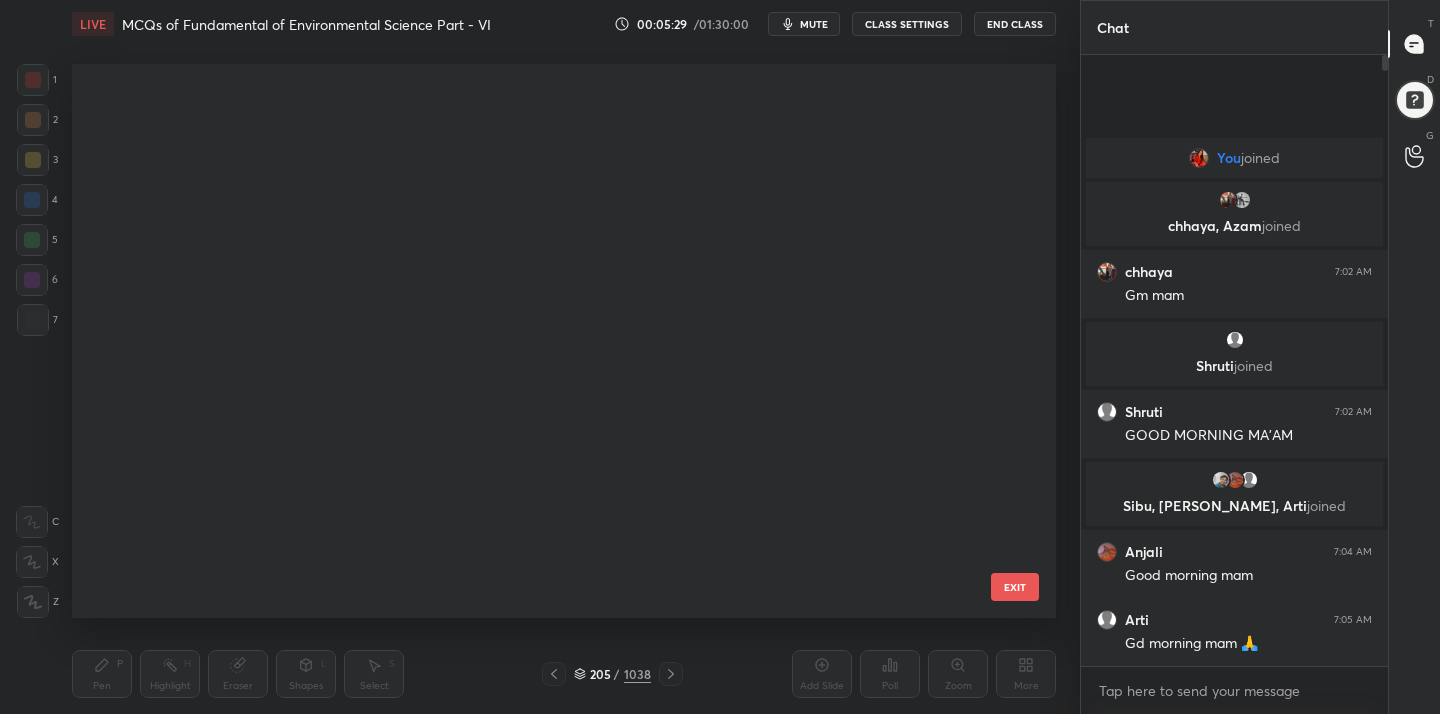 scroll, scrollTop: 11142, scrollLeft: 0, axis: vertical 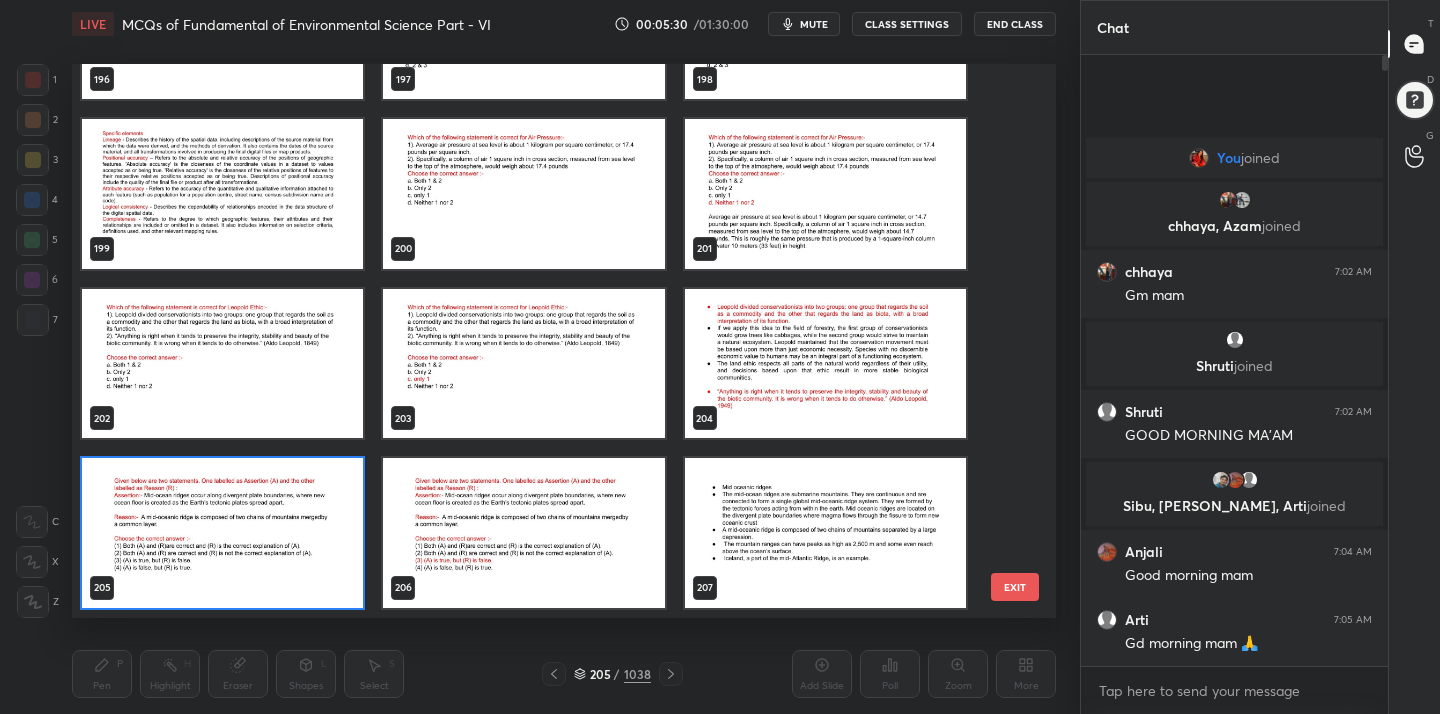 click at bounding box center (222, 533) 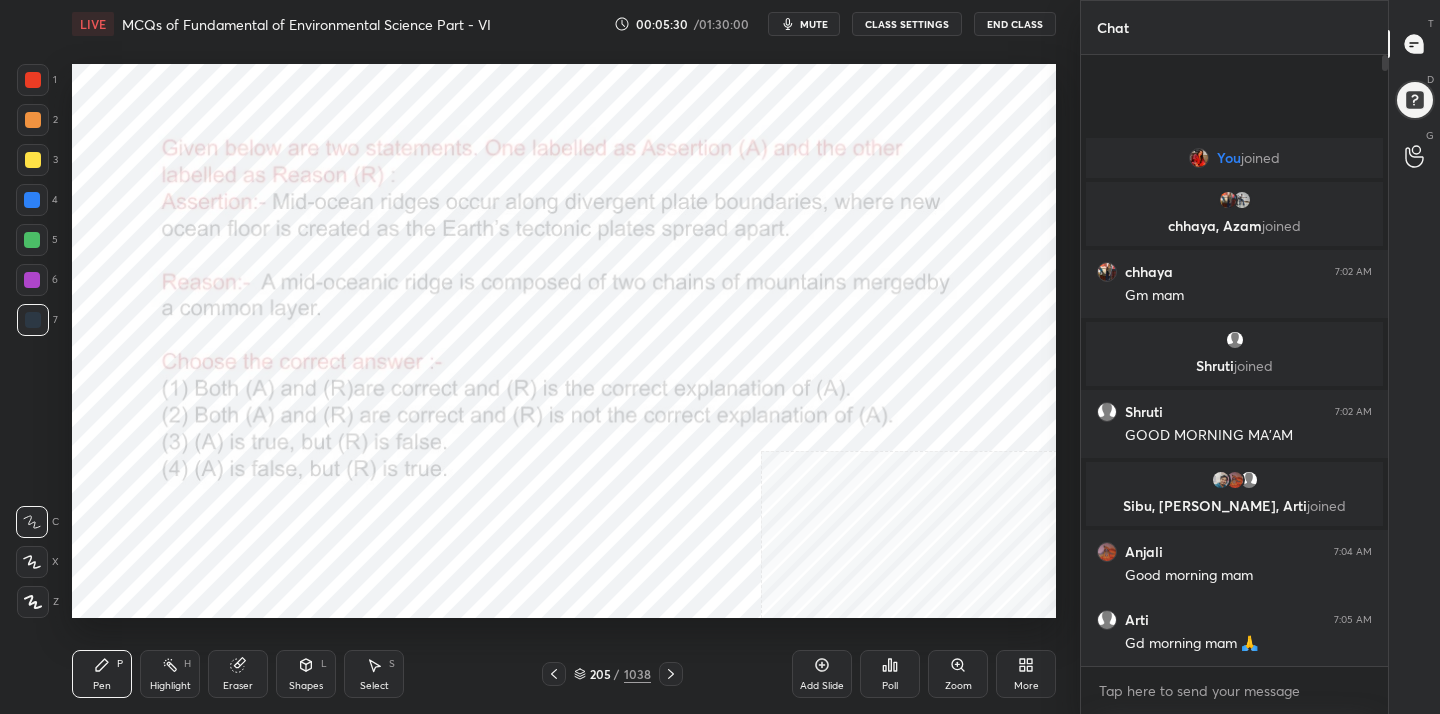 scroll, scrollTop: 0, scrollLeft: 0, axis: both 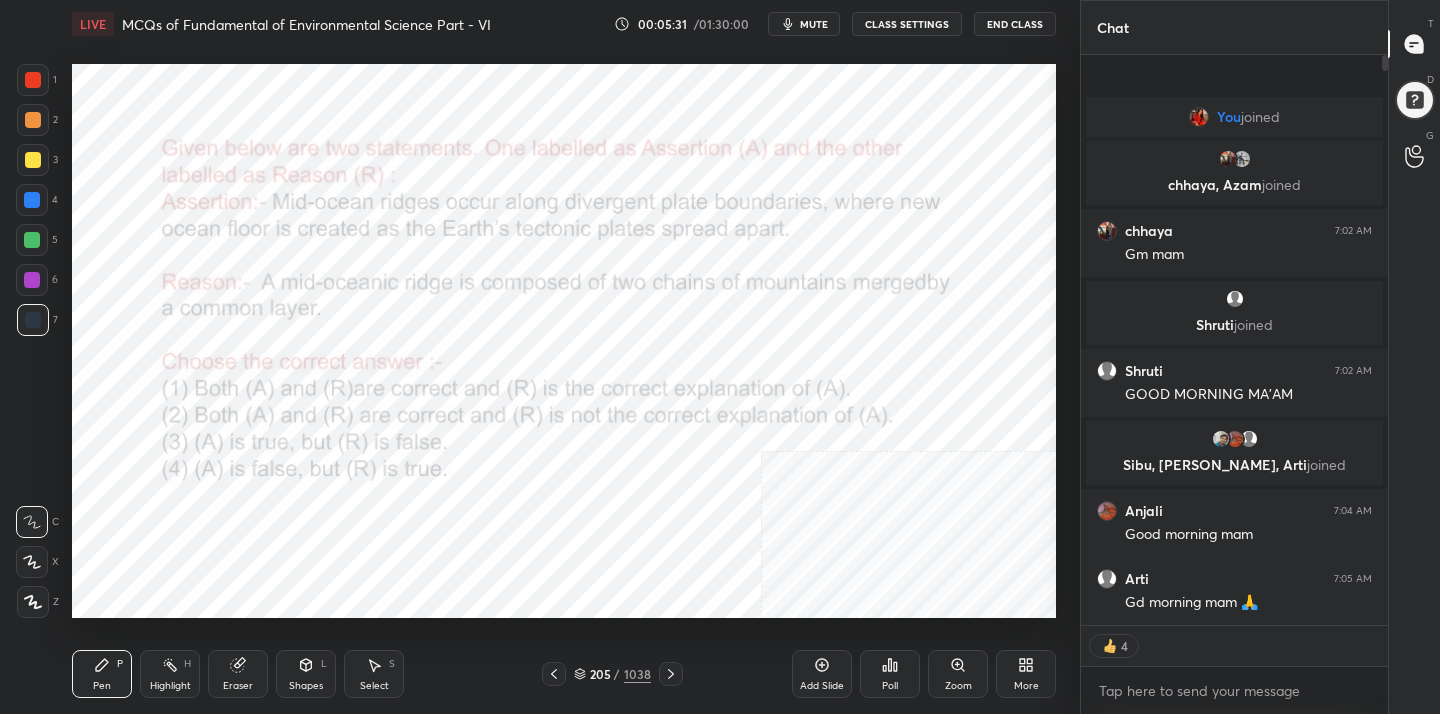 click 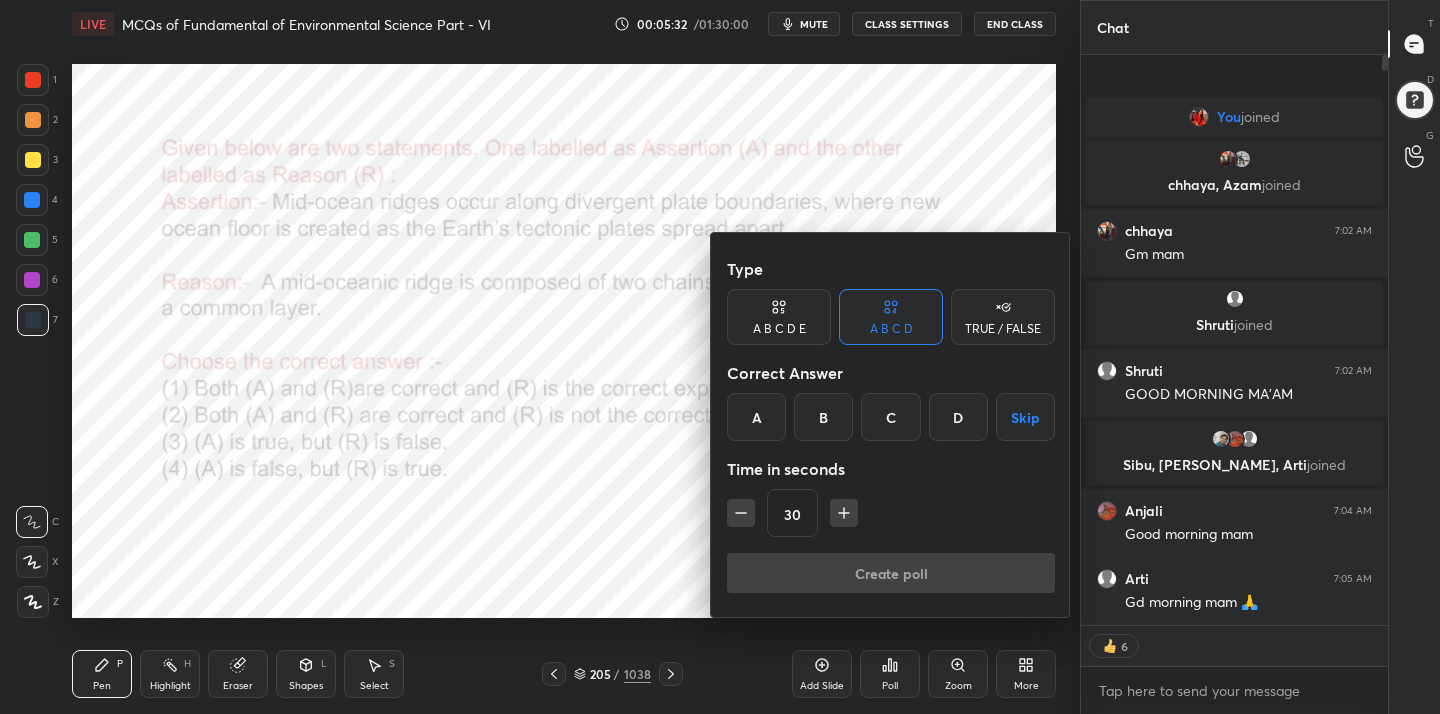 click on "C" at bounding box center (890, 417) 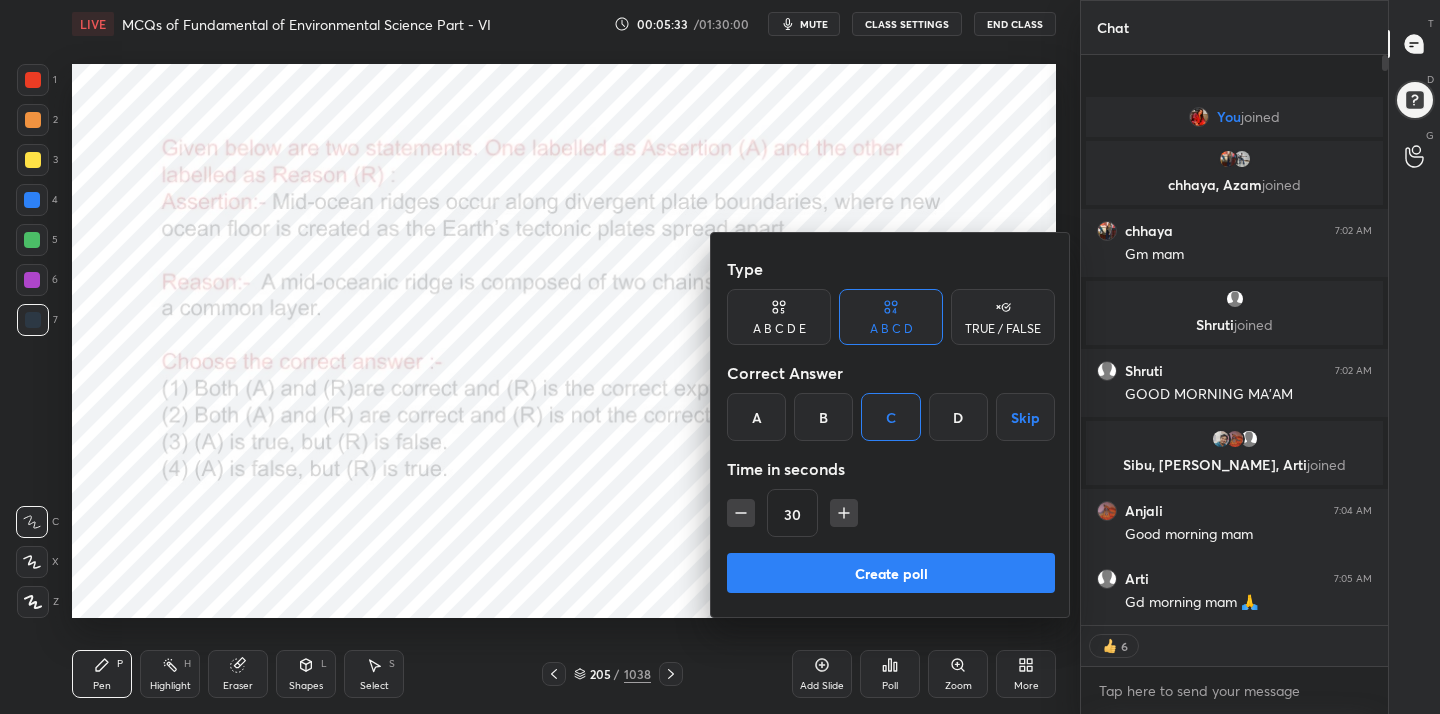 click on "Create poll" at bounding box center [891, 573] 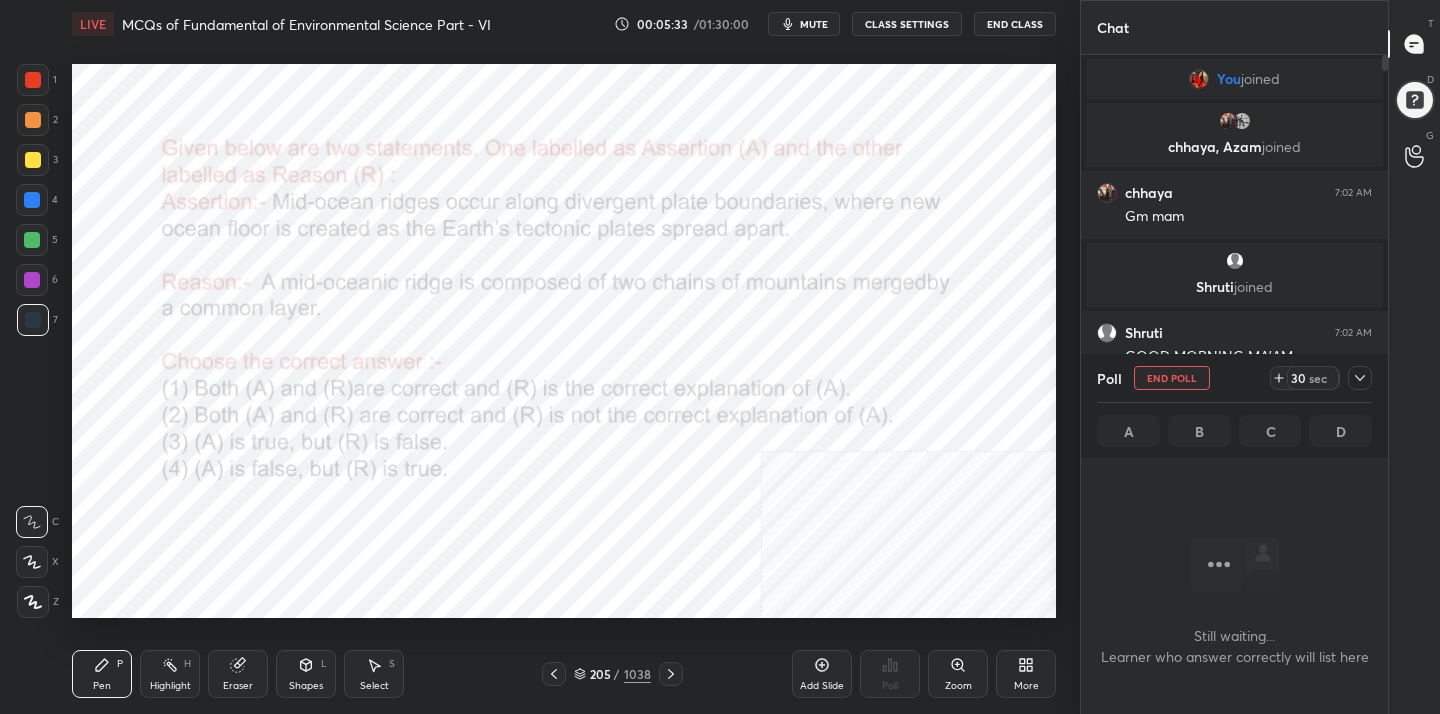 scroll, scrollTop: 377, scrollLeft: 301, axis: both 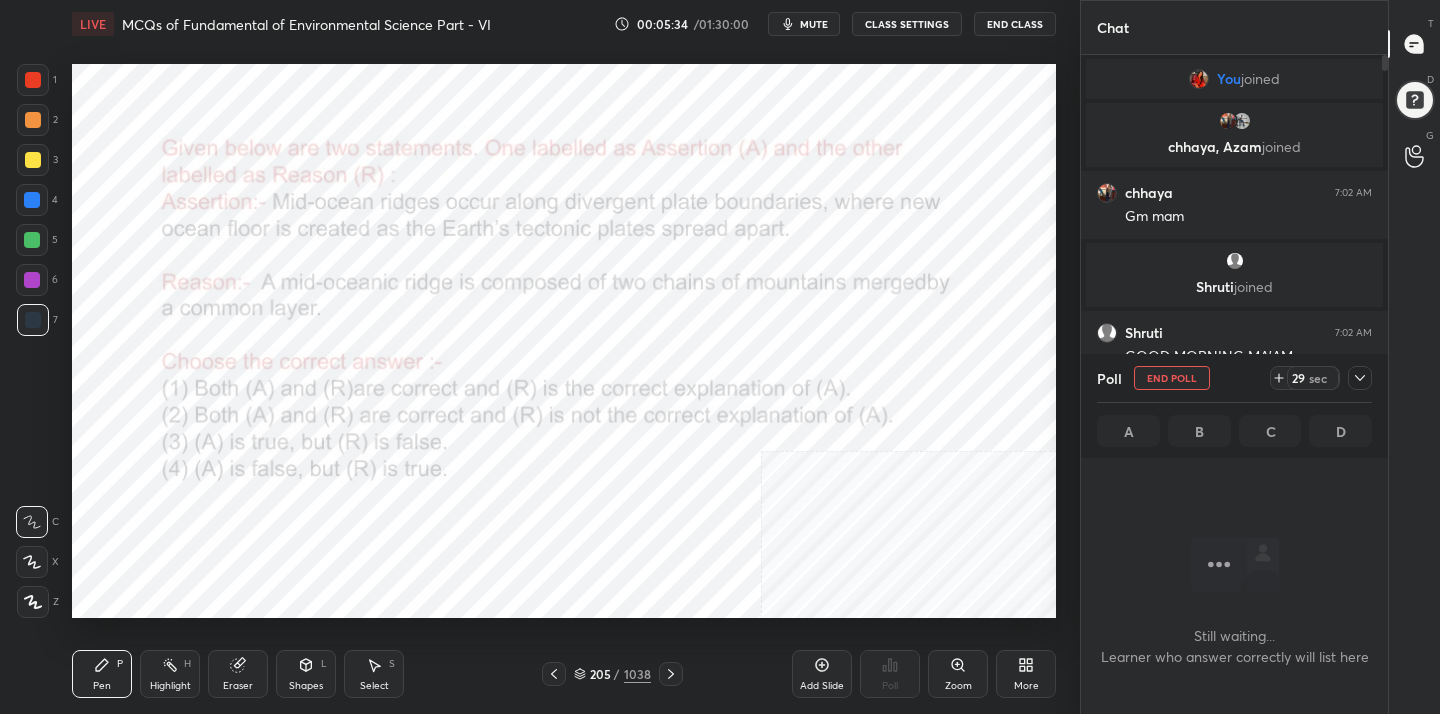 click on "mute" at bounding box center [814, 24] 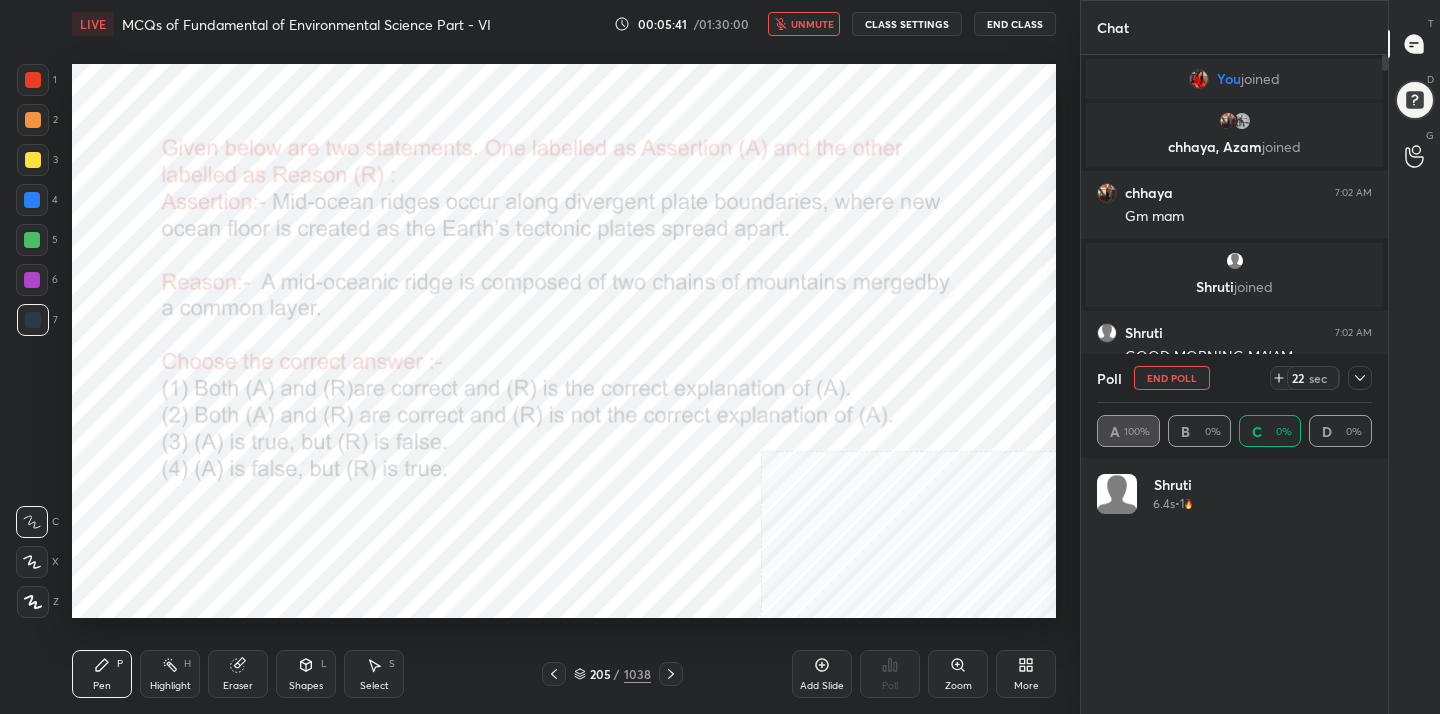 scroll, scrollTop: 7, scrollLeft: 7, axis: both 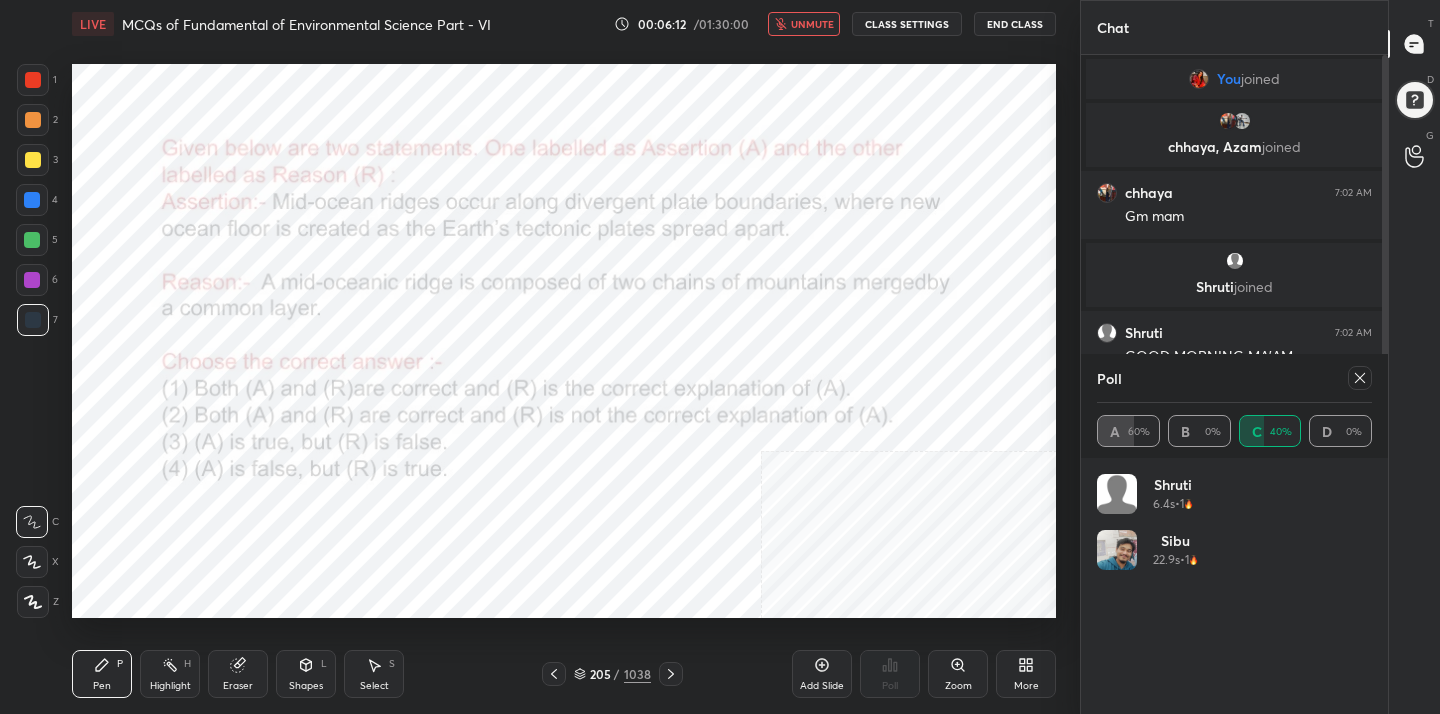 click at bounding box center [1360, 378] 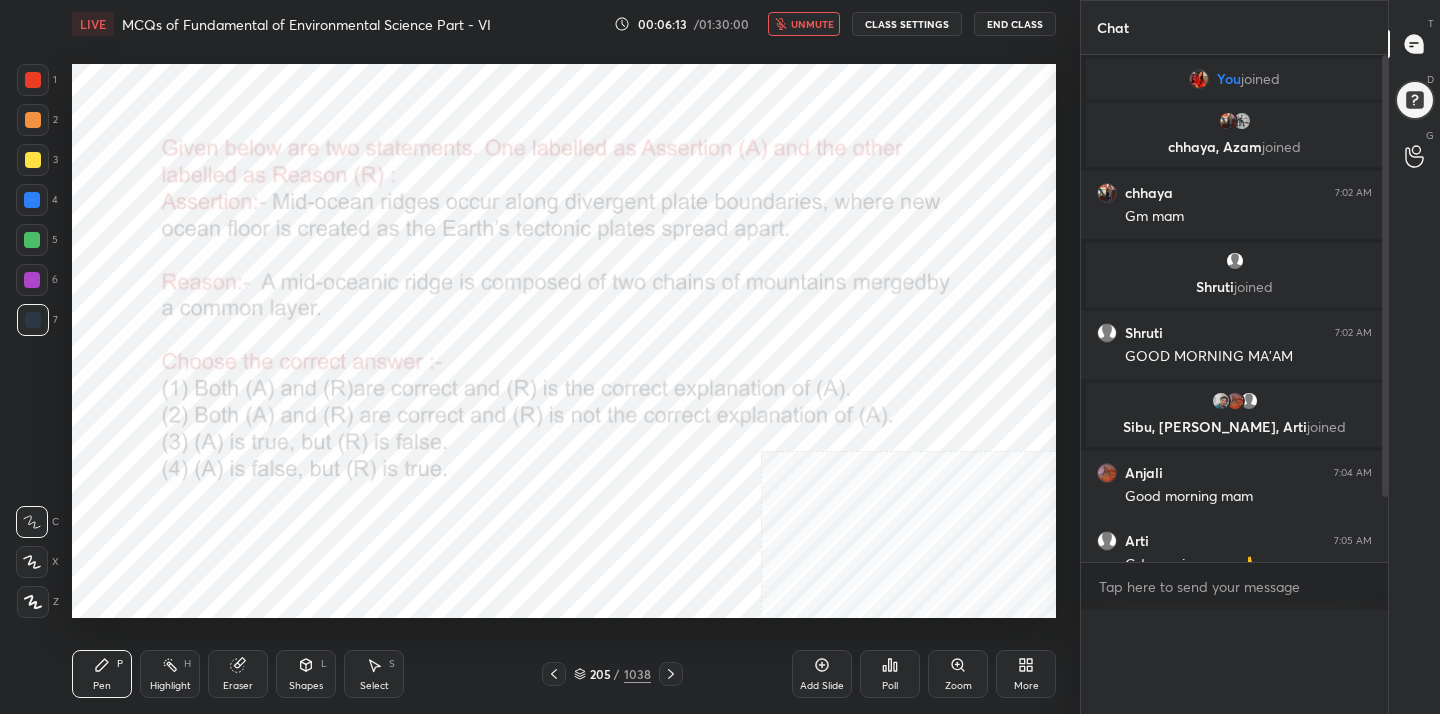 scroll, scrollTop: 0, scrollLeft: 0, axis: both 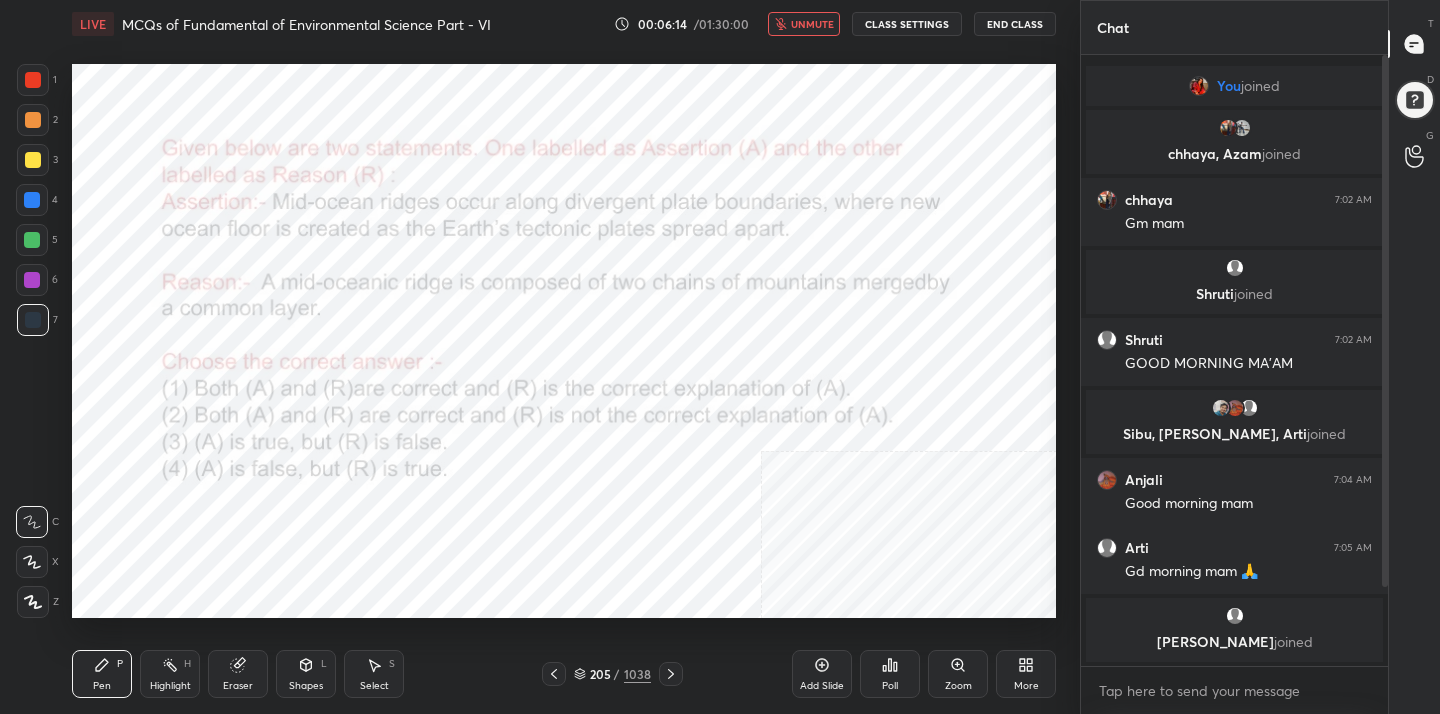 click on "unmute" at bounding box center [812, 24] 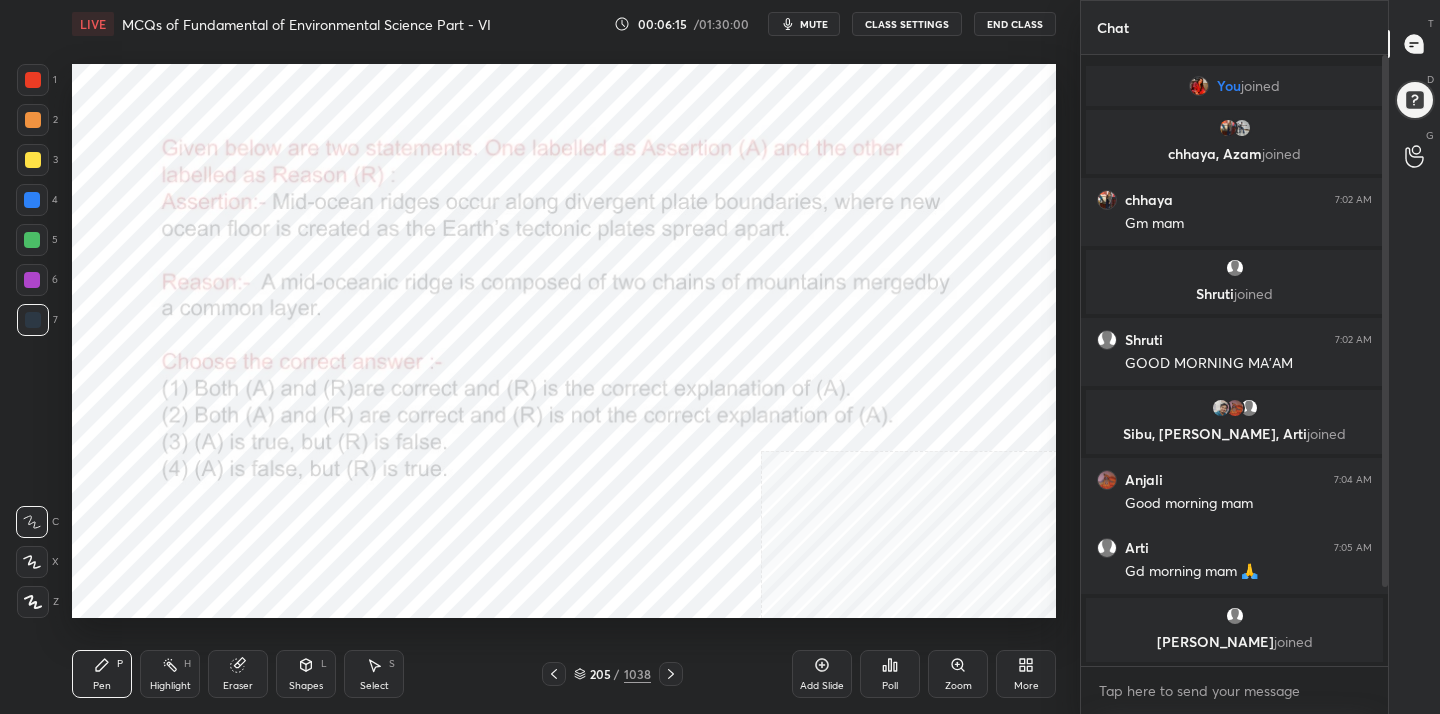 type 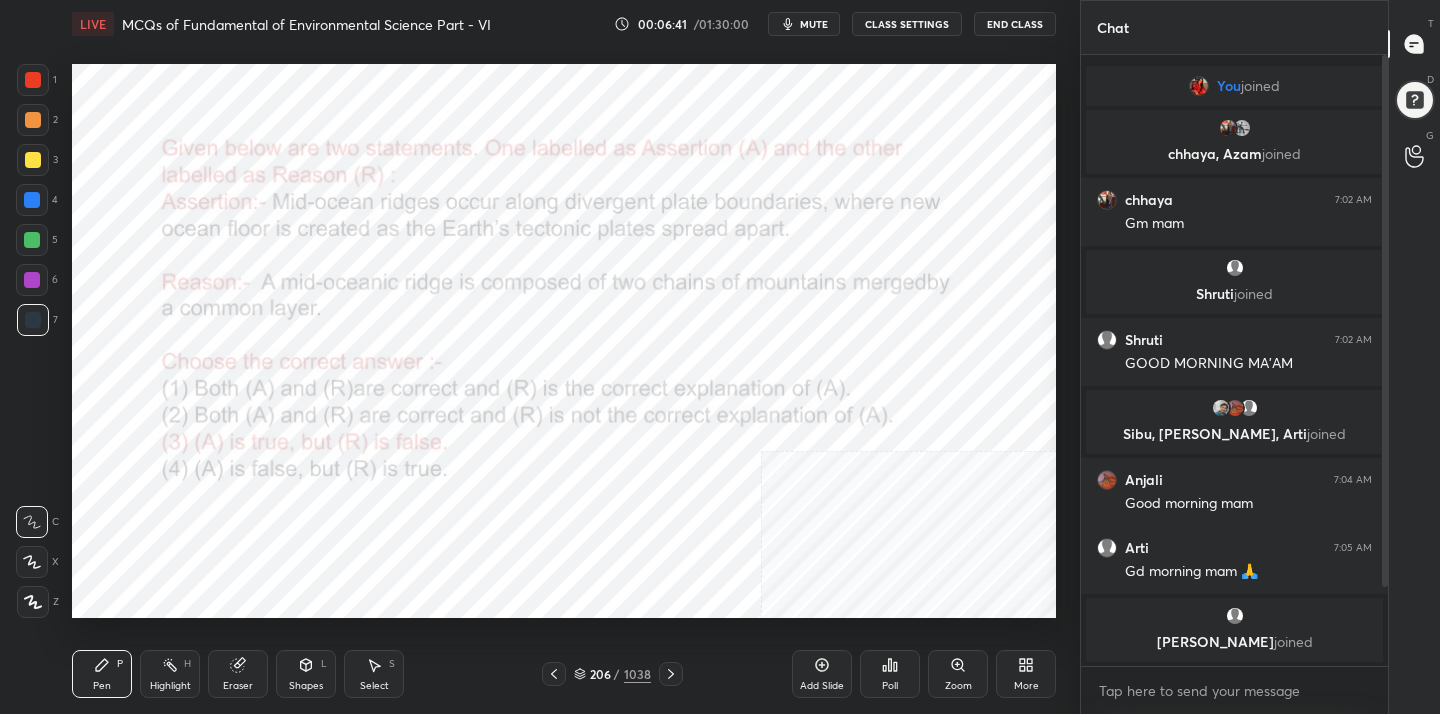 click 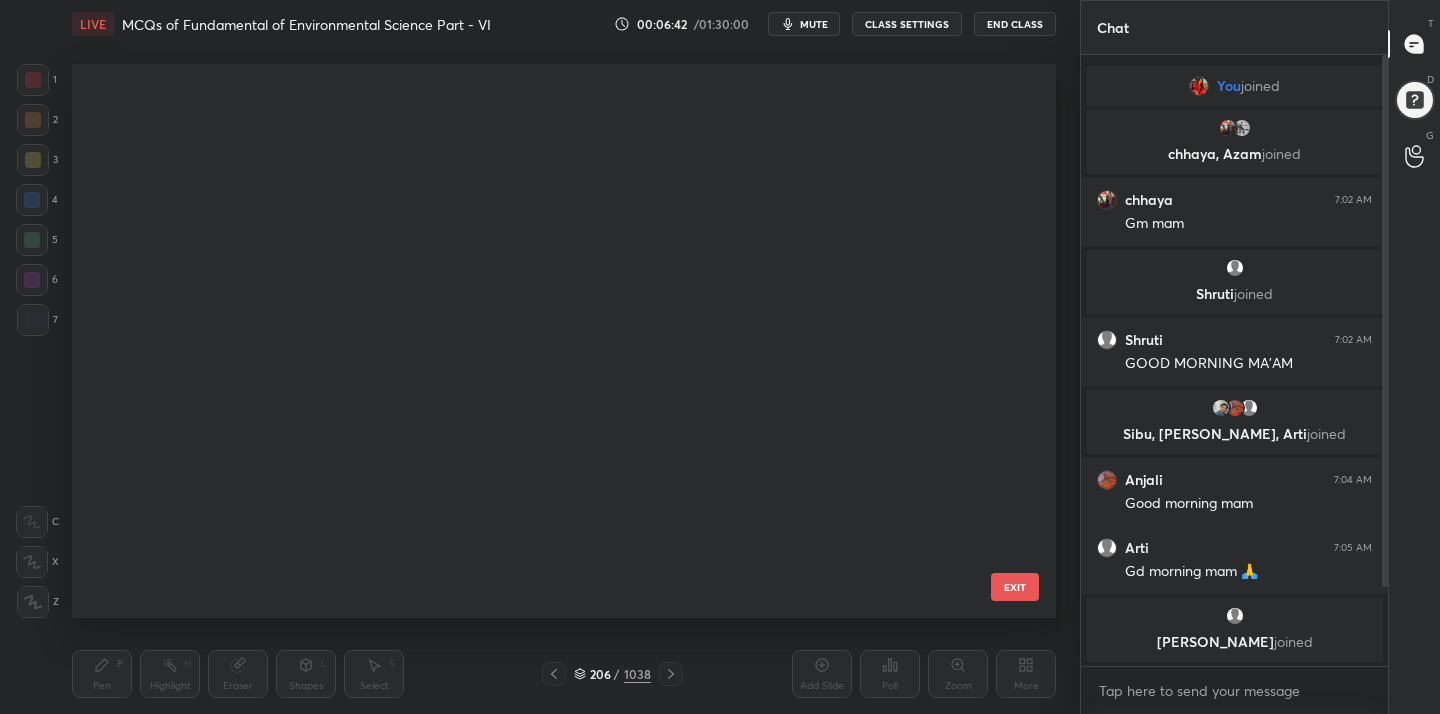 scroll, scrollTop: 11417, scrollLeft: 0, axis: vertical 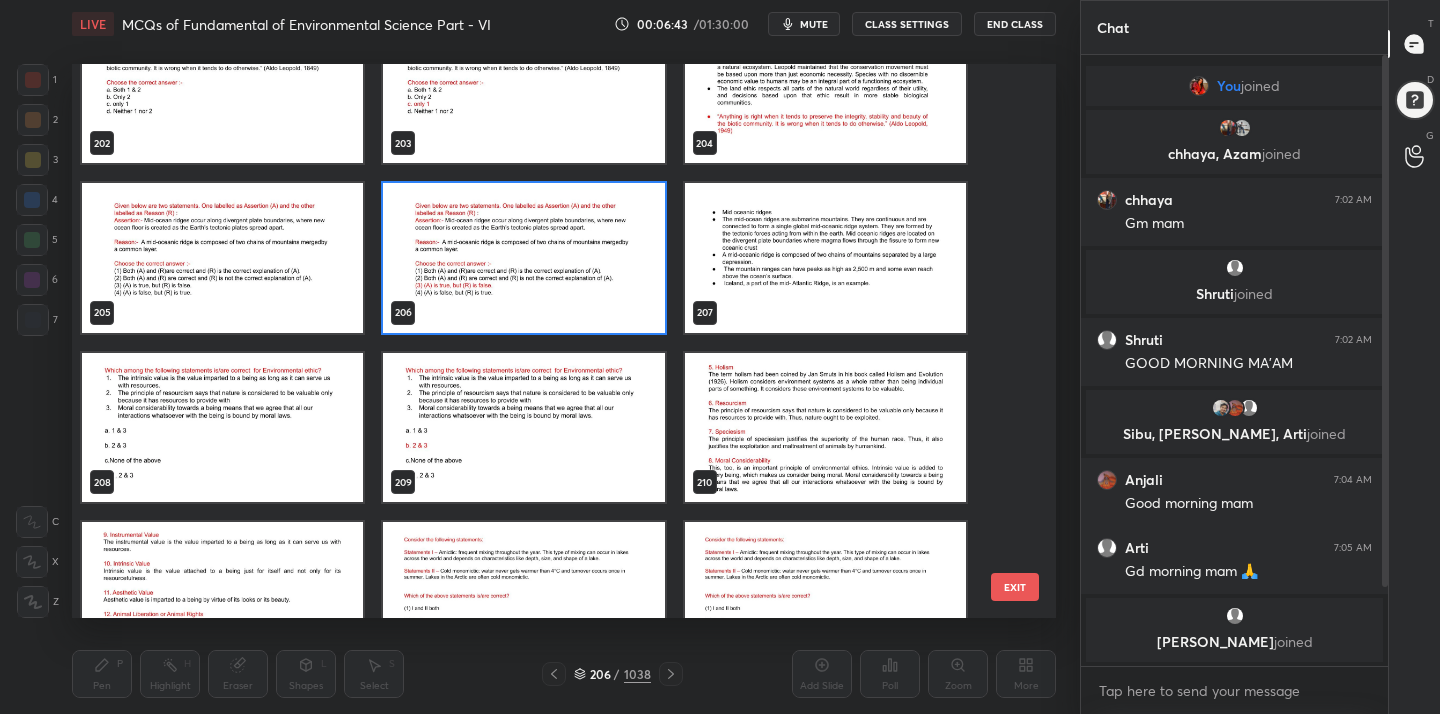 click at bounding box center [222, 428] 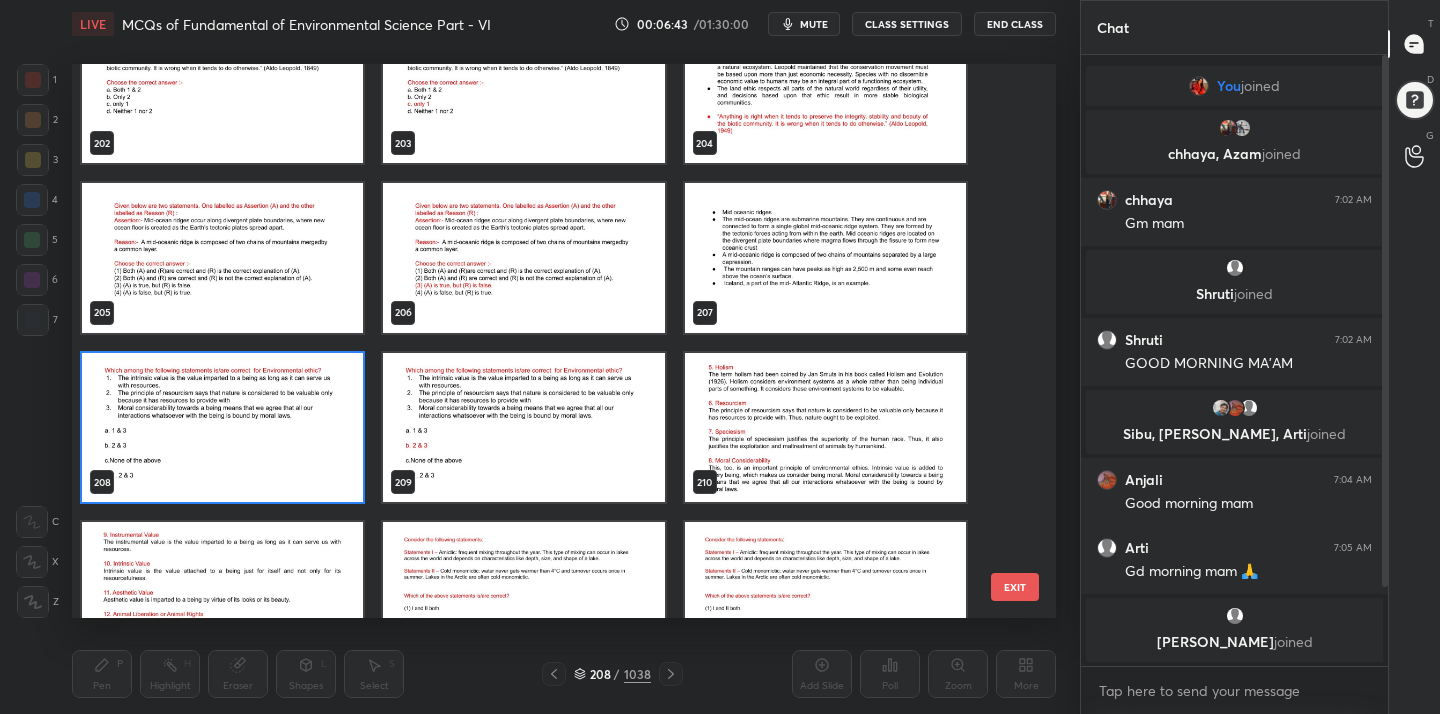 click at bounding box center [222, 428] 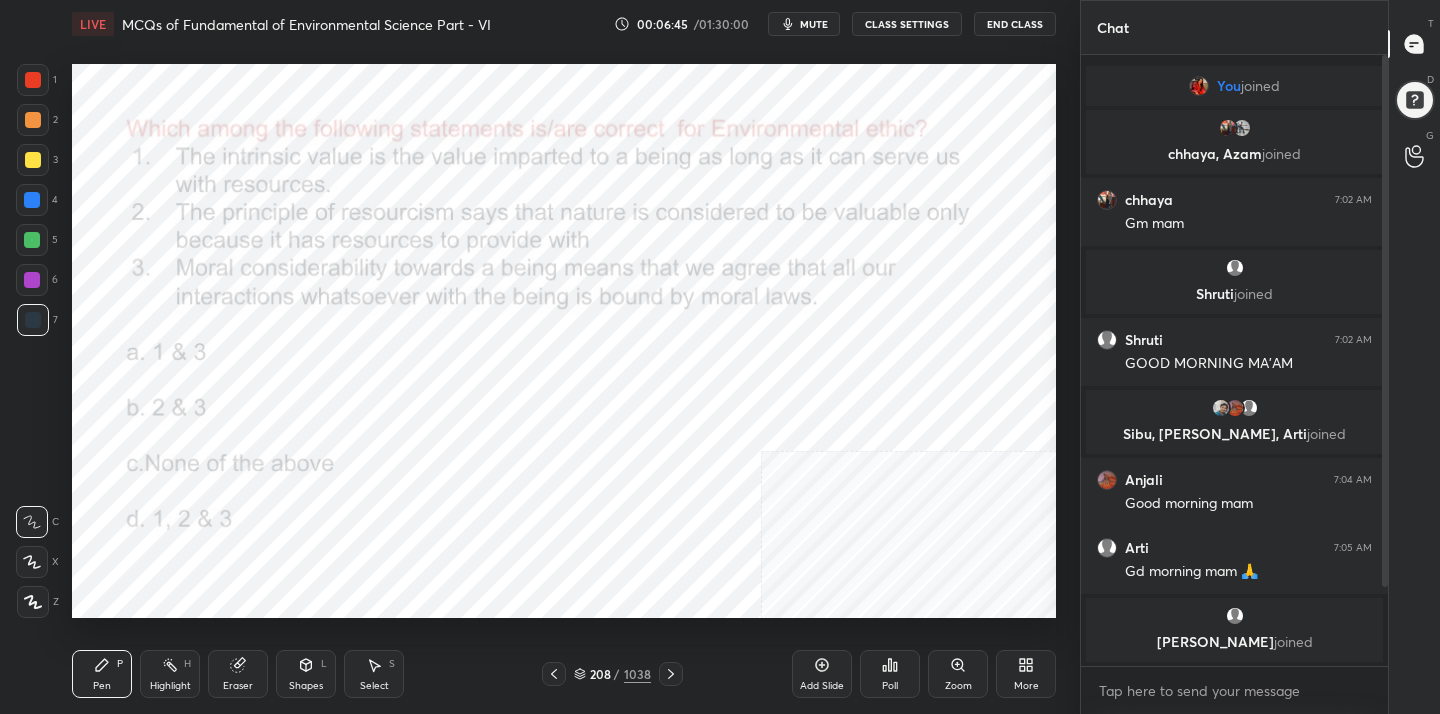 click on "mute" at bounding box center (814, 24) 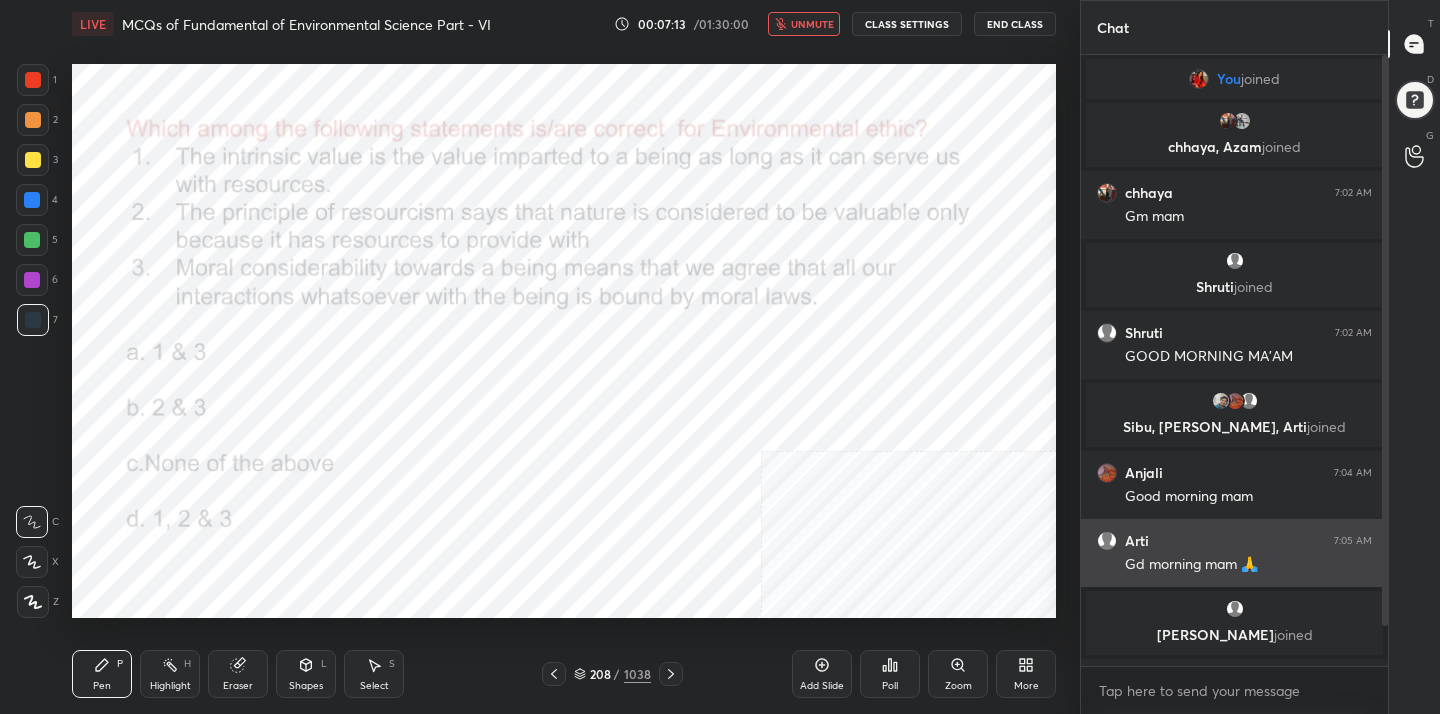 scroll, scrollTop: 115, scrollLeft: 0, axis: vertical 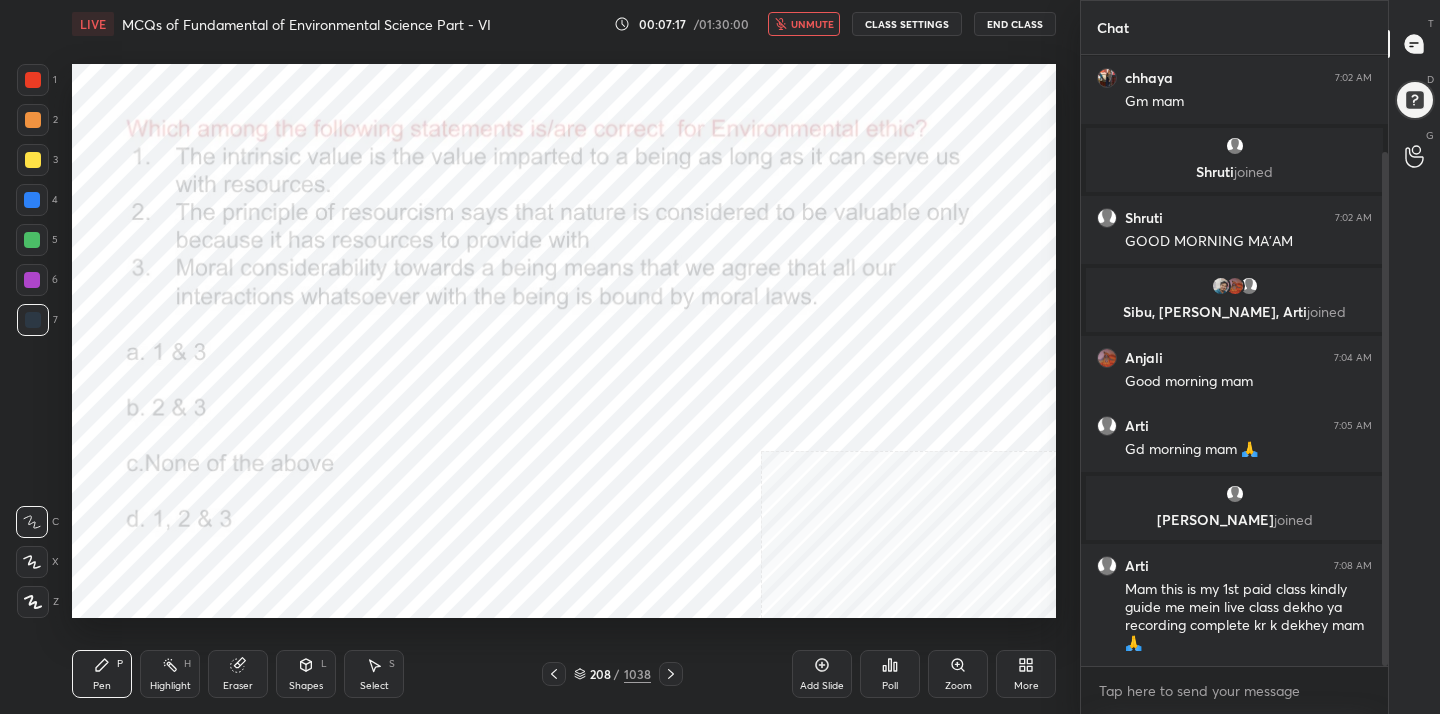 click on "unmute" at bounding box center [812, 24] 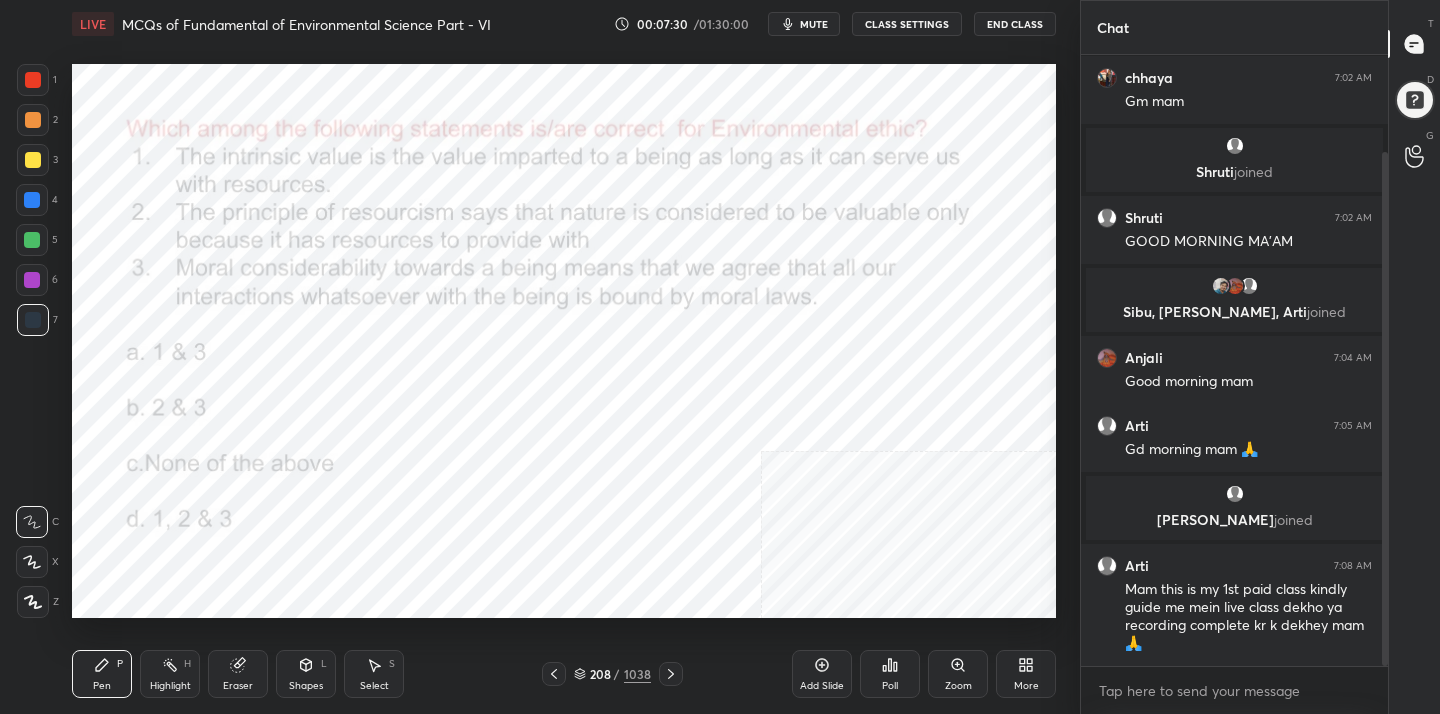 click 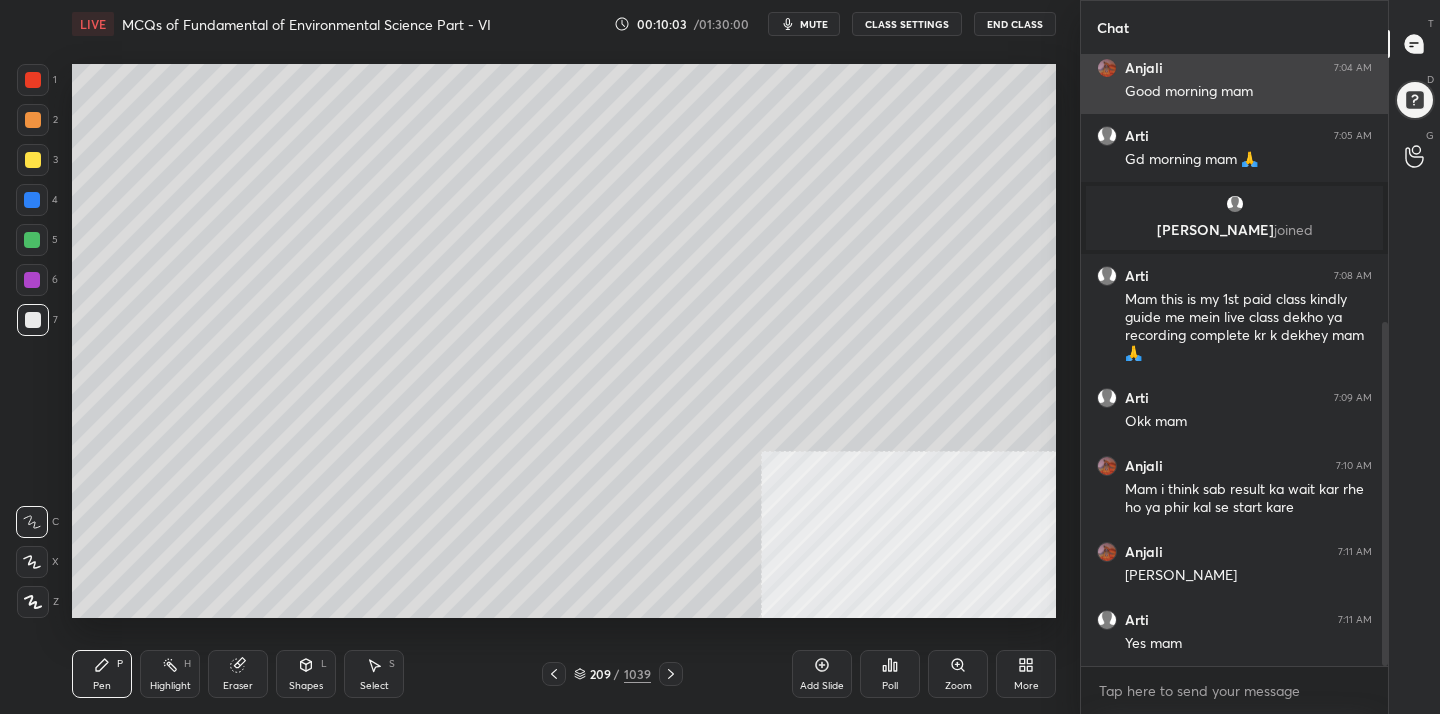 scroll, scrollTop: 473, scrollLeft: 0, axis: vertical 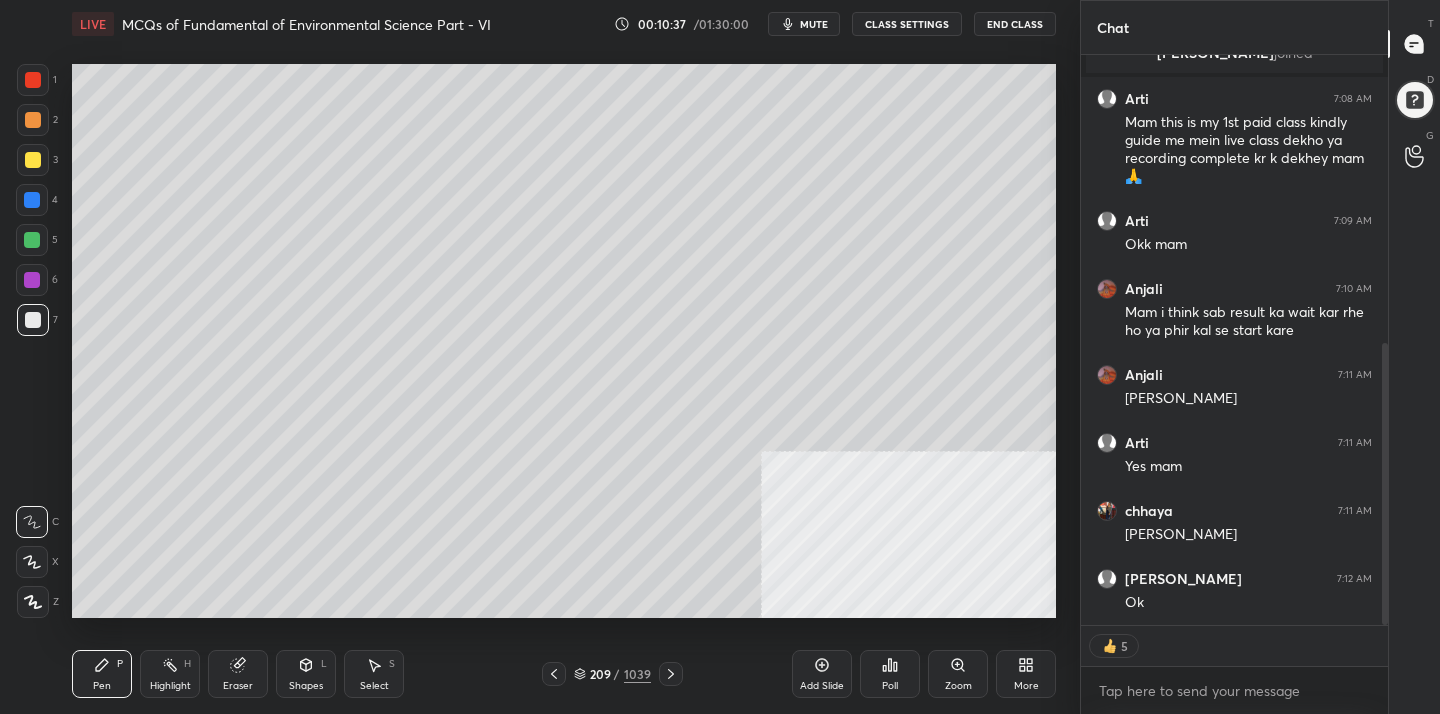 click 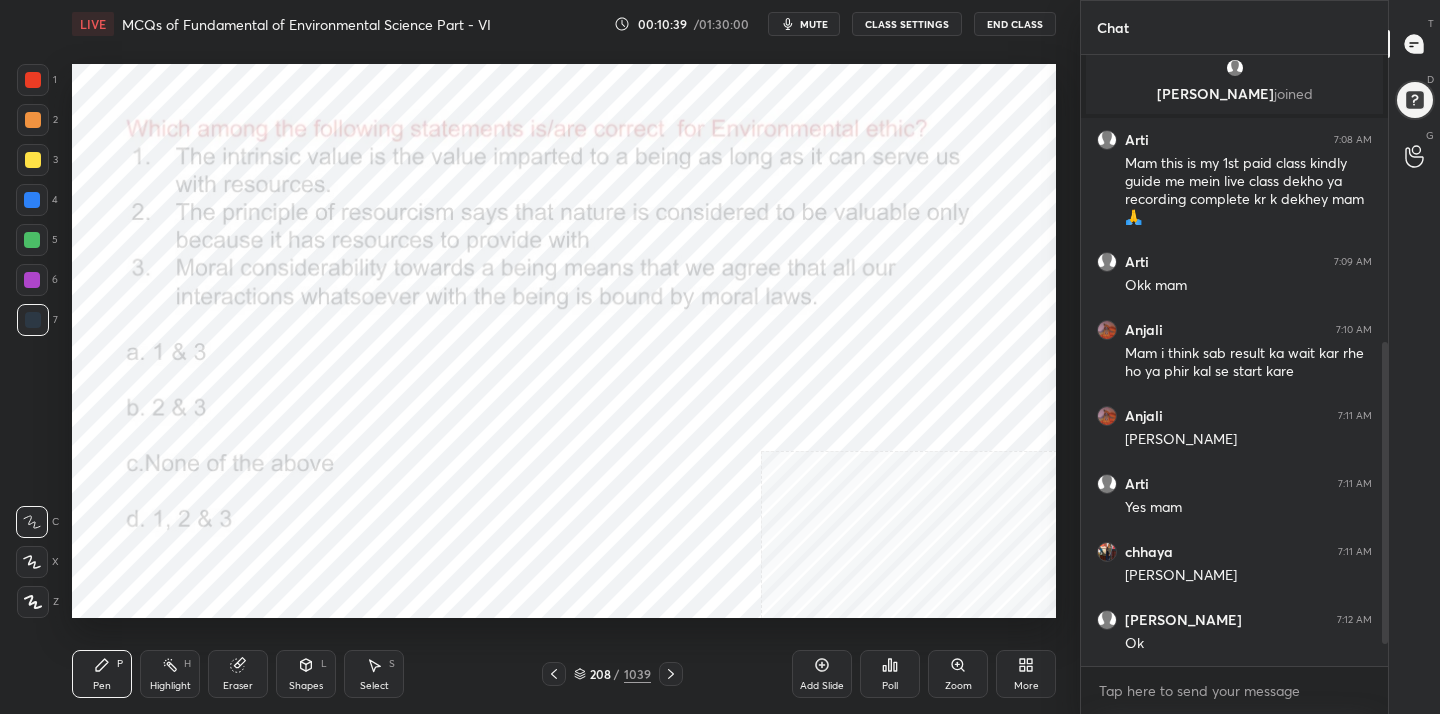 scroll, scrollTop: 7, scrollLeft: 7, axis: both 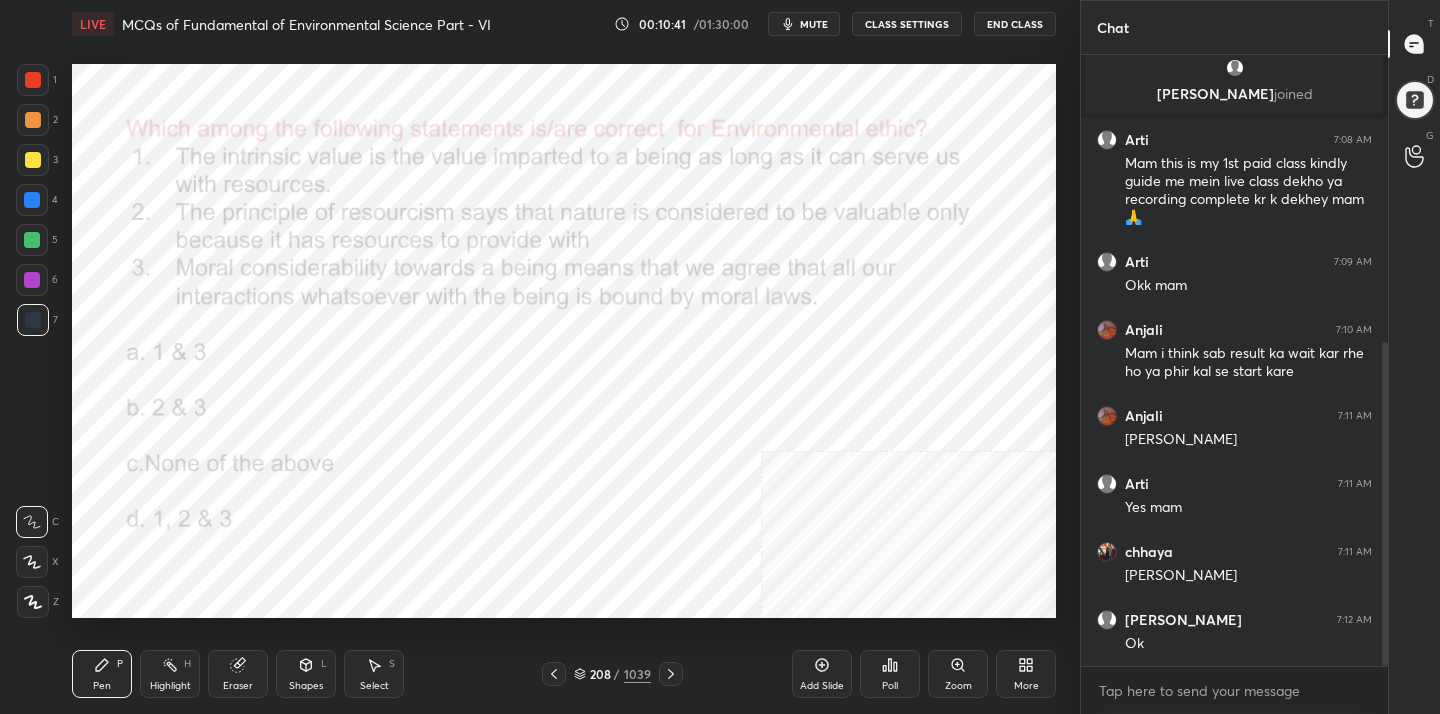 click on "mute" at bounding box center (814, 24) 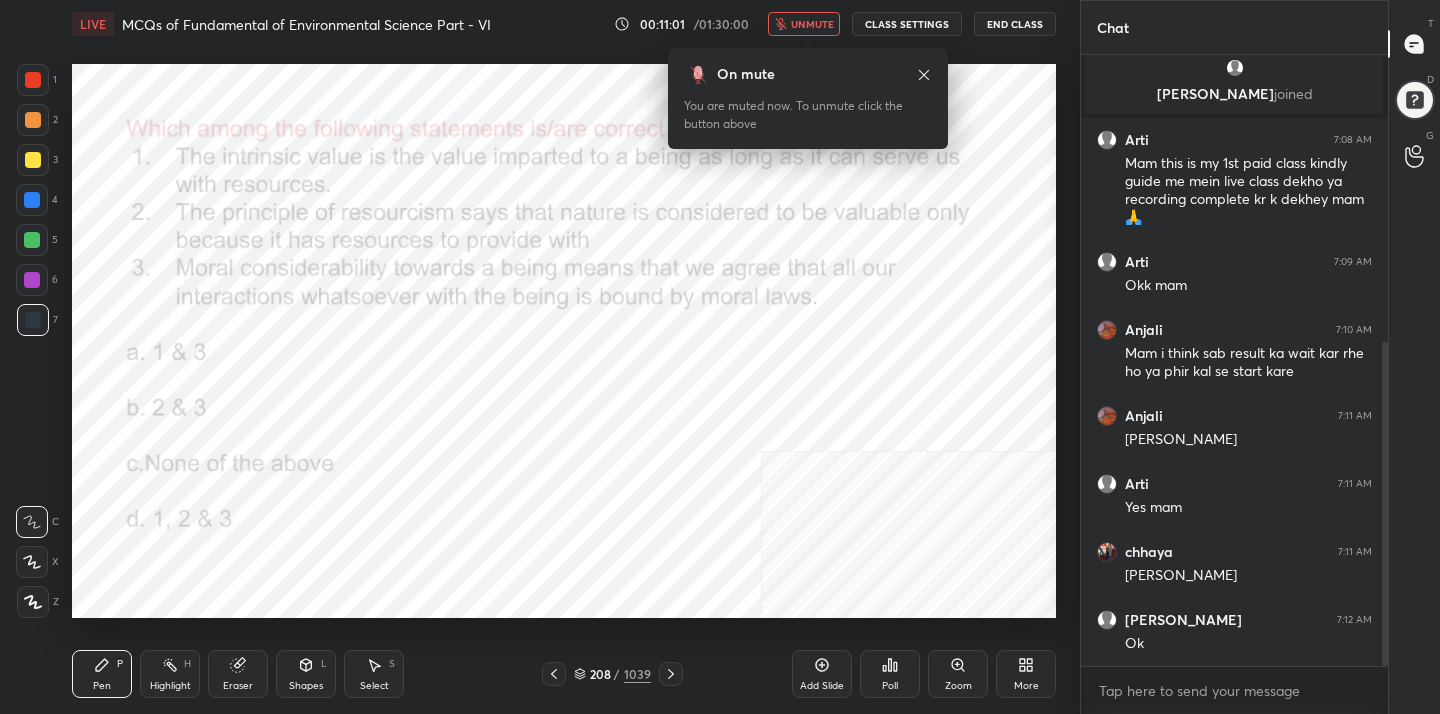 click on "208 / 1039" at bounding box center (612, 674) 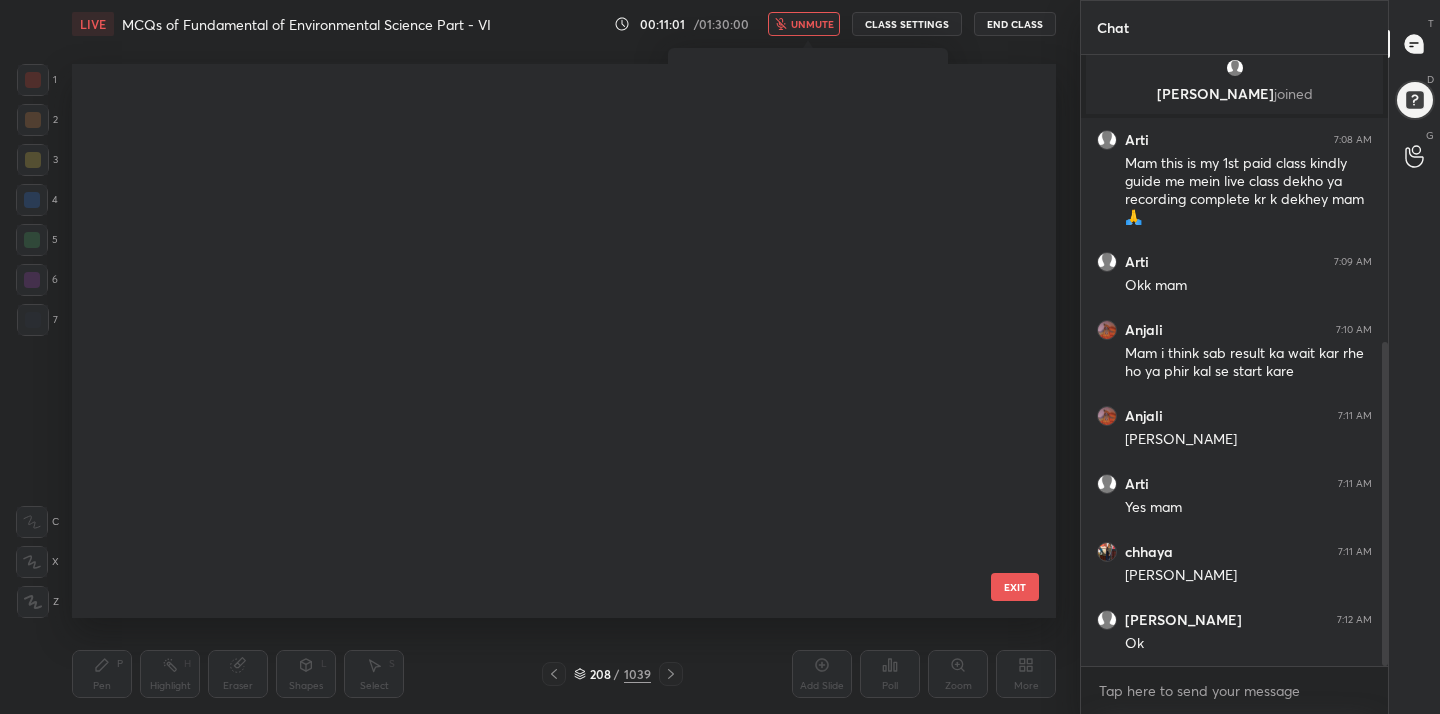 scroll, scrollTop: 11311, scrollLeft: 0, axis: vertical 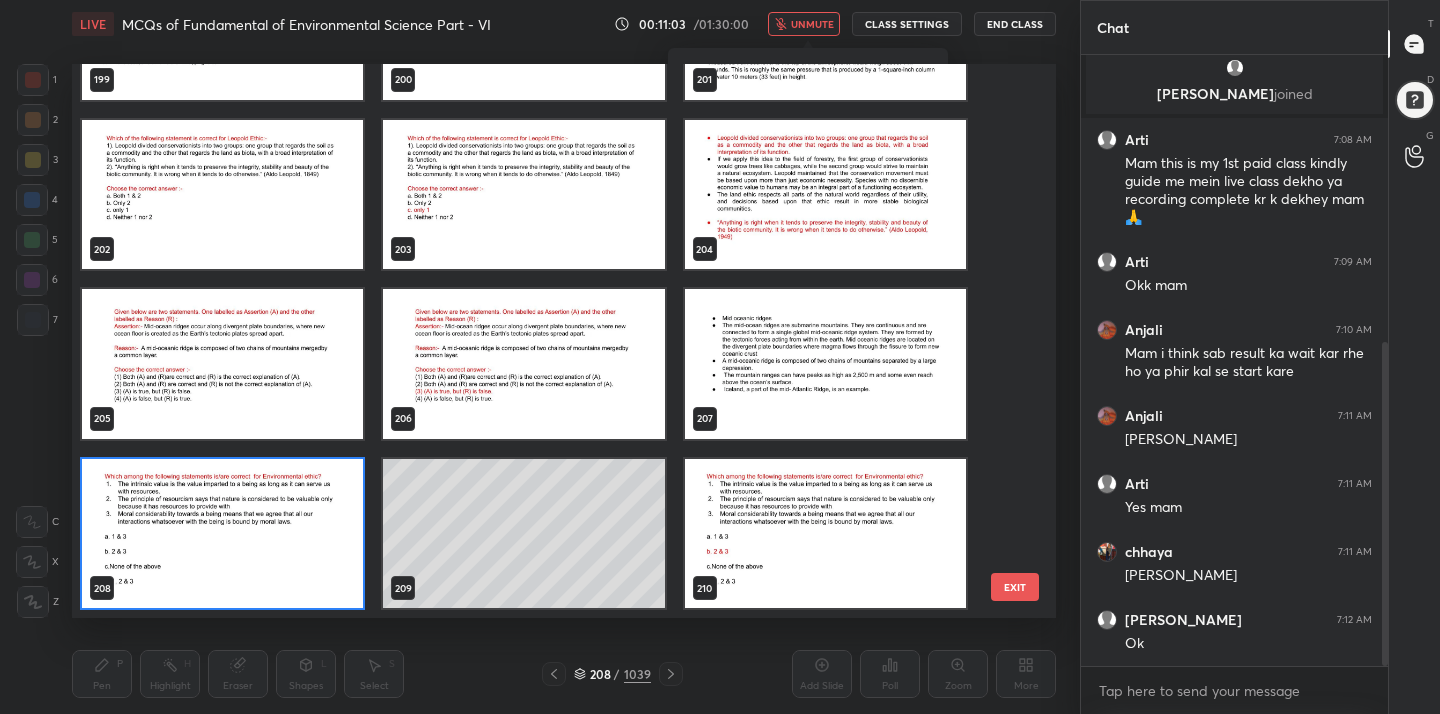 click at bounding box center [222, 534] 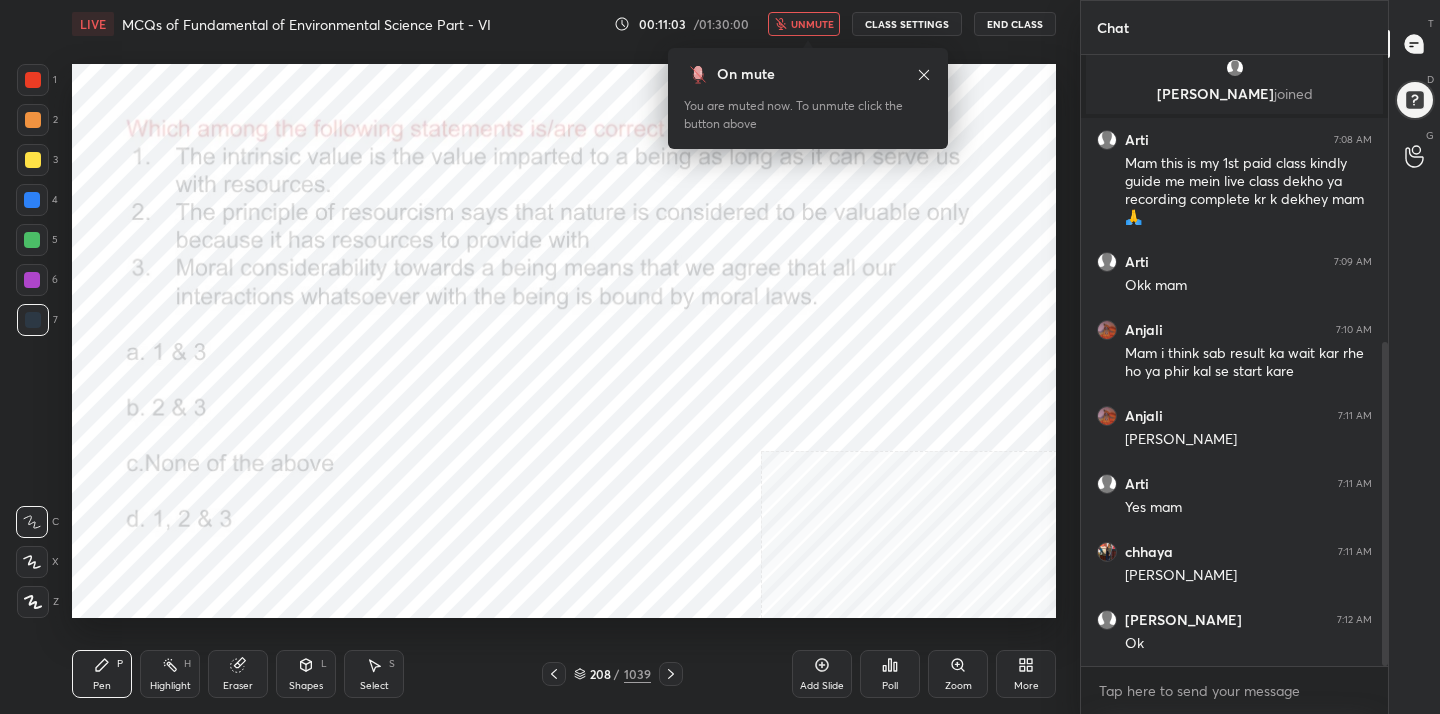 click at bounding box center [222, 534] 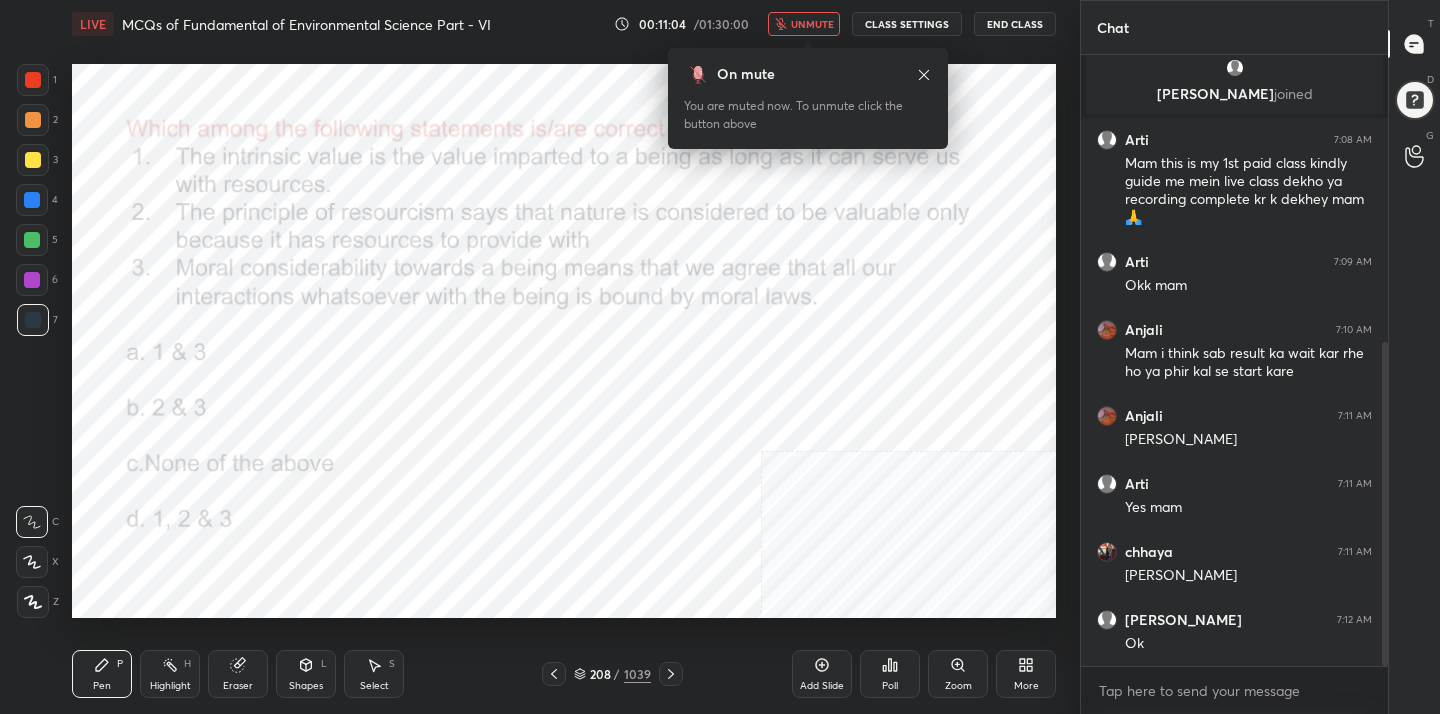 click 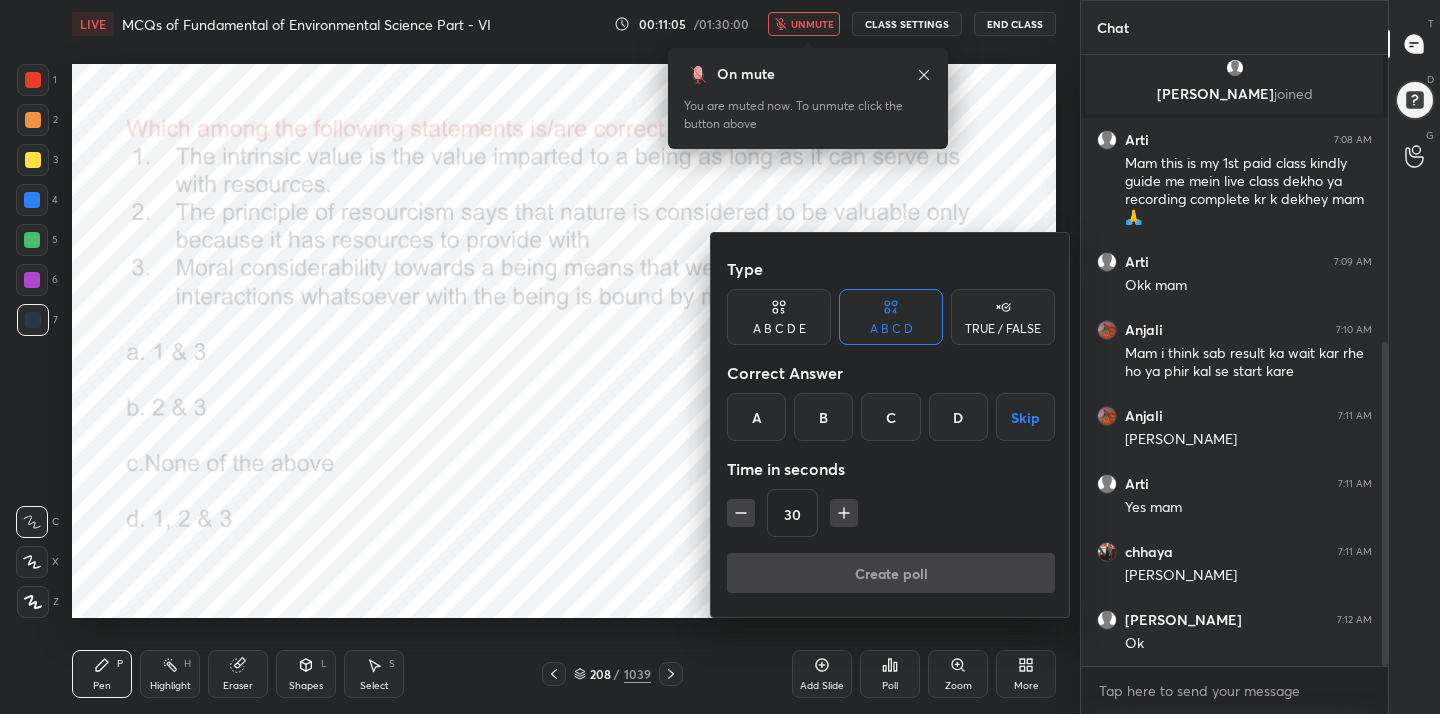 click on "B" at bounding box center [823, 417] 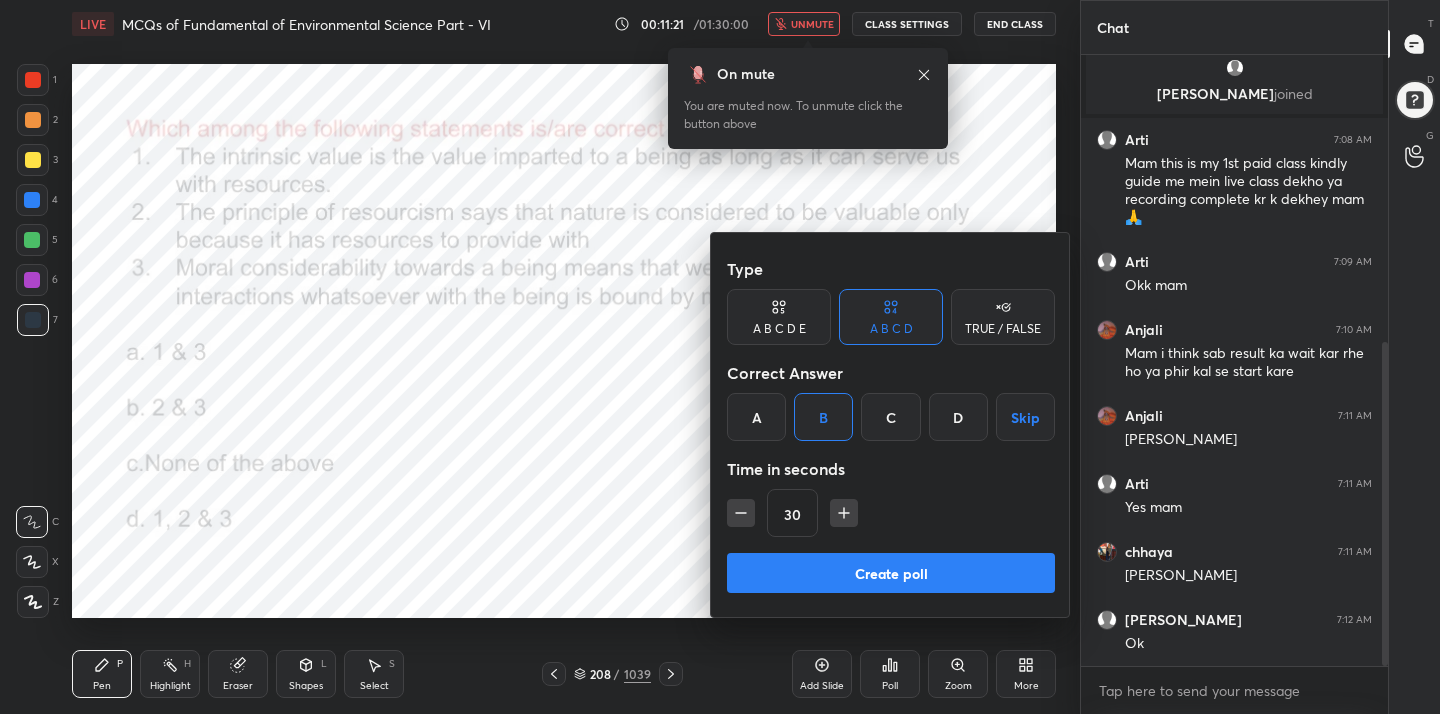 click on "Create poll" at bounding box center [891, 573] 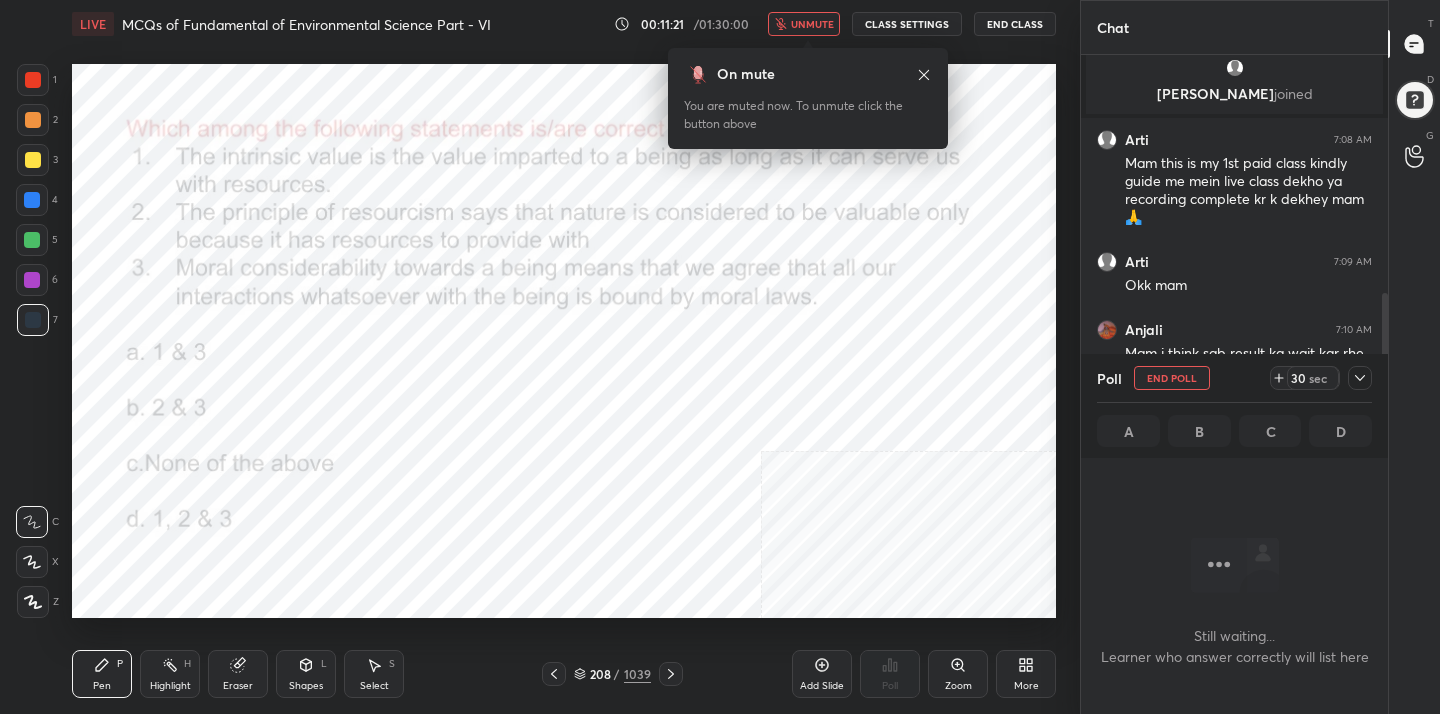 scroll, scrollTop: 335, scrollLeft: 301, axis: both 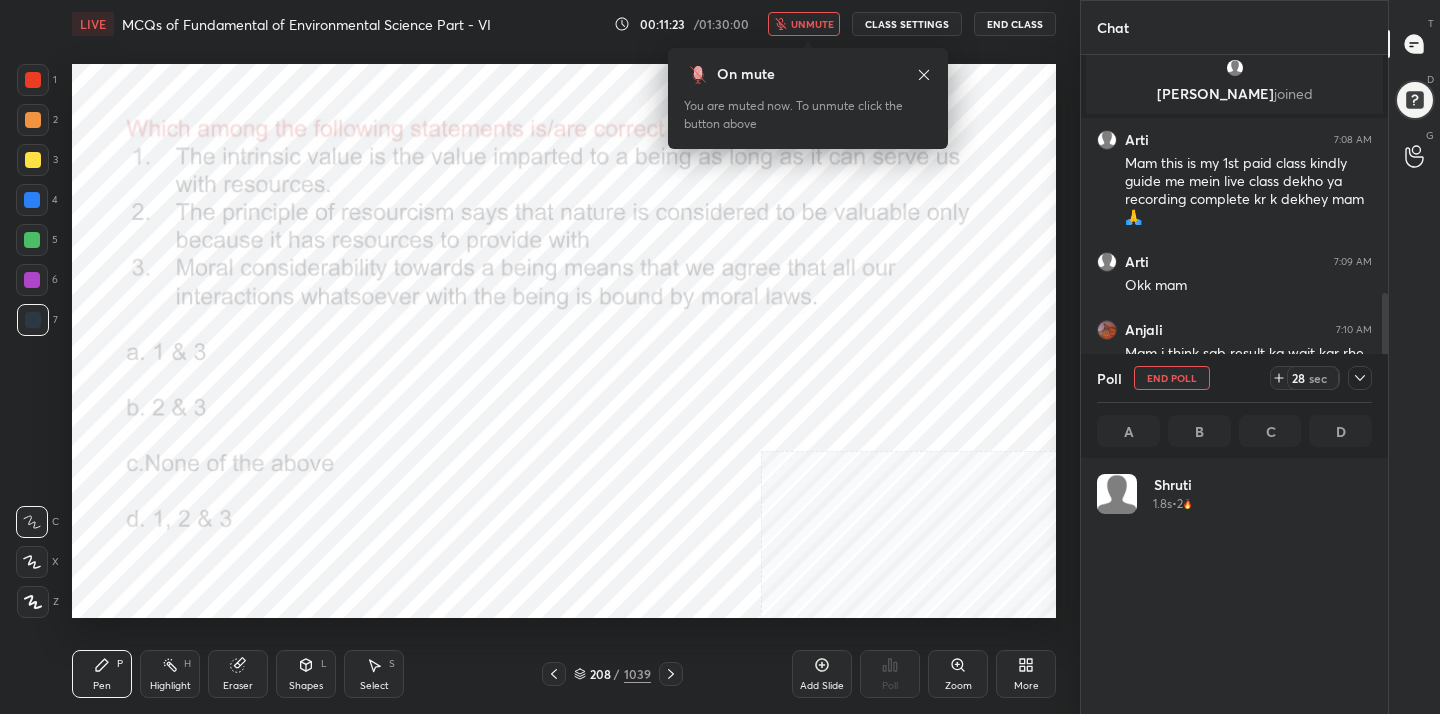 click 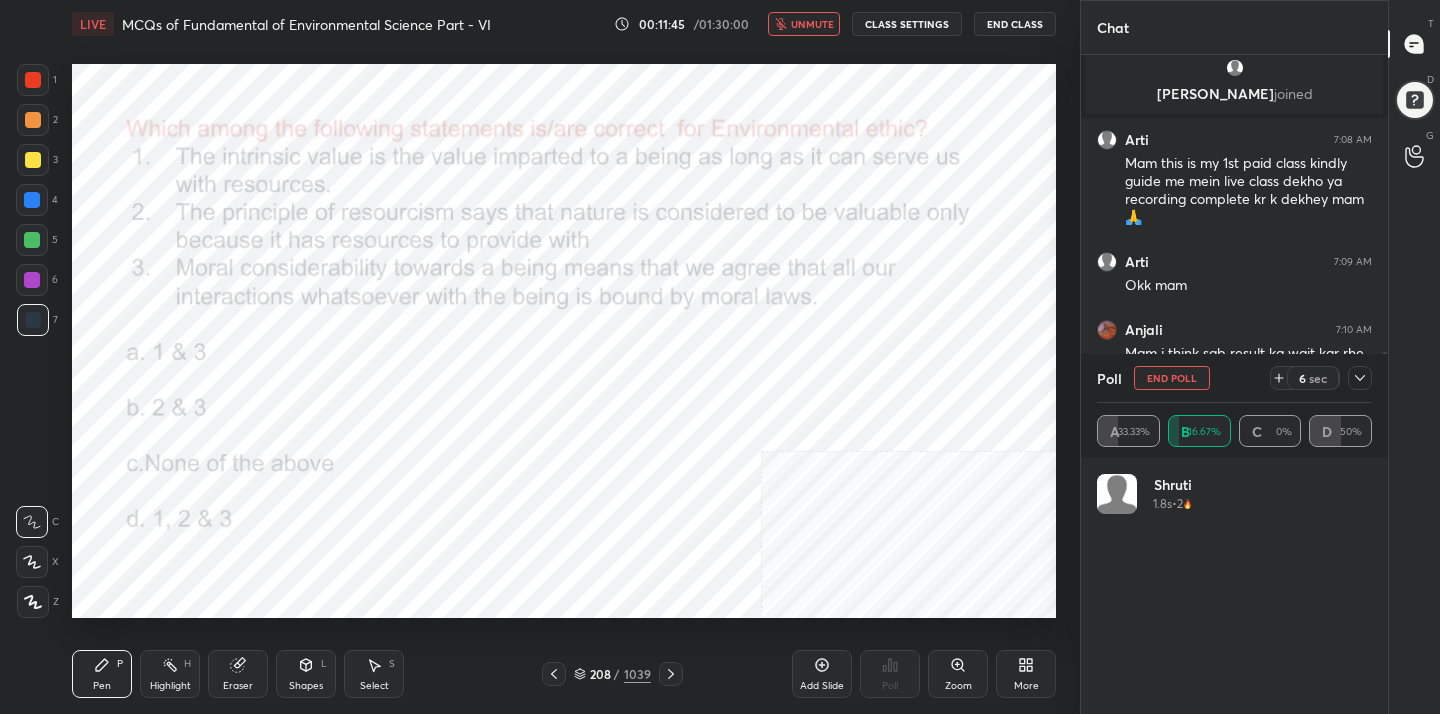 scroll, scrollTop: 717, scrollLeft: 0, axis: vertical 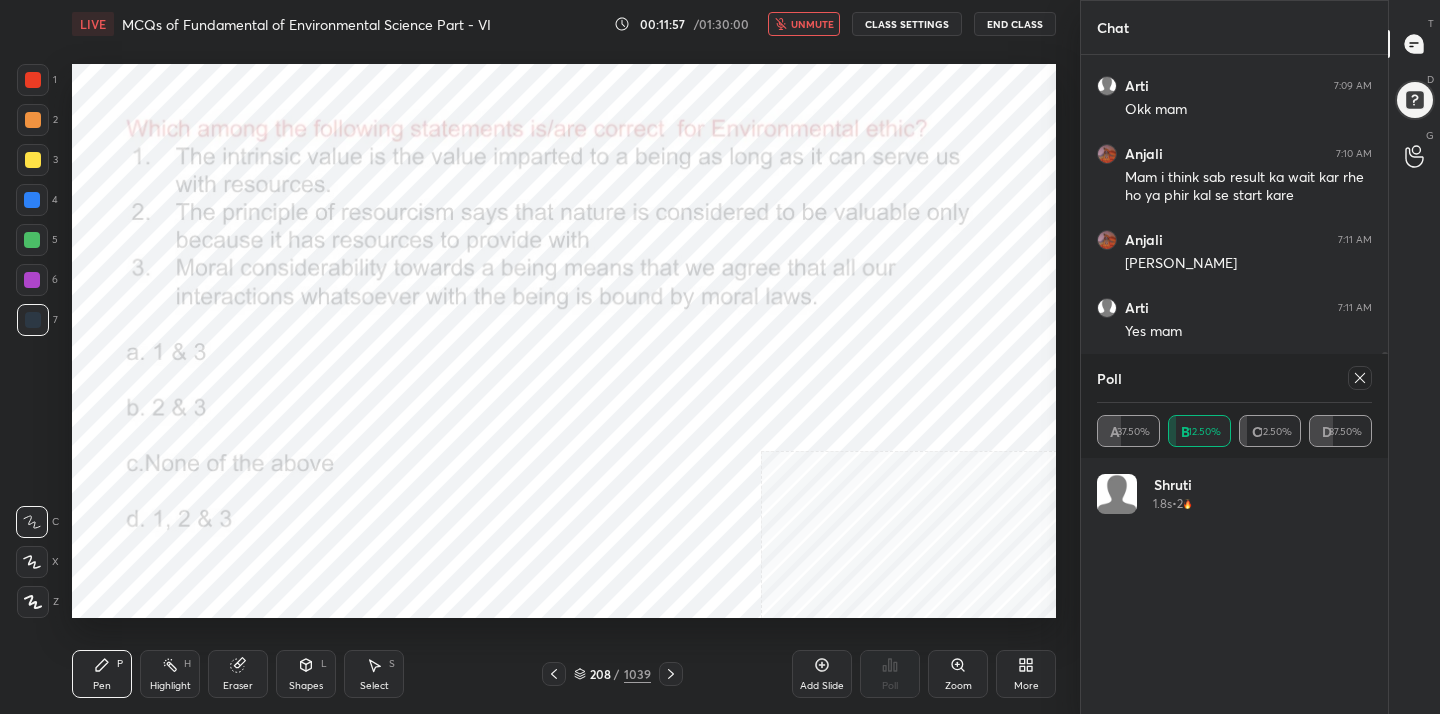 click 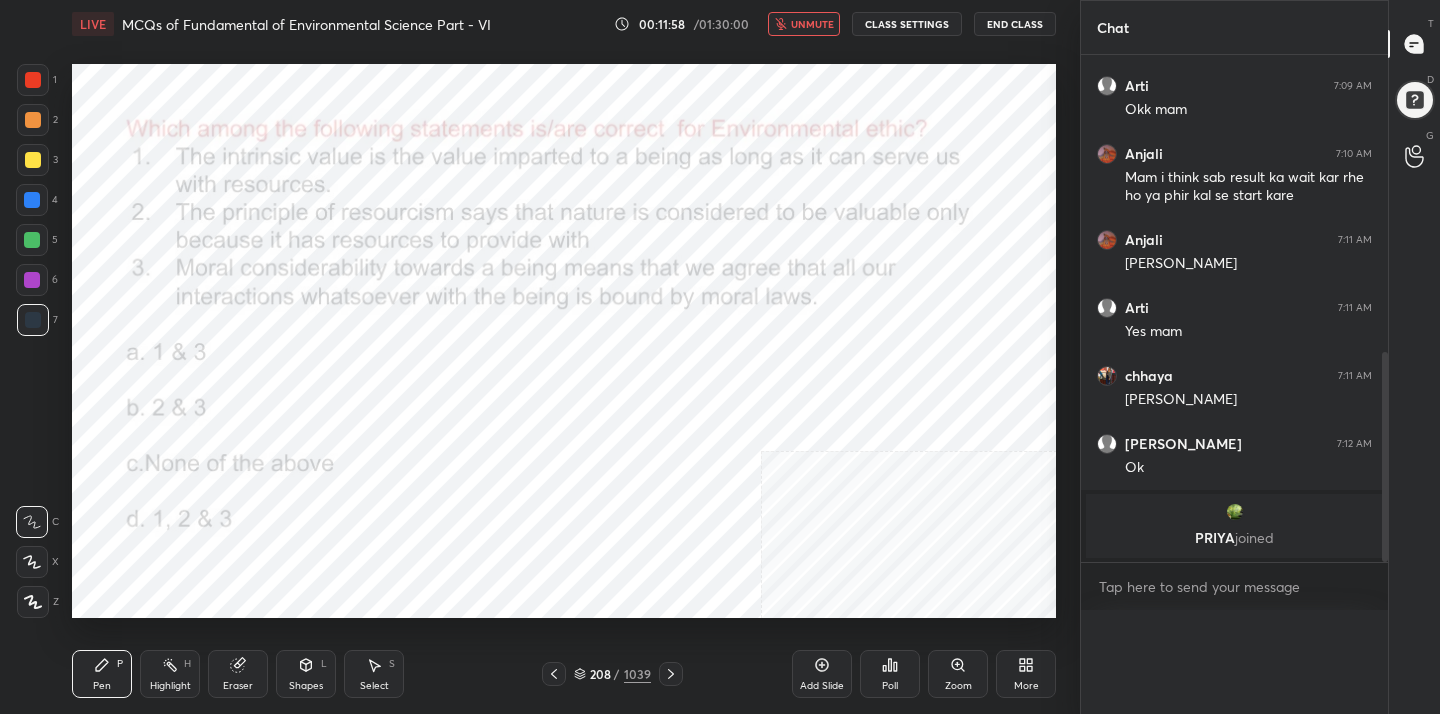 scroll, scrollTop: 0, scrollLeft: 0, axis: both 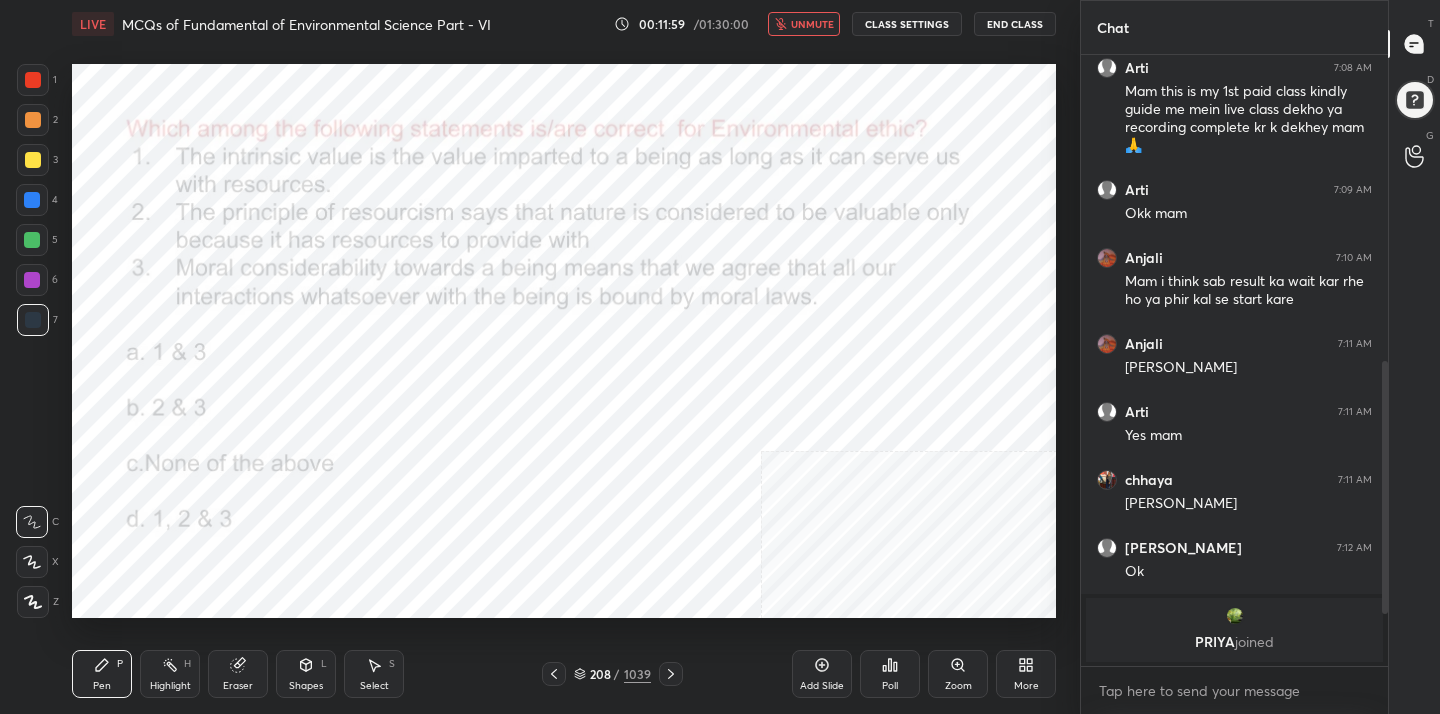 click on "unmute" at bounding box center (812, 24) 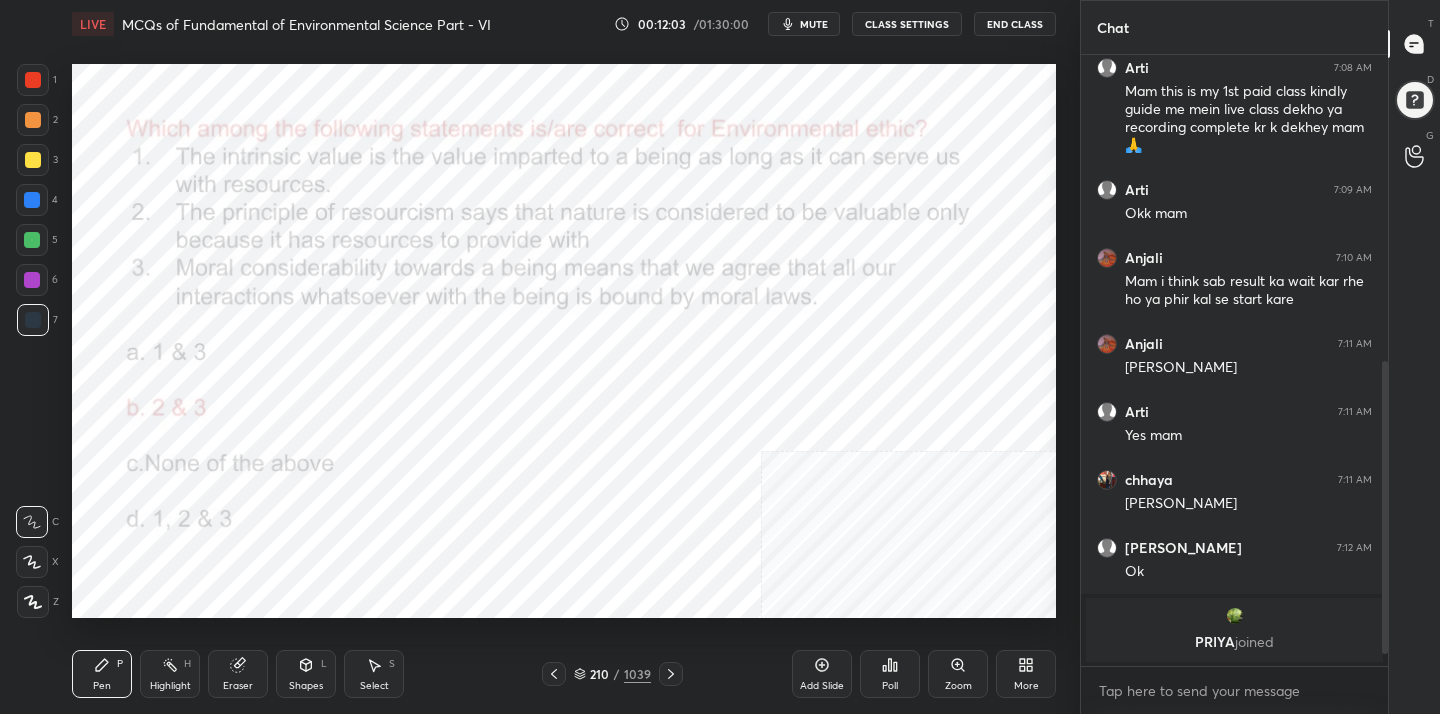 scroll, scrollTop: 681, scrollLeft: 0, axis: vertical 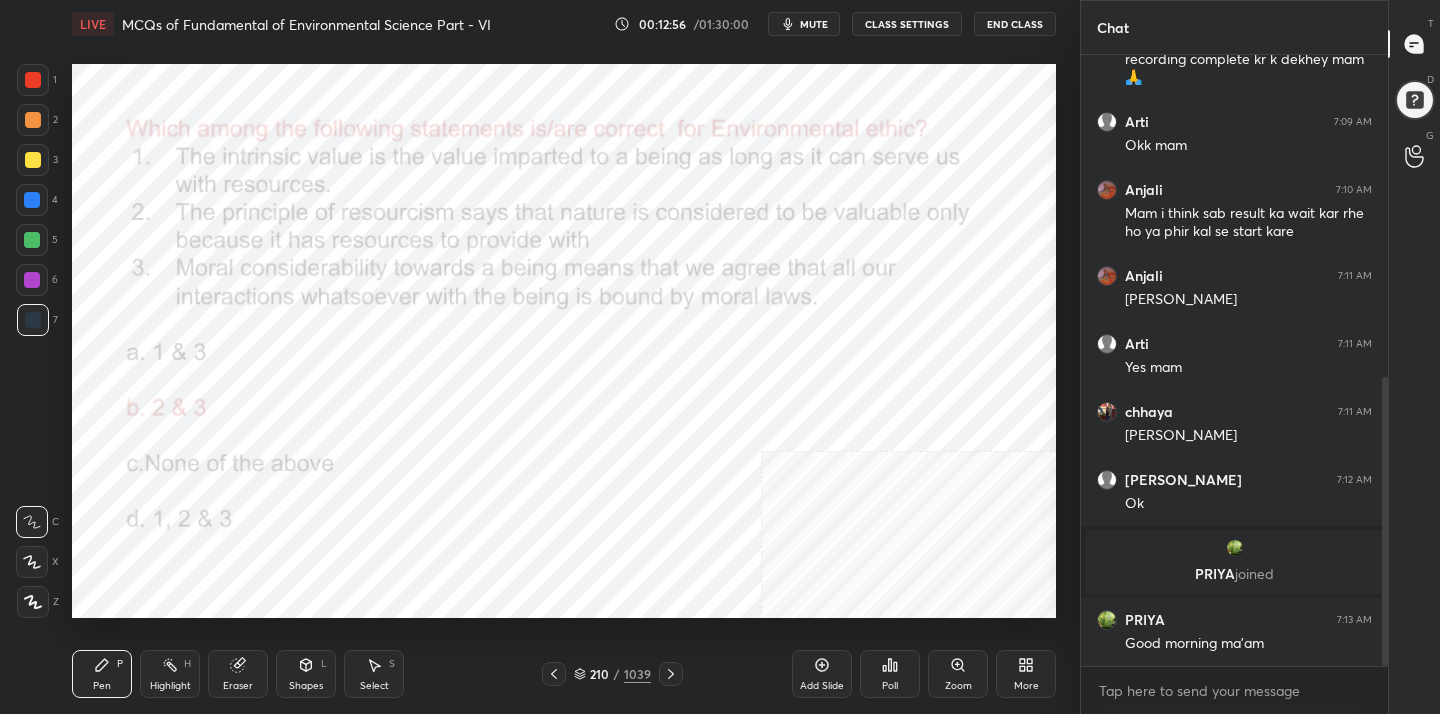 click 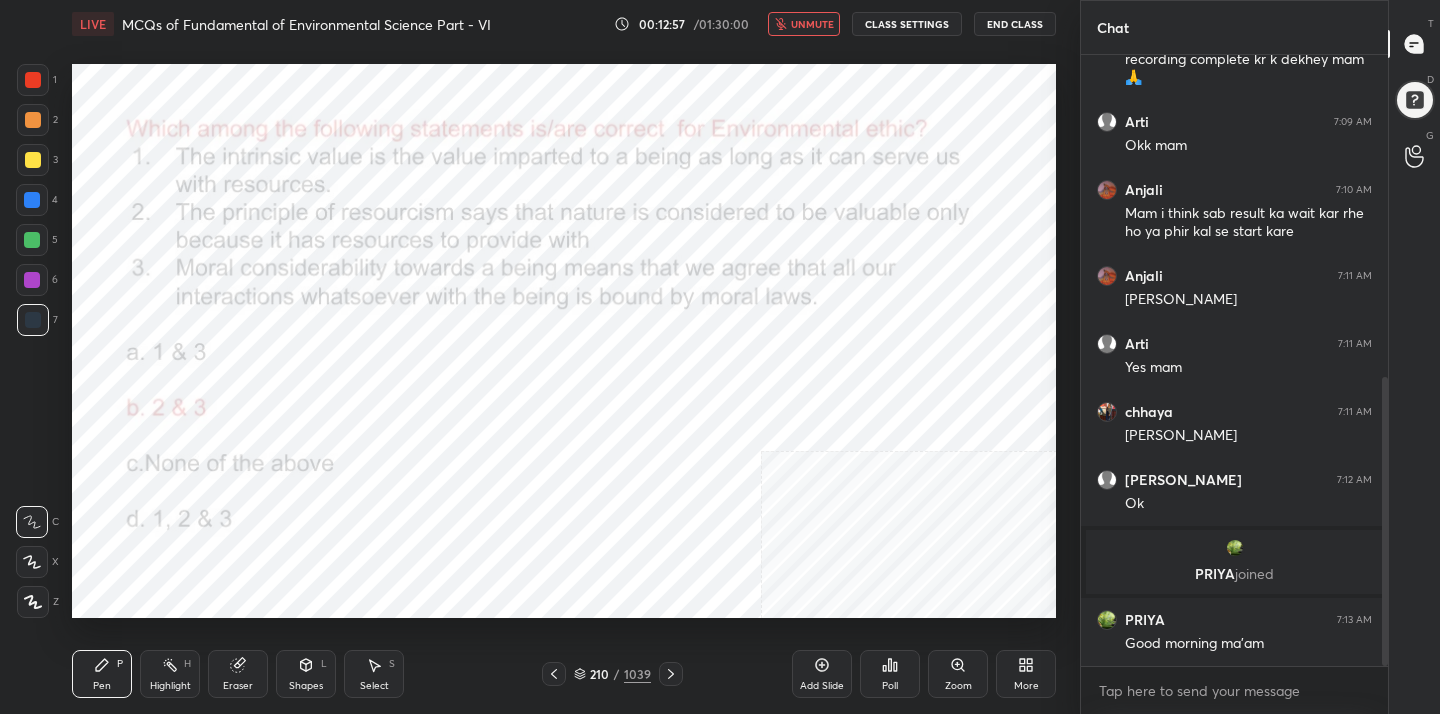 click 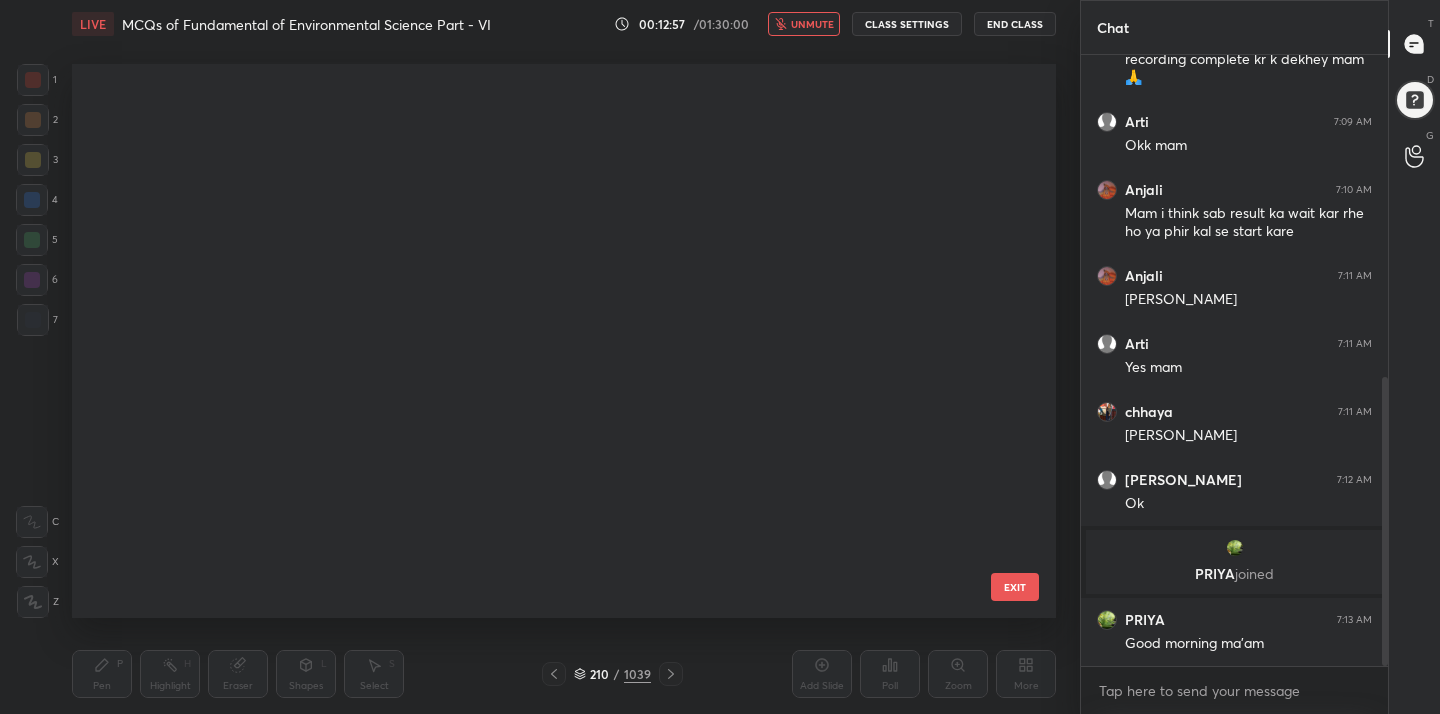 scroll, scrollTop: 11311, scrollLeft: 0, axis: vertical 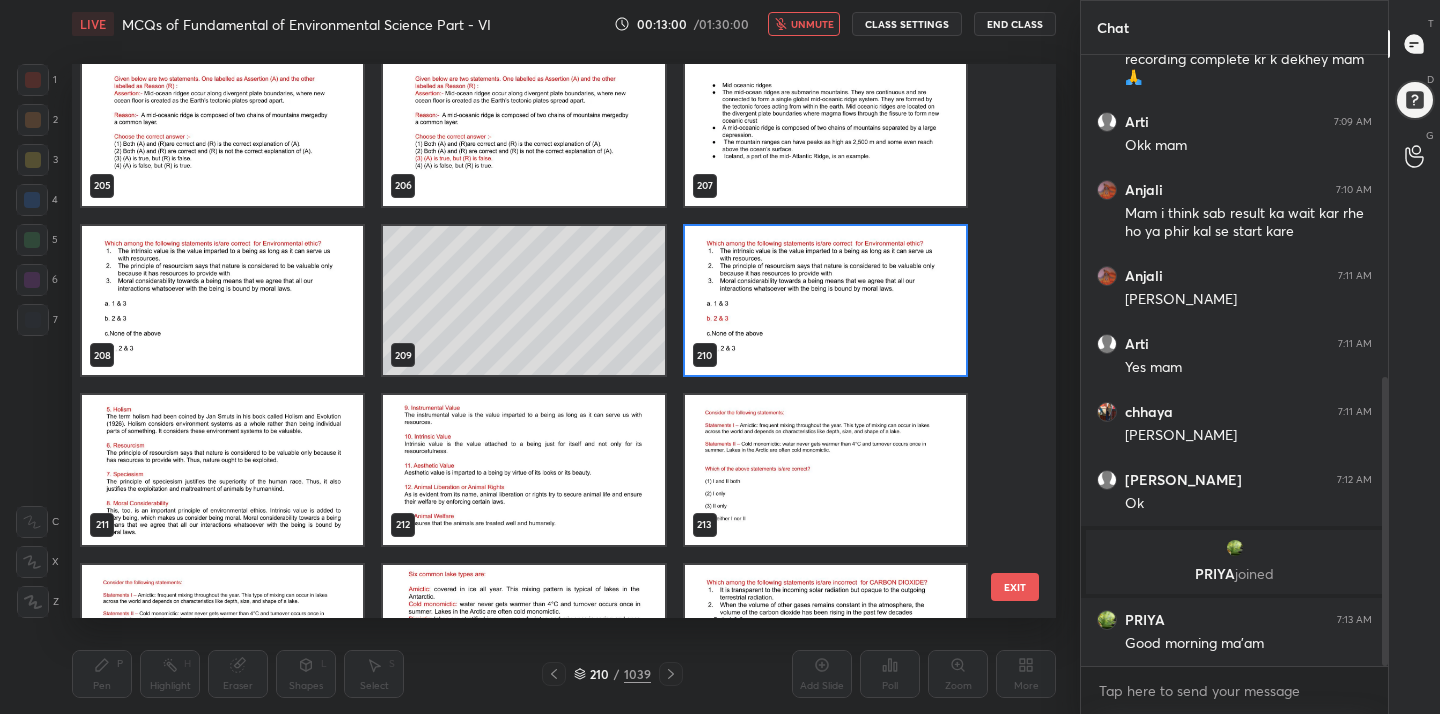 click at bounding box center [825, 470] 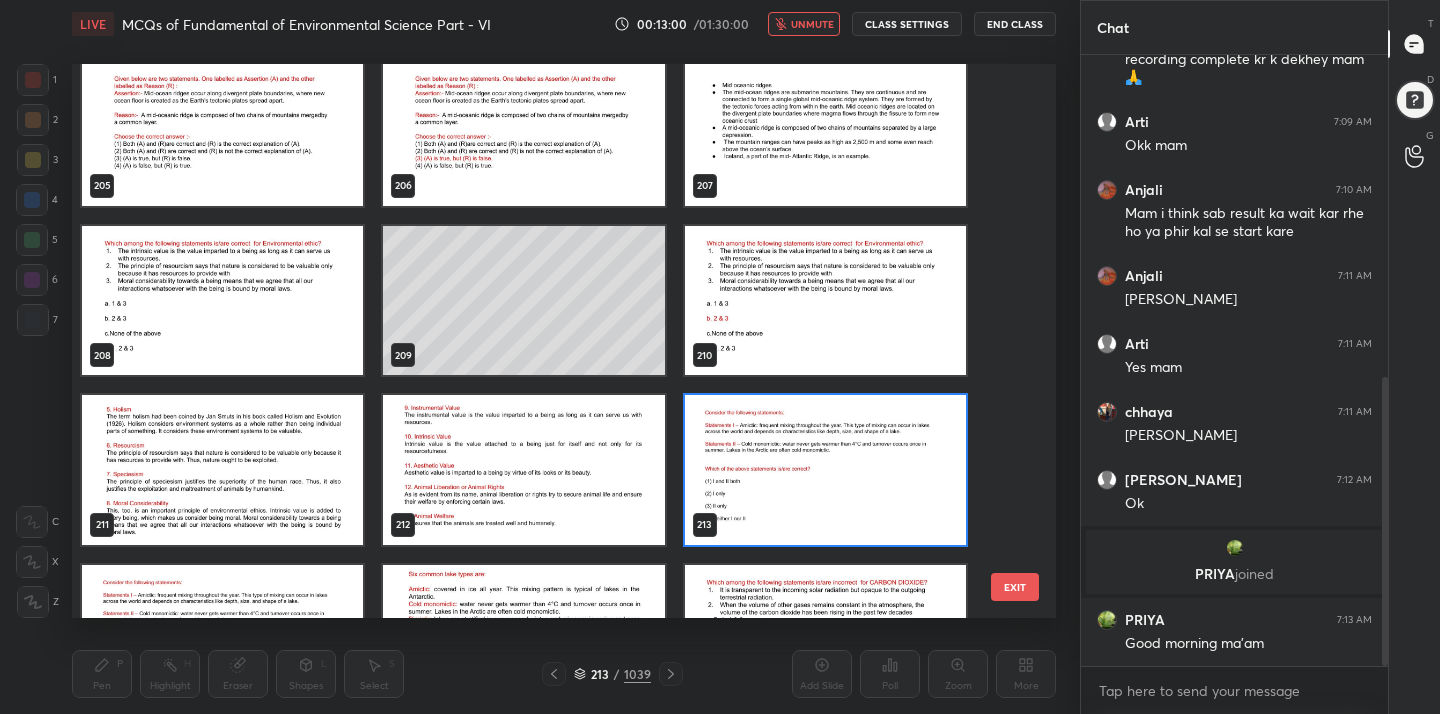 click at bounding box center [825, 470] 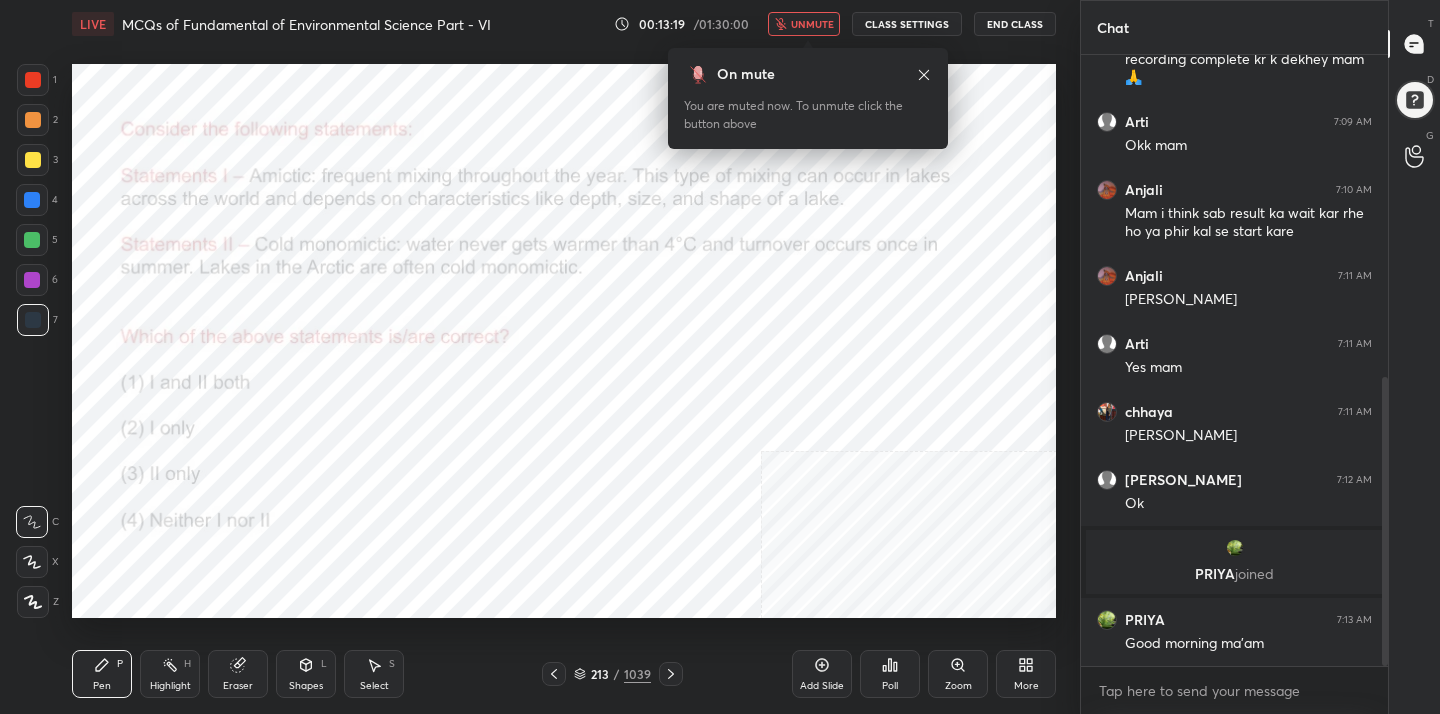 click on "213 / 1039" at bounding box center [612, 674] 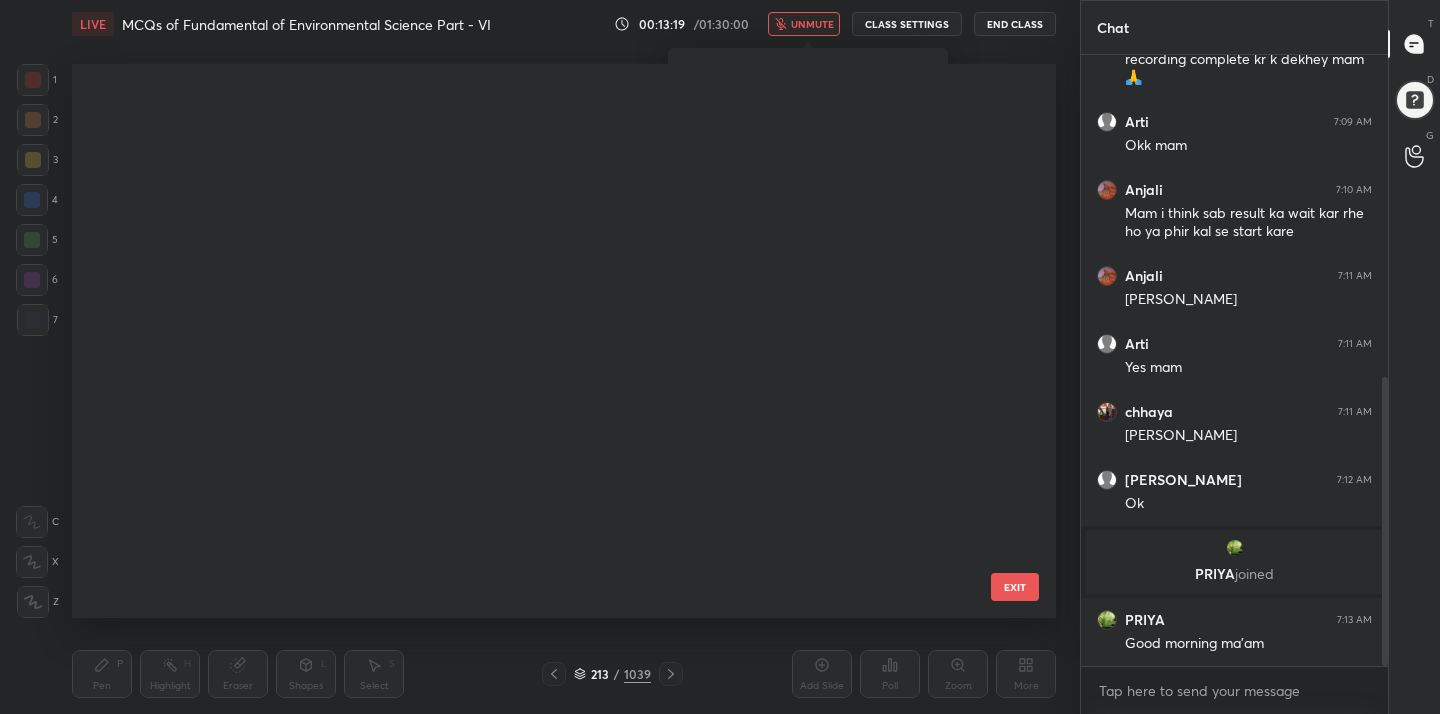 scroll, scrollTop: 11481, scrollLeft: 0, axis: vertical 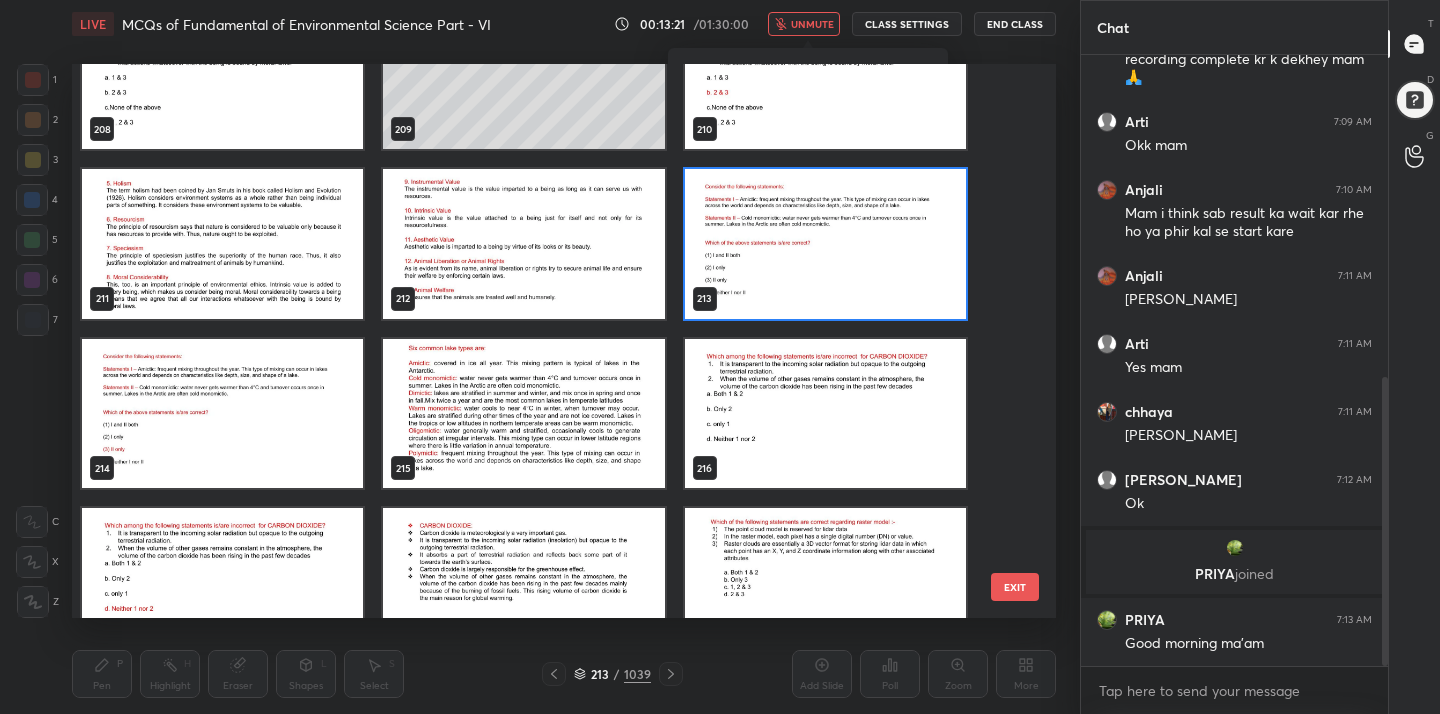 click at bounding box center [825, 244] 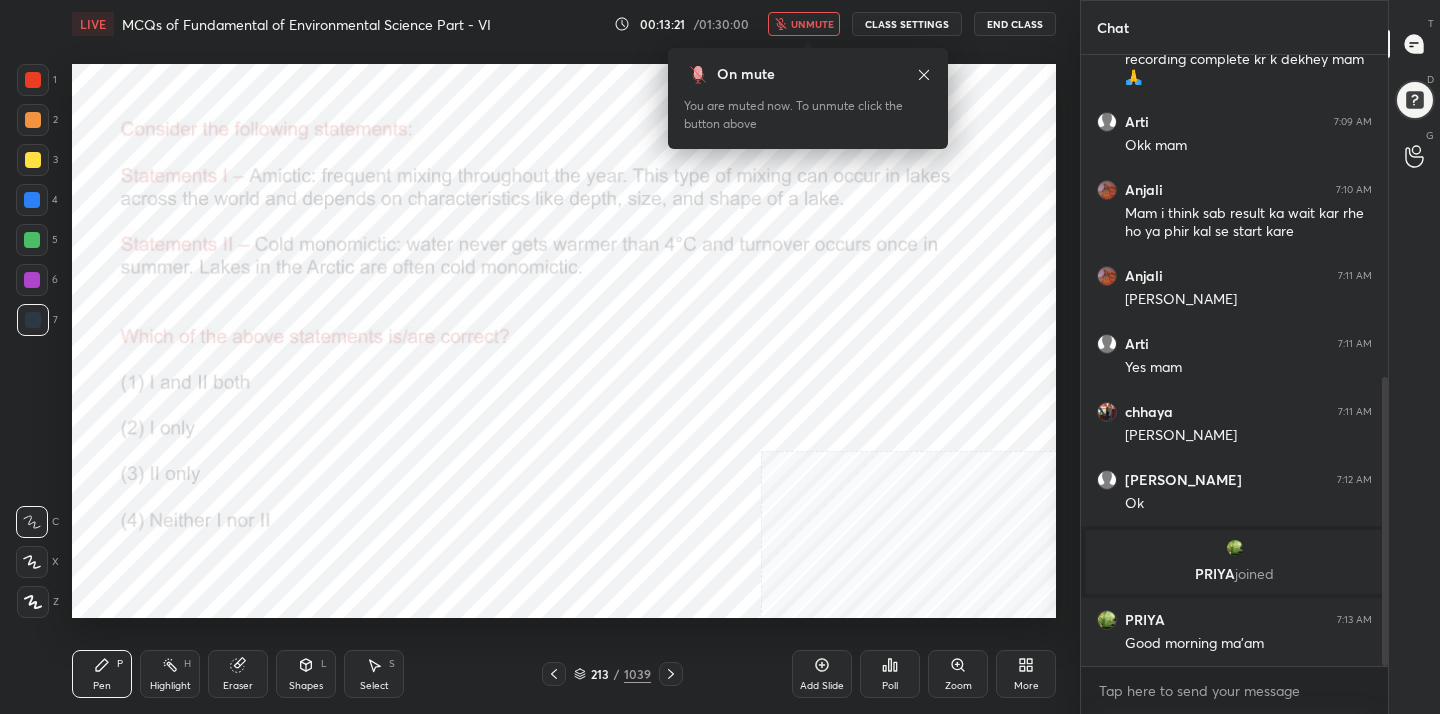 click at bounding box center (825, 244) 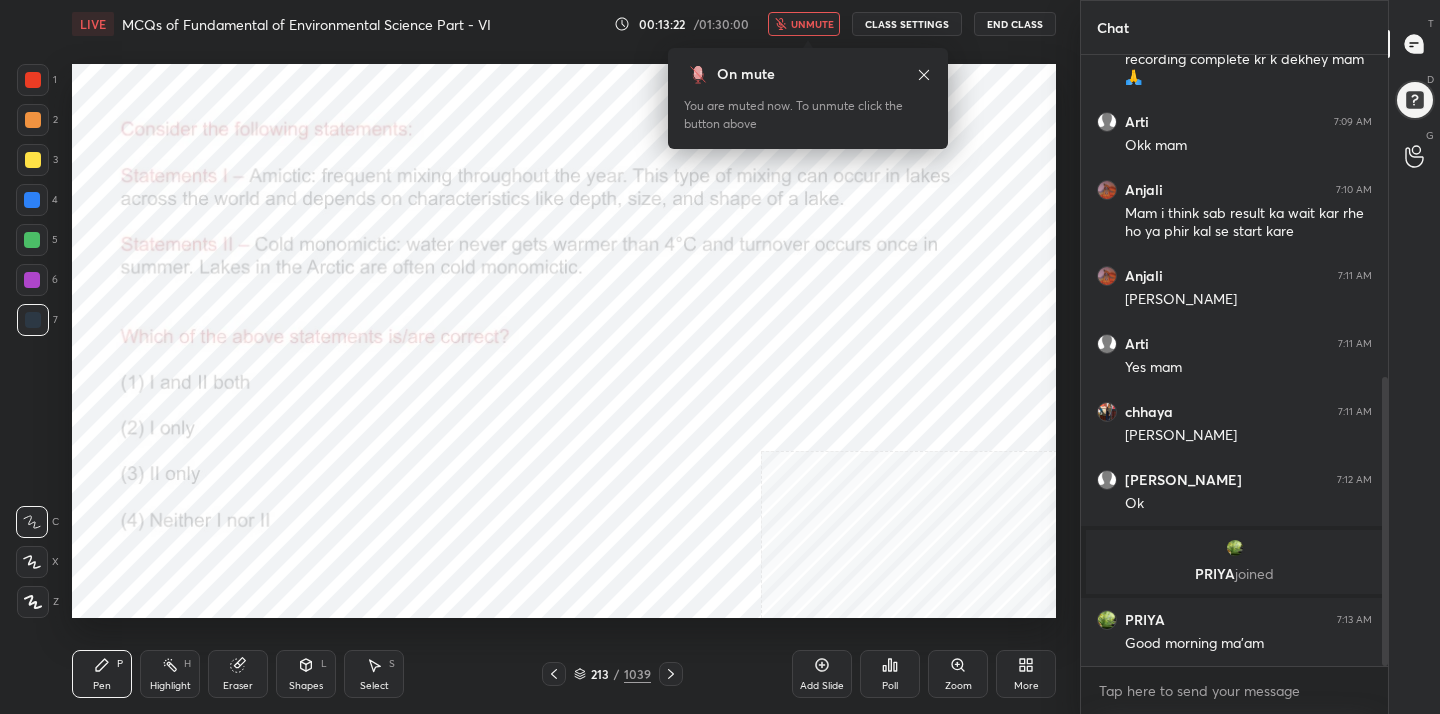 click on "Poll" at bounding box center [890, 674] 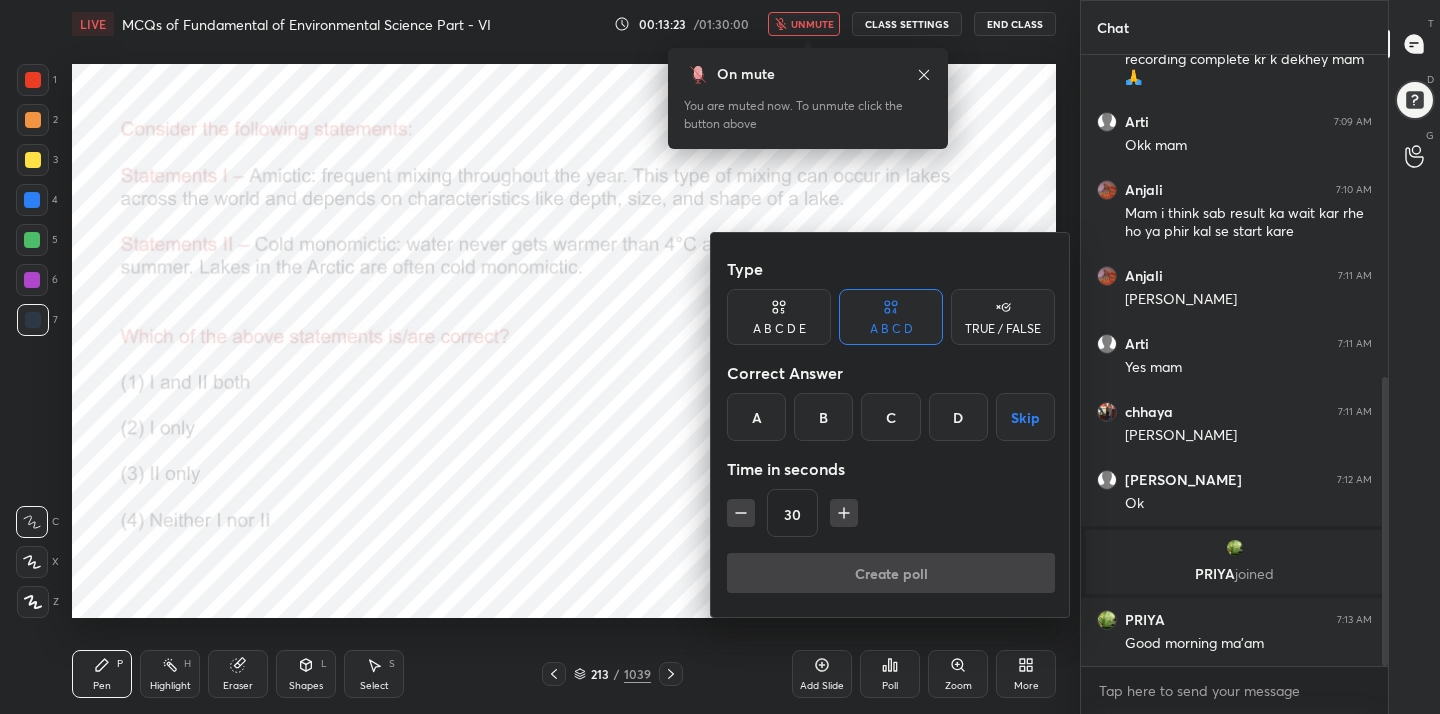 click on "C" at bounding box center [890, 417] 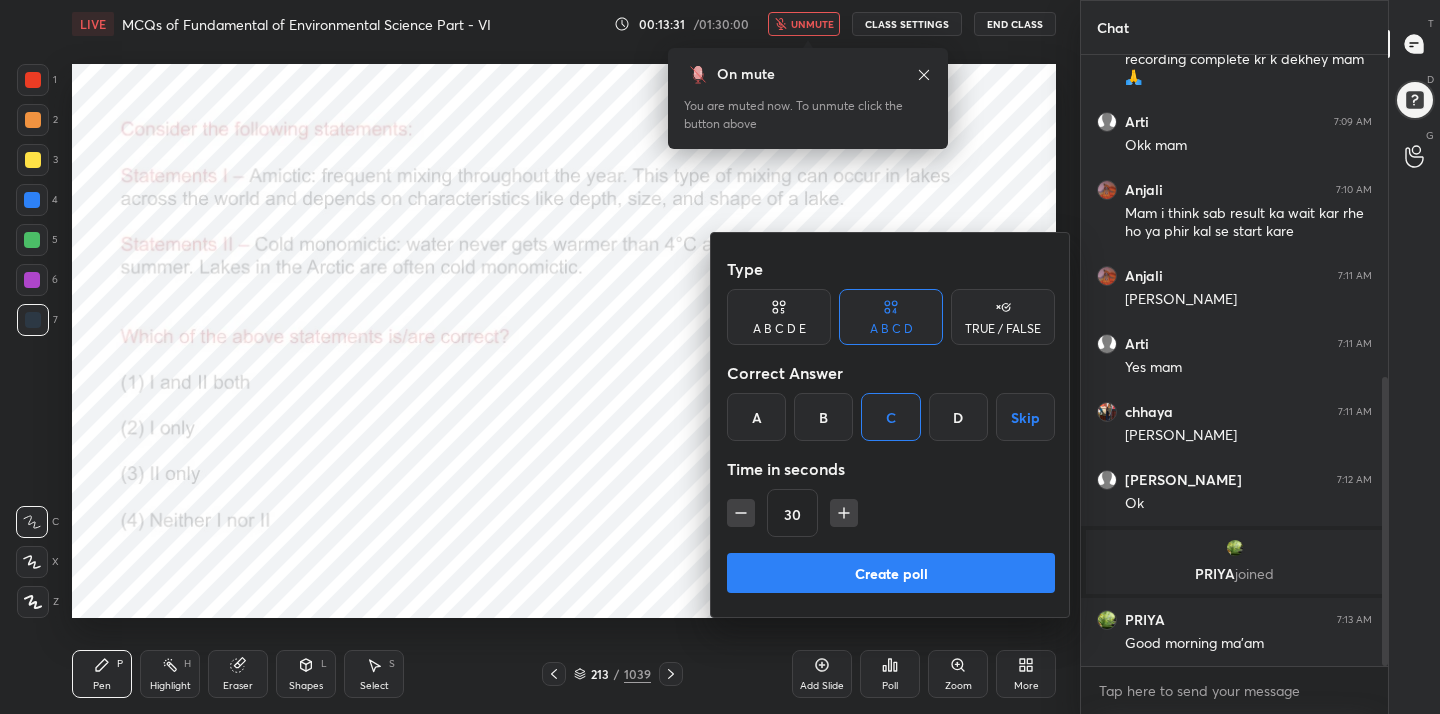 click at bounding box center [720, 357] 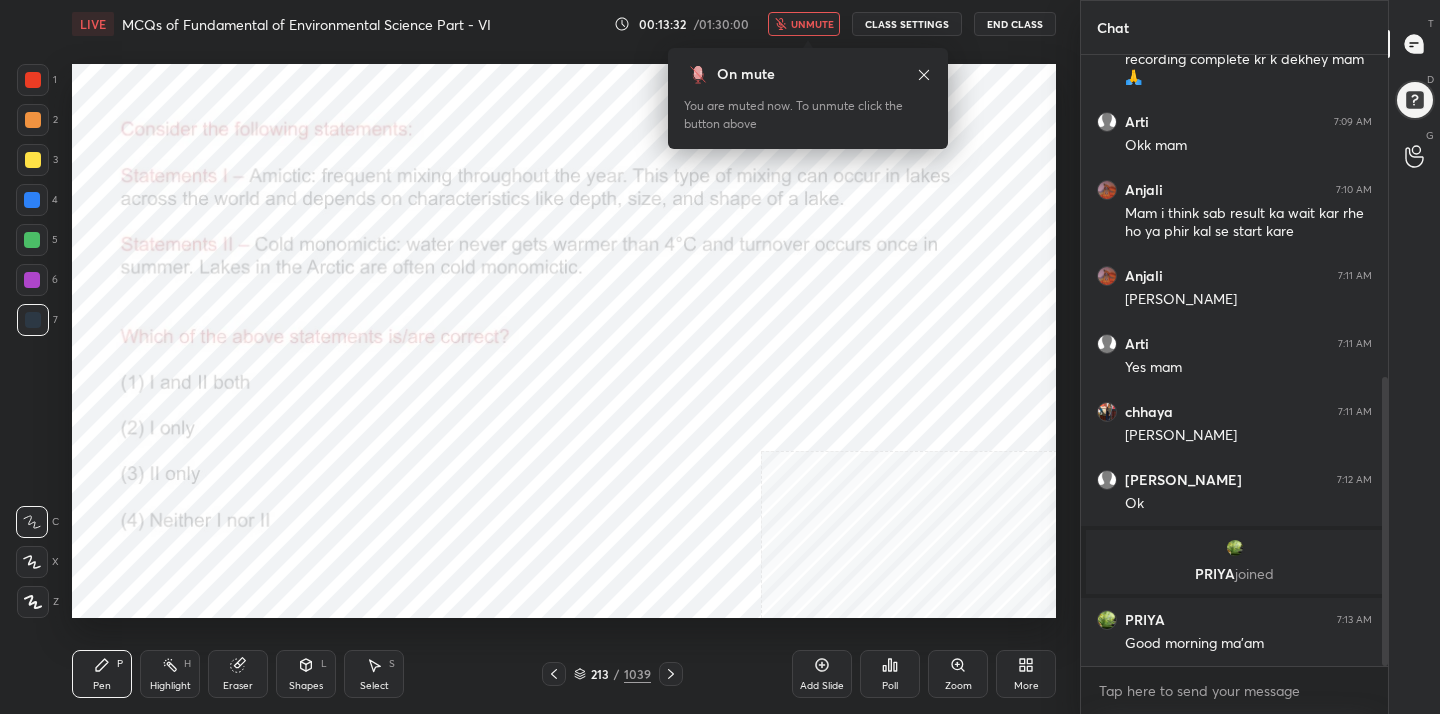 click on "unmute" at bounding box center (812, 24) 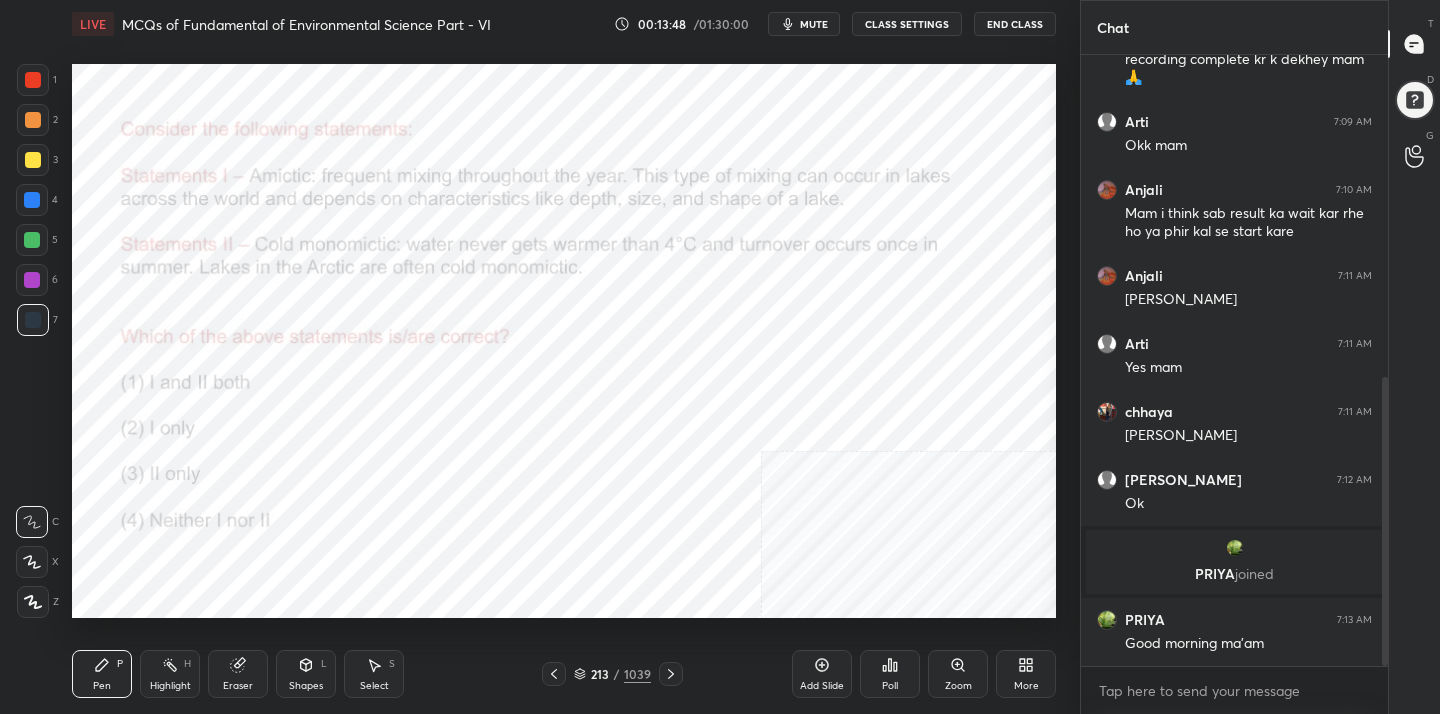 scroll, scrollTop: 564, scrollLeft: 301, axis: both 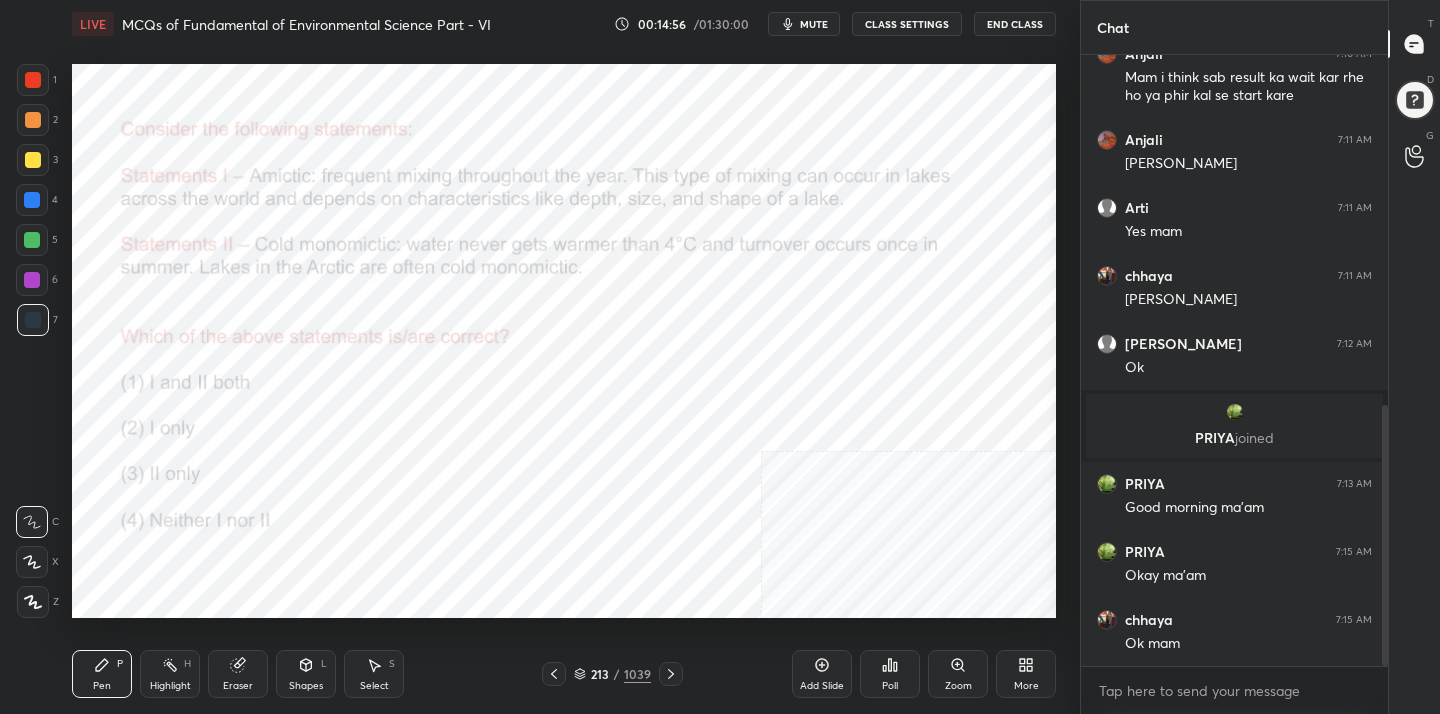 drag, startPoint x: 227, startPoint y: 671, endPoint x: 214, endPoint y: 631, distance: 42.059483 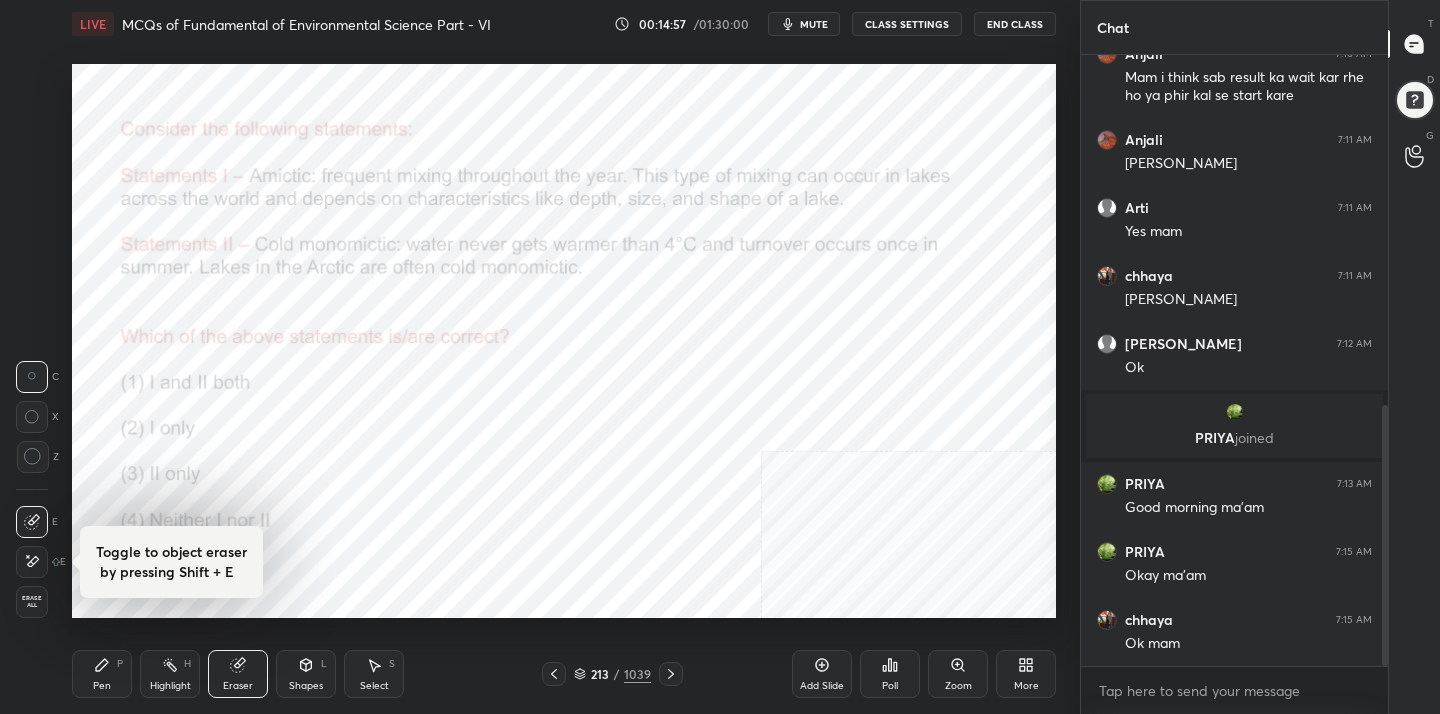 click on "Erase all" at bounding box center (32, 602) 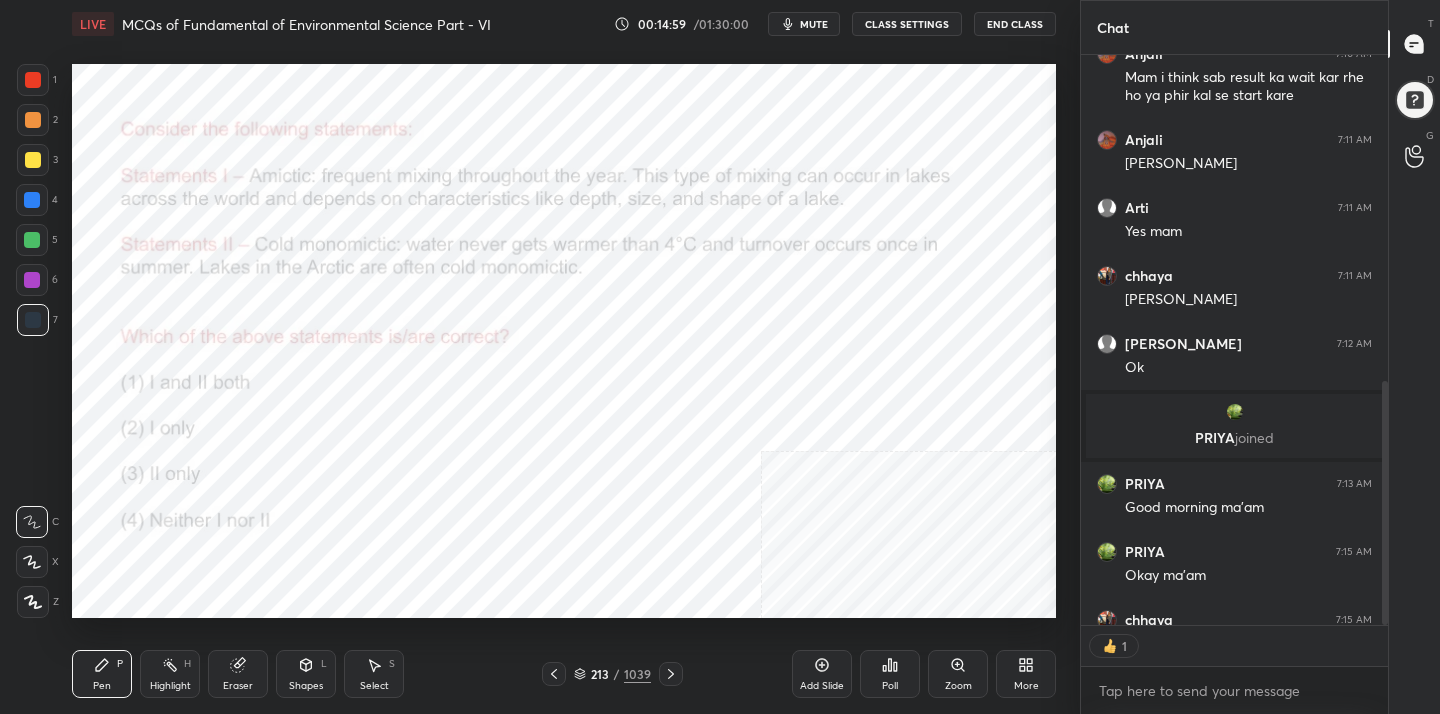 scroll, scrollTop: 564, scrollLeft: 301, axis: both 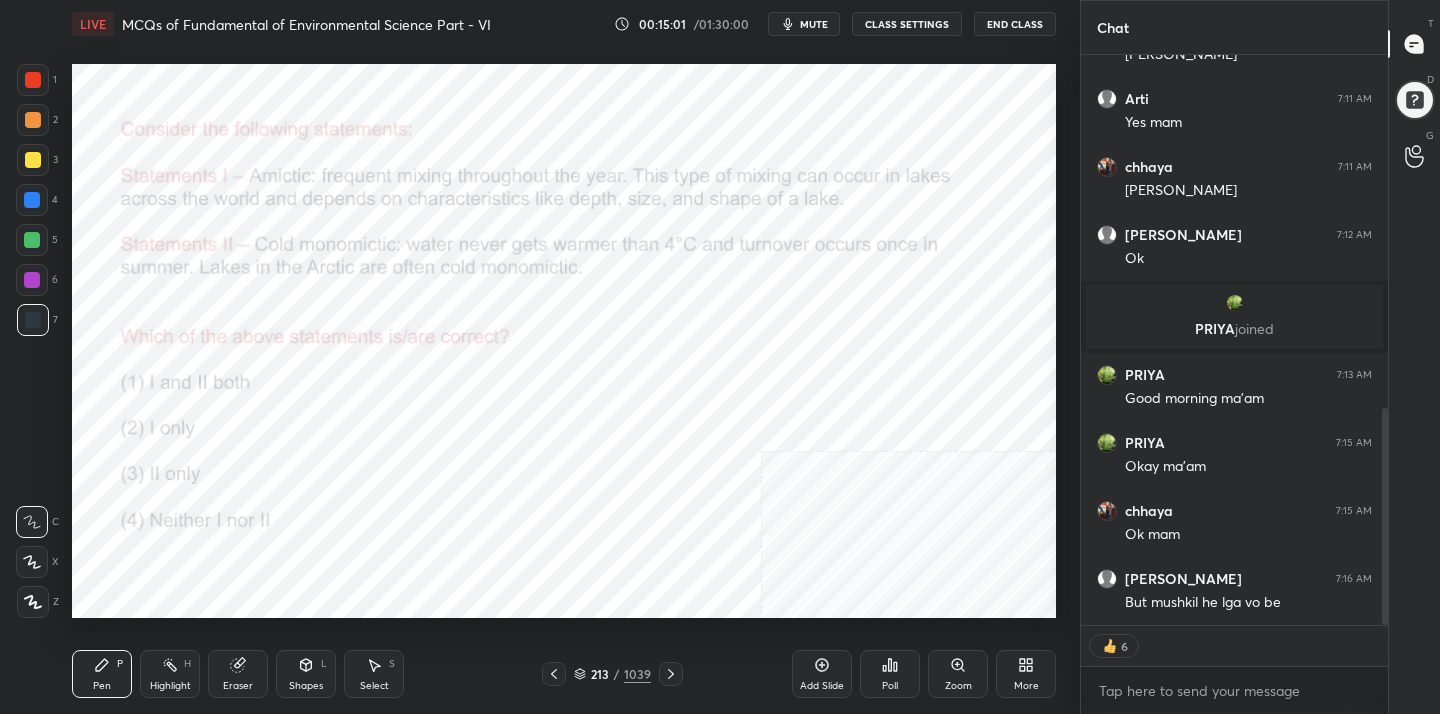 drag, startPoint x: 42, startPoint y: 90, endPoint x: 30, endPoint y: 88, distance: 12.165525 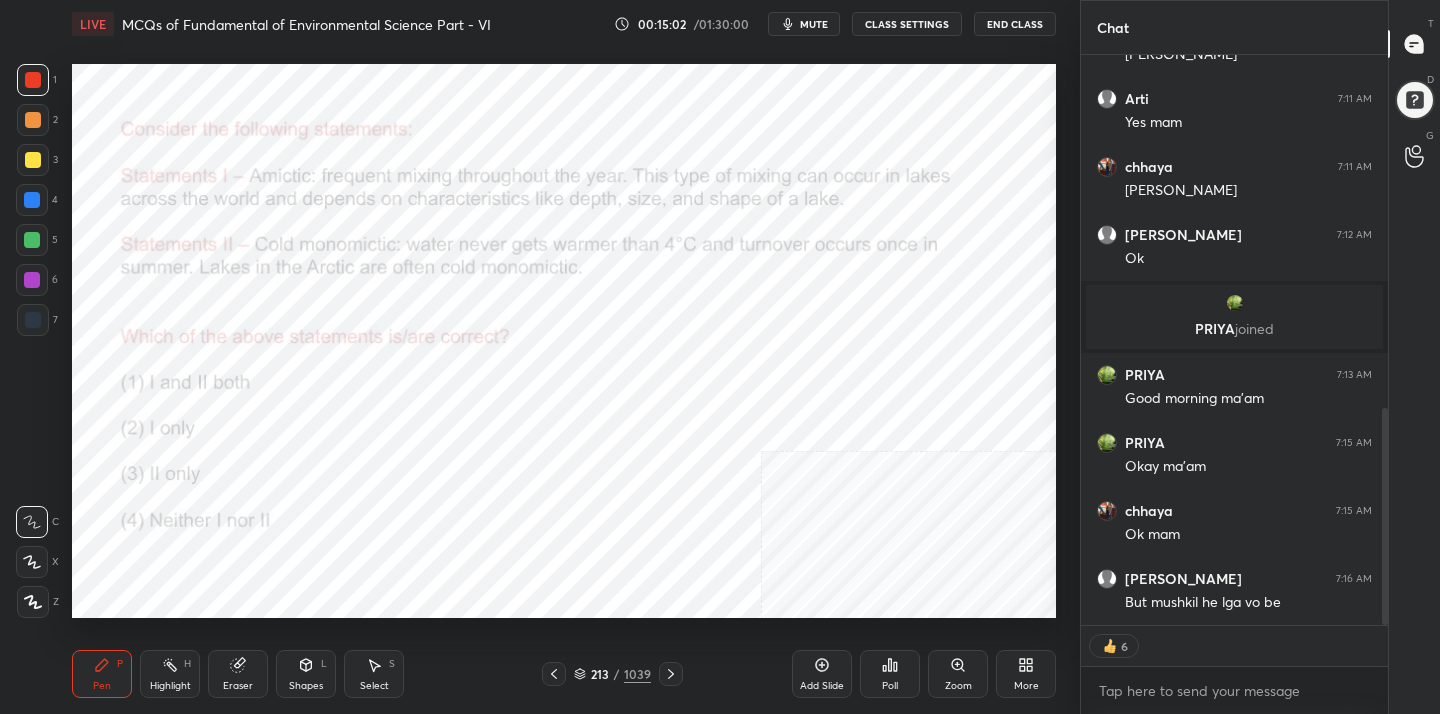 click 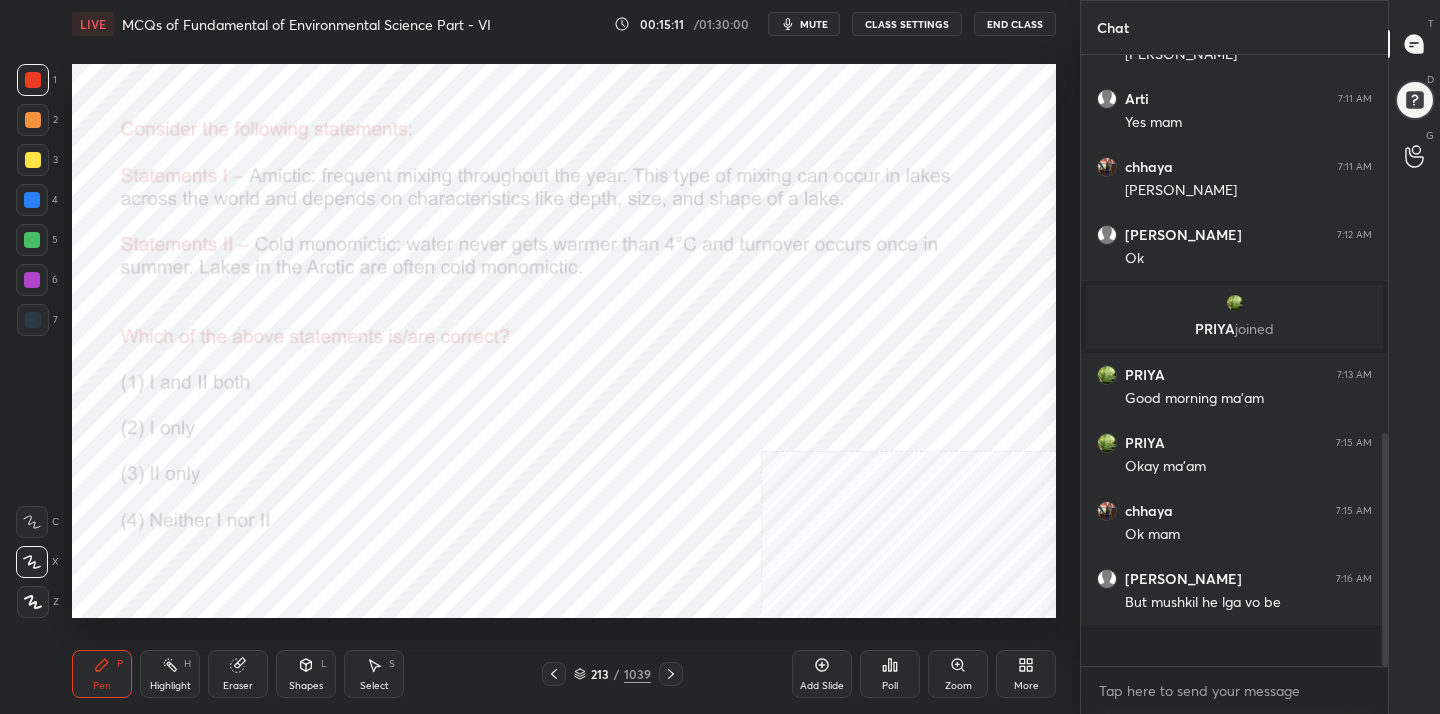 scroll, scrollTop: 7, scrollLeft: 7, axis: both 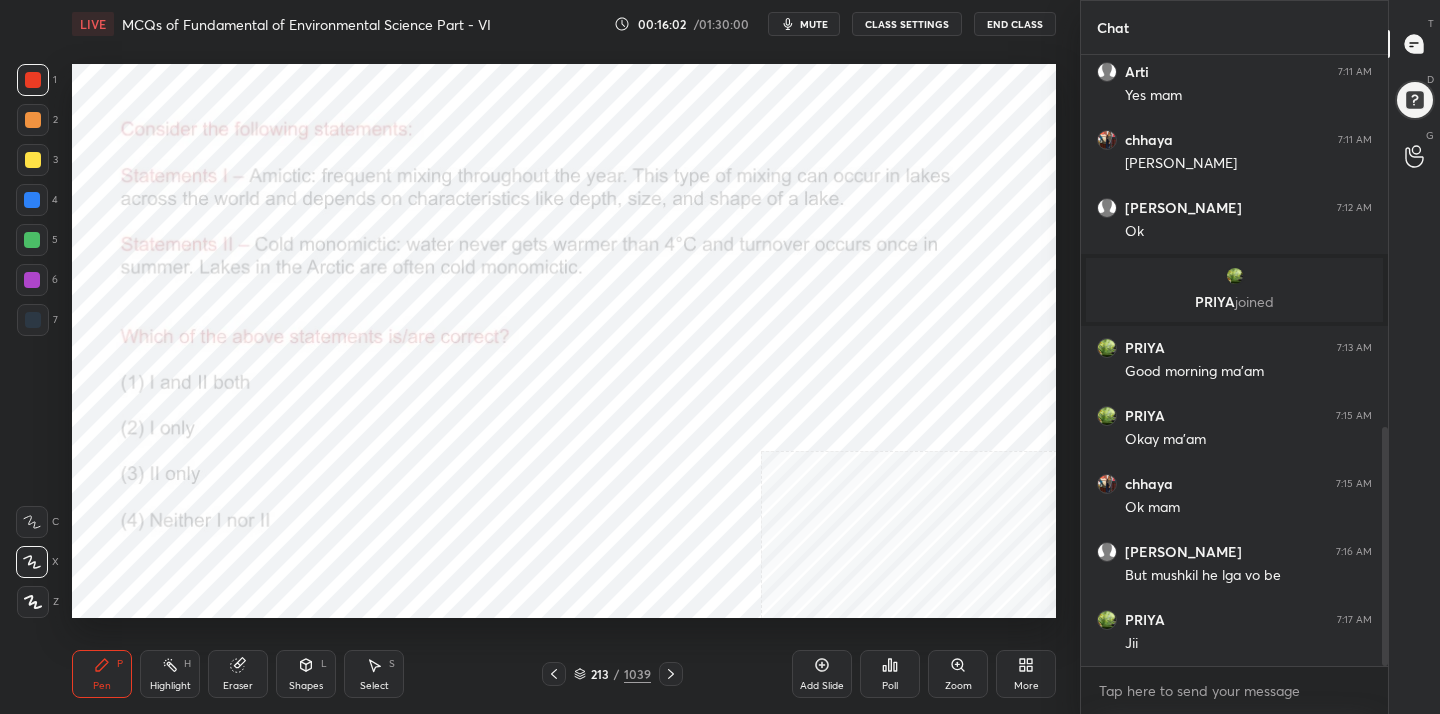 click on "mute" at bounding box center [804, 24] 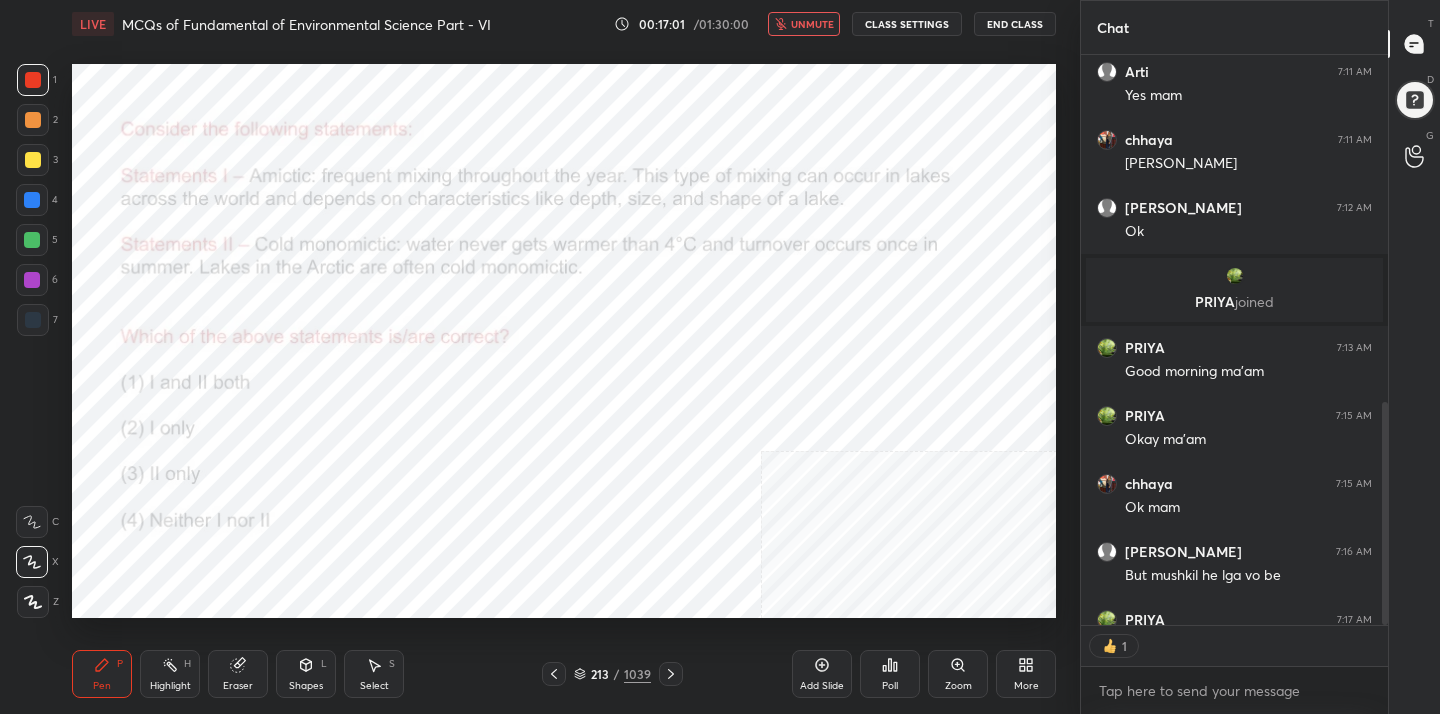 scroll, scrollTop: 564, scrollLeft: 301, axis: both 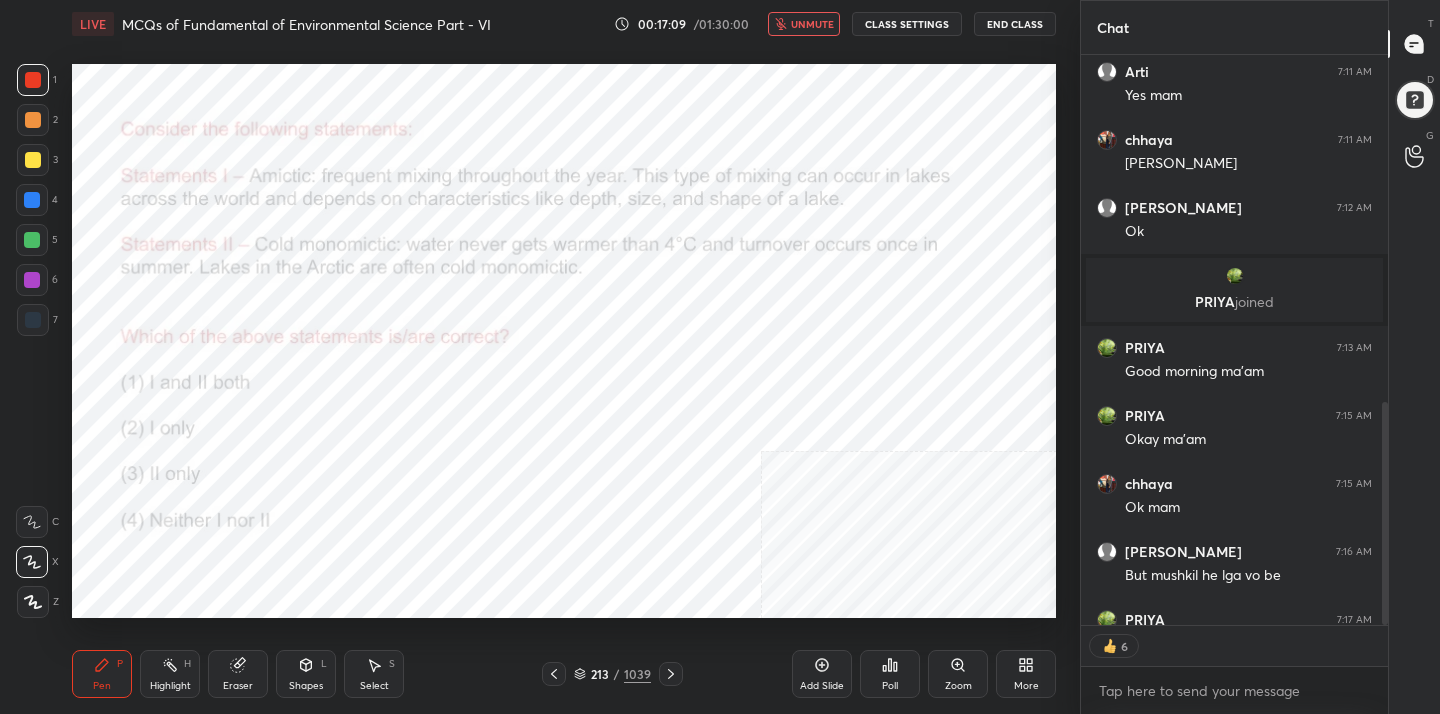 click 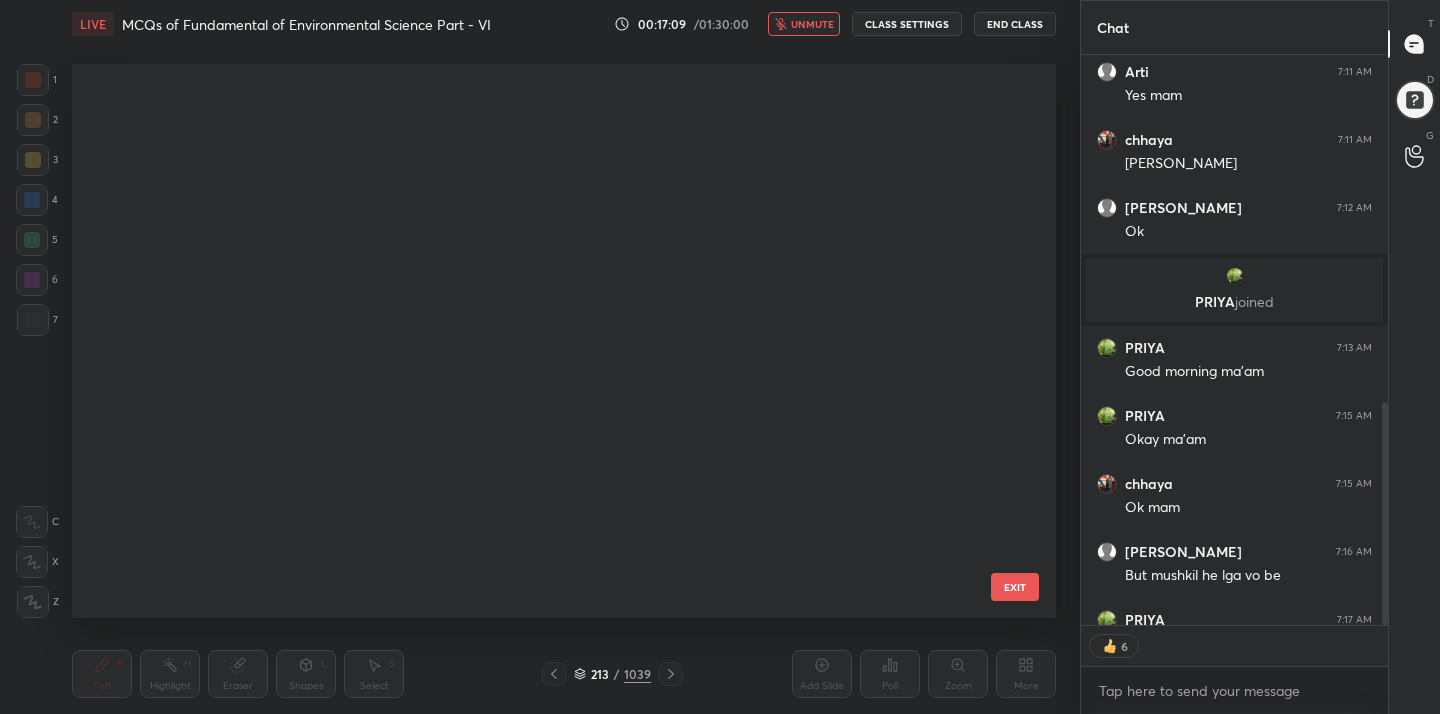 scroll, scrollTop: 11481, scrollLeft: 0, axis: vertical 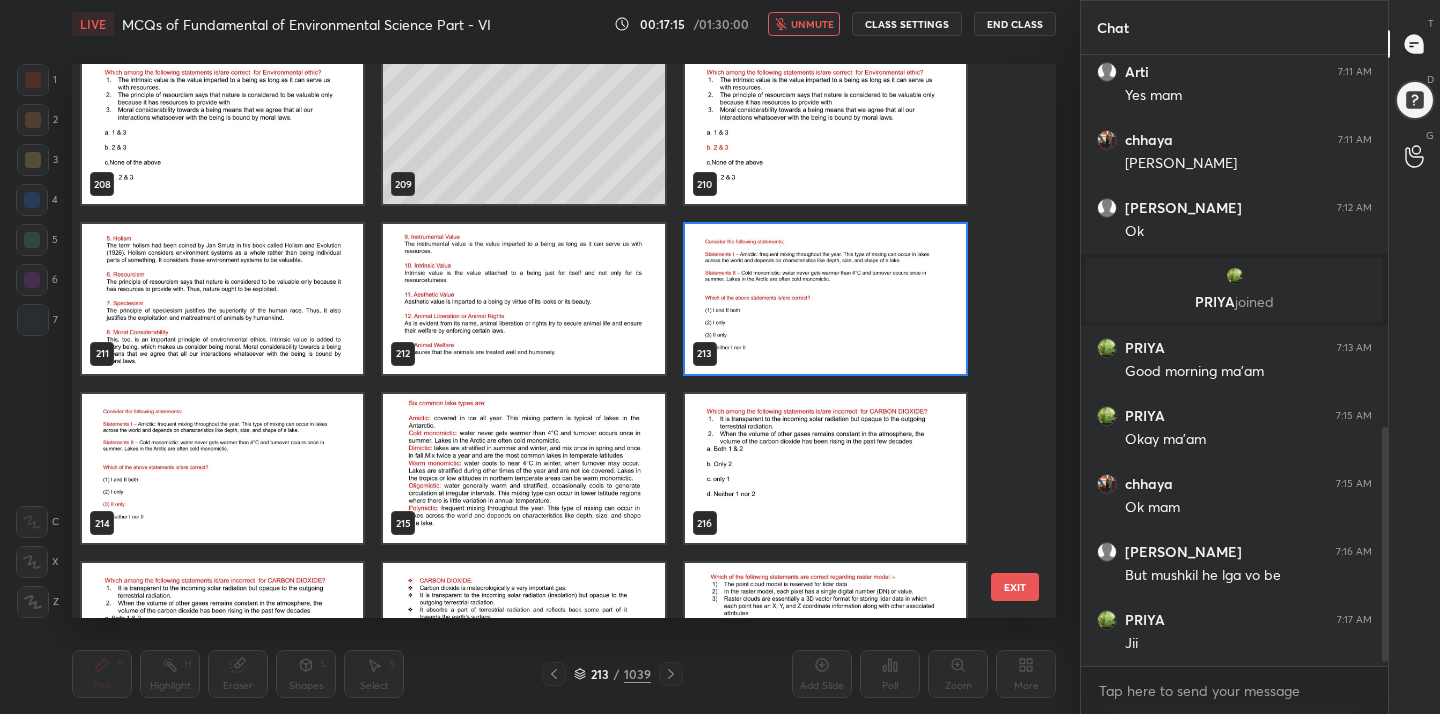 click at bounding box center (825, 299) 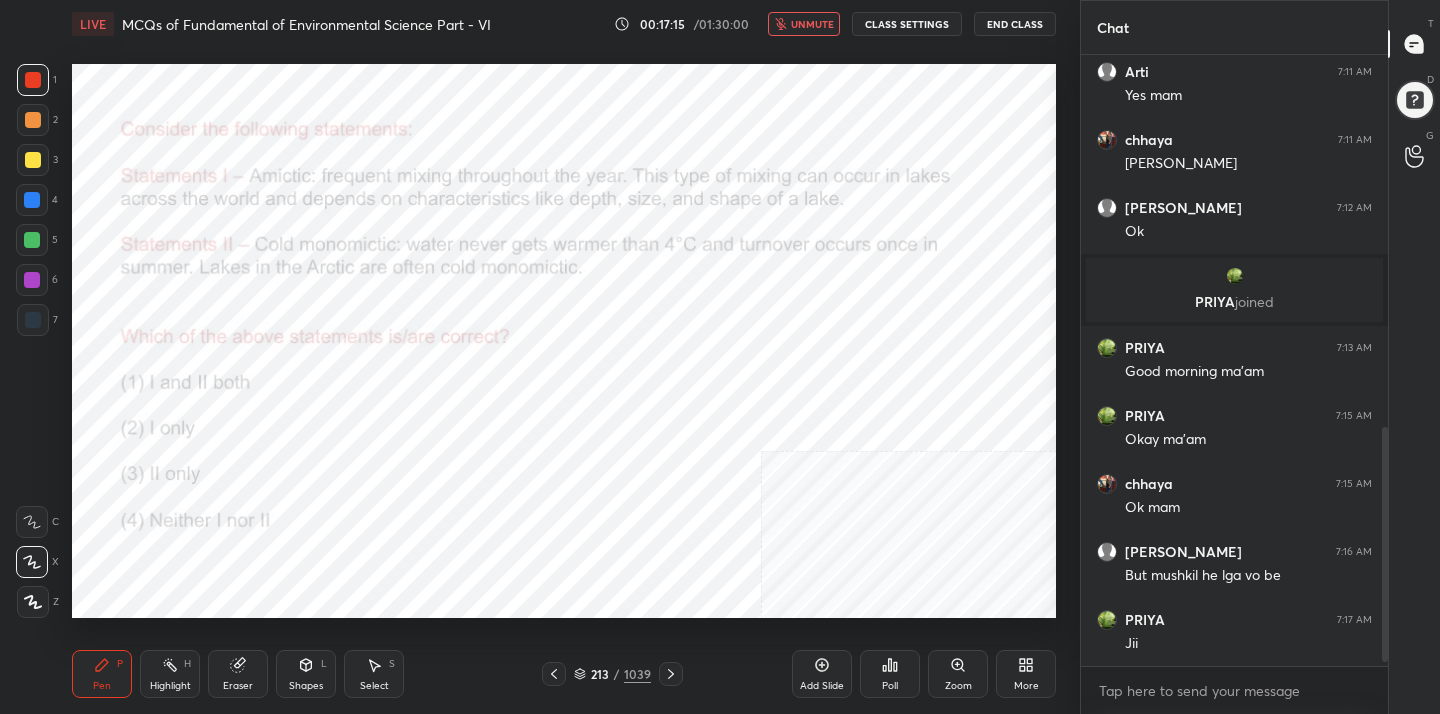 click at bounding box center [825, 299] 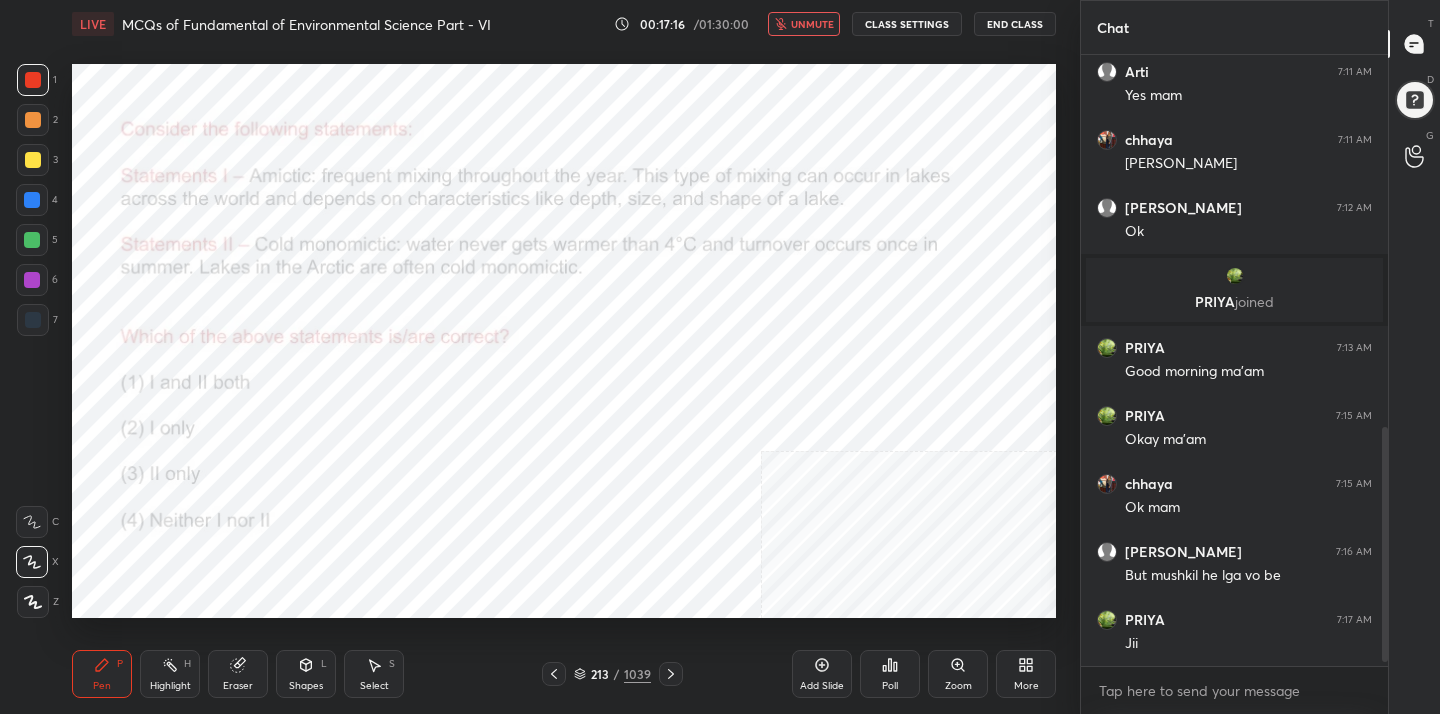 click 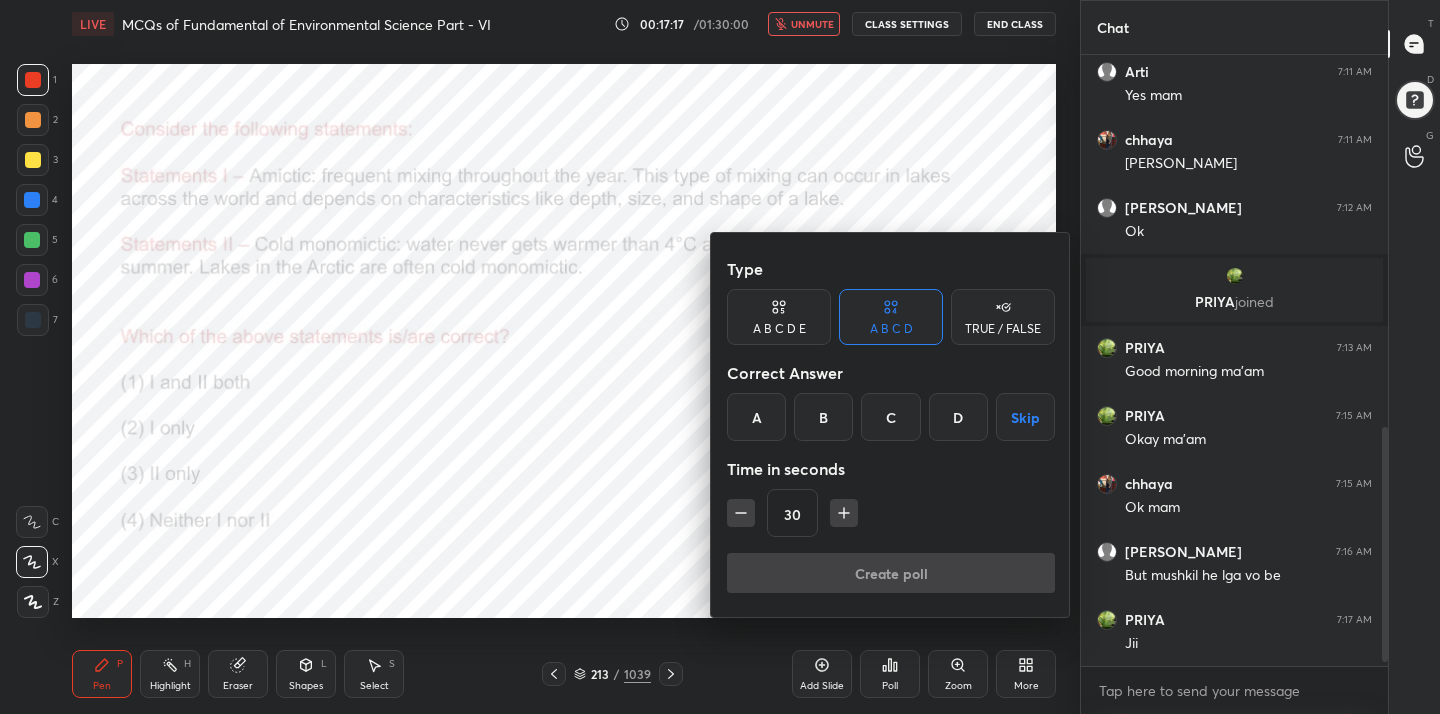 click on "C" at bounding box center (890, 417) 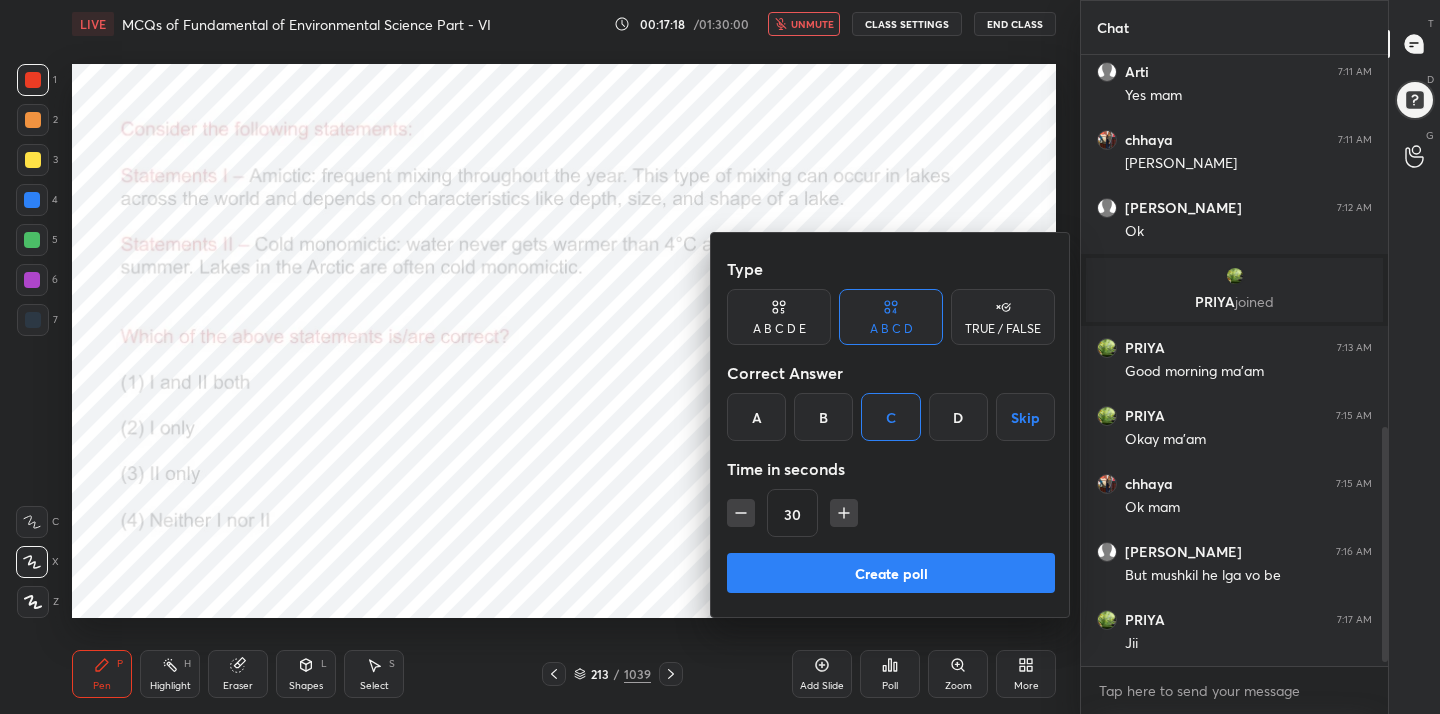 click on "Create poll" at bounding box center [891, 573] 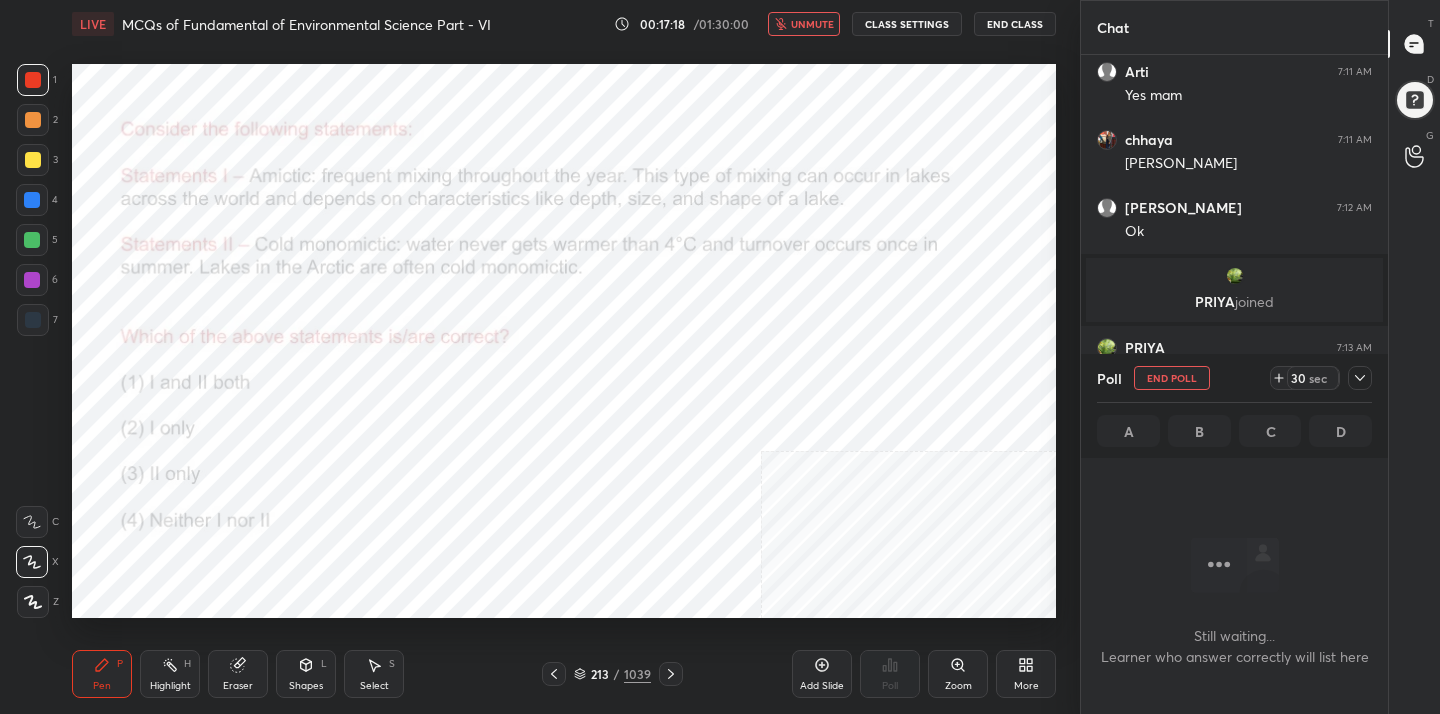 scroll, scrollTop: 386, scrollLeft: 301, axis: both 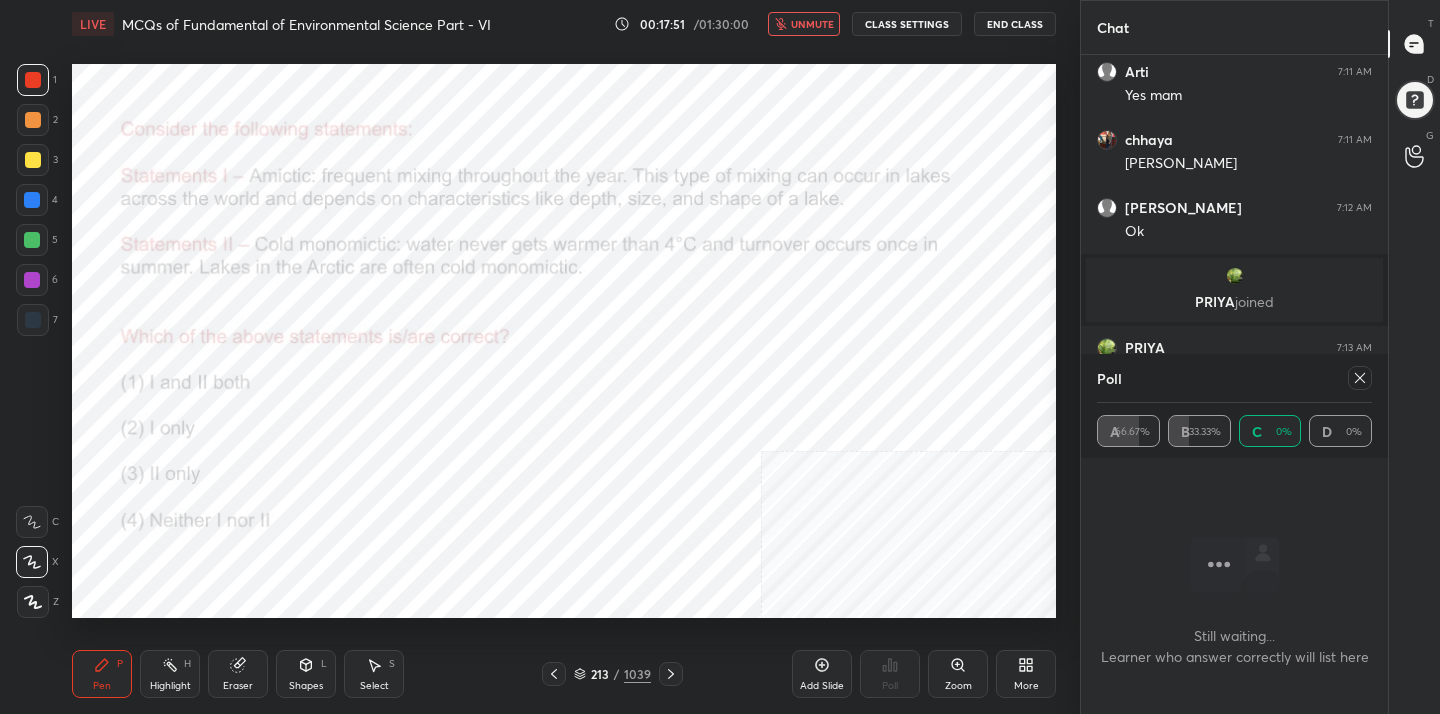 click 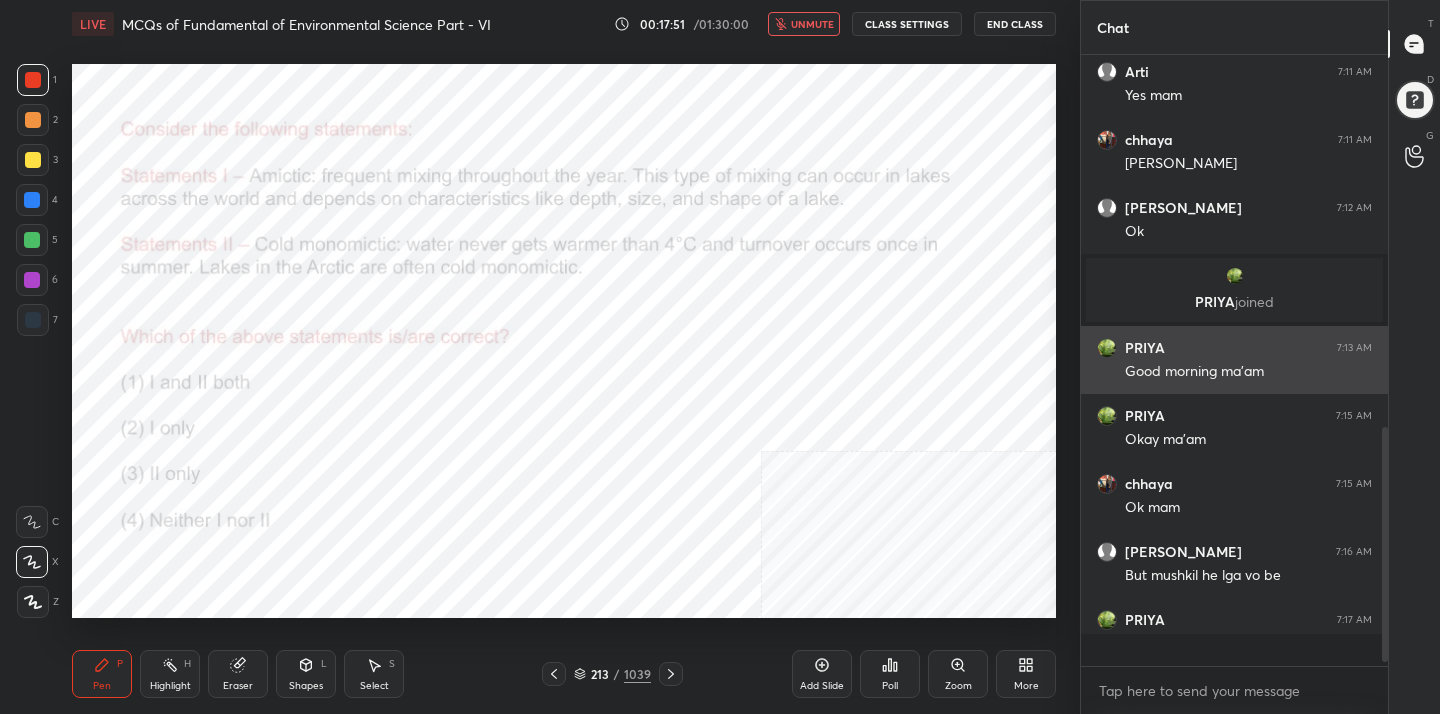 scroll, scrollTop: 7, scrollLeft: 7, axis: both 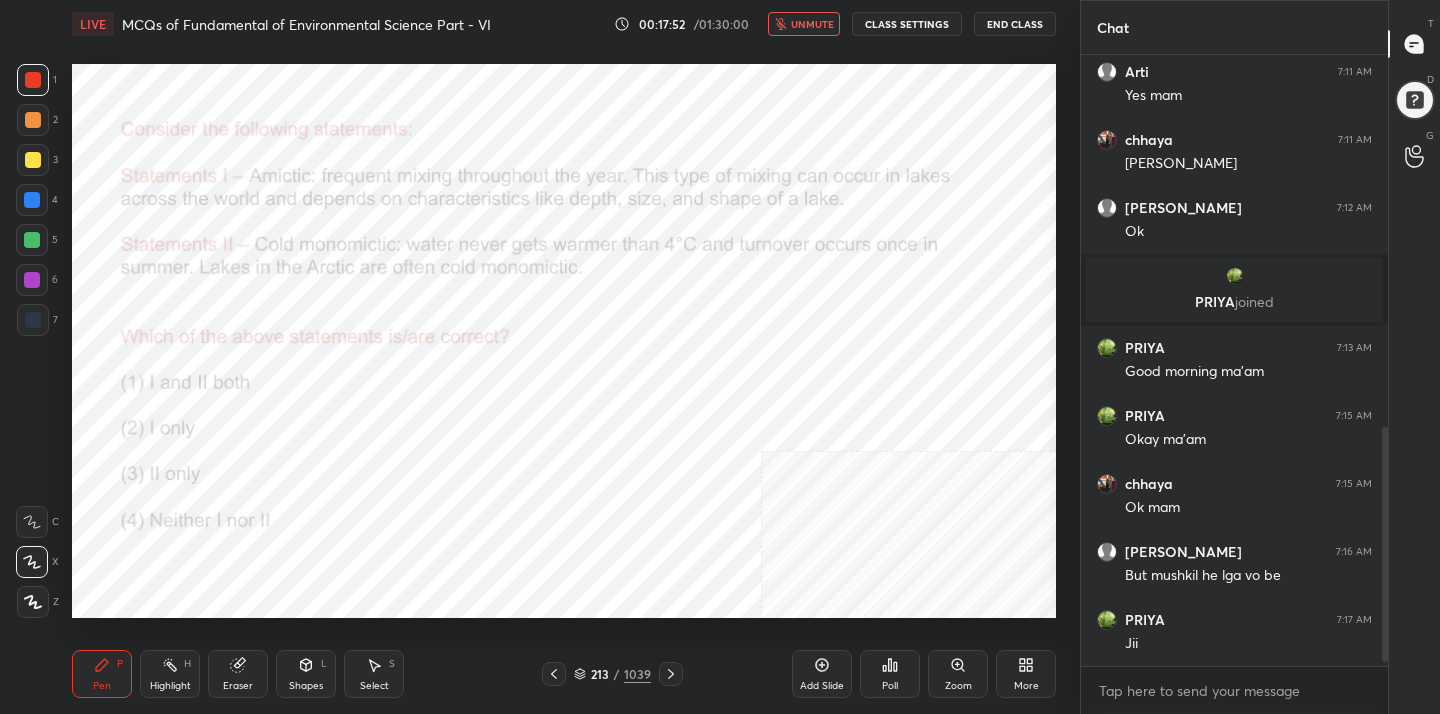 click on "unmute" at bounding box center [812, 24] 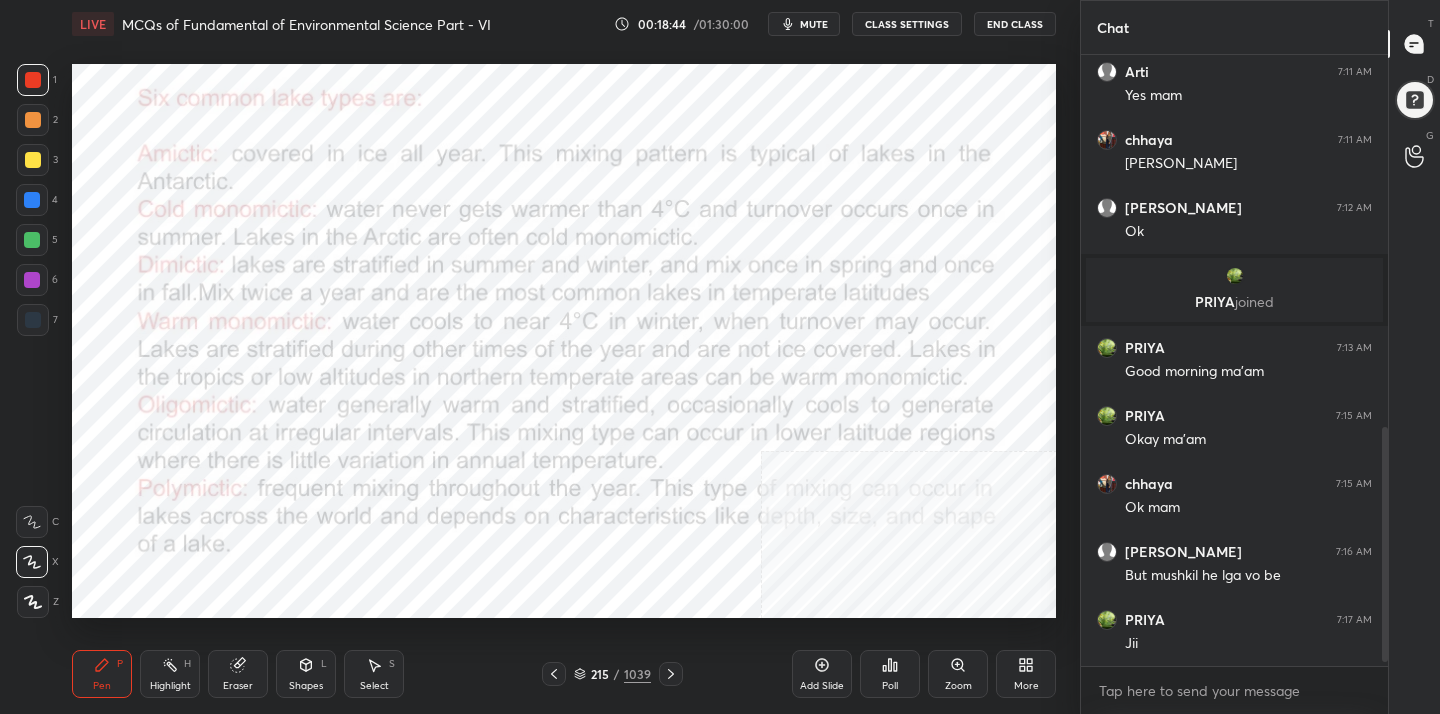 click on "215 / 1039" at bounding box center [612, 674] 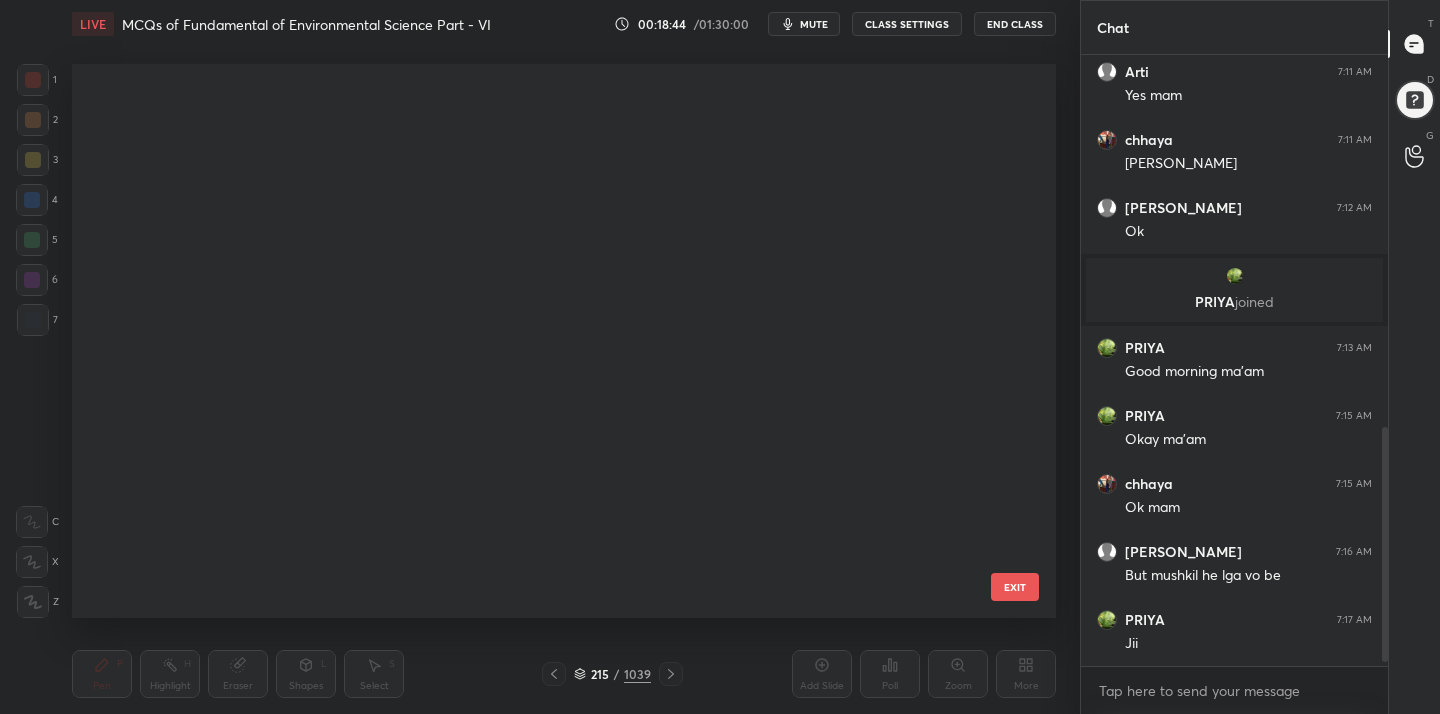 scroll, scrollTop: 11650, scrollLeft: 0, axis: vertical 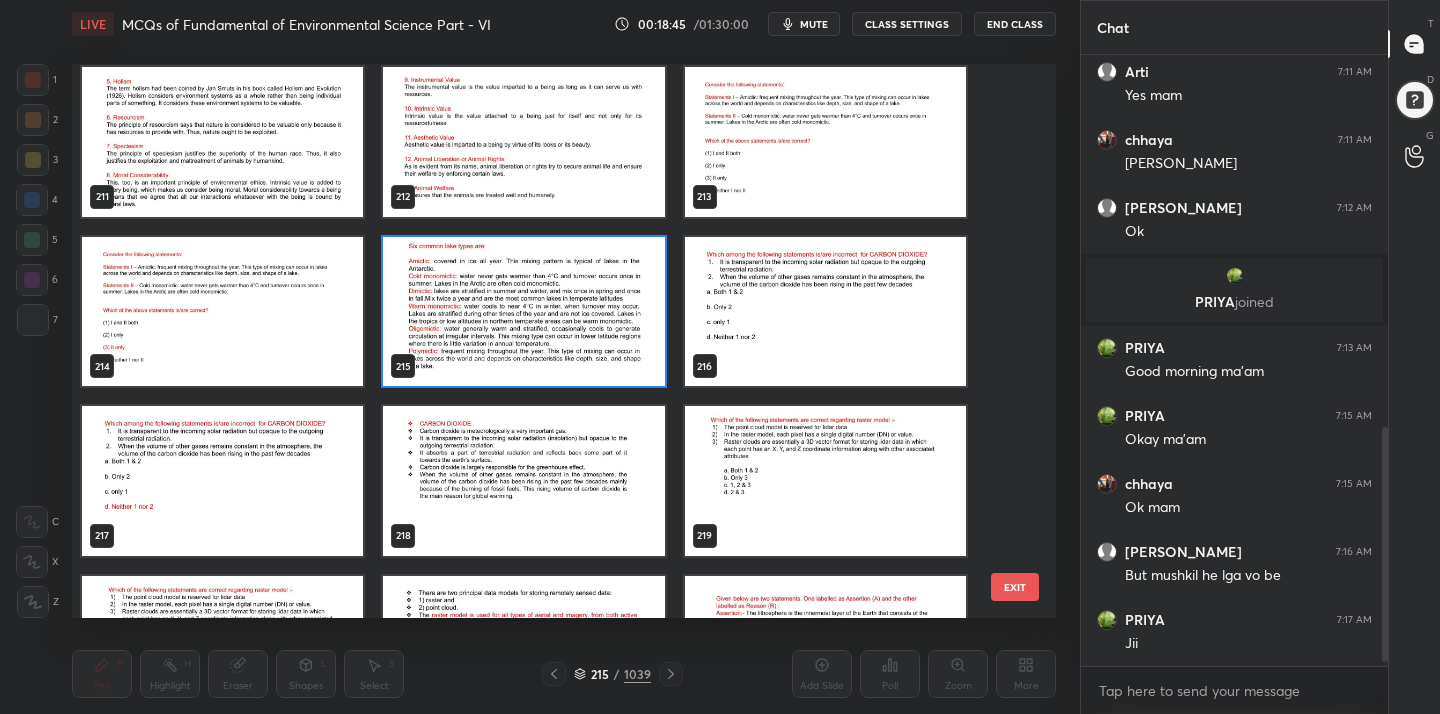 click at bounding box center (825, 312) 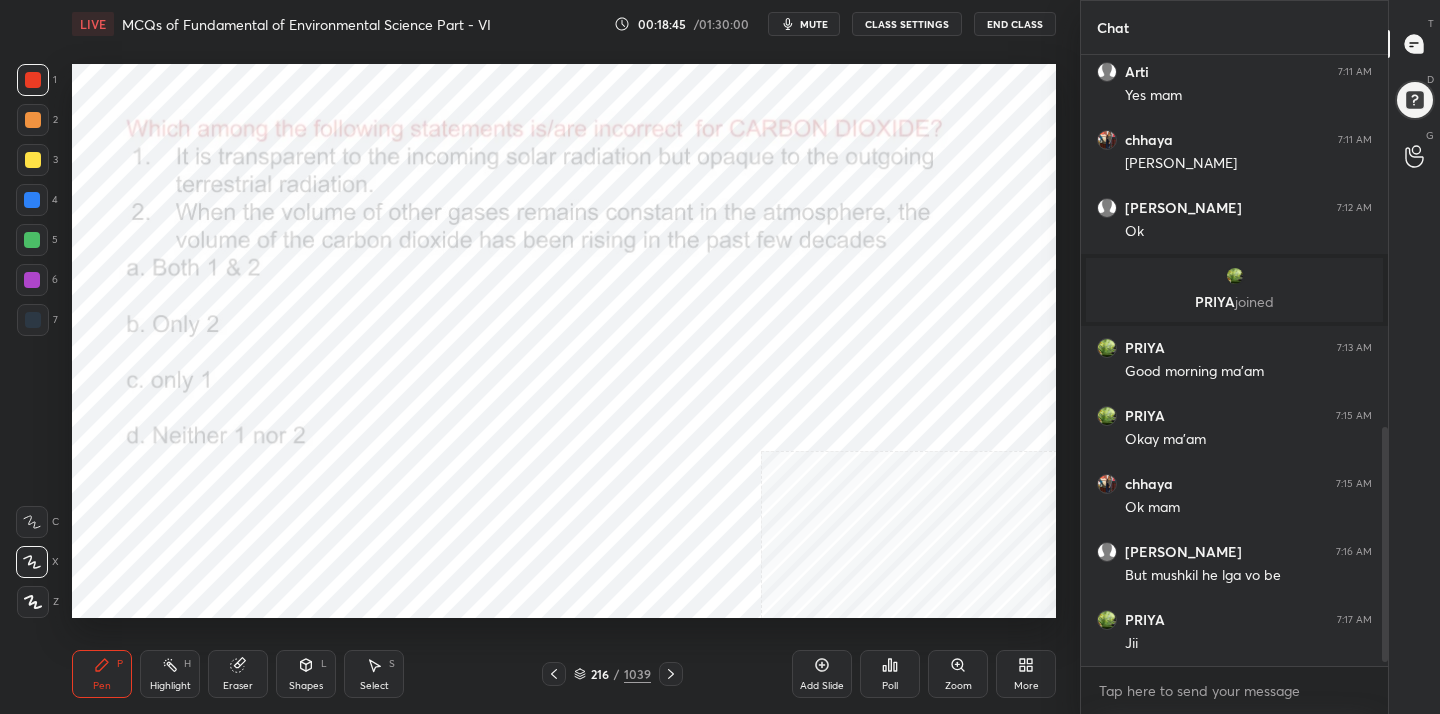 click at bounding box center (825, 312) 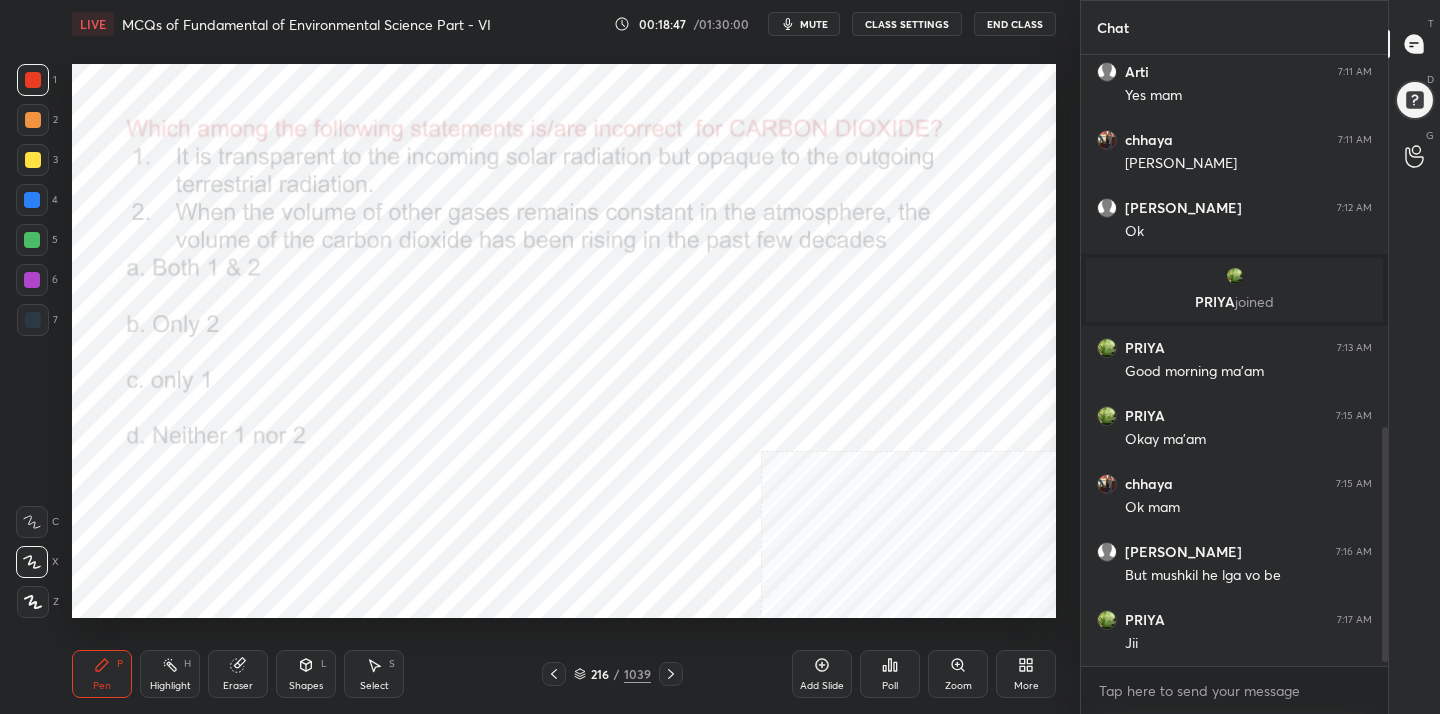 click on "mute" at bounding box center [814, 24] 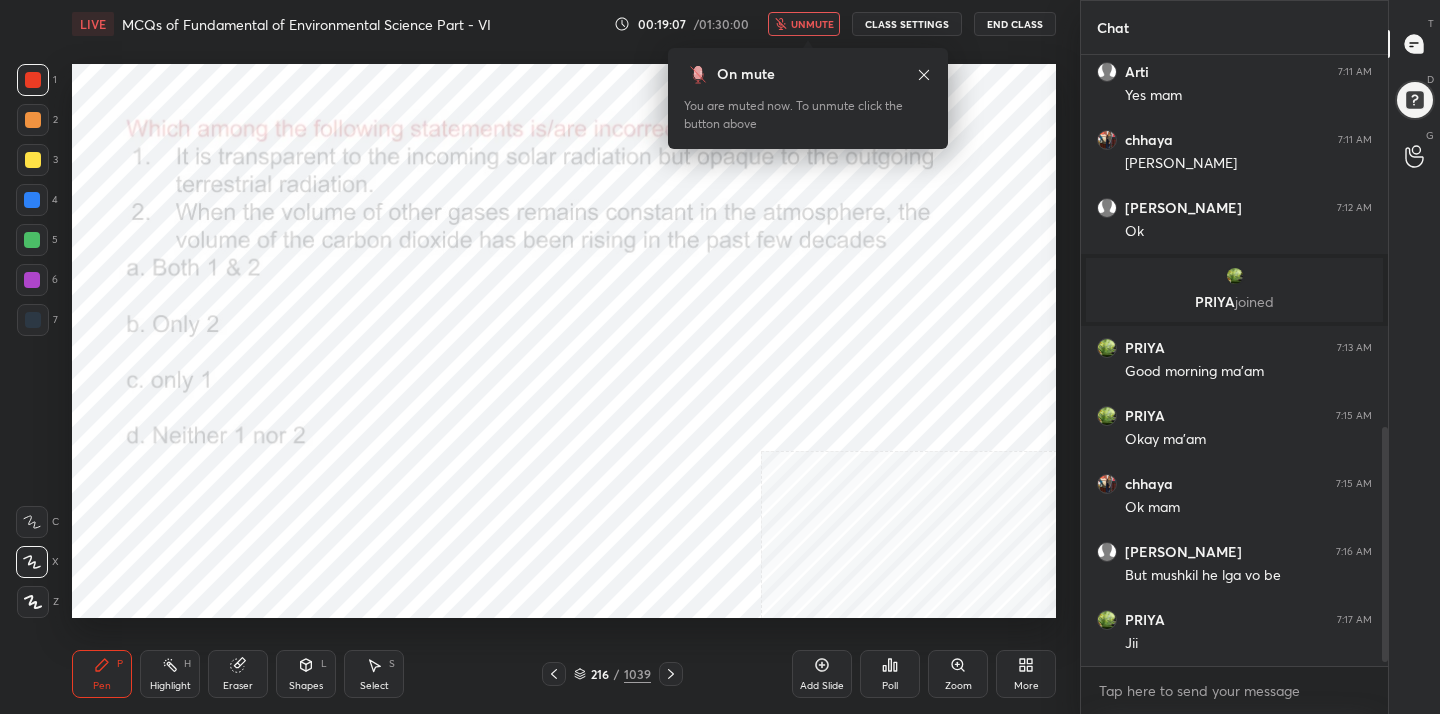 click 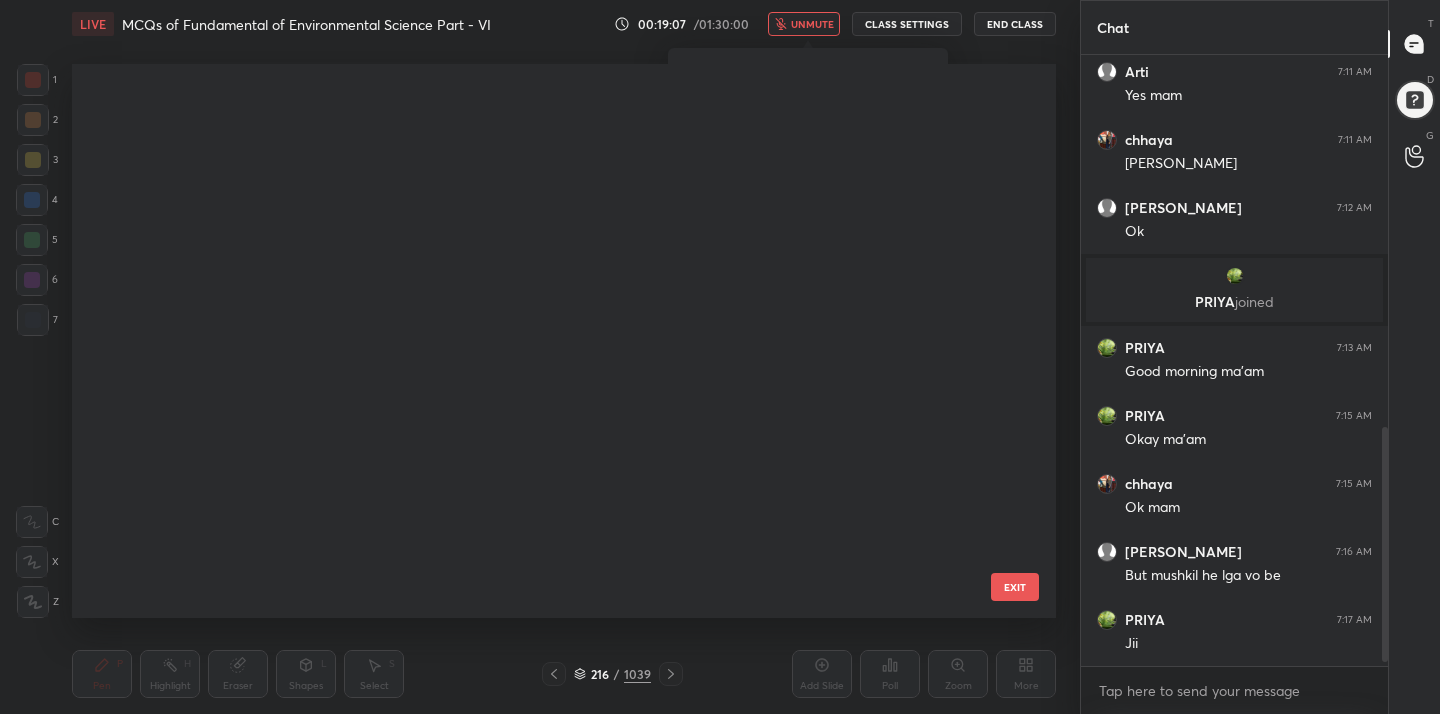 scroll, scrollTop: 11650, scrollLeft: 0, axis: vertical 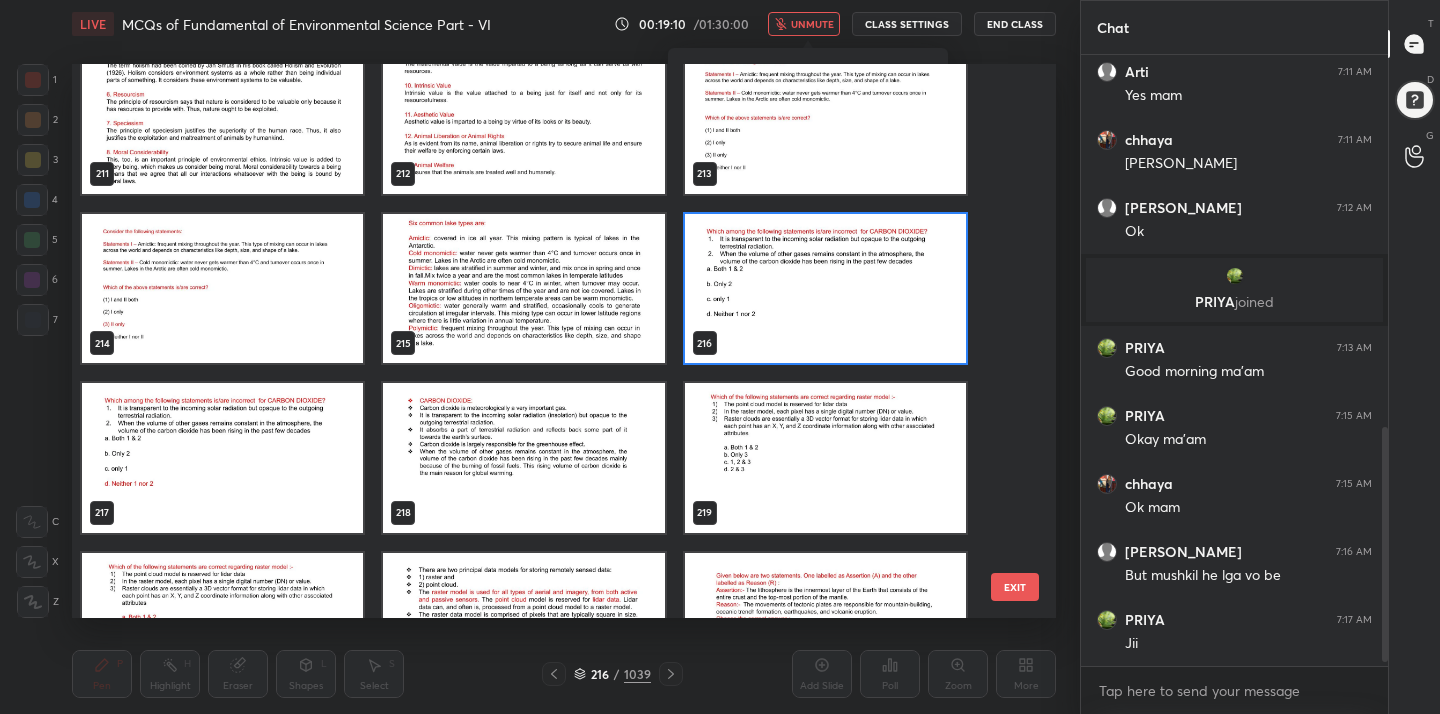 click at bounding box center (825, 289) 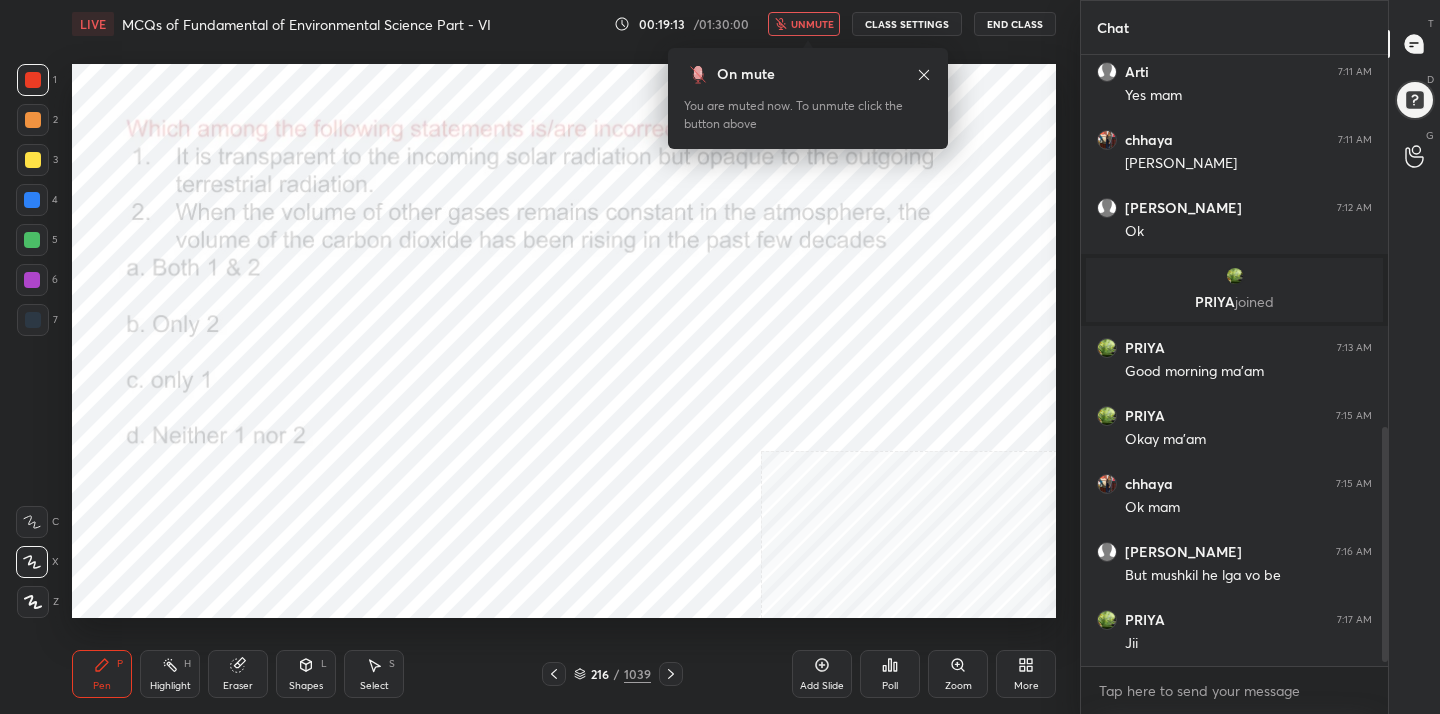 click 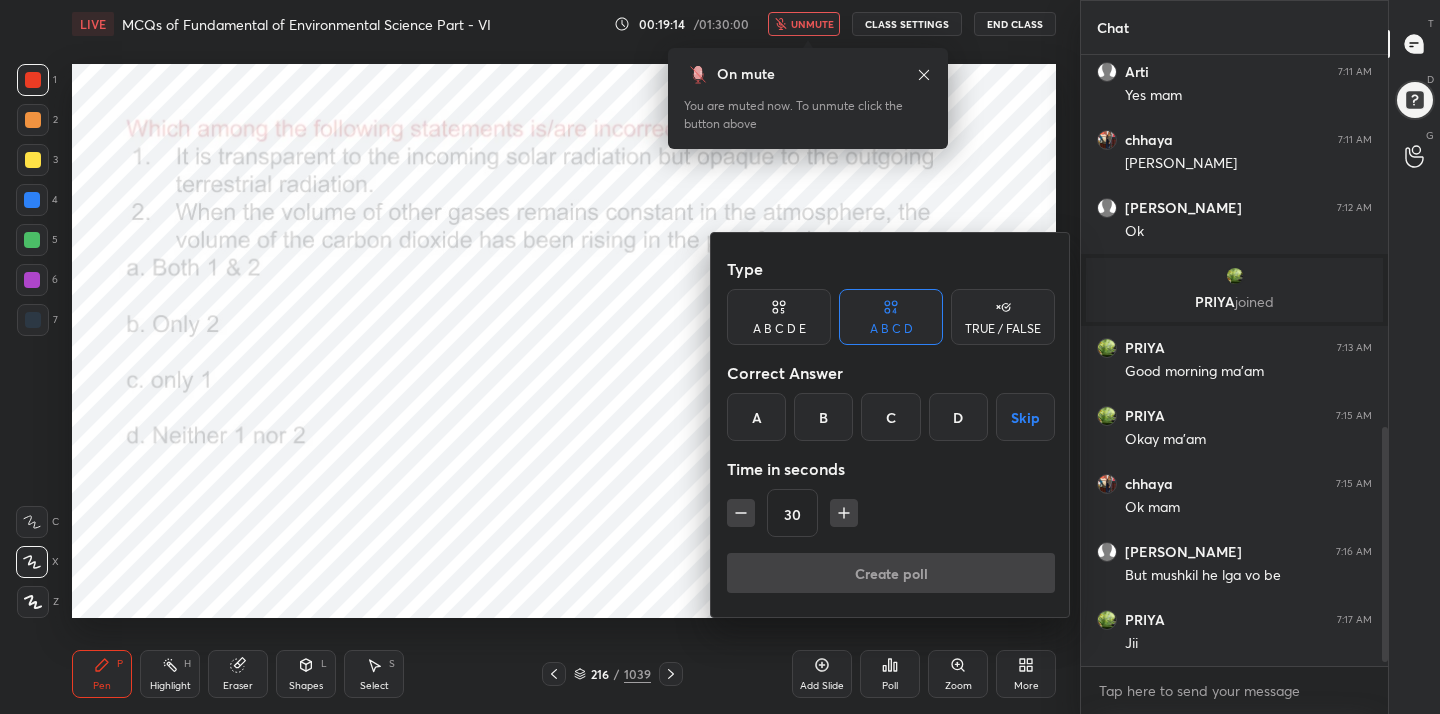 click on "D" at bounding box center [958, 417] 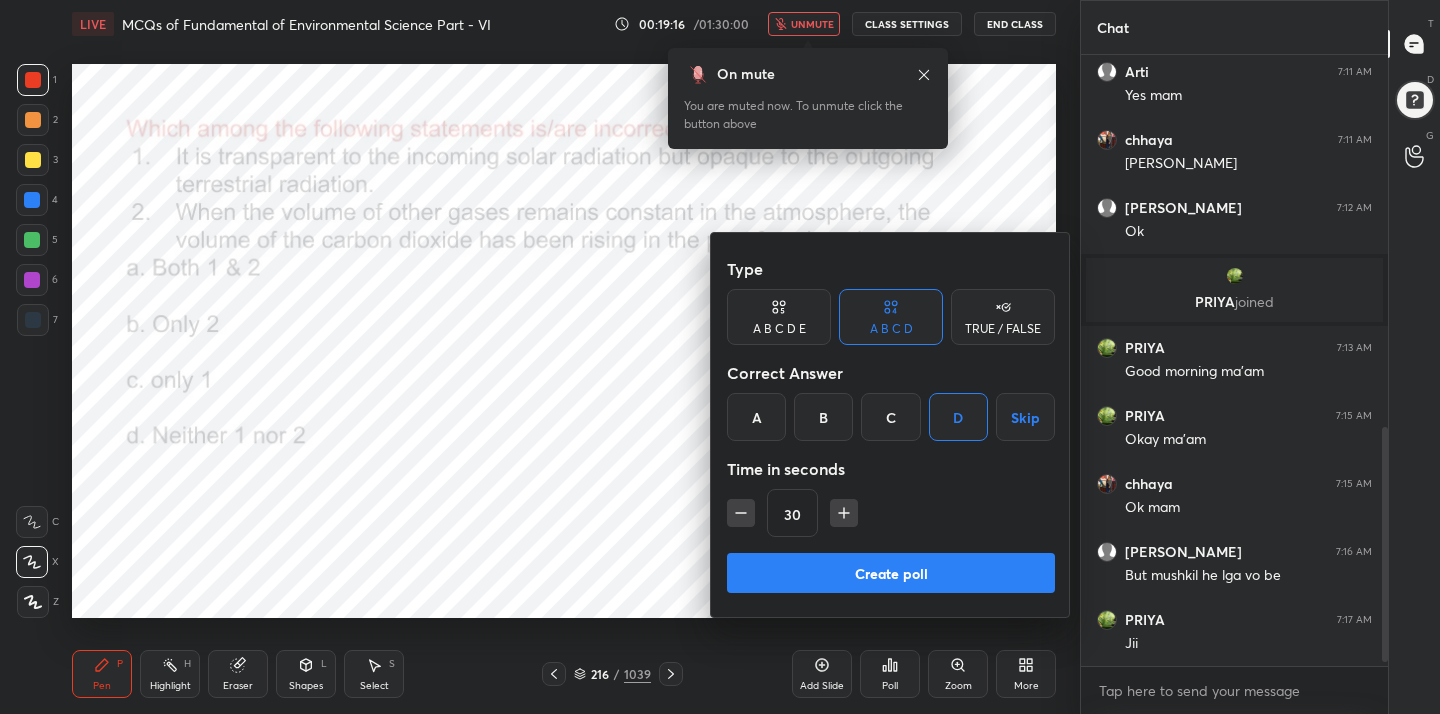 click on "Create poll" at bounding box center (891, 573) 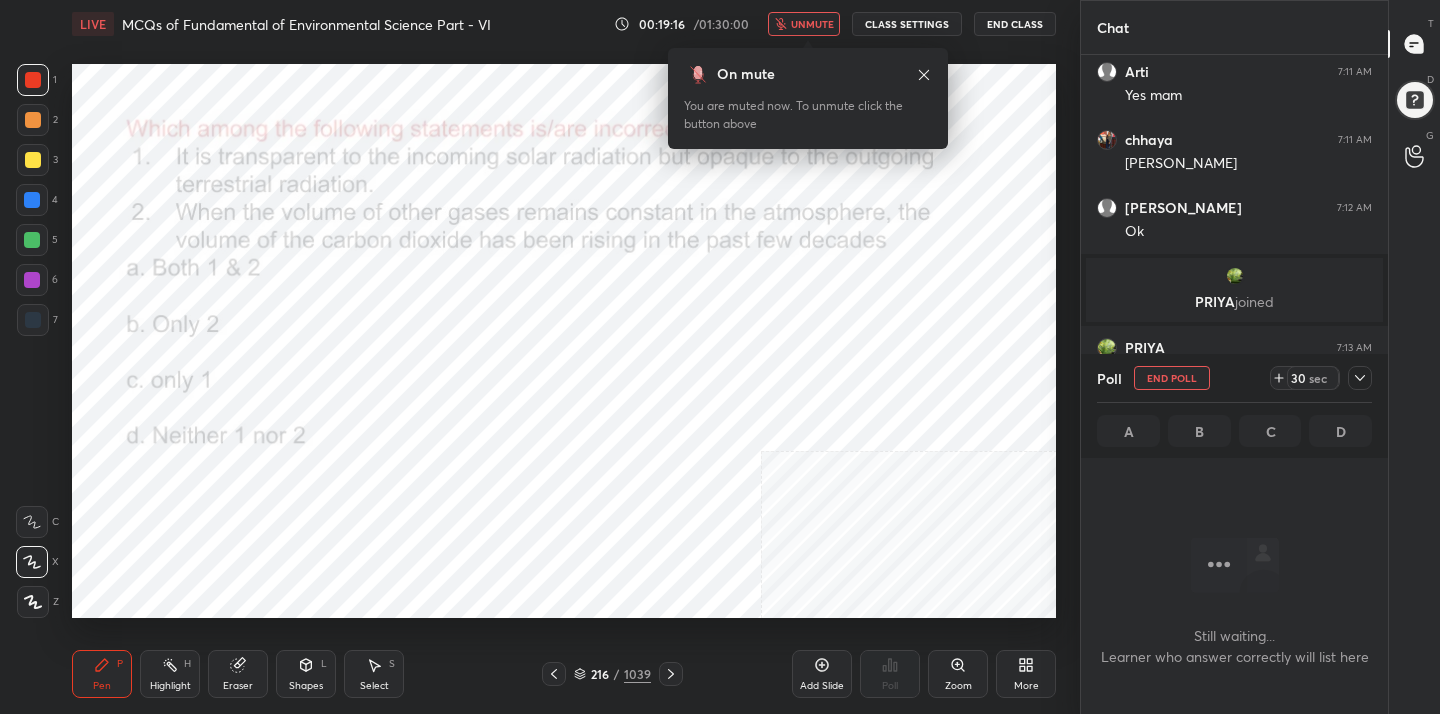 scroll, scrollTop: 337, scrollLeft: 301, axis: both 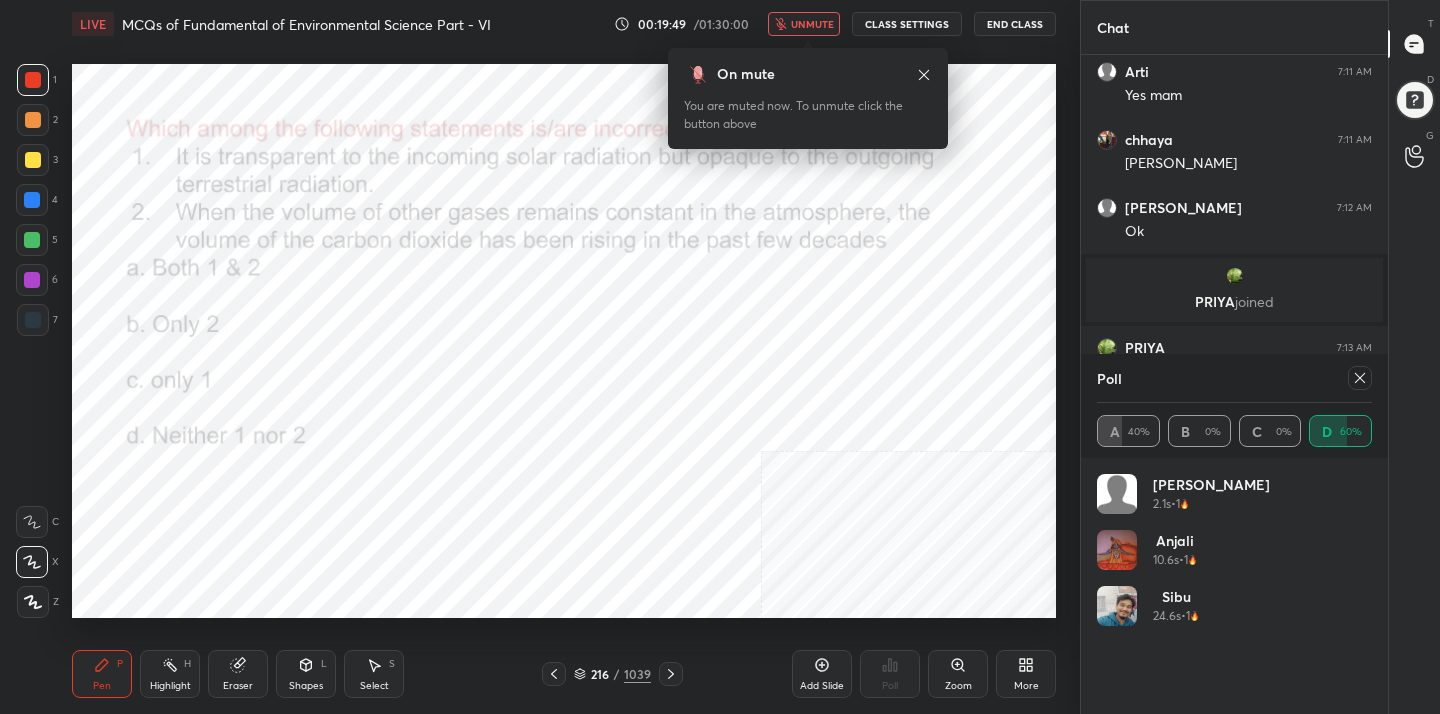click 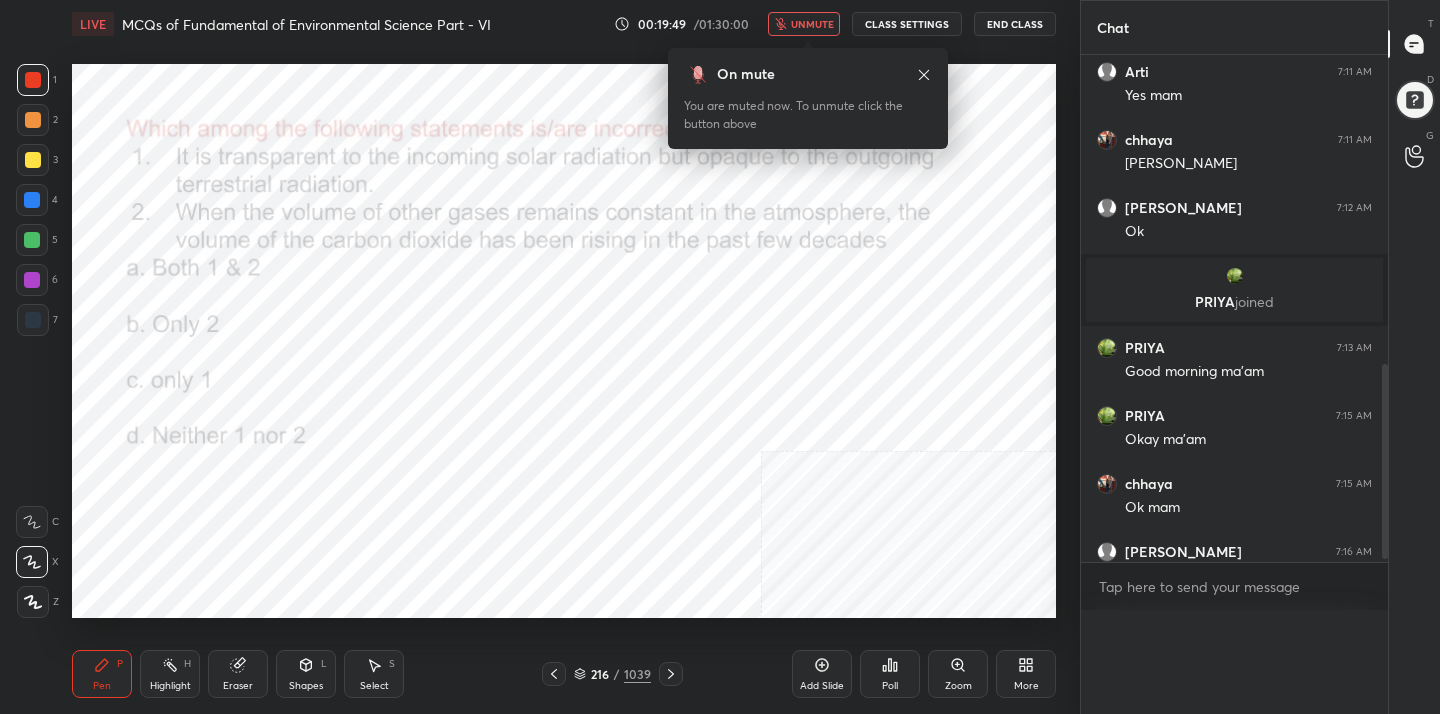 scroll, scrollTop: 0, scrollLeft: 0, axis: both 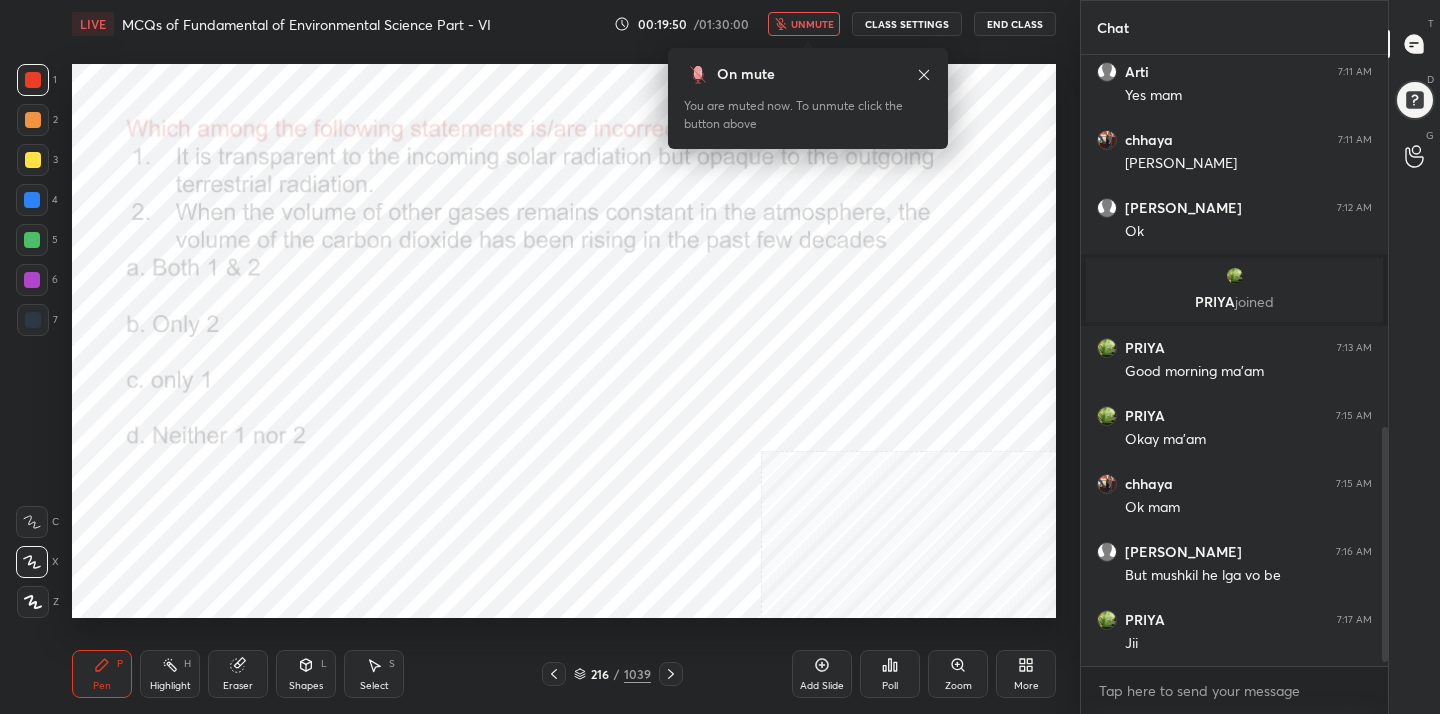 click on "unmute" at bounding box center (812, 24) 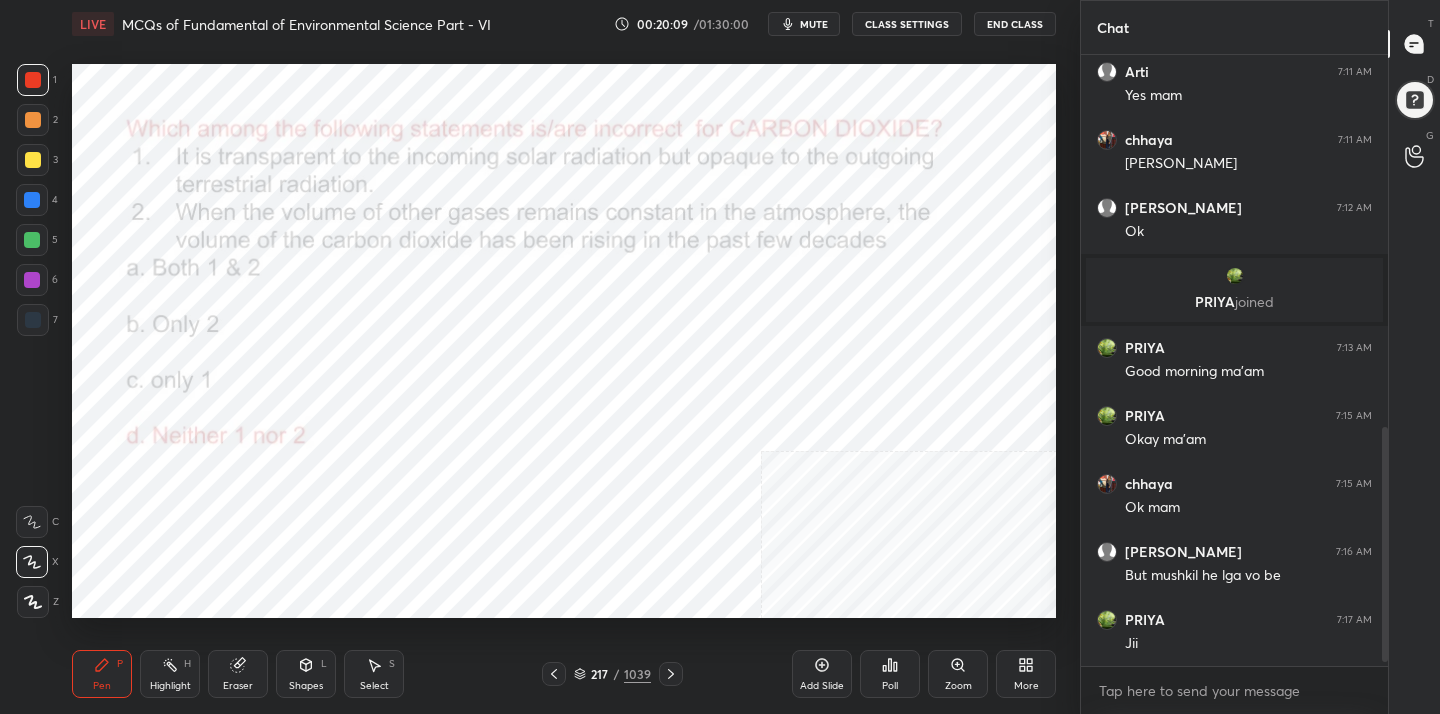 scroll, scrollTop: 1039, scrollLeft: 0, axis: vertical 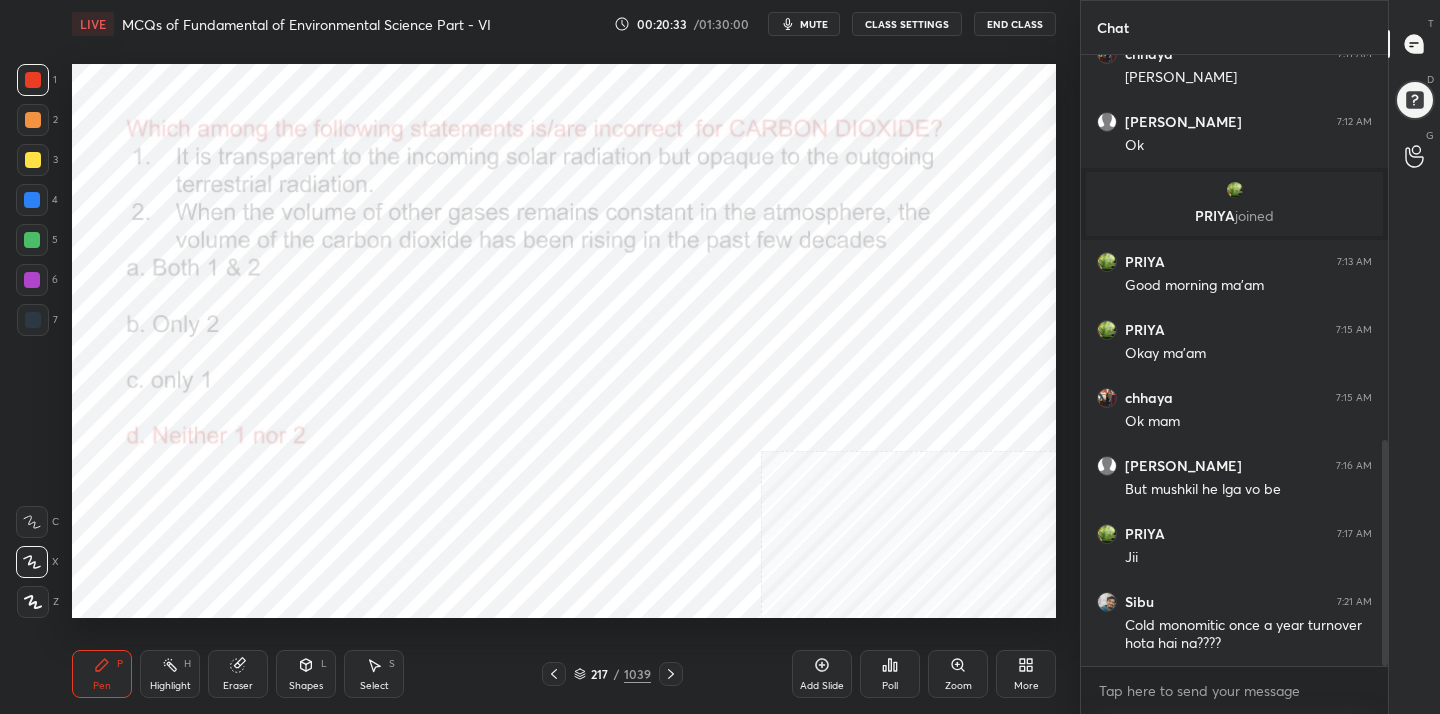 click 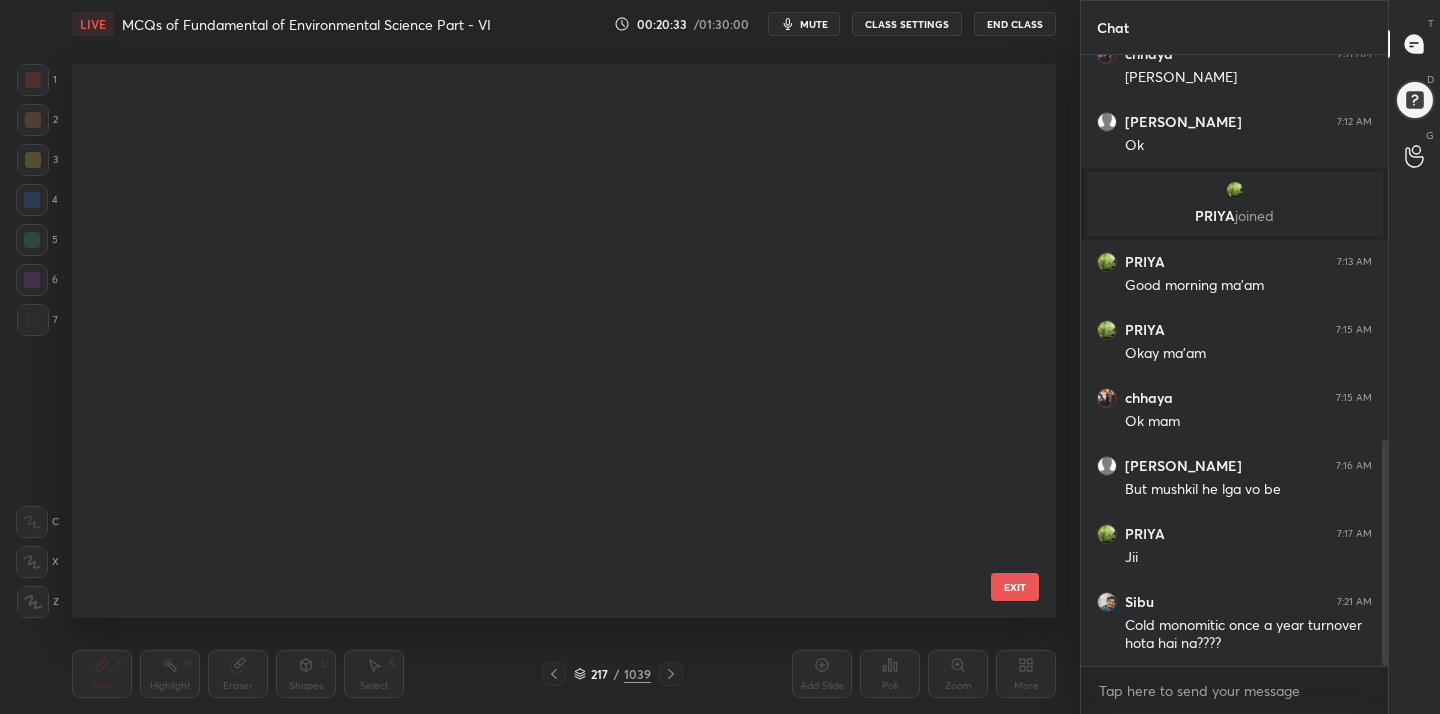 scroll, scrollTop: 547, scrollLeft: 974, axis: both 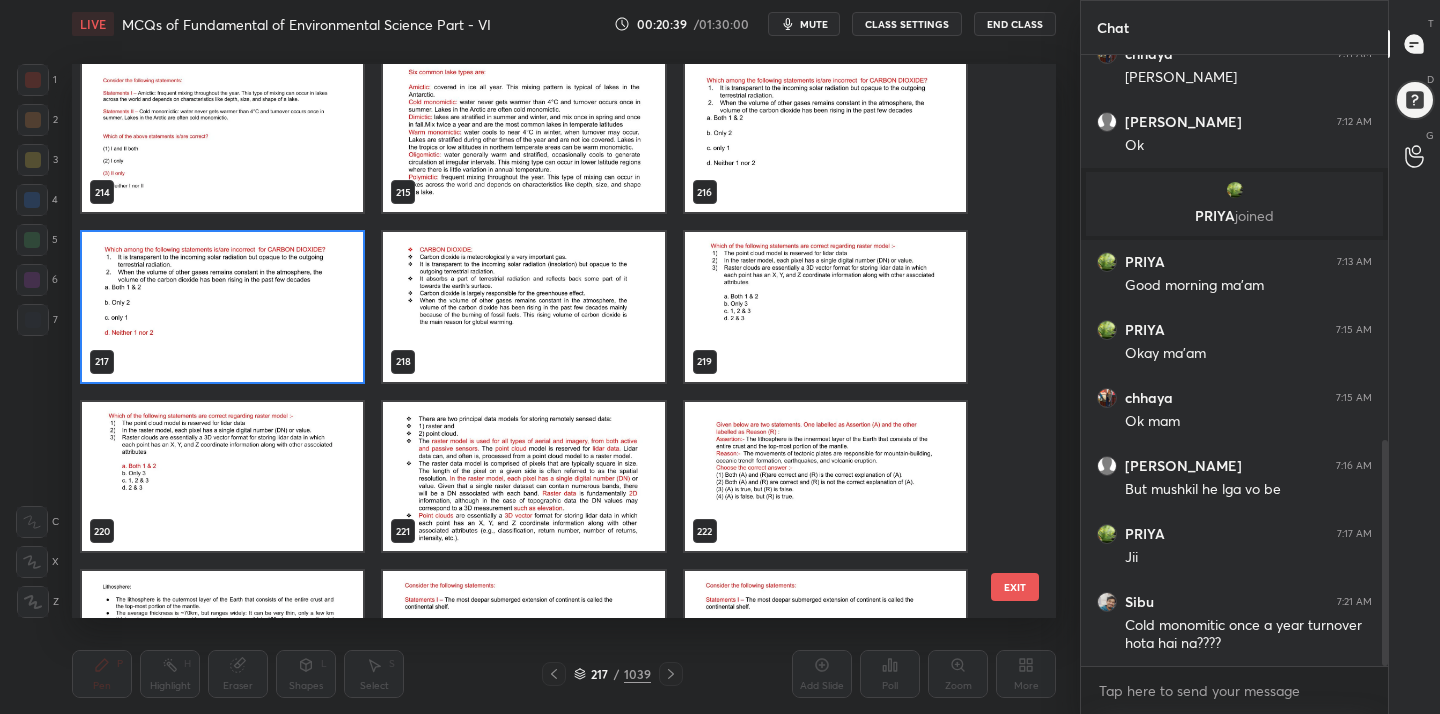 click at bounding box center [825, 307] 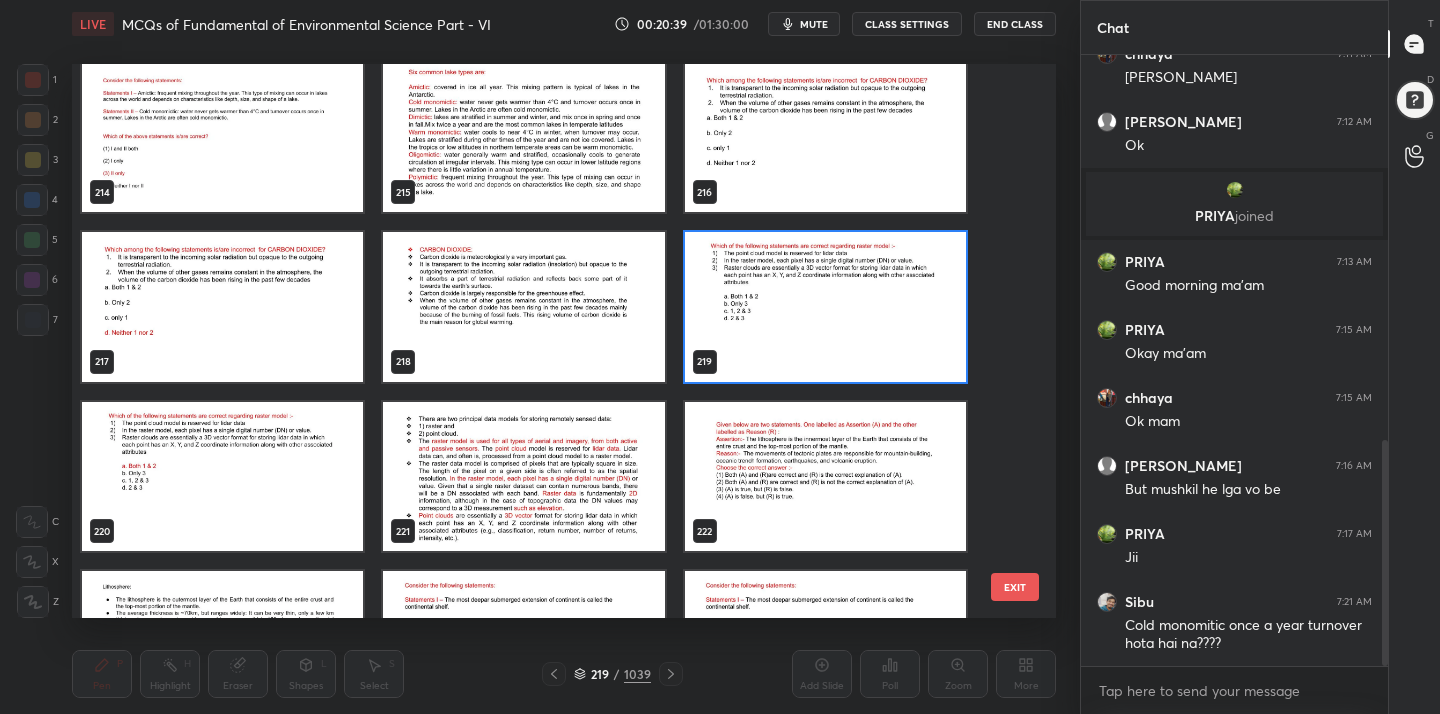 click at bounding box center [825, 307] 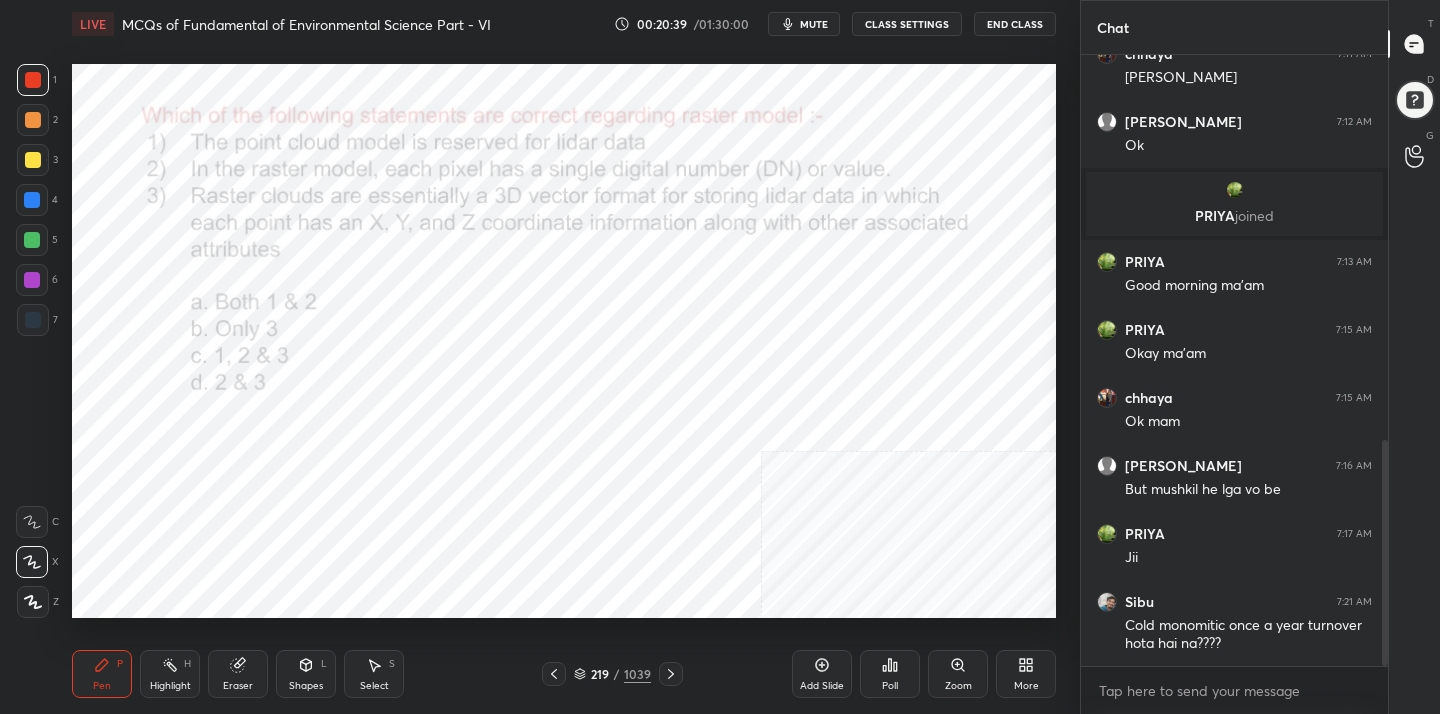 click at bounding box center (825, 307) 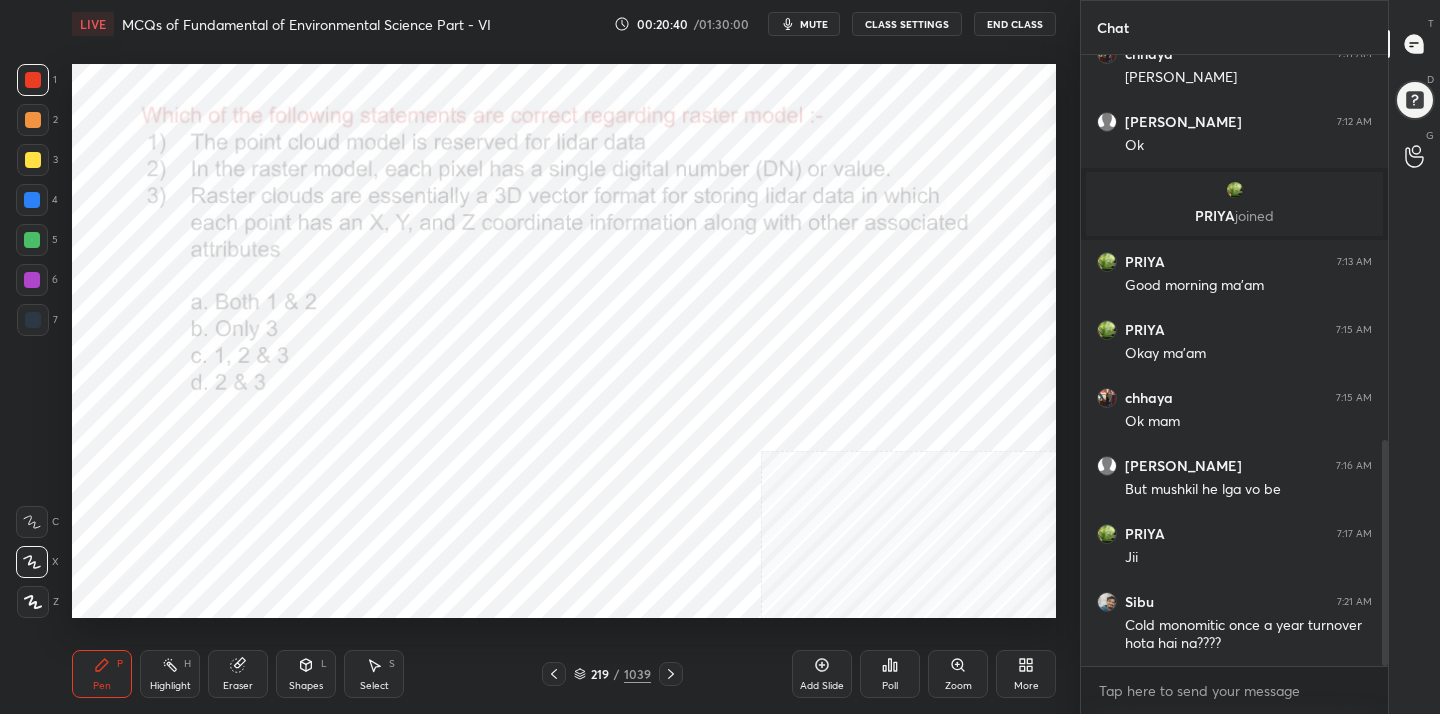 click on "mute" at bounding box center [814, 24] 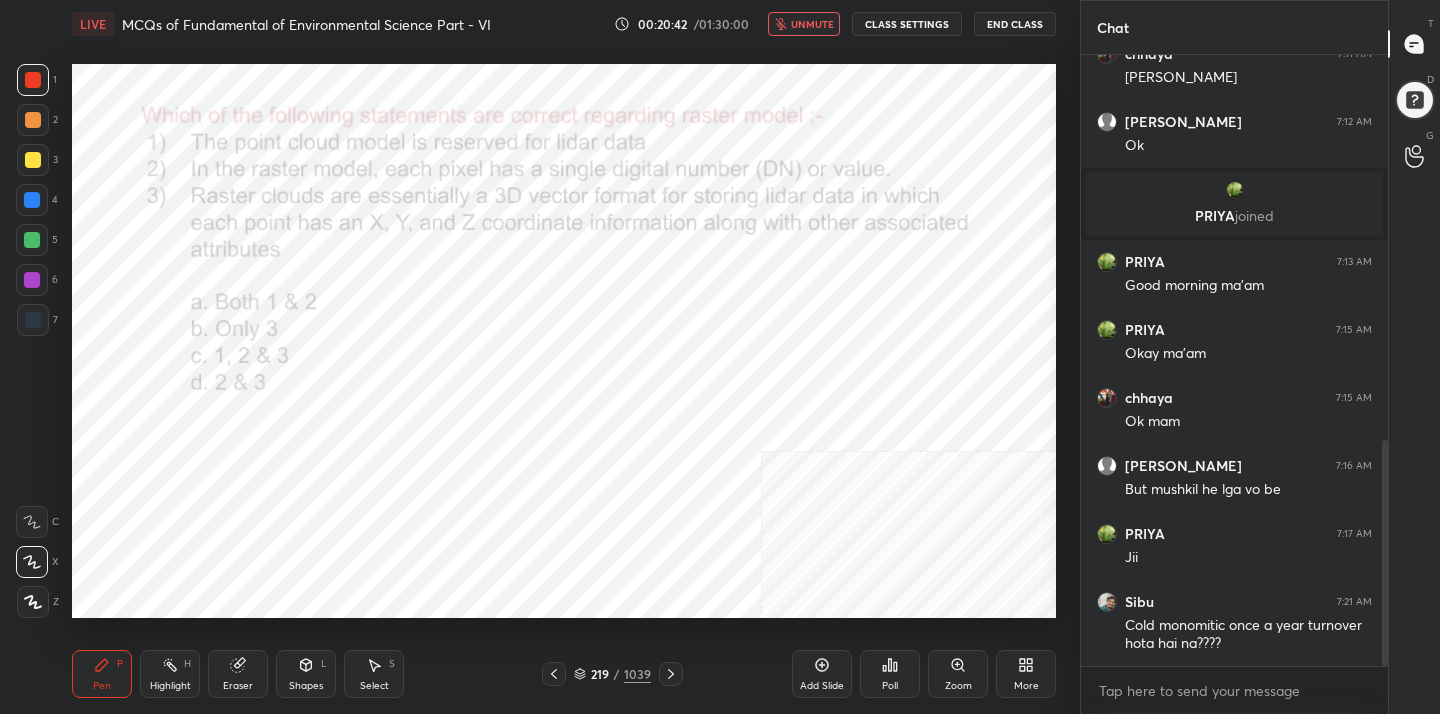 click 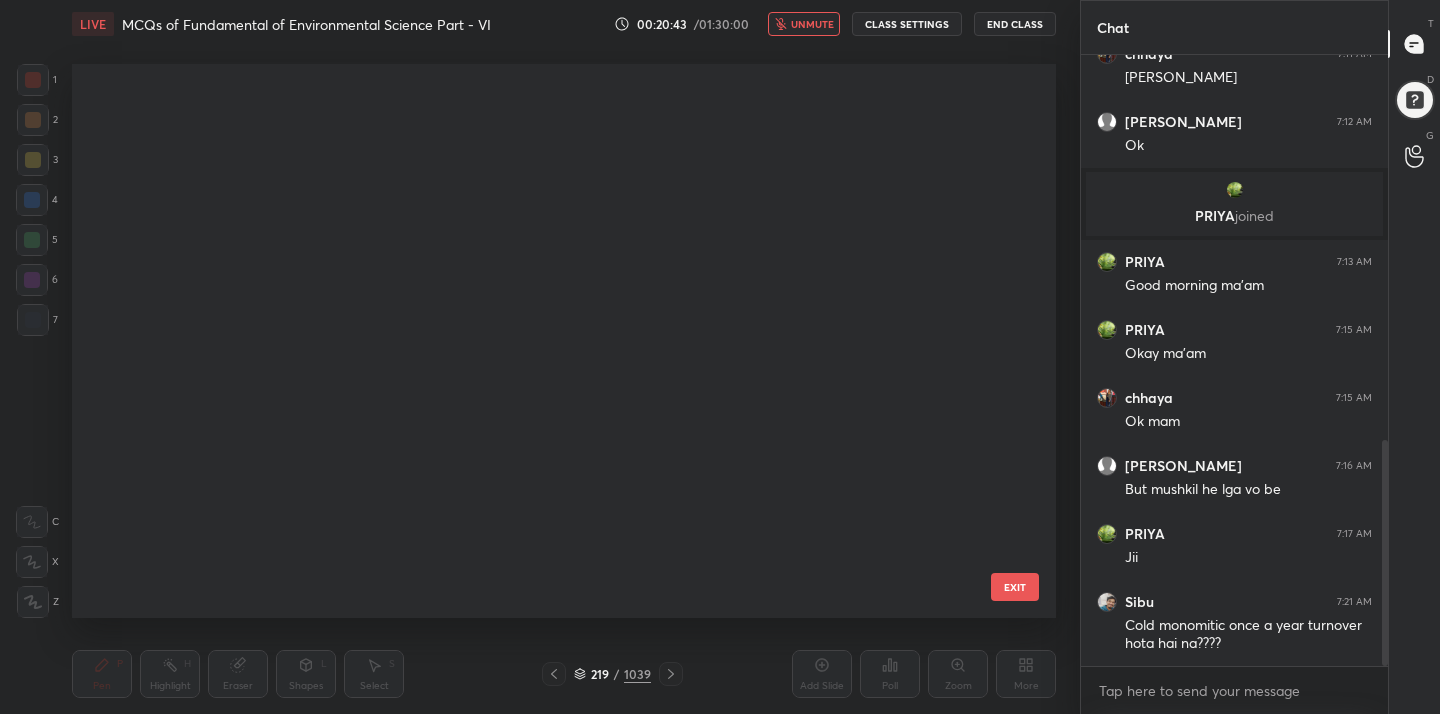 scroll, scrollTop: 11820, scrollLeft: 0, axis: vertical 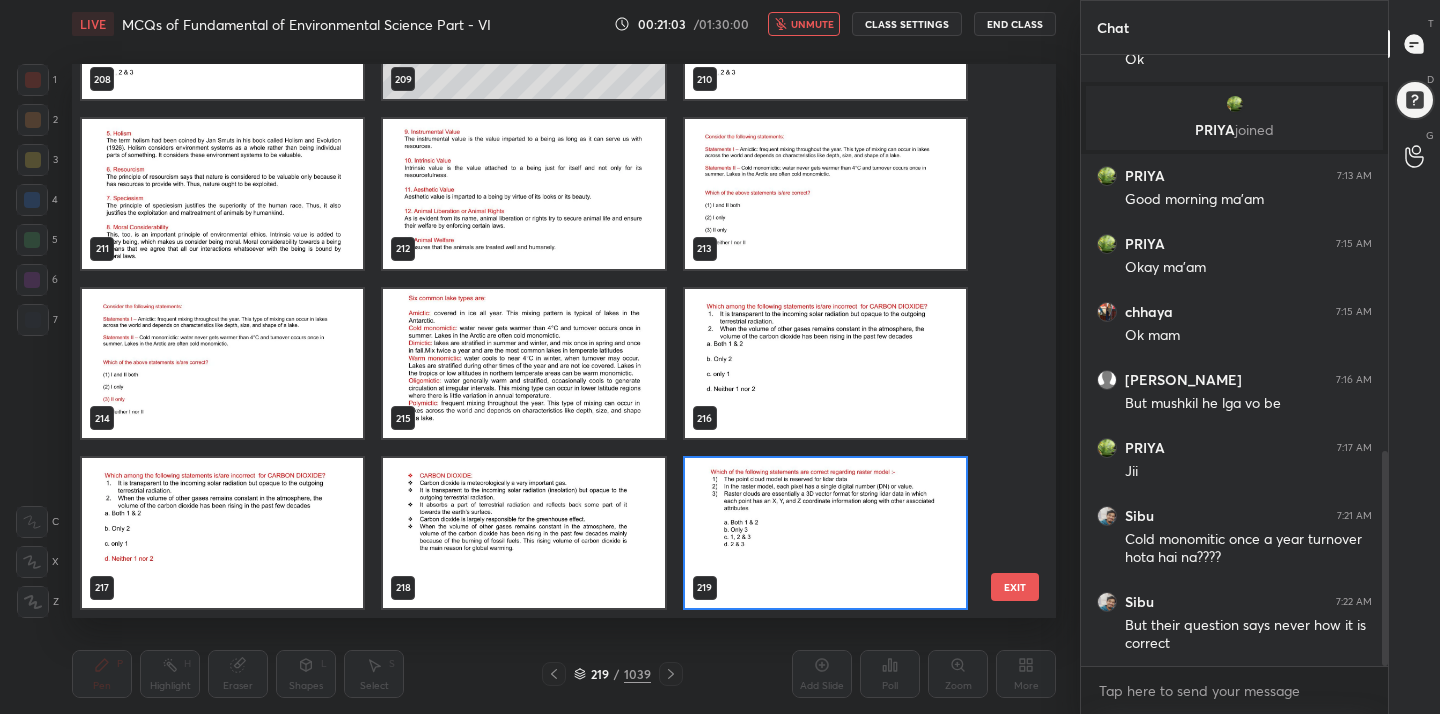 click on "219 / 1039" at bounding box center (612, 674) 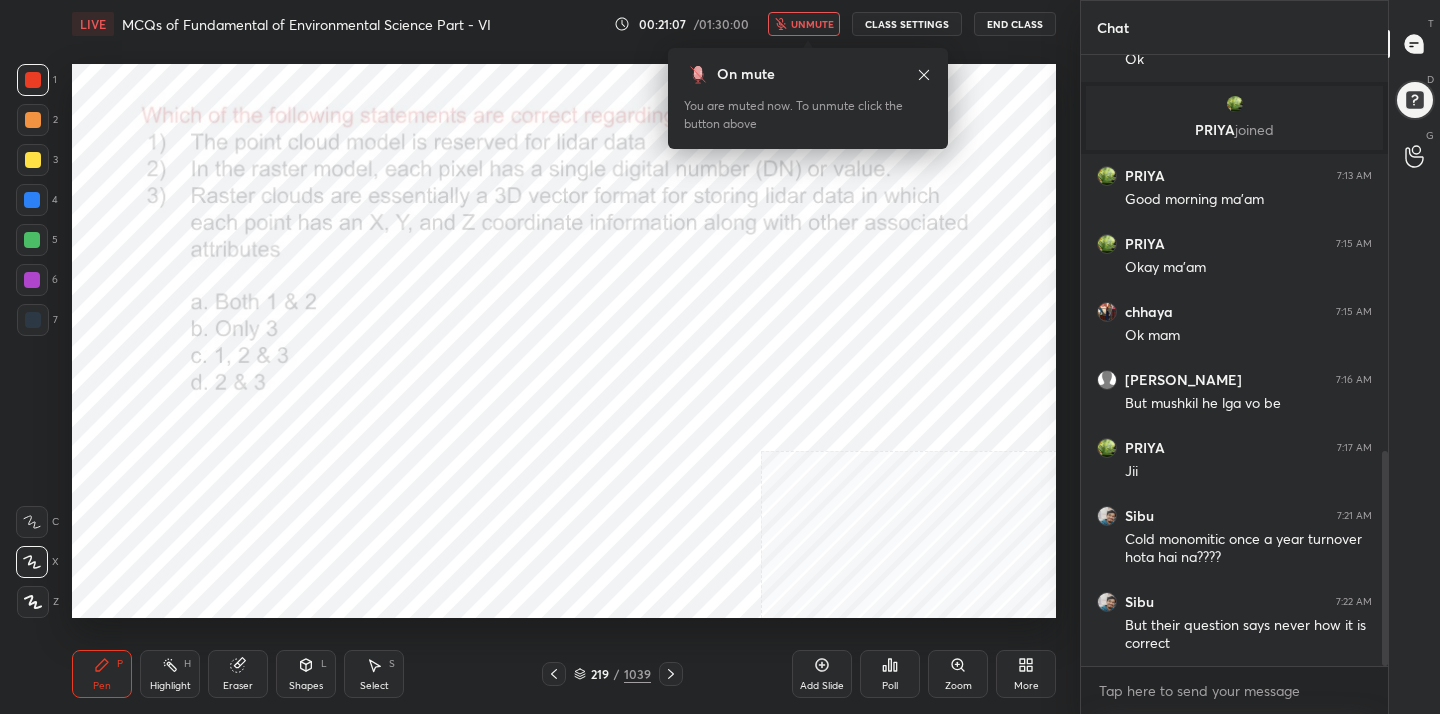 click on "unmute" at bounding box center [804, 24] 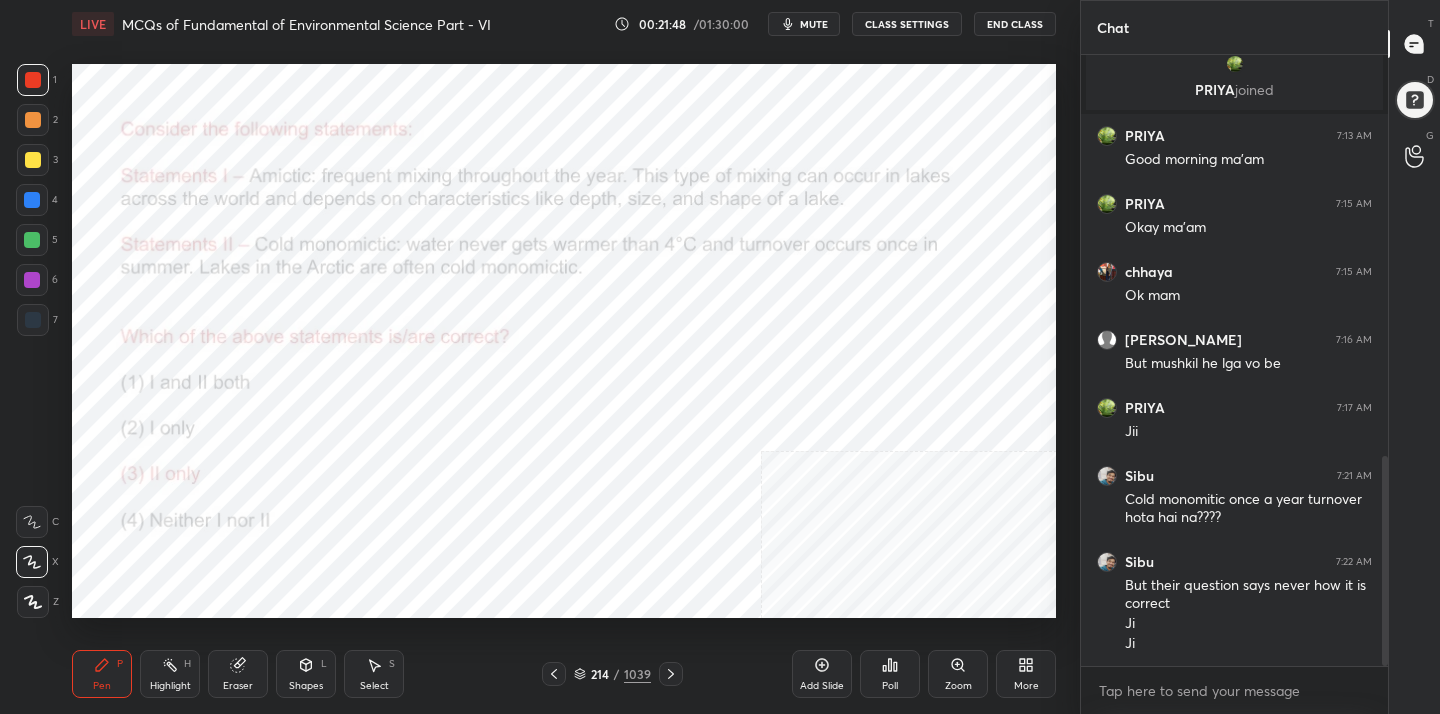 scroll, scrollTop: 1233, scrollLeft: 0, axis: vertical 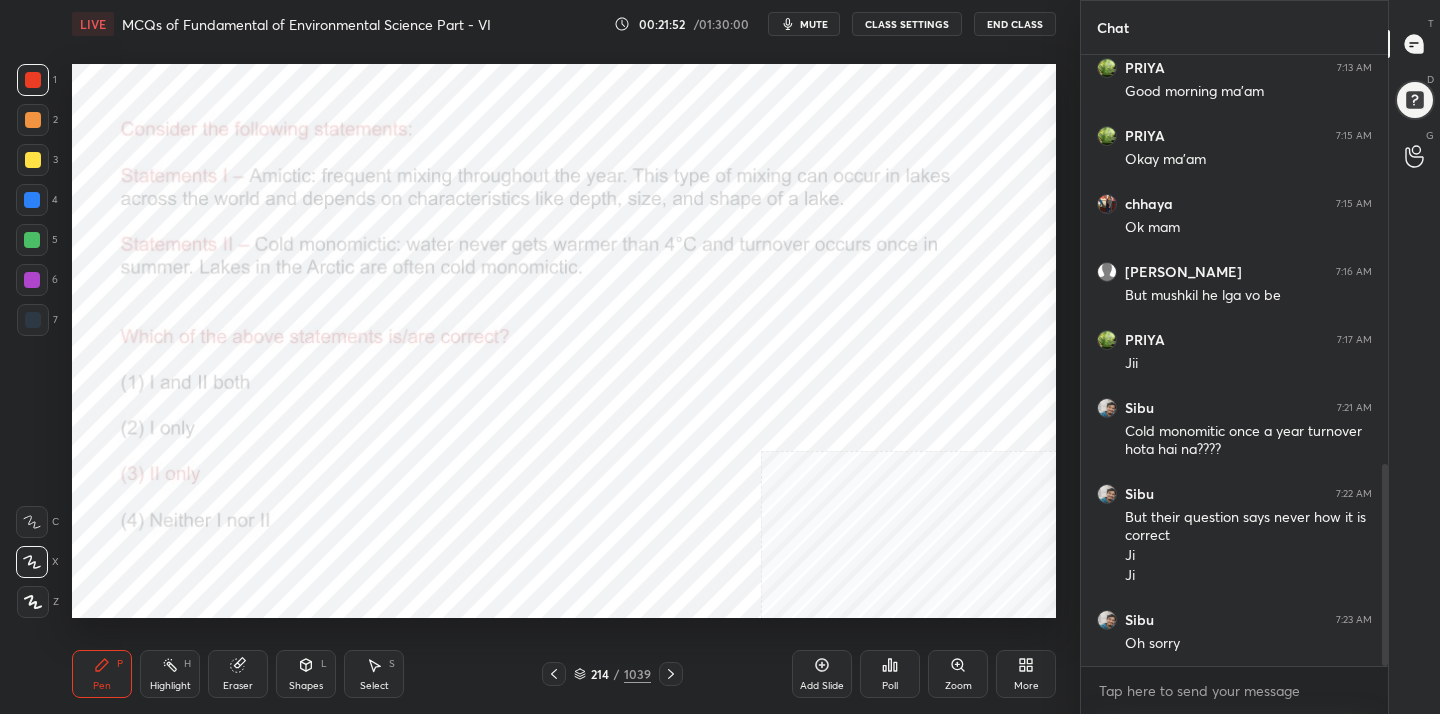 click 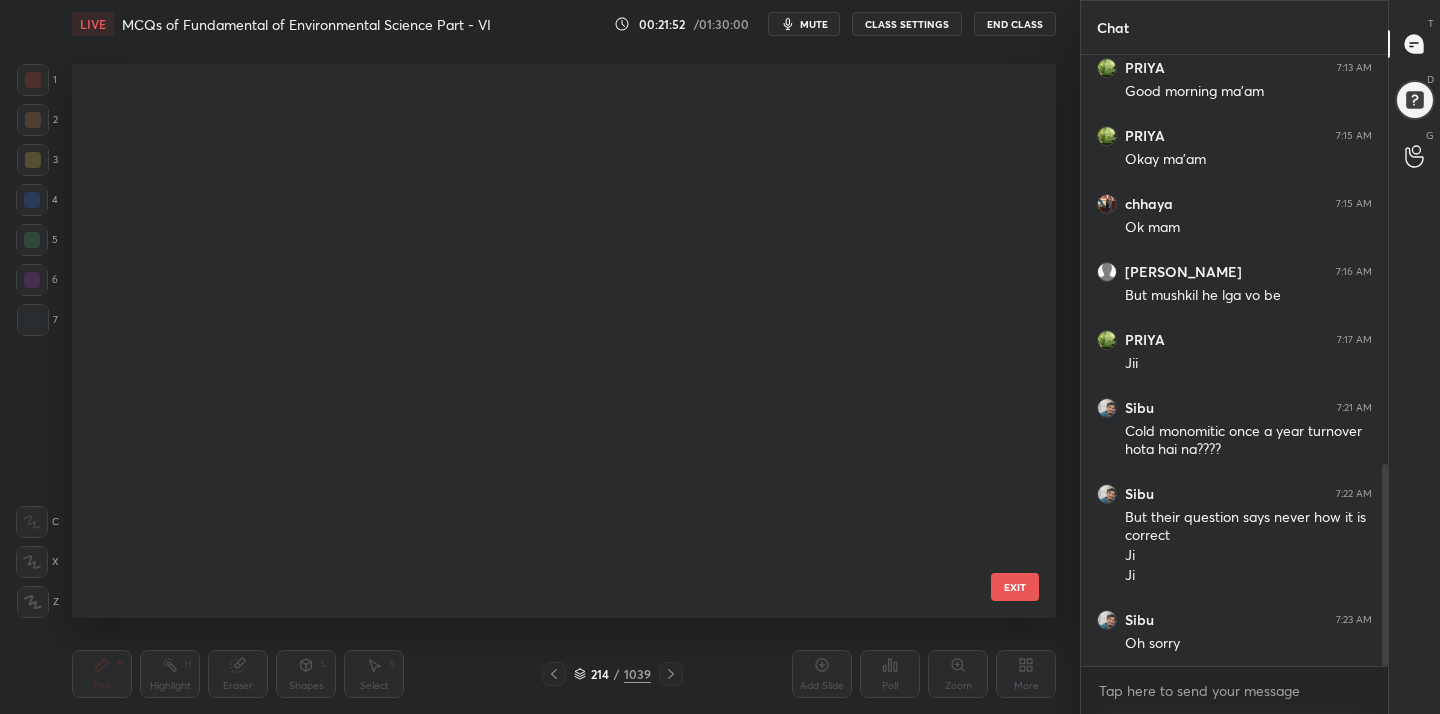 scroll, scrollTop: 11650, scrollLeft: 0, axis: vertical 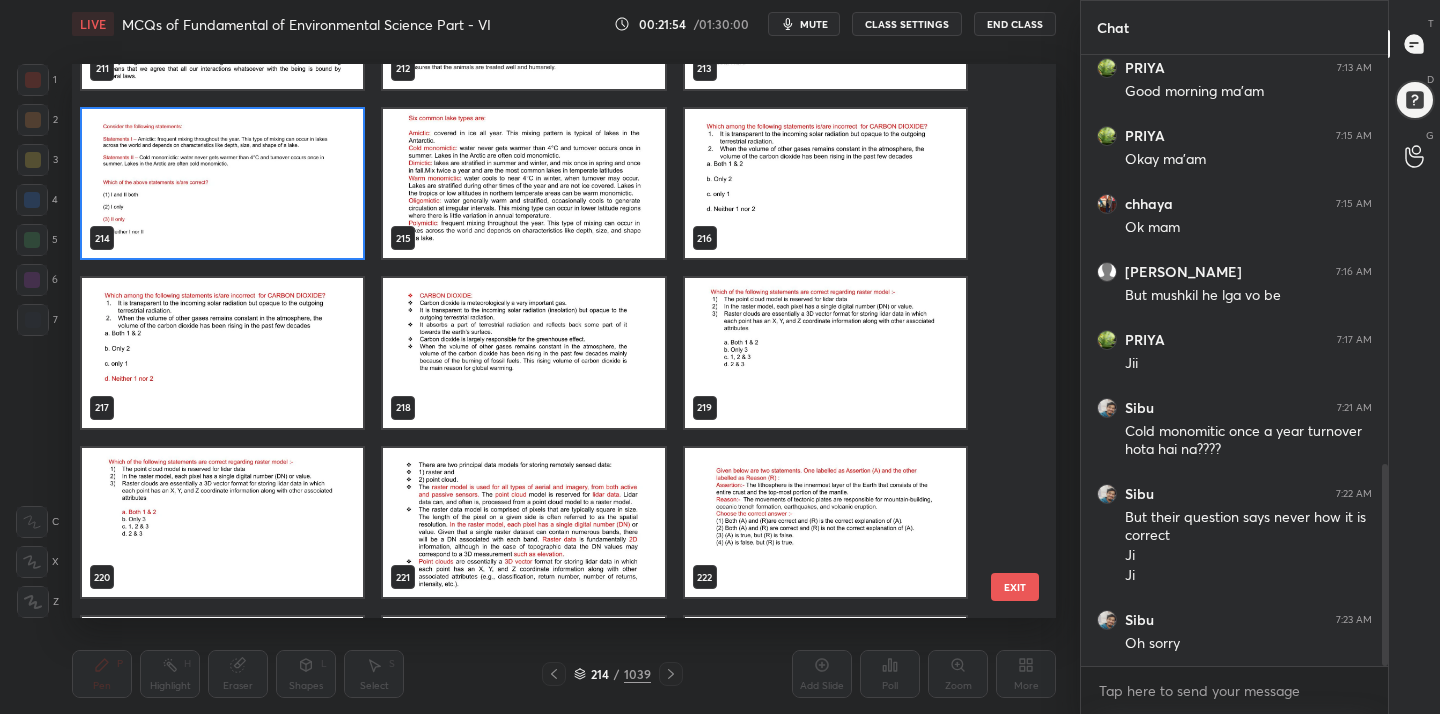 click at bounding box center [825, 353] 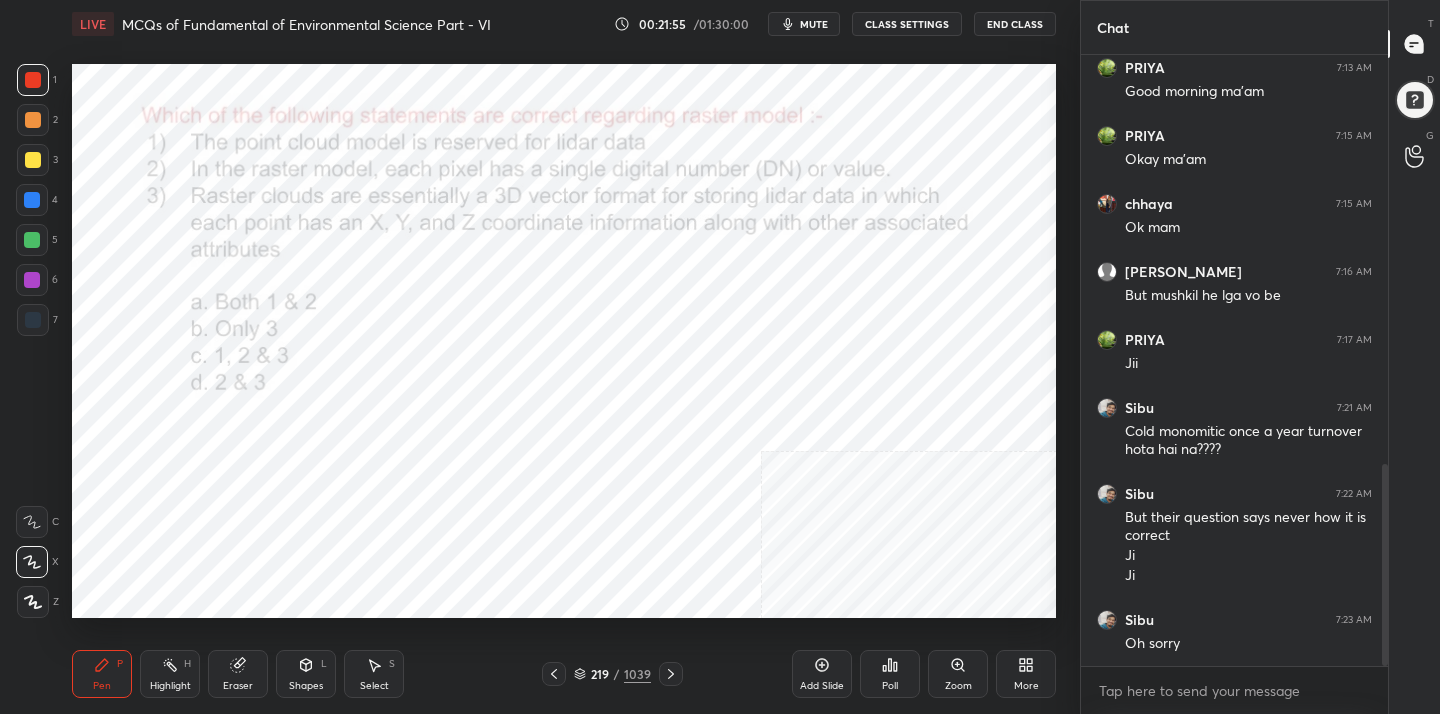 click at bounding box center [825, 353] 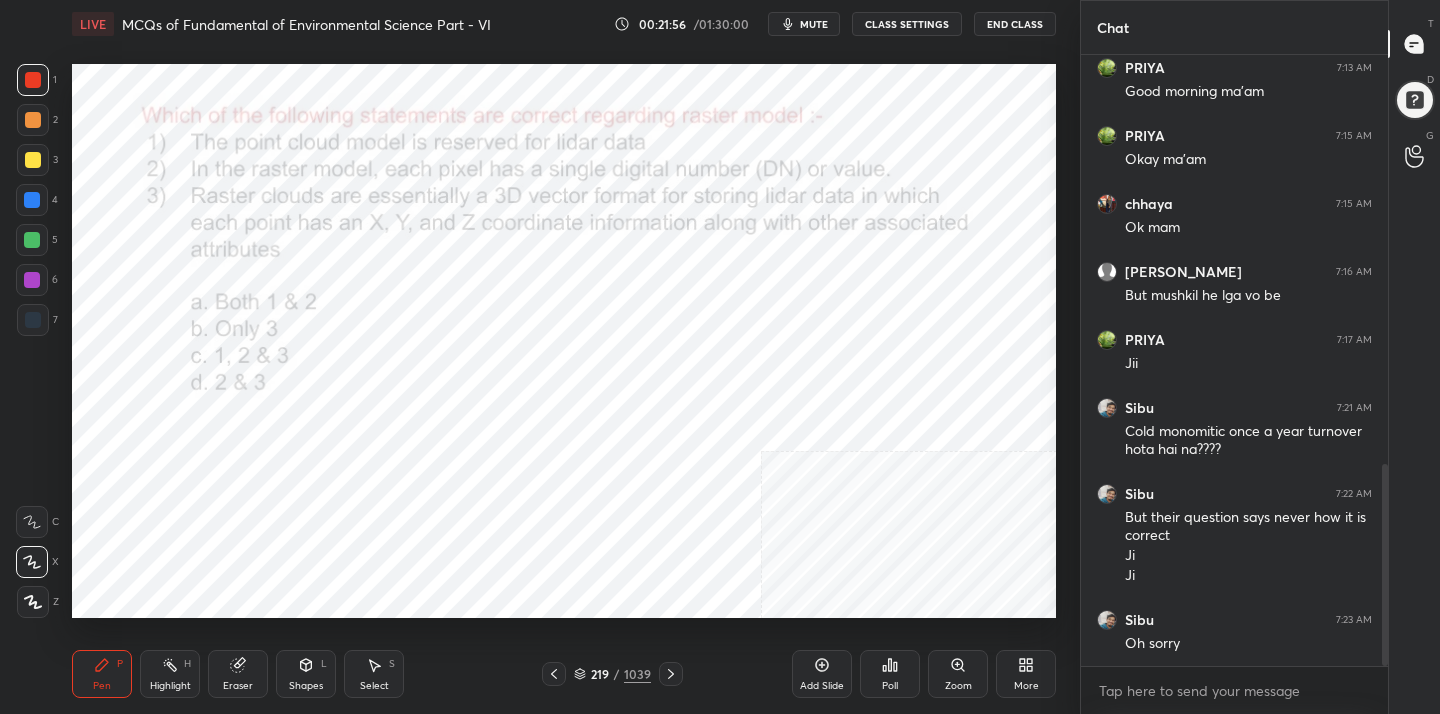 click on "mute" at bounding box center [804, 24] 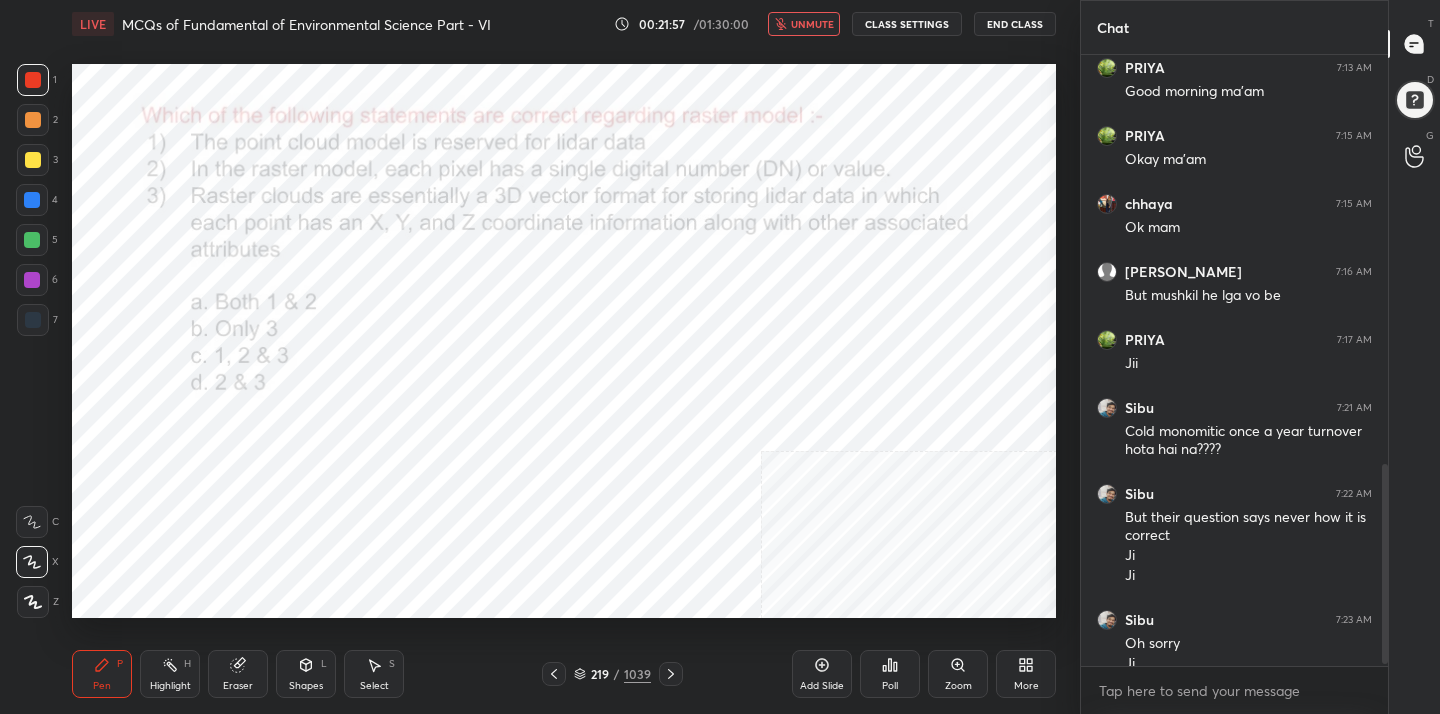 scroll, scrollTop: 1253, scrollLeft: 0, axis: vertical 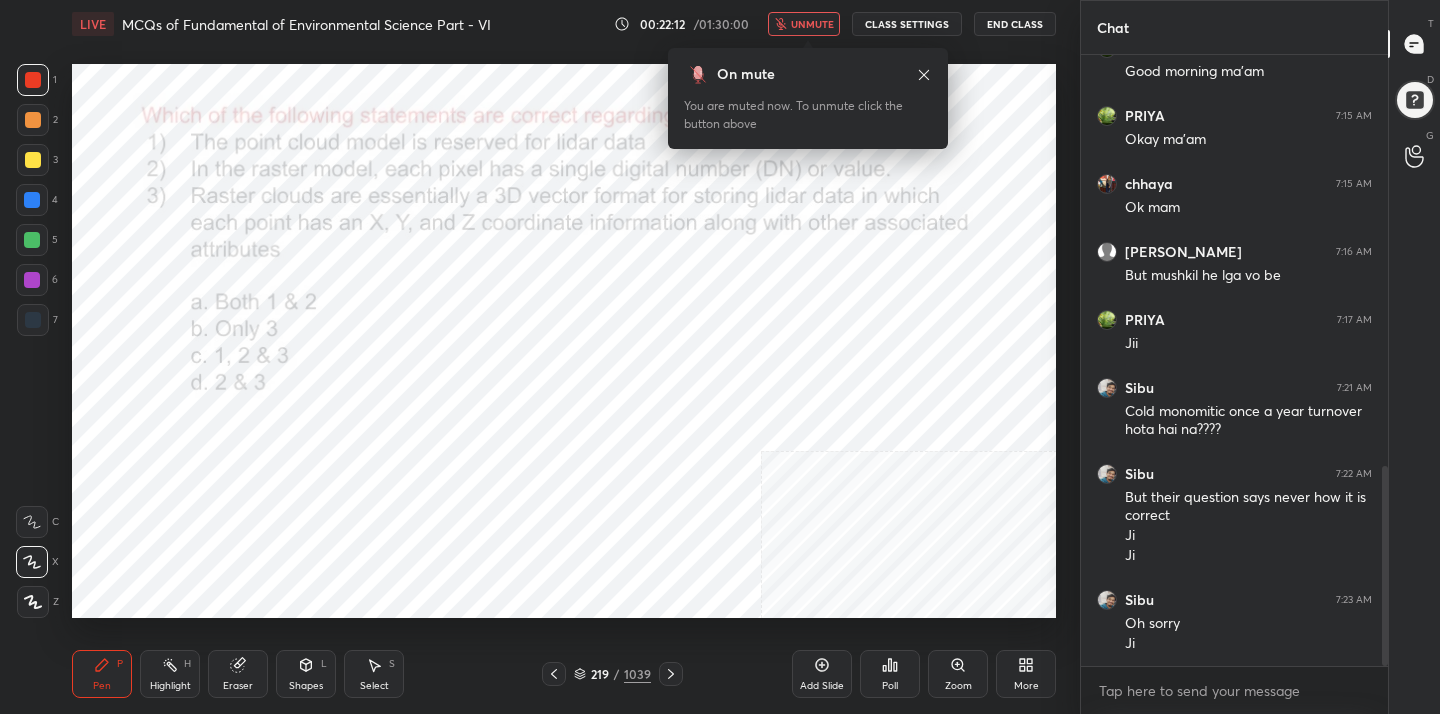 click 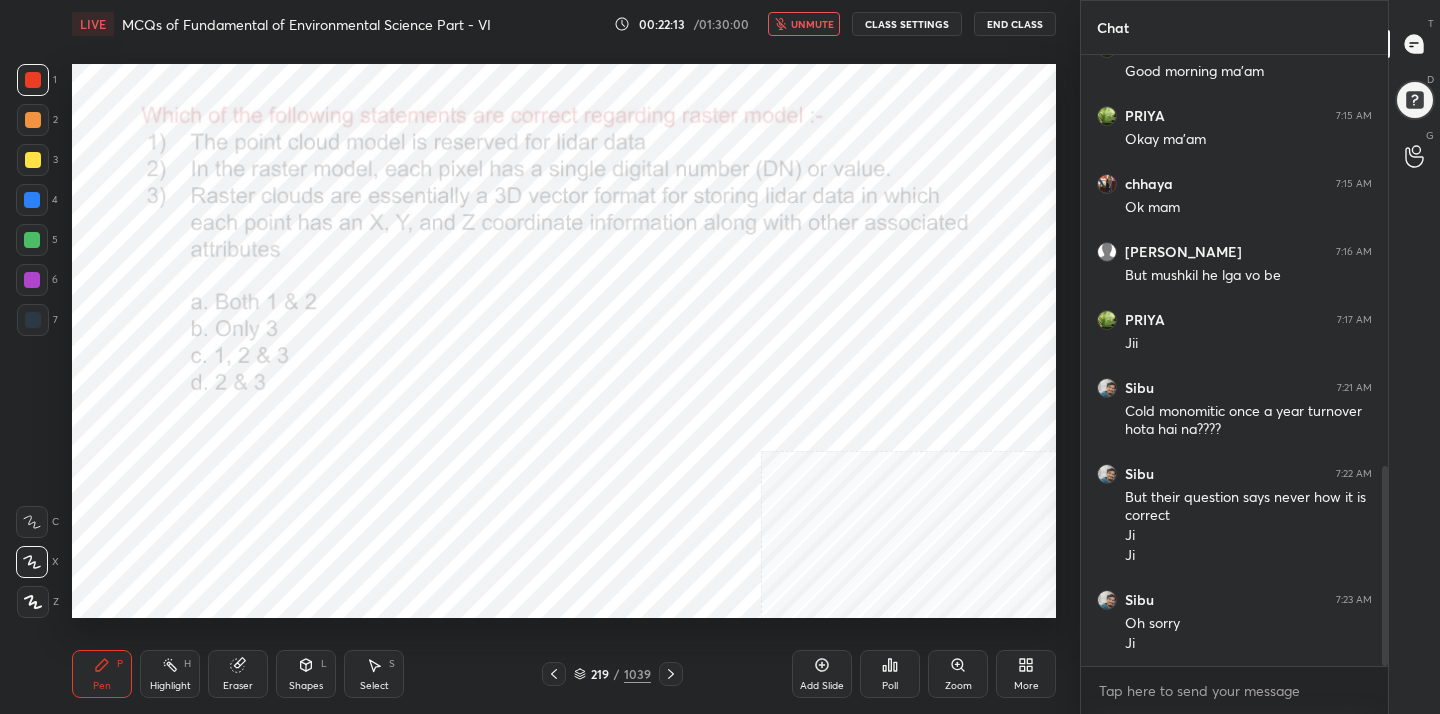click 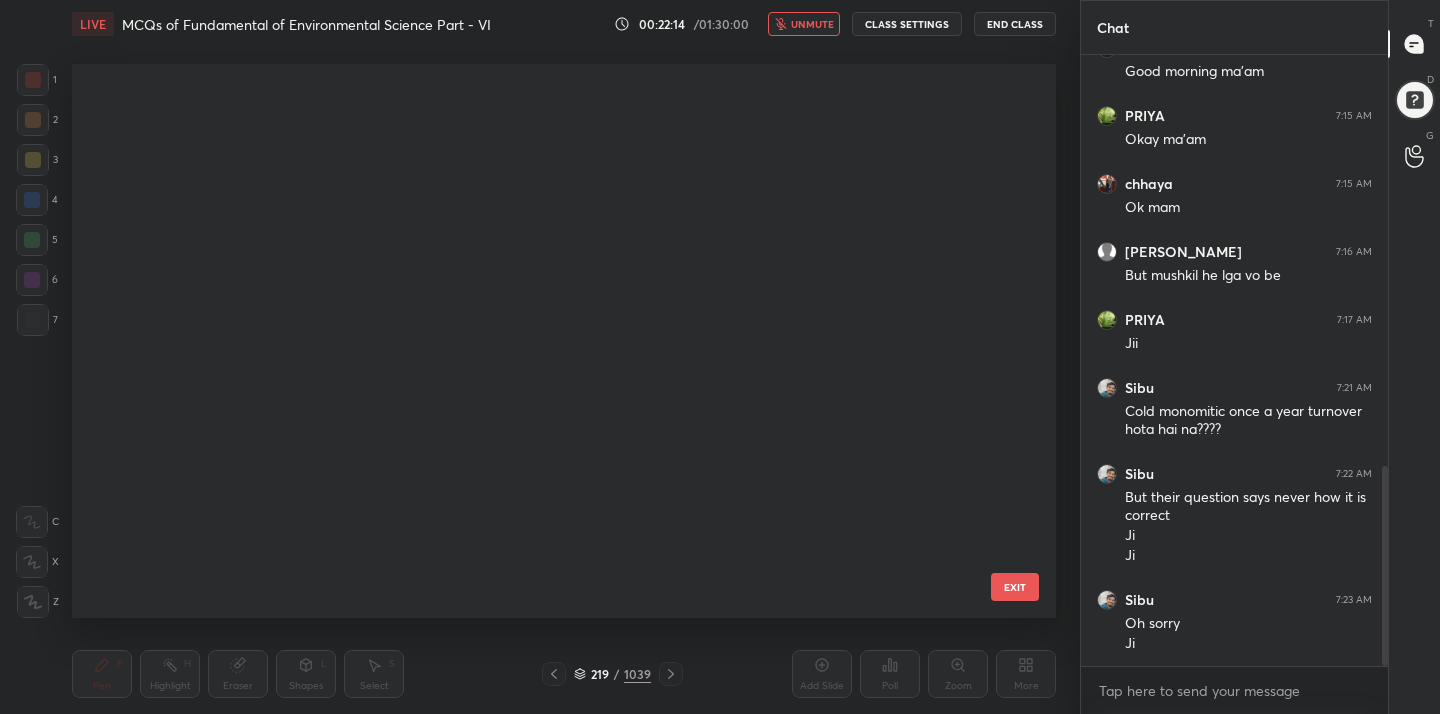scroll, scrollTop: 11820, scrollLeft: 0, axis: vertical 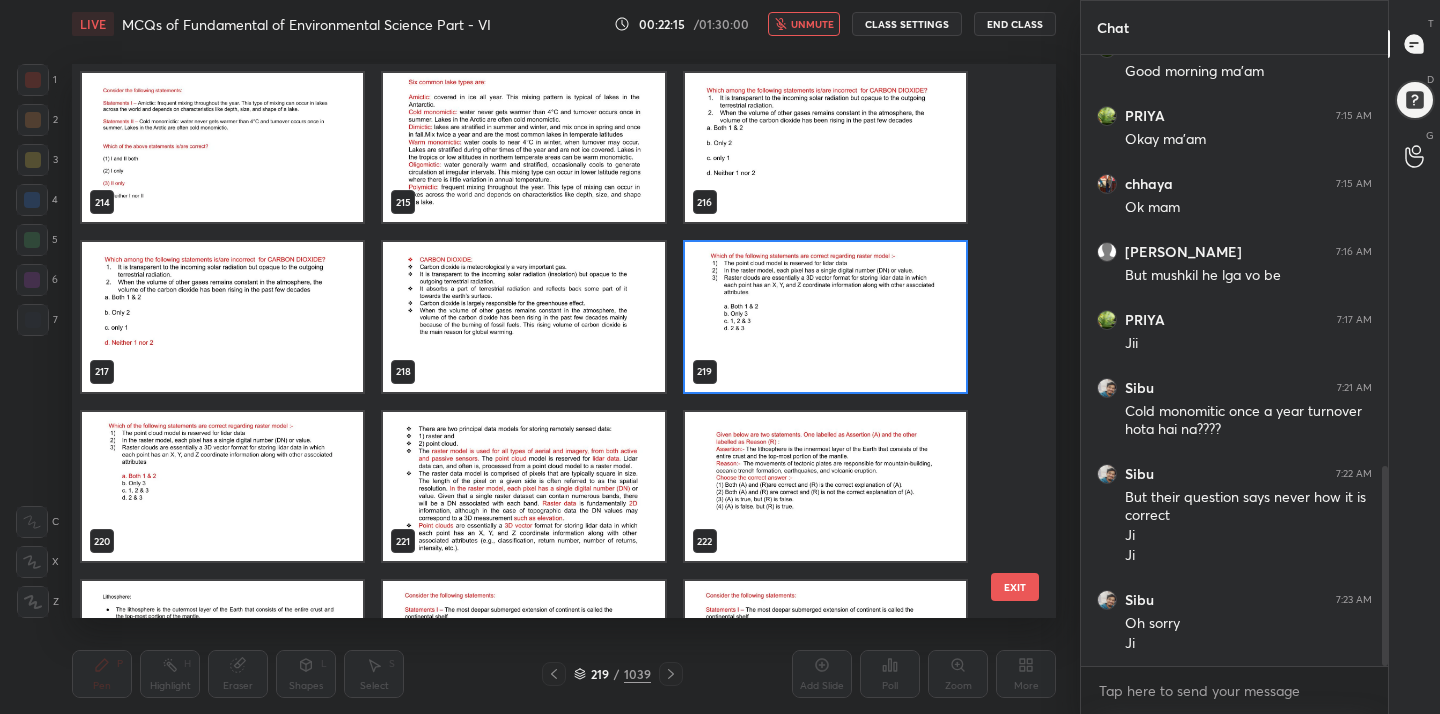 click at bounding box center (825, 317) 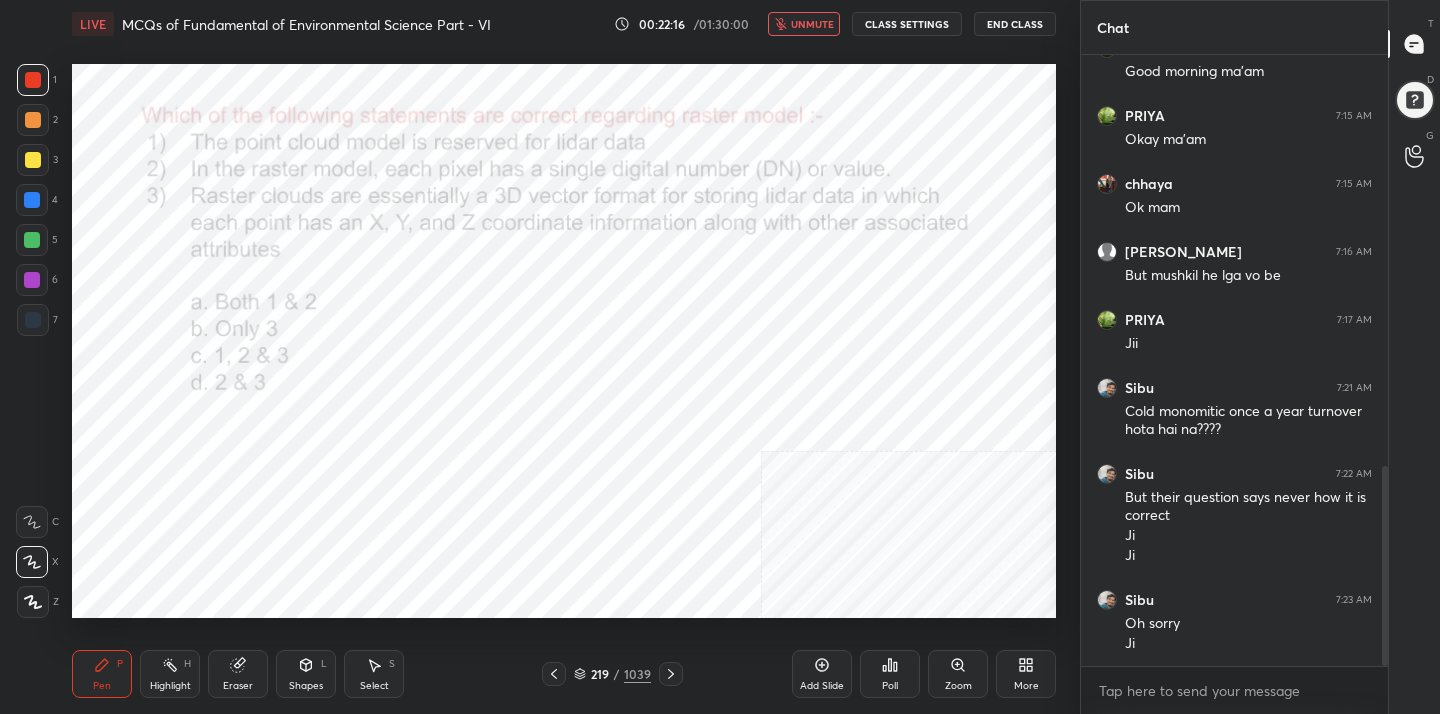 click at bounding box center (825, 317) 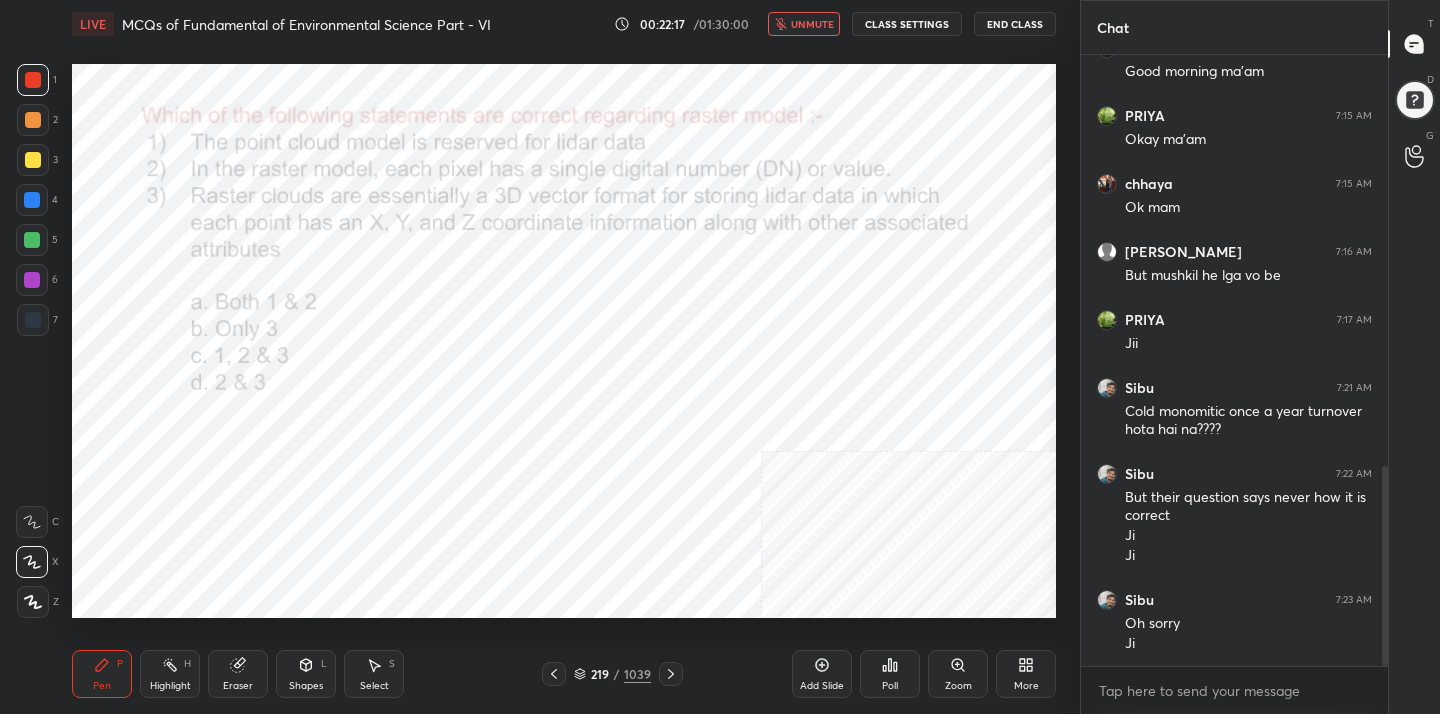 click on "Poll" at bounding box center (890, 686) 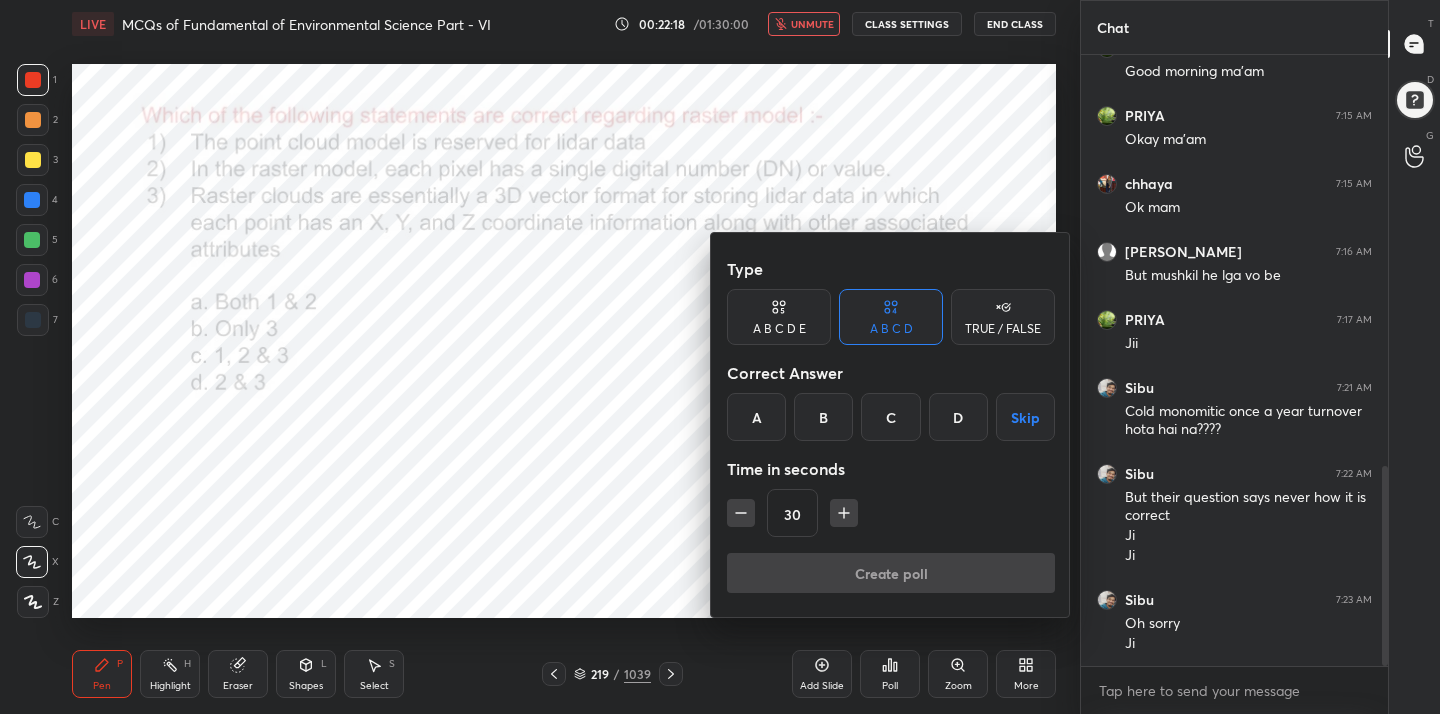 click on "Correct Answer" at bounding box center [891, 373] 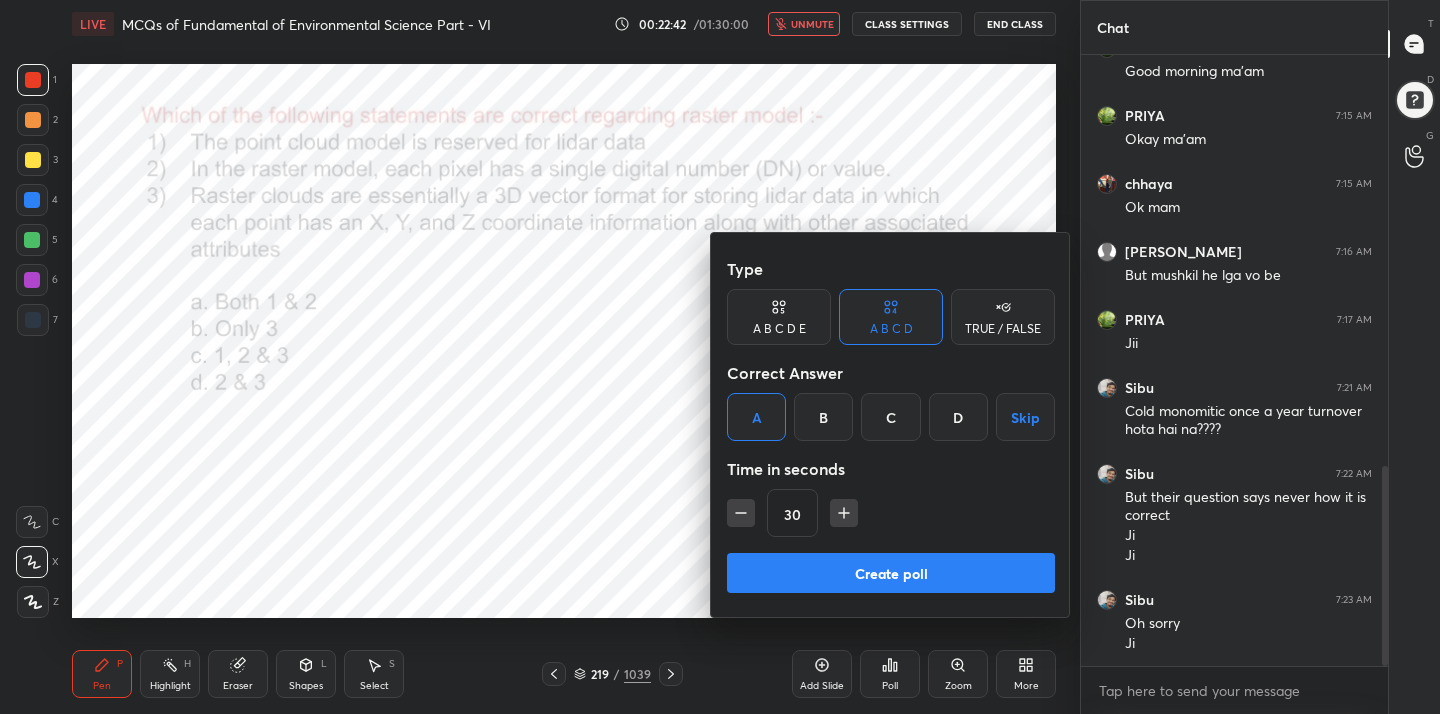 click on "Create poll" at bounding box center [891, 573] 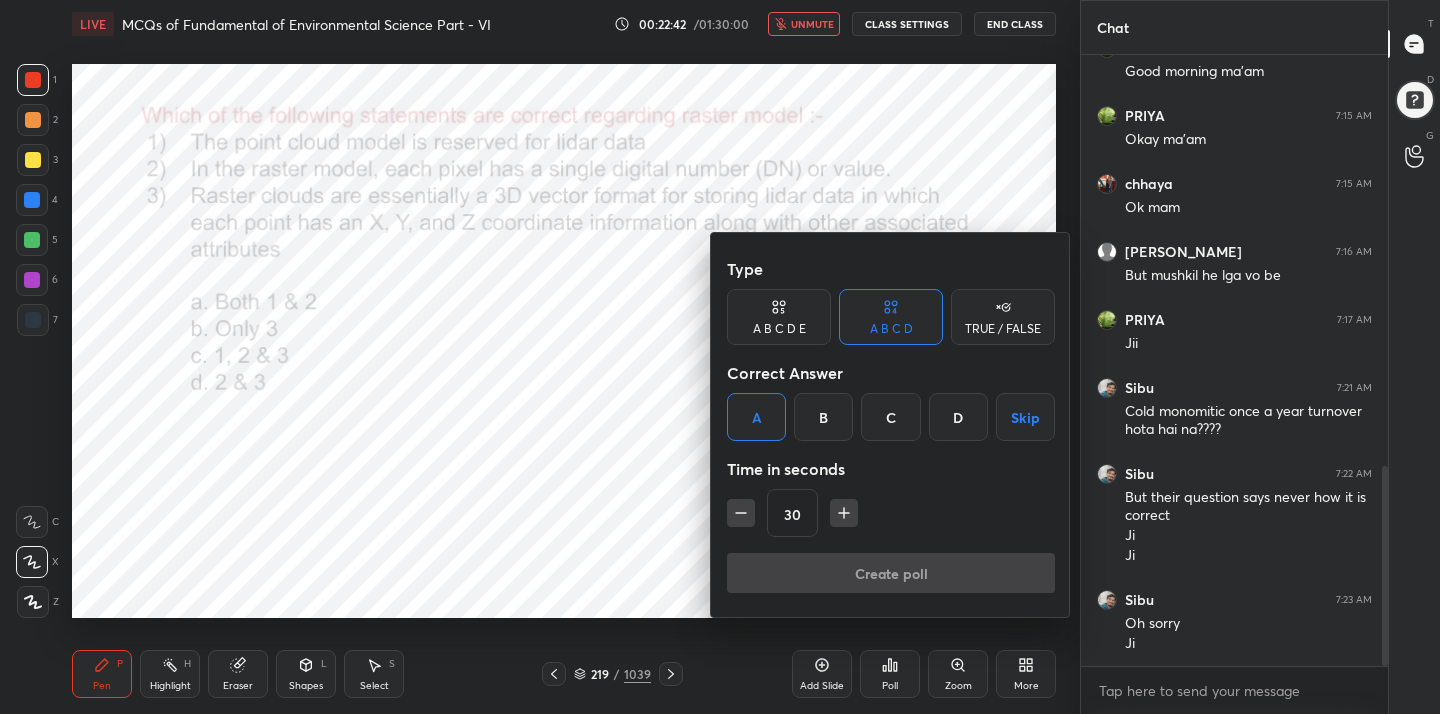 scroll, scrollTop: 386, scrollLeft: 301, axis: both 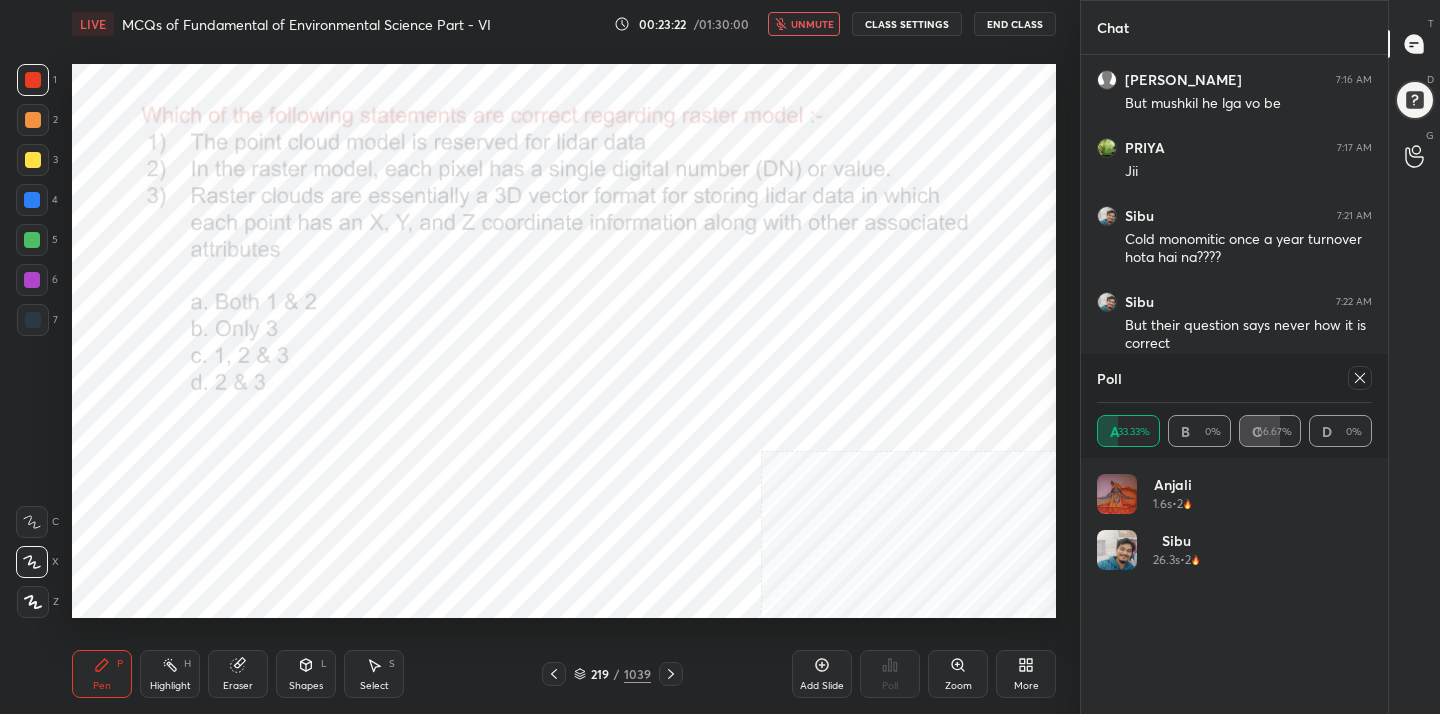click at bounding box center (1360, 378) 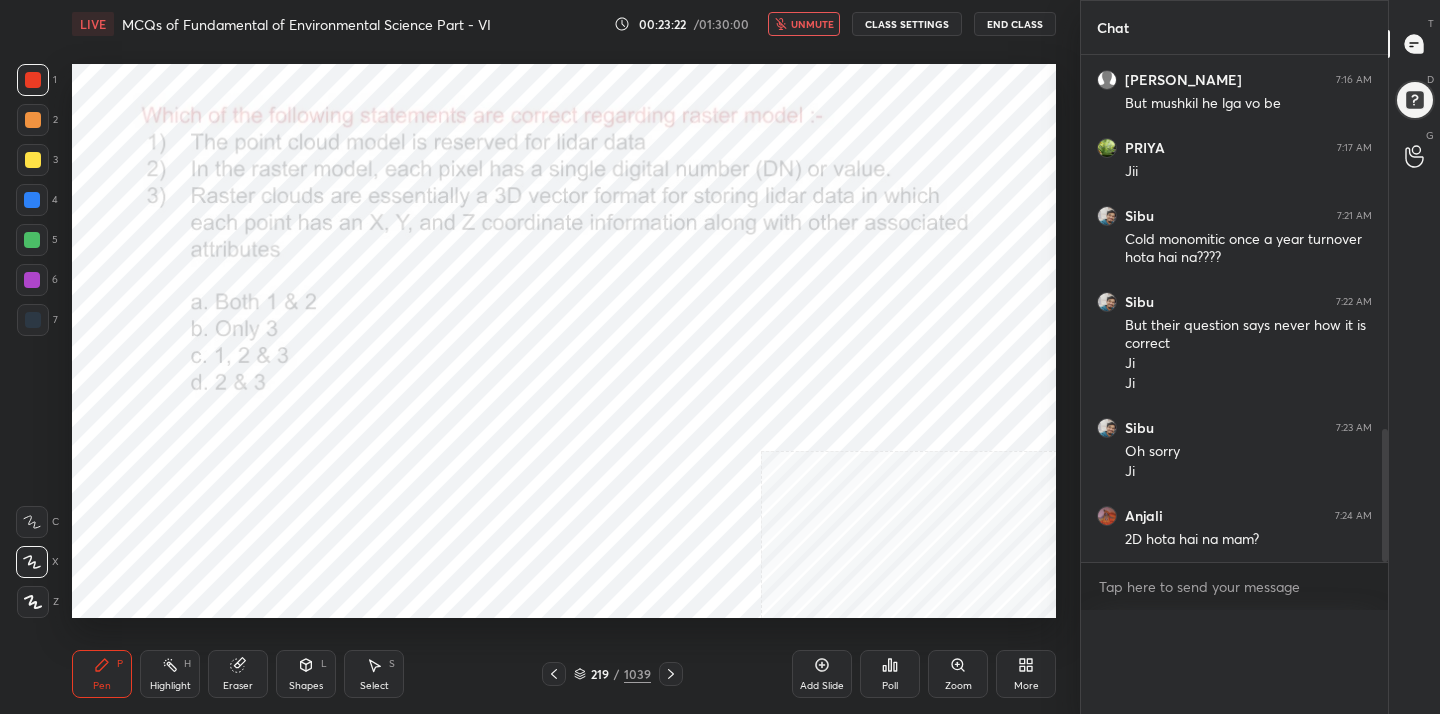 scroll, scrollTop: 0, scrollLeft: 0, axis: both 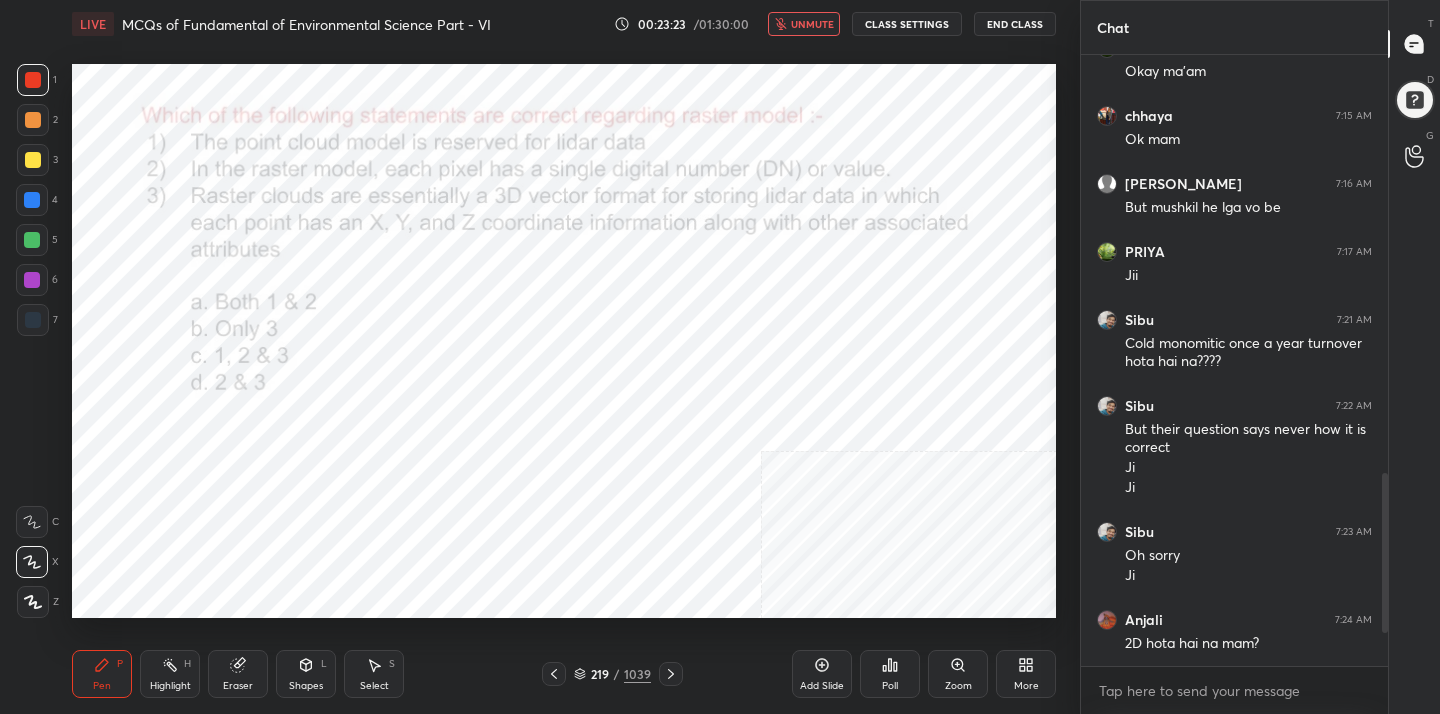 click on "unmute" at bounding box center [812, 24] 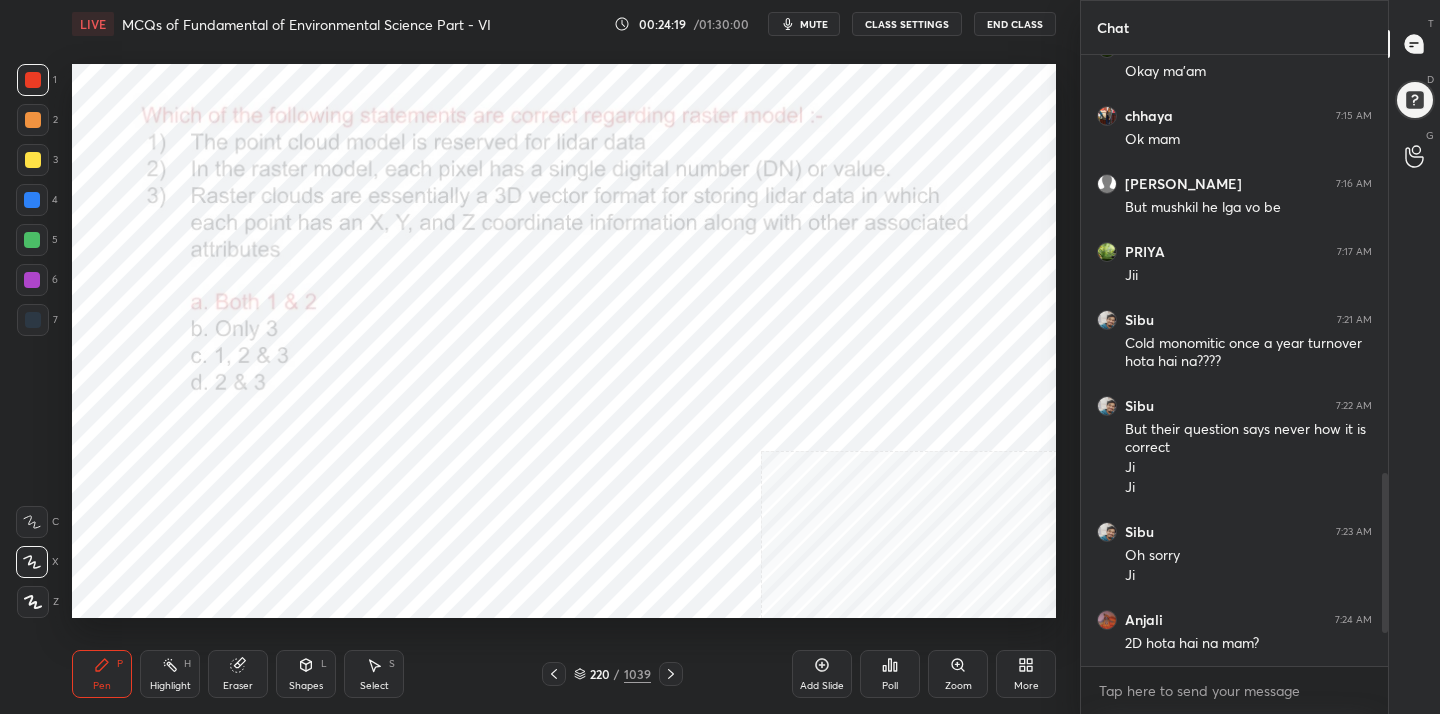 click 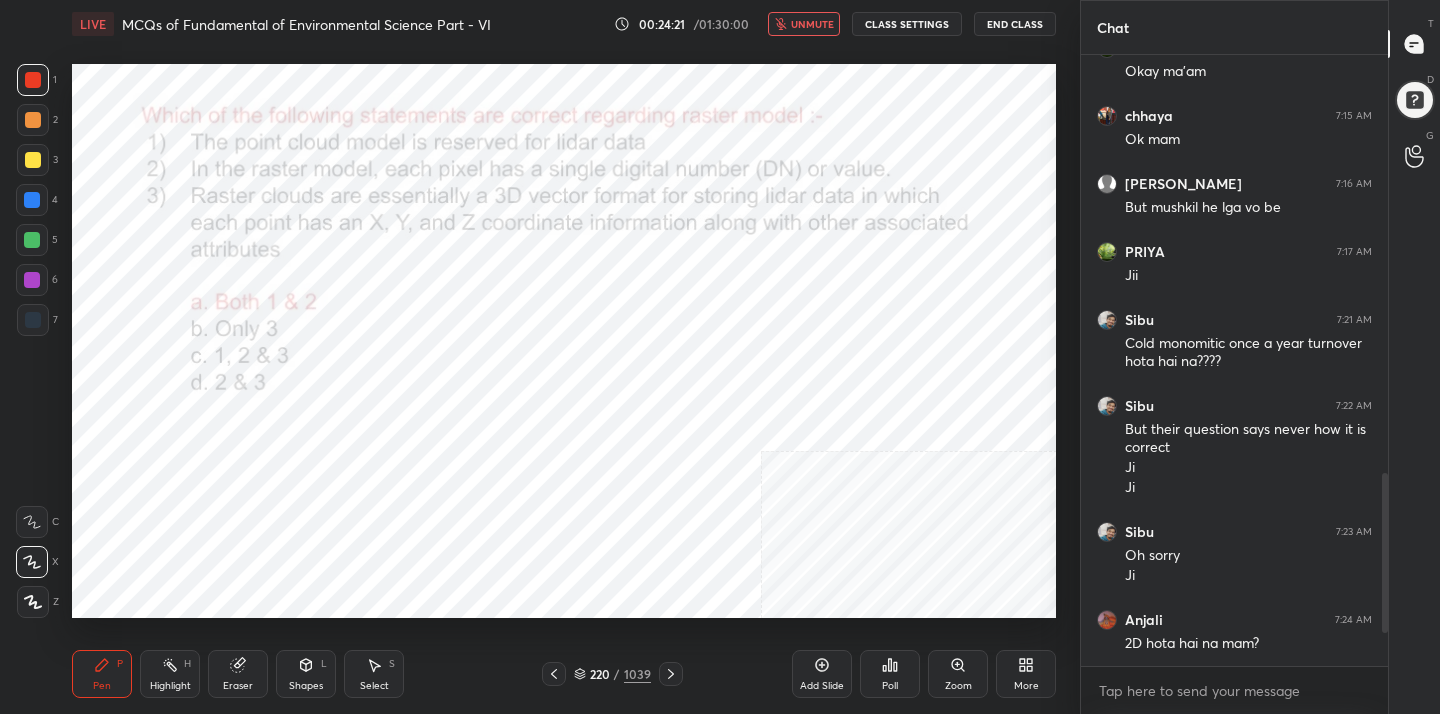 click 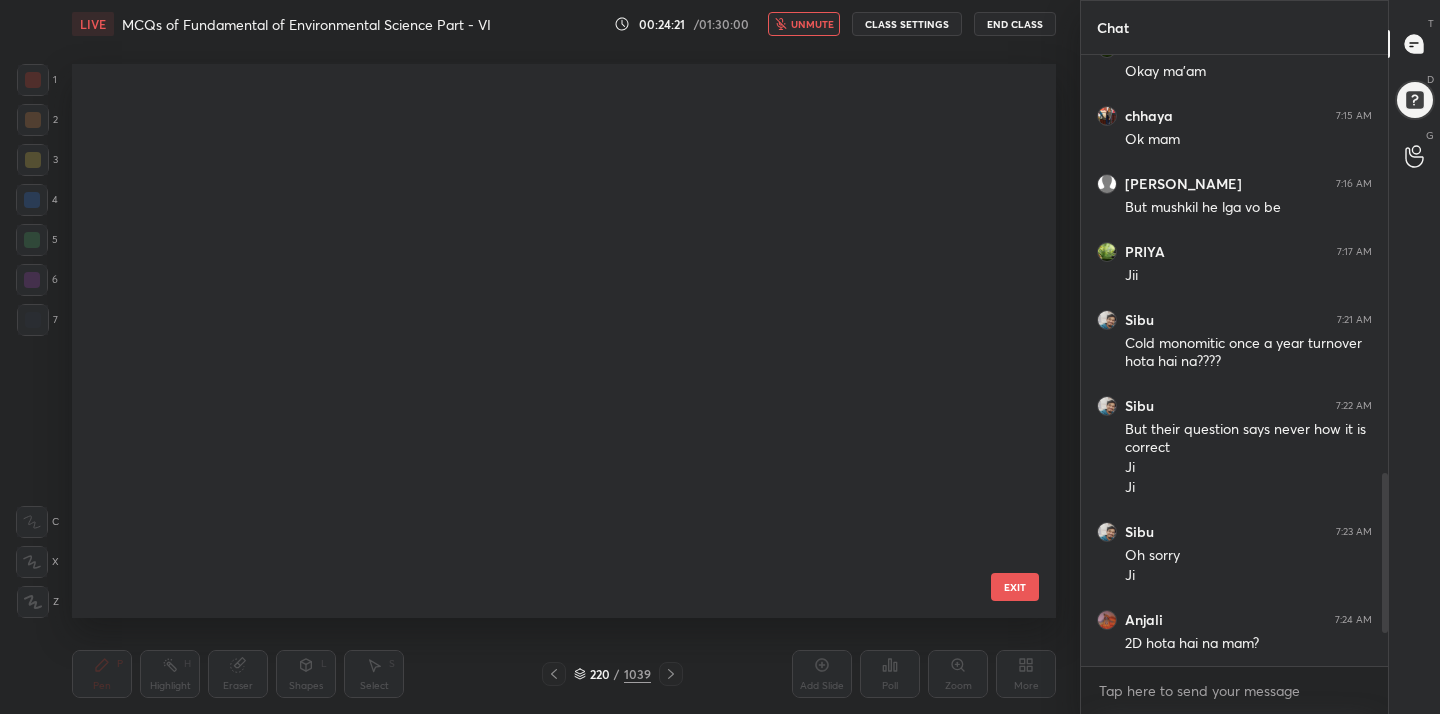 scroll, scrollTop: 11989, scrollLeft: 0, axis: vertical 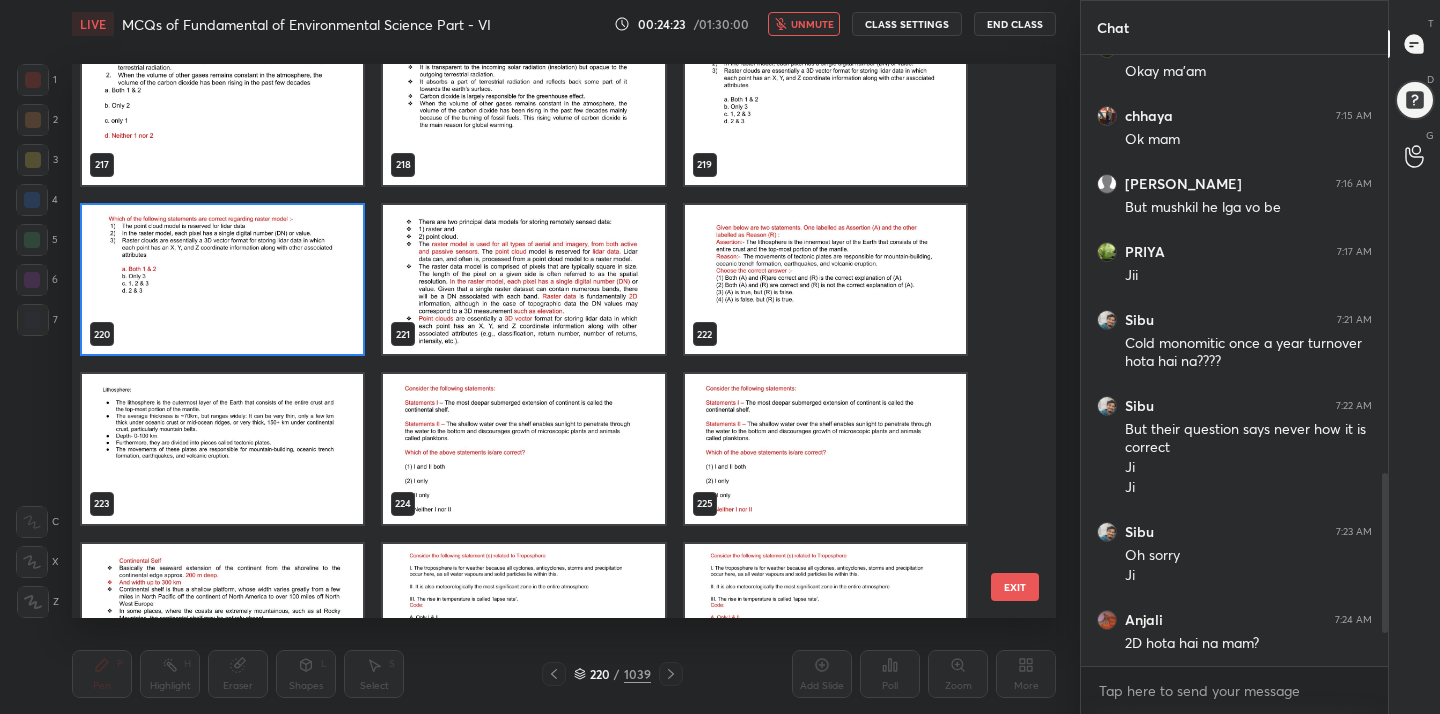 click at bounding box center (825, 280) 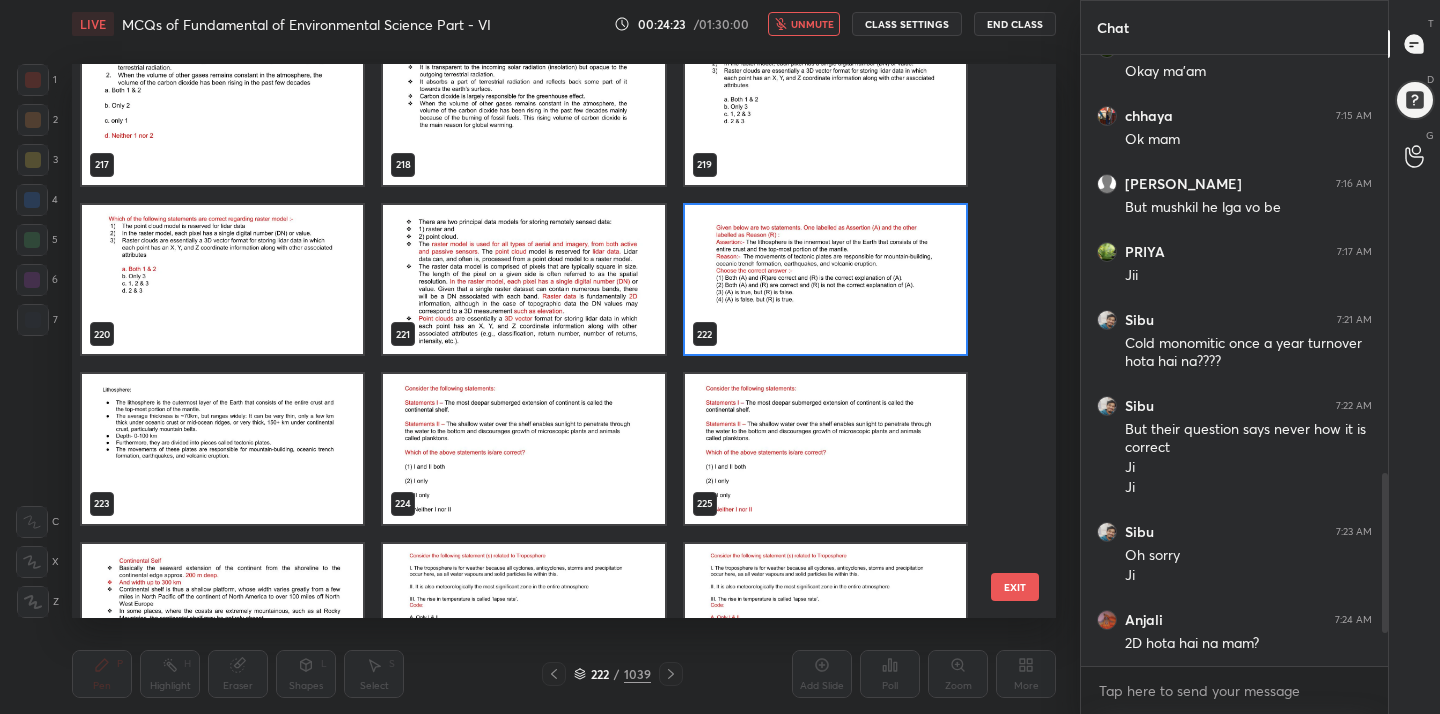 click at bounding box center [825, 280] 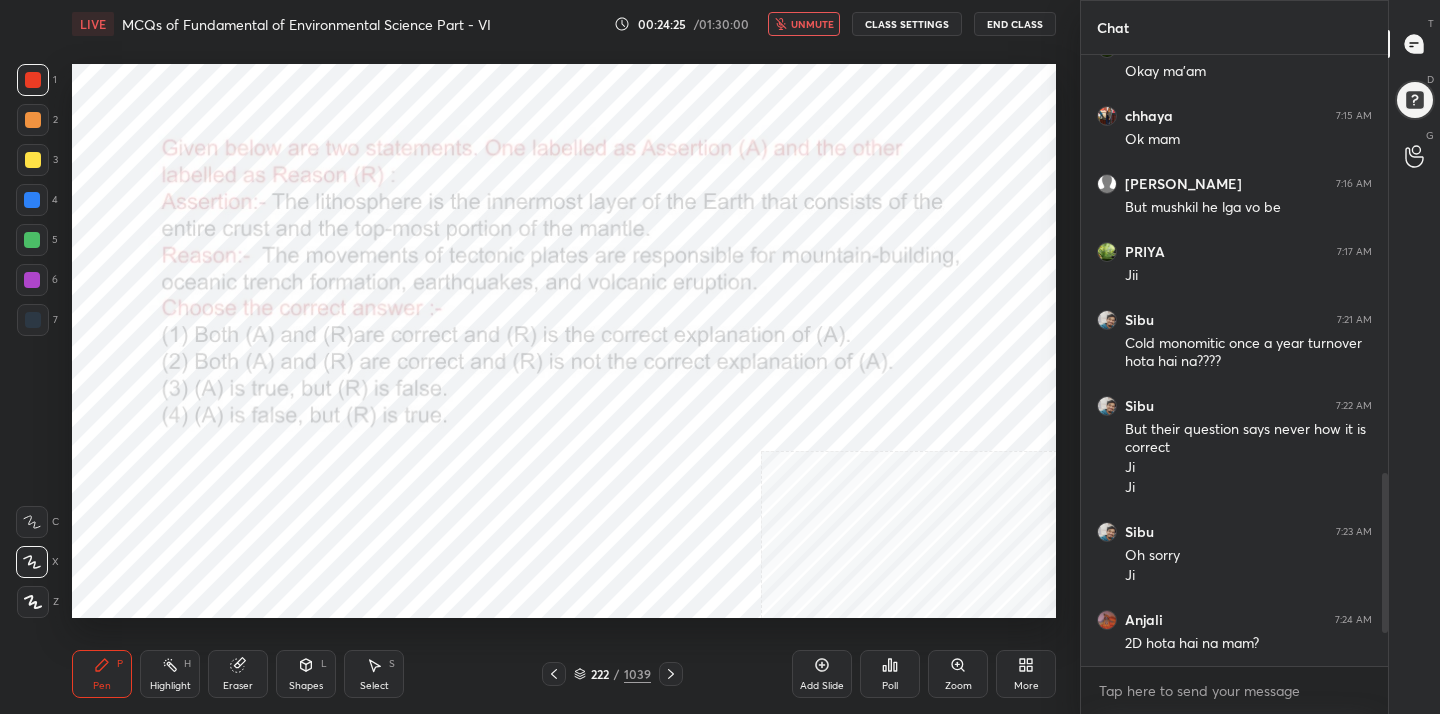 click 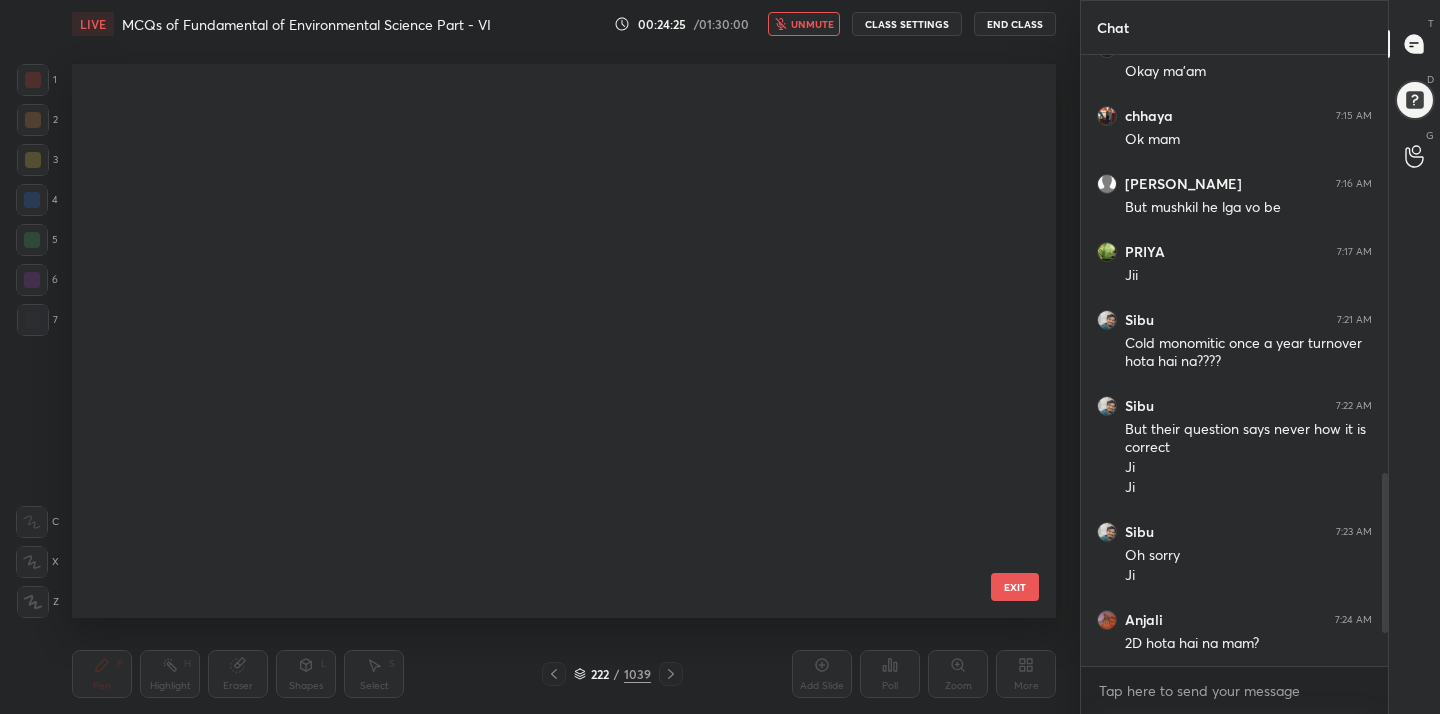 scroll, scrollTop: 11989, scrollLeft: 0, axis: vertical 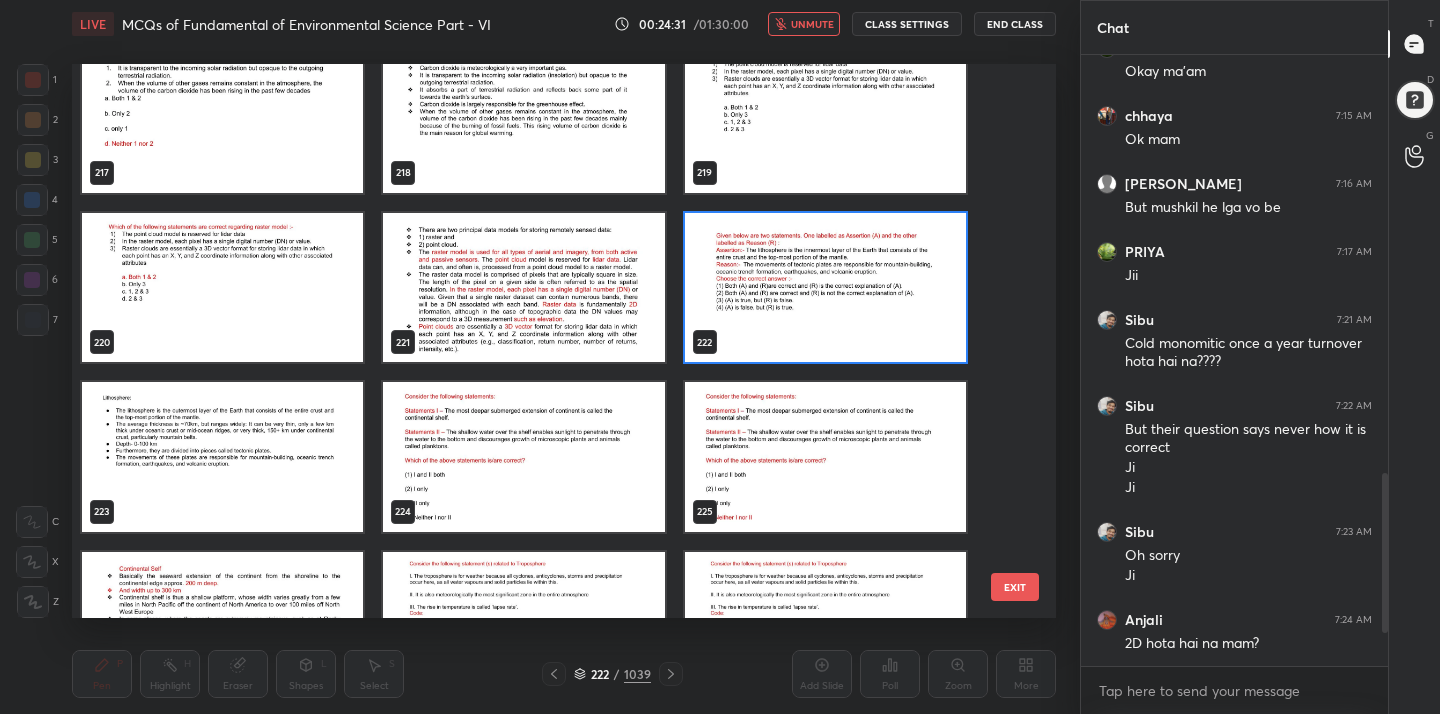 click at bounding box center (825, 288) 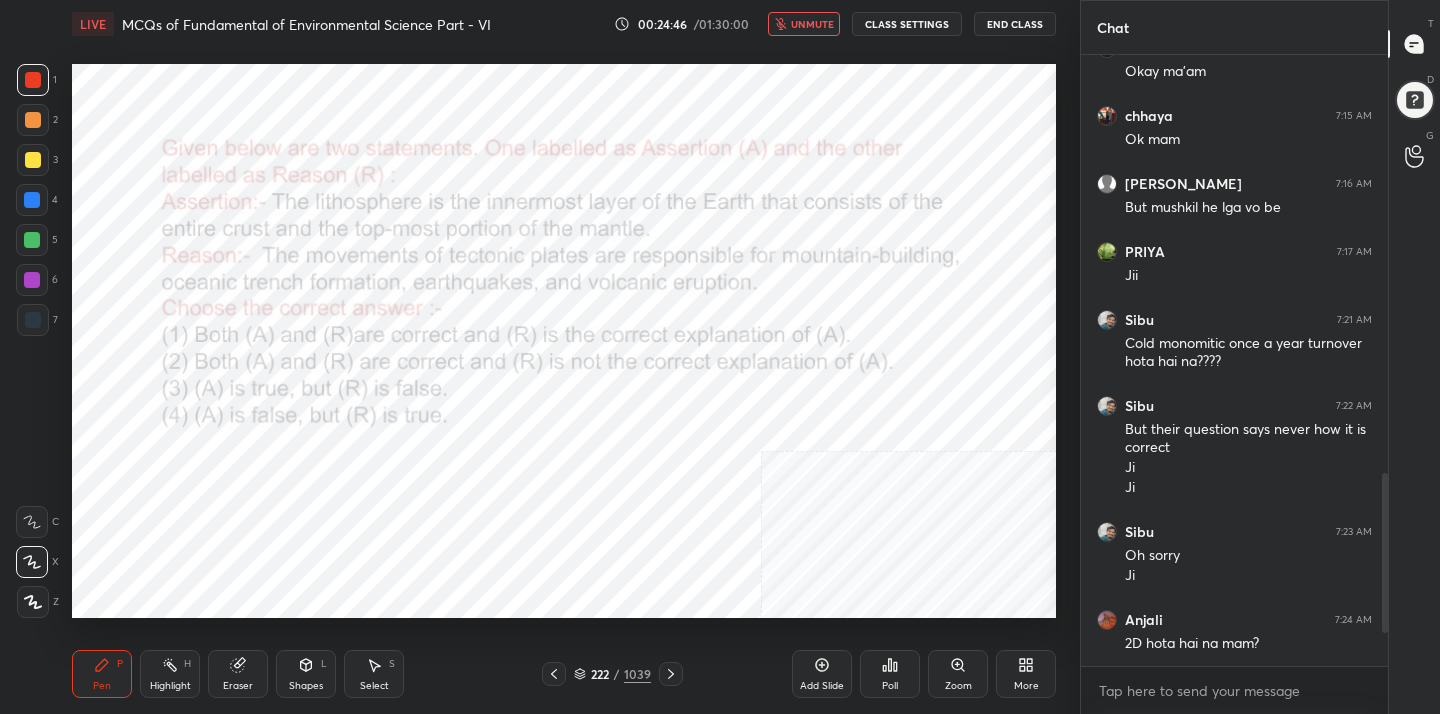 click 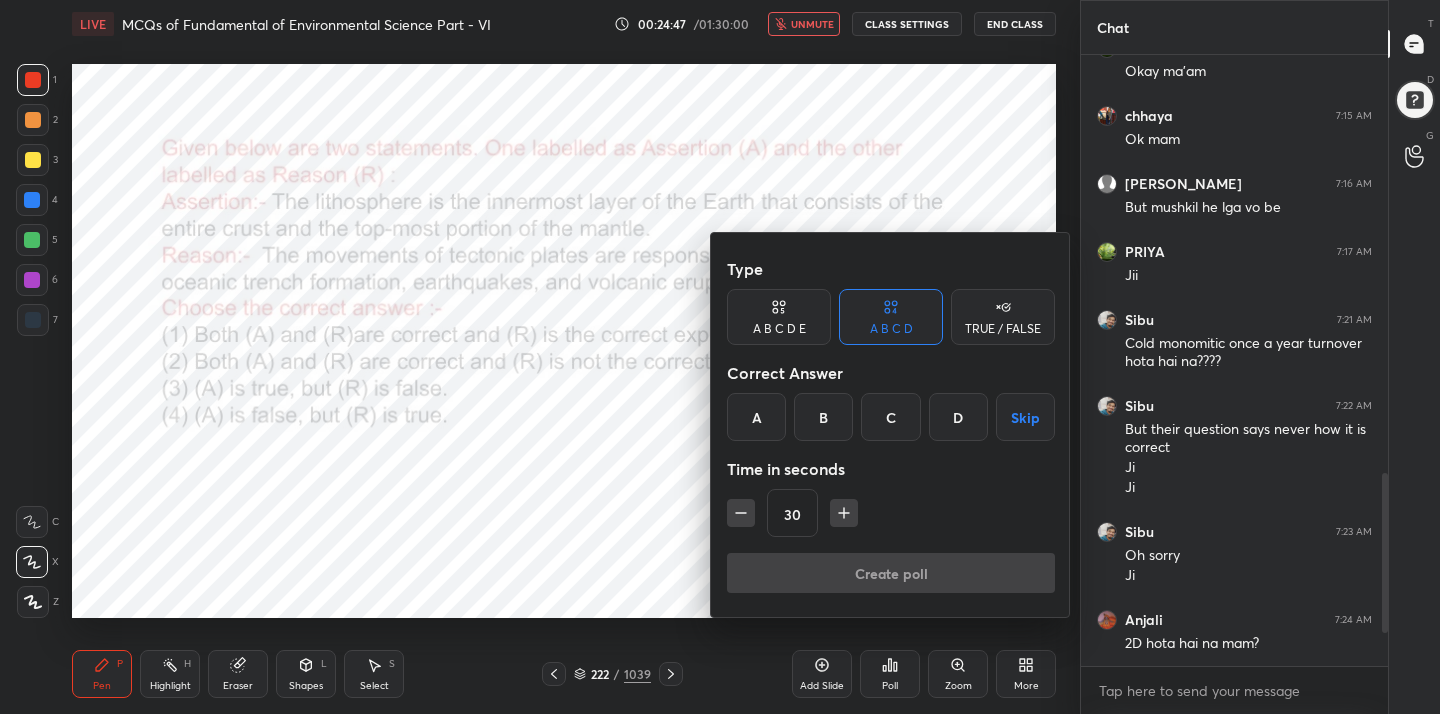 click on "D" at bounding box center (958, 417) 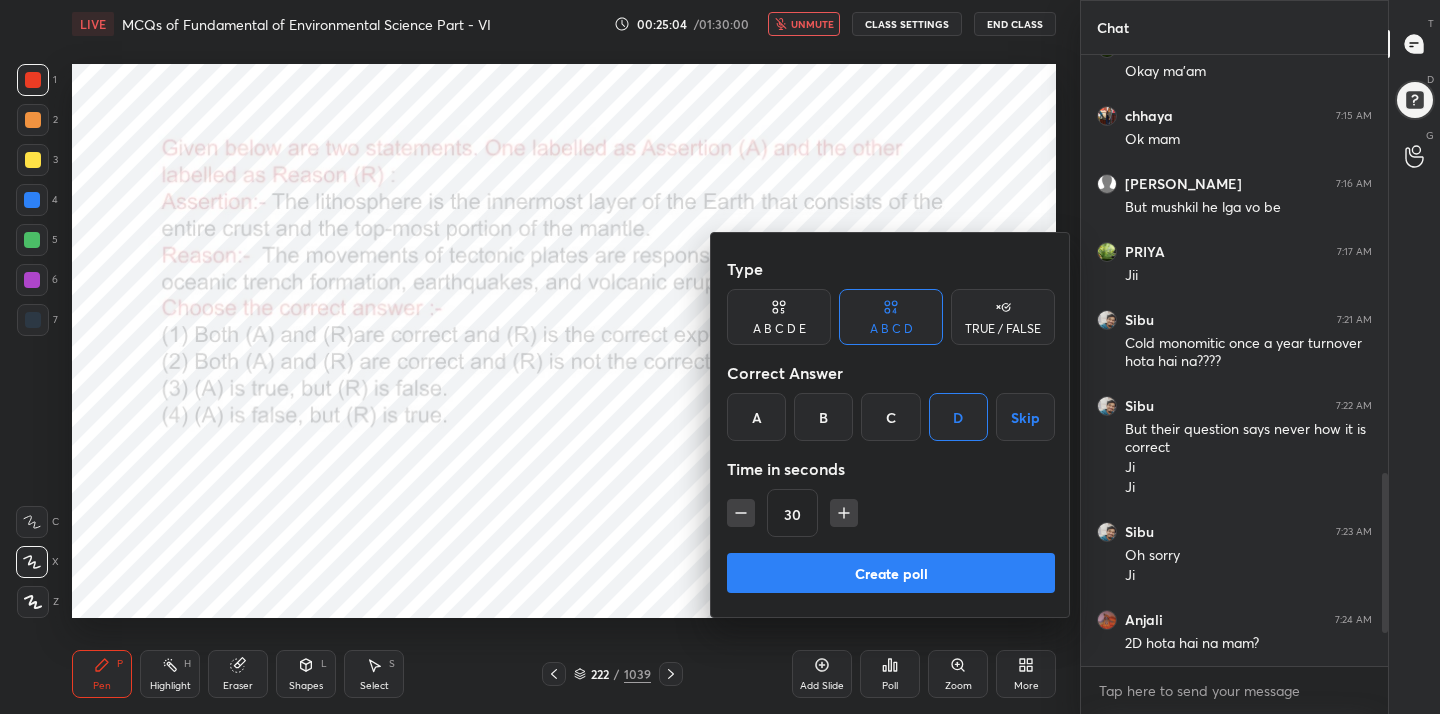 click at bounding box center [720, 357] 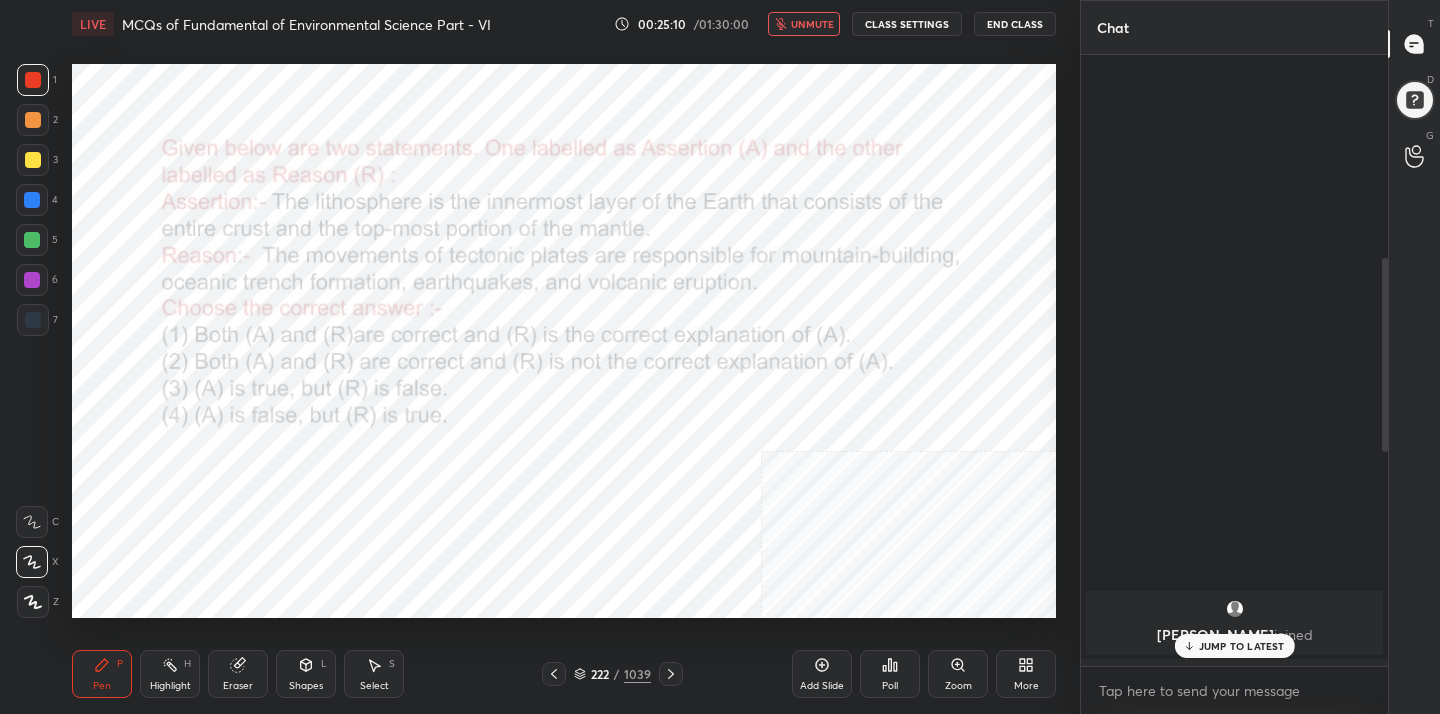 scroll, scrollTop: 1321, scrollLeft: 0, axis: vertical 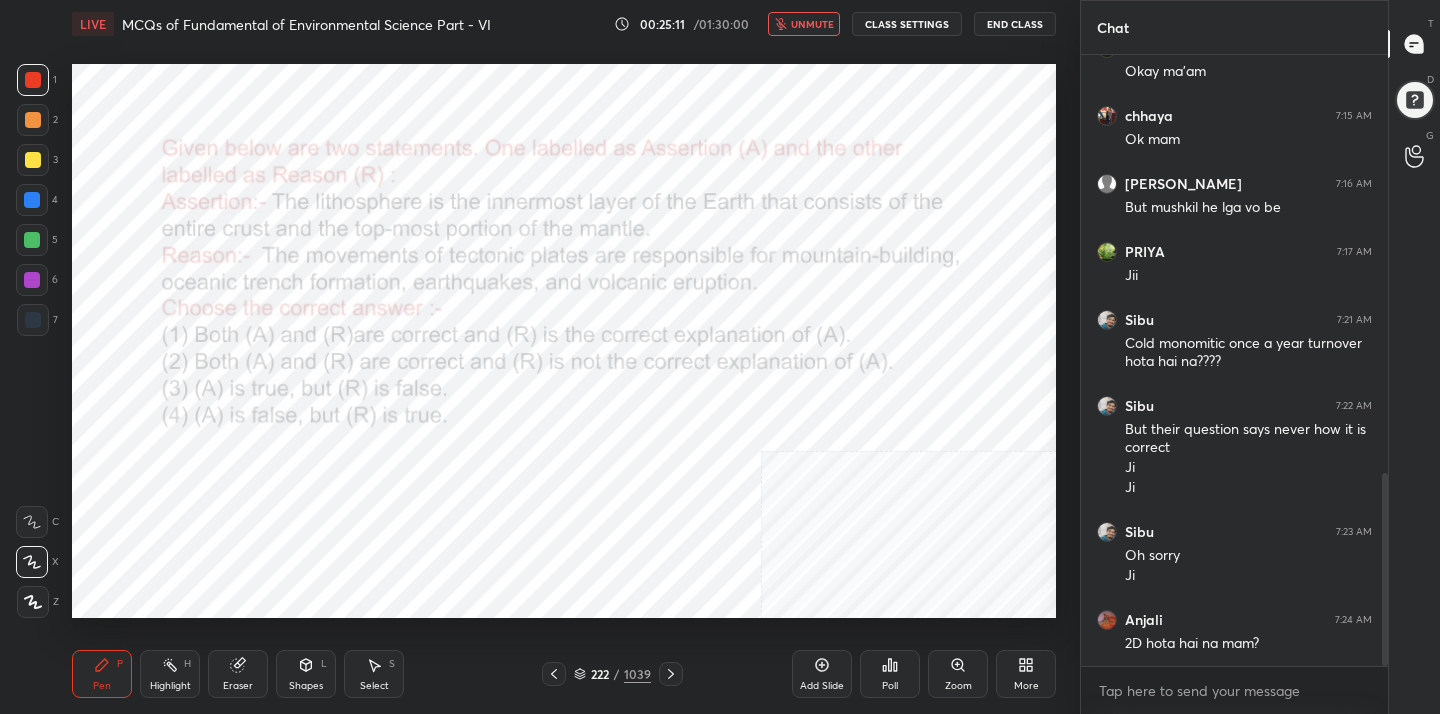 click on "unmute" at bounding box center (812, 24) 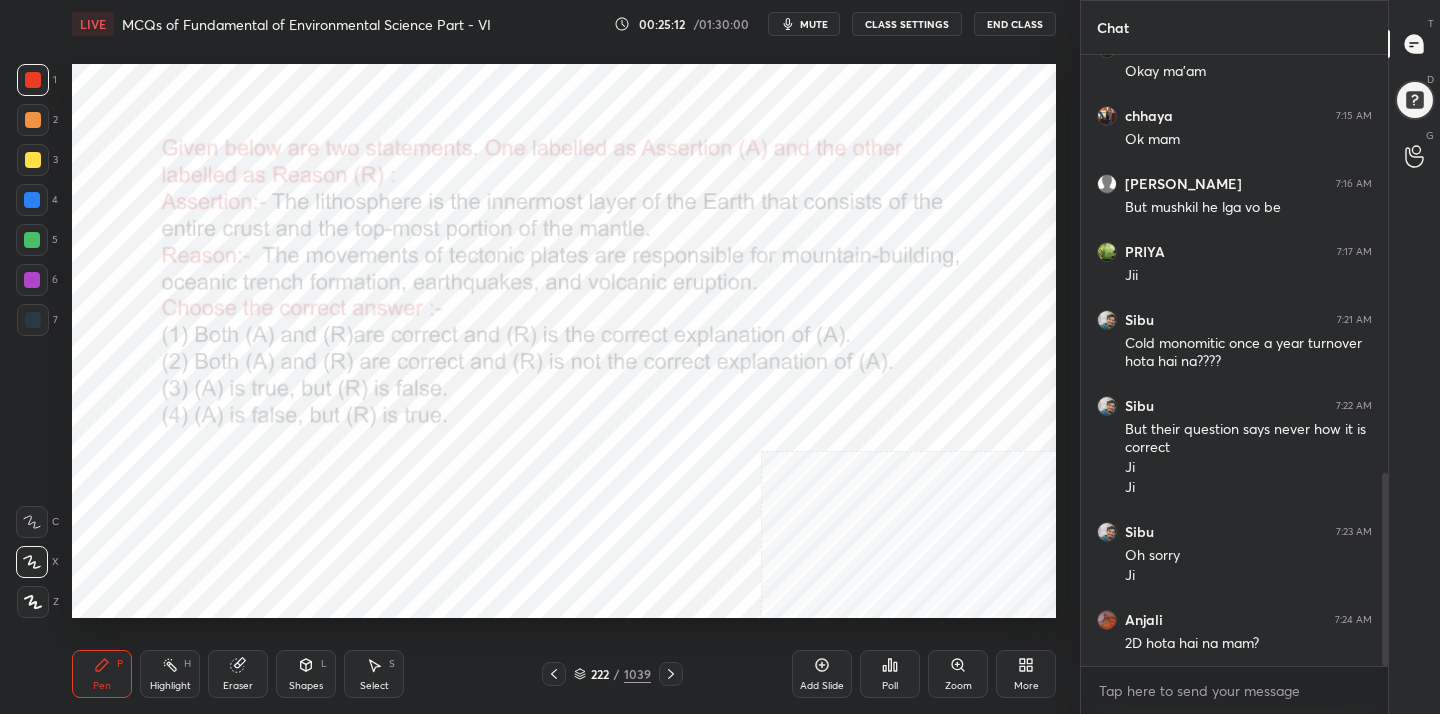 click on "mute" at bounding box center [814, 24] 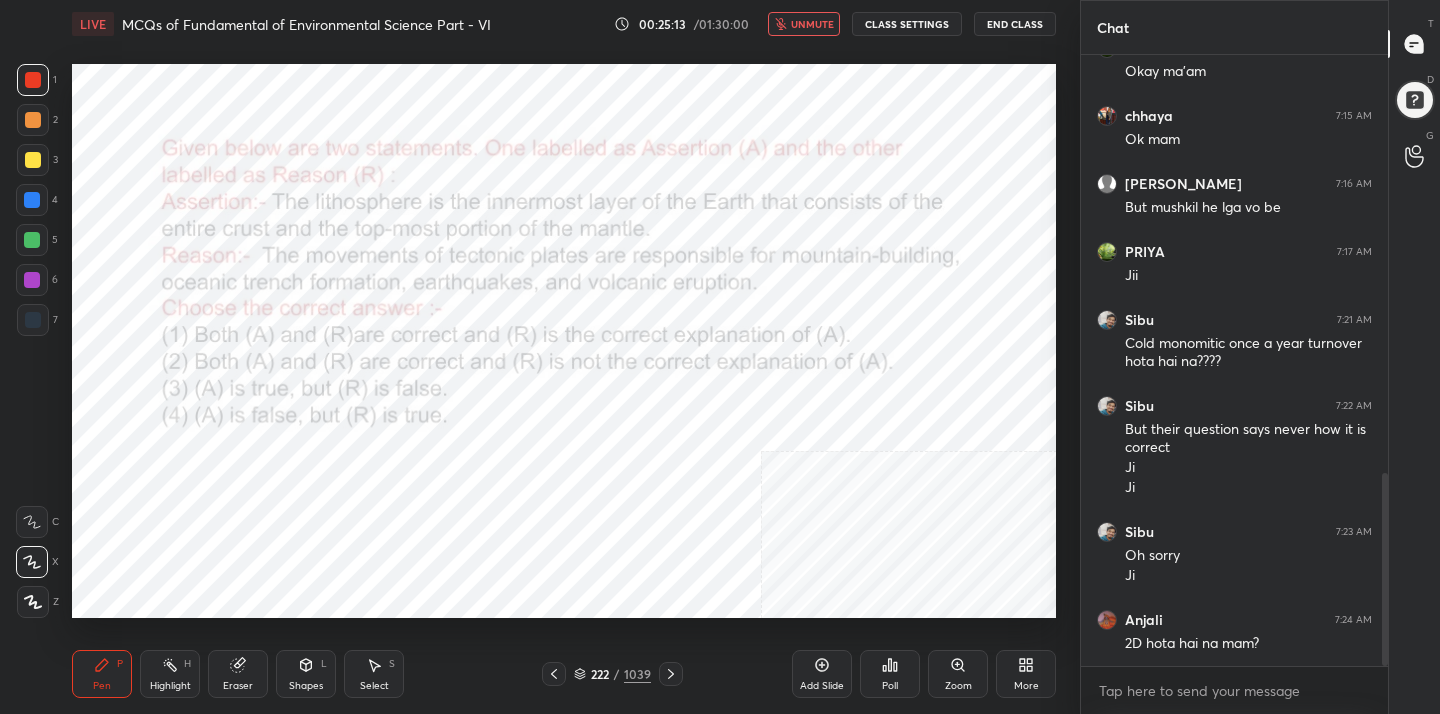 click 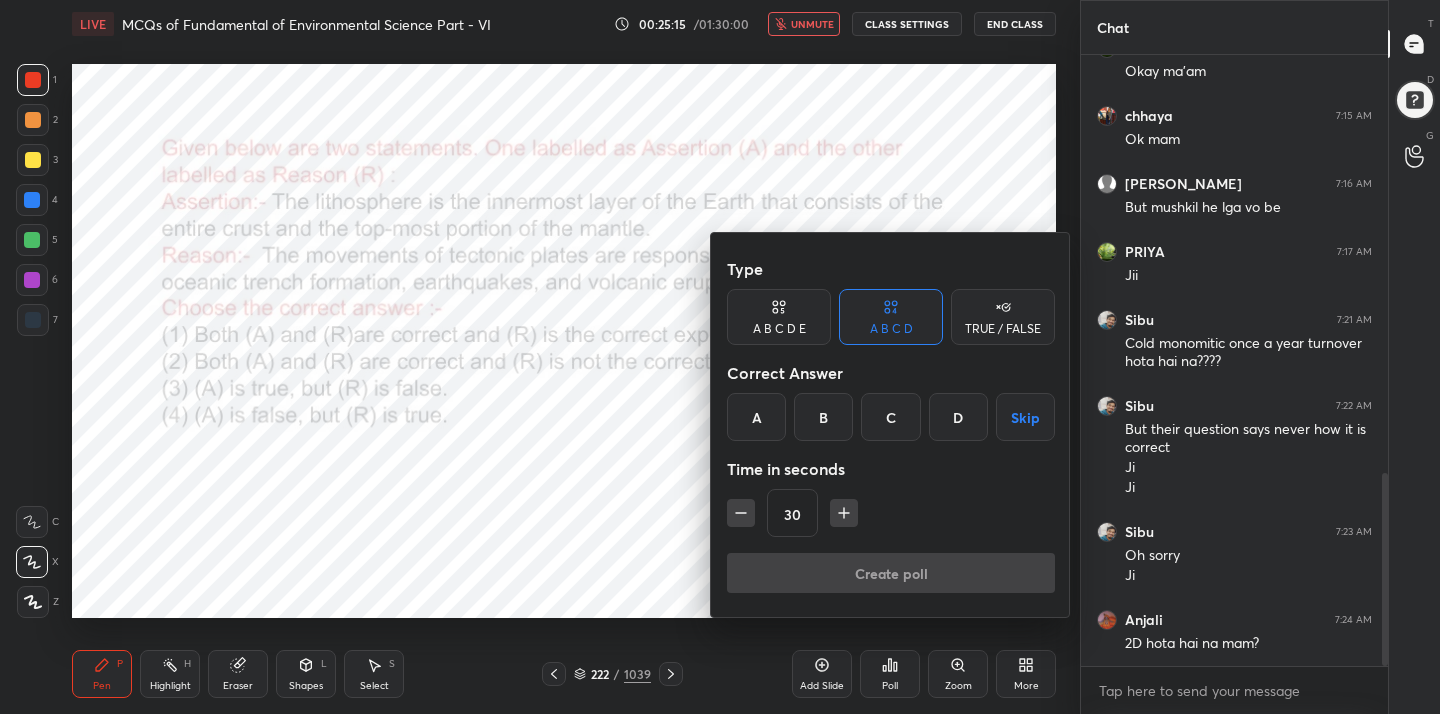 click on "D" at bounding box center [958, 417] 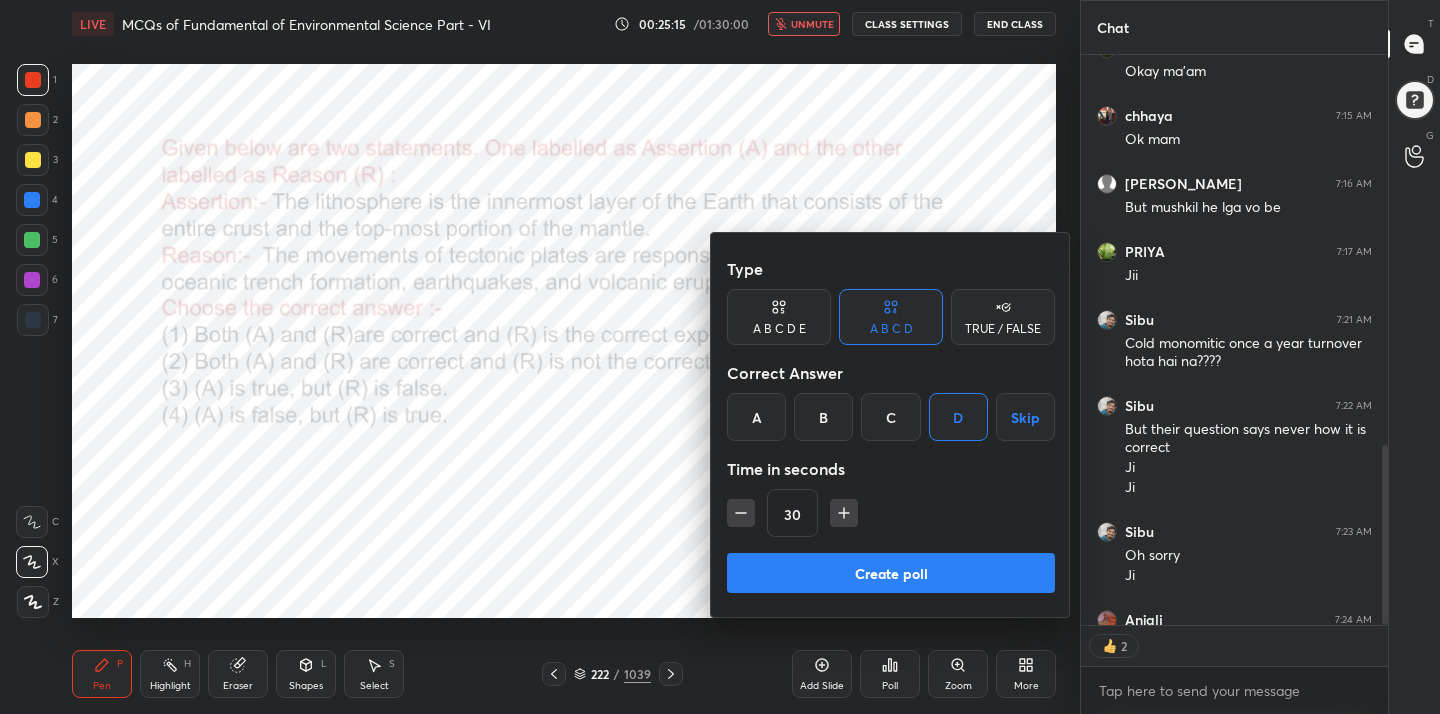 scroll, scrollTop: 564, scrollLeft: 301, axis: both 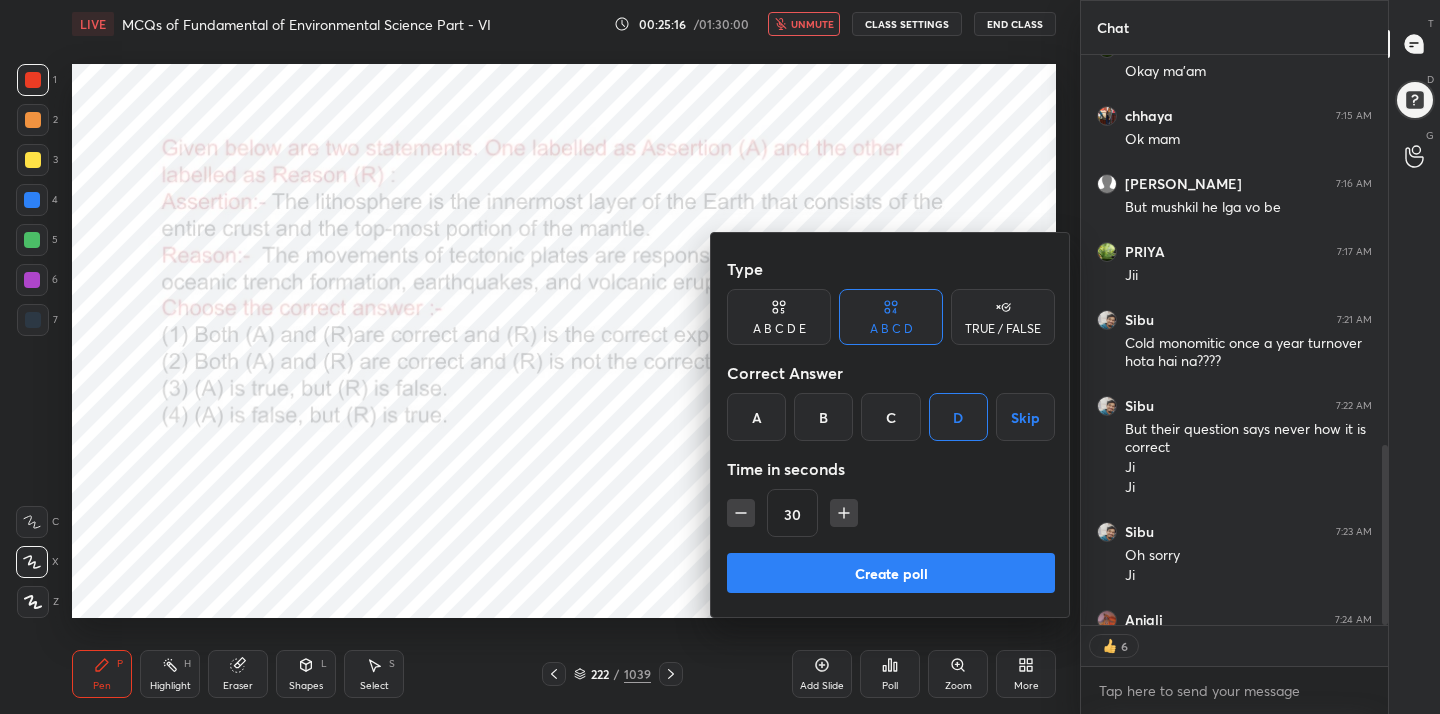 click on "Create poll" at bounding box center [891, 573] 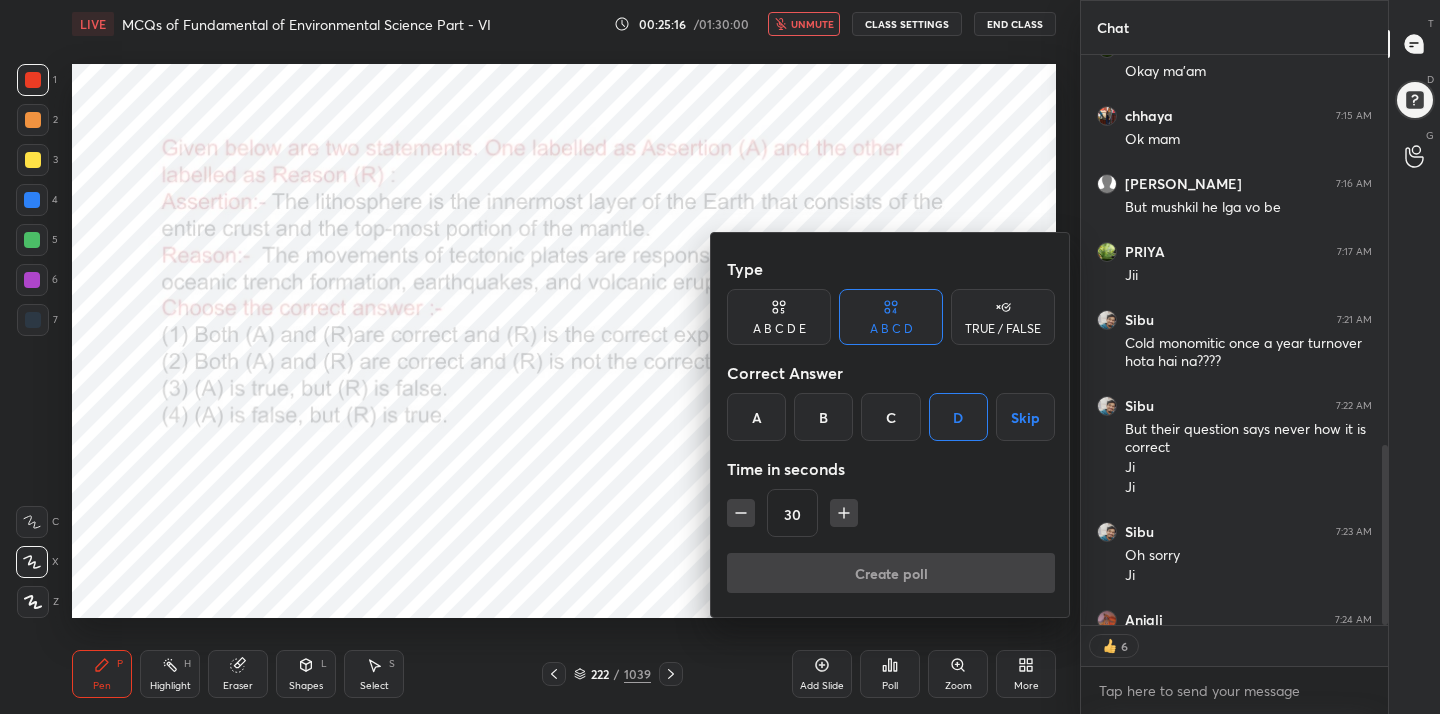 scroll, scrollTop: 397, scrollLeft: 301, axis: both 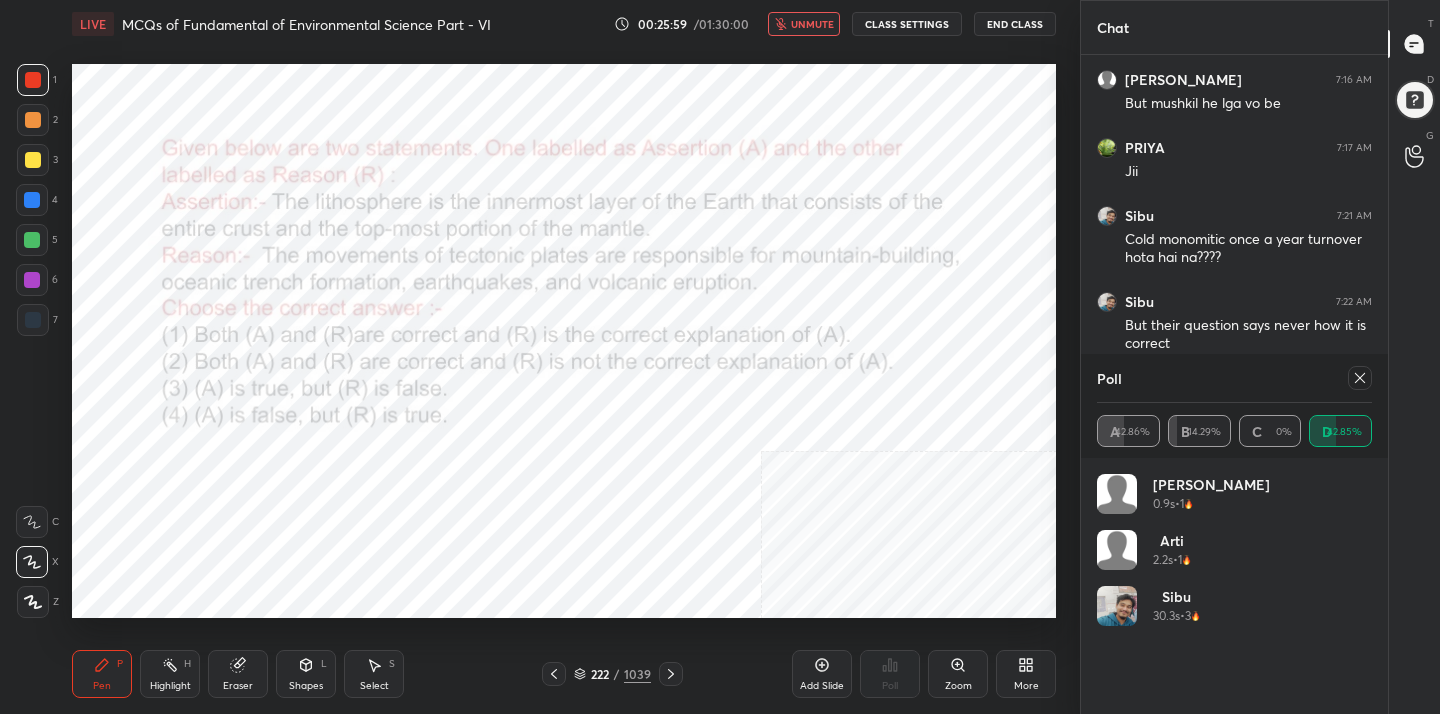 click 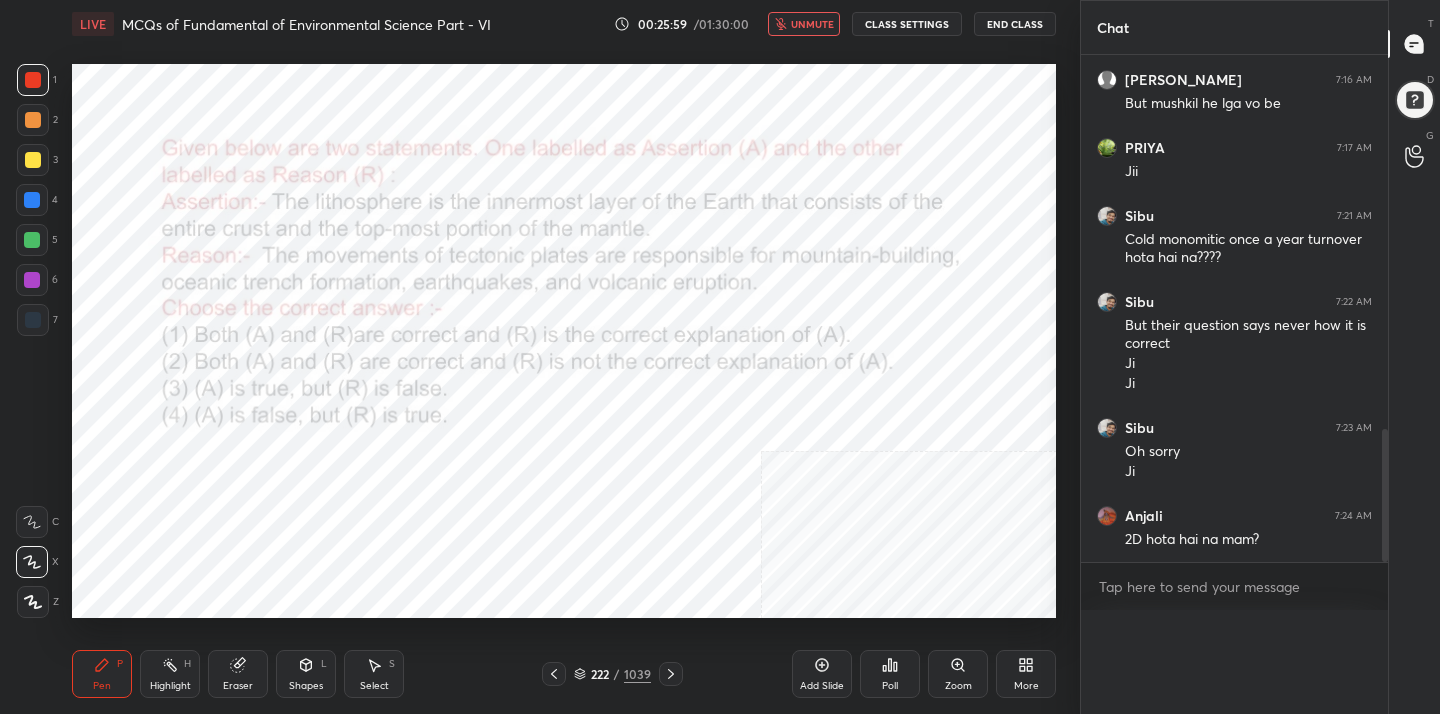 scroll, scrollTop: 0, scrollLeft: 0, axis: both 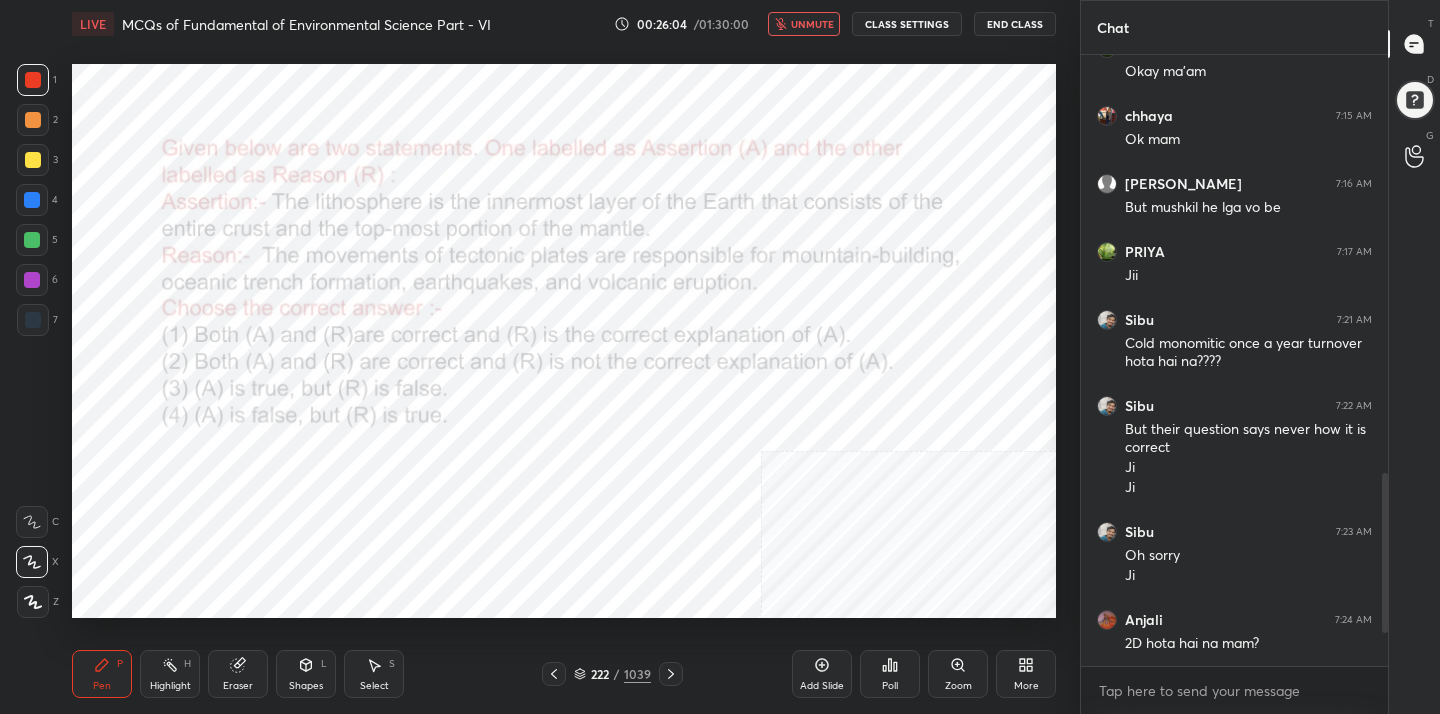 click on "unmute" at bounding box center (804, 24) 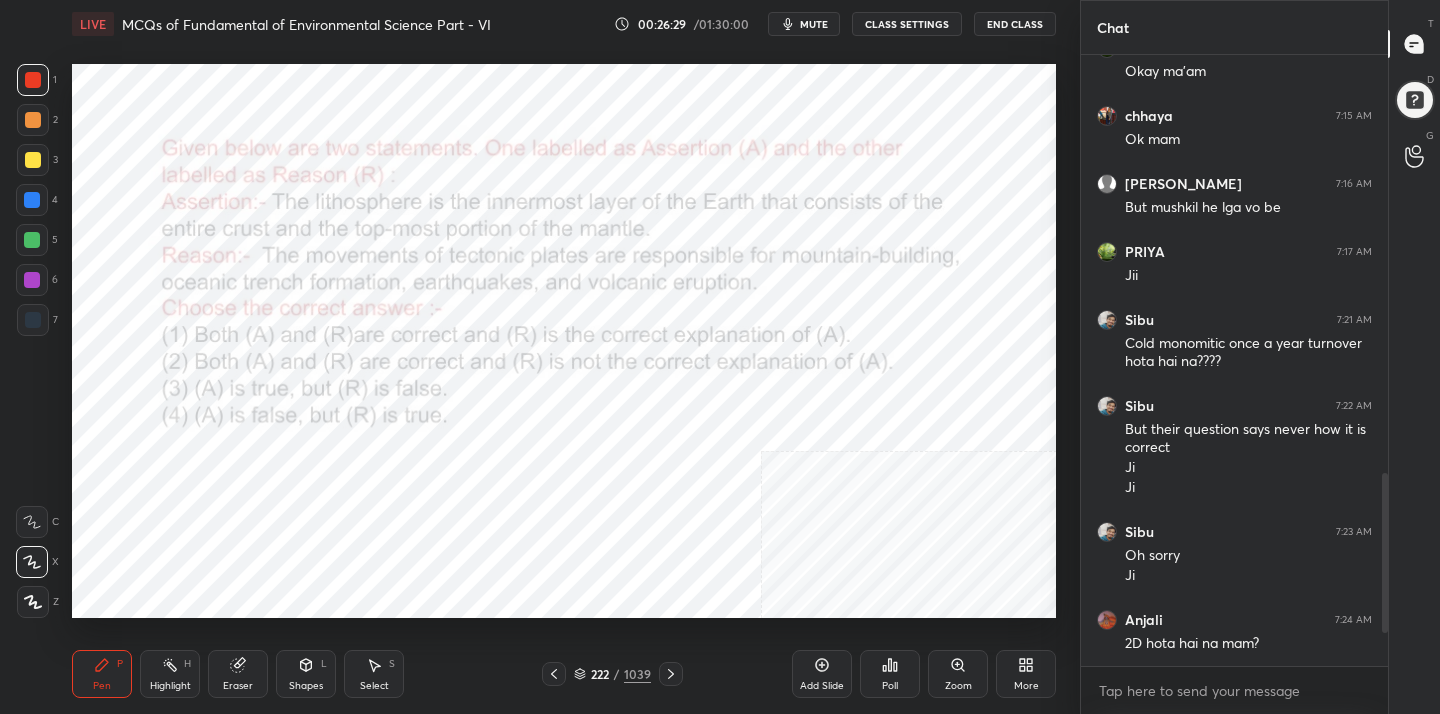 click 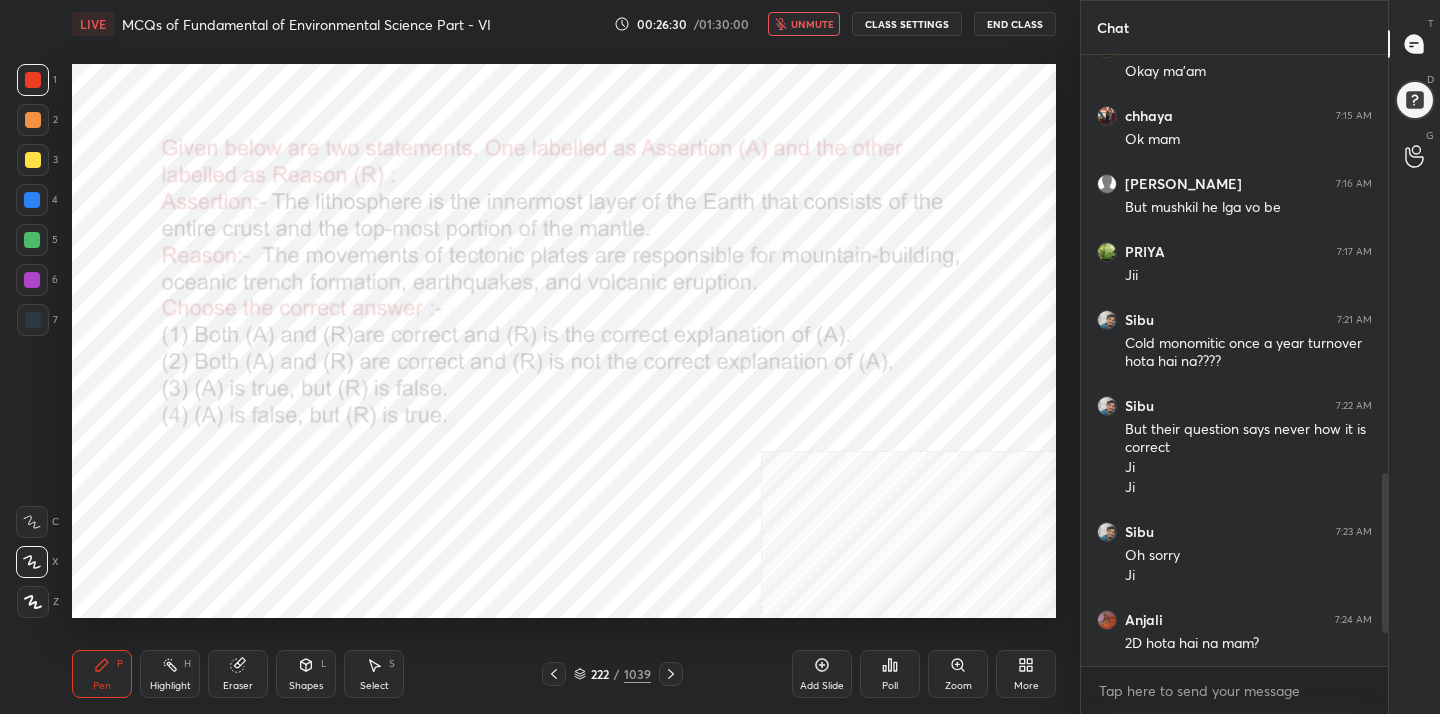 click 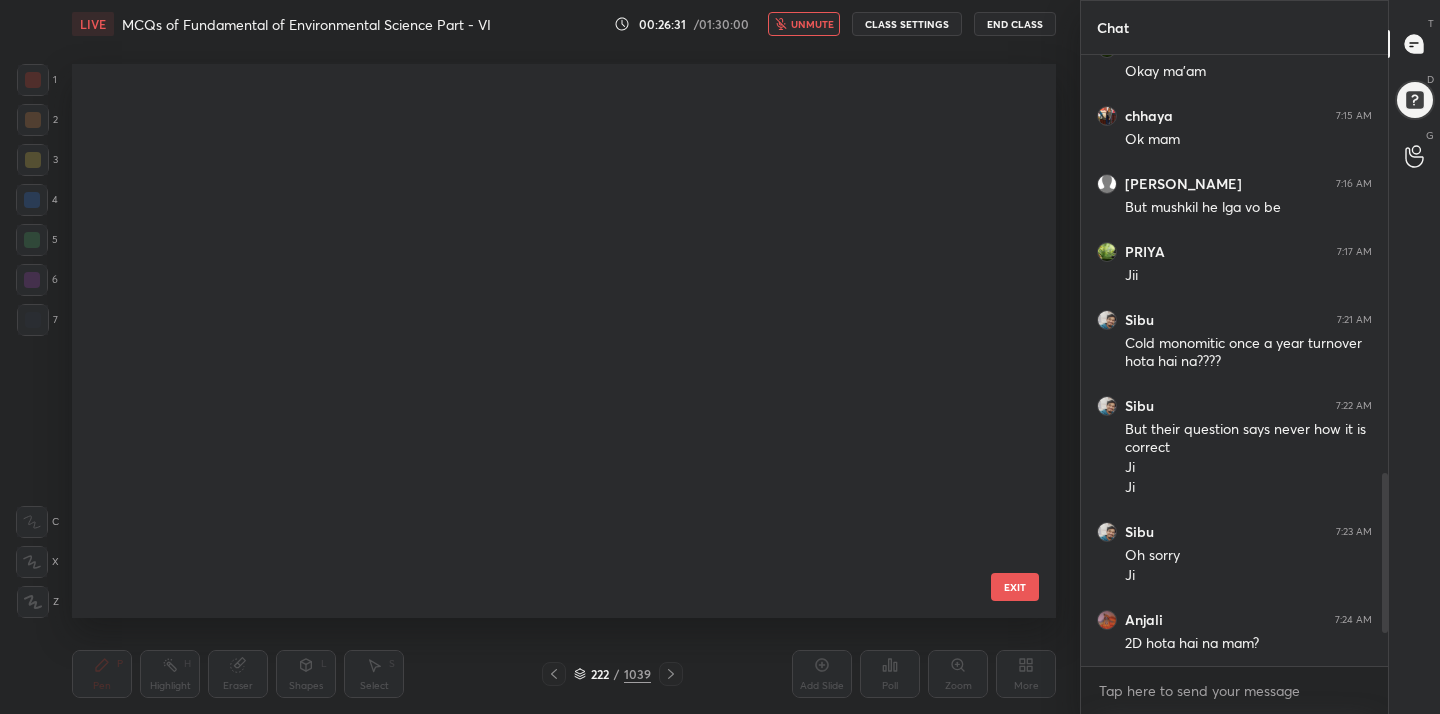 scroll, scrollTop: 11989, scrollLeft: 0, axis: vertical 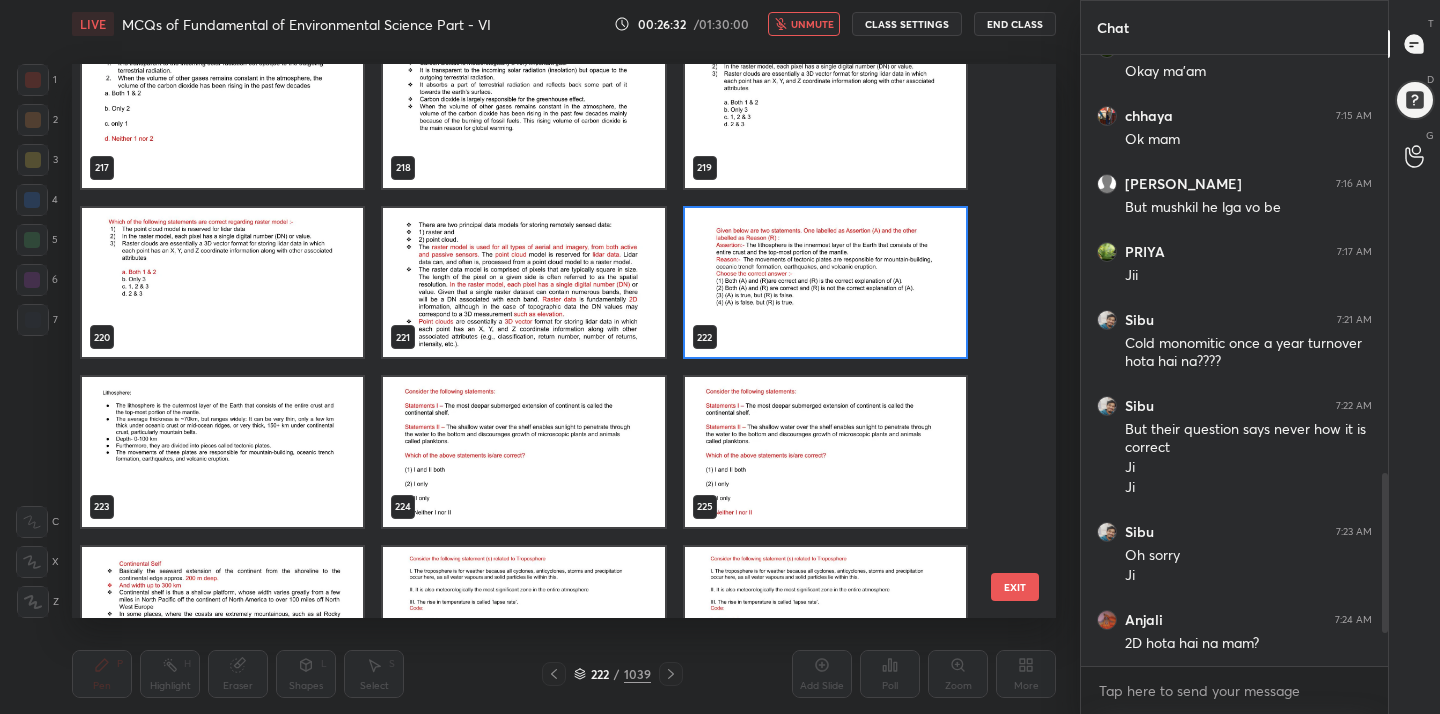 click at bounding box center [523, 452] 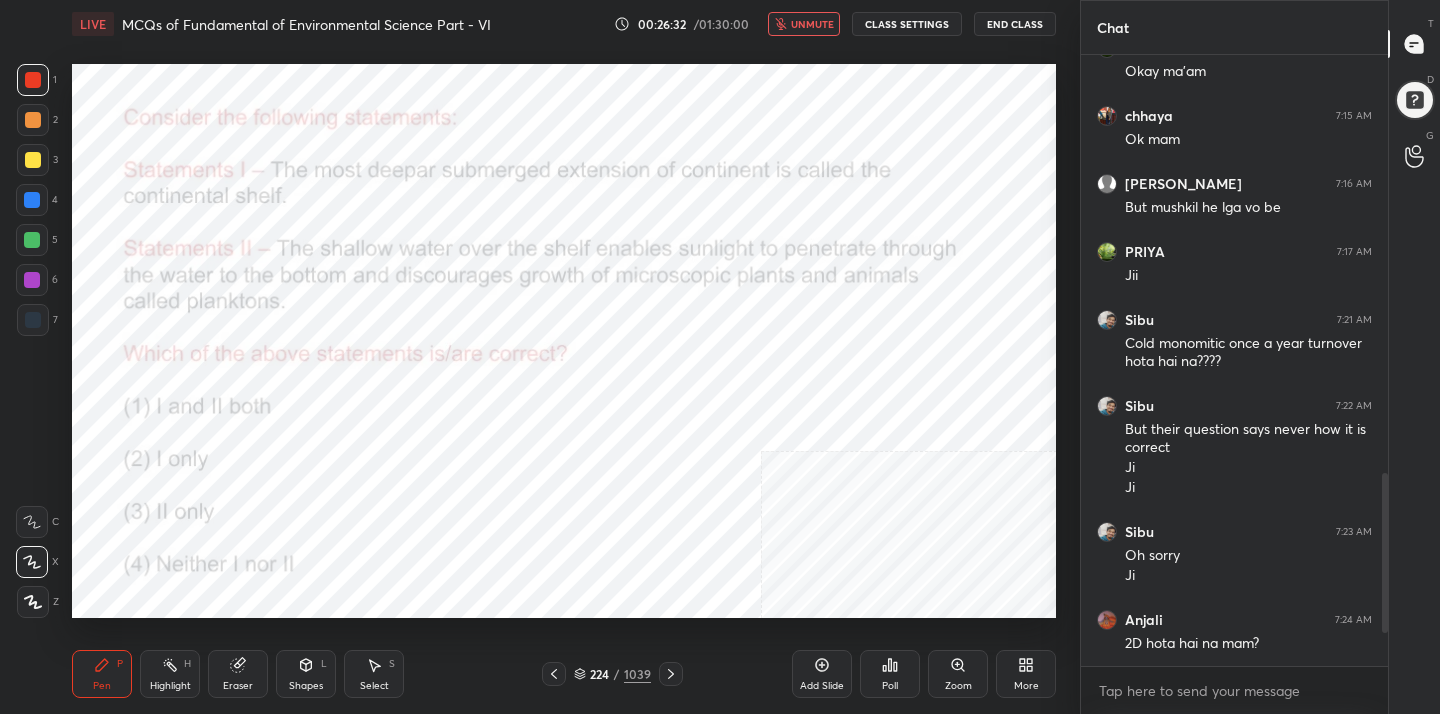 click at bounding box center [523, 452] 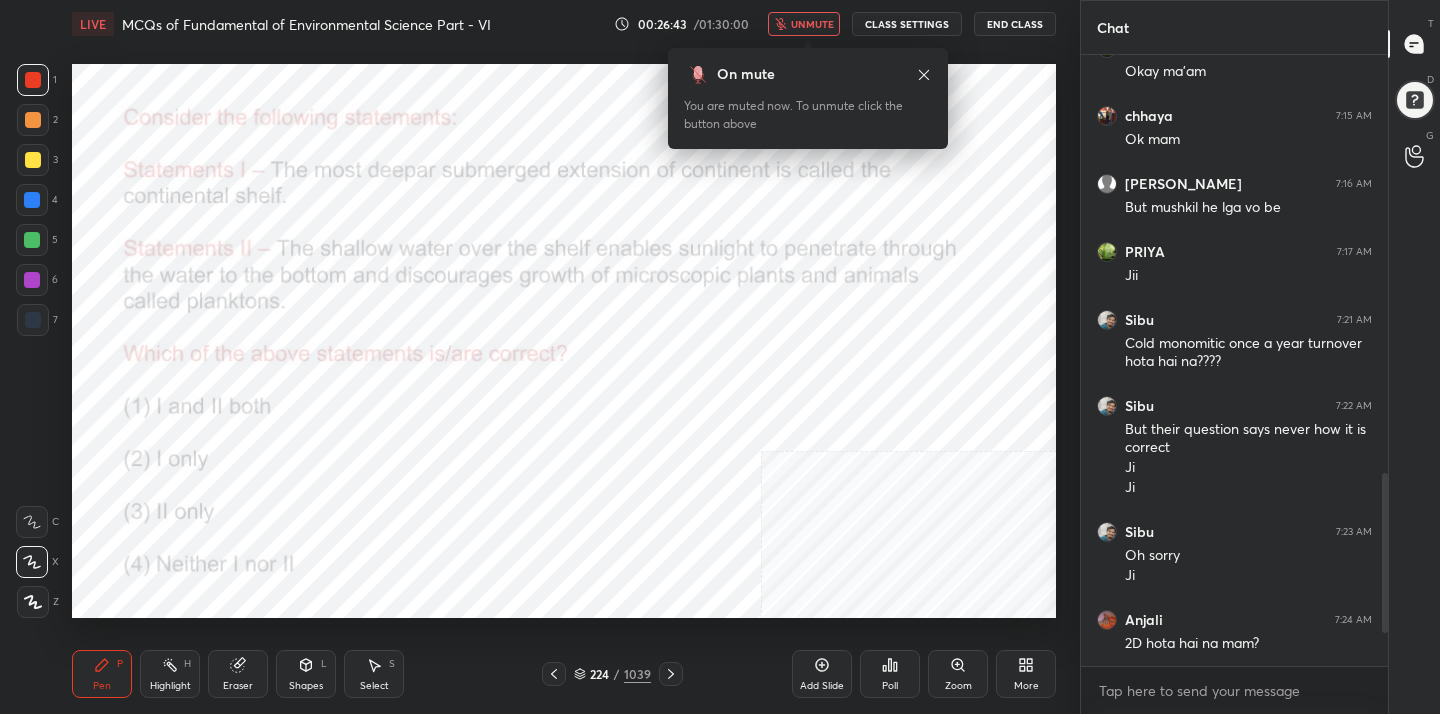 click 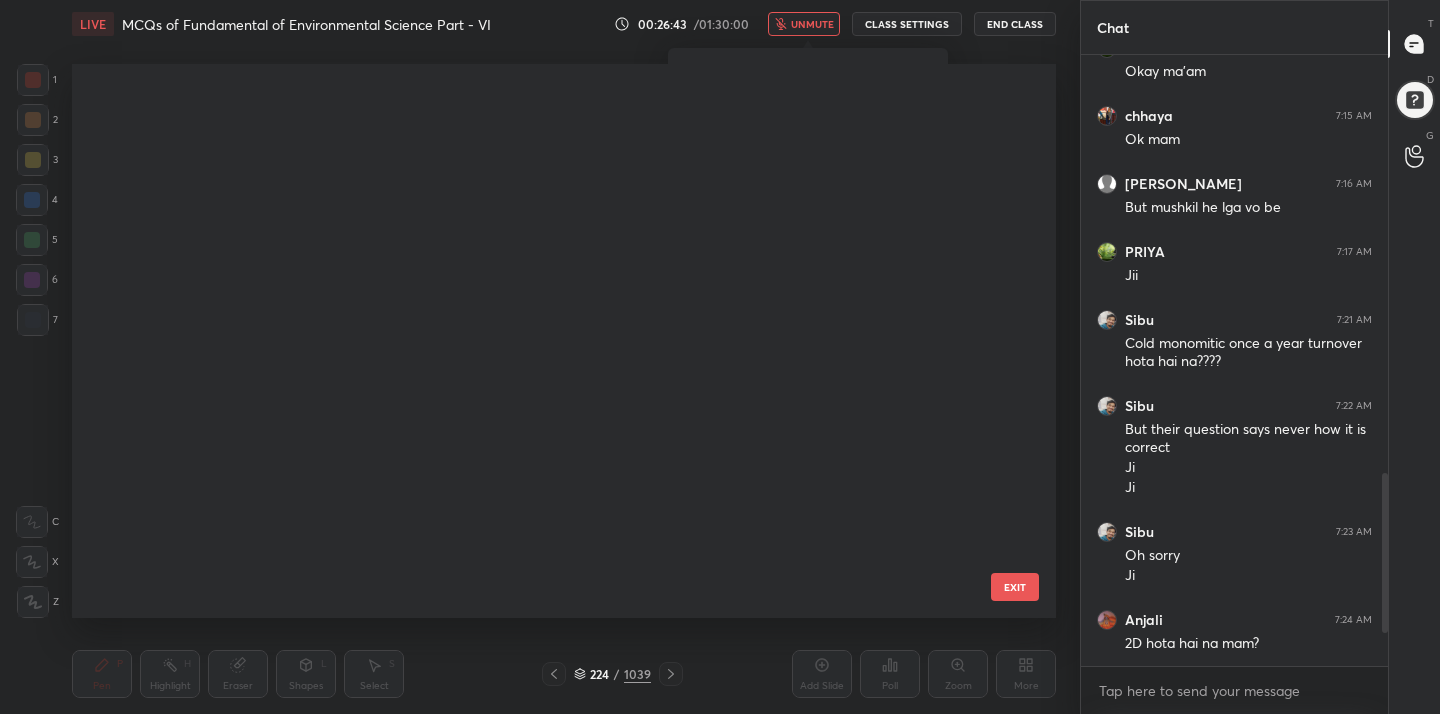 scroll, scrollTop: 12159, scrollLeft: 0, axis: vertical 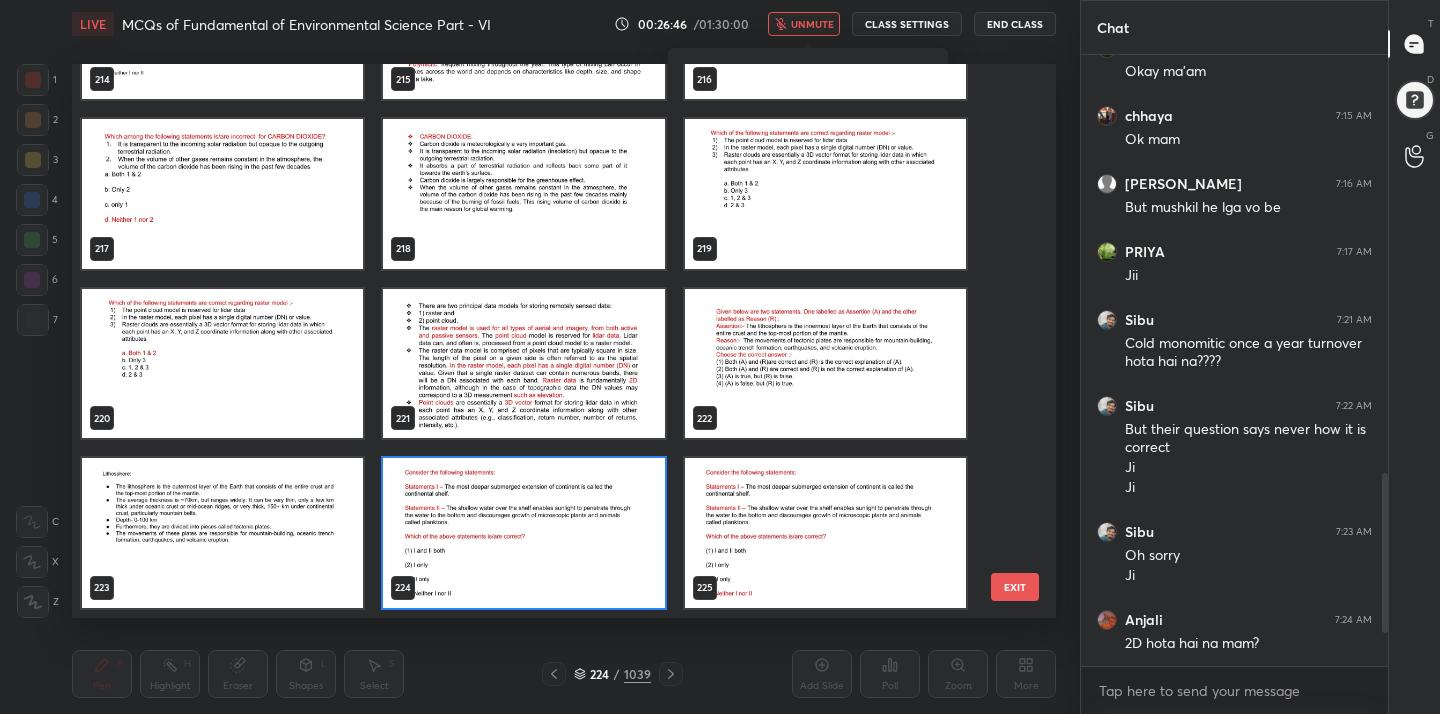 click at bounding box center (523, 533) 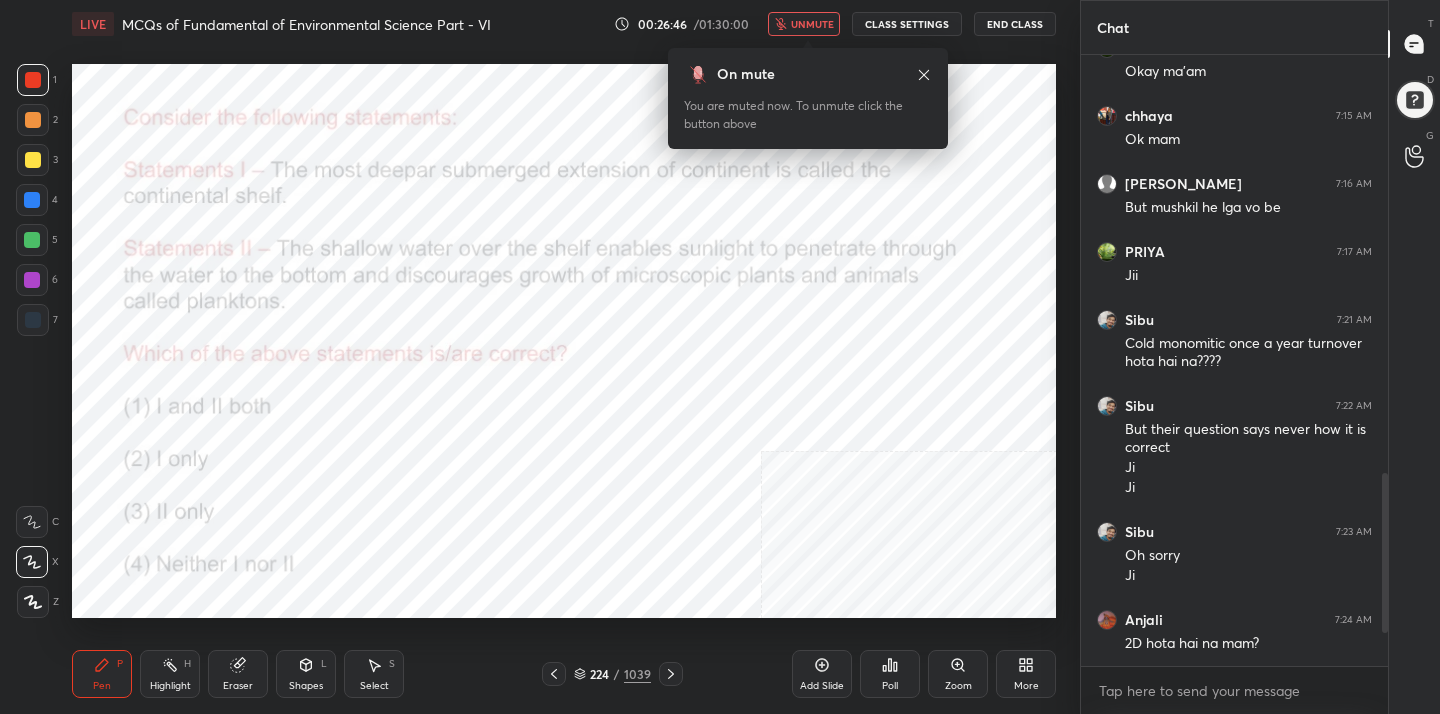 click at bounding box center (523, 533) 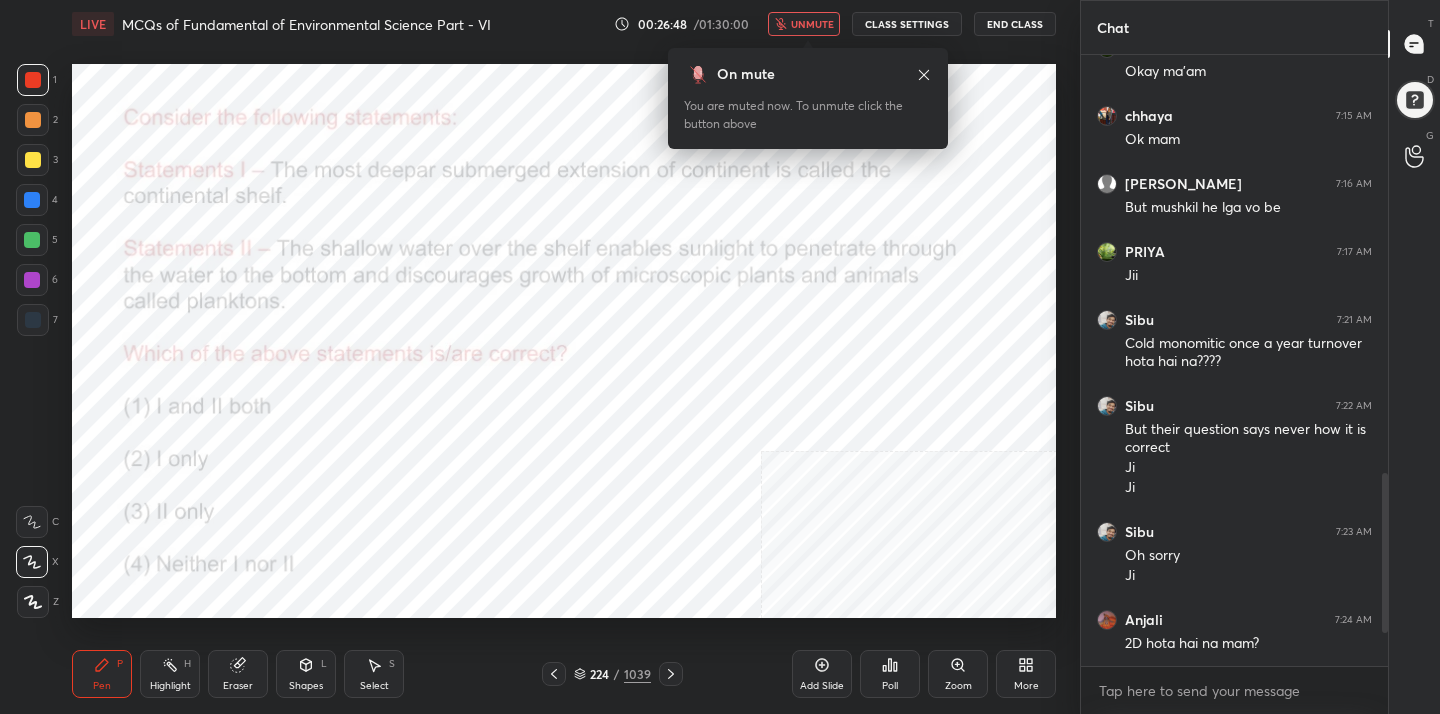 click 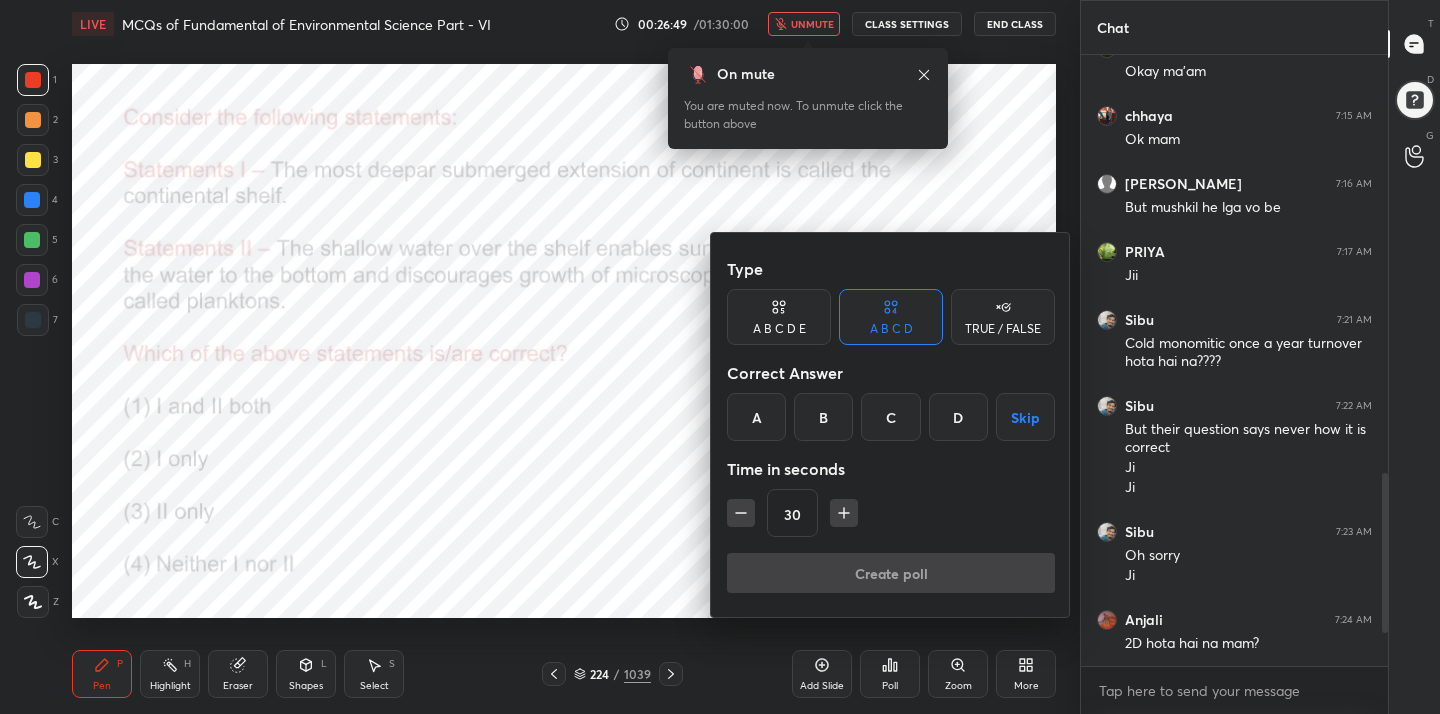 click on "D" at bounding box center (958, 417) 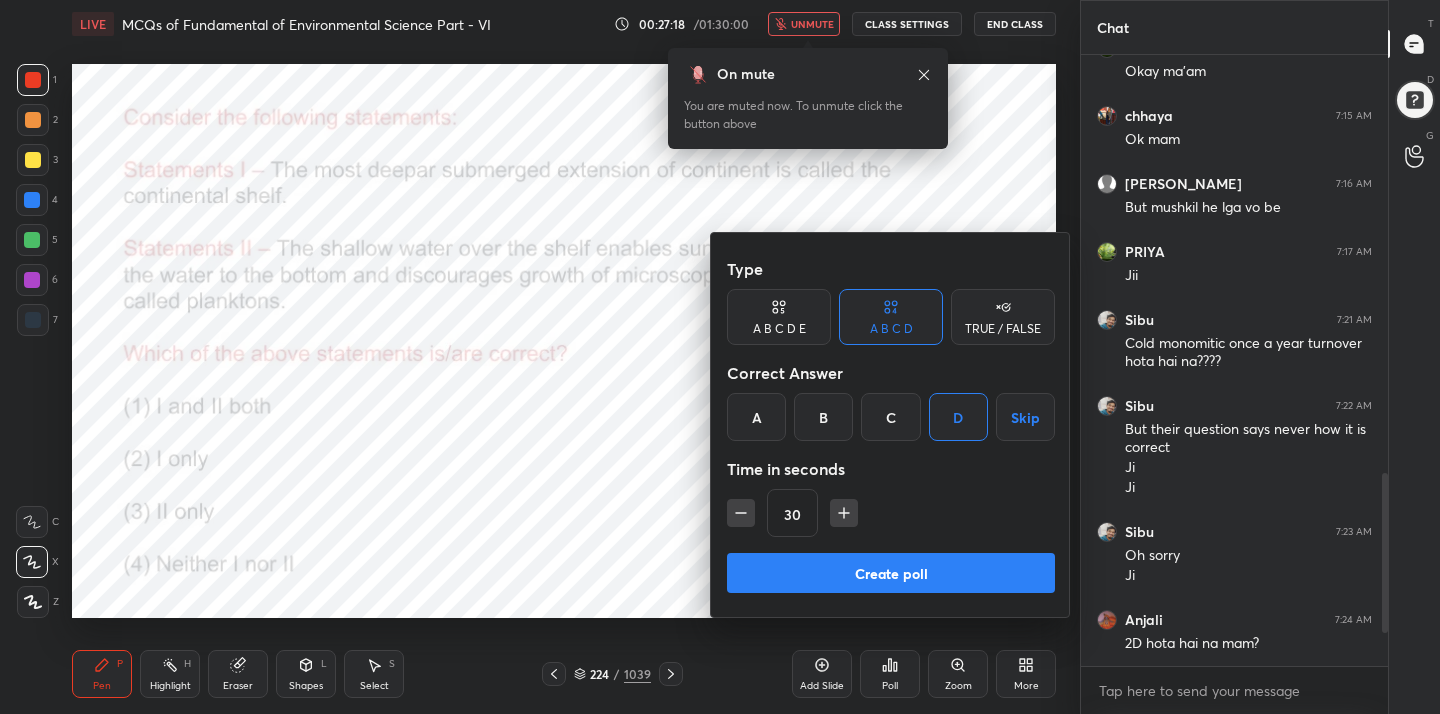 click at bounding box center [720, 357] 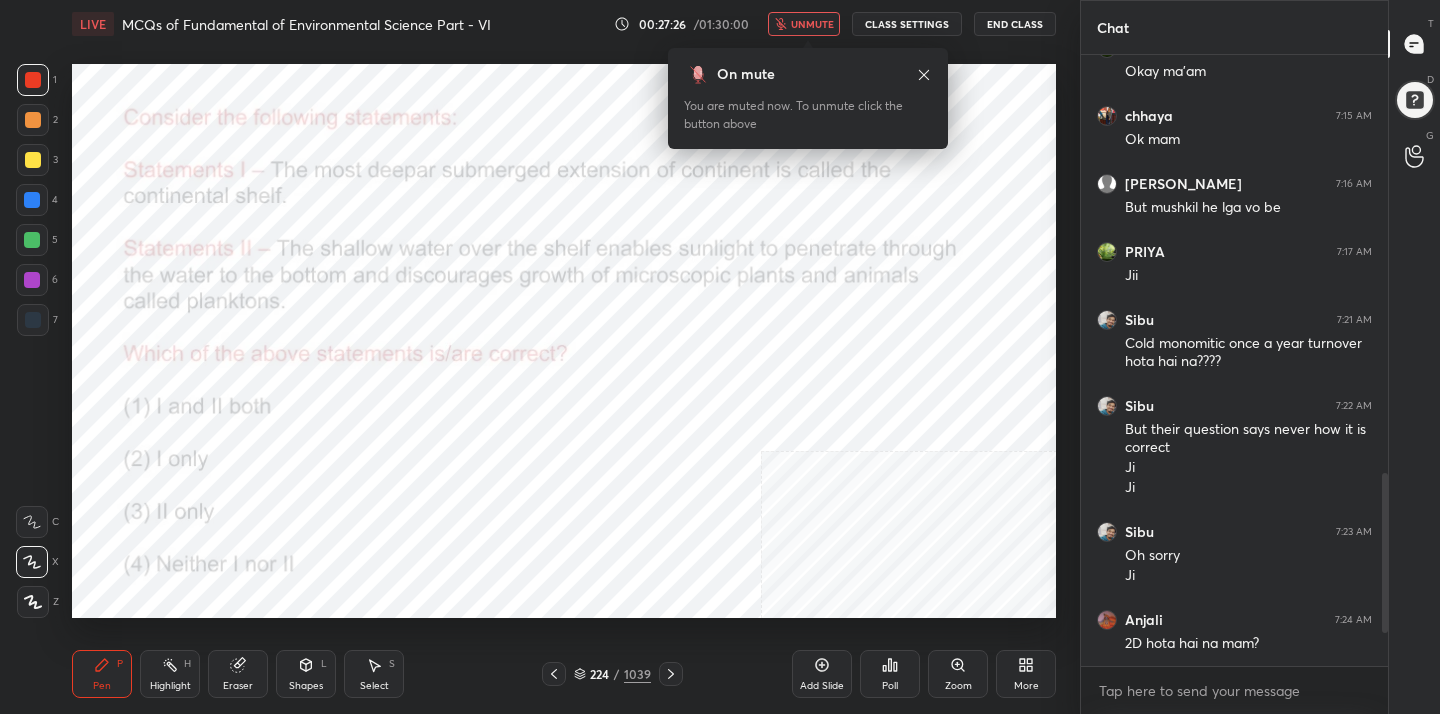 click on "unmute" at bounding box center (804, 24) 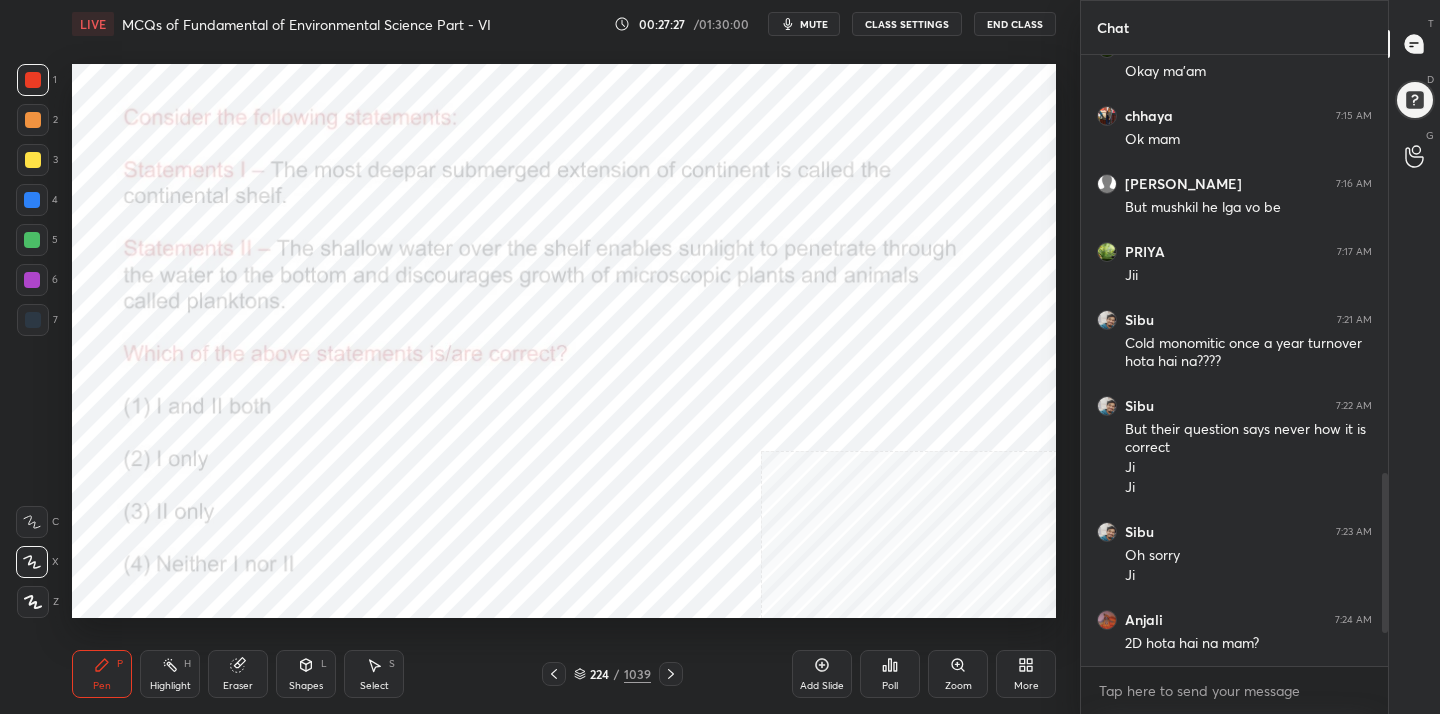 click on "mute" at bounding box center [804, 24] 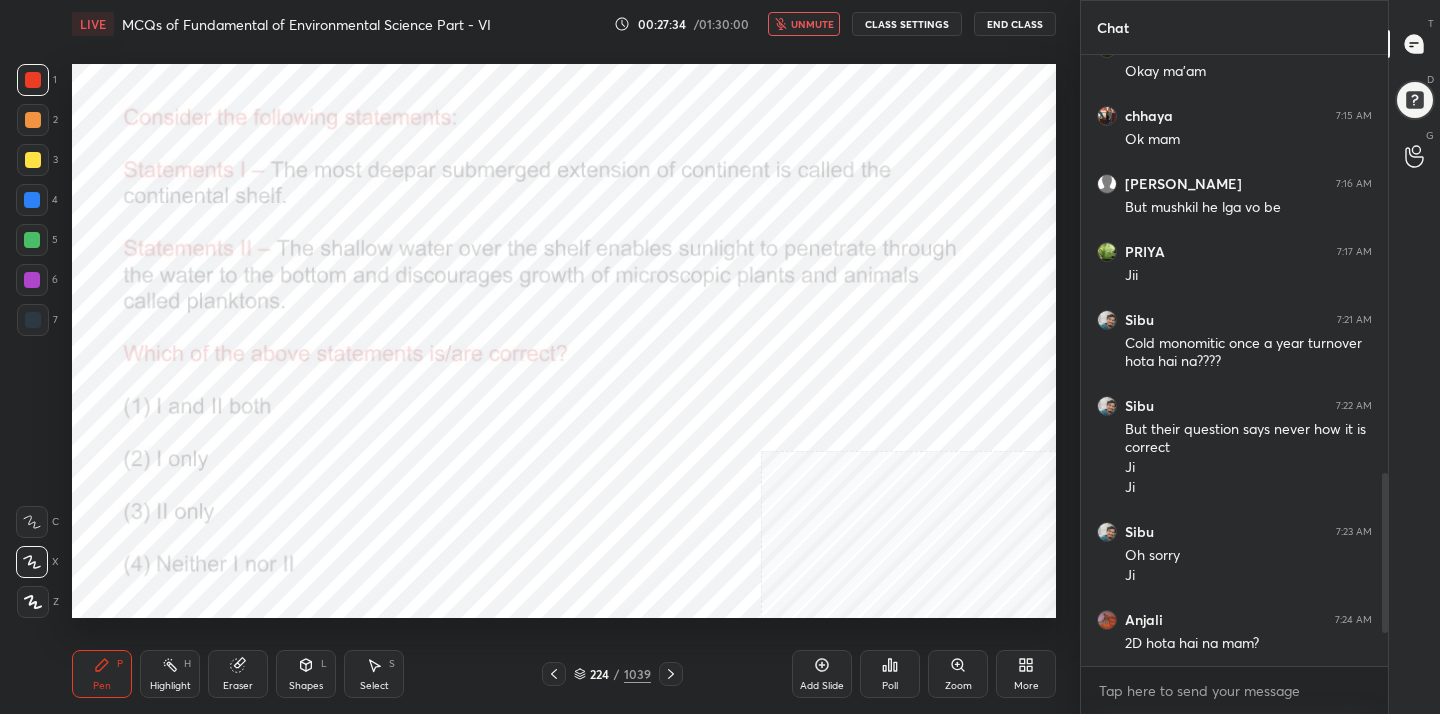 click 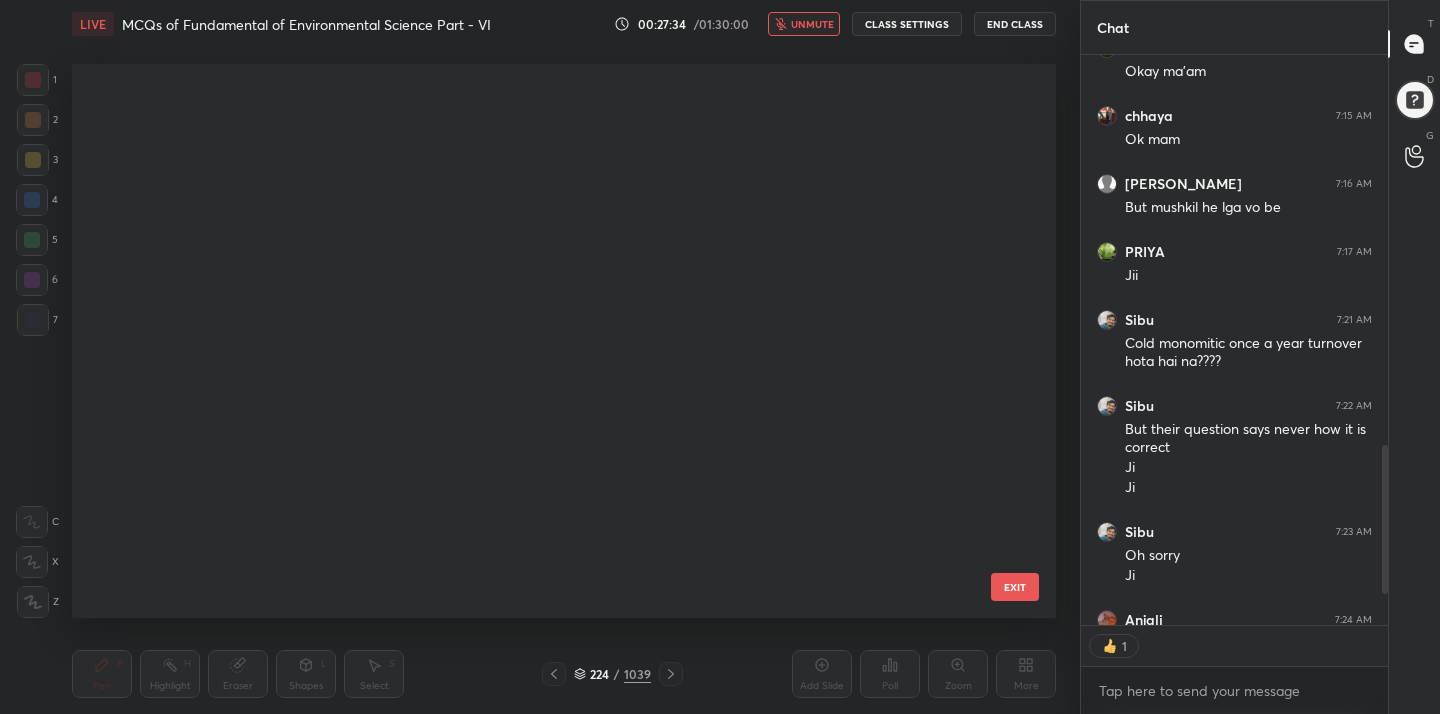 scroll, scrollTop: 564, scrollLeft: 301, axis: both 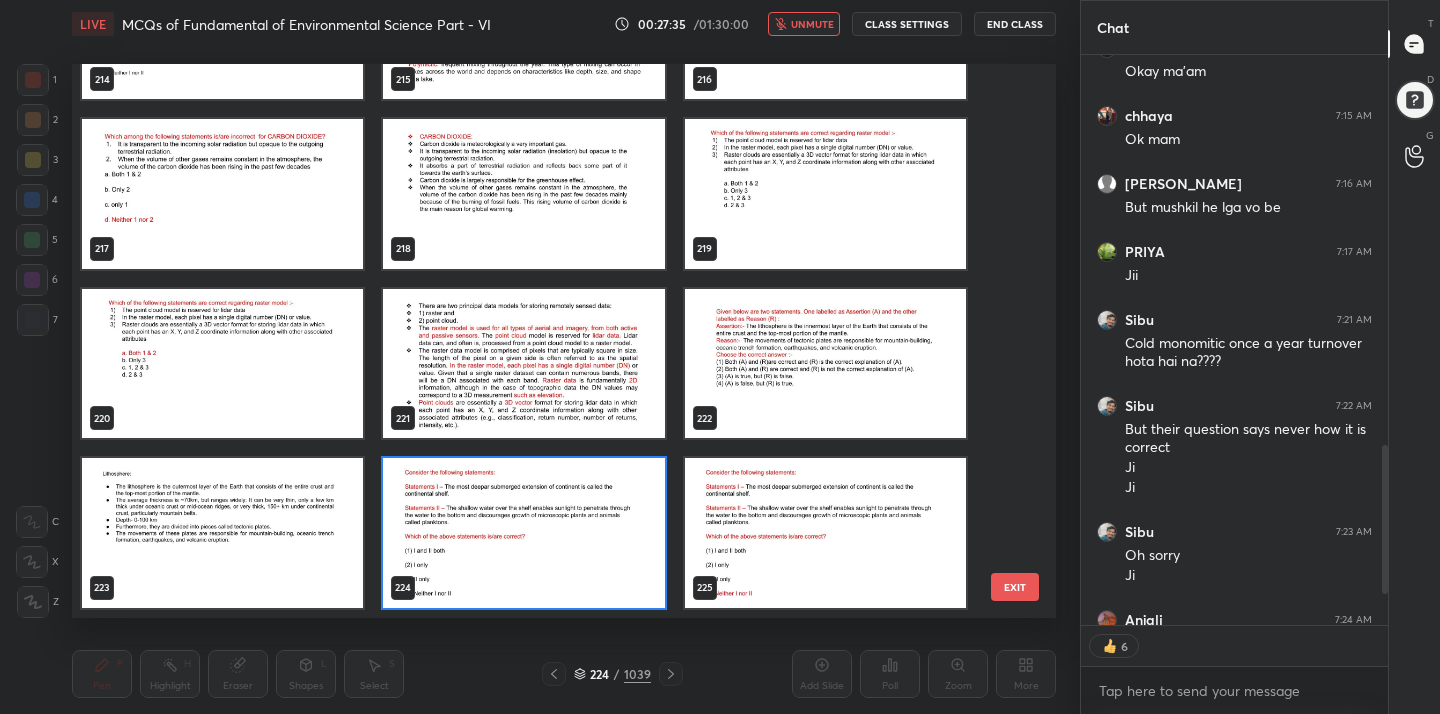 click at bounding box center [523, 533] 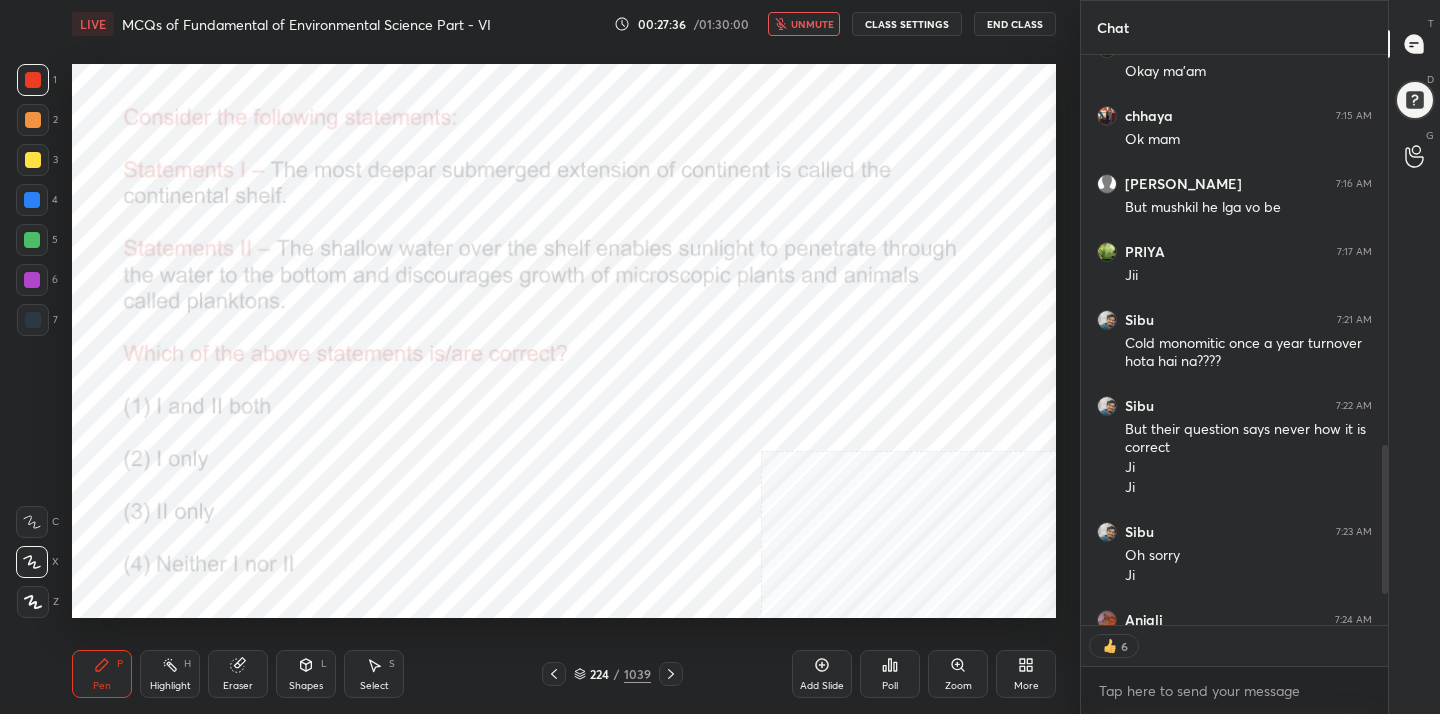 click at bounding box center (523, 533) 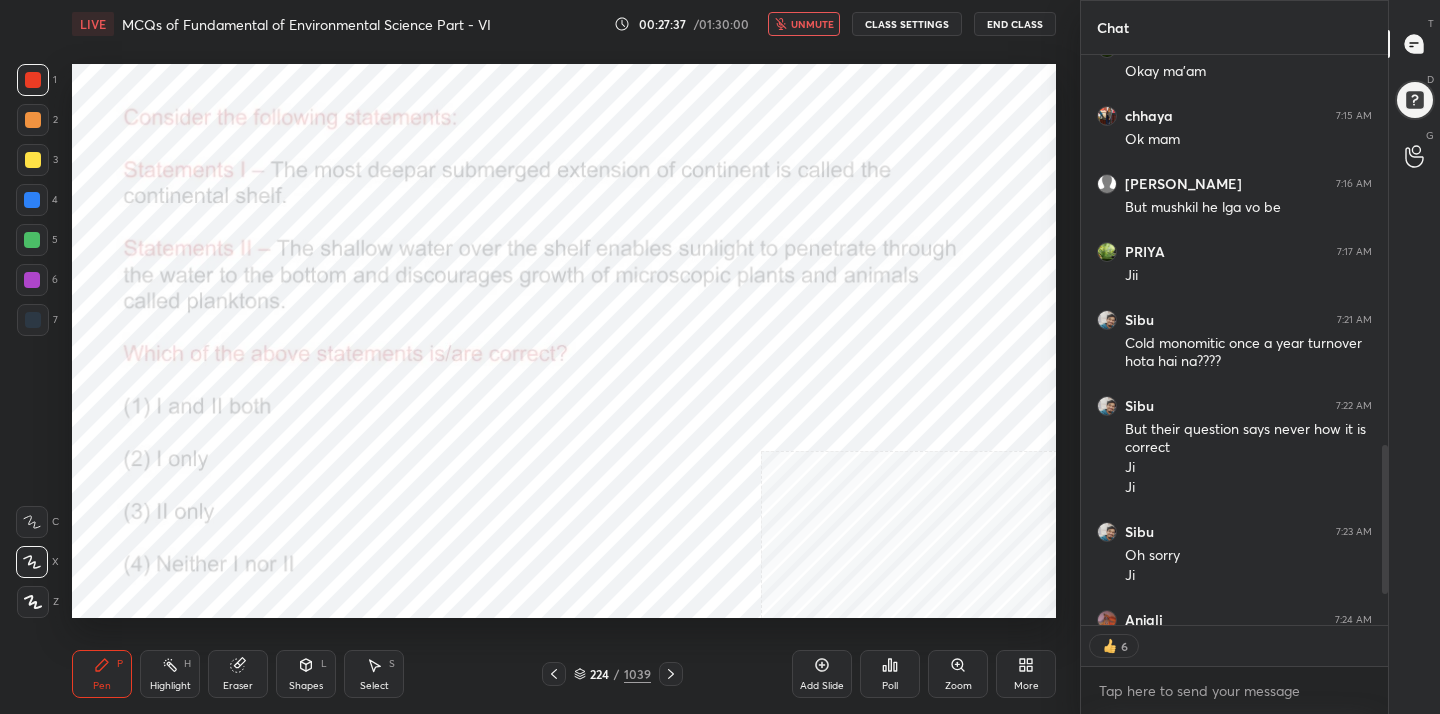 click 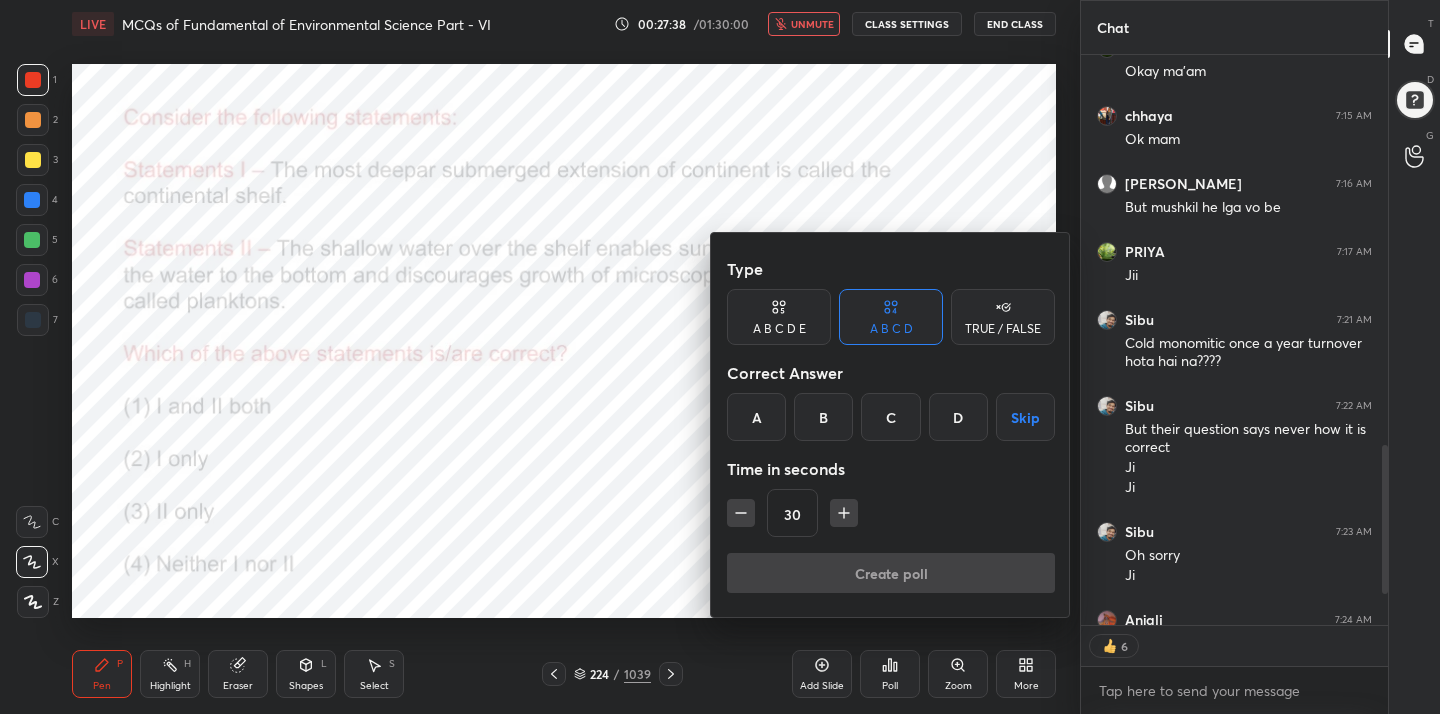 click on "D" at bounding box center [958, 417] 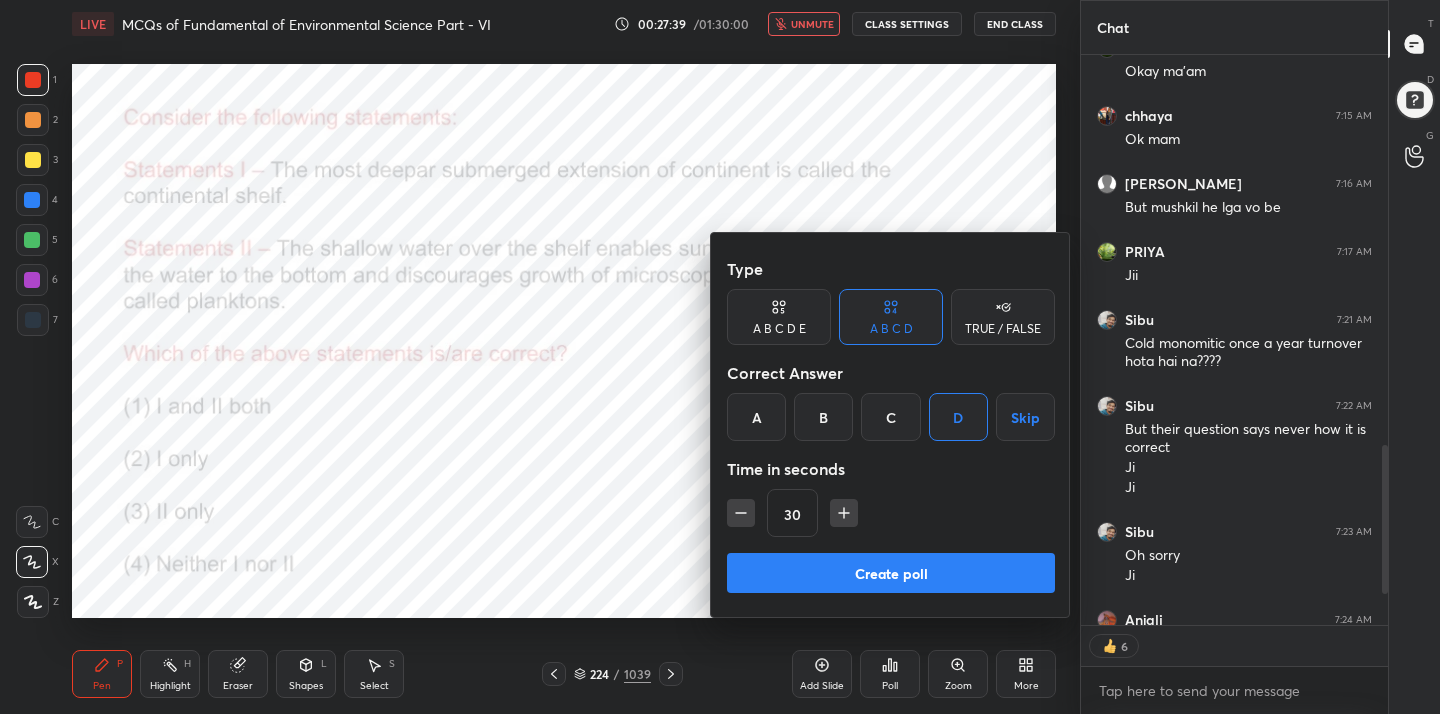 click on "Create poll" at bounding box center [891, 573] 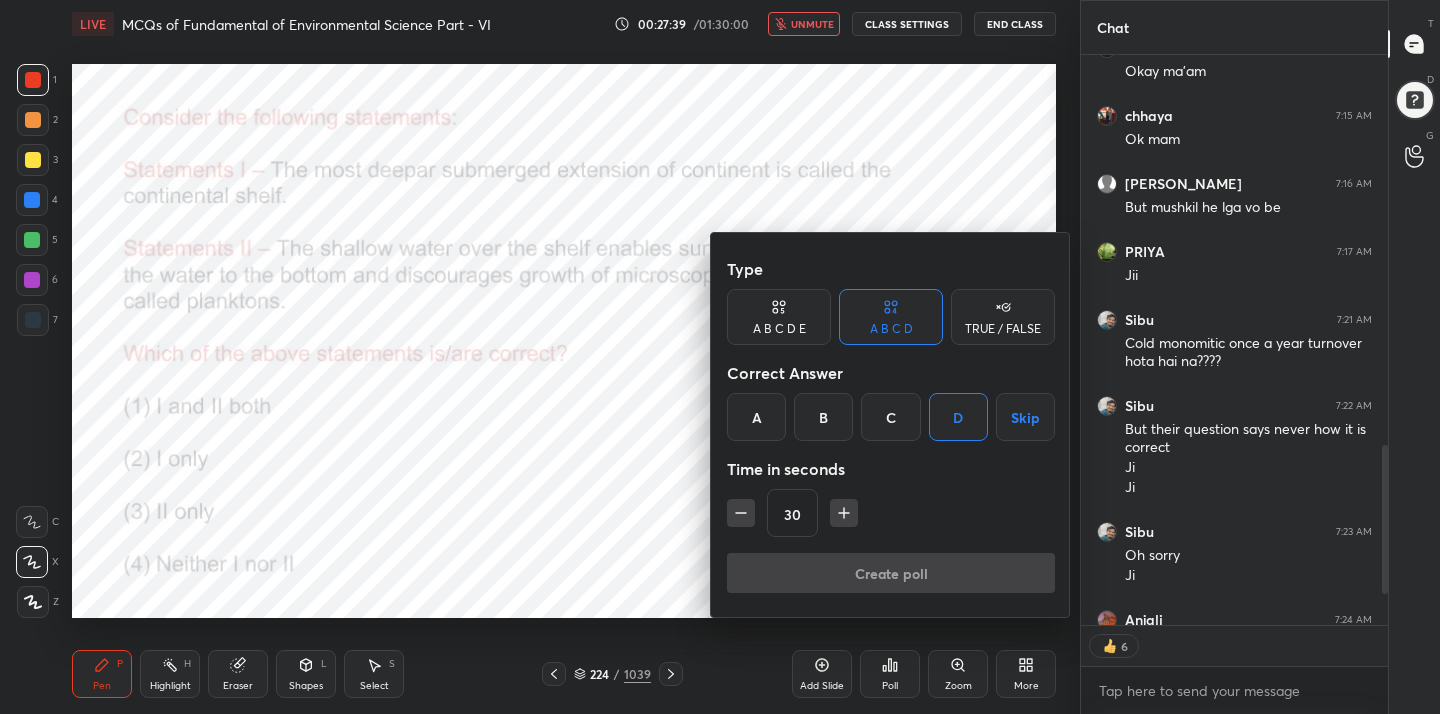scroll, scrollTop: 377, scrollLeft: 301, axis: both 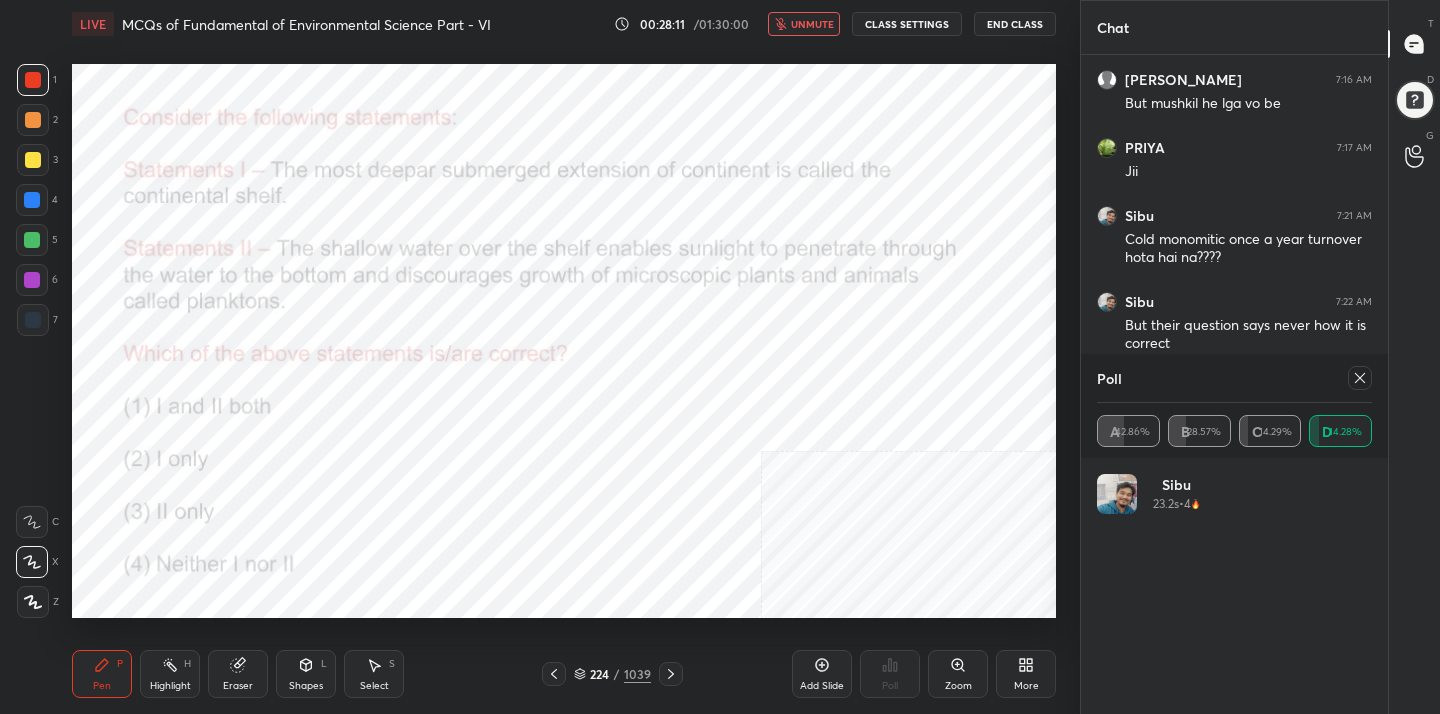 click at bounding box center [1360, 378] 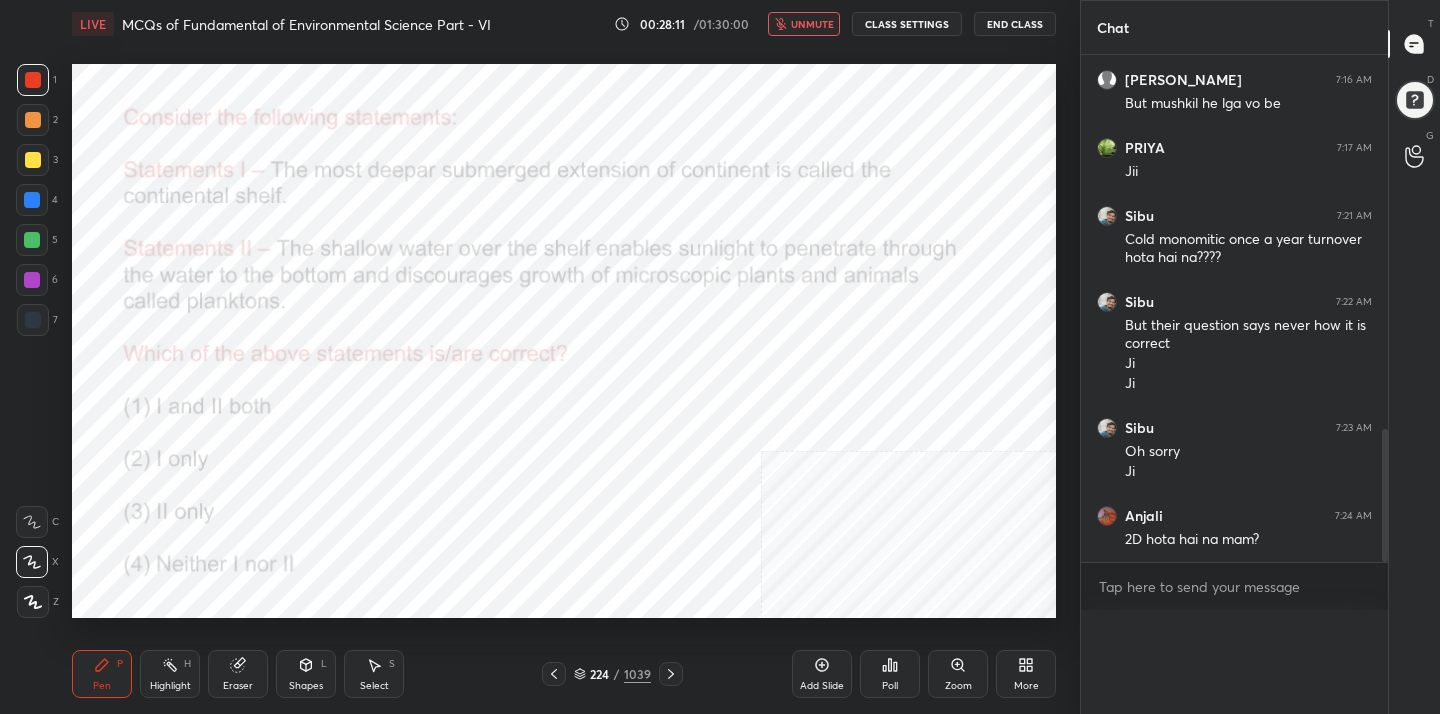 scroll, scrollTop: 0, scrollLeft: 0, axis: both 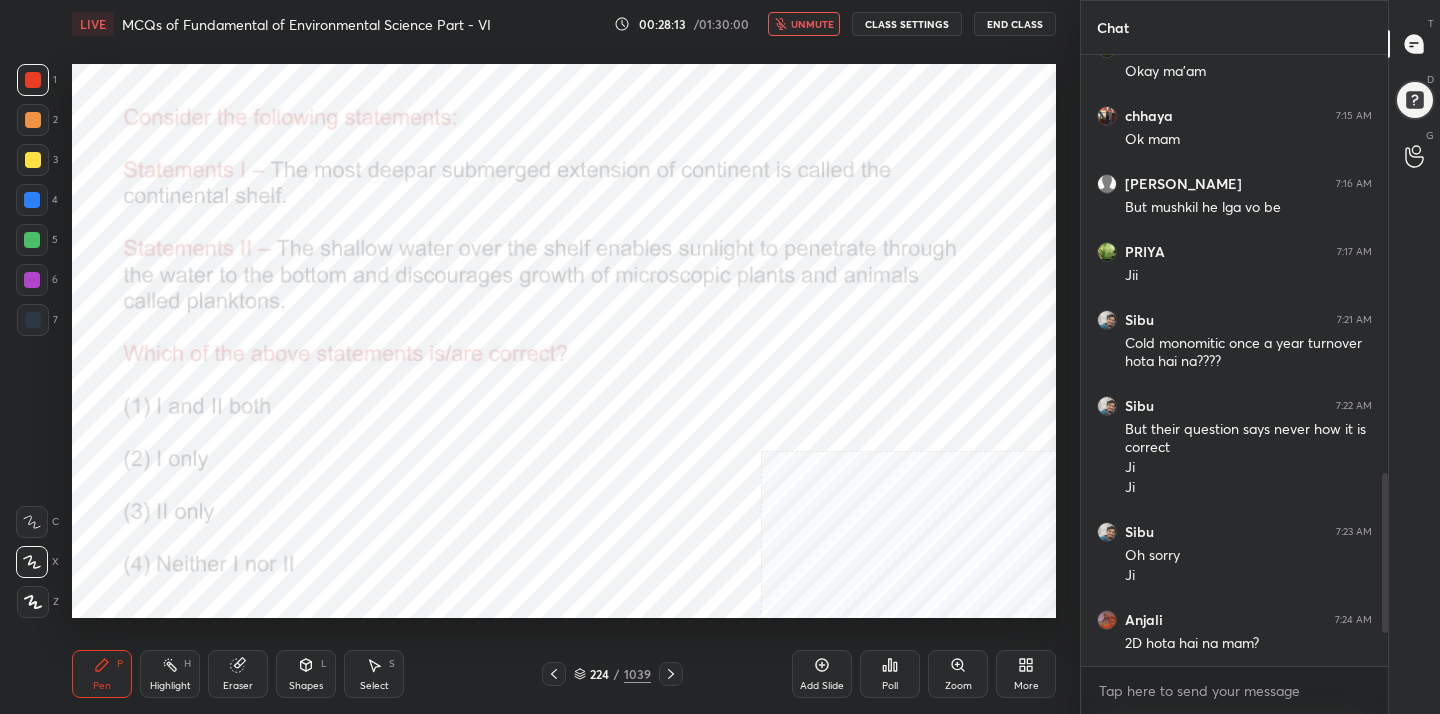 click on "unmute" at bounding box center (812, 24) 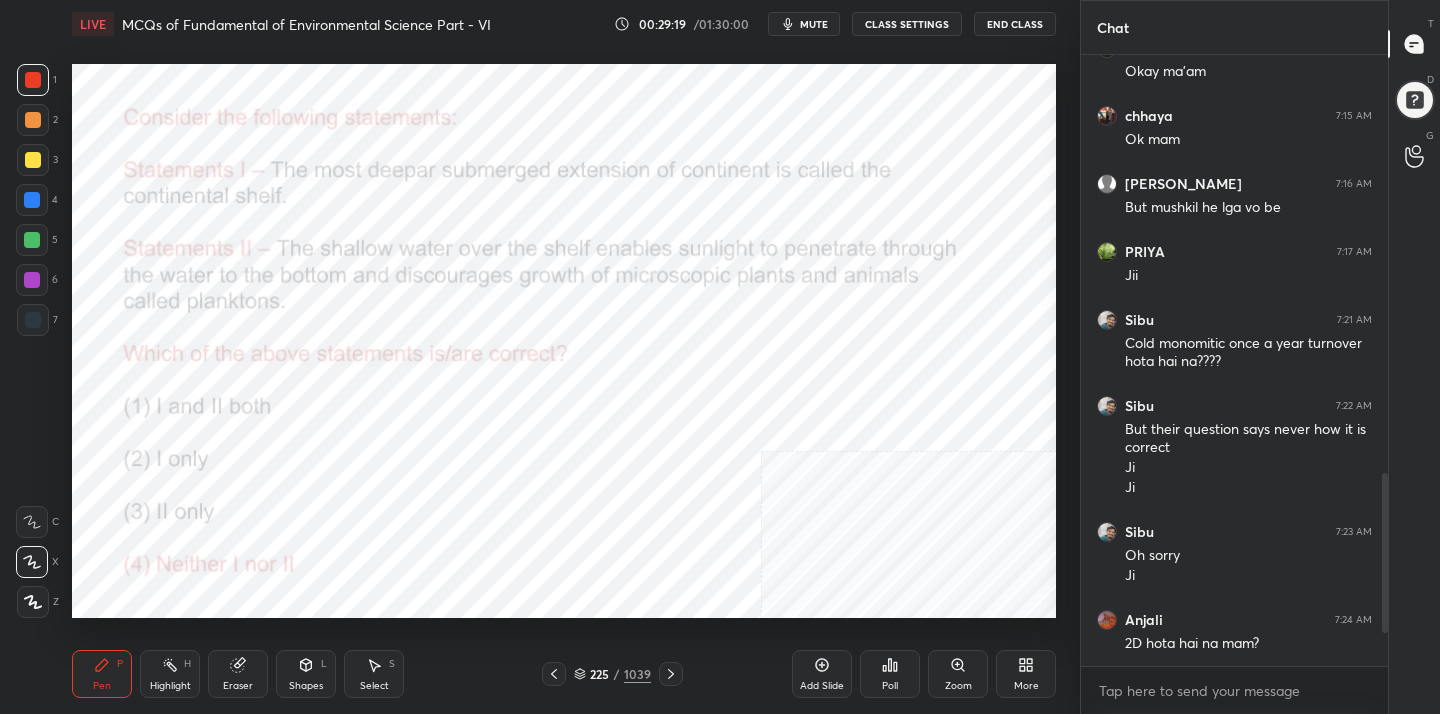 click on "mute" at bounding box center (814, 24) 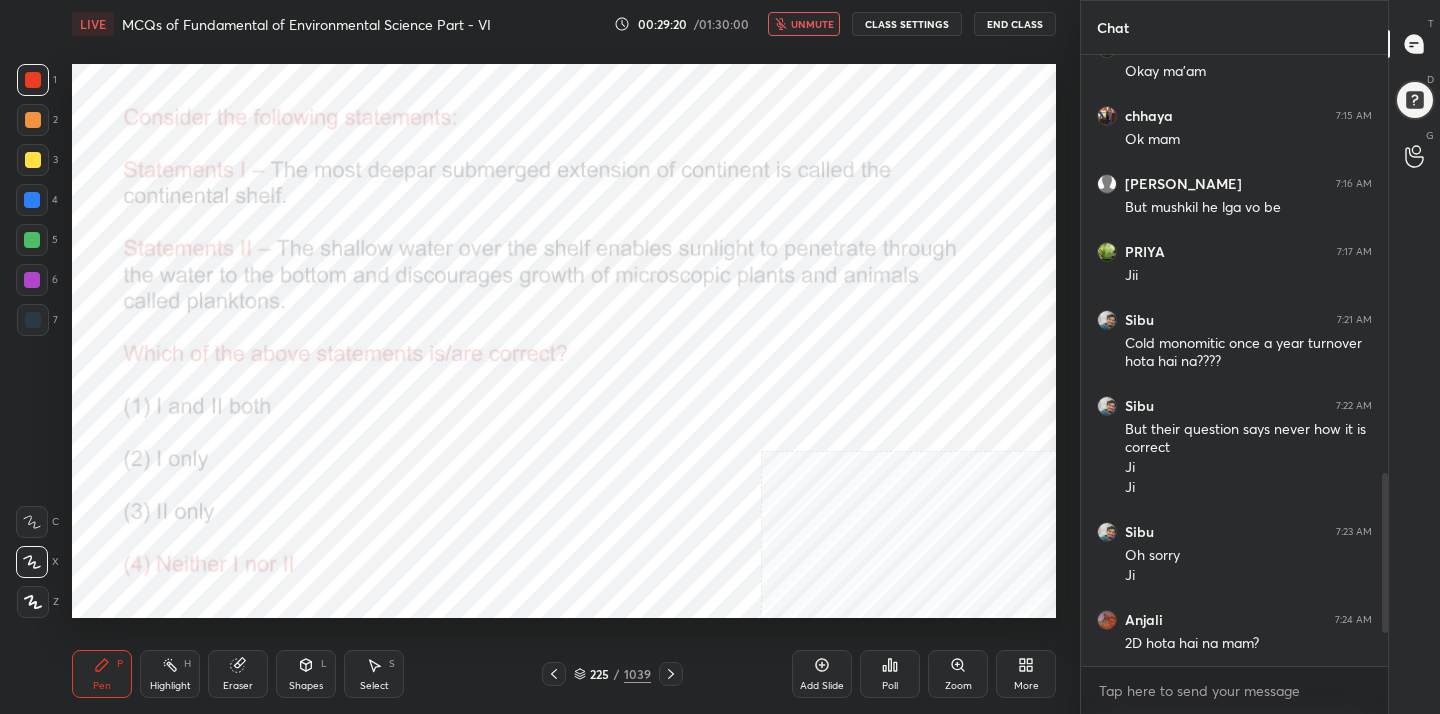 click 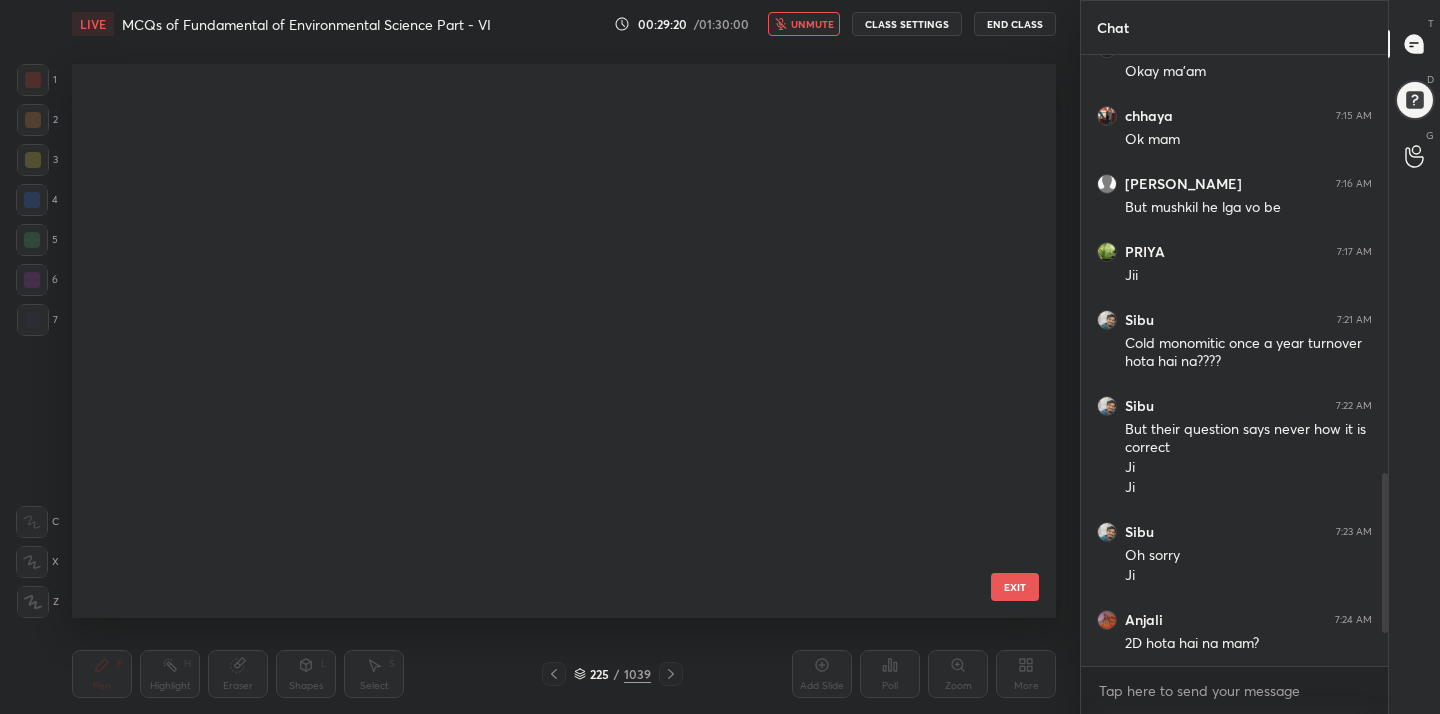 scroll, scrollTop: 12159, scrollLeft: 0, axis: vertical 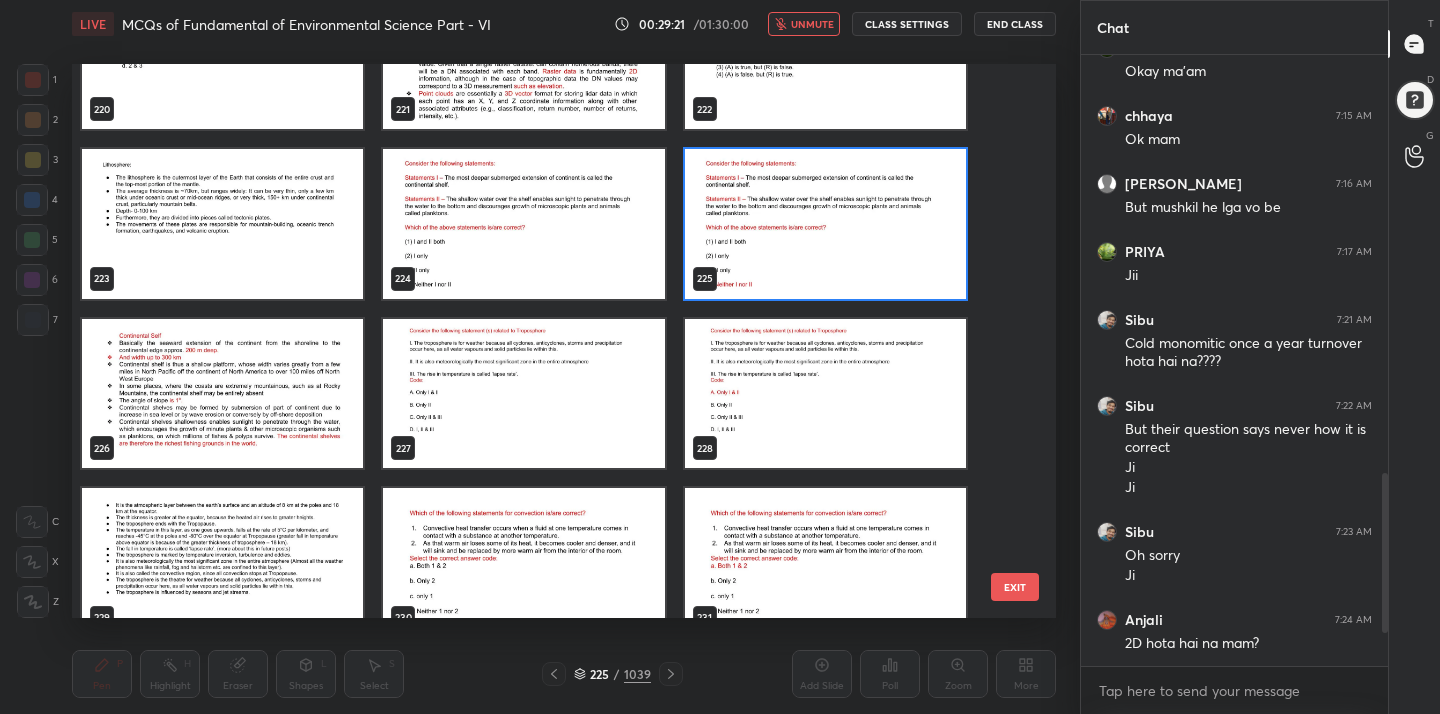 click at bounding box center [523, 394] 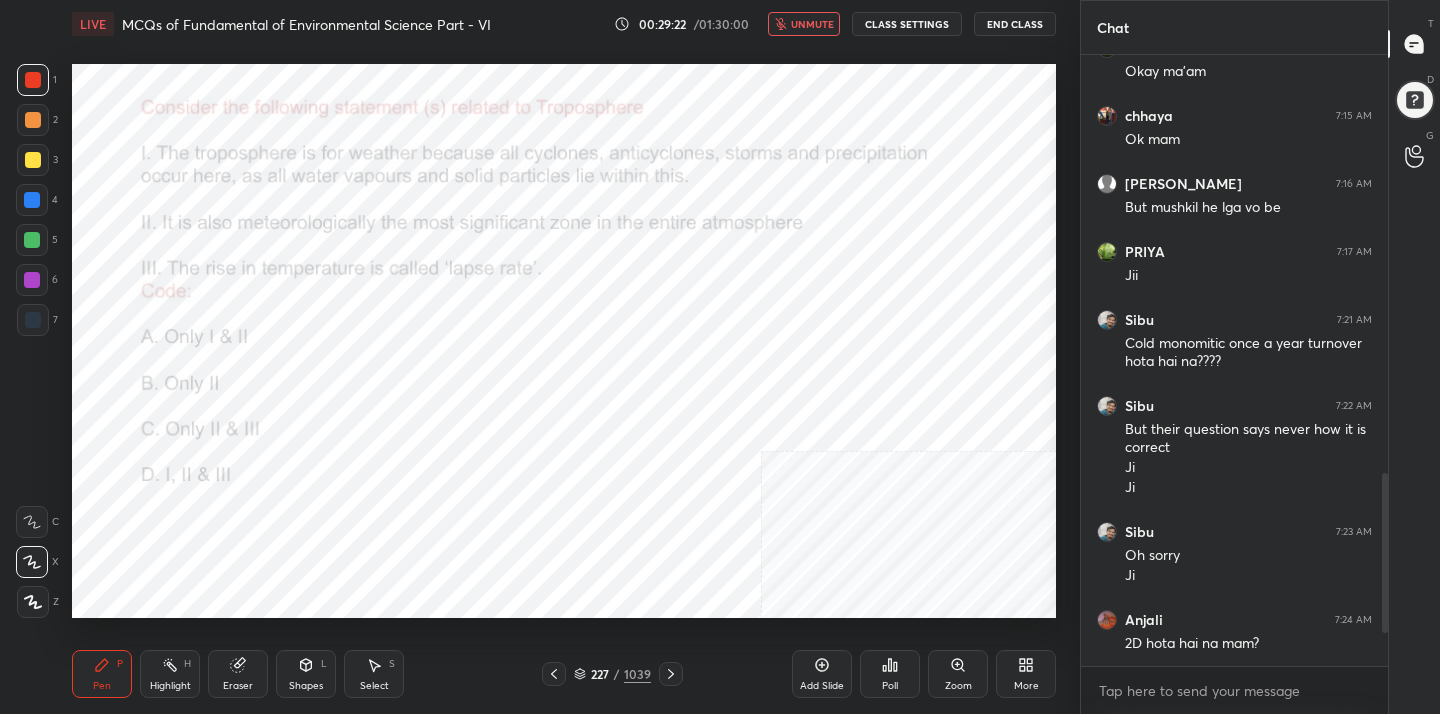 click at bounding box center (523, 394) 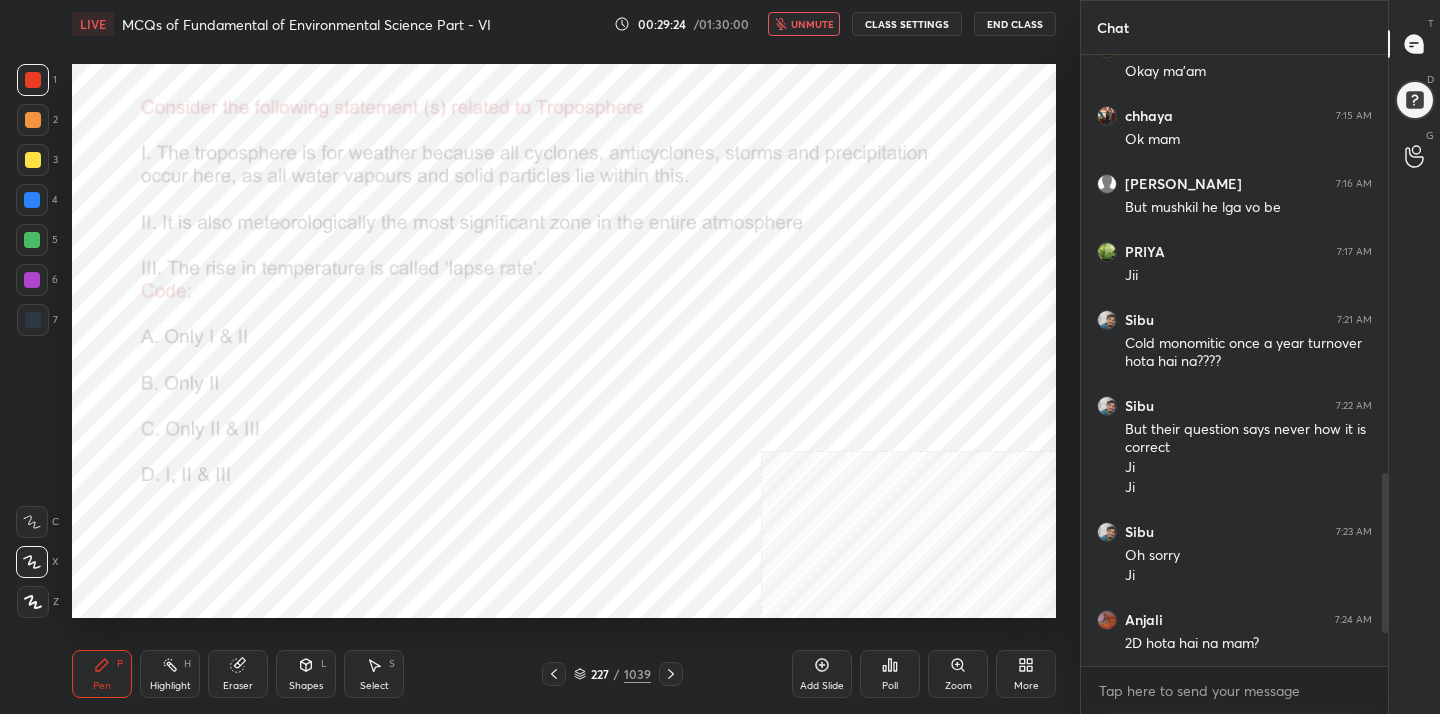 click 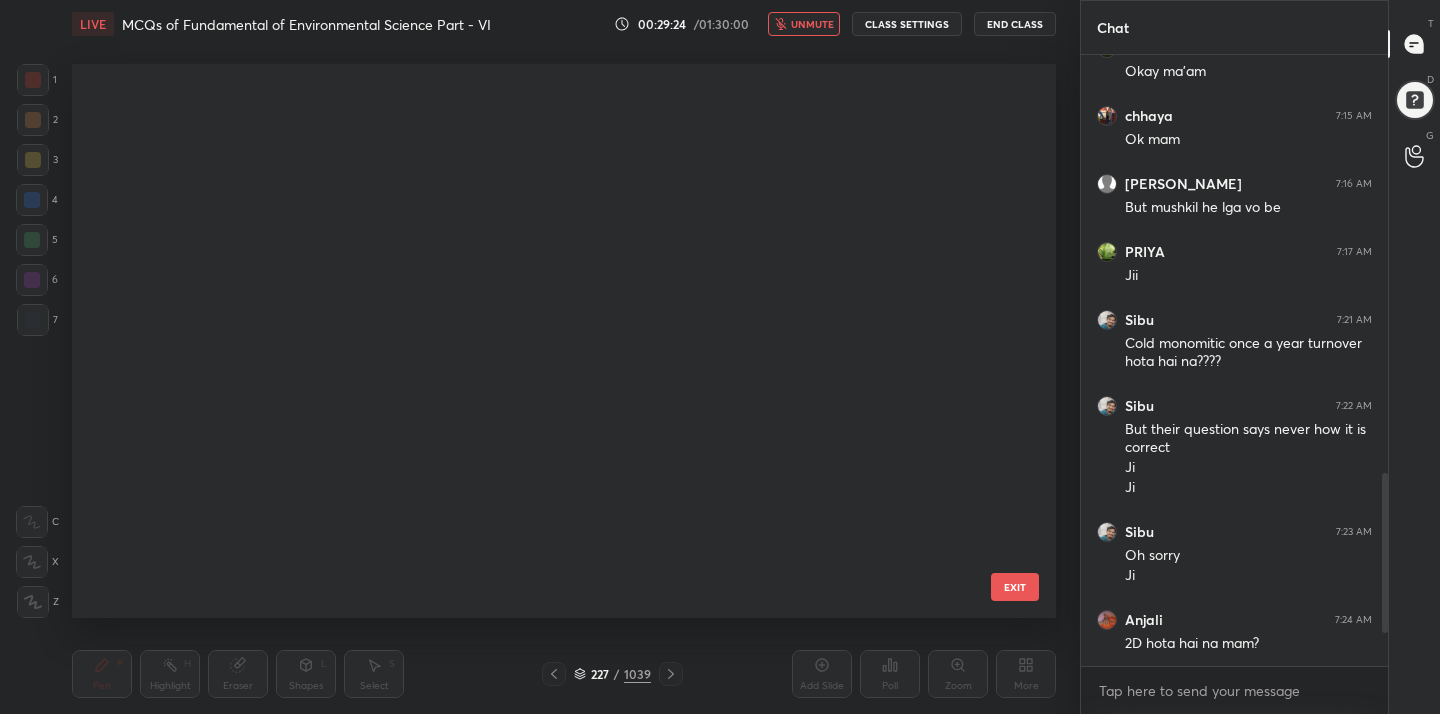 scroll, scrollTop: 12328, scrollLeft: 0, axis: vertical 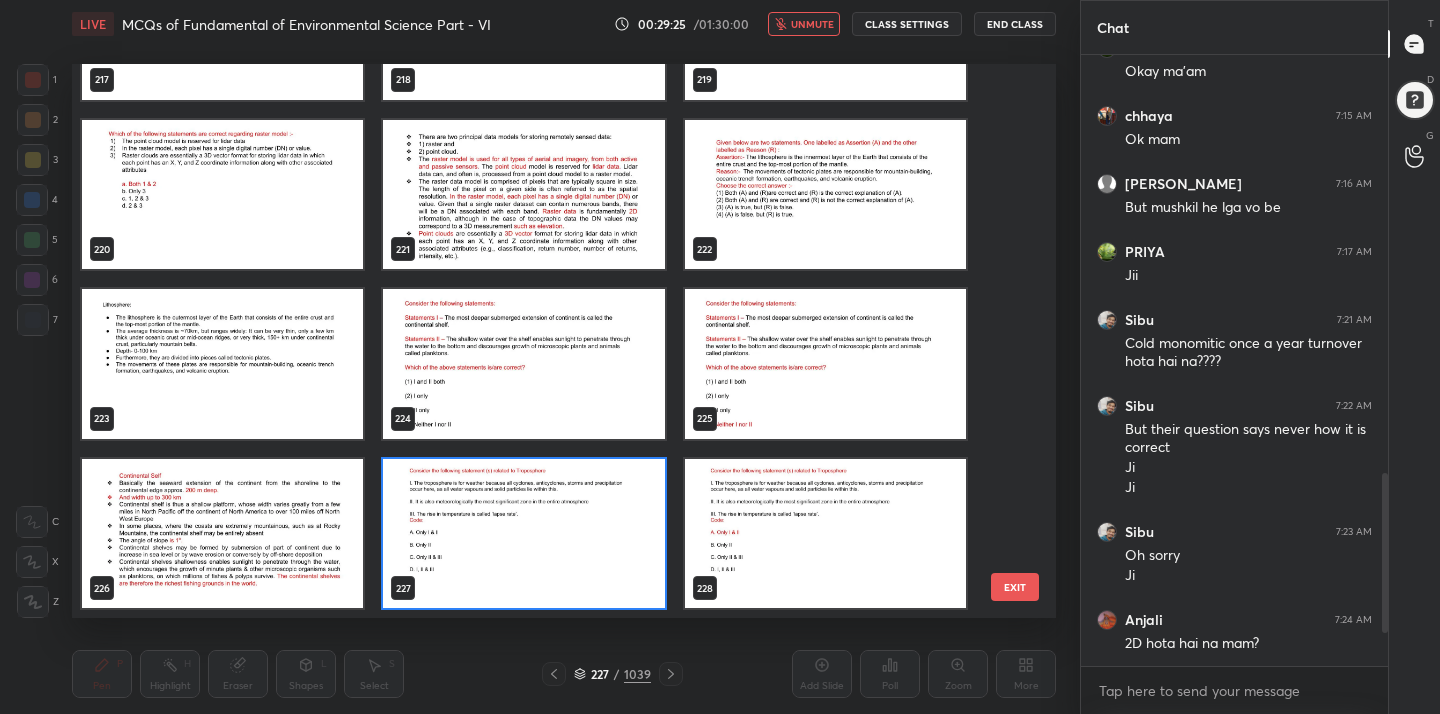 click at bounding box center [523, 534] 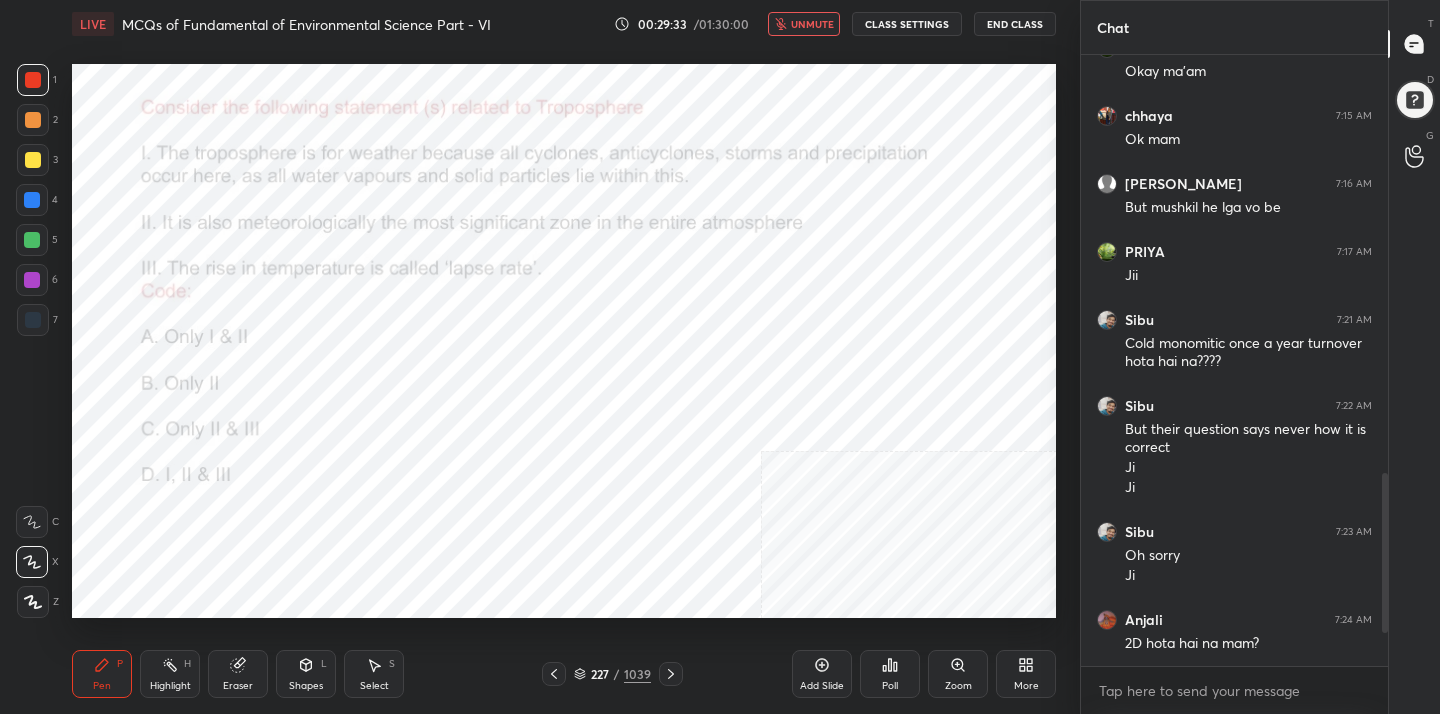 click on "227 / 1039" at bounding box center [612, 674] 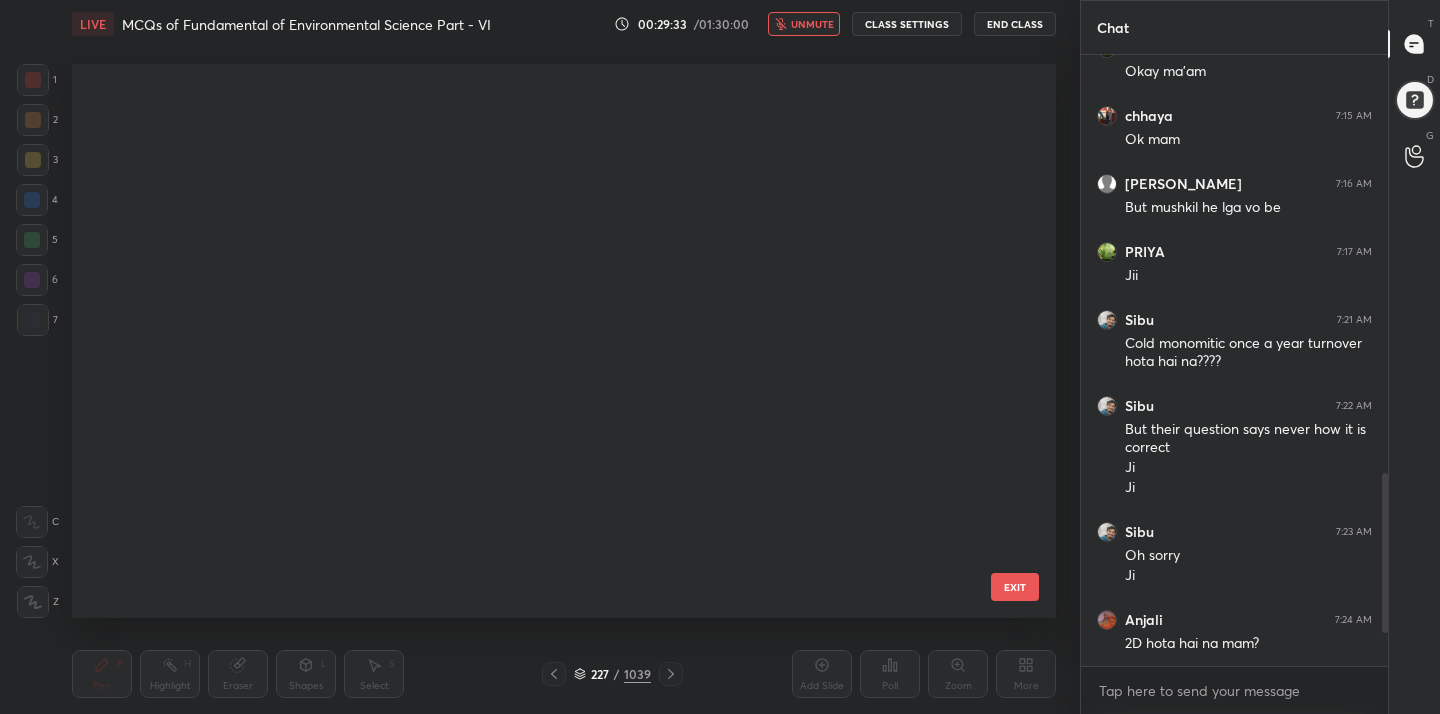 scroll, scrollTop: 12328, scrollLeft: 0, axis: vertical 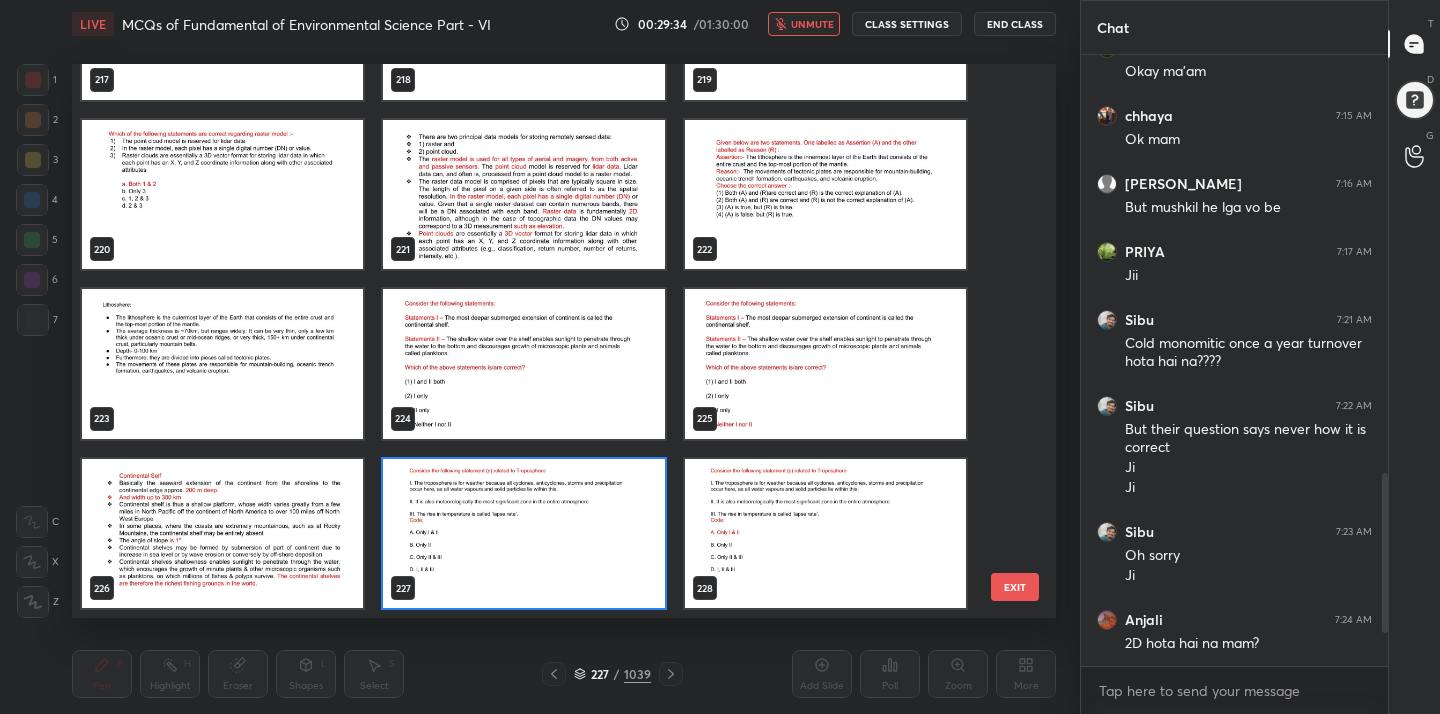 click at bounding box center (523, 534) 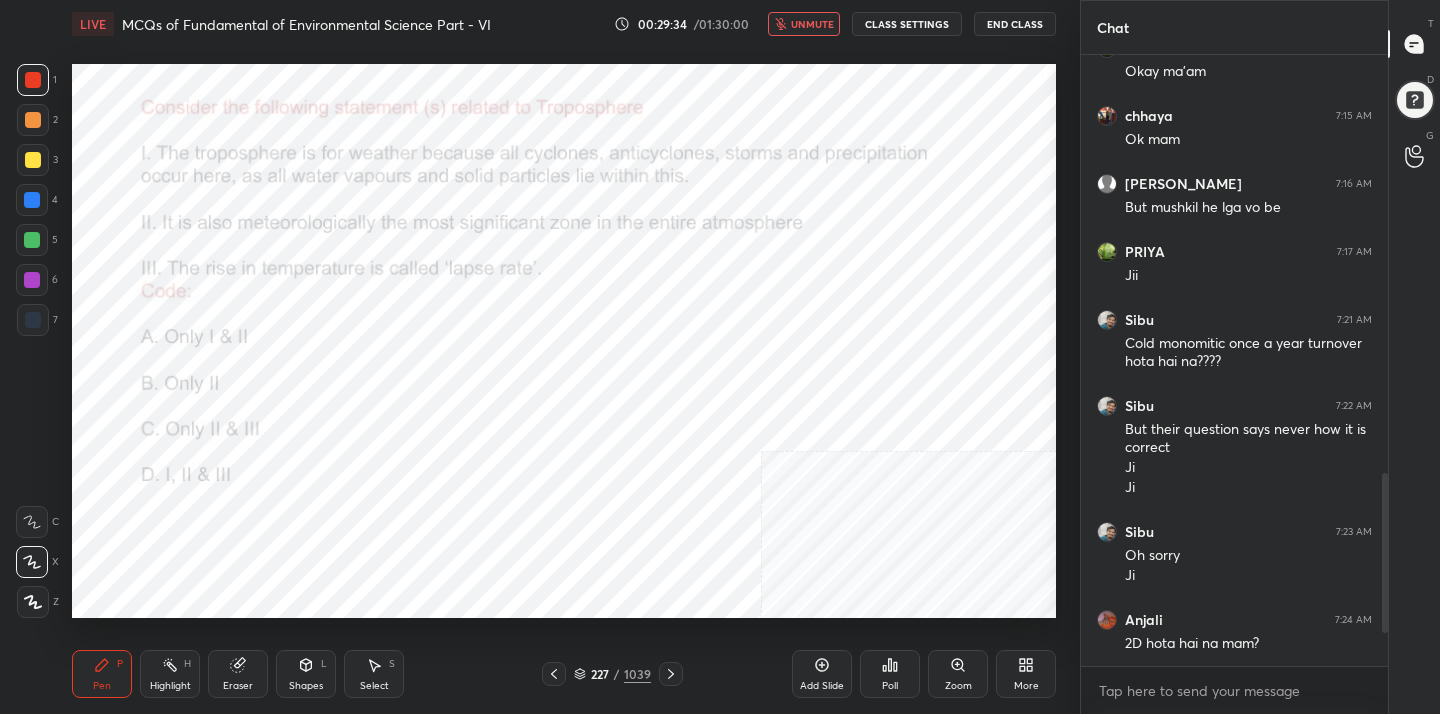 click at bounding box center (523, 534) 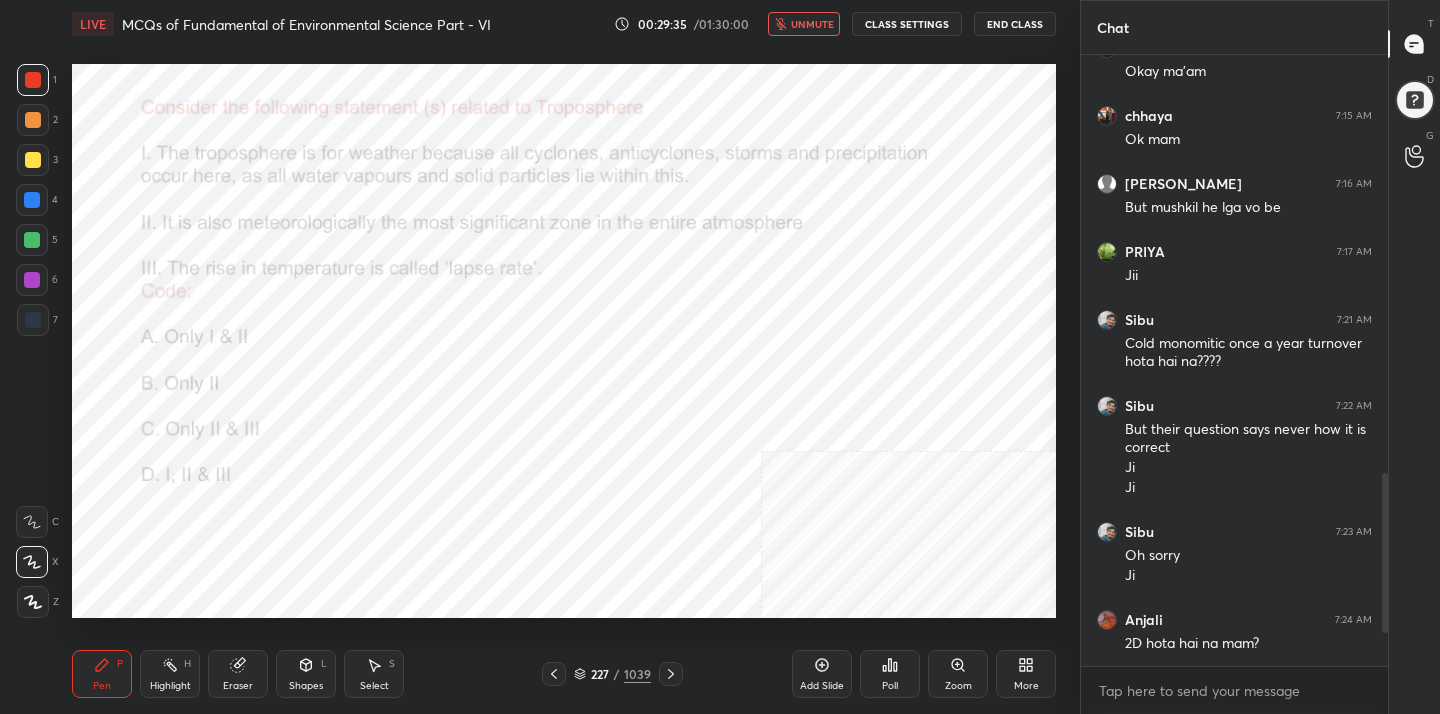click on "Poll" at bounding box center [890, 674] 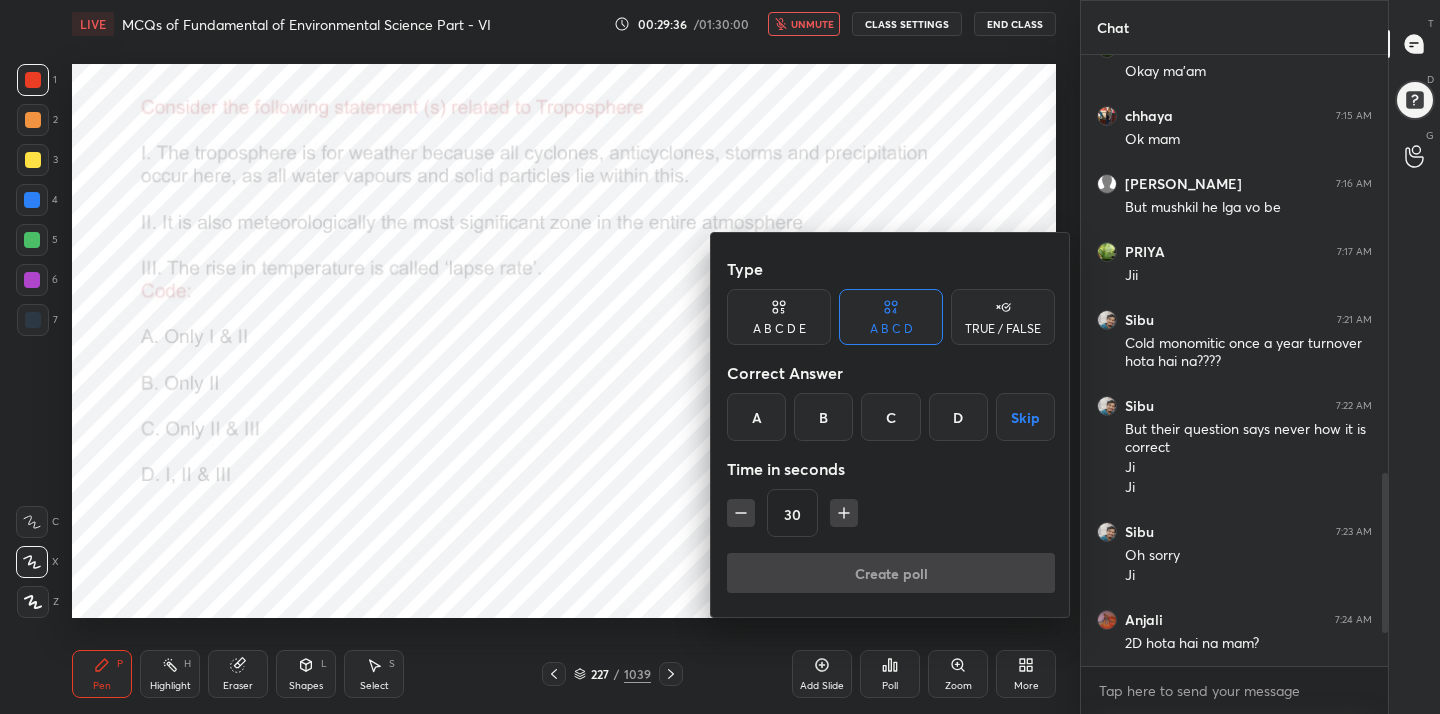 click on "A" at bounding box center (756, 417) 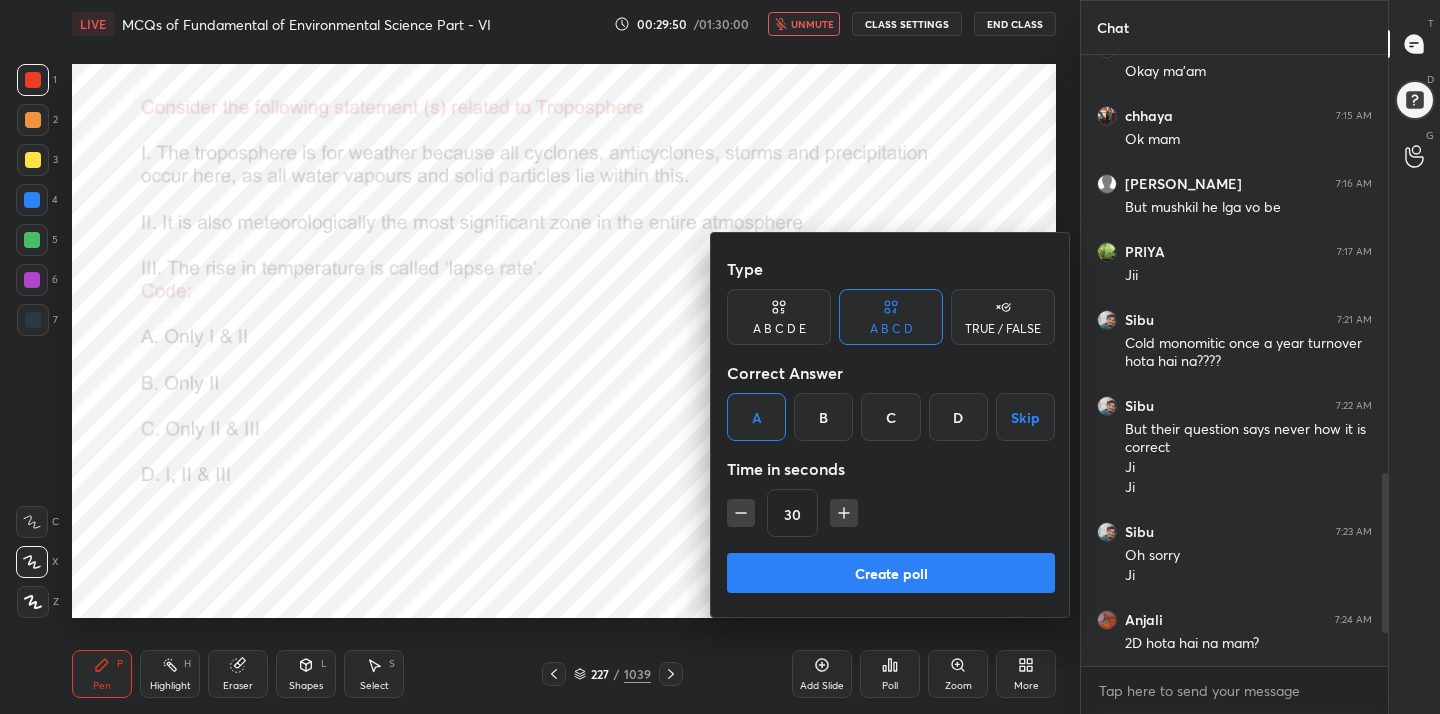 click on "Create poll" at bounding box center [891, 573] 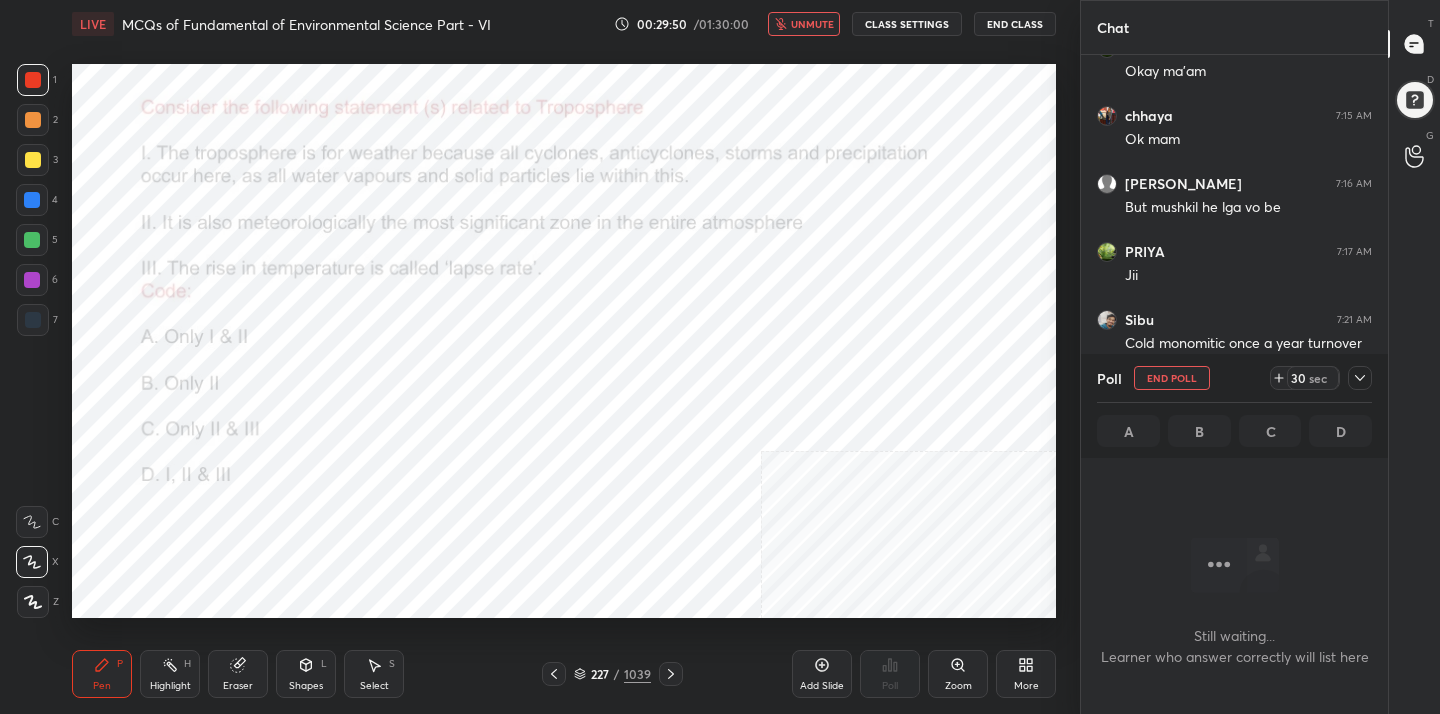 scroll, scrollTop: 397, scrollLeft: 301, axis: both 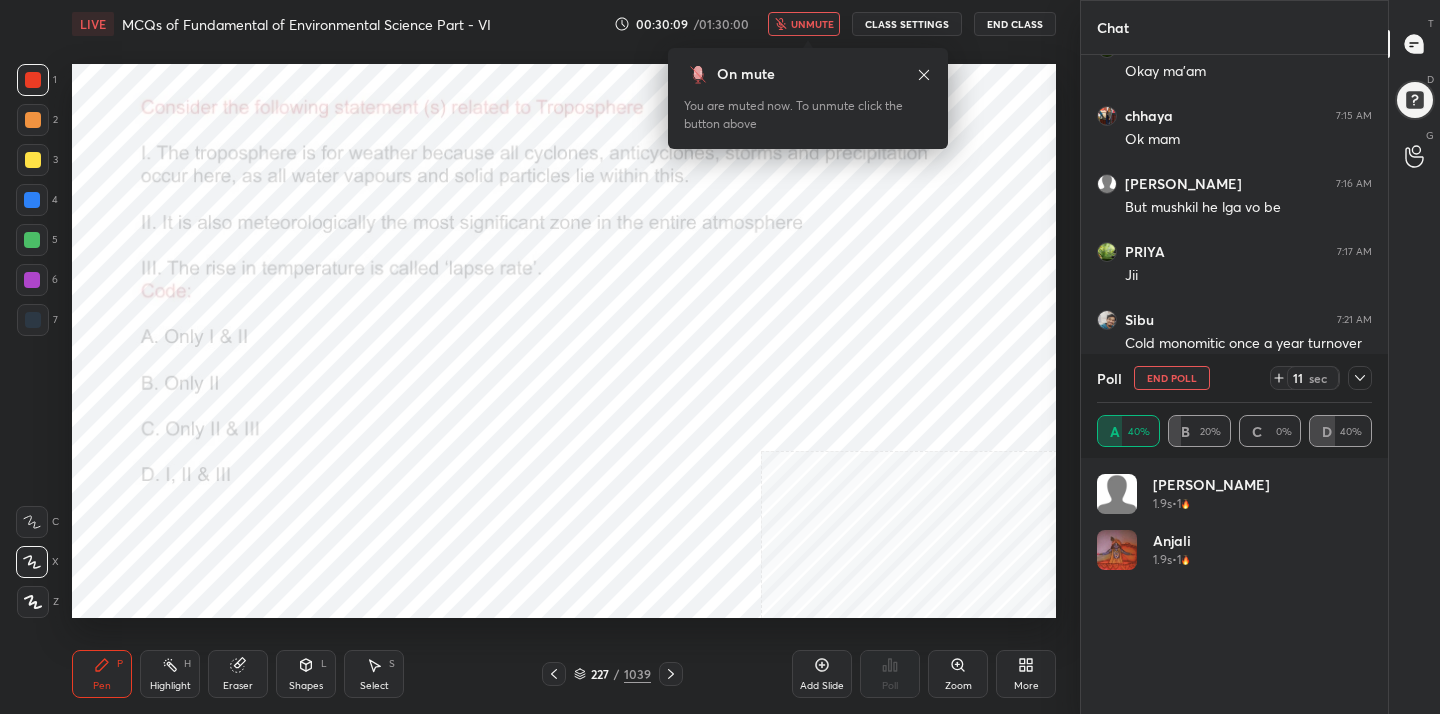click 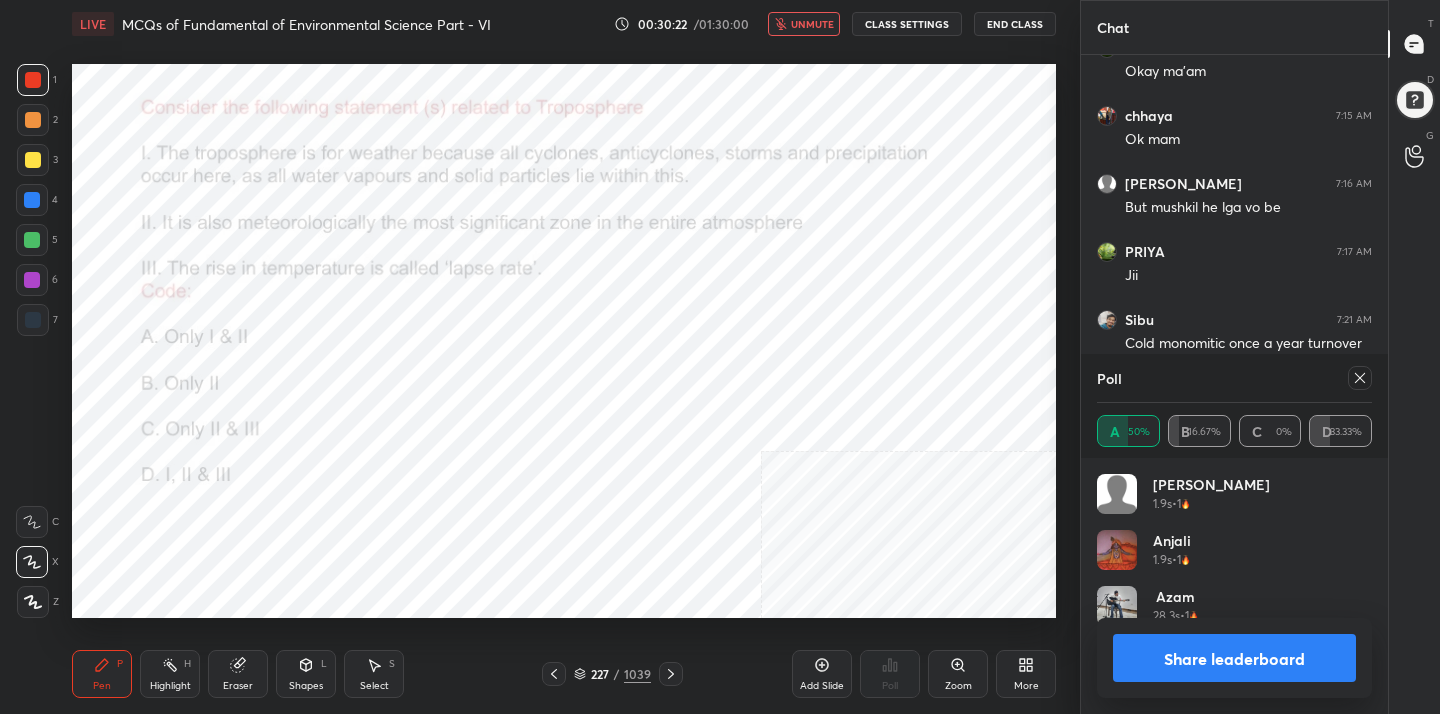 click 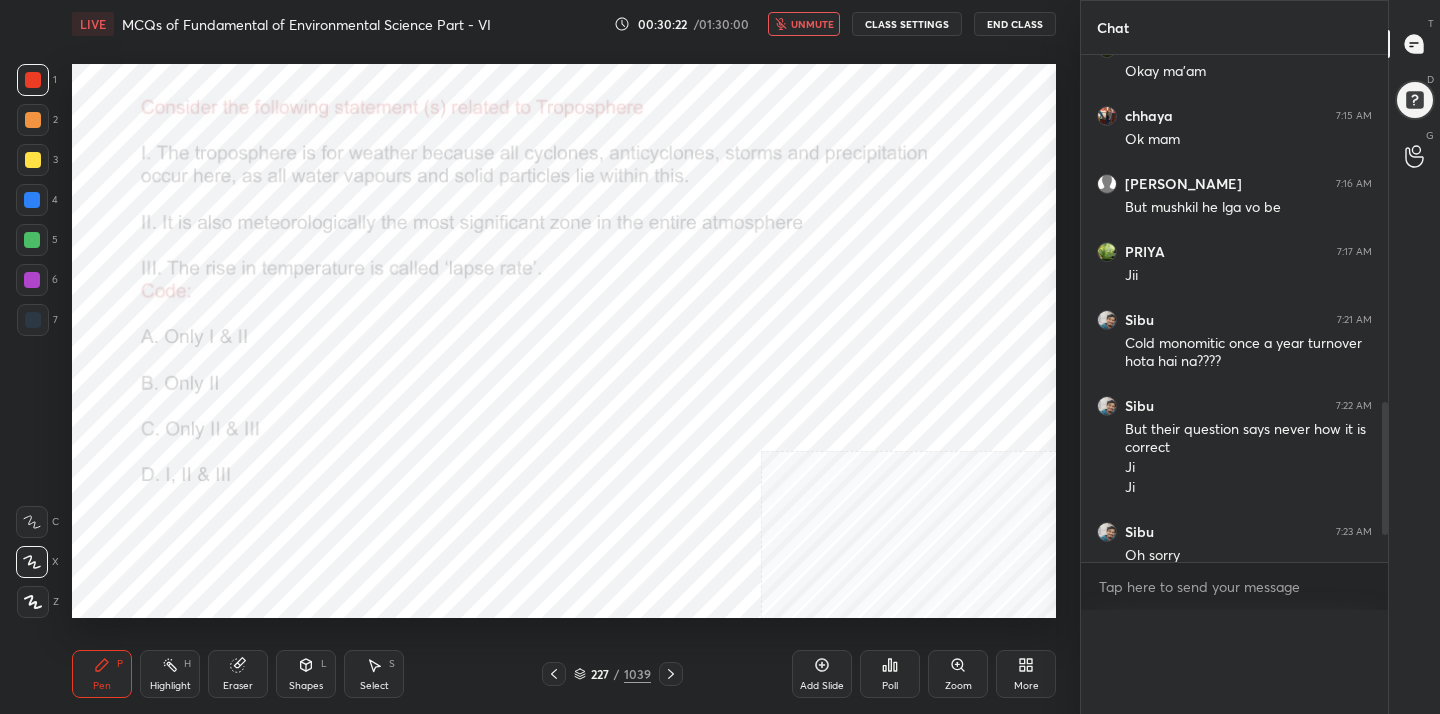 scroll, scrollTop: 0, scrollLeft: 0, axis: both 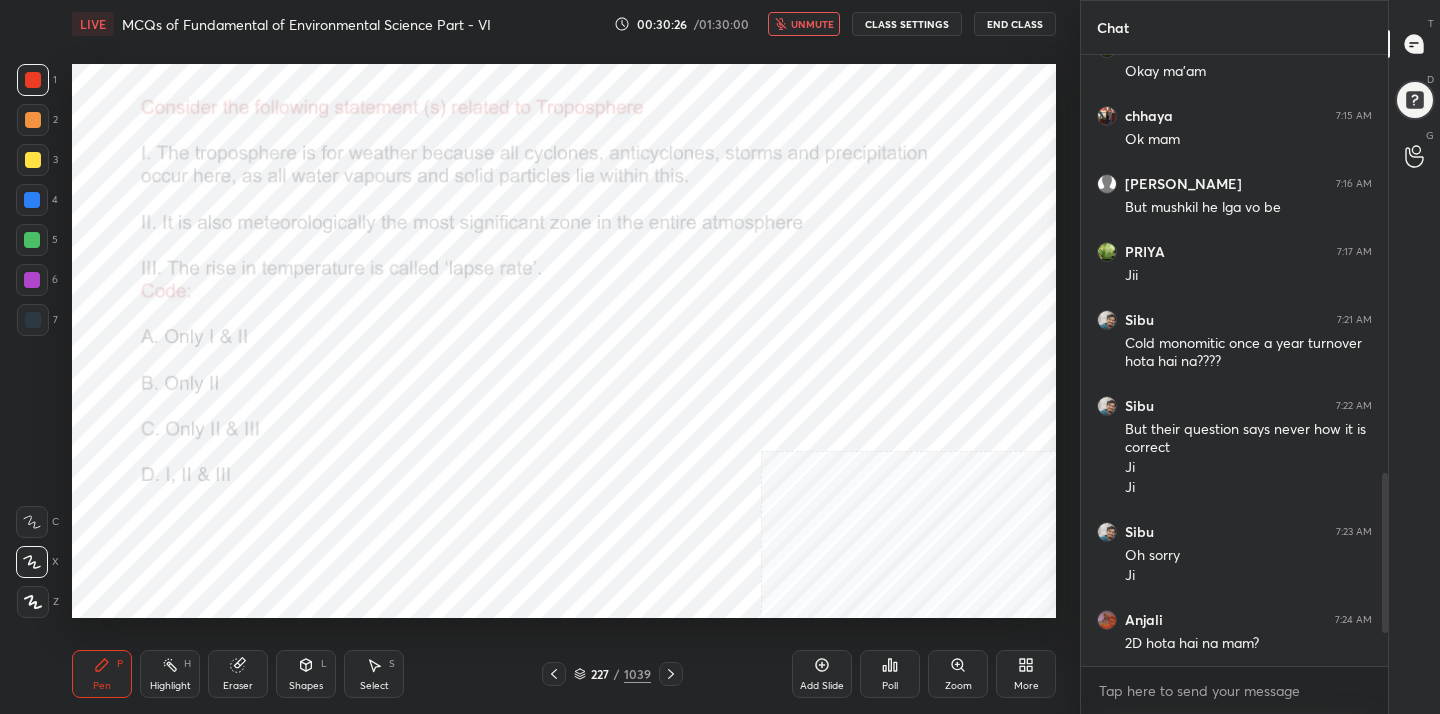 click on "unmute" at bounding box center [812, 24] 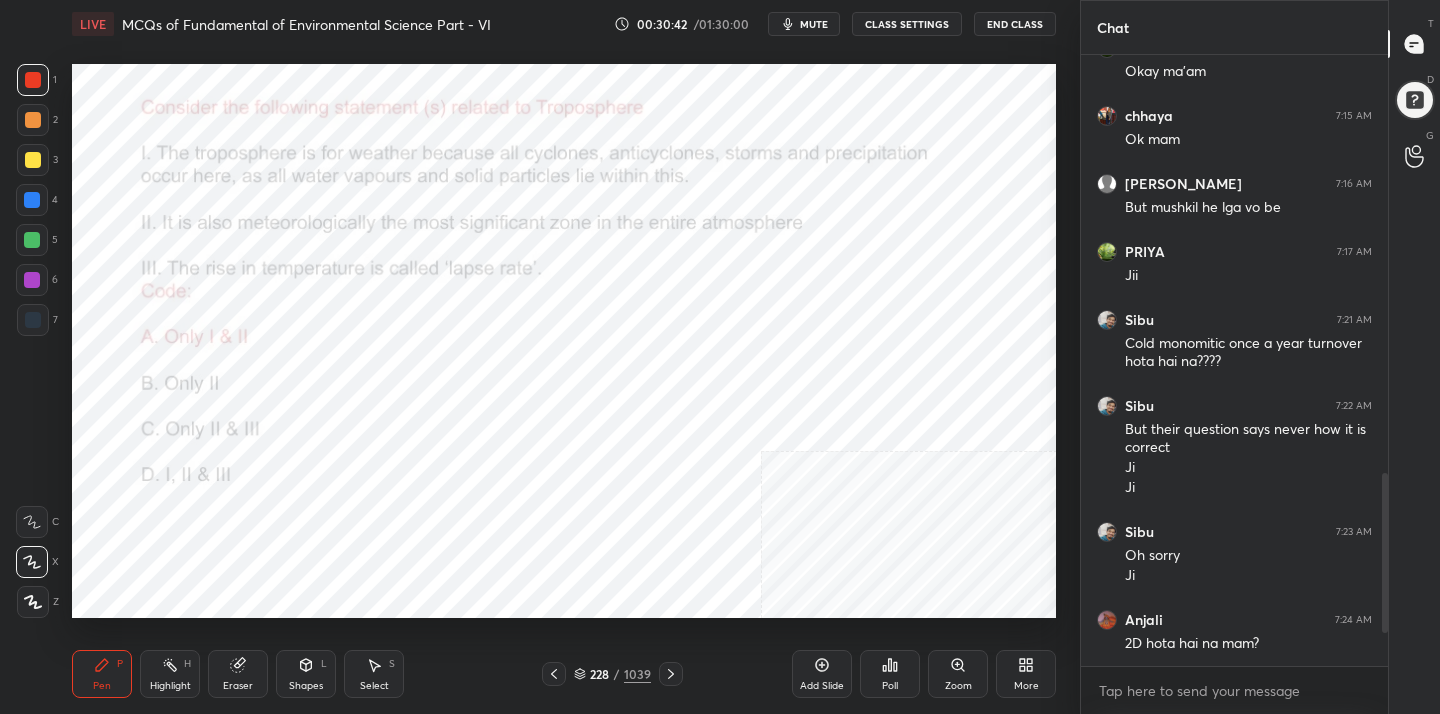 click on "mute" at bounding box center (814, 24) 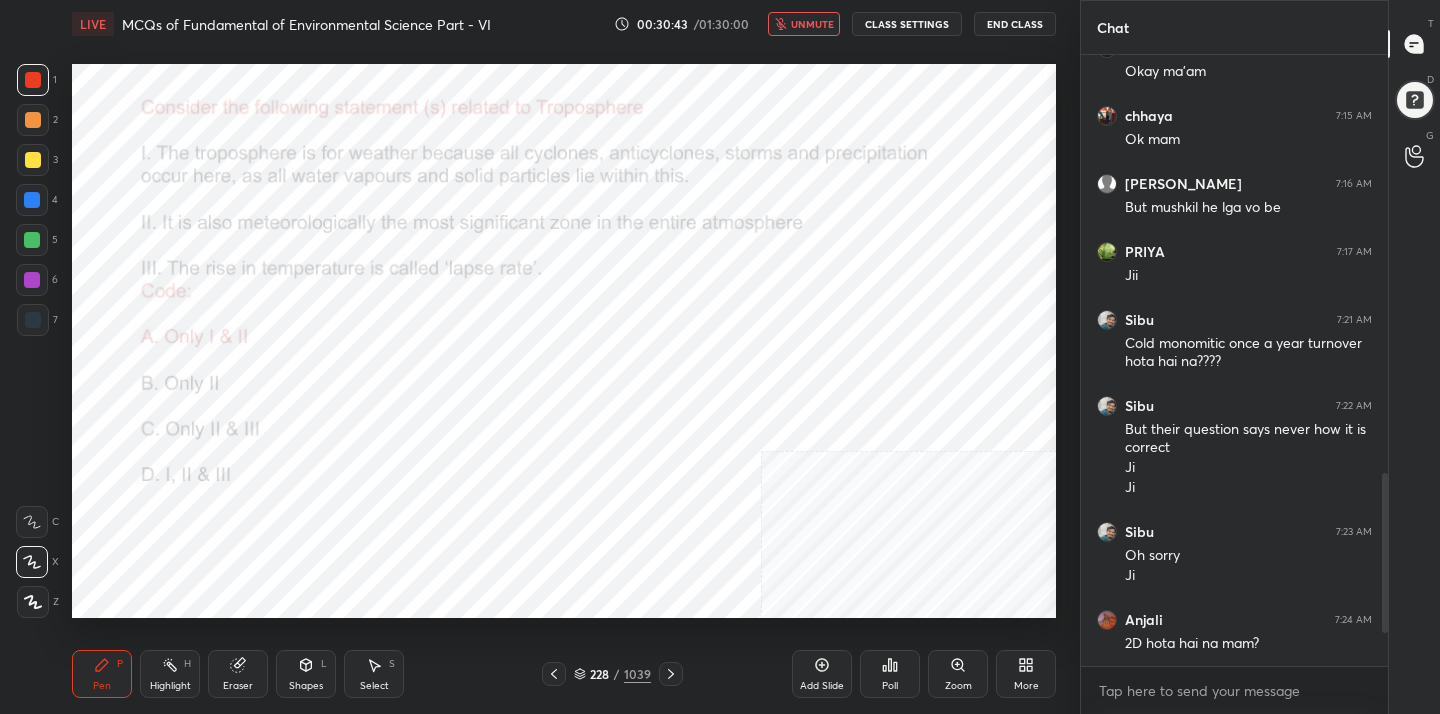 click on "228 / 1039" at bounding box center (612, 674) 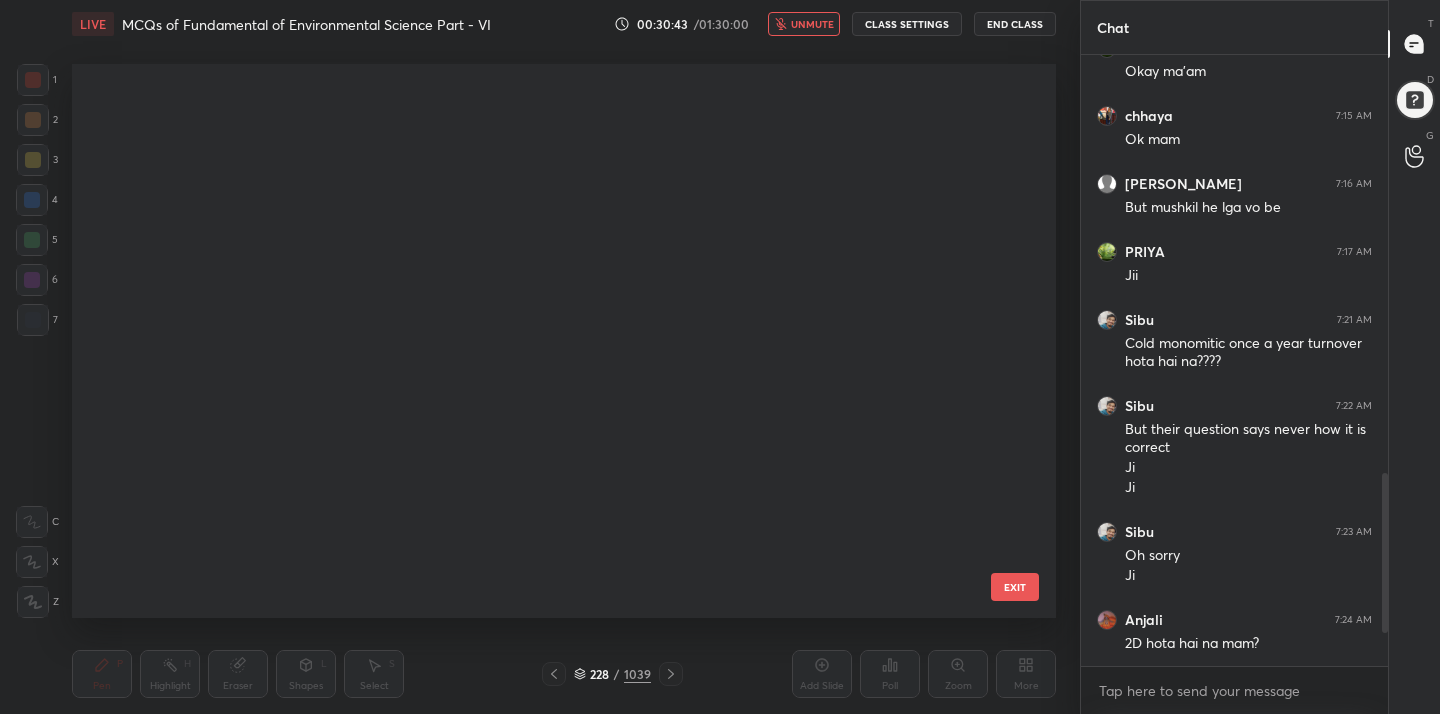 scroll, scrollTop: 12328, scrollLeft: 0, axis: vertical 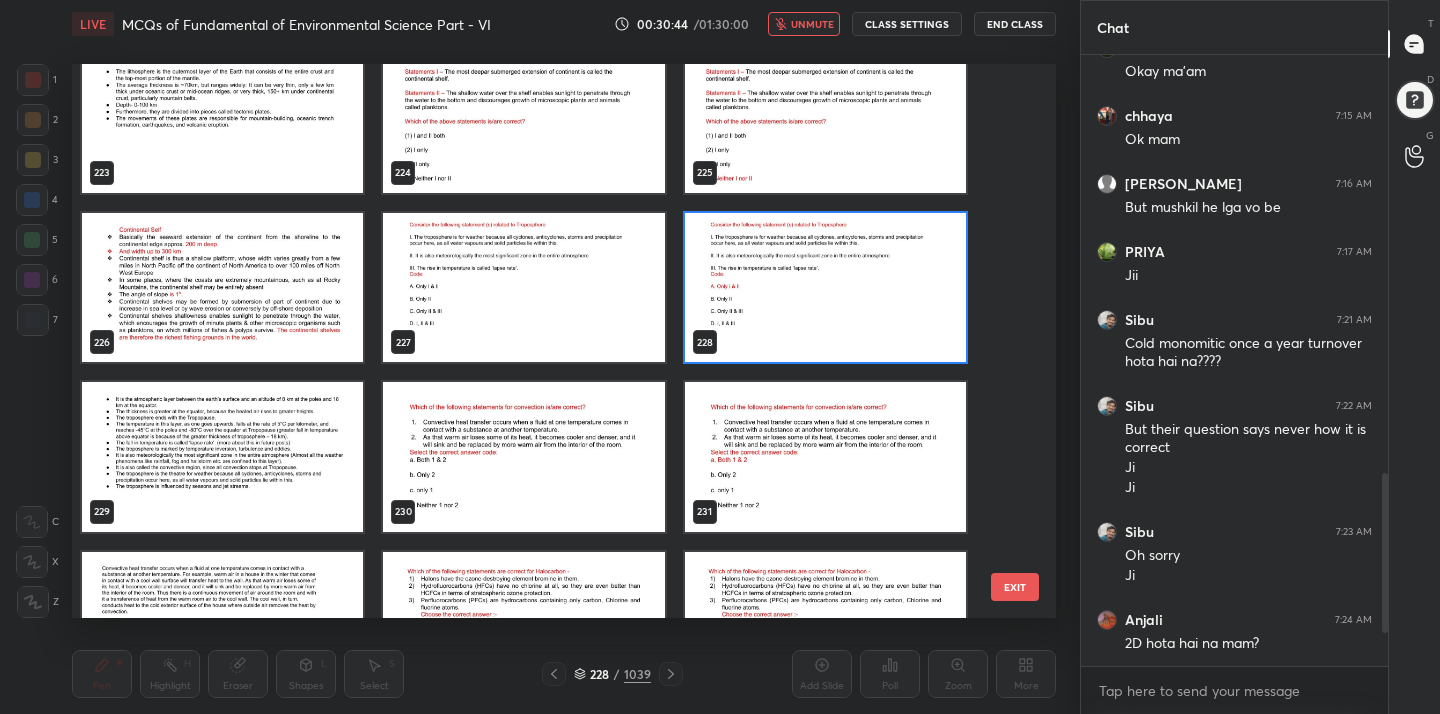 click at bounding box center [523, 457] 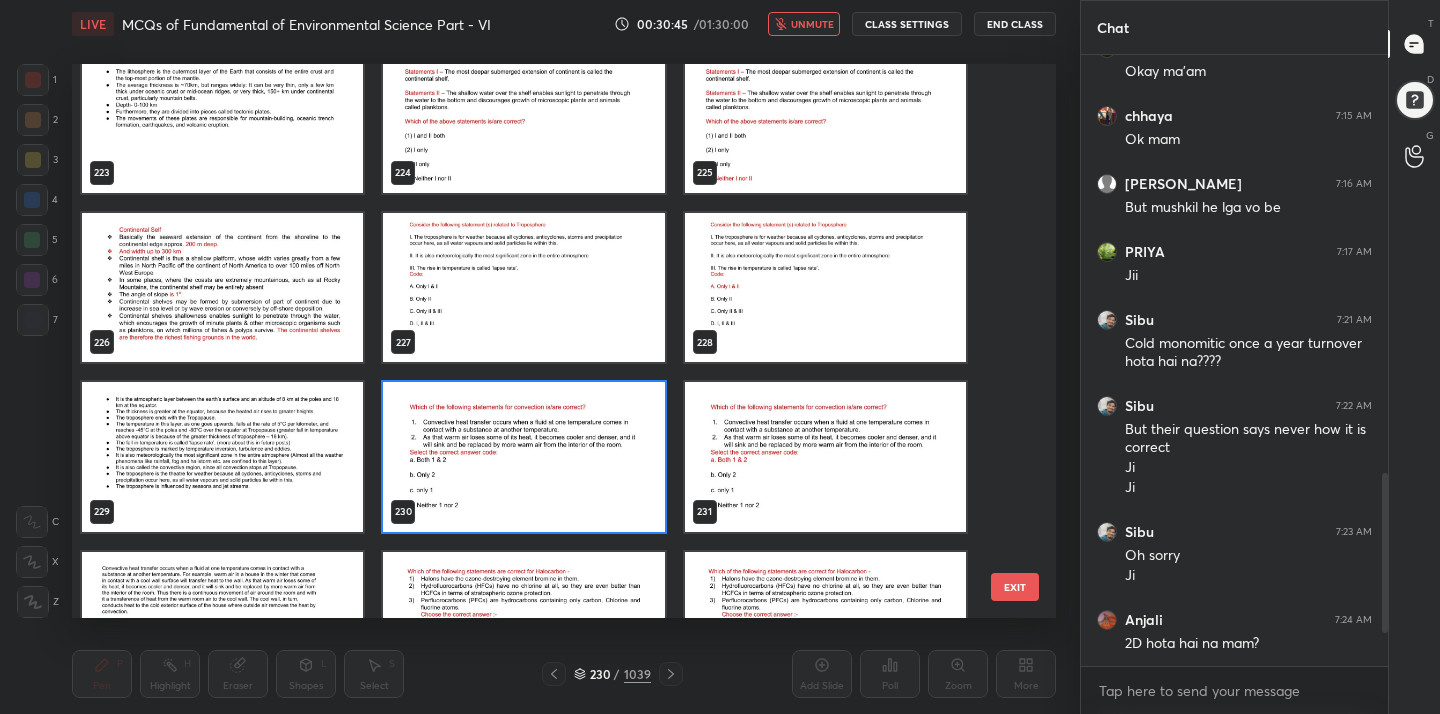 click at bounding box center [523, 457] 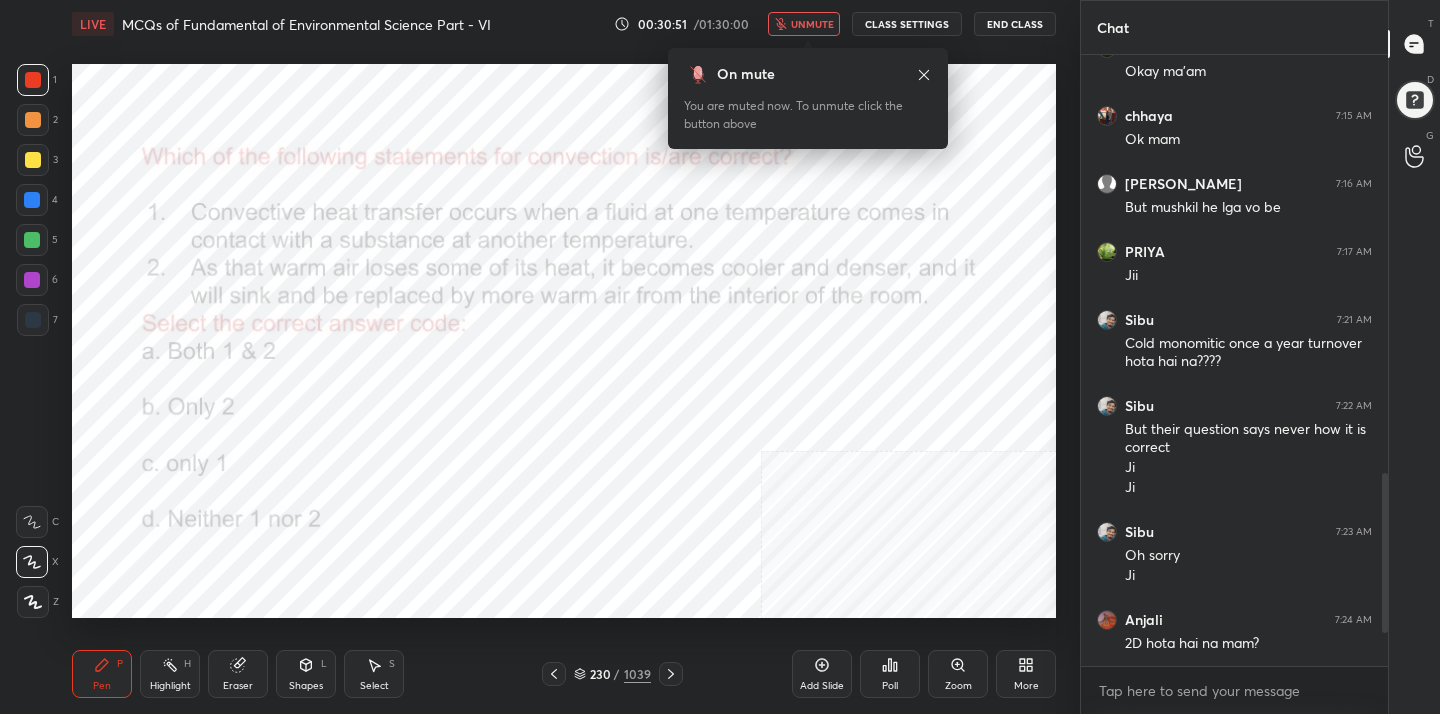 click 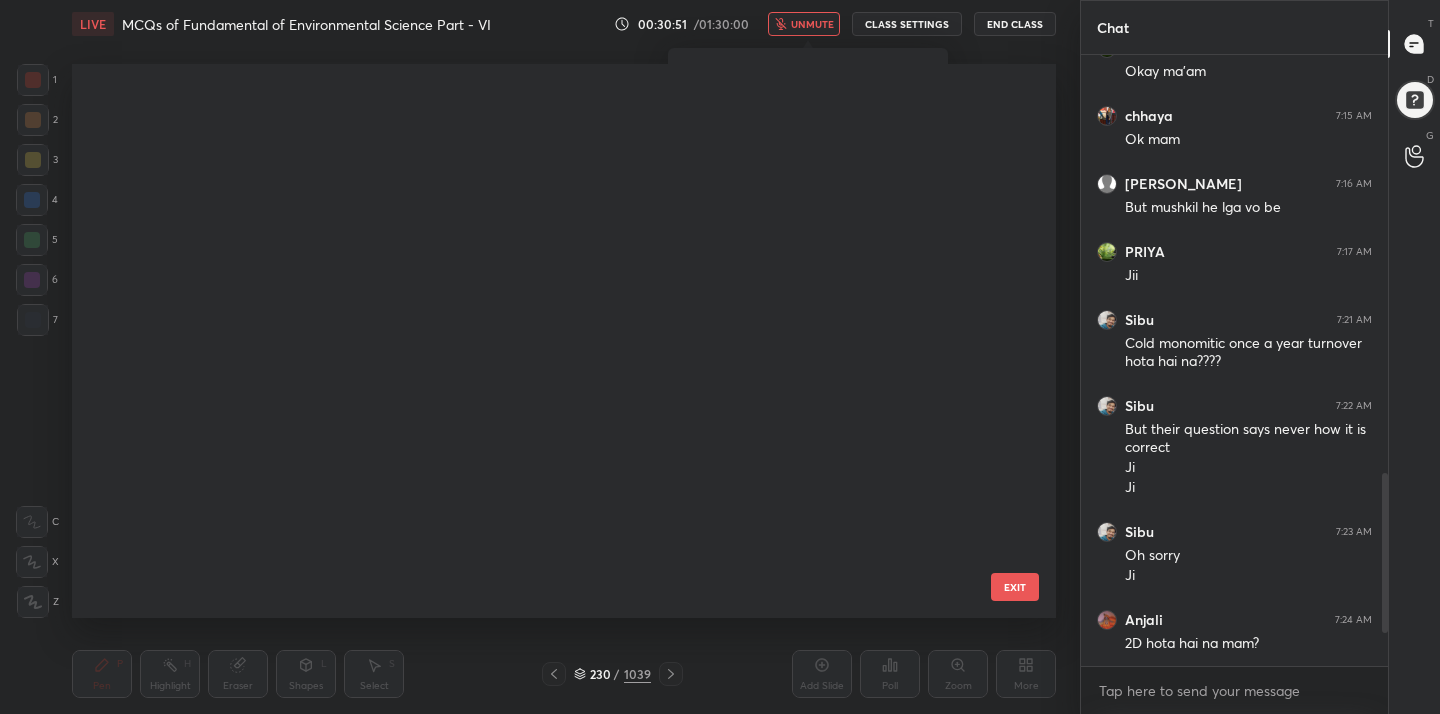 scroll, scrollTop: 12498, scrollLeft: 0, axis: vertical 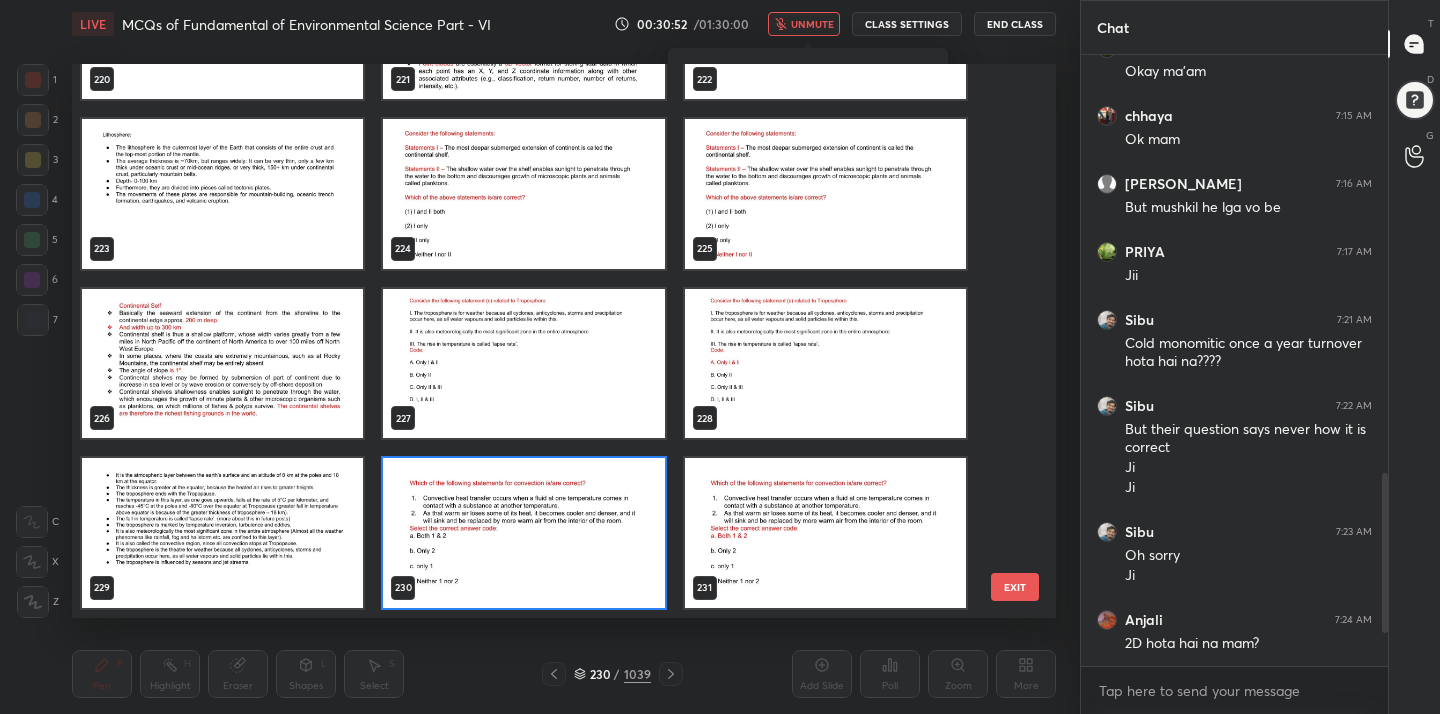 click at bounding box center (523, 533) 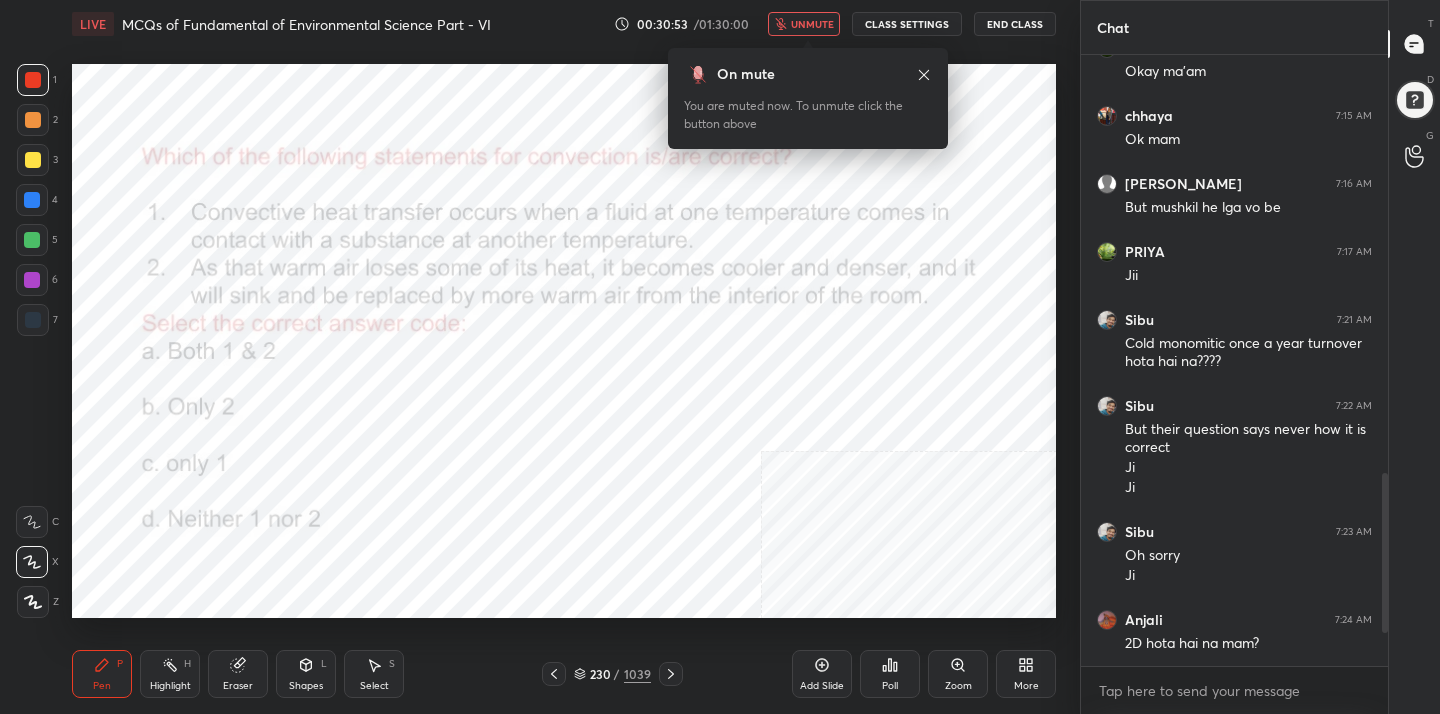 click on "Poll" at bounding box center (890, 674) 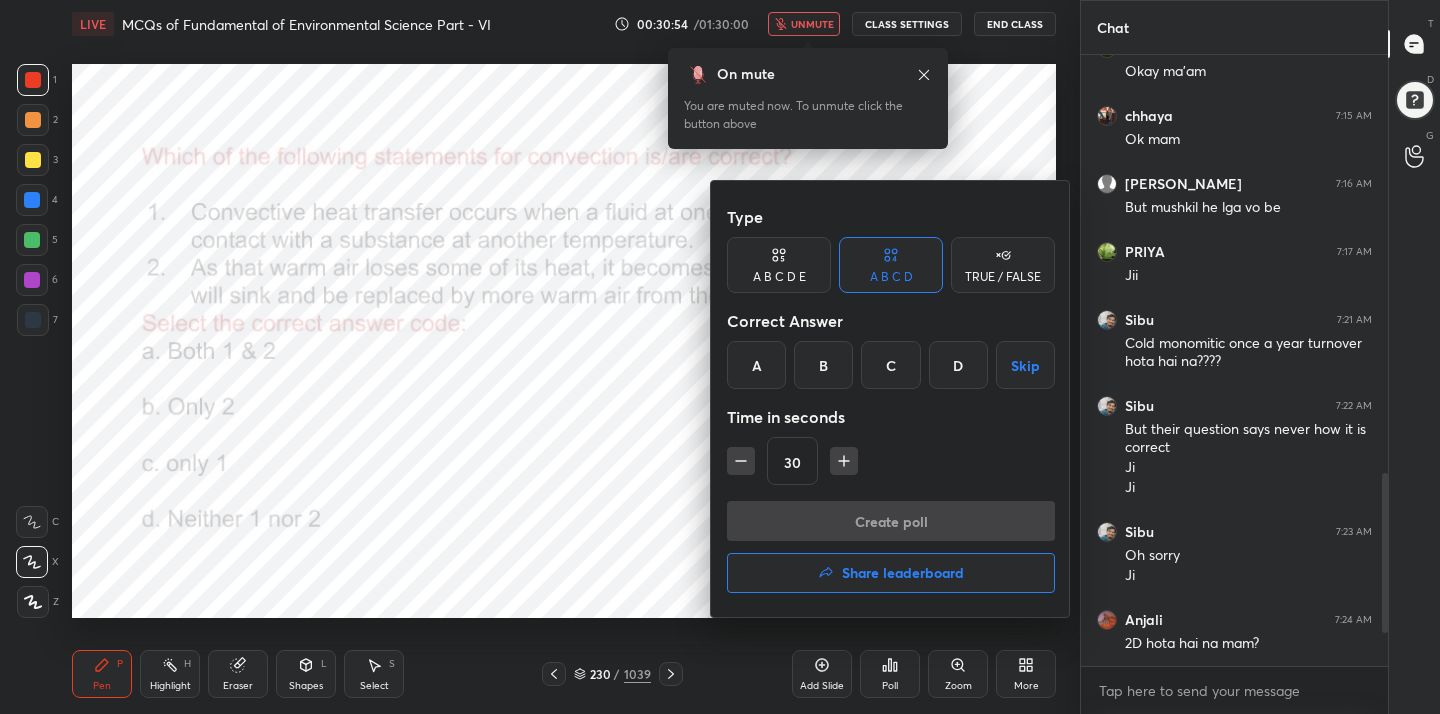 click on "A" at bounding box center (756, 365) 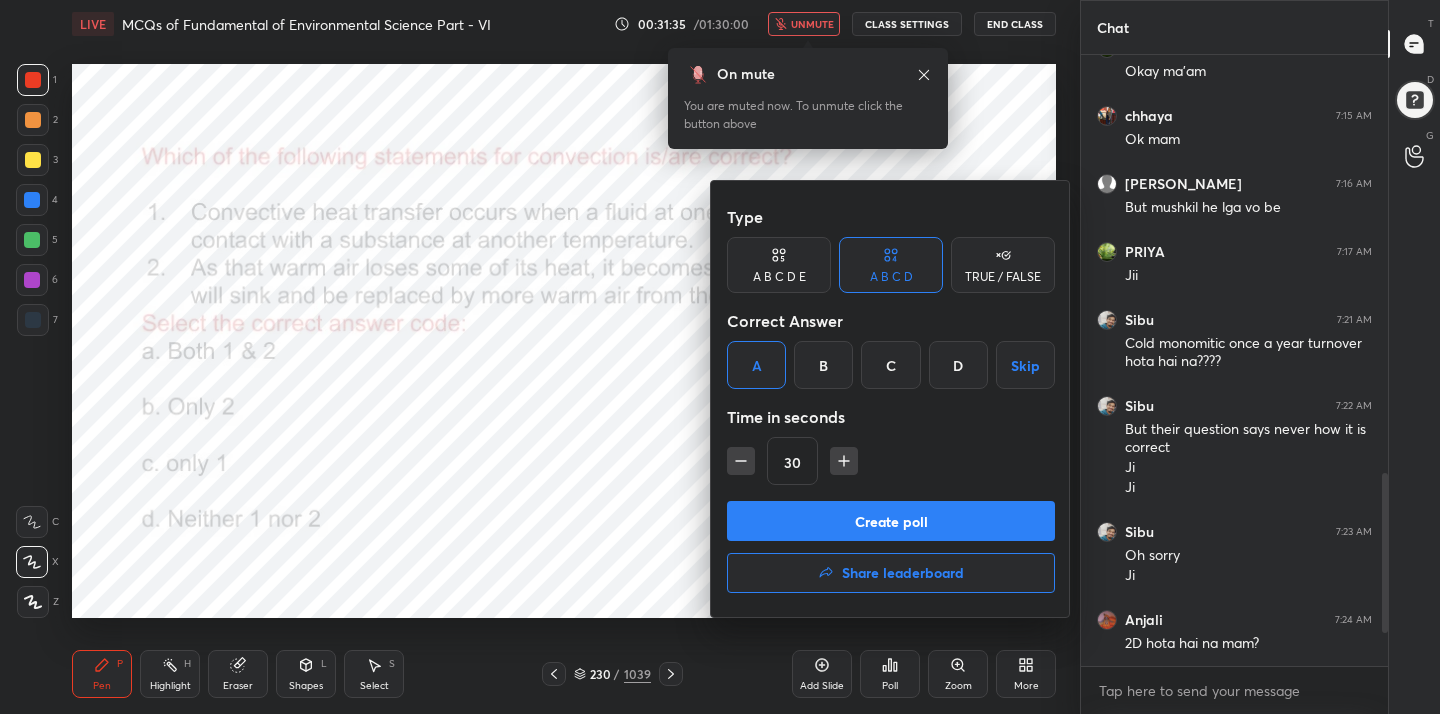 click on "Create poll" at bounding box center [891, 521] 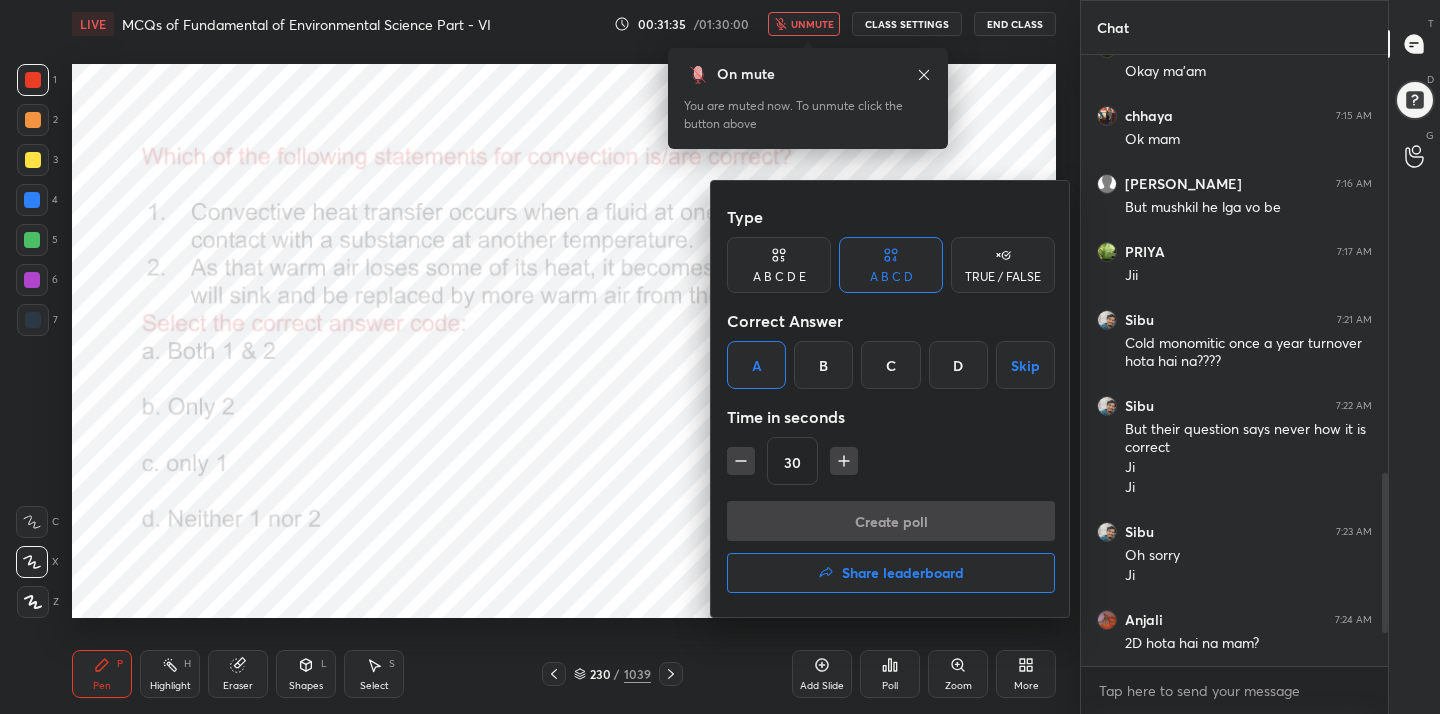 scroll, scrollTop: 386, scrollLeft: 301, axis: both 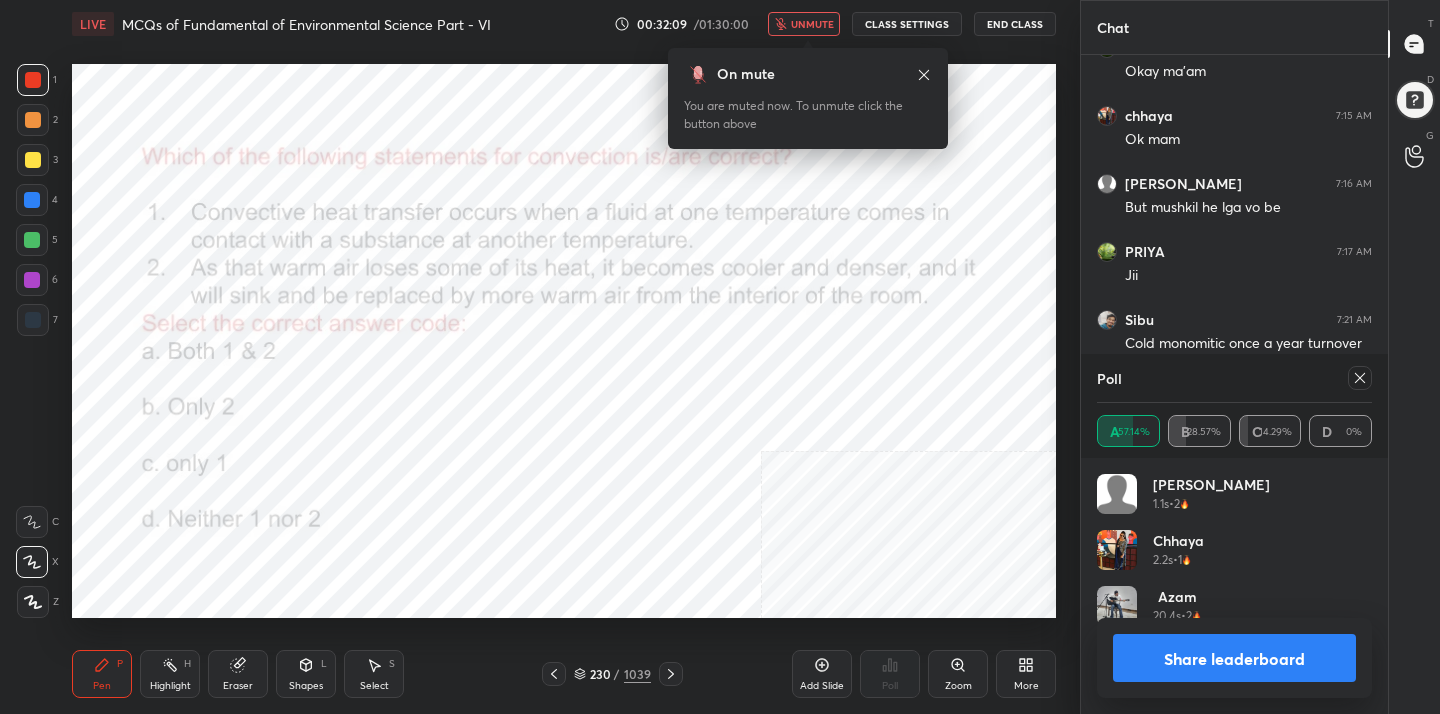 click on "Poll" at bounding box center [1234, 378] 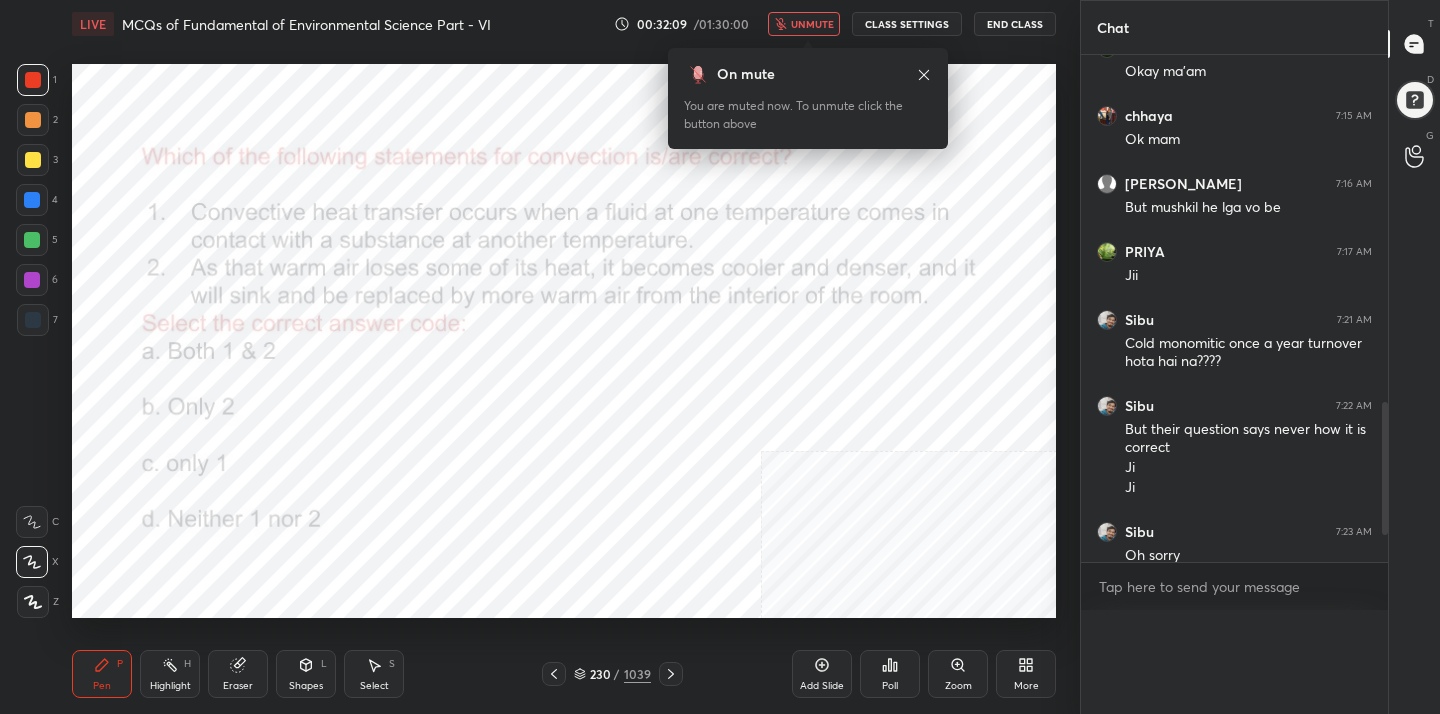 scroll, scrollTop: 0, scrollLeft: 0, axis: both 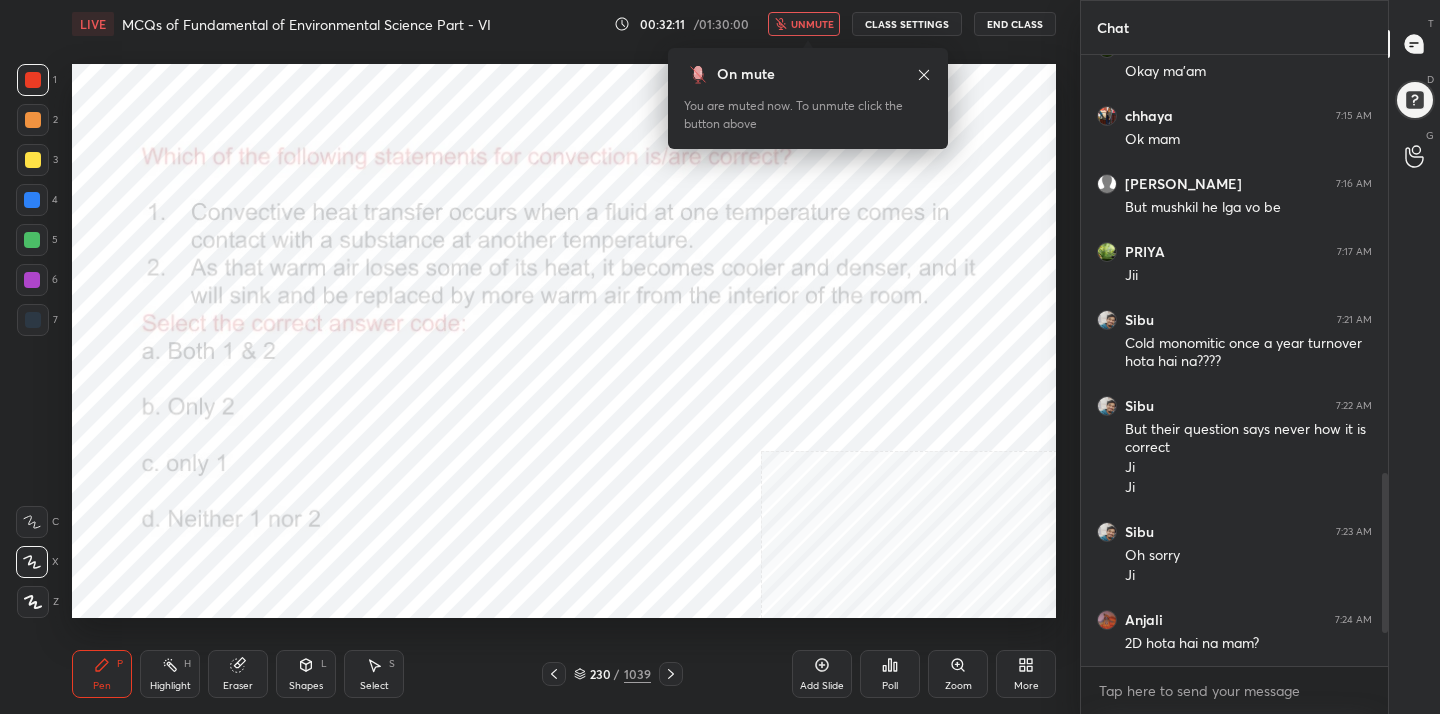 click on "unmute" at bounding box center (812, 24) 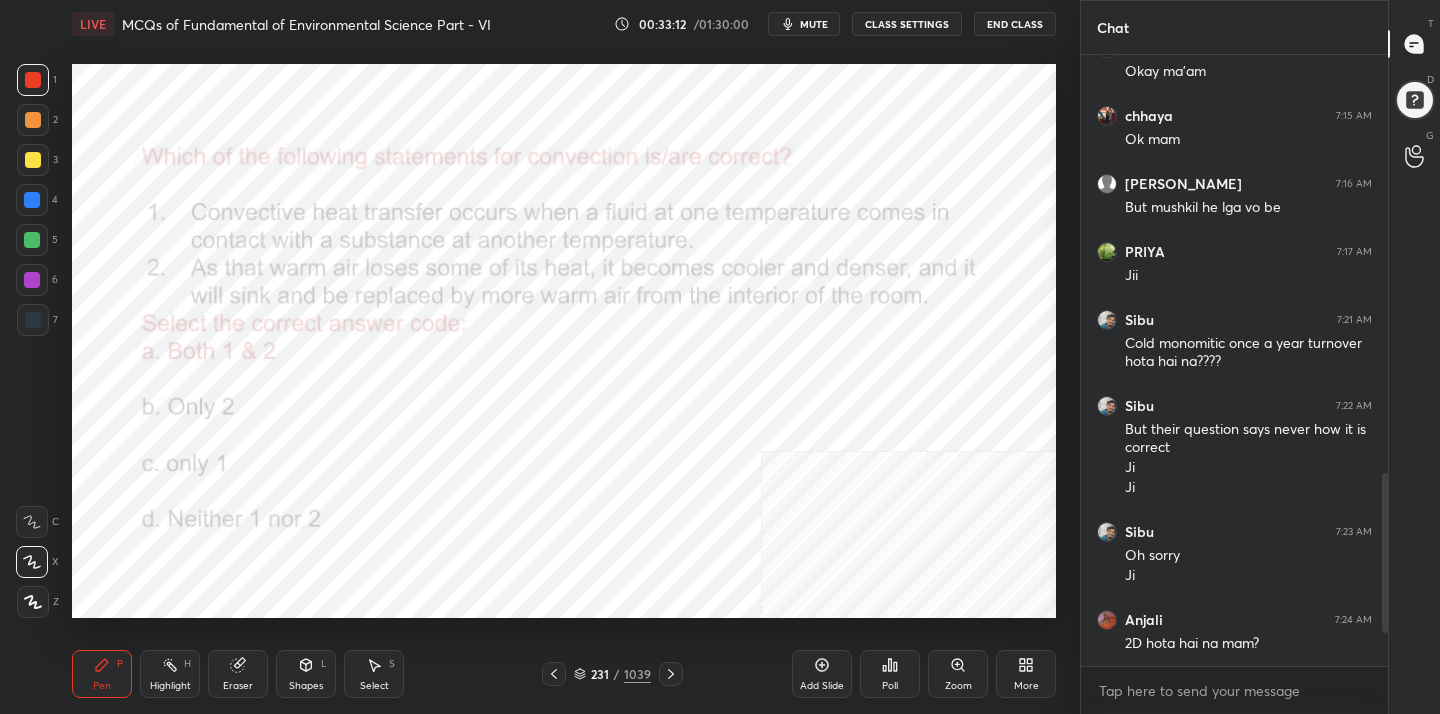 scroll, scrollTop: 1393, scrollLeft: 0, axis: vertical 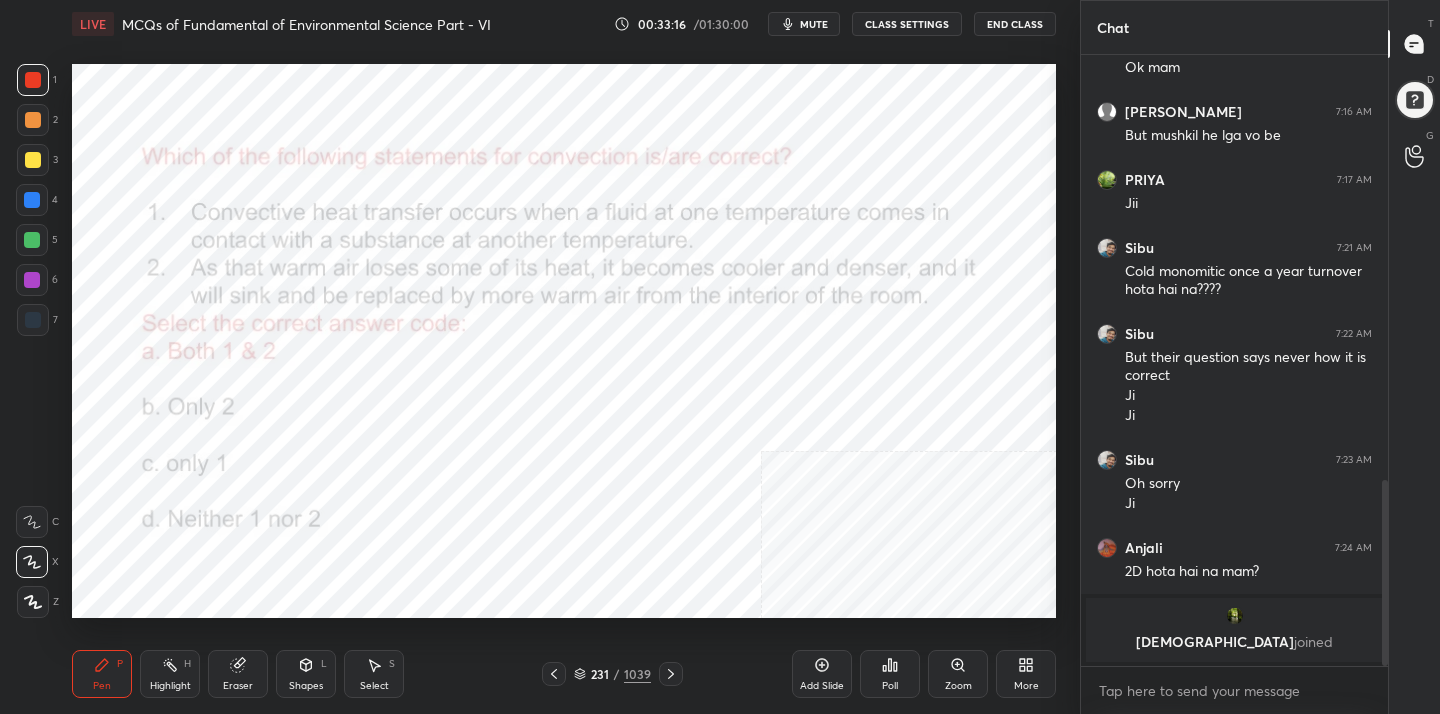 click 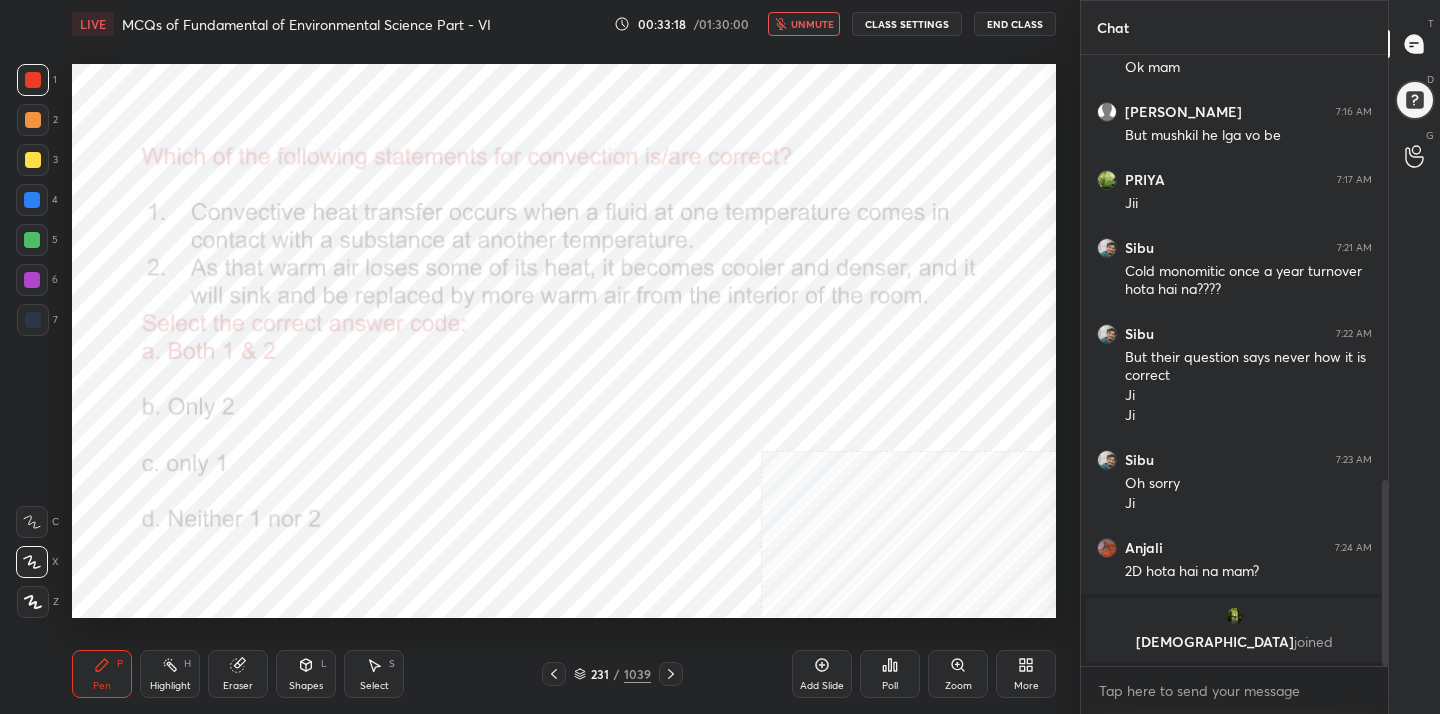 click 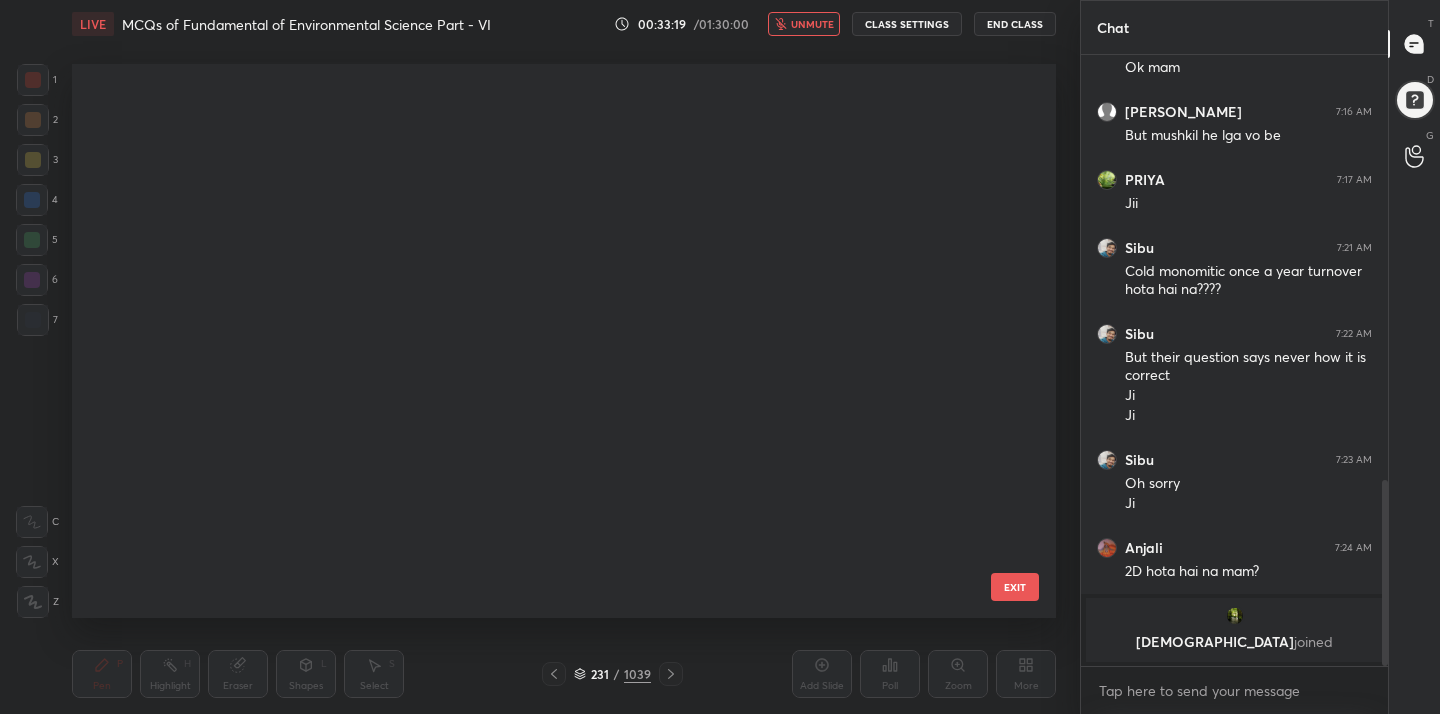 scroll, scrollTop: 12808, scrollLeft: 0, axis: vertical 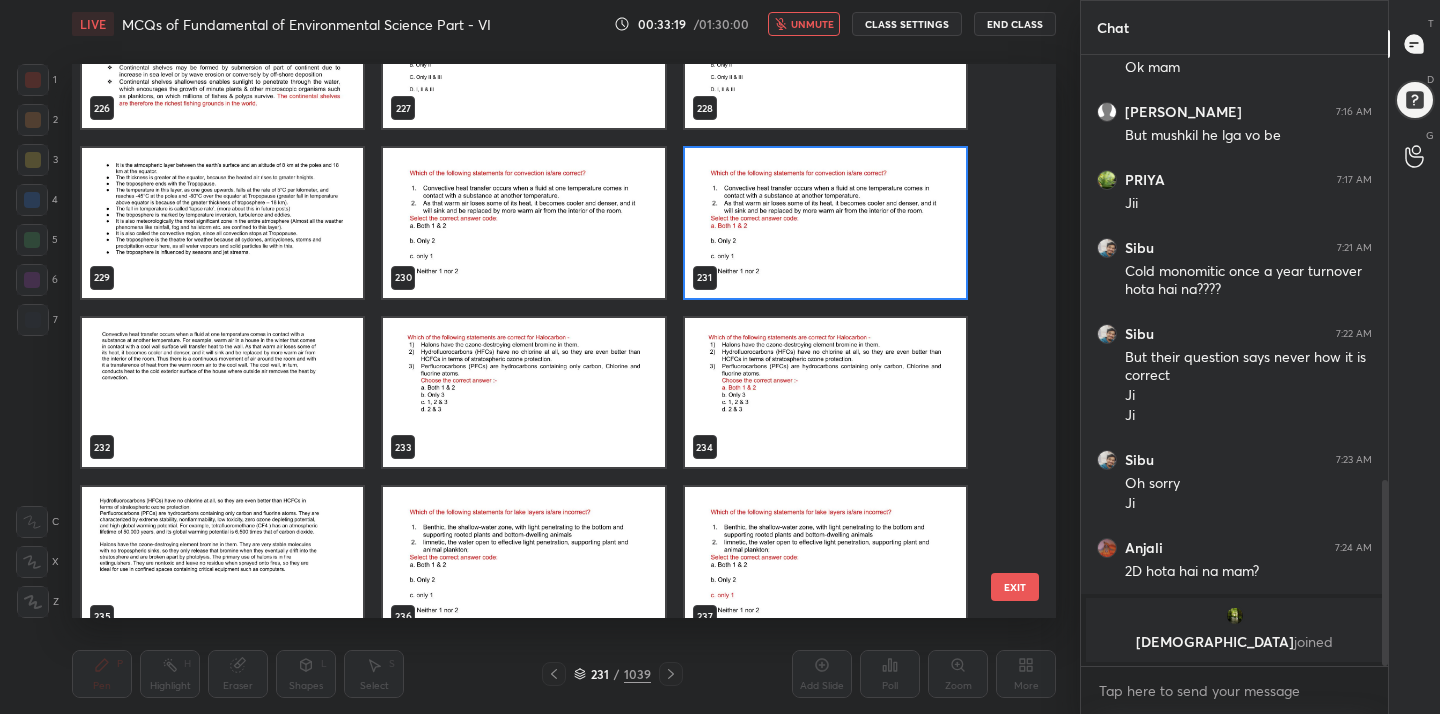 click at bounding box center (523, 393) 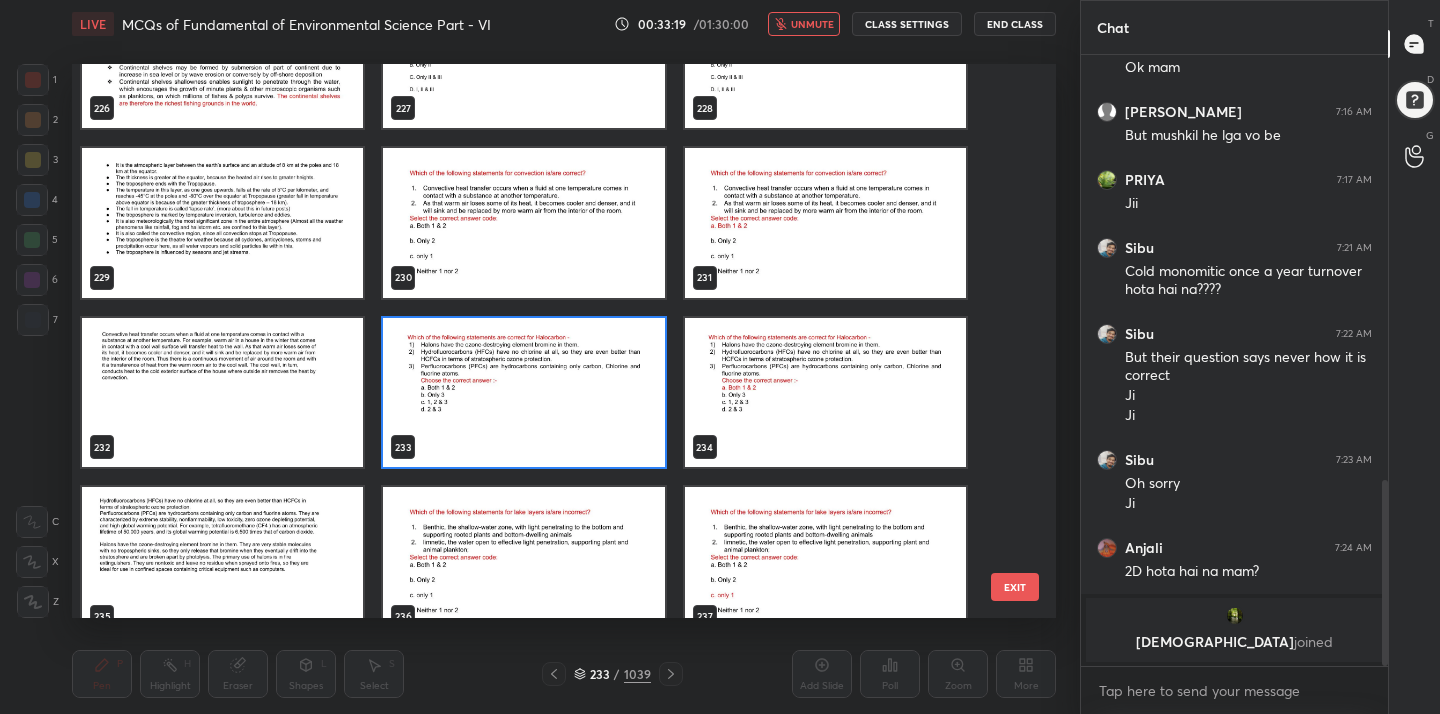 click at bounding box center [523, 393] 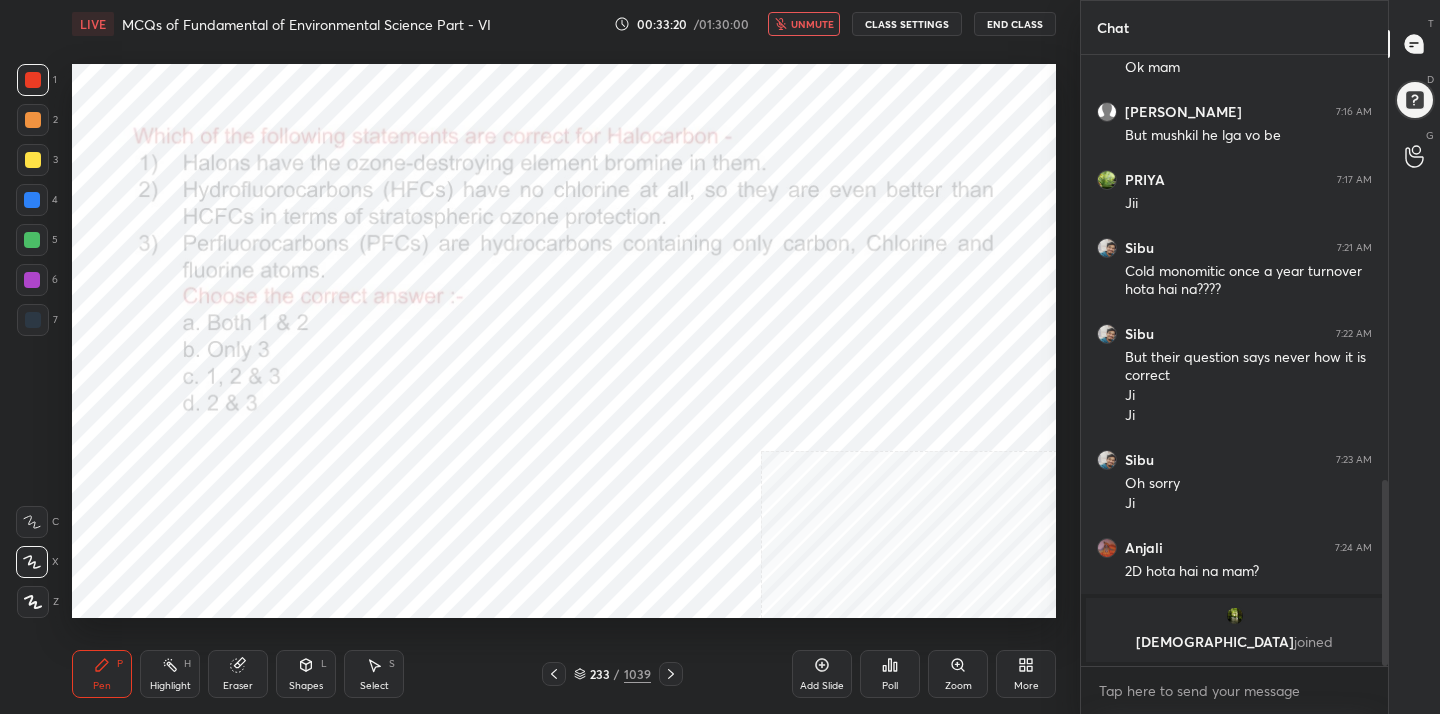 click at bounding box center [523, 393] 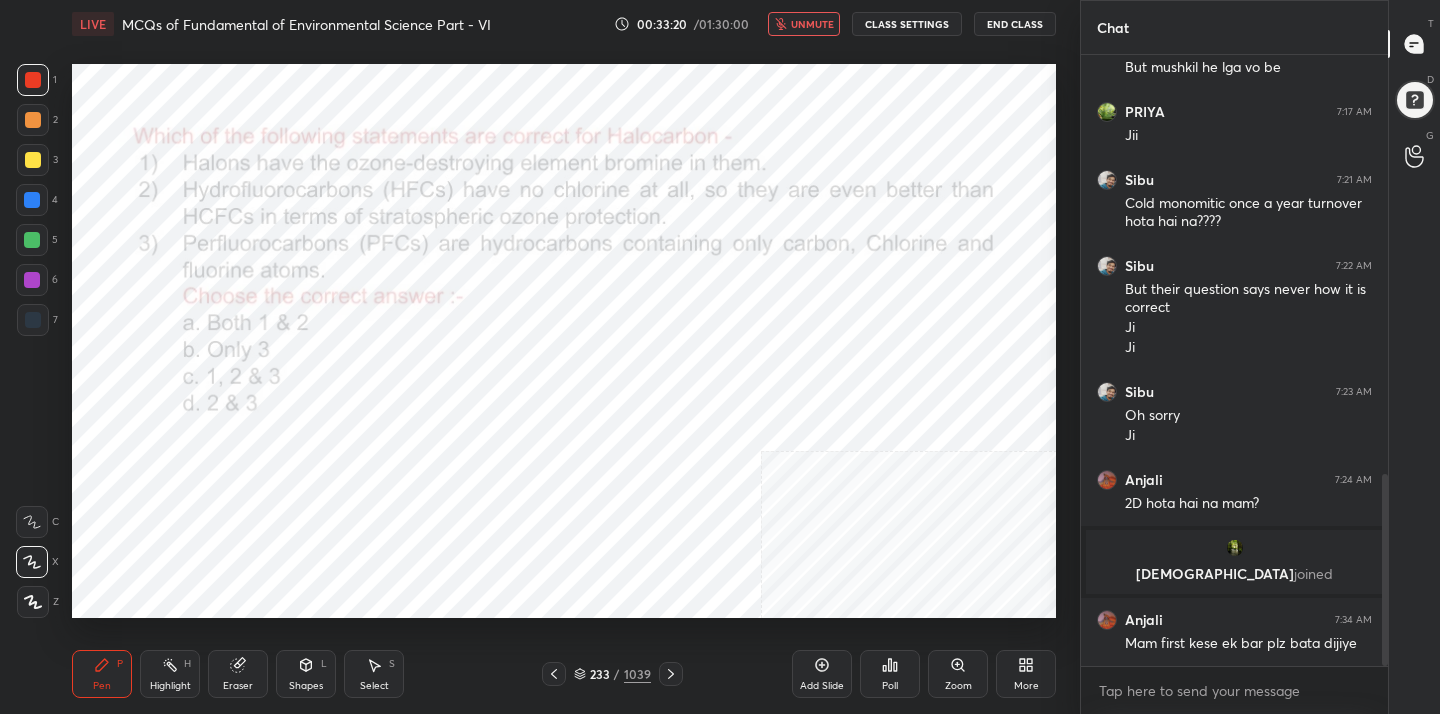 scroll, scrollTop: 1329, scrollLeft: 0, axis: vertical 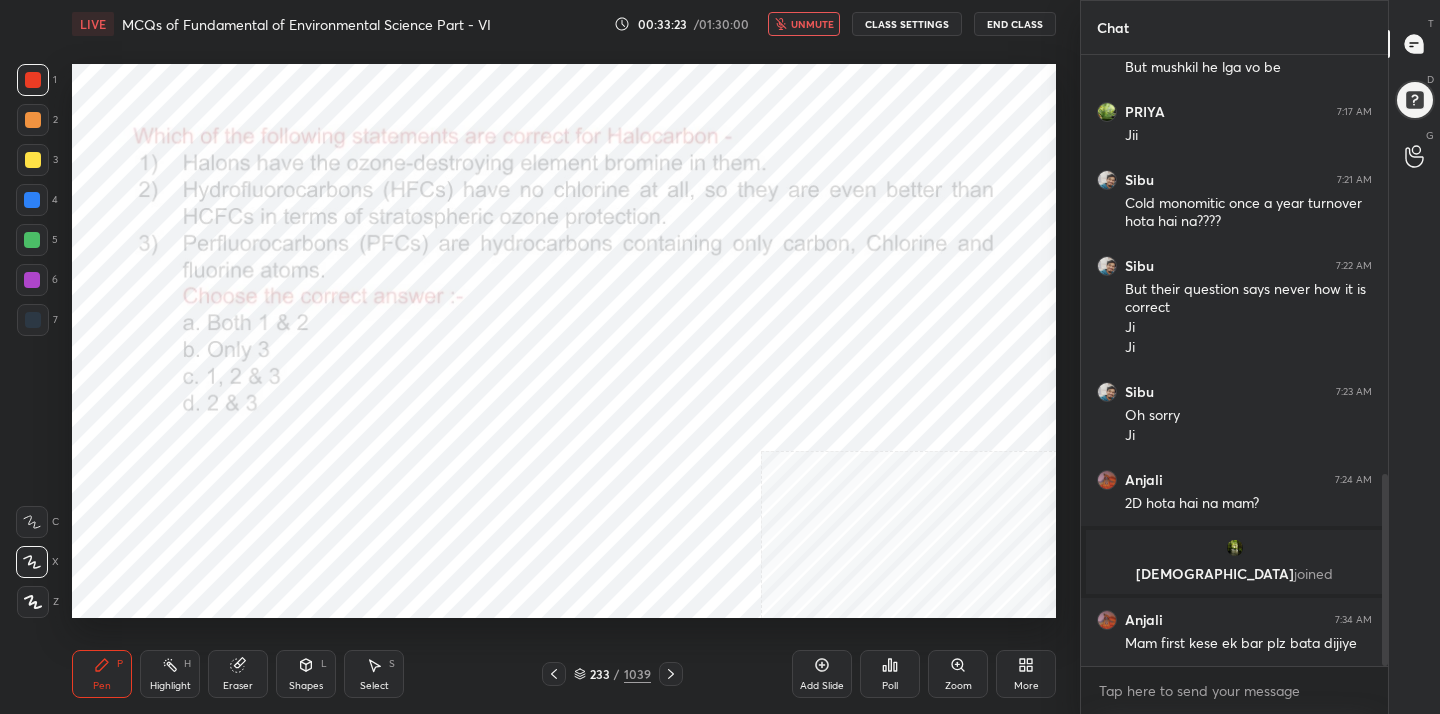 click on "unmute" at bounding box center (812, 24) 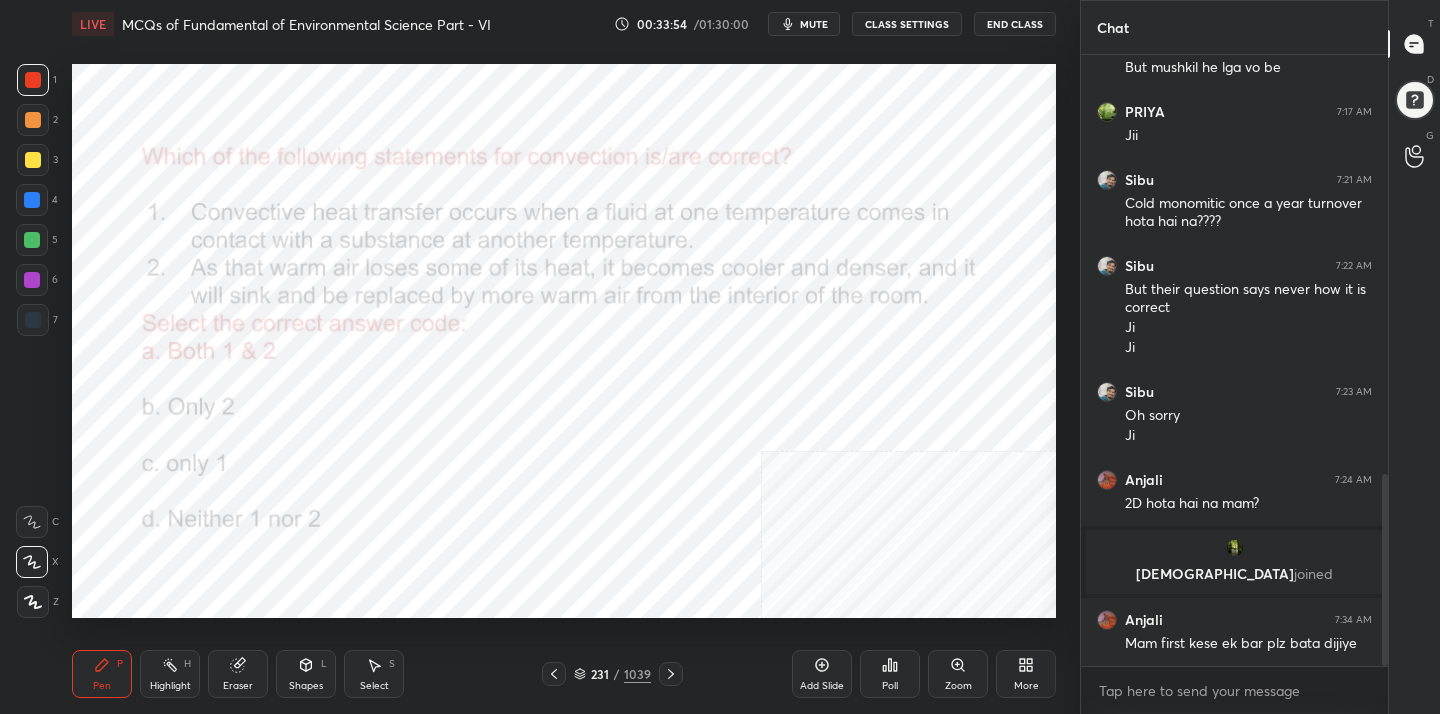 scroll, scrollTop: 1397, scrollLeft: 0, axis: vertical 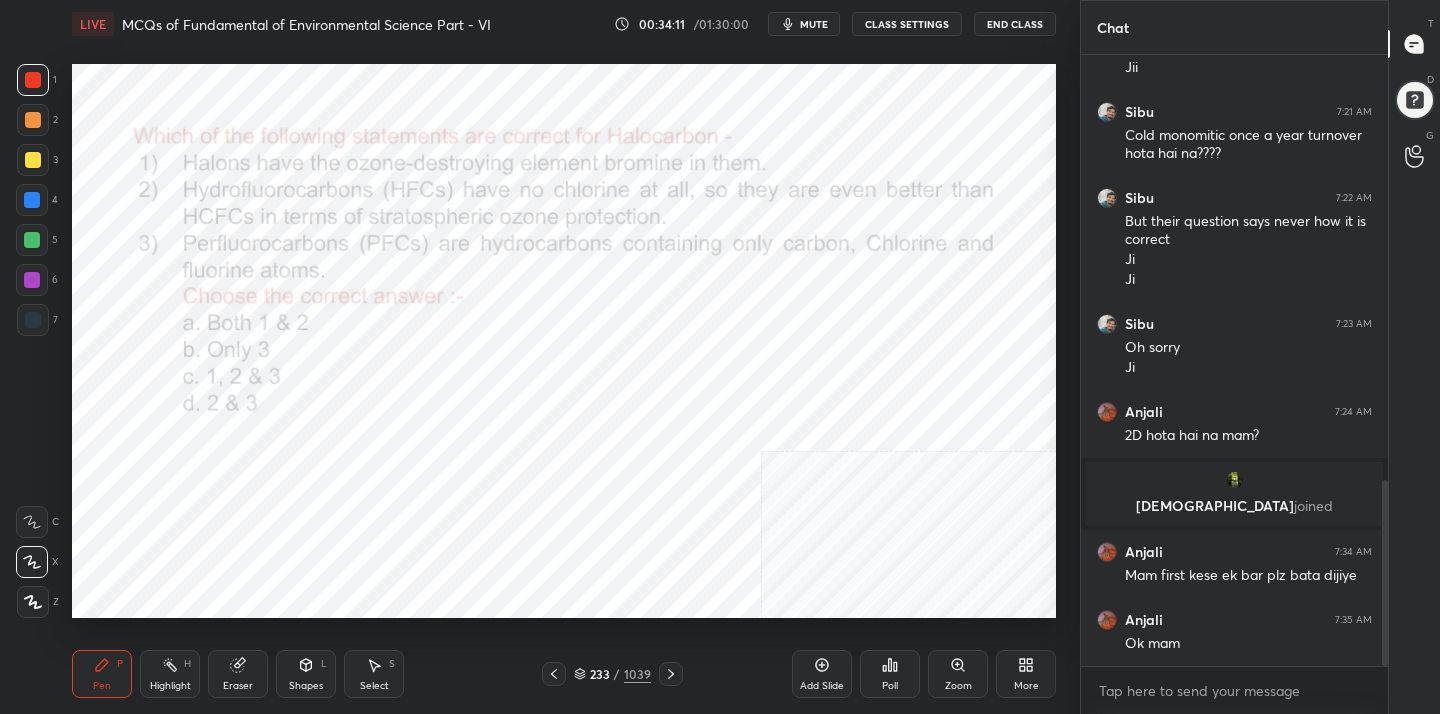 click on "mute" at bounding box center [814, 24] 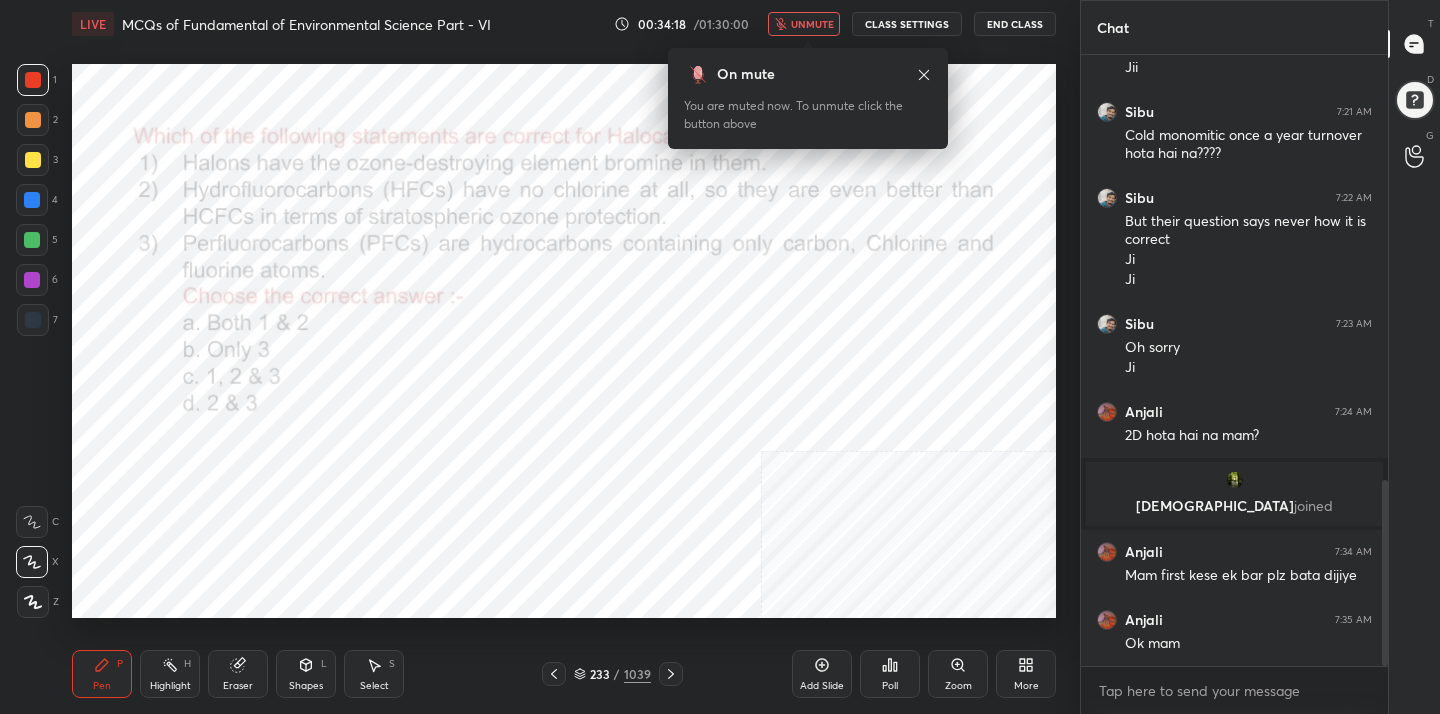click 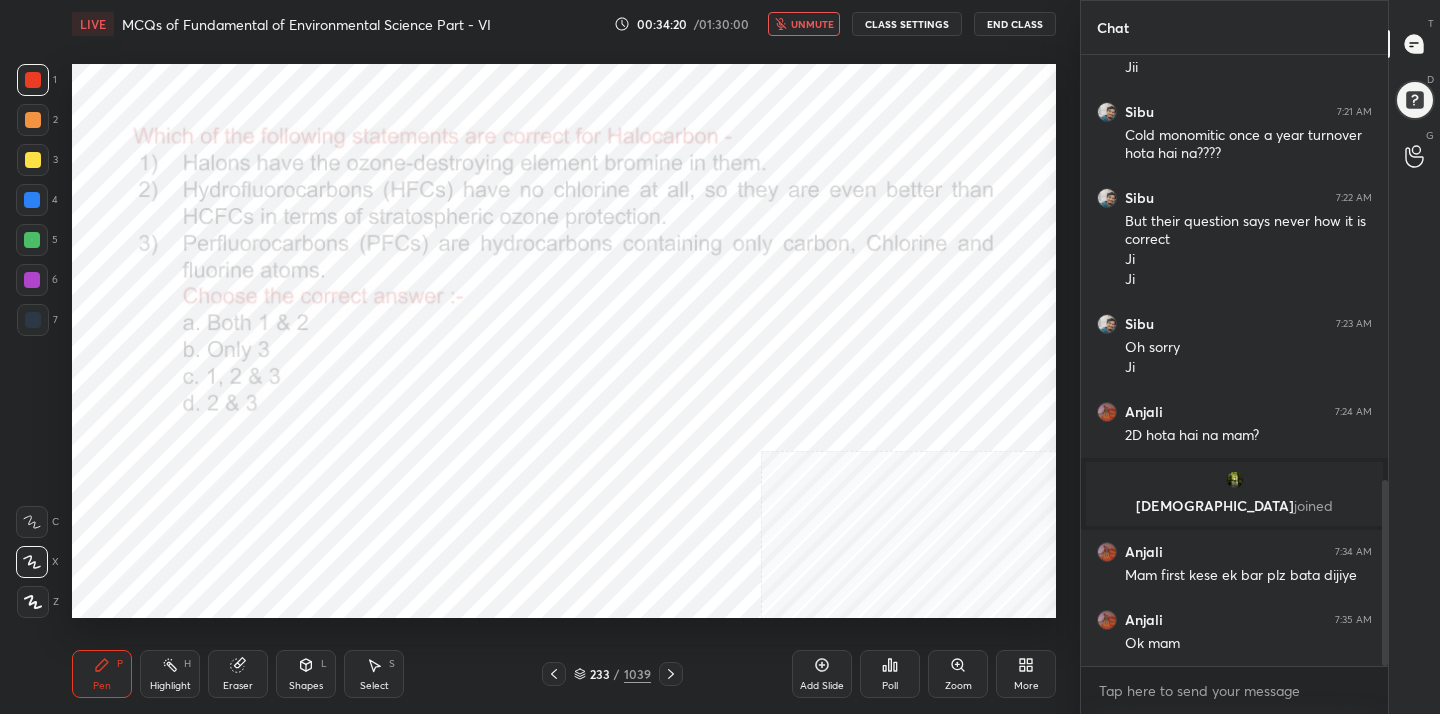 click 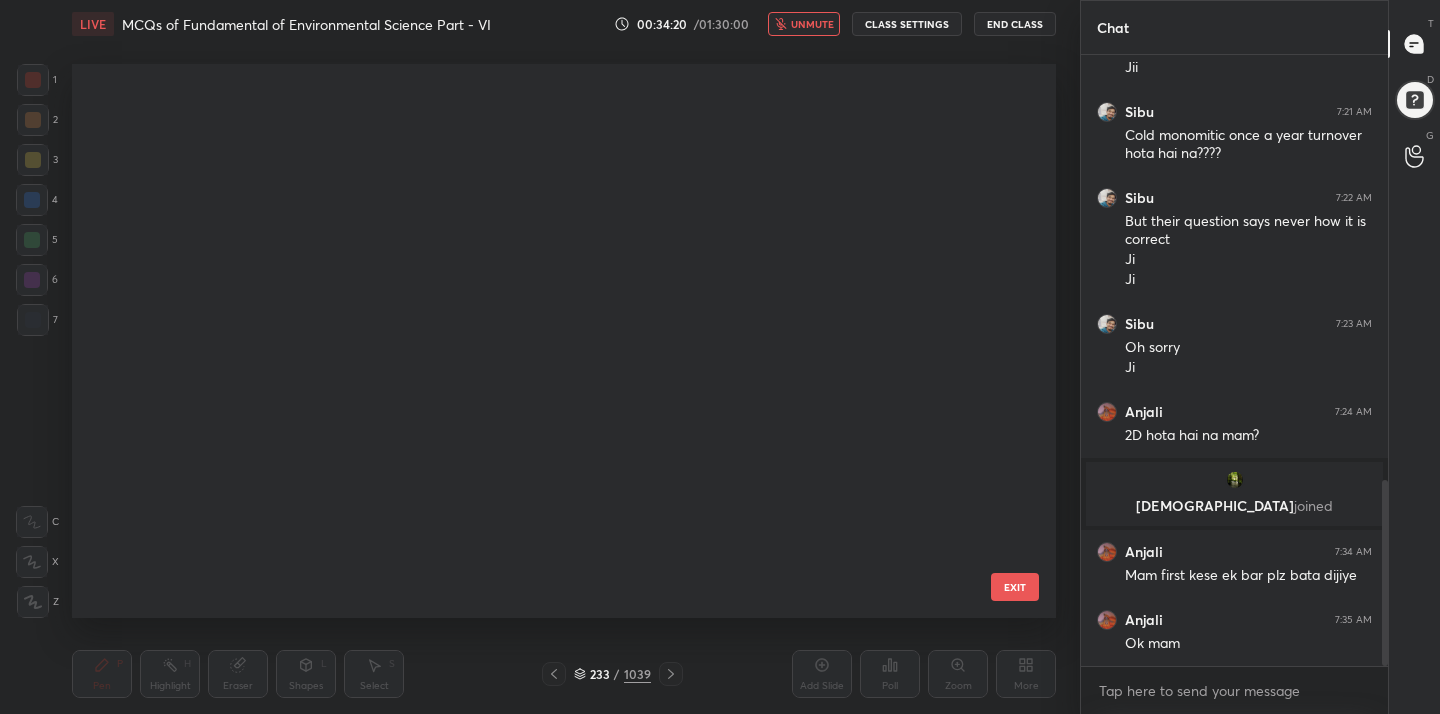 scroll, scrollTop: 12667, scrollLeft: 0, axis: vertical 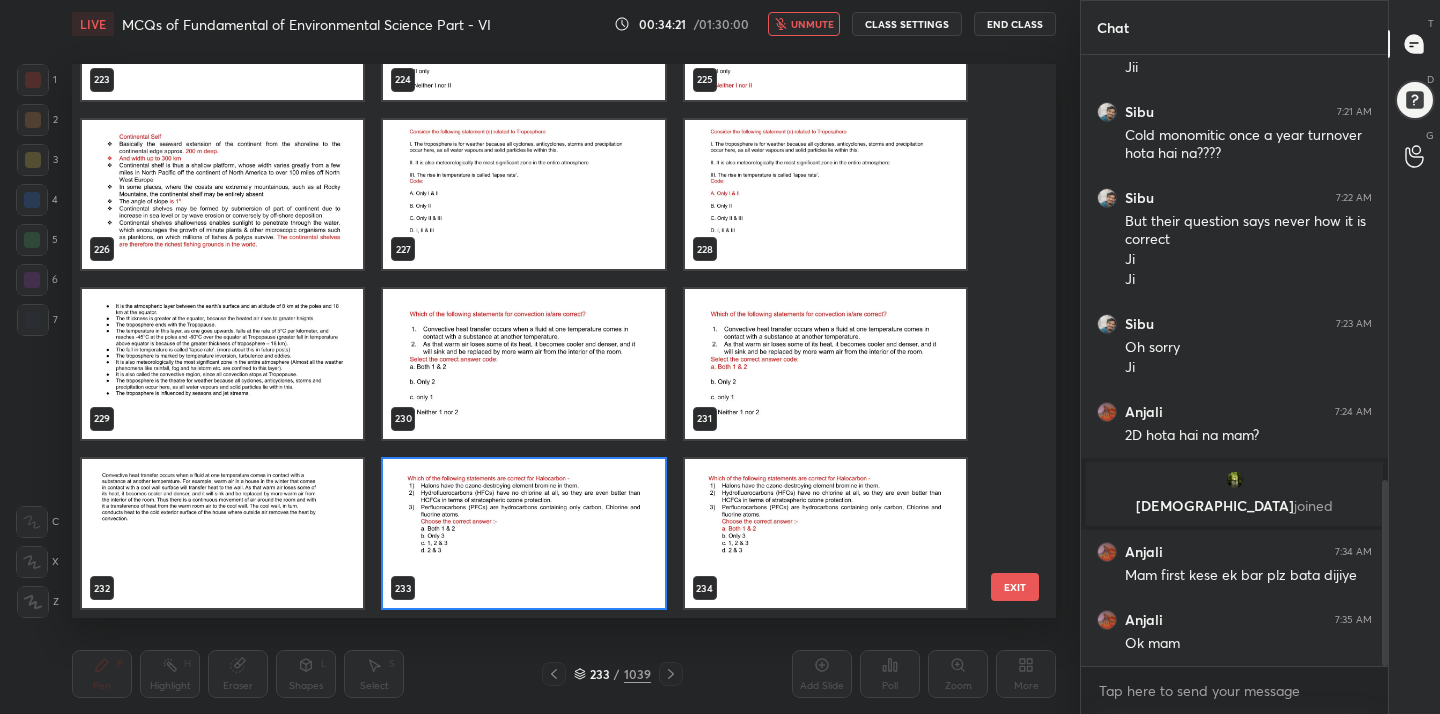 click at bounding box center [523, 534] 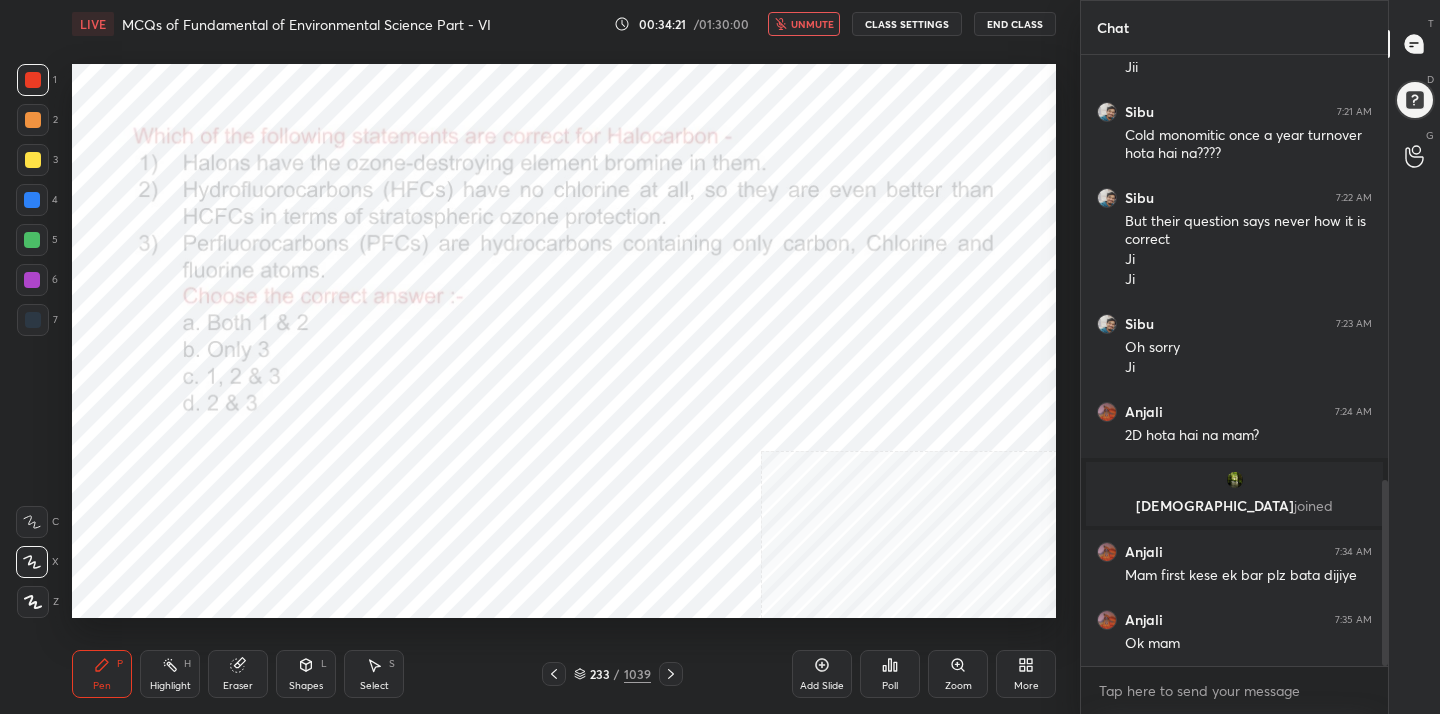 click at bounding box center (523, 534) 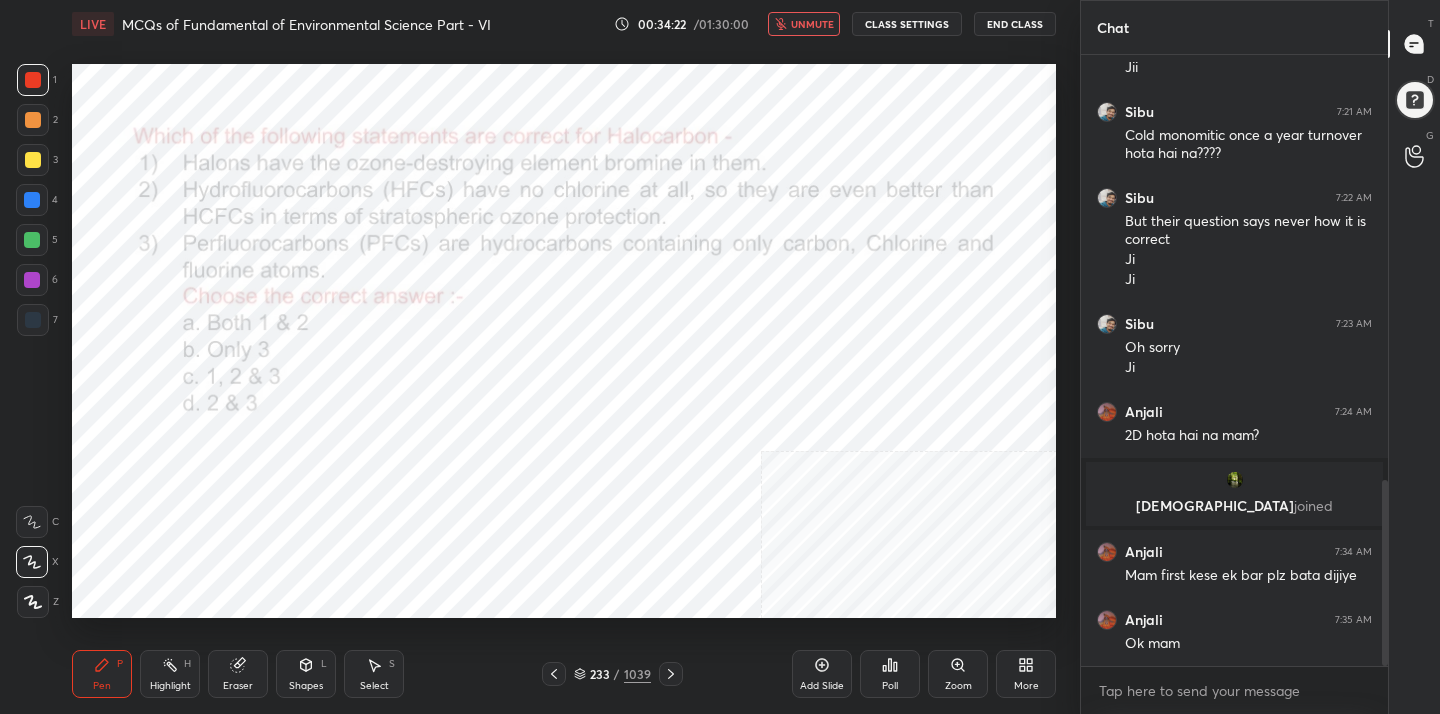 click 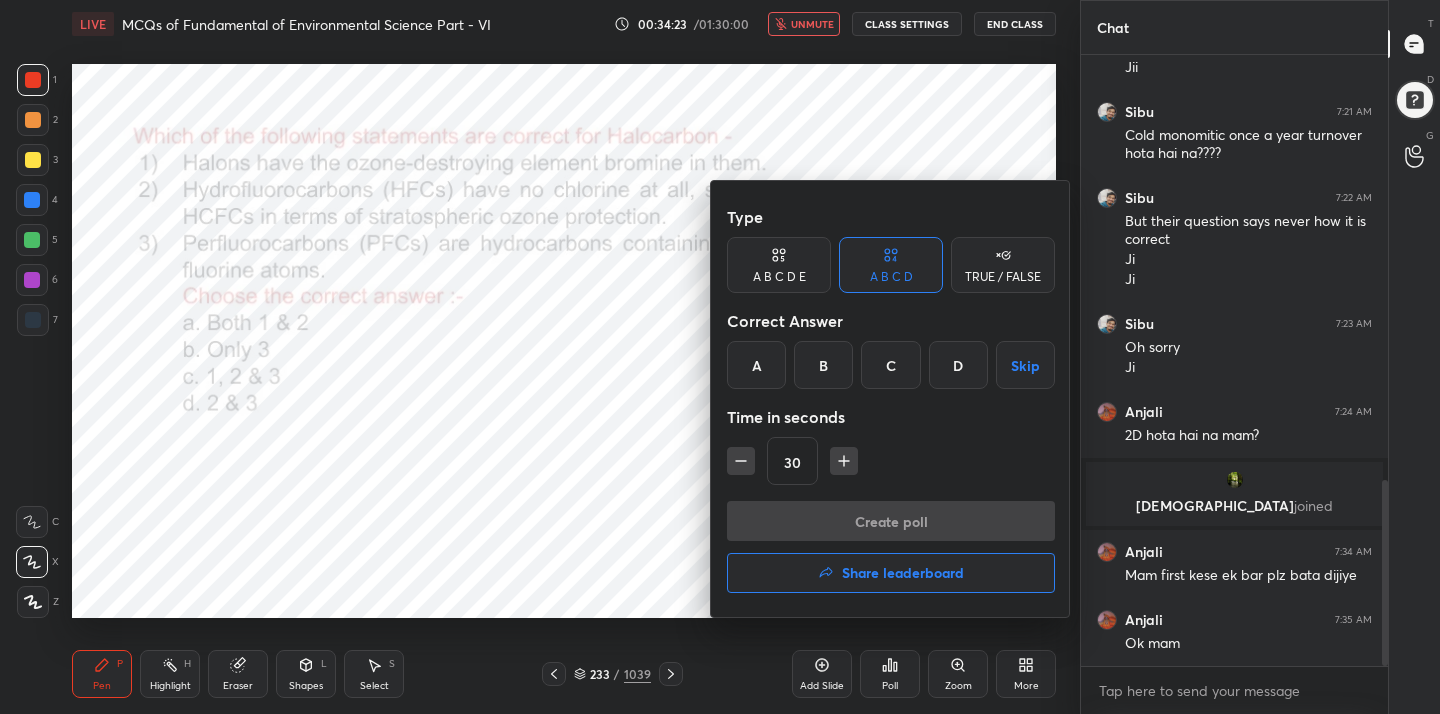 click on "A" at bounding box center [756, 365] 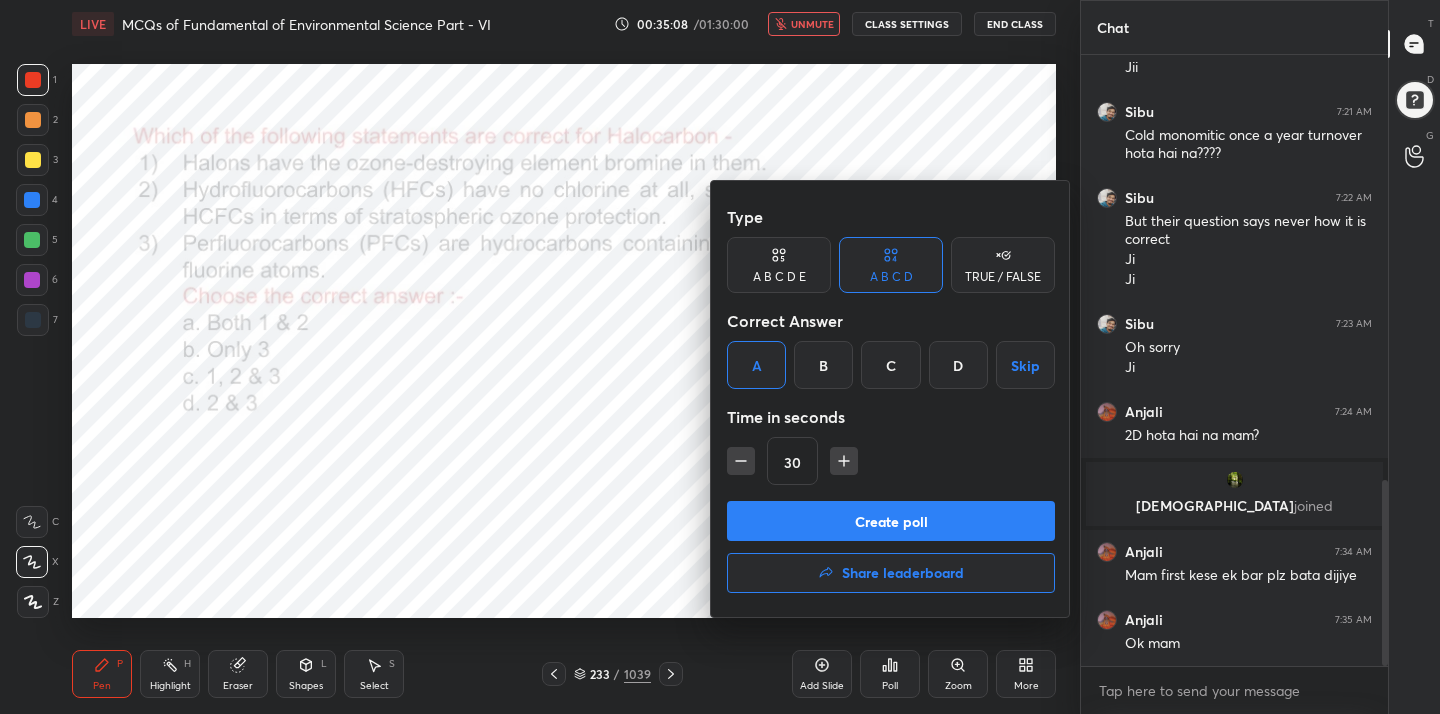 click on "Create poll" at bounding box center (891, 521) 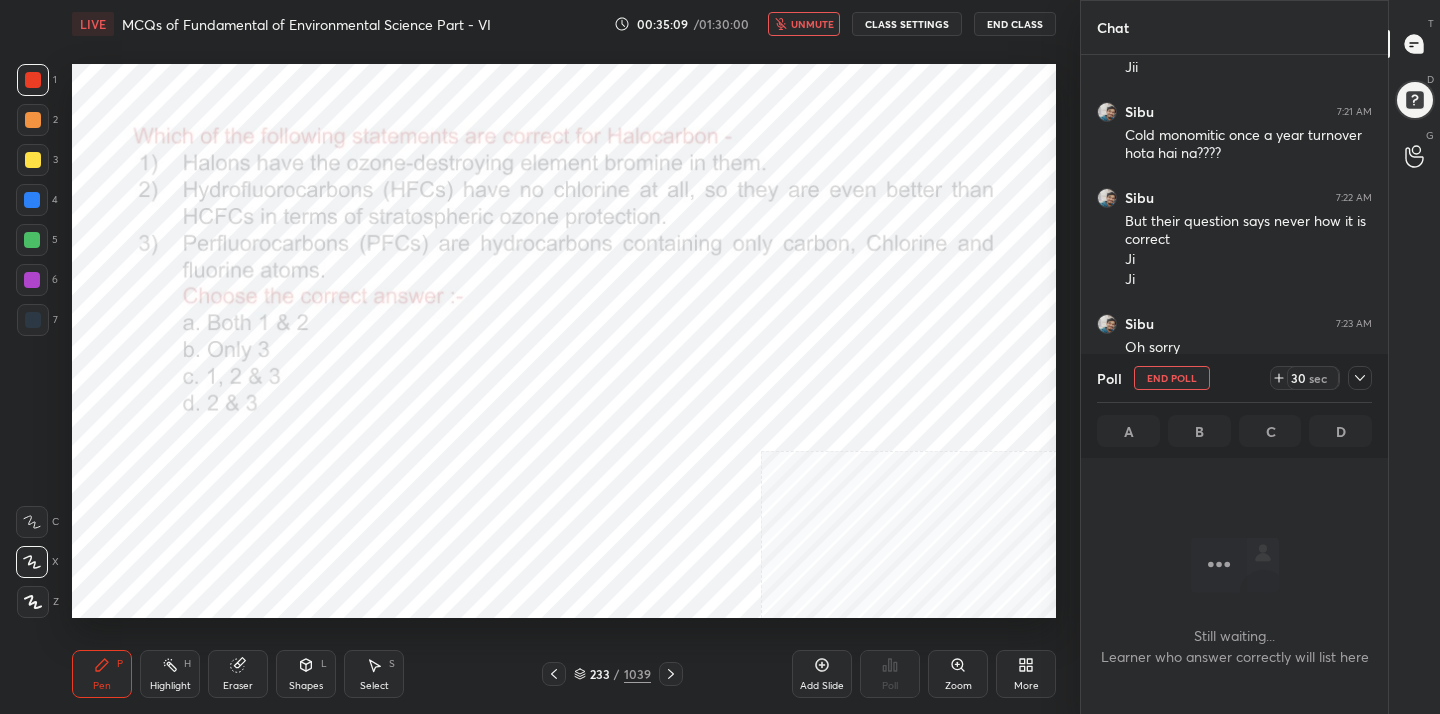 scroll, scrollTop: 335, scrollLeft: 301, axis: both 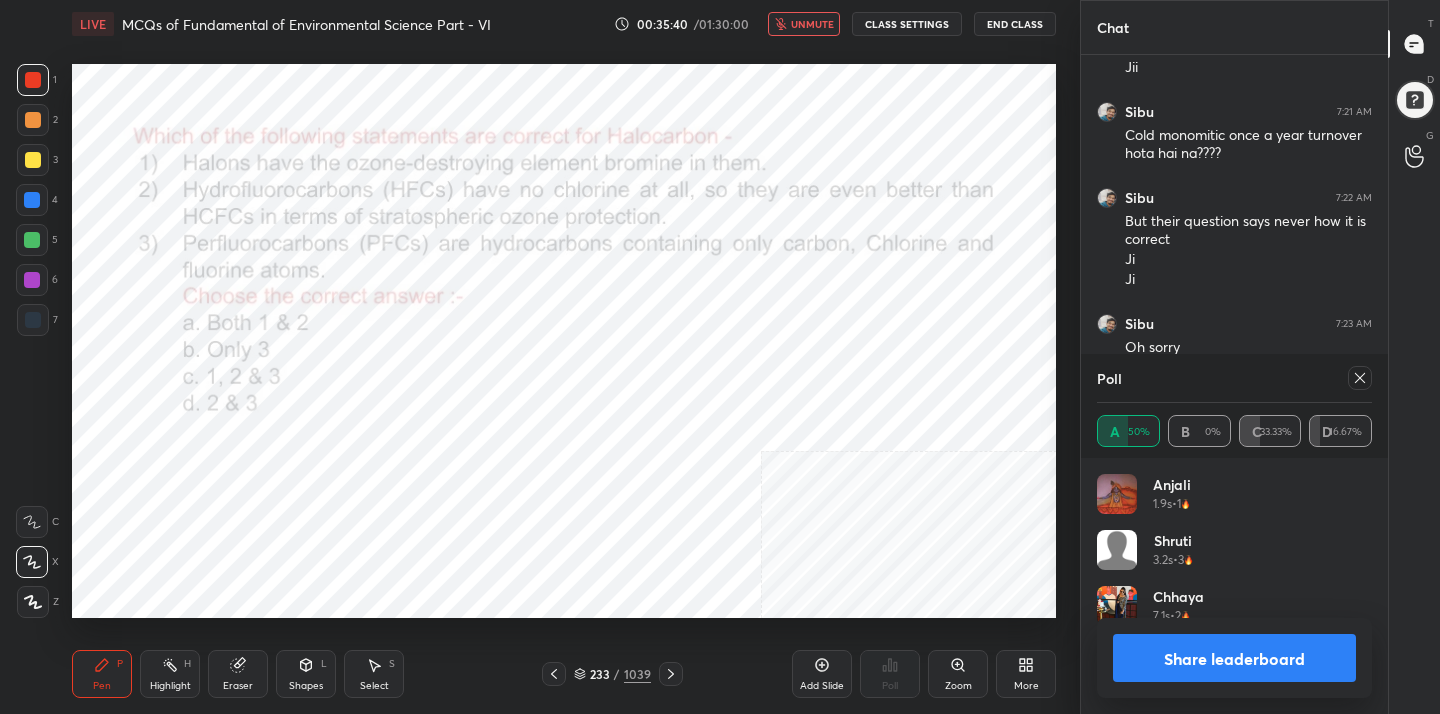 click 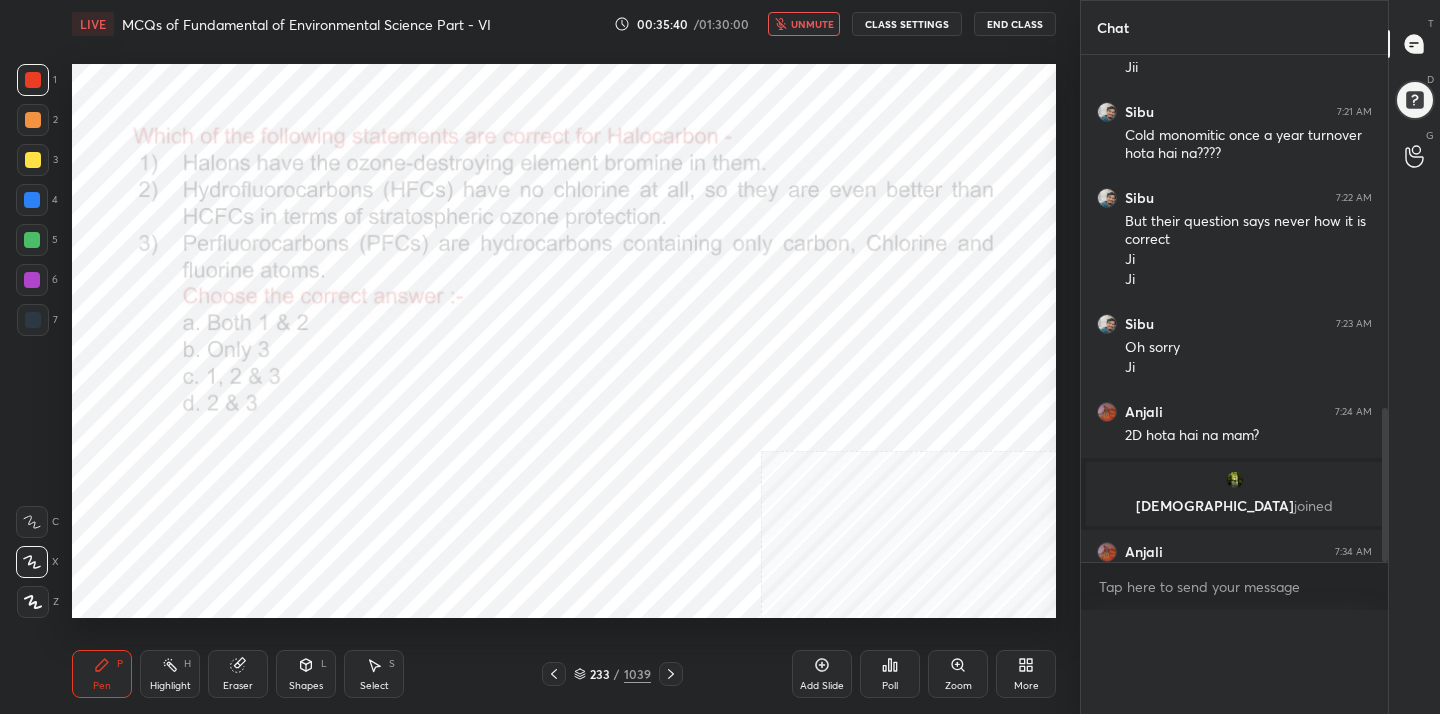 scroll, scrollTop: 0, scrollLeft: 0, axis: both 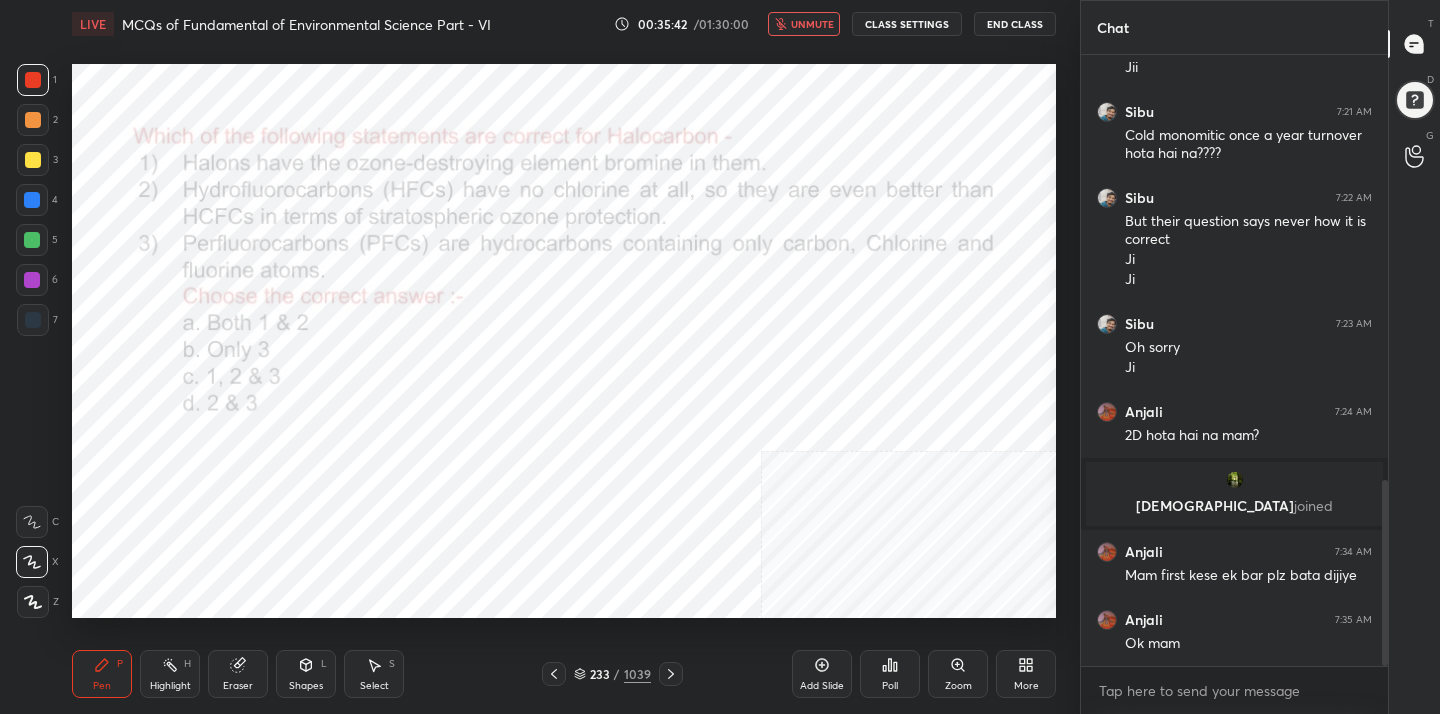 click on "unmute" at bounding box center [804, 24] 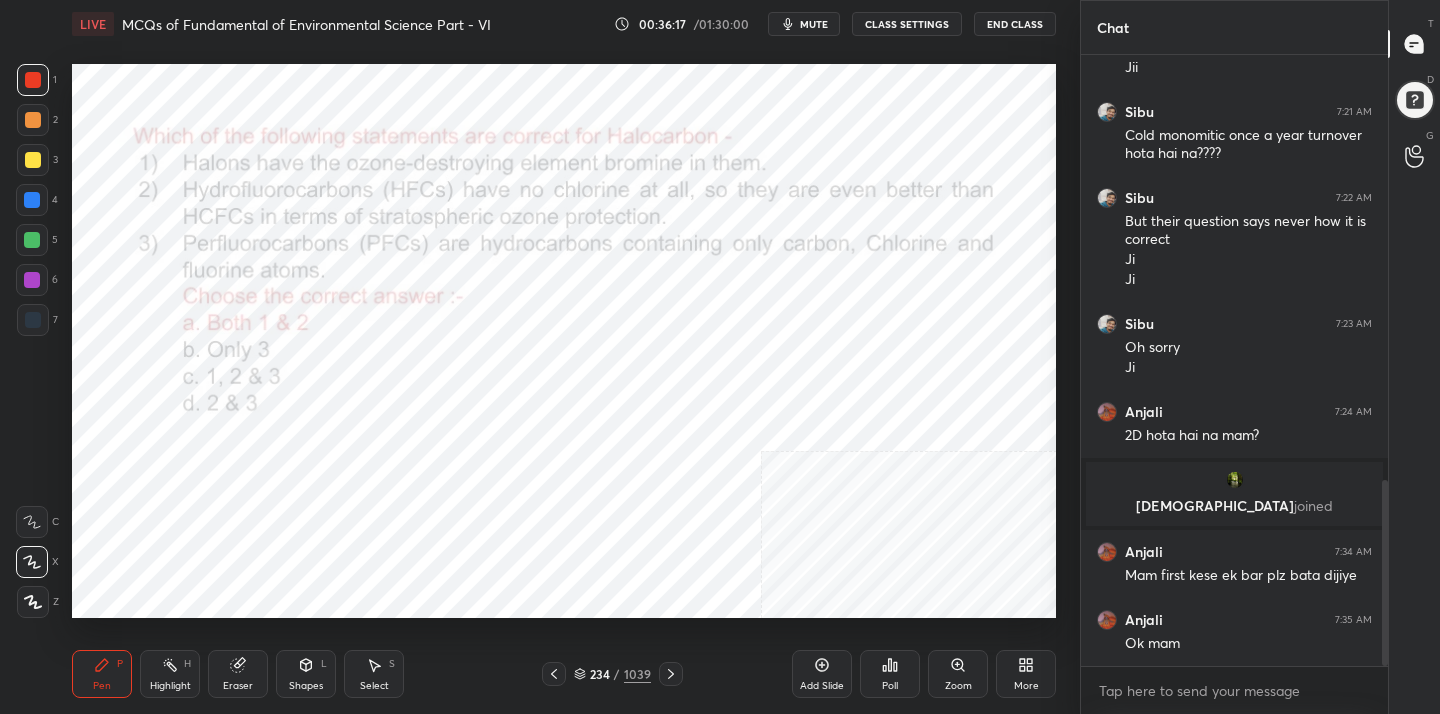 click on "mute" at bounding box center (814, 24) 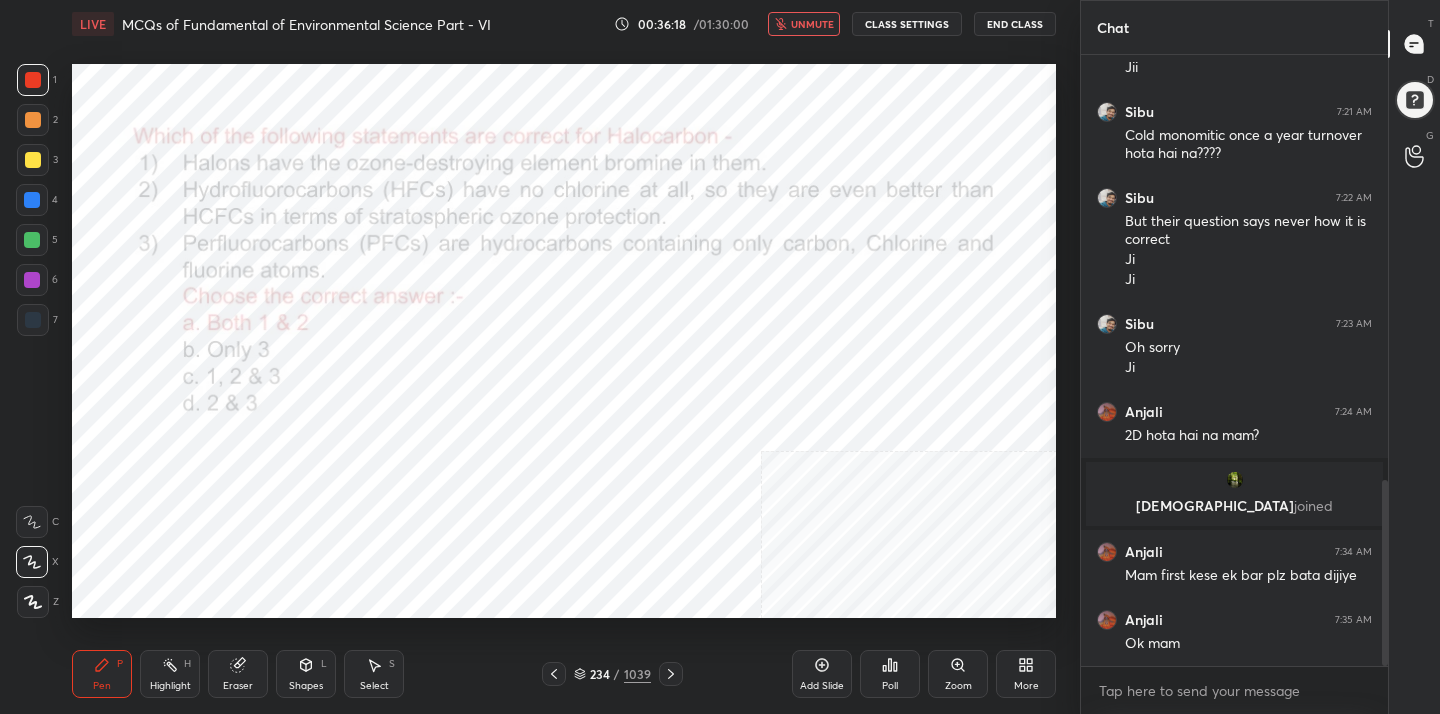 click on "234 / 1039" at bounding box center [612, 674] 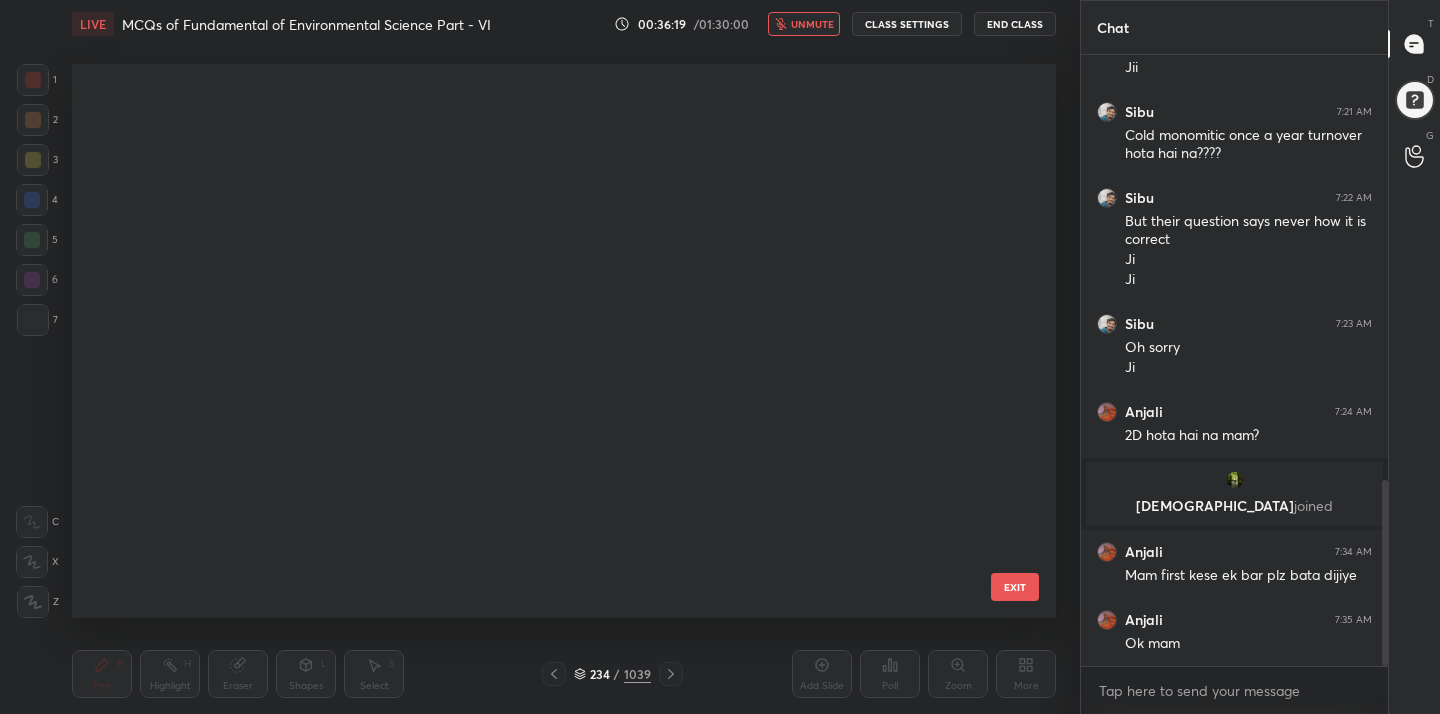 scroll, scrollTop: 12667, scrollLeft: 0, axis: vertical 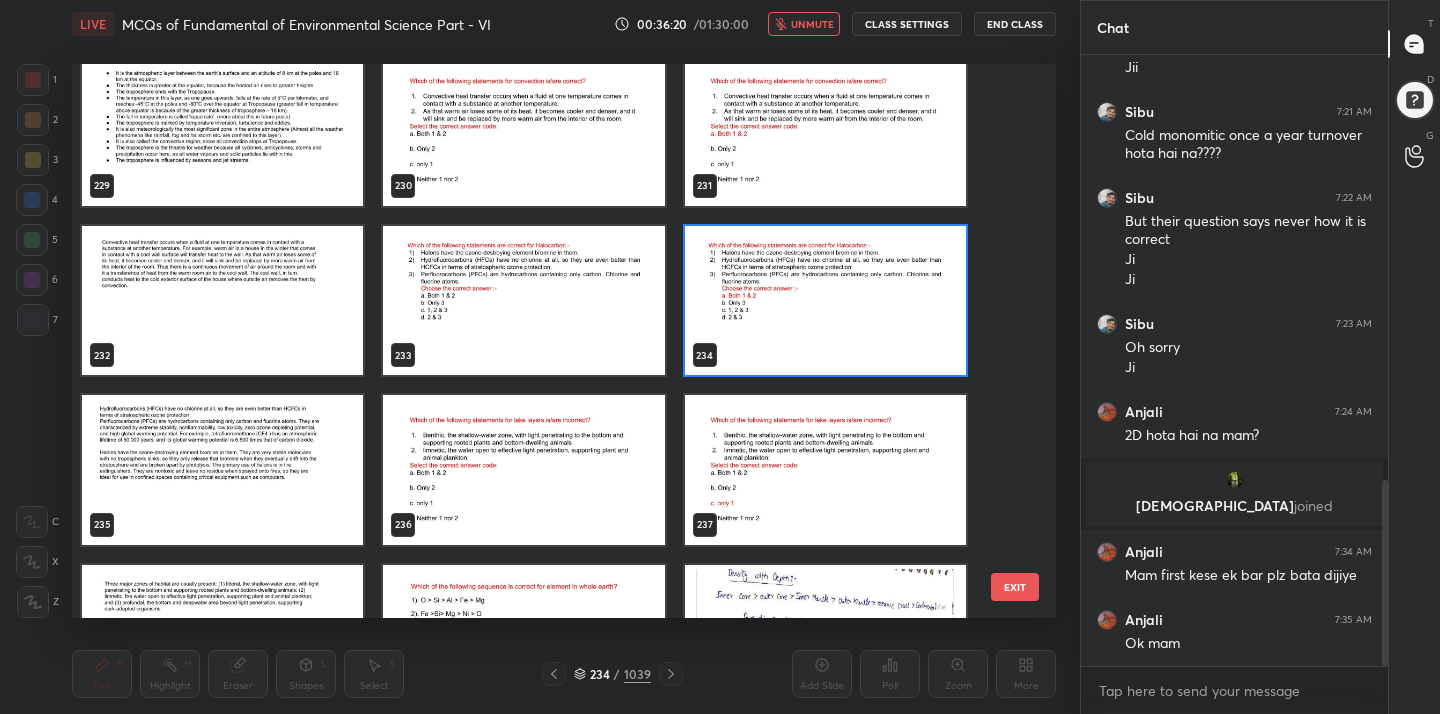 click at bounding box center (523, 470) 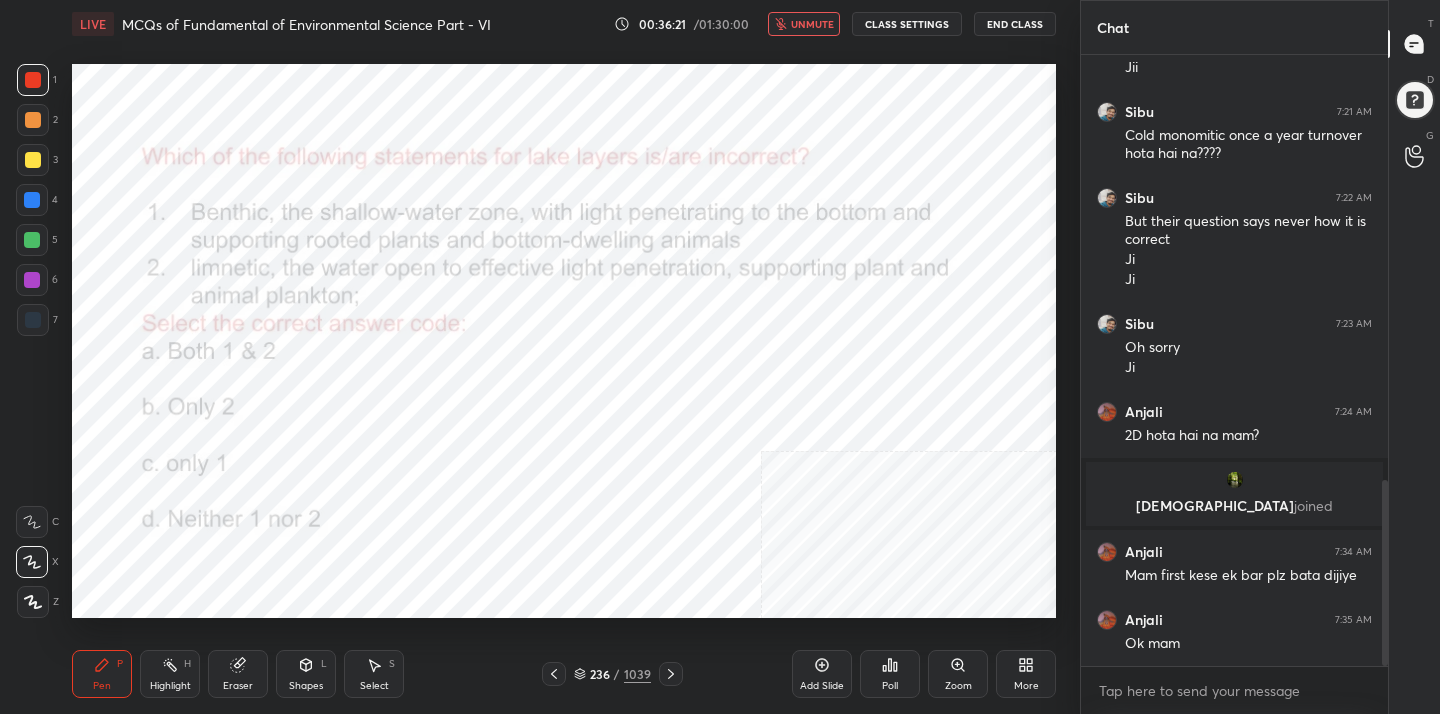 click at bounding box center (523, 470) 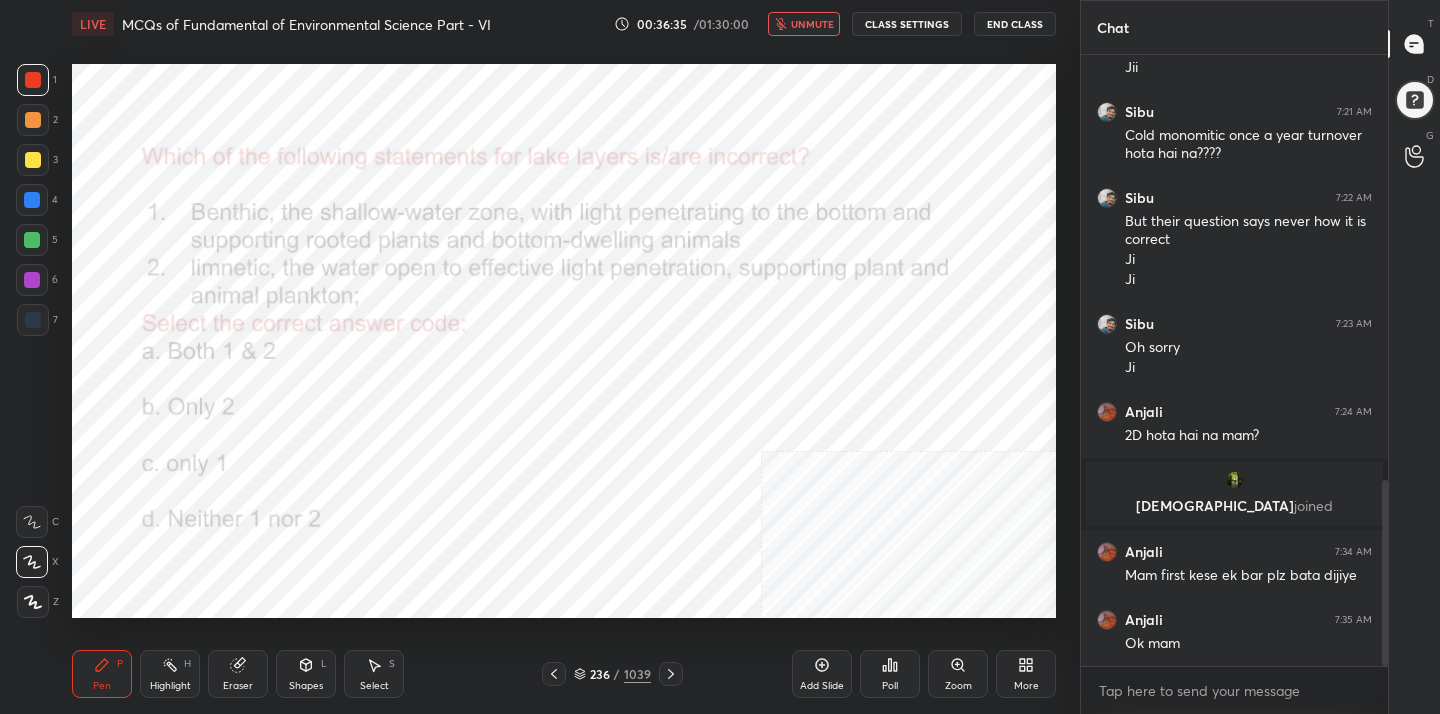 click 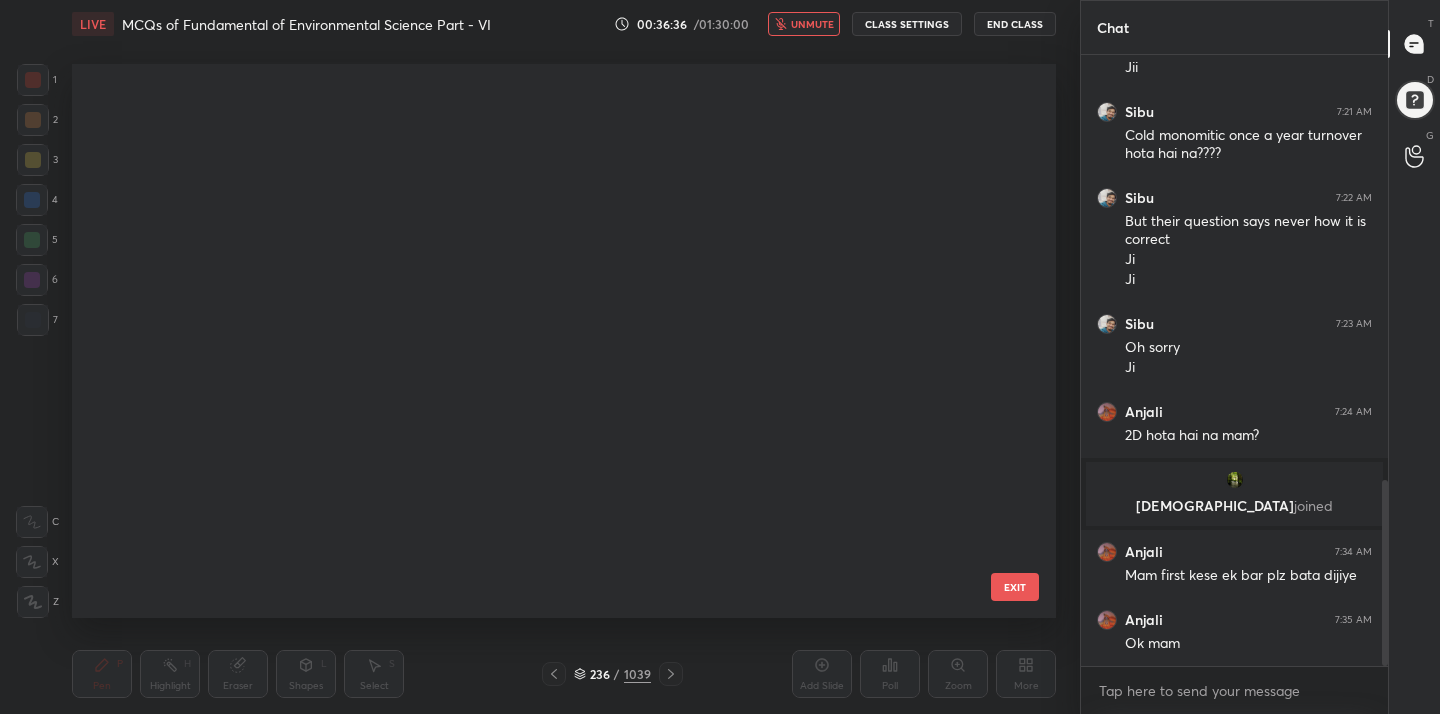 scroll, scrollTop: 12837, scrollLeft: 0, axis: vertical 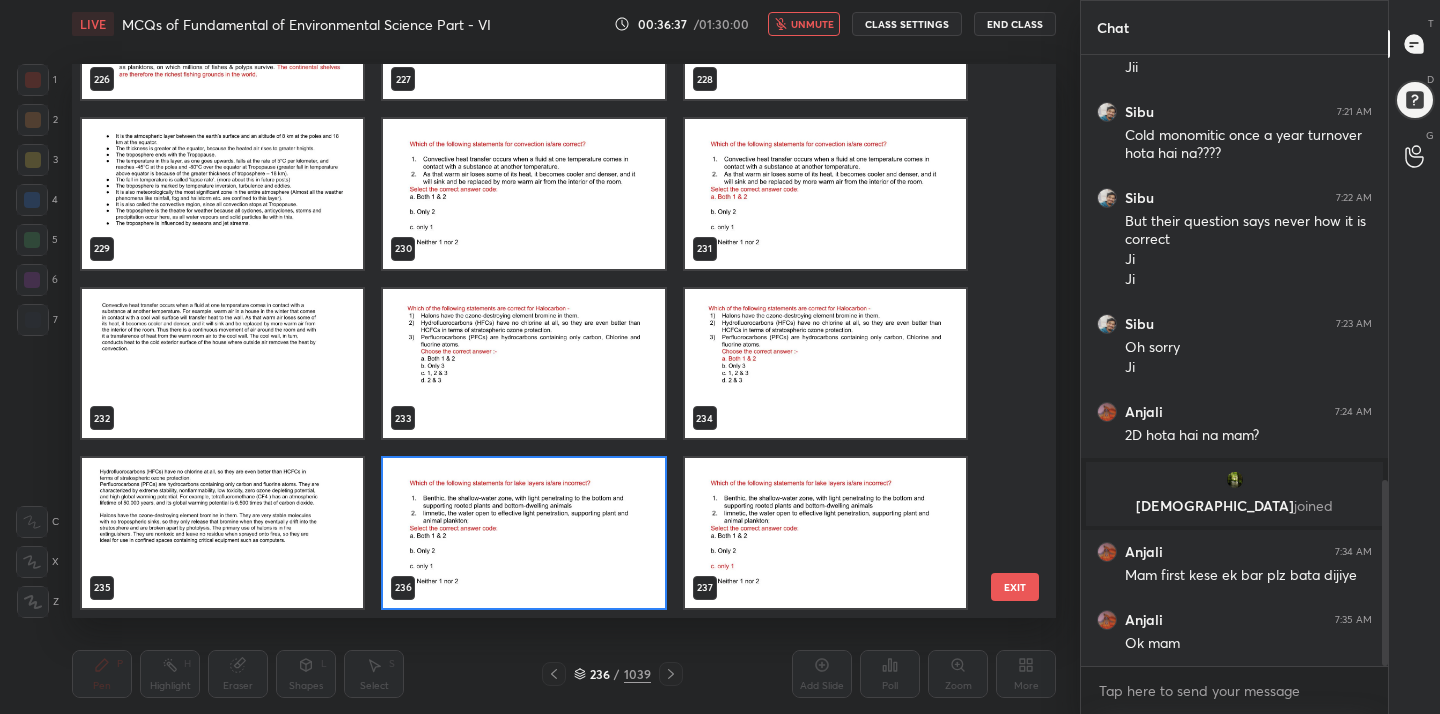 click at bounding box center (523, 533) 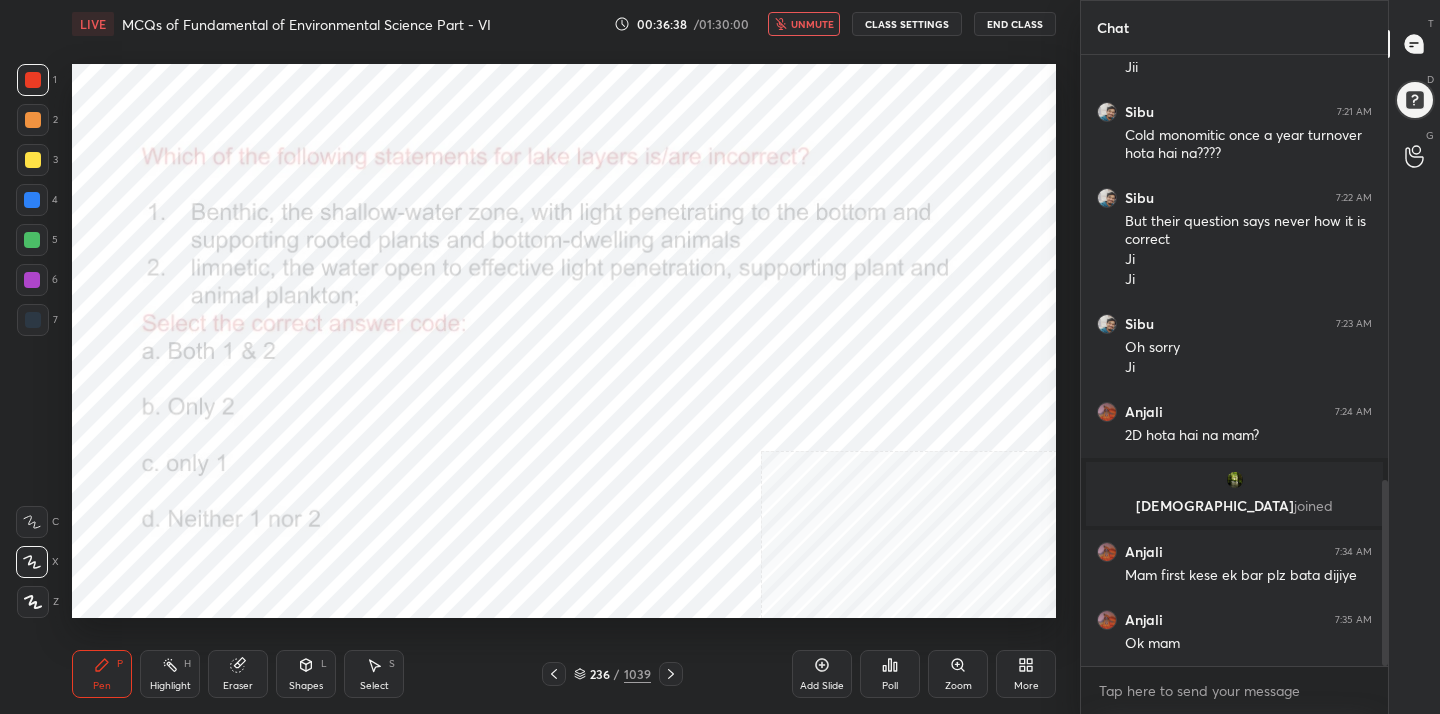 click on "Poll" at bounding box center [890, 686] 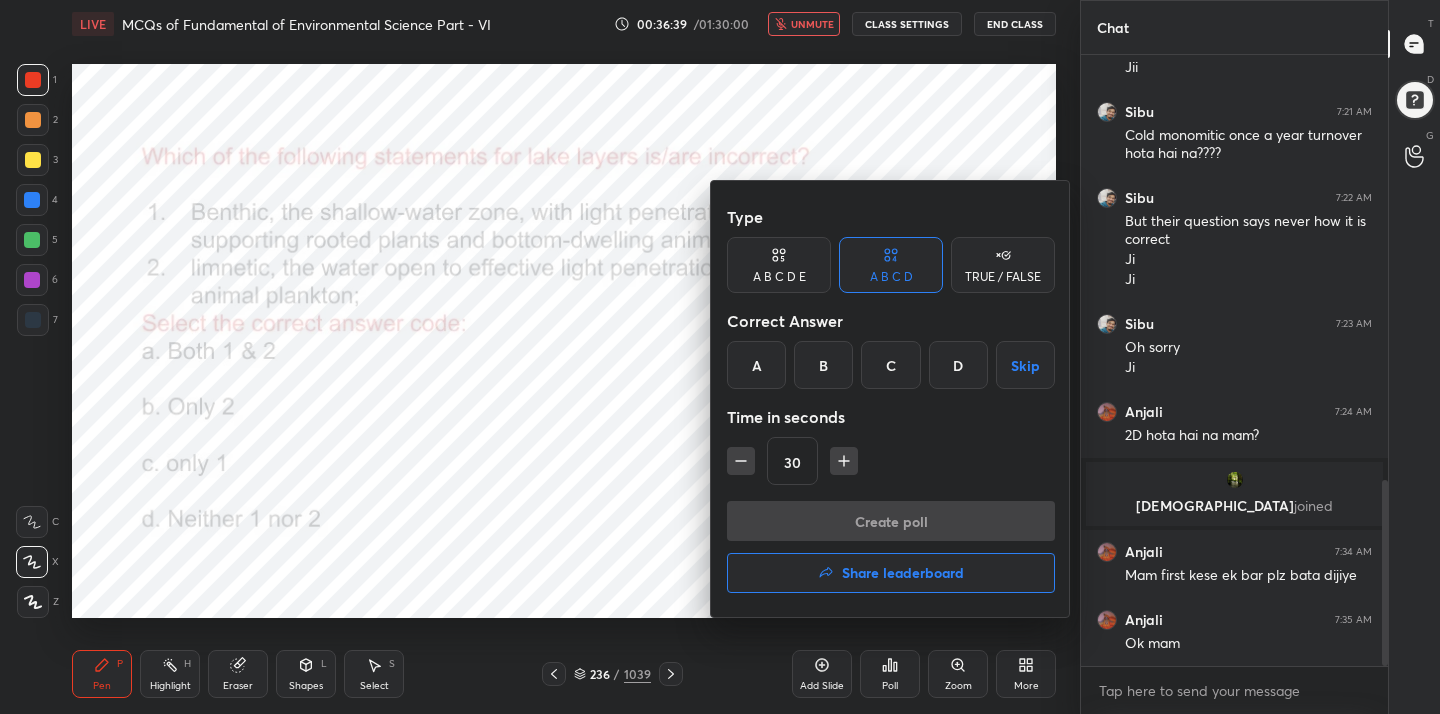 click on "C" at bounding box center [890, 365] 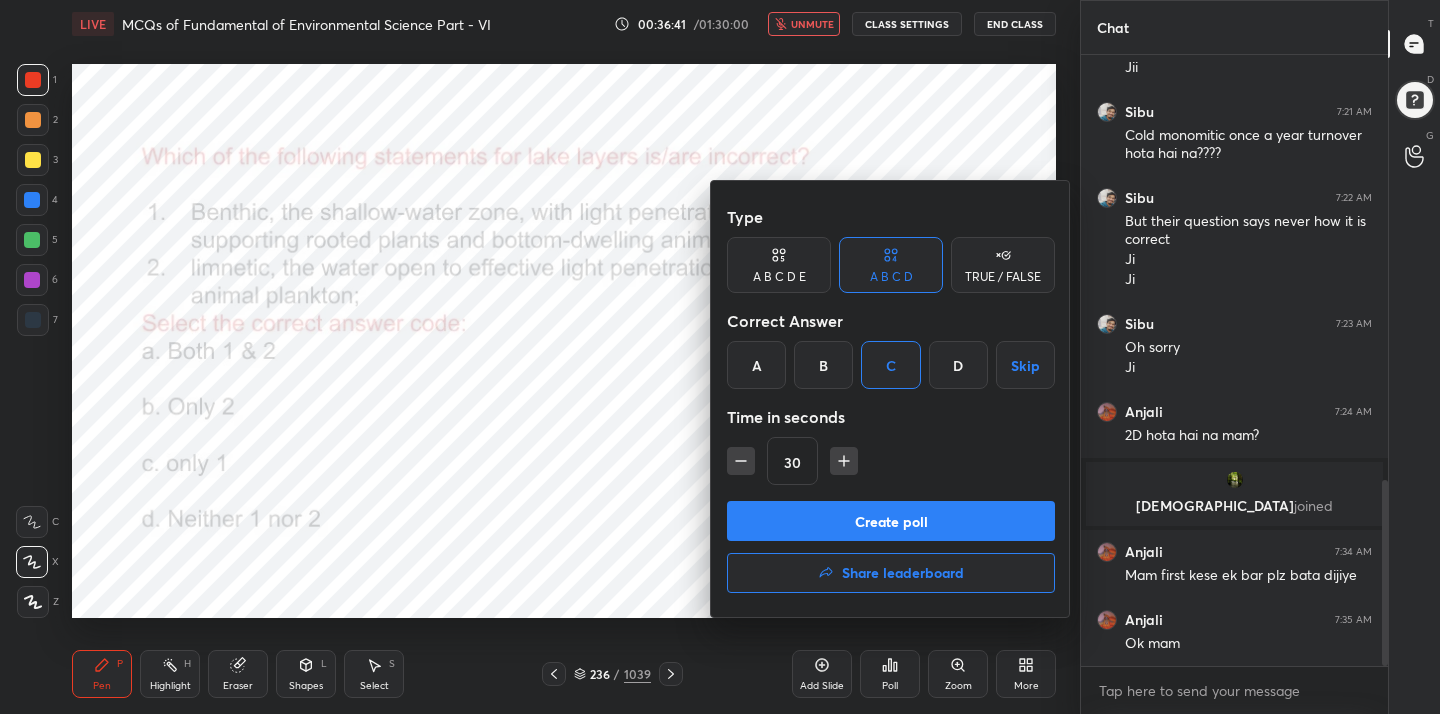click on "Create poll" at bounding box center (891, 521) 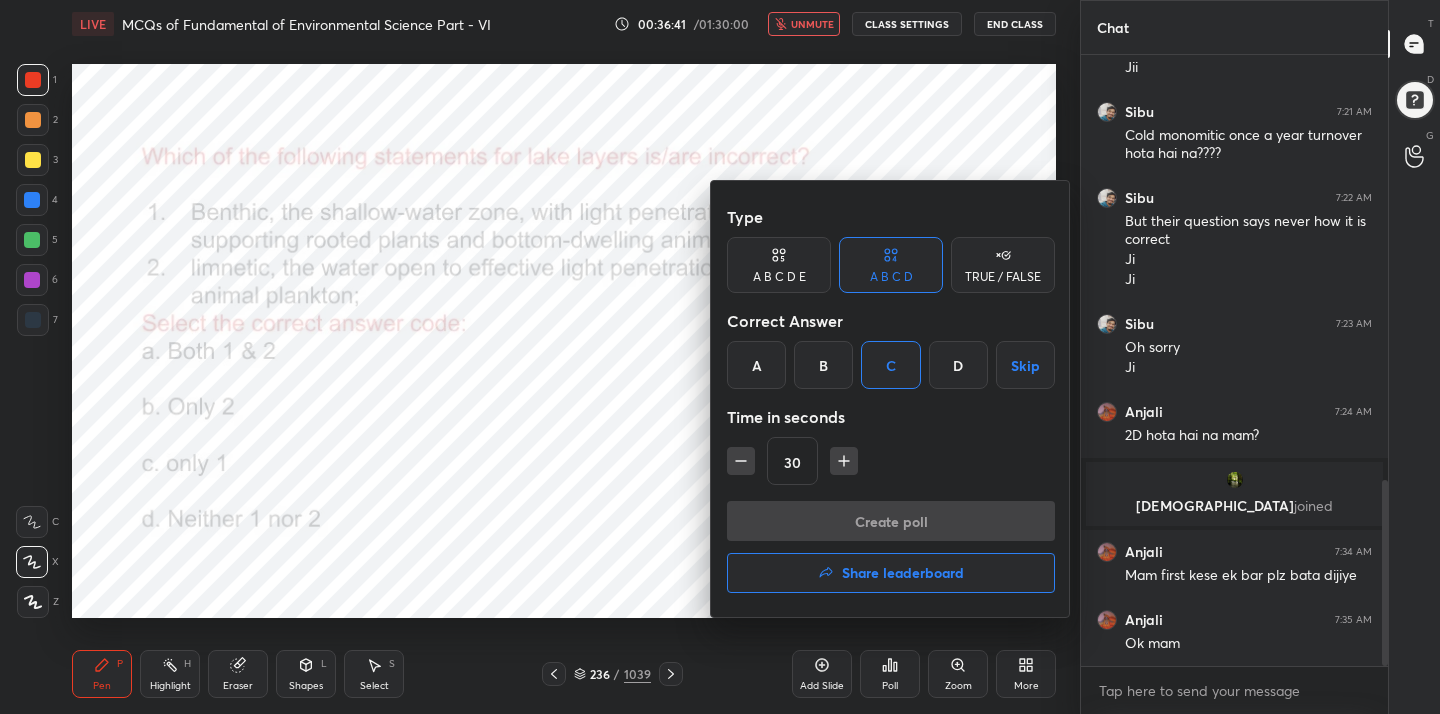 scroll, scrollTop: 387, scrollLeft: 301, axis: both 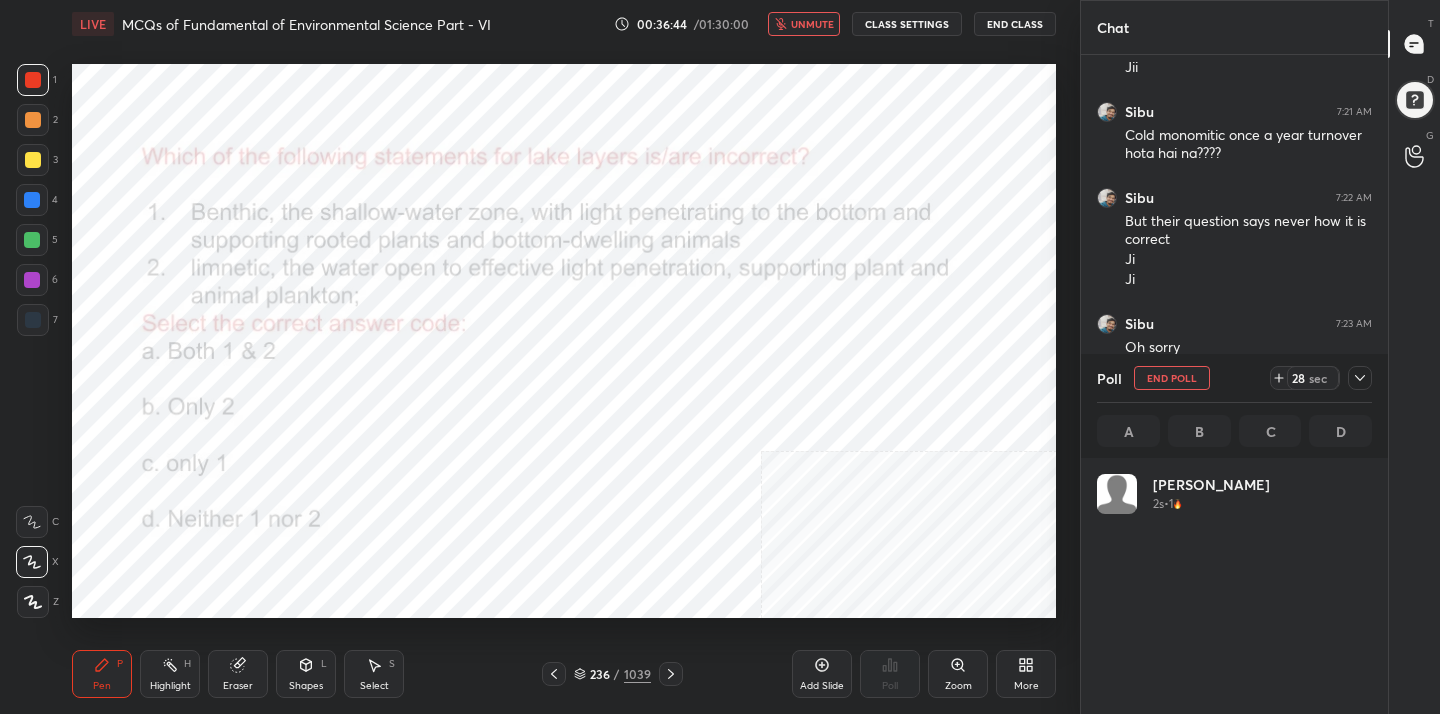 click 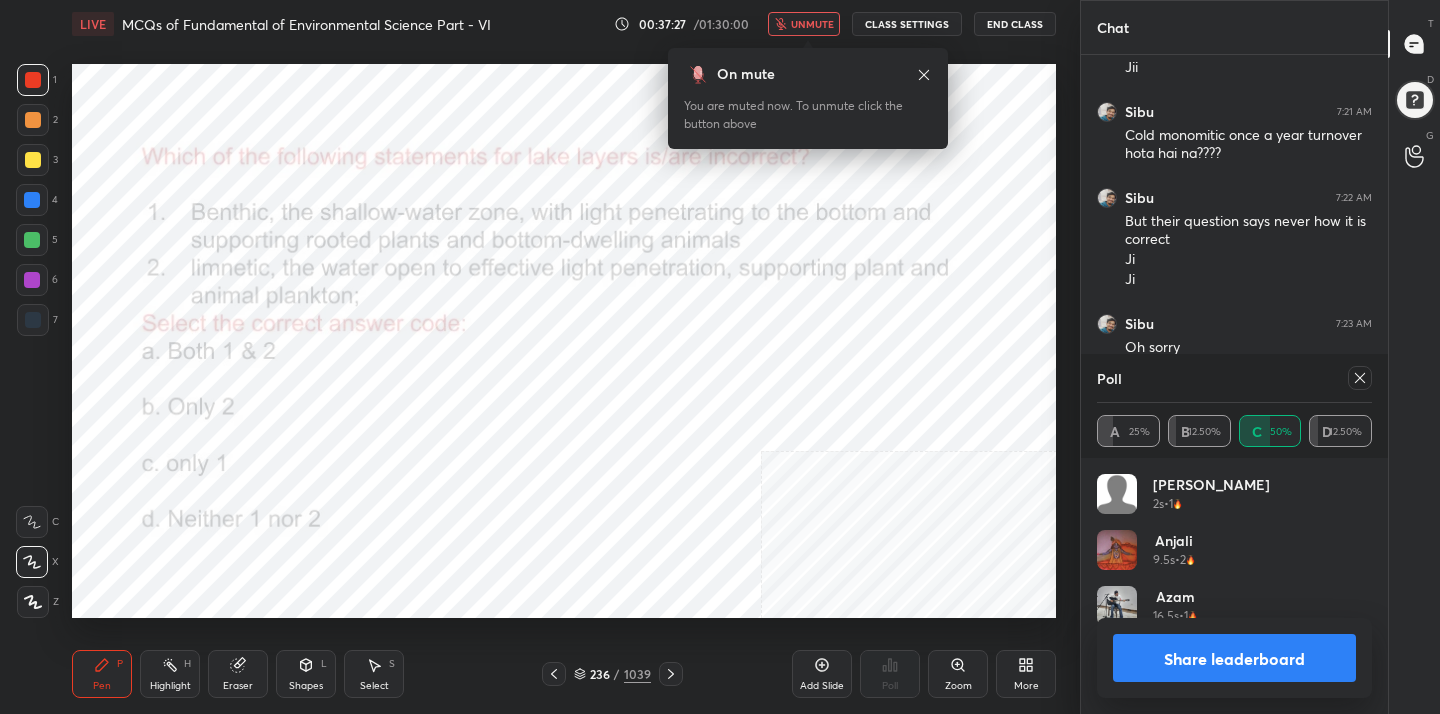 click 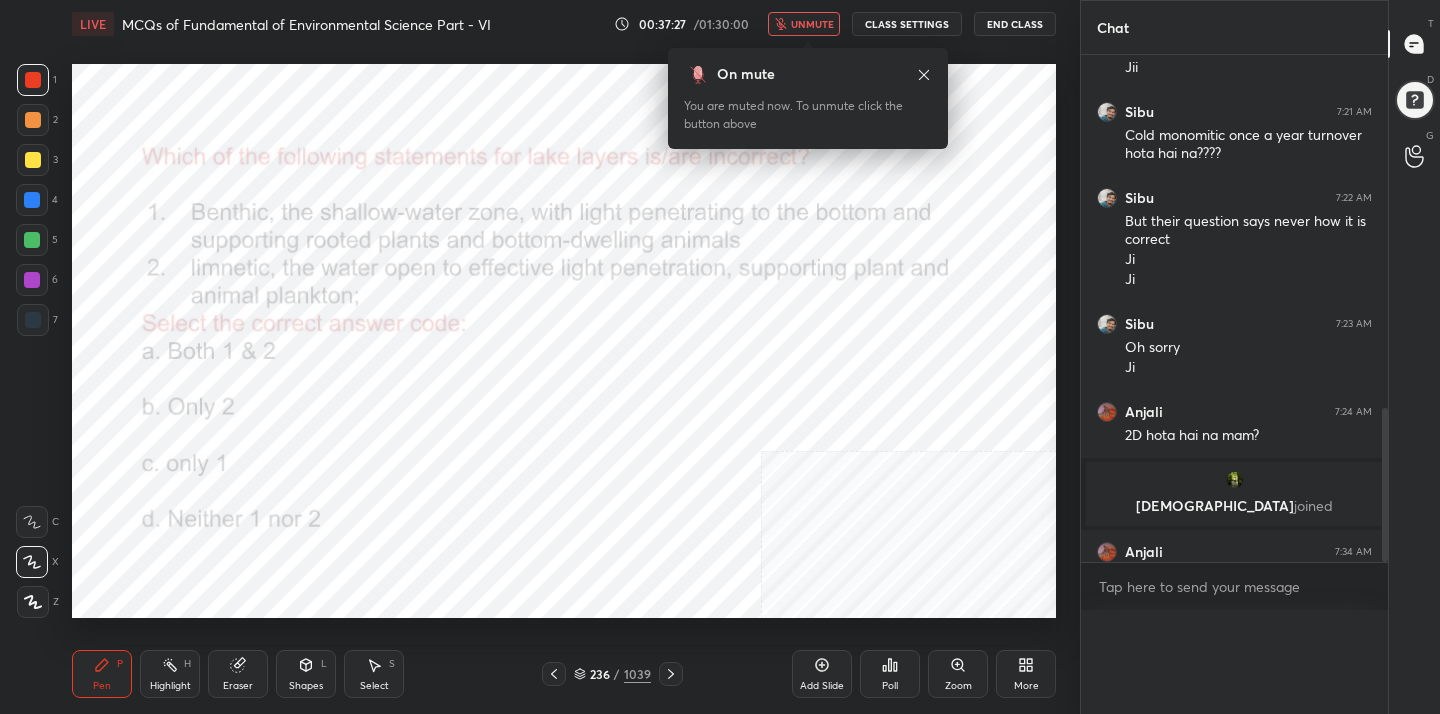 scroll, scrollTop: 0, scrollLeft: 0, axis: both 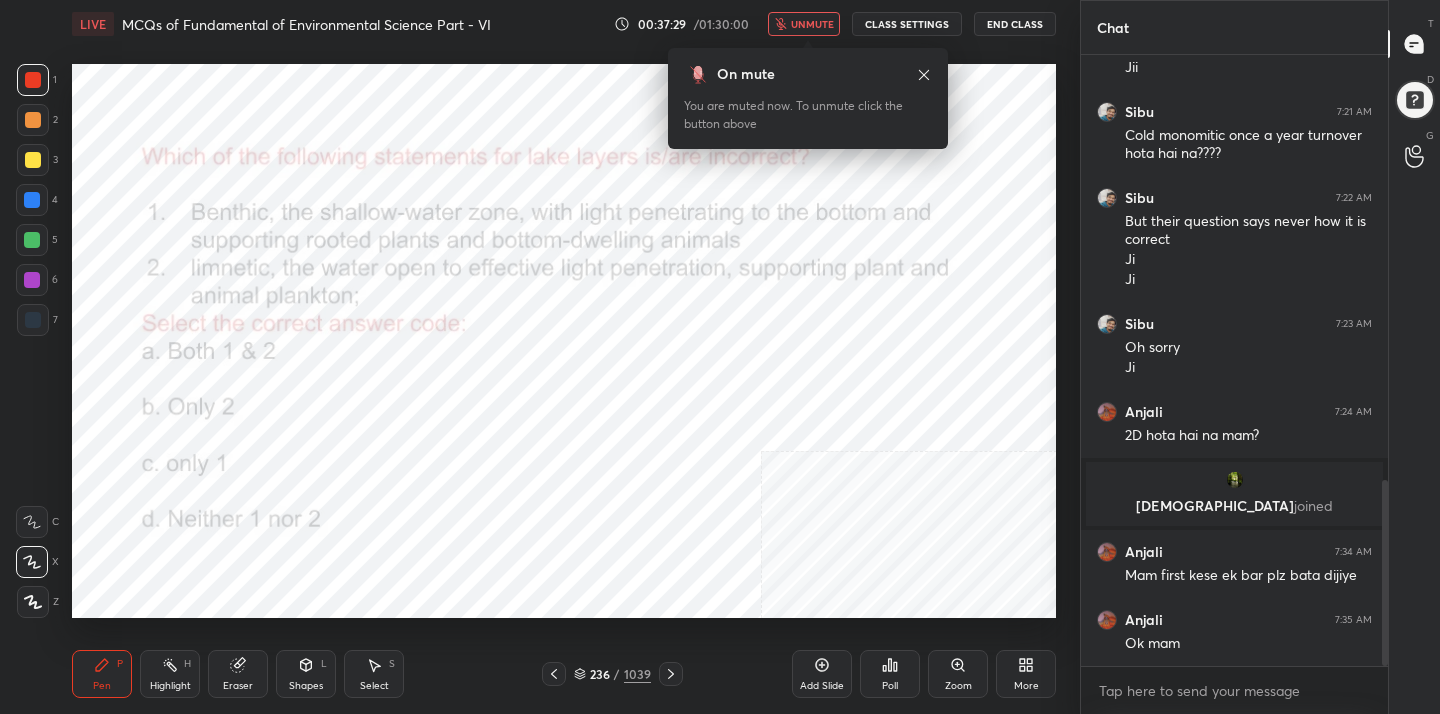 click on "unmute" at bounding box center [812, 24] 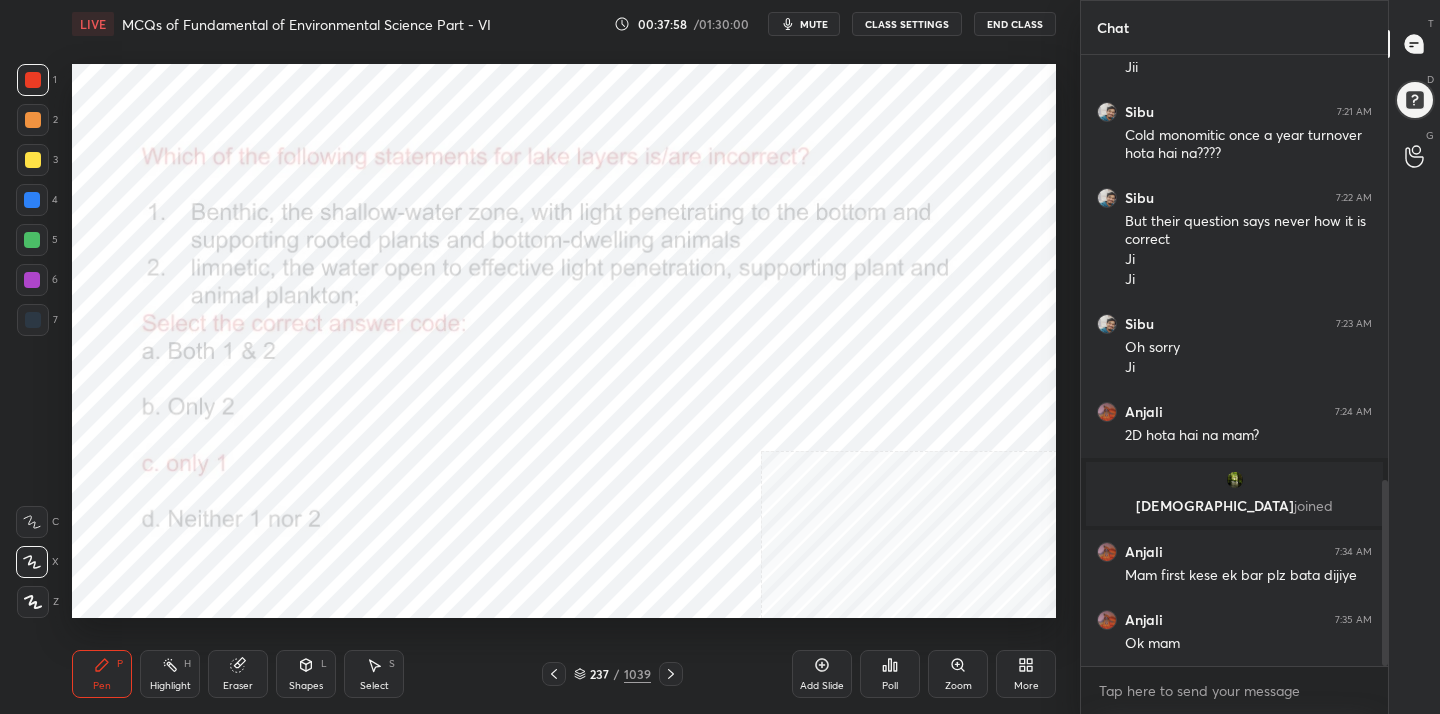 click on "237 / 1039" at bounding box center (612, 674) 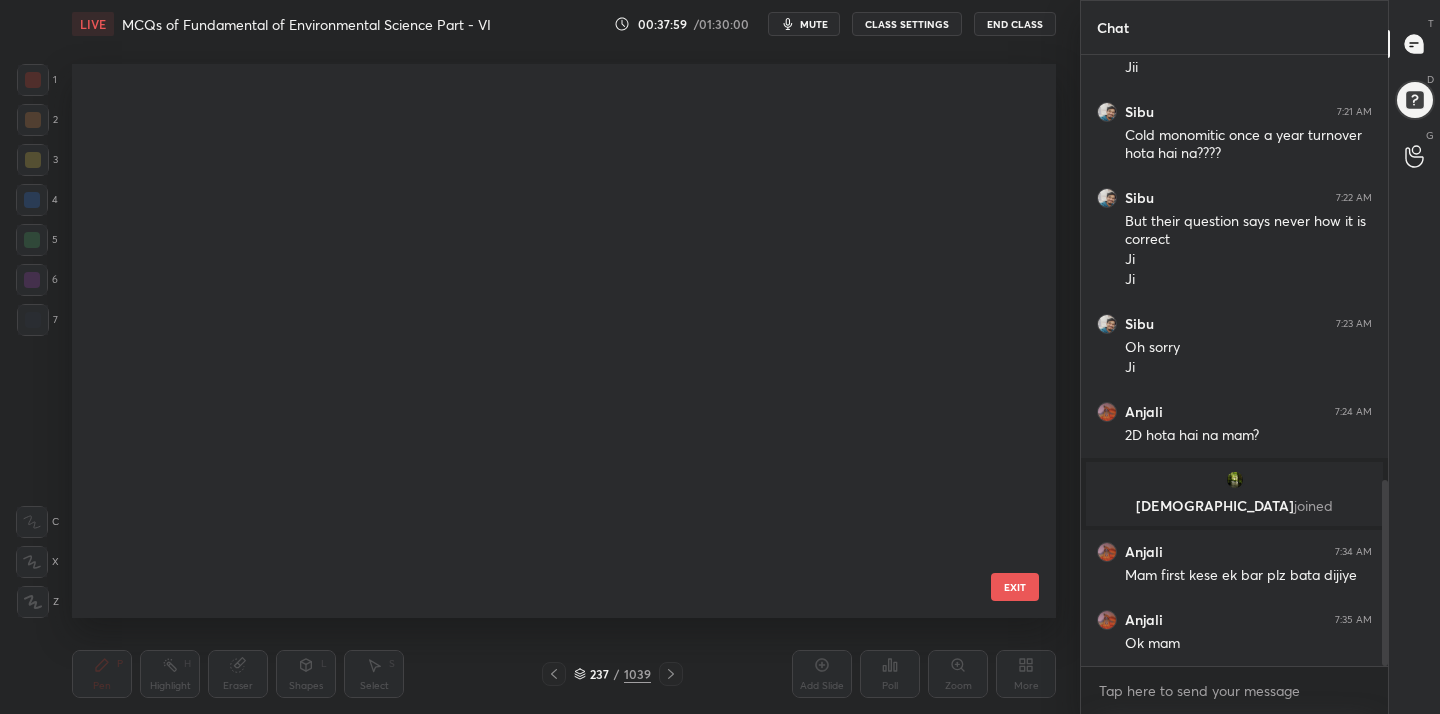 scroll, scrollTop: 12837, scrollLeft: 0, axis: vertical 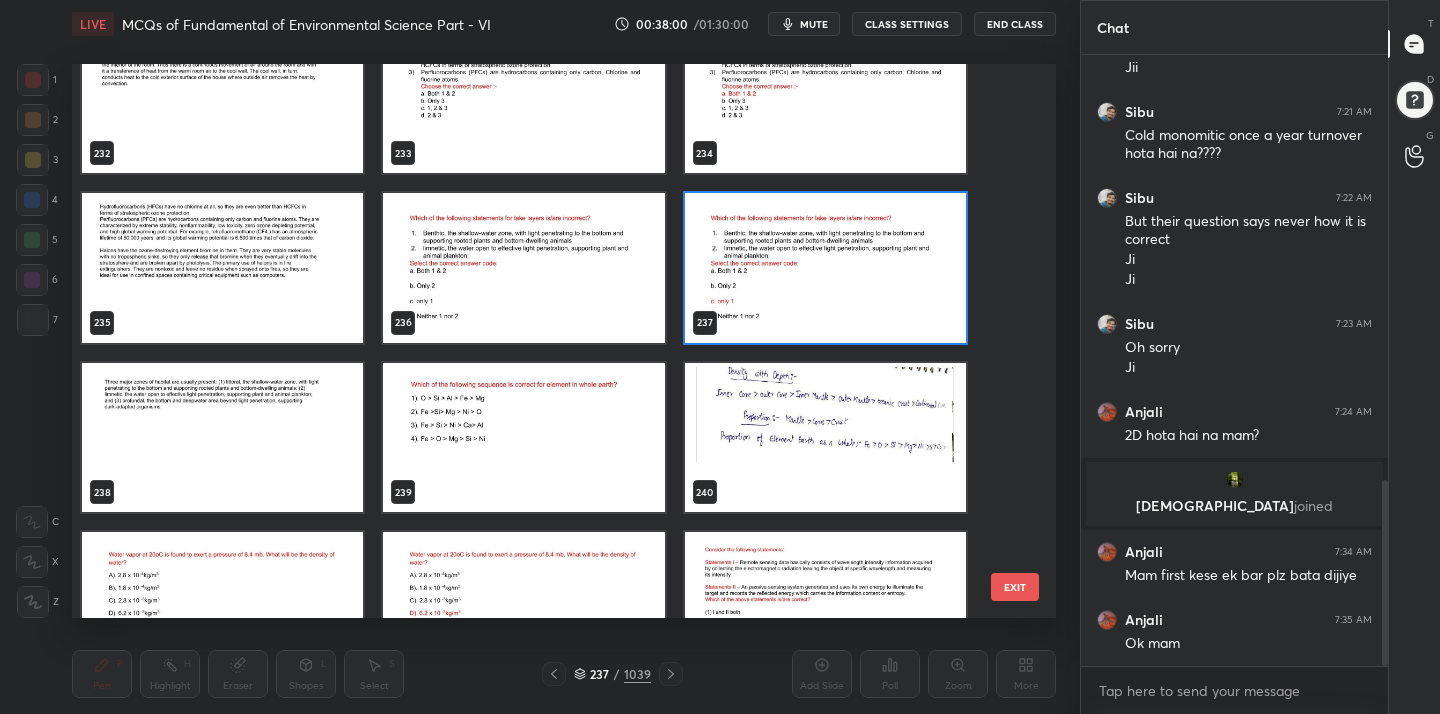 click at bounding box center [523, 438] 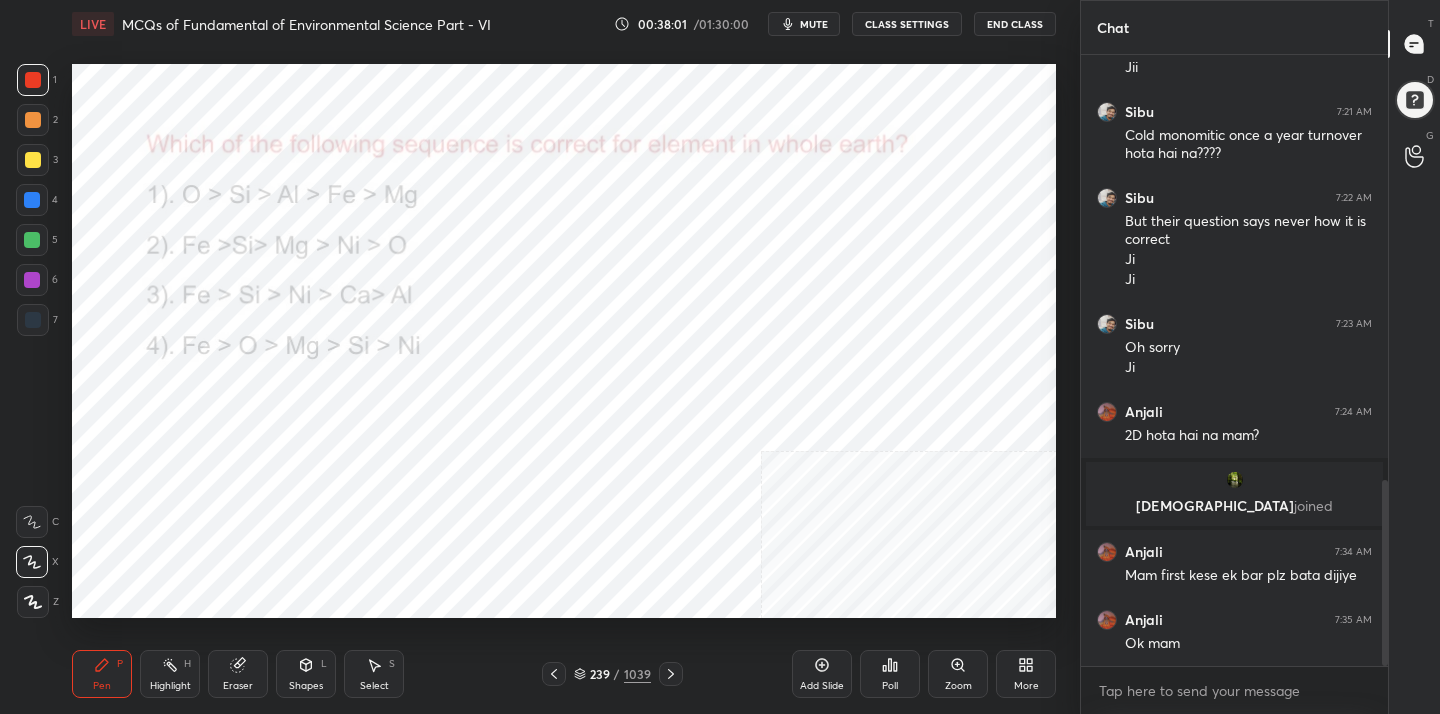 click at bounding box center (523, 438) 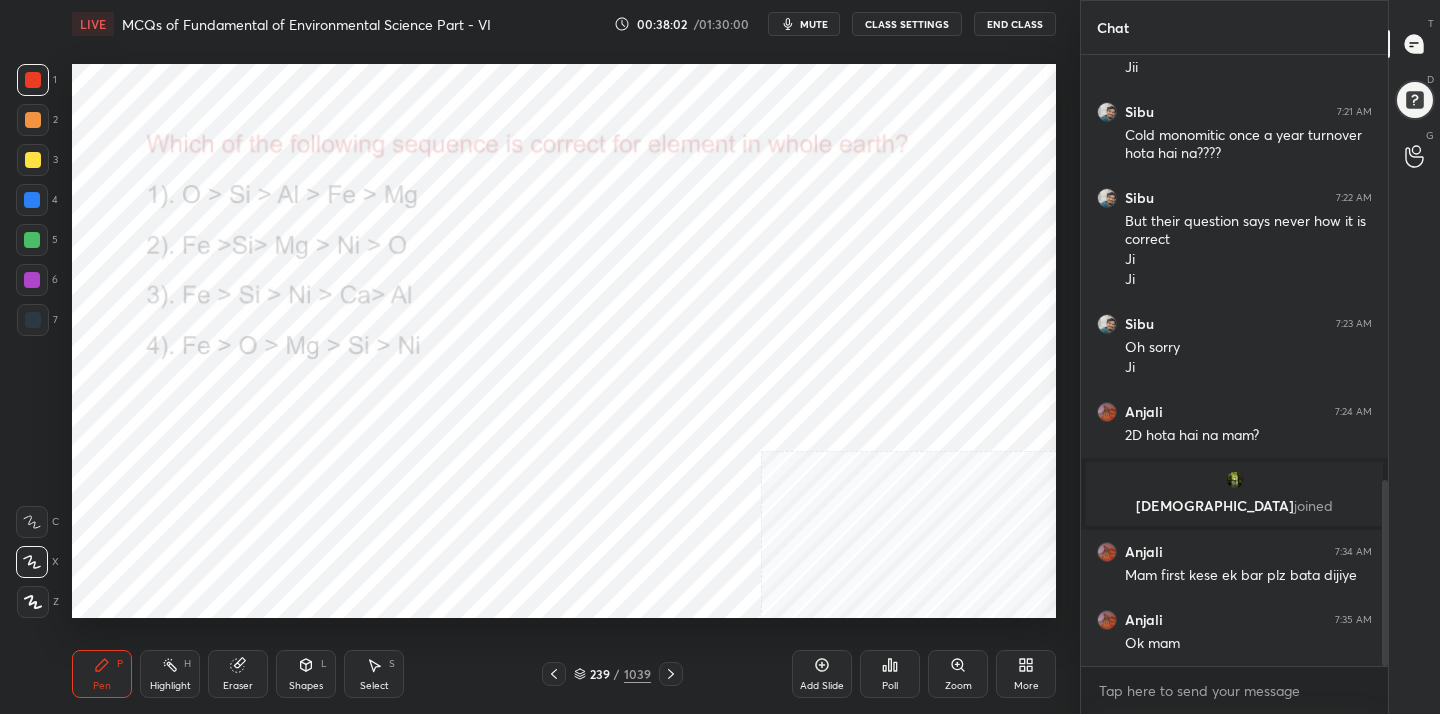 click on "mute" at bounding box center [814, 24] 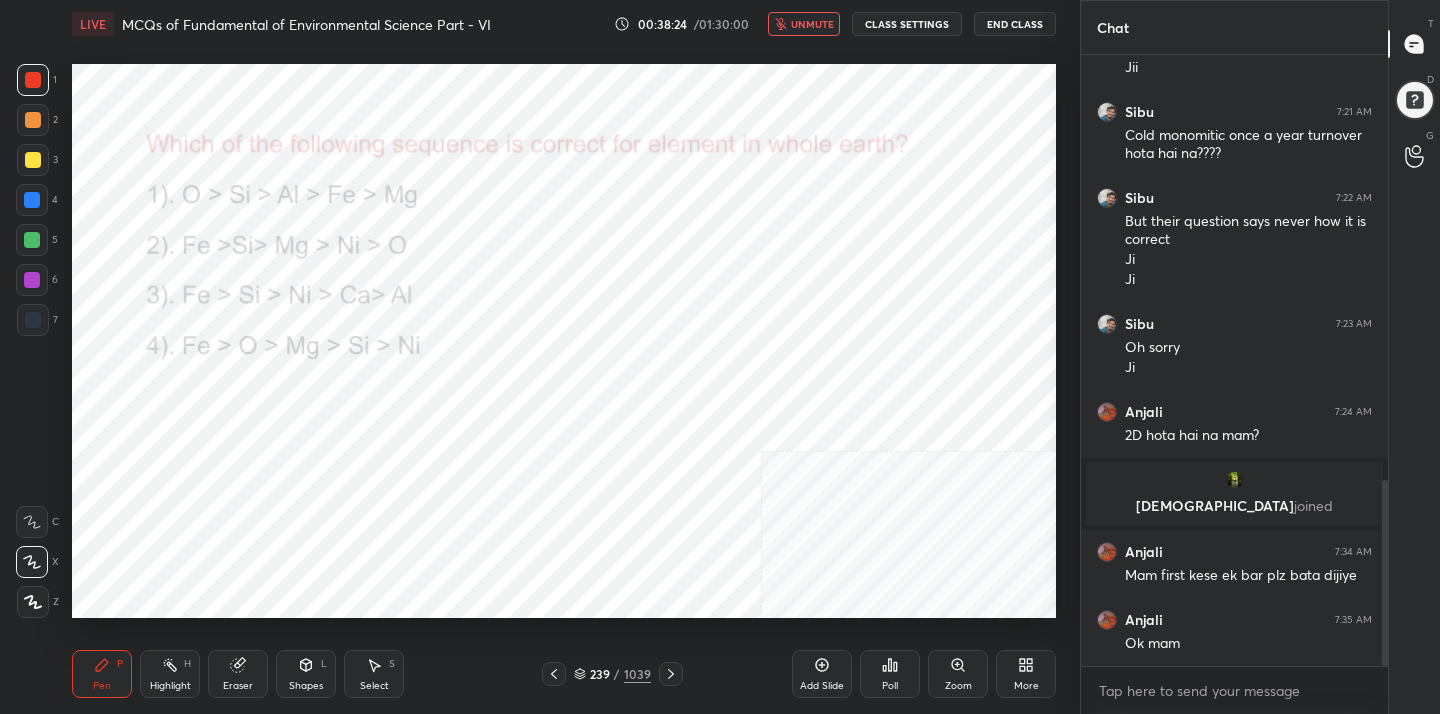 click 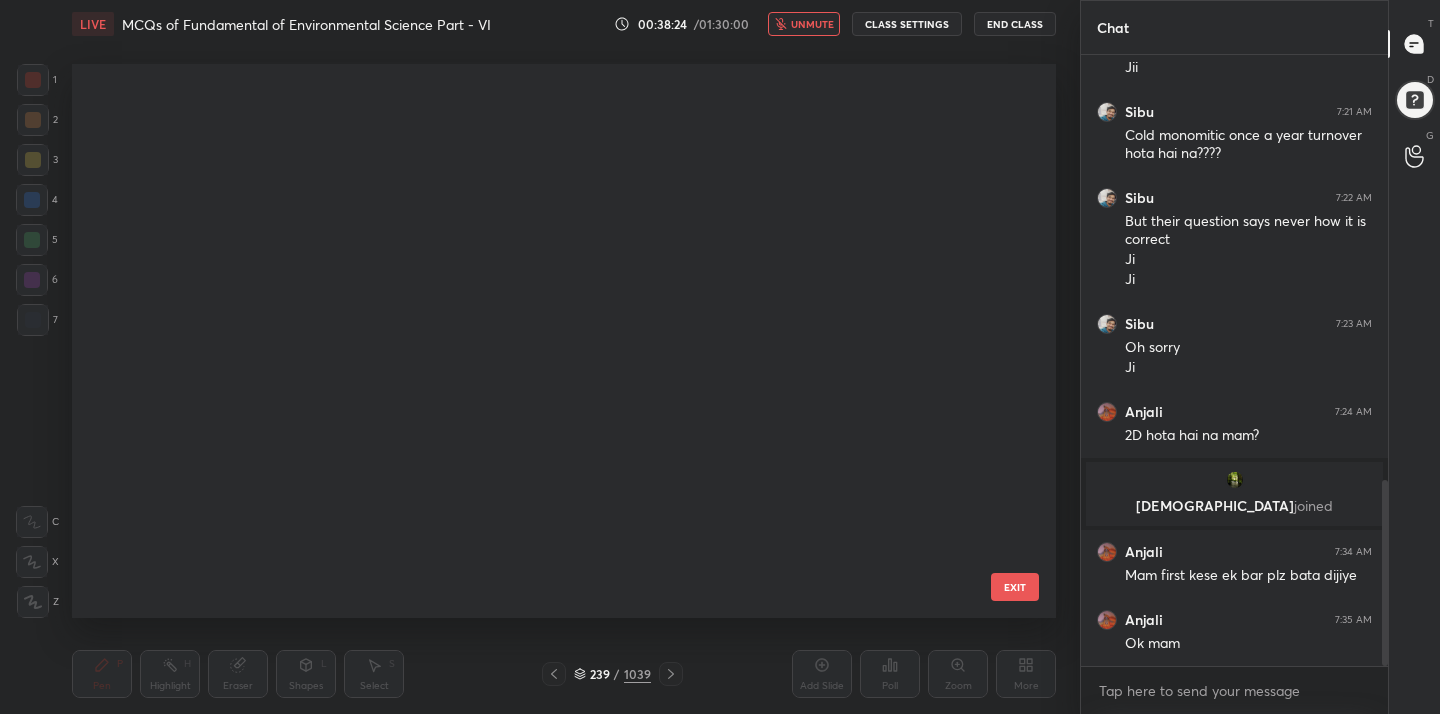 scroll, scrollTop: 13006, scrollLeft: 0, axis: vertical 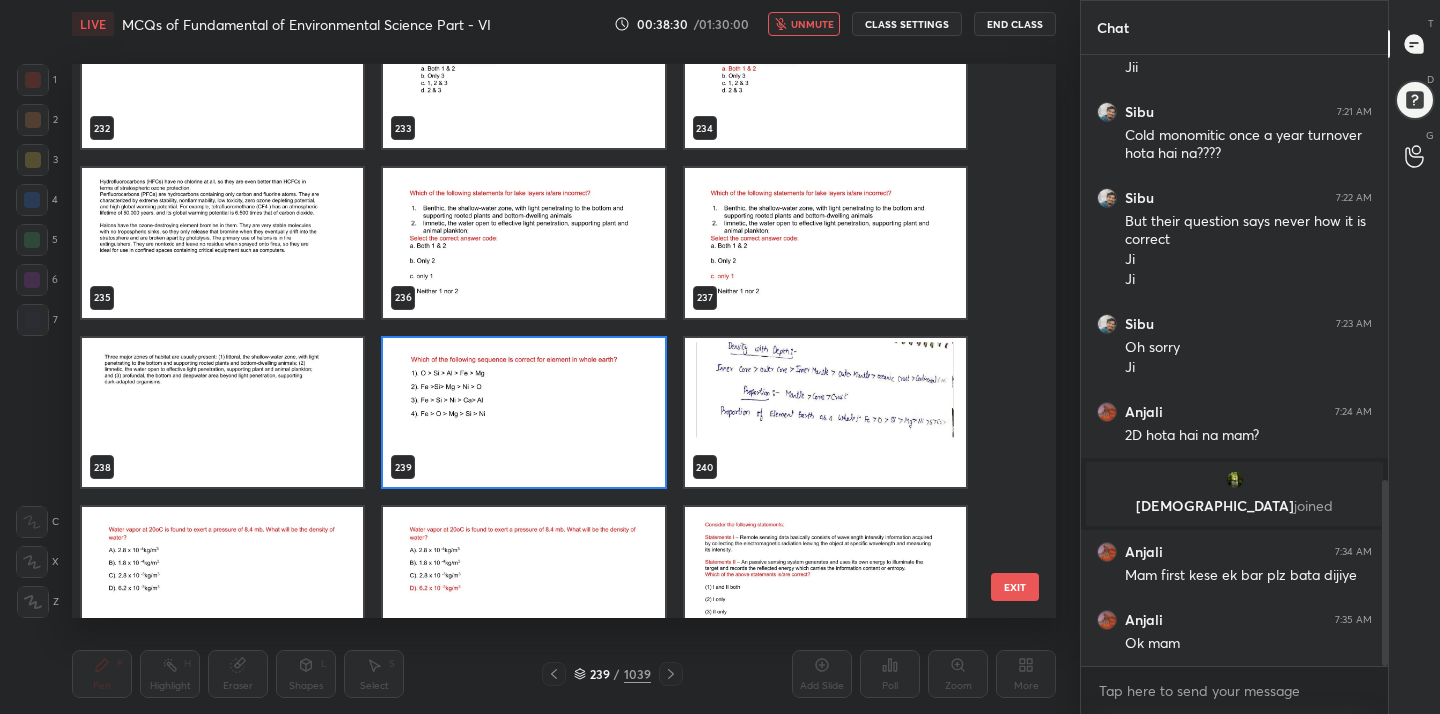 click at bounding box center (523, 413) 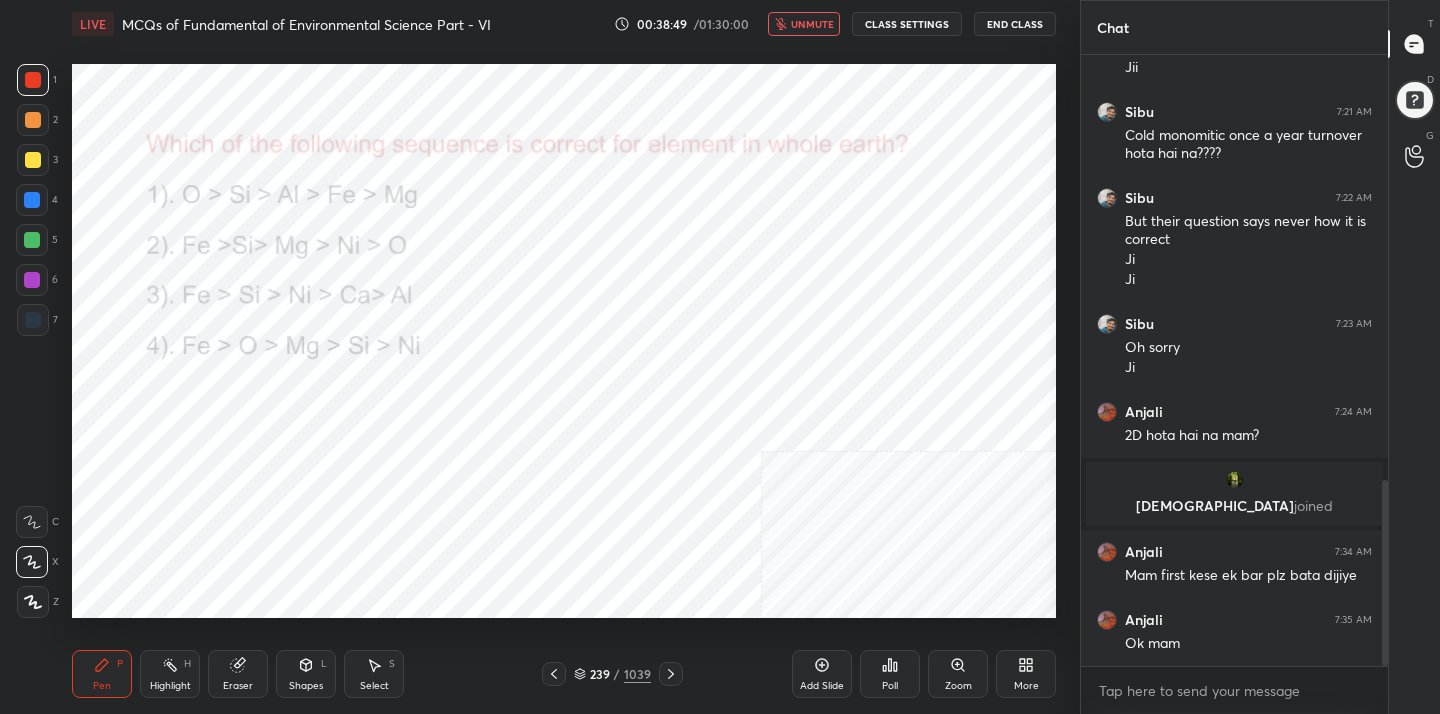 click on "Poll" at bounding box center [890, 674] 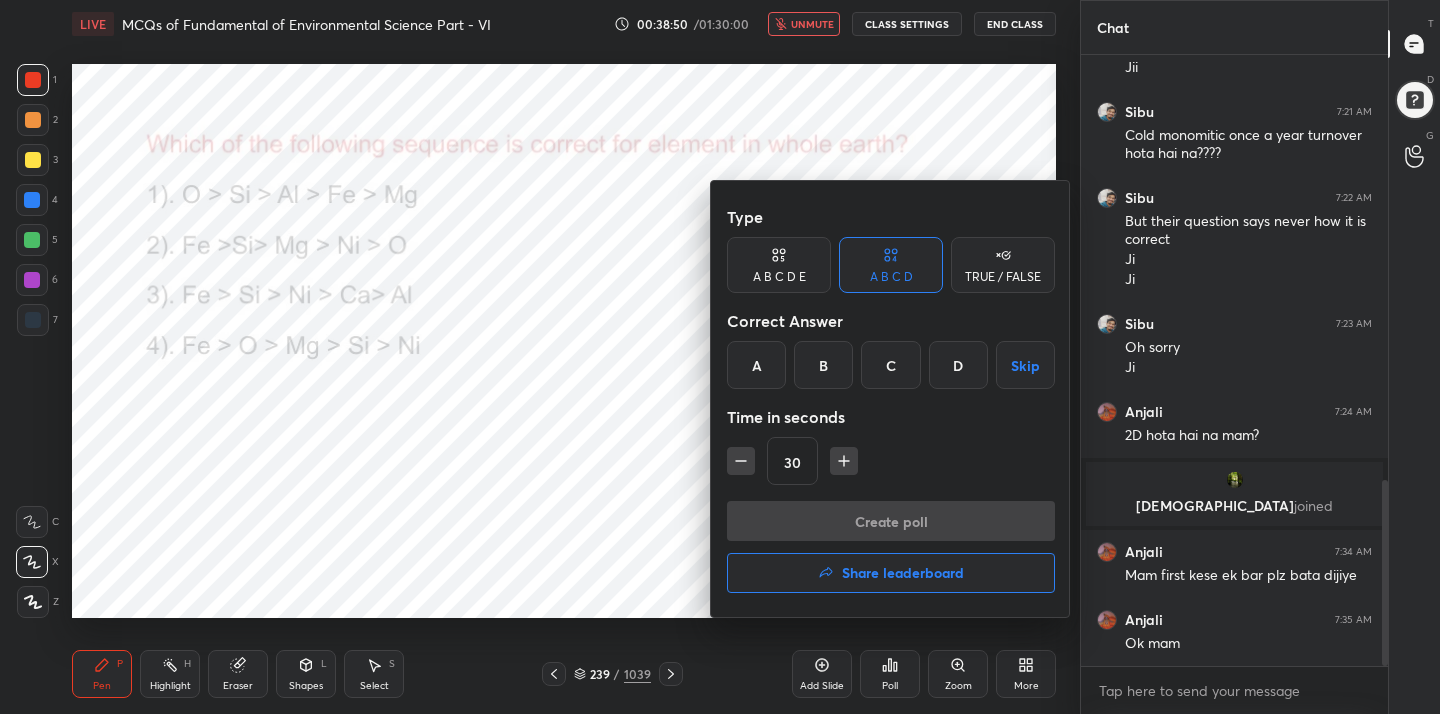 click on "C" at bounding box center [890, 365] 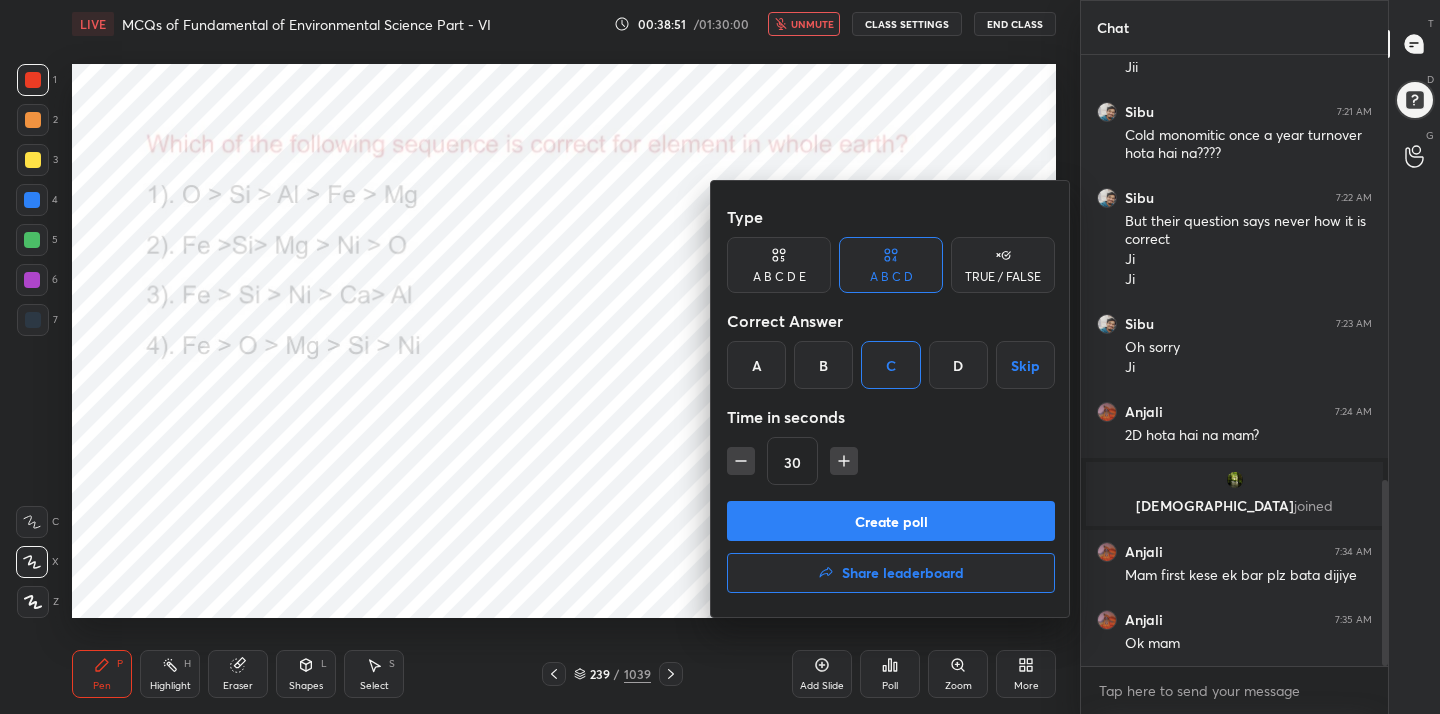 click on "Create poll" at bounding box center (891, 521) 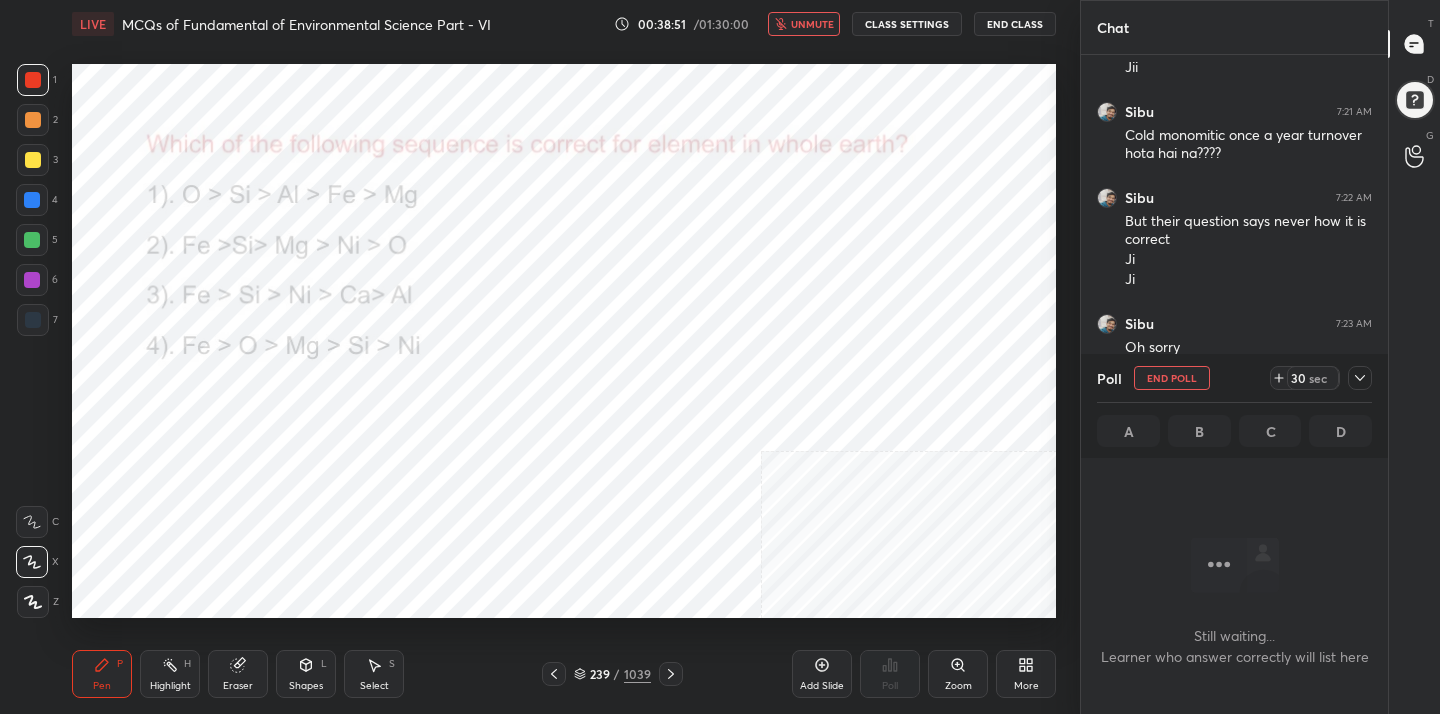 scroll, scrollTop: 335, scrollLeft: 301, axis: both 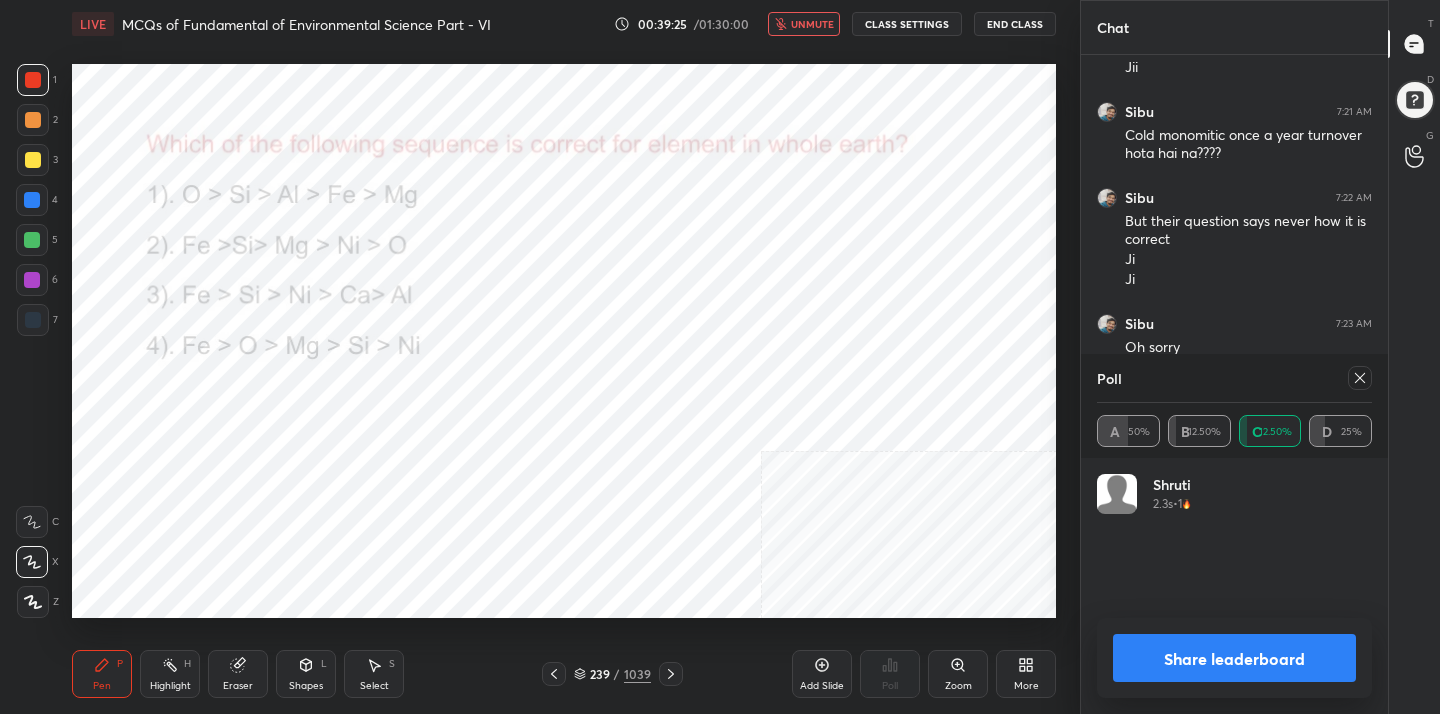 click 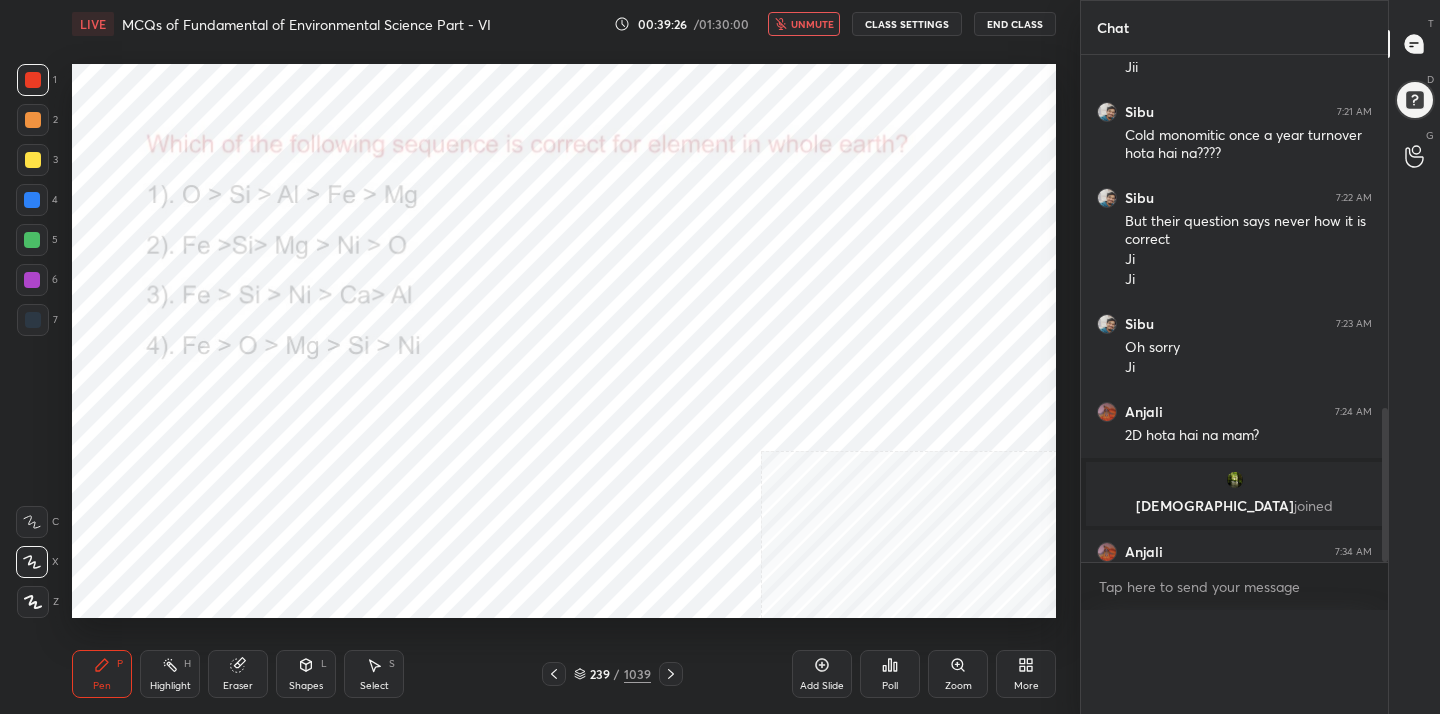 scroll, scrollTop: 0, scrollLeft: 0, axis: both 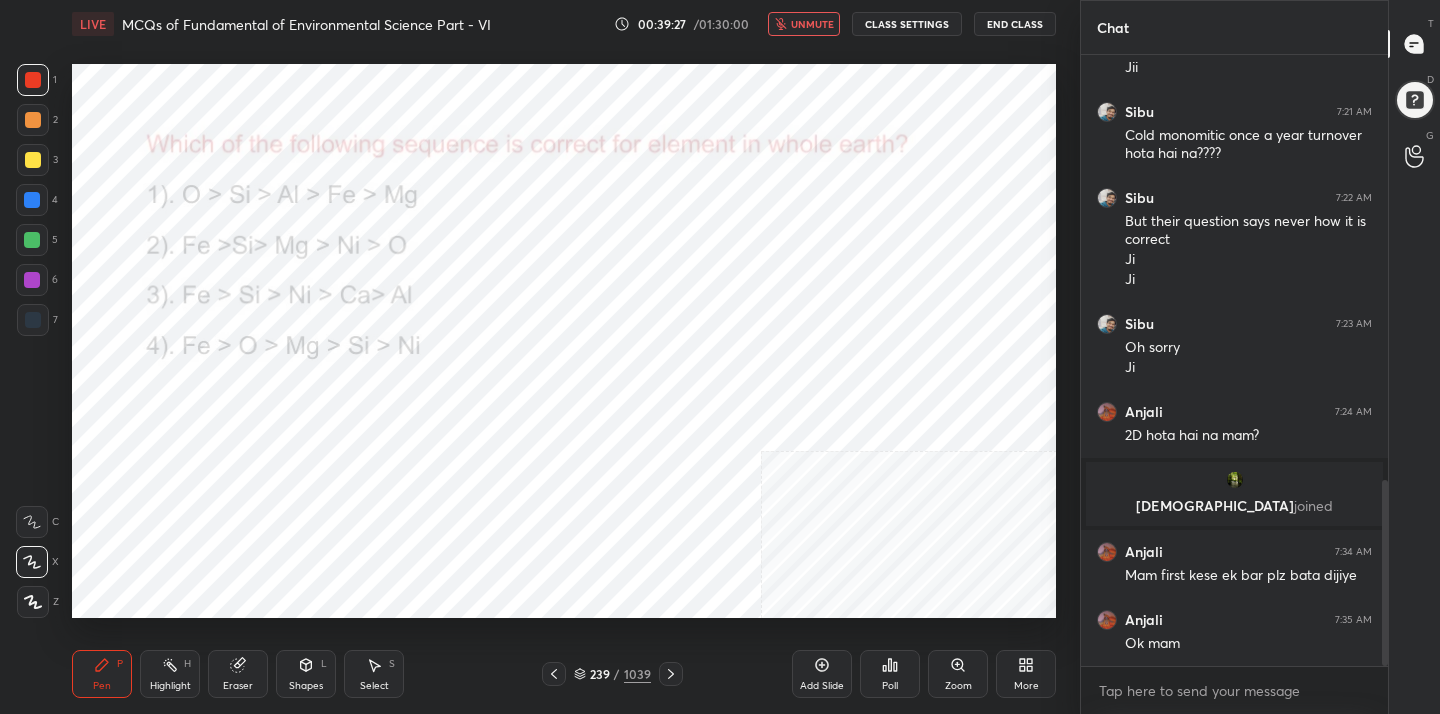 click on "unmute" at bounding box center [804, 24] 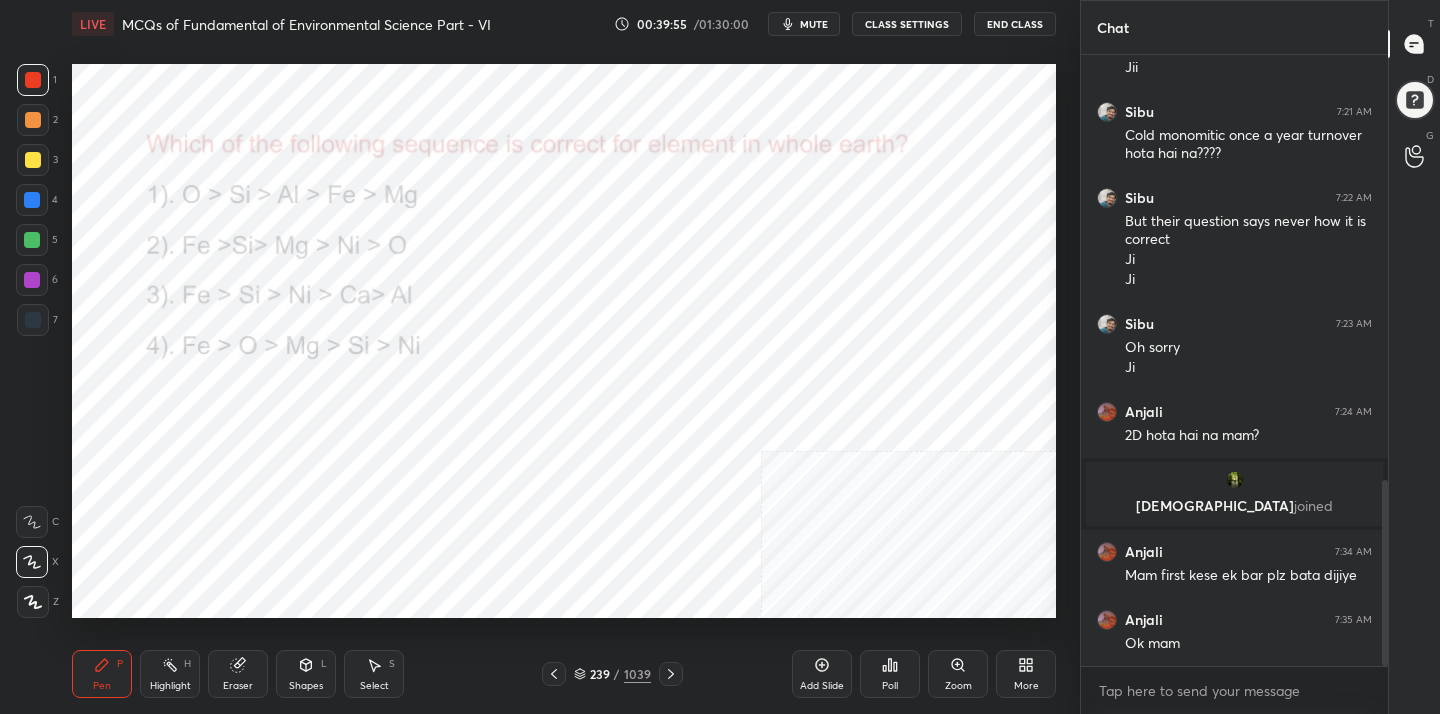 click on "239" at bounding box center [600, 674] 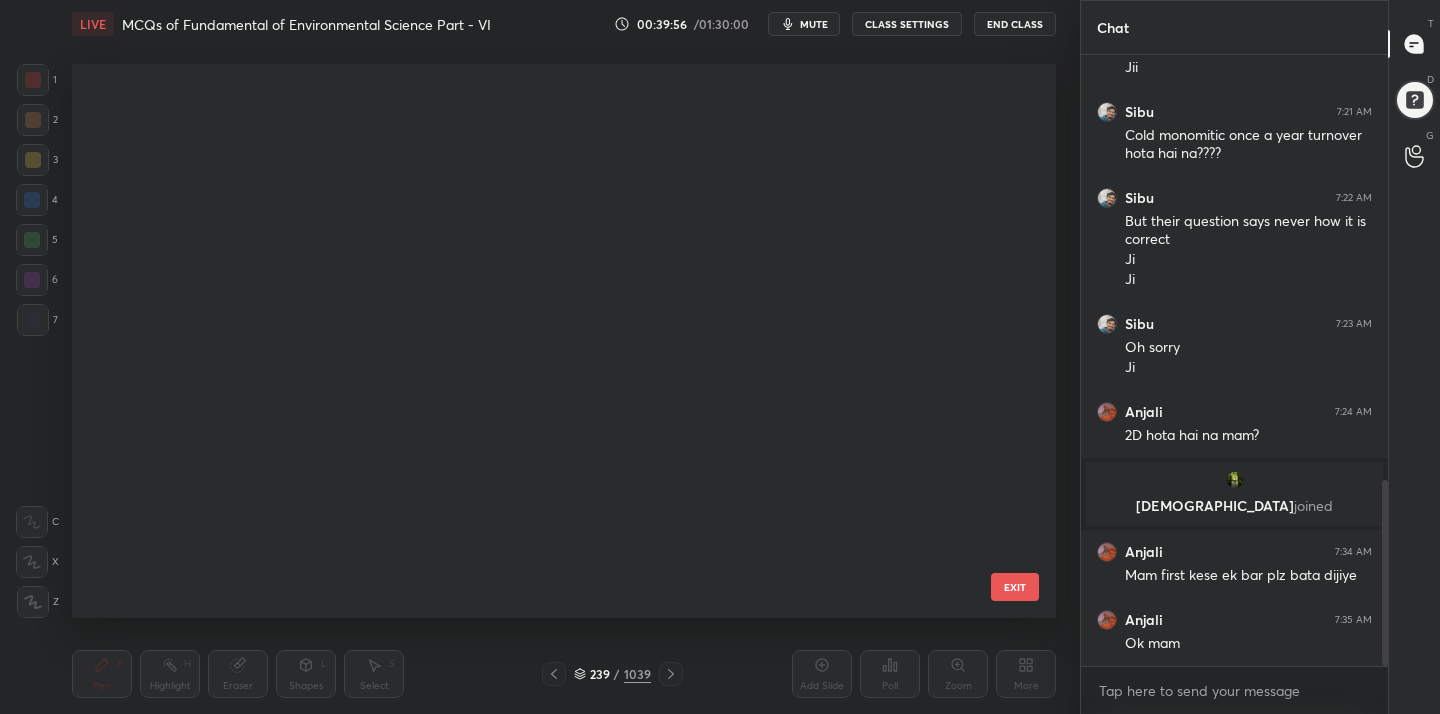 scroll, scrollTop: 13006, scrollLeft: 0, axis: vertical 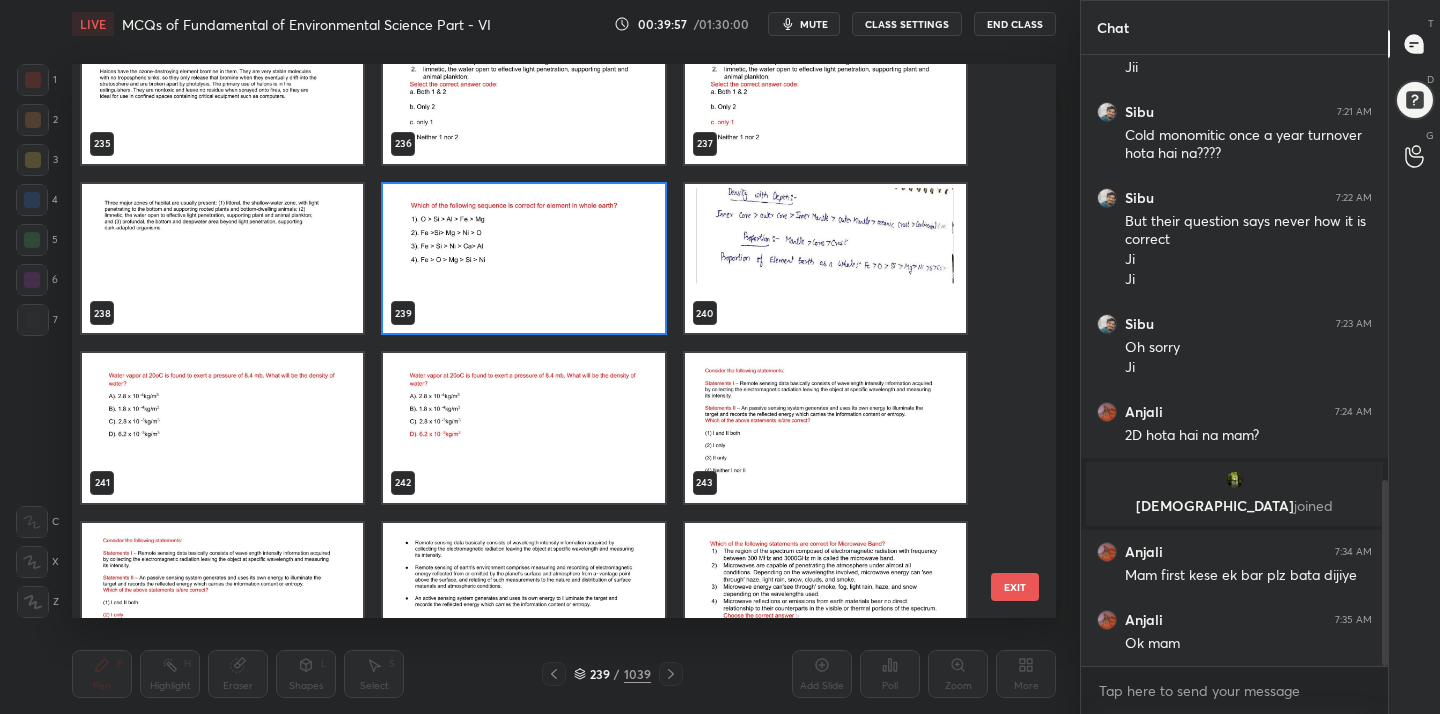 click at bounding box center [222, 428] 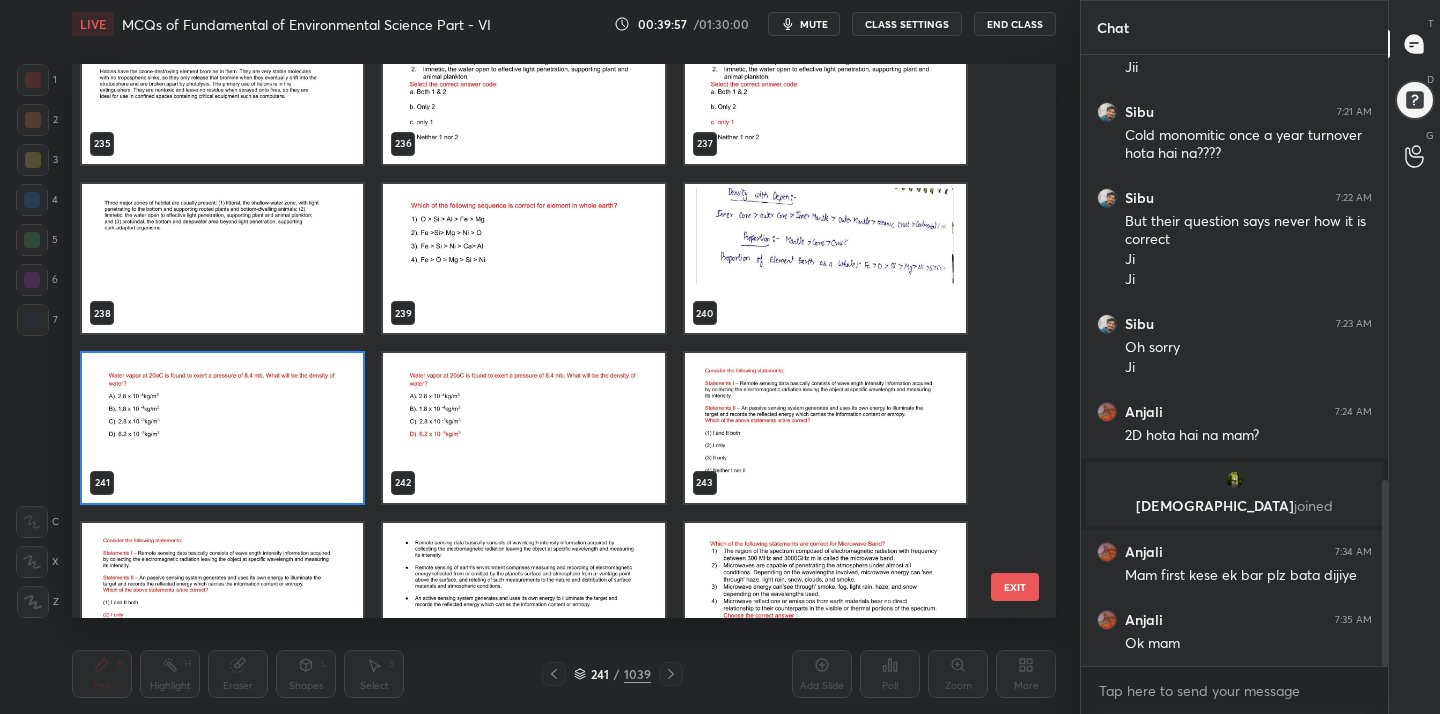 click at bounding box center [222, 428] 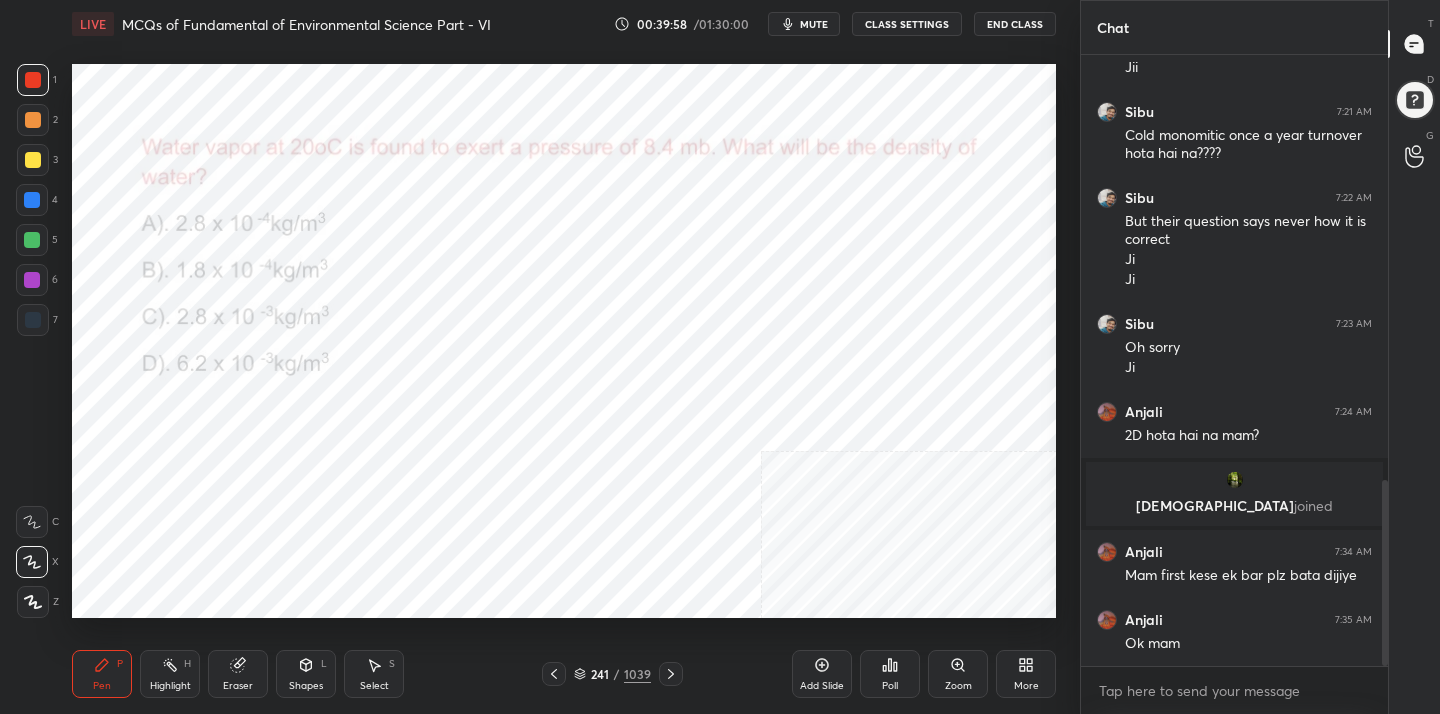 click at bounding box center [222, 428] 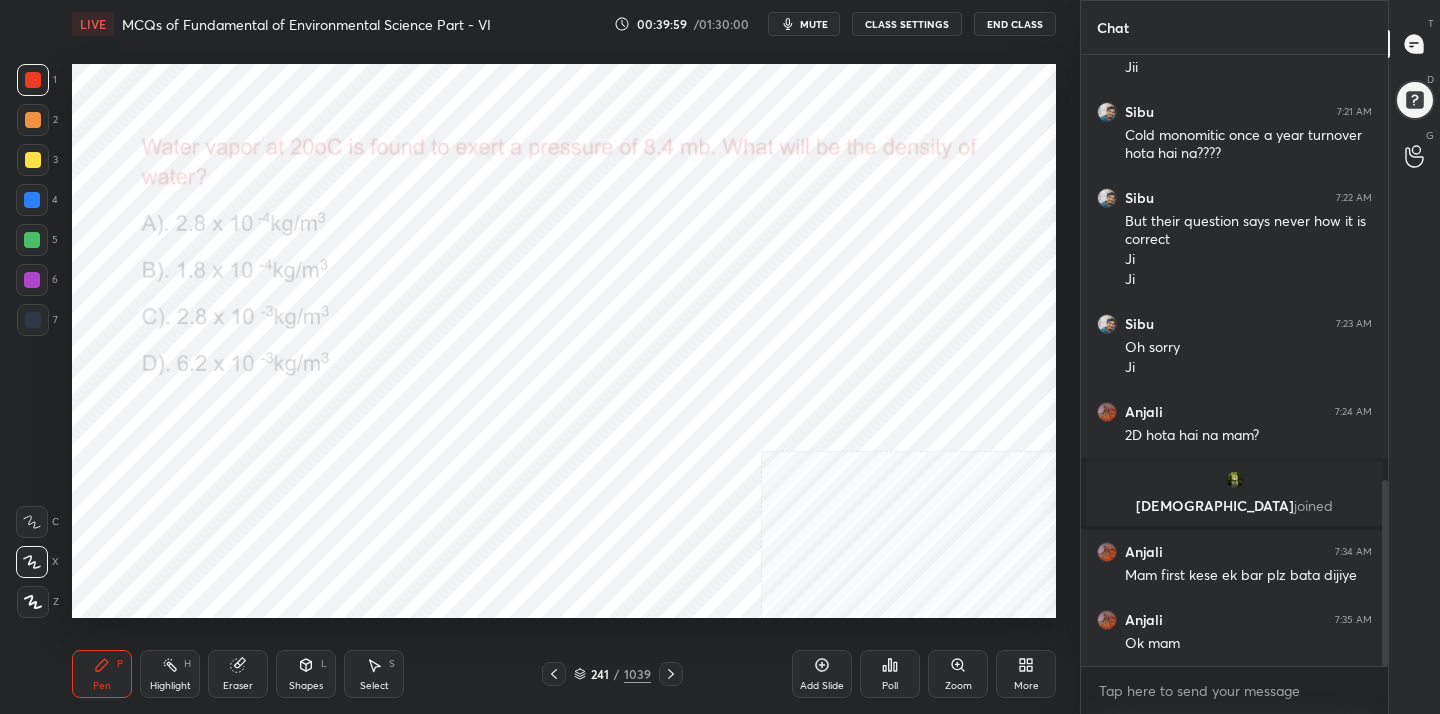 click on "mute" at bounding box center (814, 24) 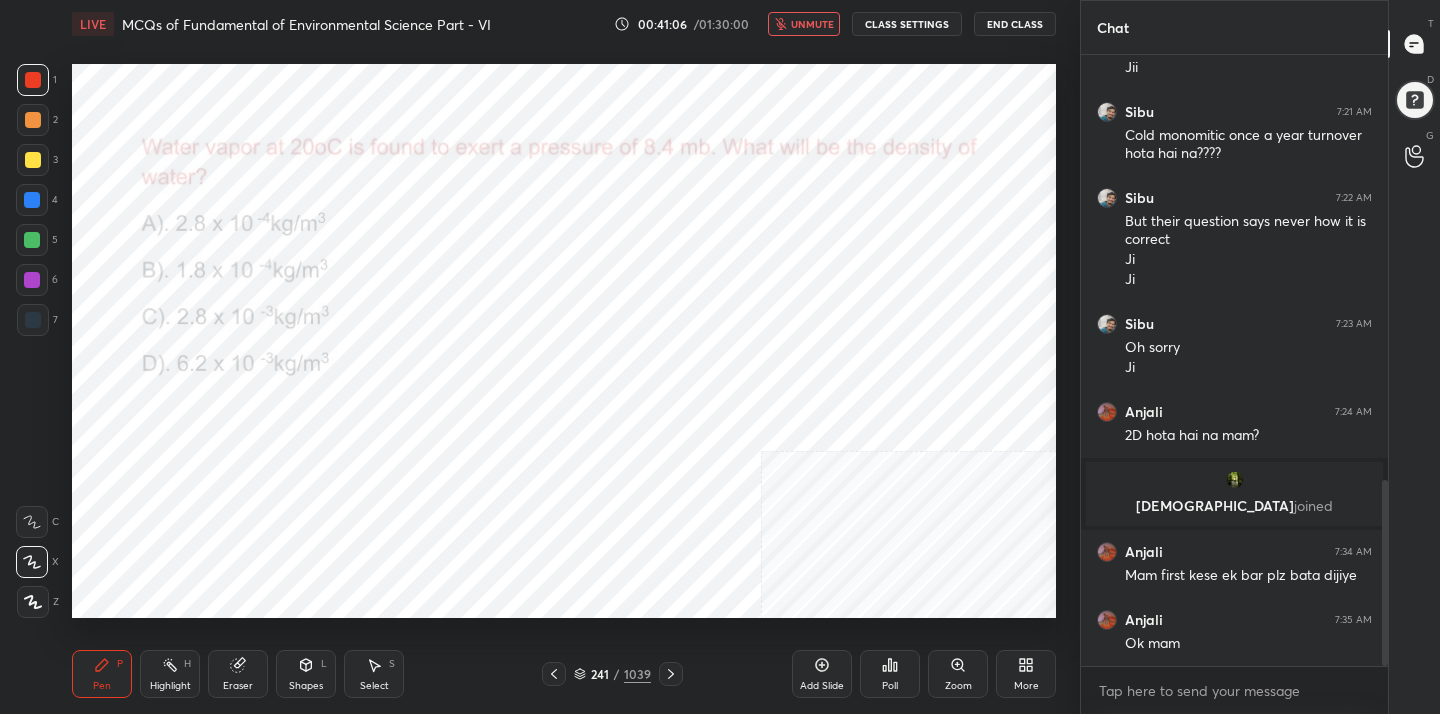 click 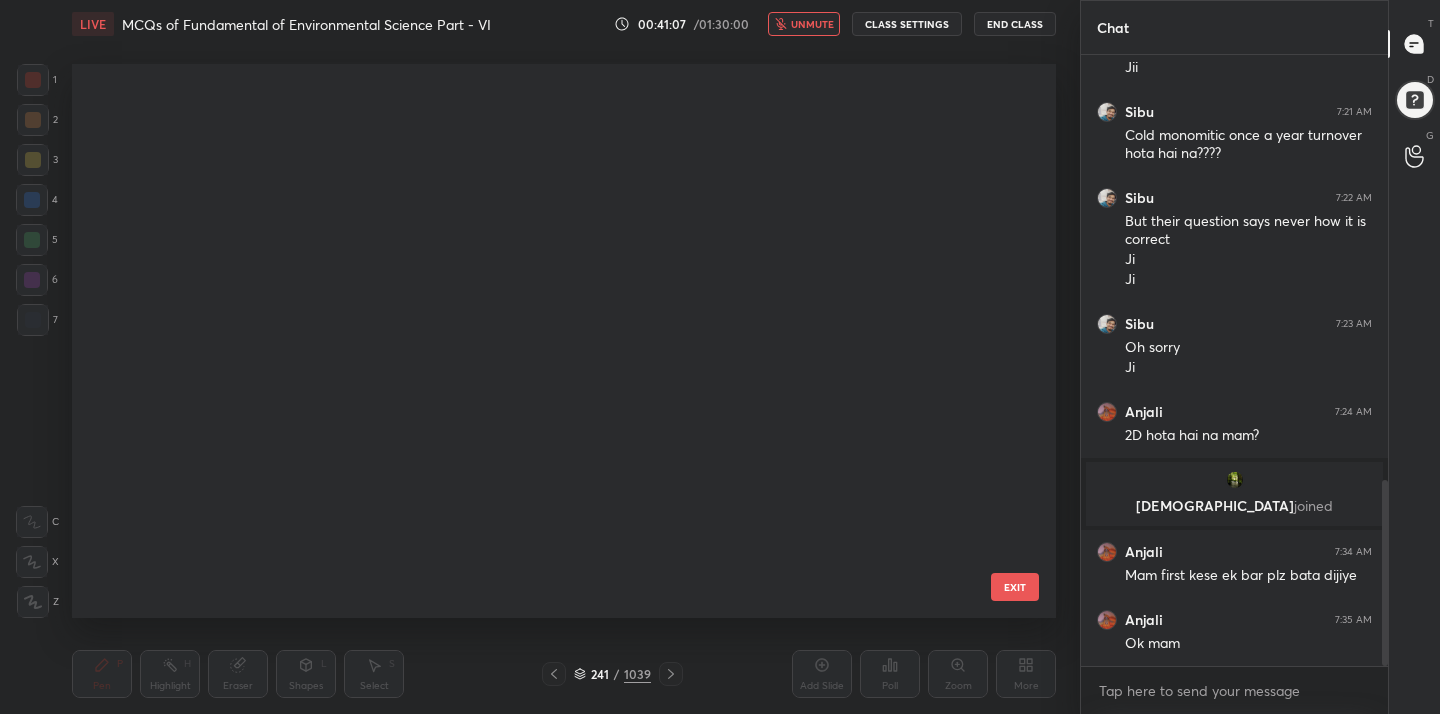 scroll, scrollTop: 13176, scrollLeft: 0, axis: vertical 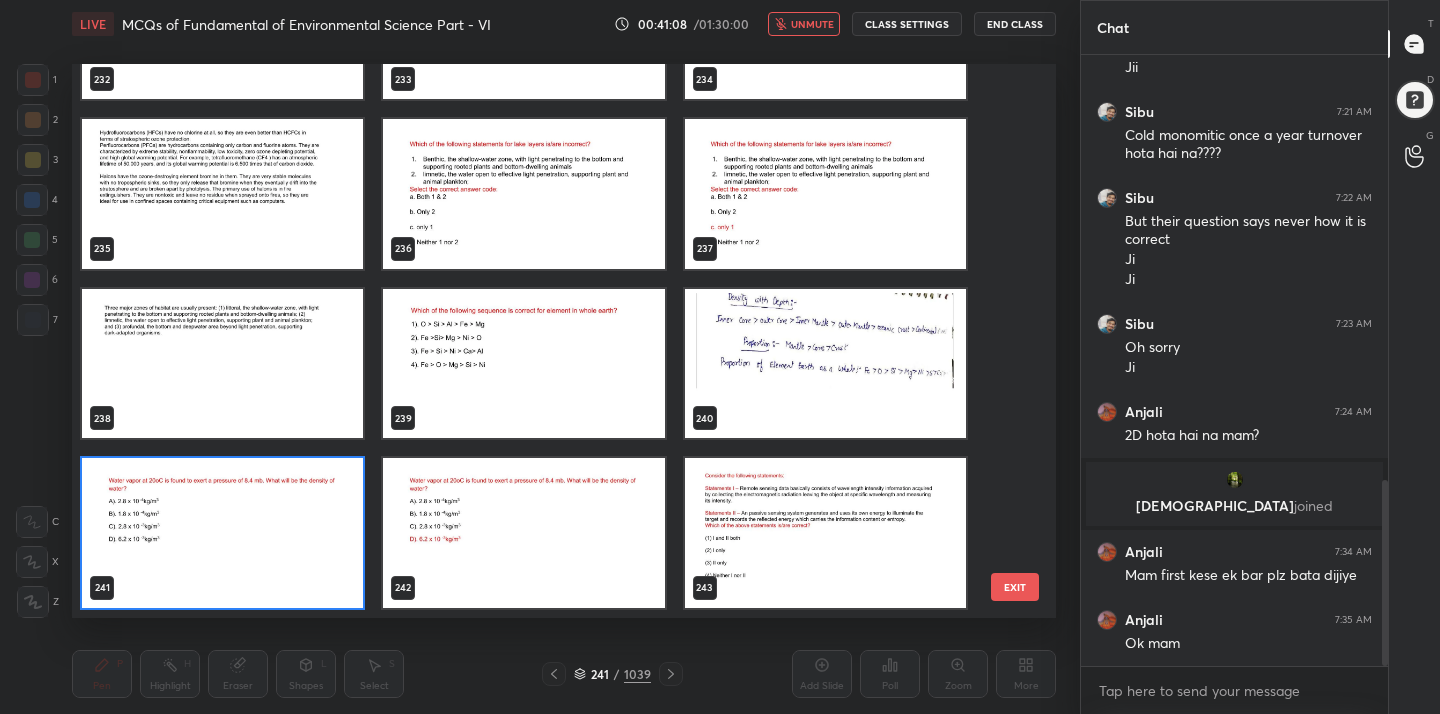click at bounding box center [222, 533] 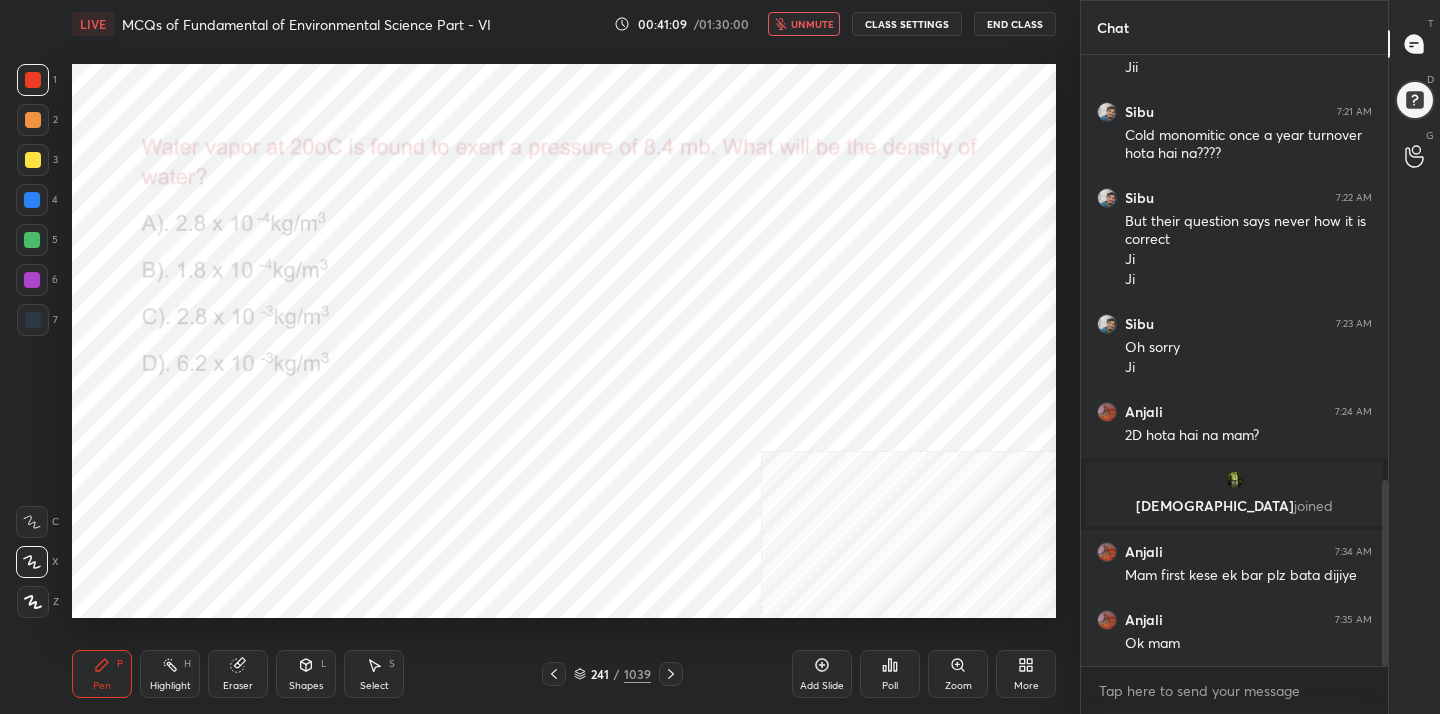 click on "Poll" at bounding box center [890, 674] 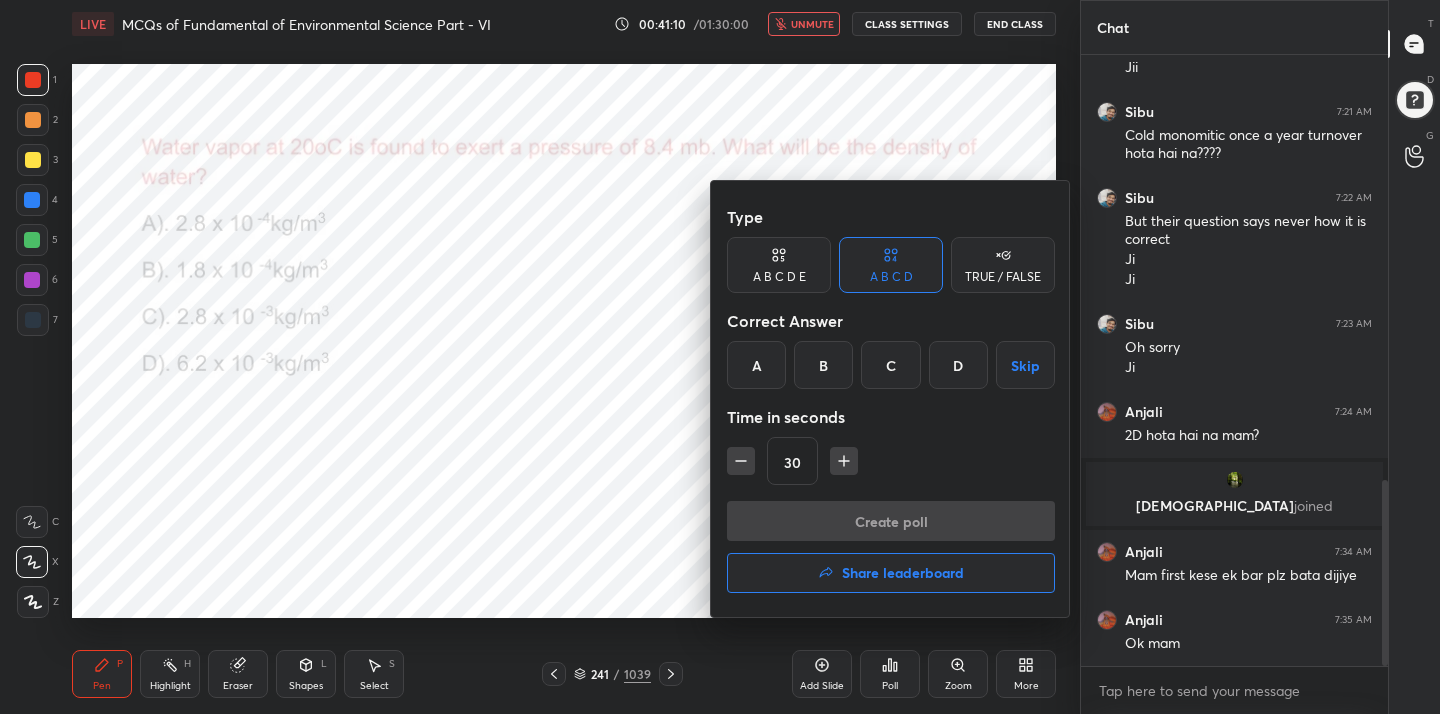 click on "D" at bounding box center (958, 365) 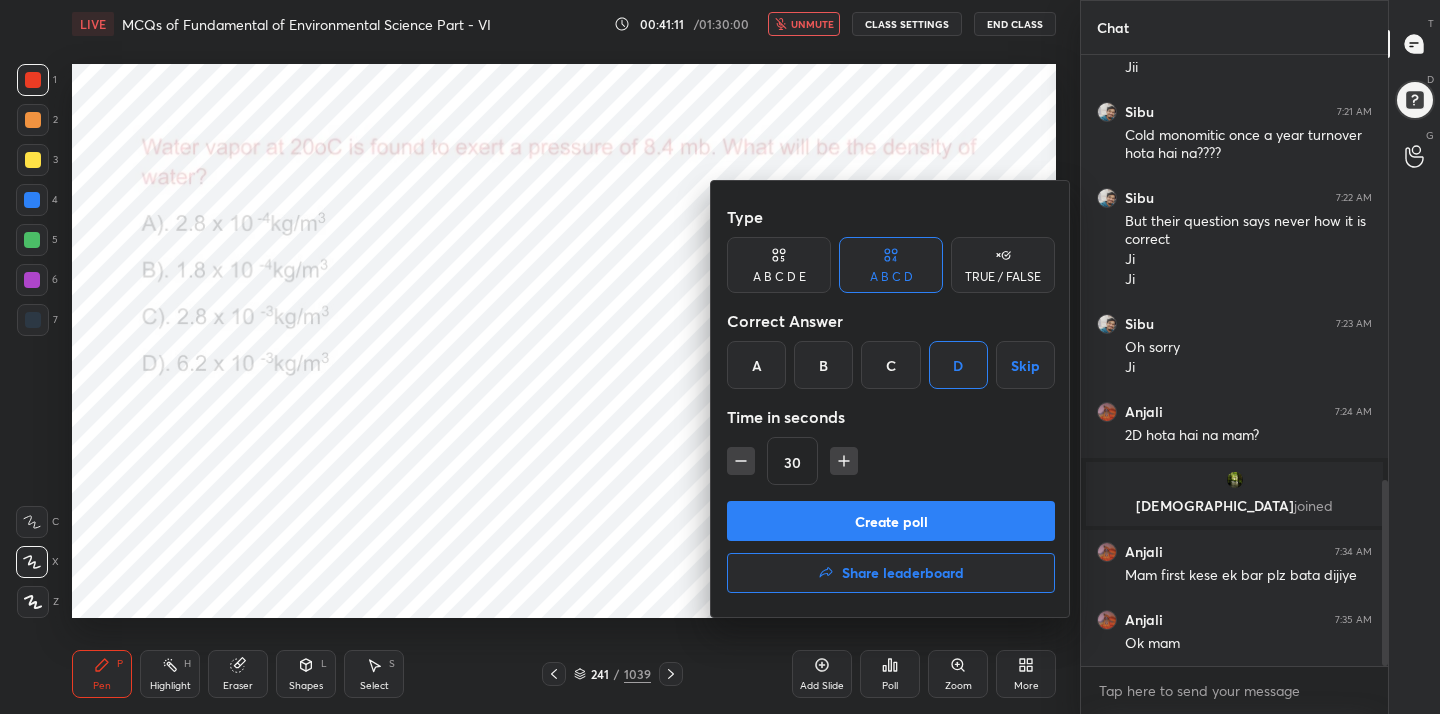 click at bounding box center [720, 357] 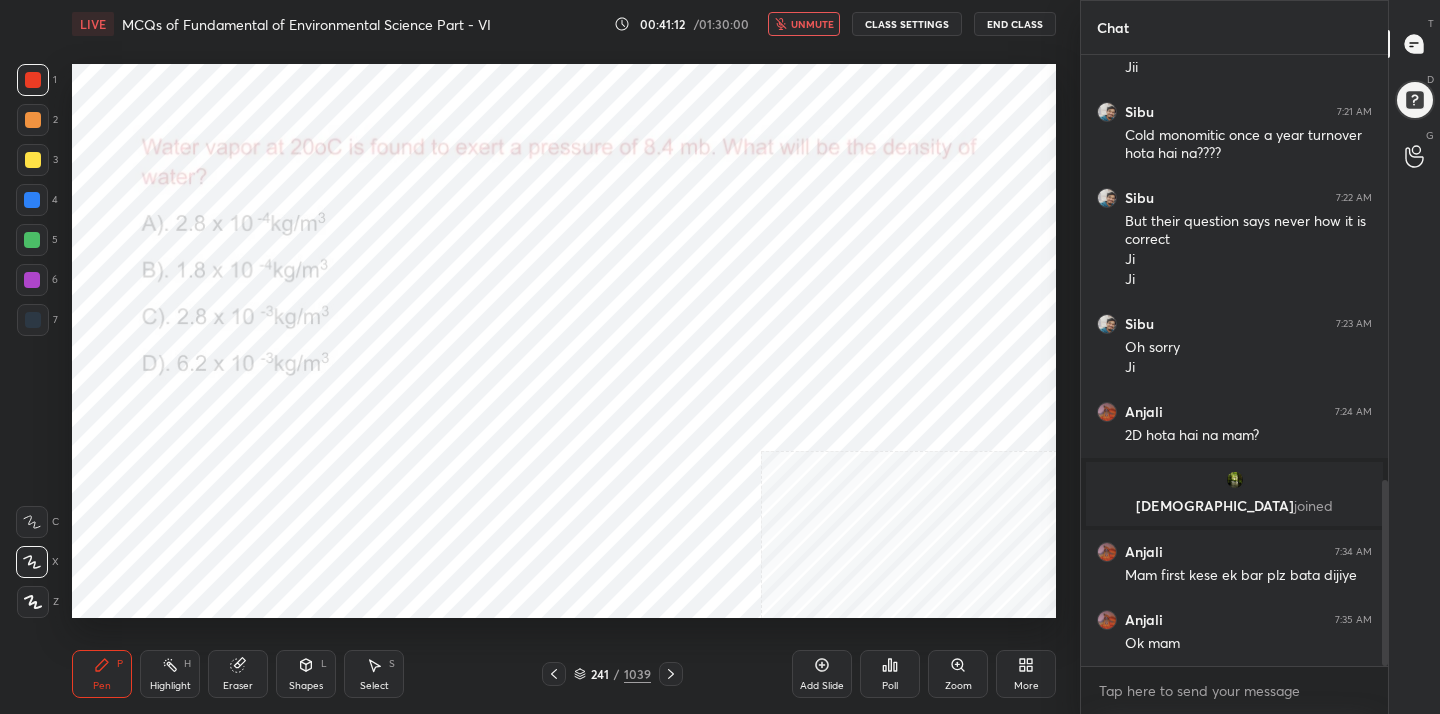 click on "unmute" at bounding box center (812, 24) 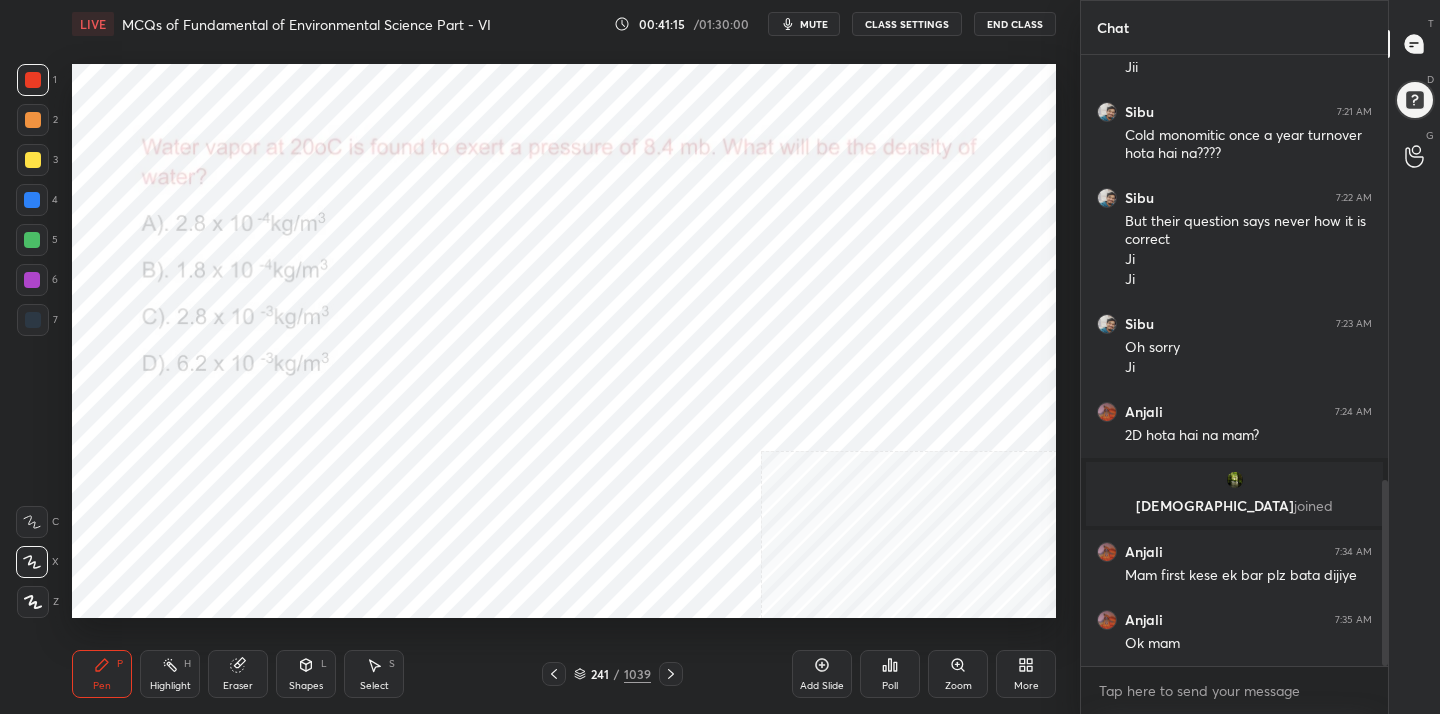 click on "mute" at bounding box center [814, 24] 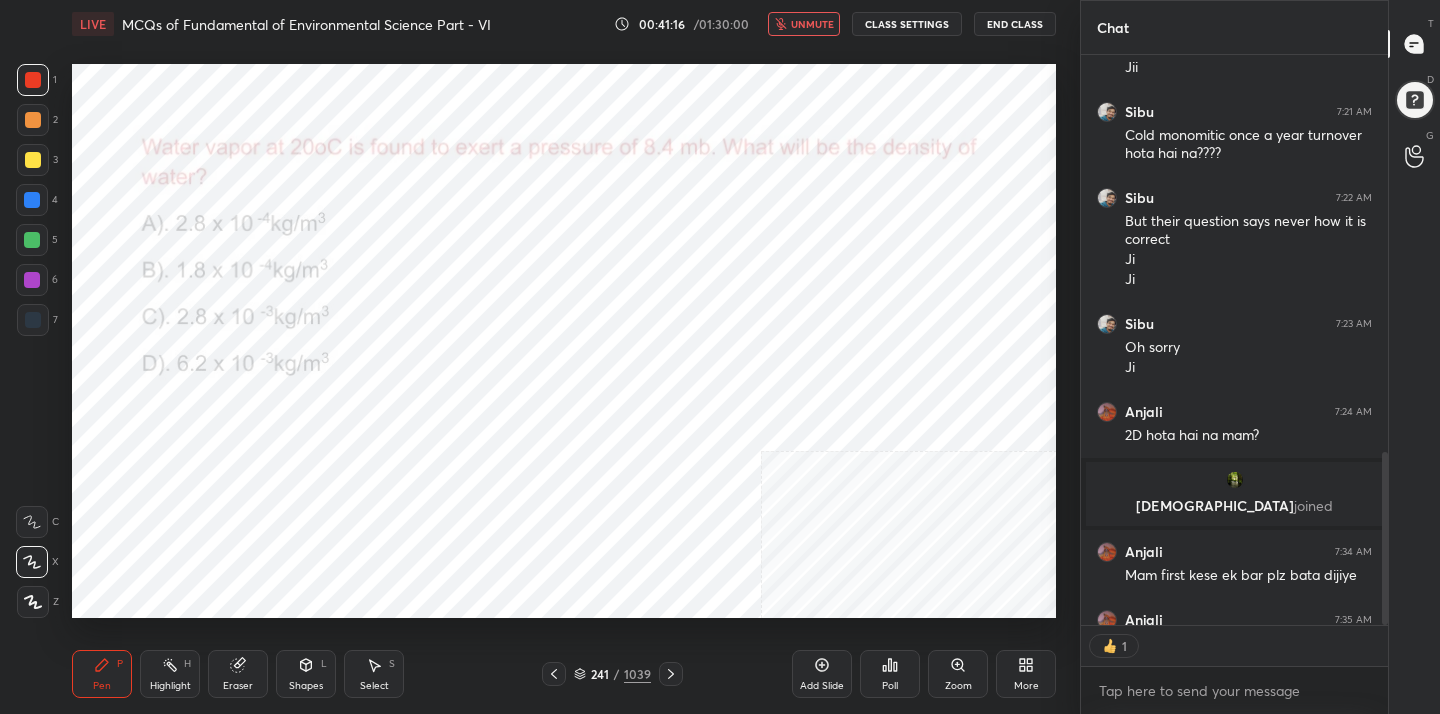 scroll, scrollTop: 564, scrollLeft: 301, axis: both 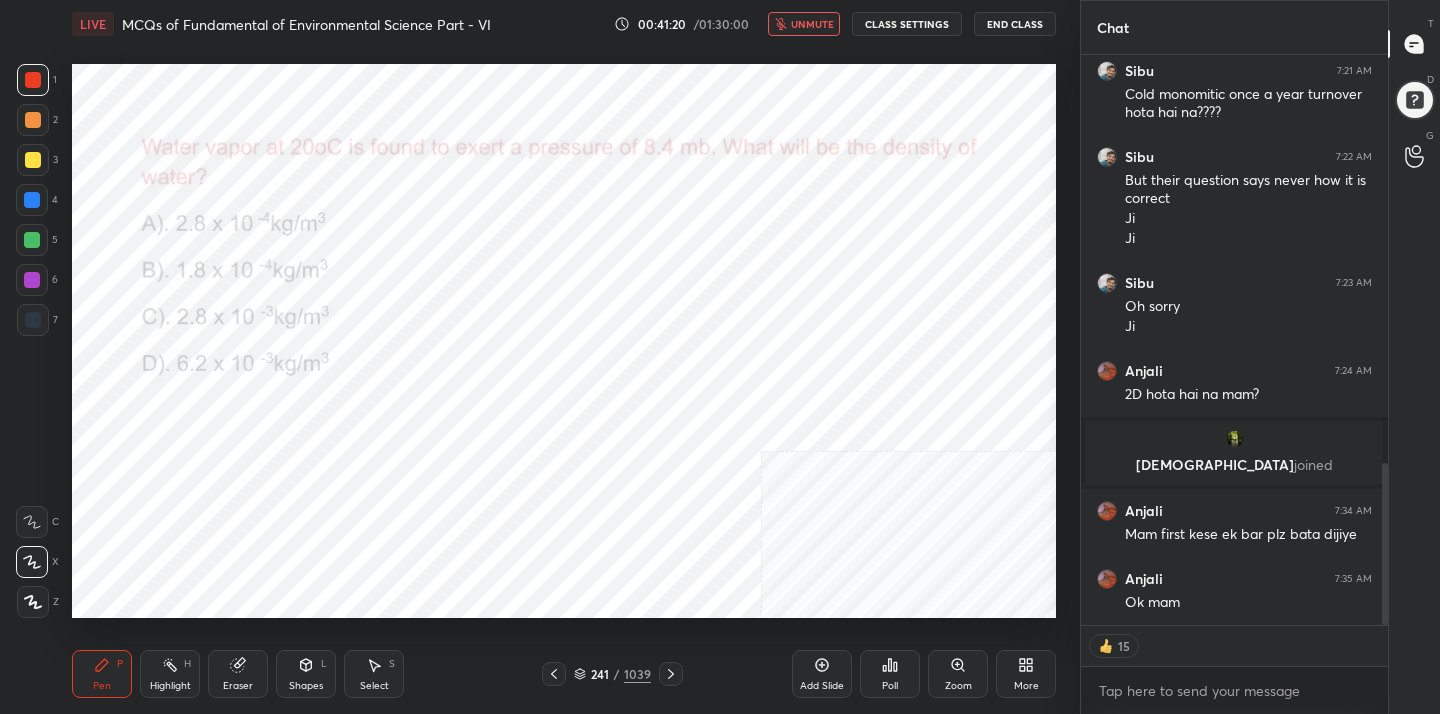 click 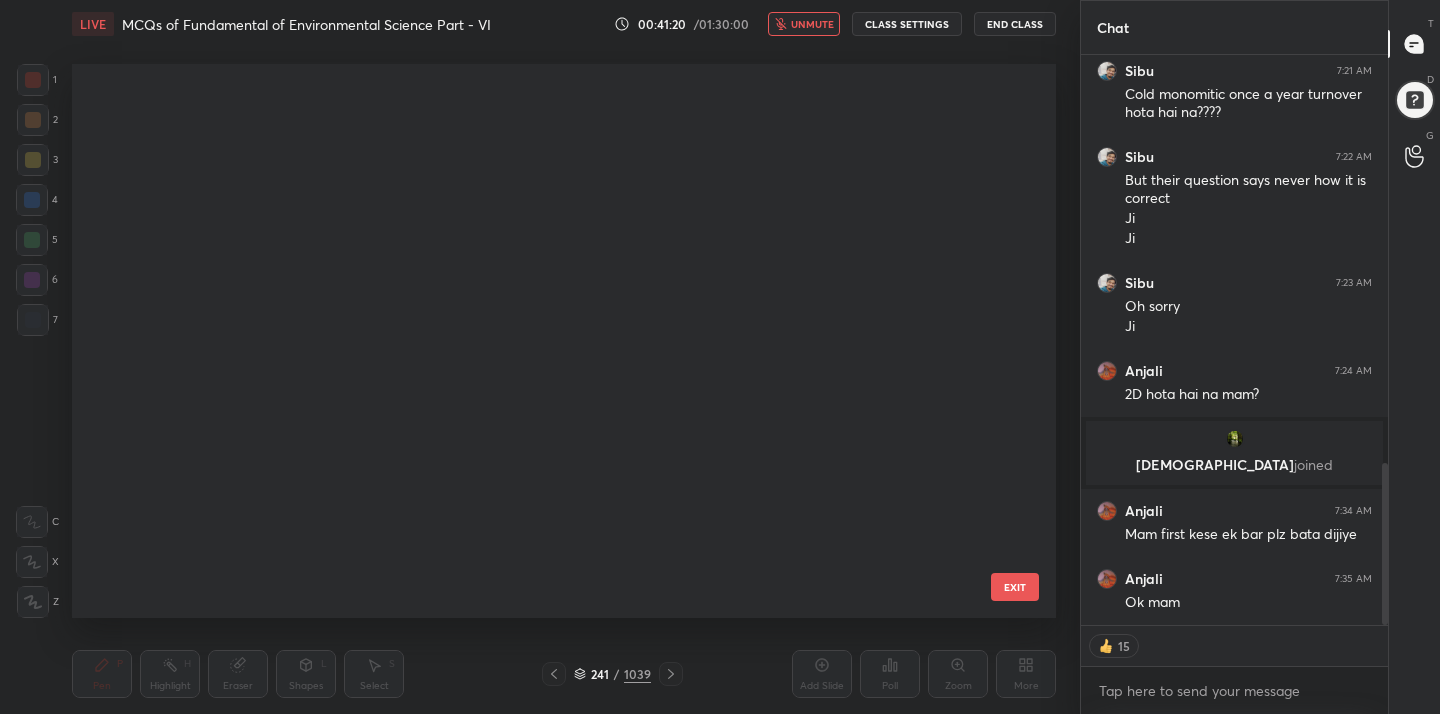 scroll, scrollTop: 13176, scrollLeft: 0, axis: vertical 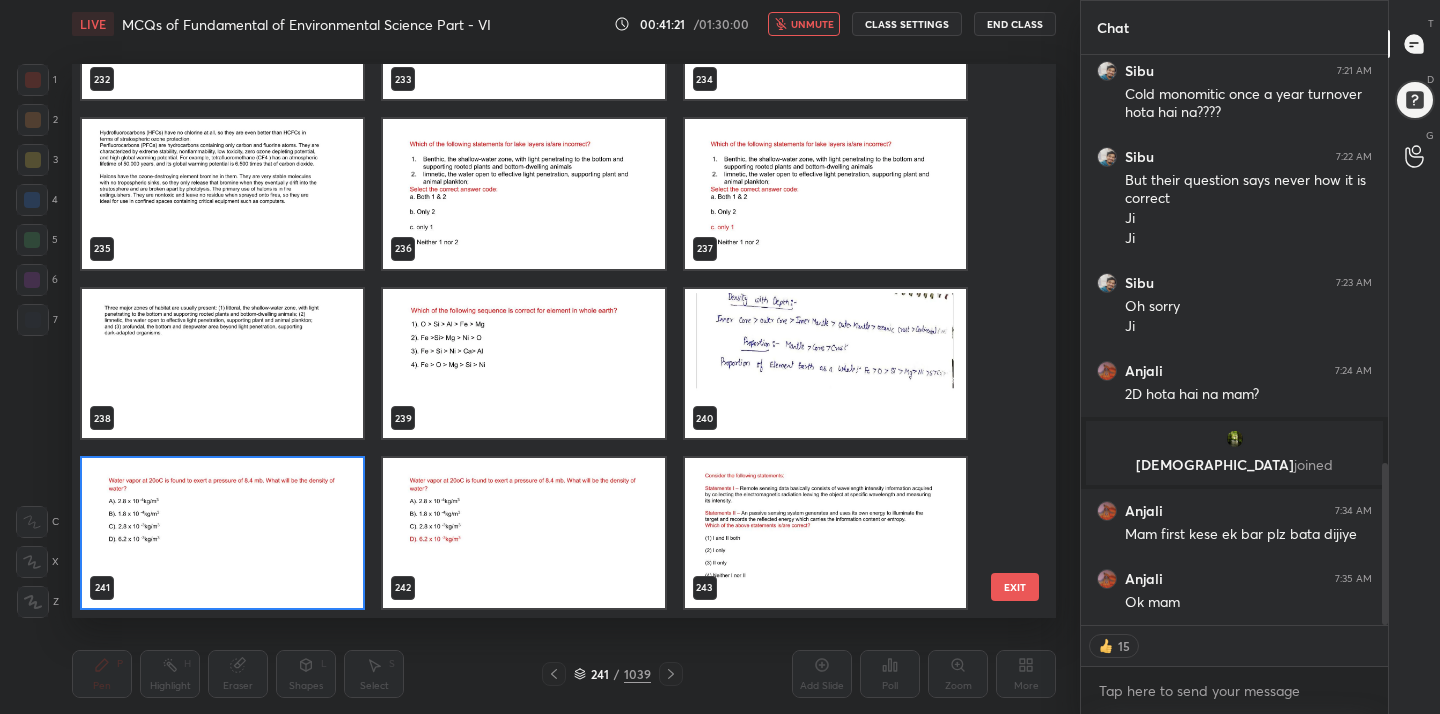 click at bounding box center [222, 533] 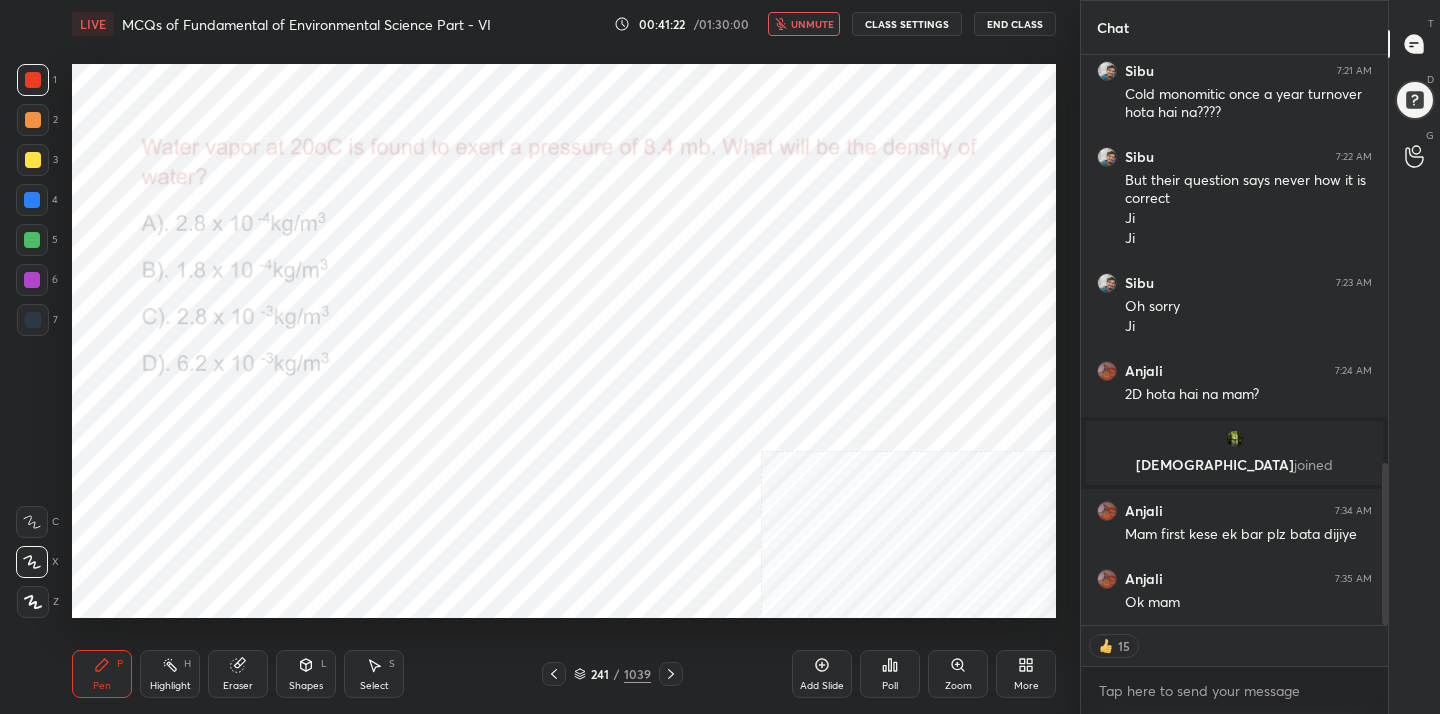 click at bounding box center [222, 533] 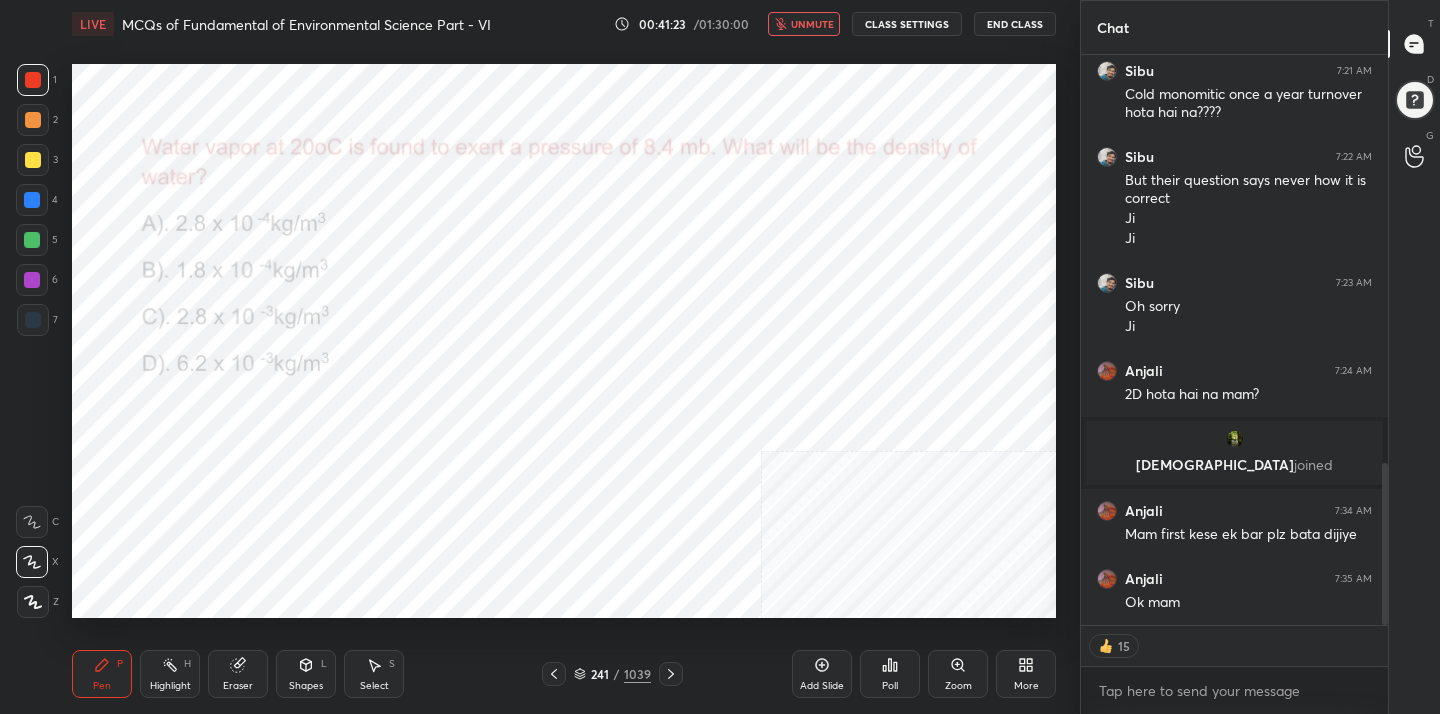 click 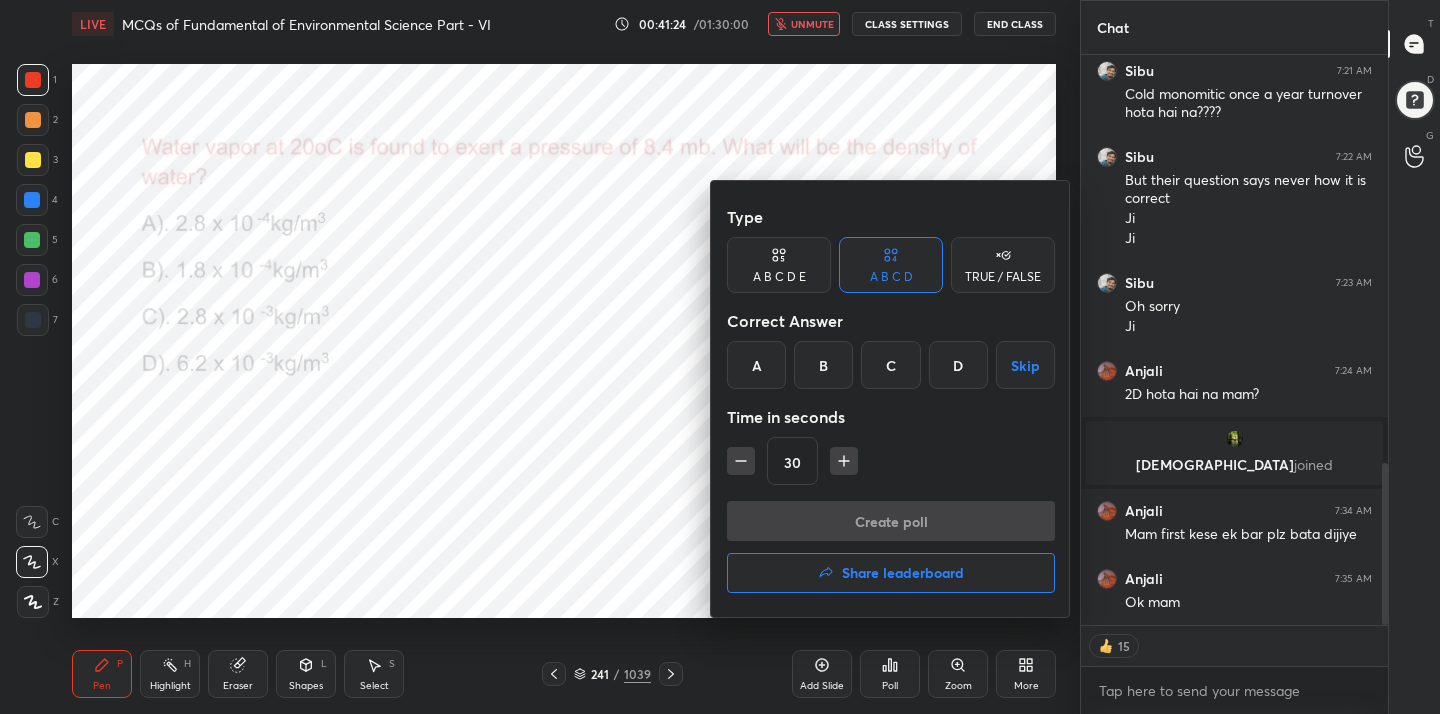 click on "D" at bounding box center [958, 365] 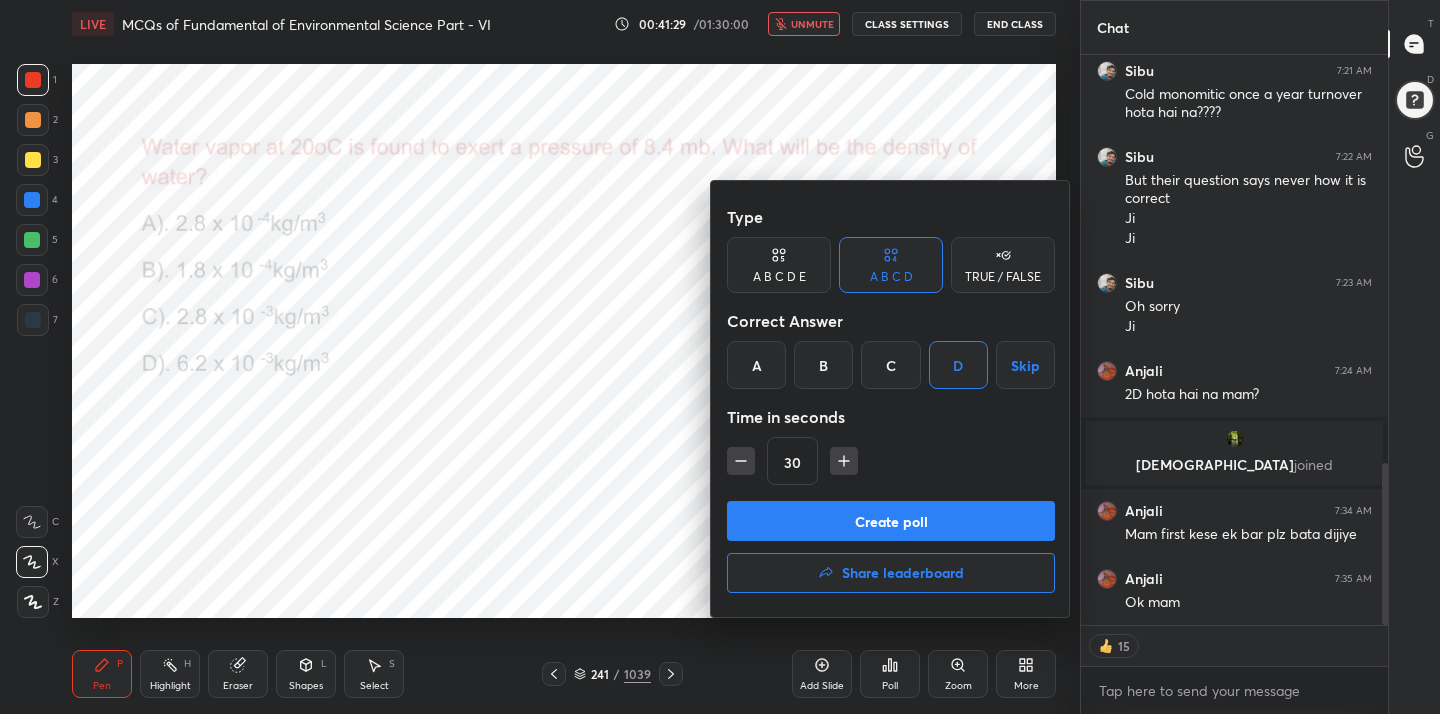 scroll, scrollTop: 7, scrollLeft: 7, axis: both 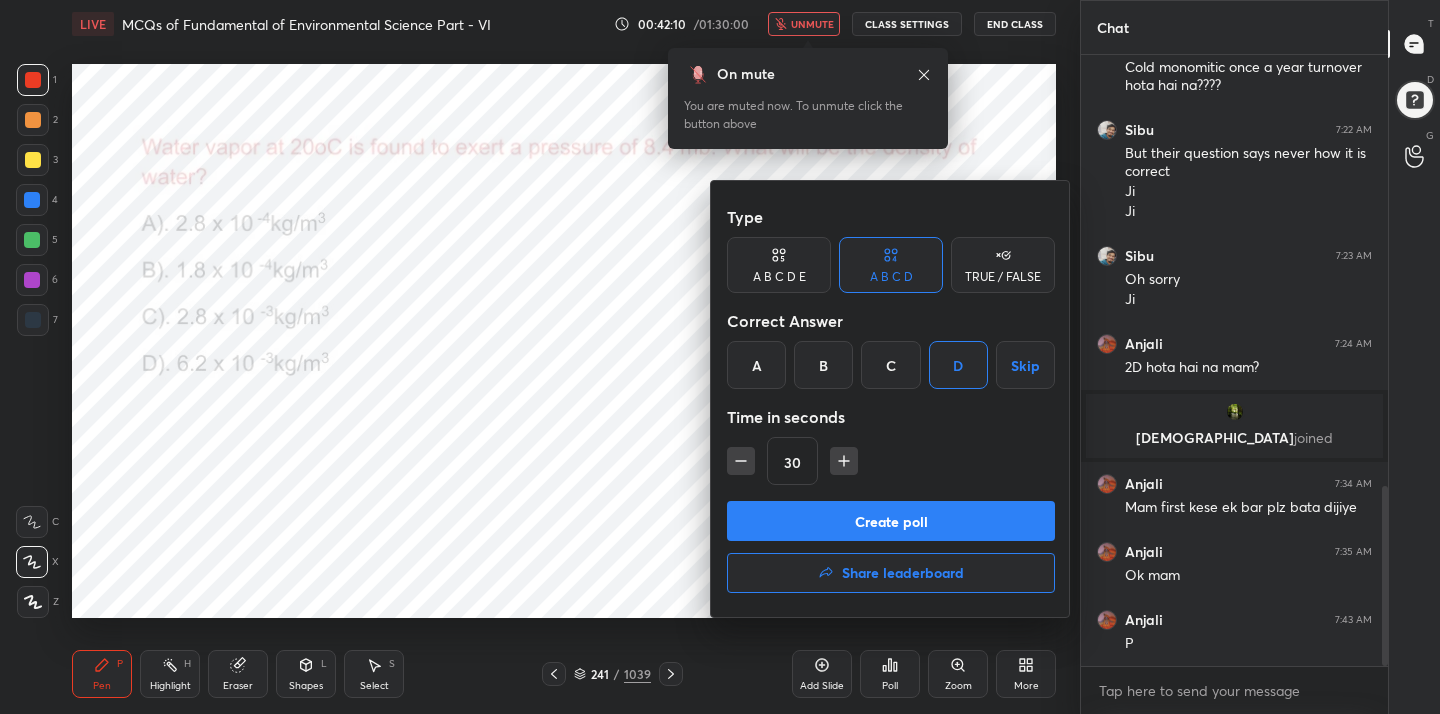 click on "Create poll" at bounding box center [891, 521] 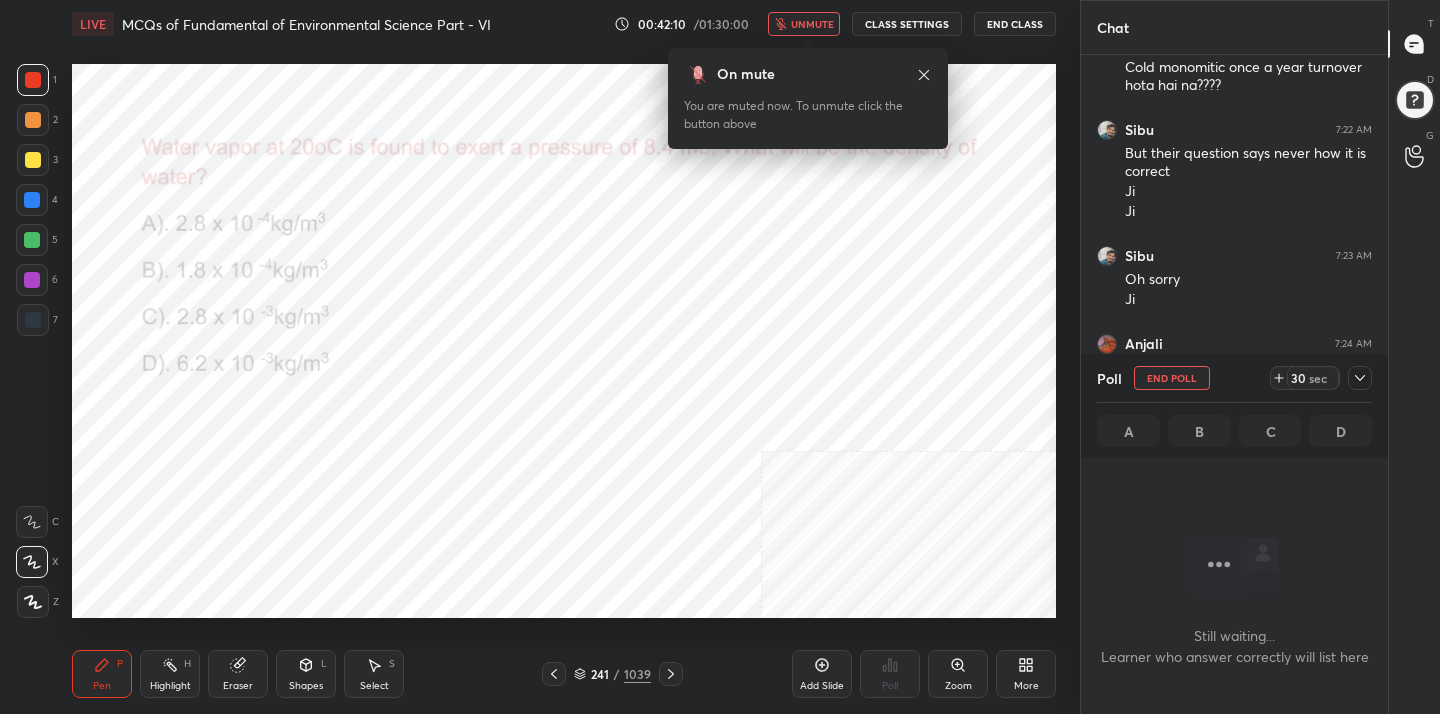scroll, scrollTop: 338, scrollLeft: 301, axis: both 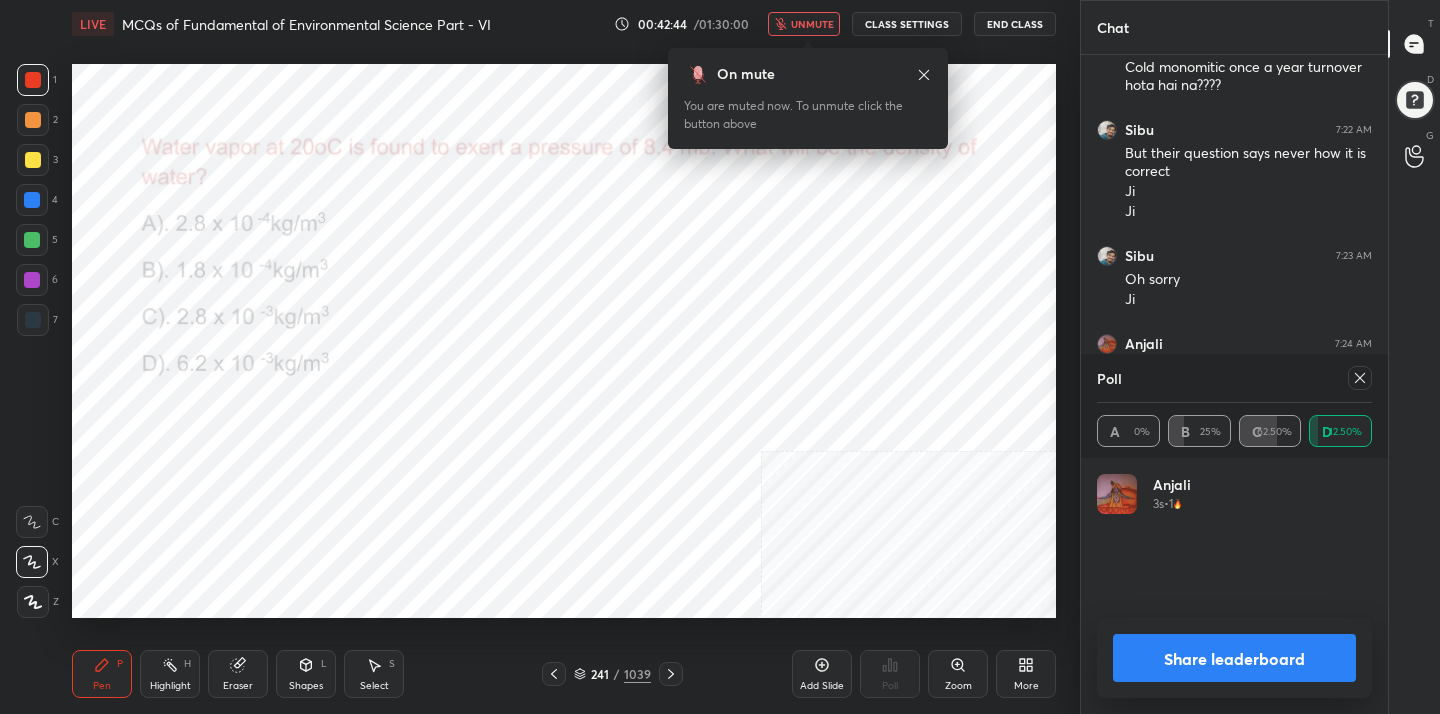 click 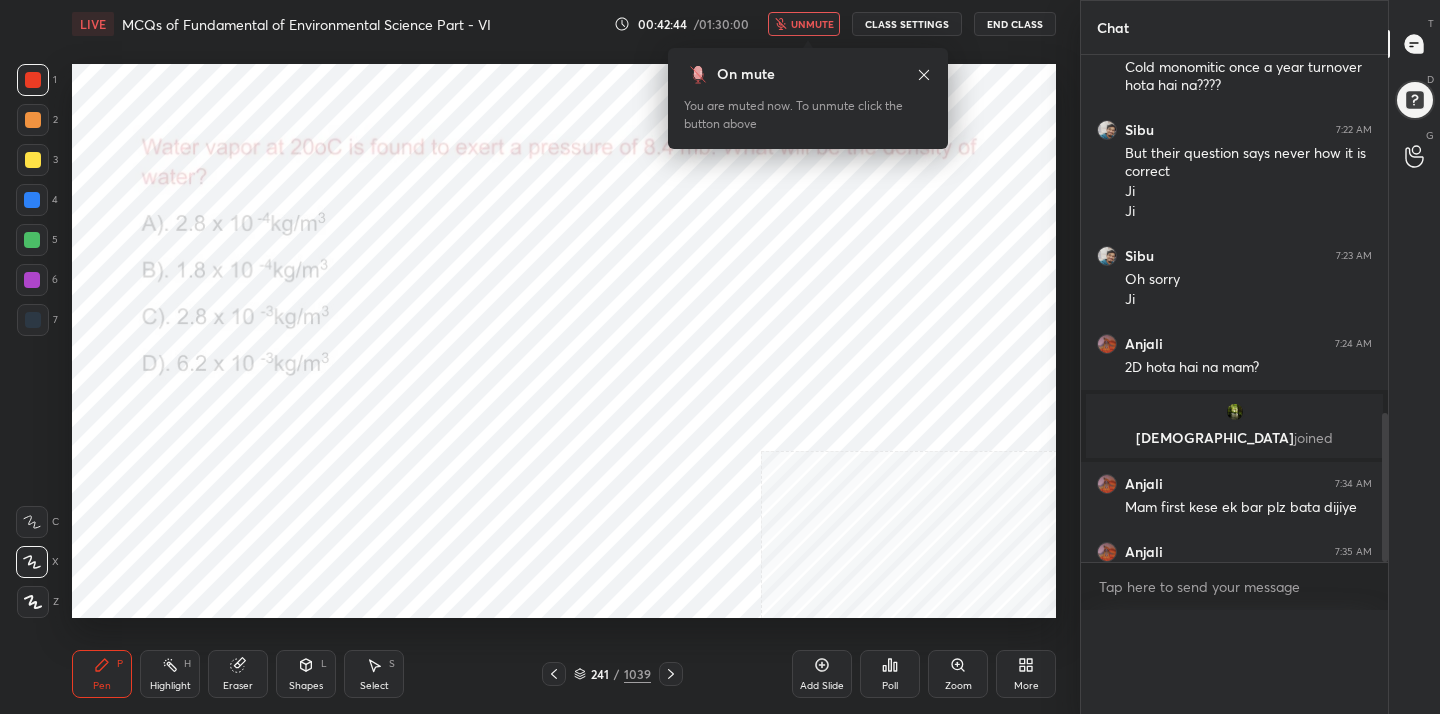 scroll, scrollTop: 0, scrollLeft: 0, axis: both 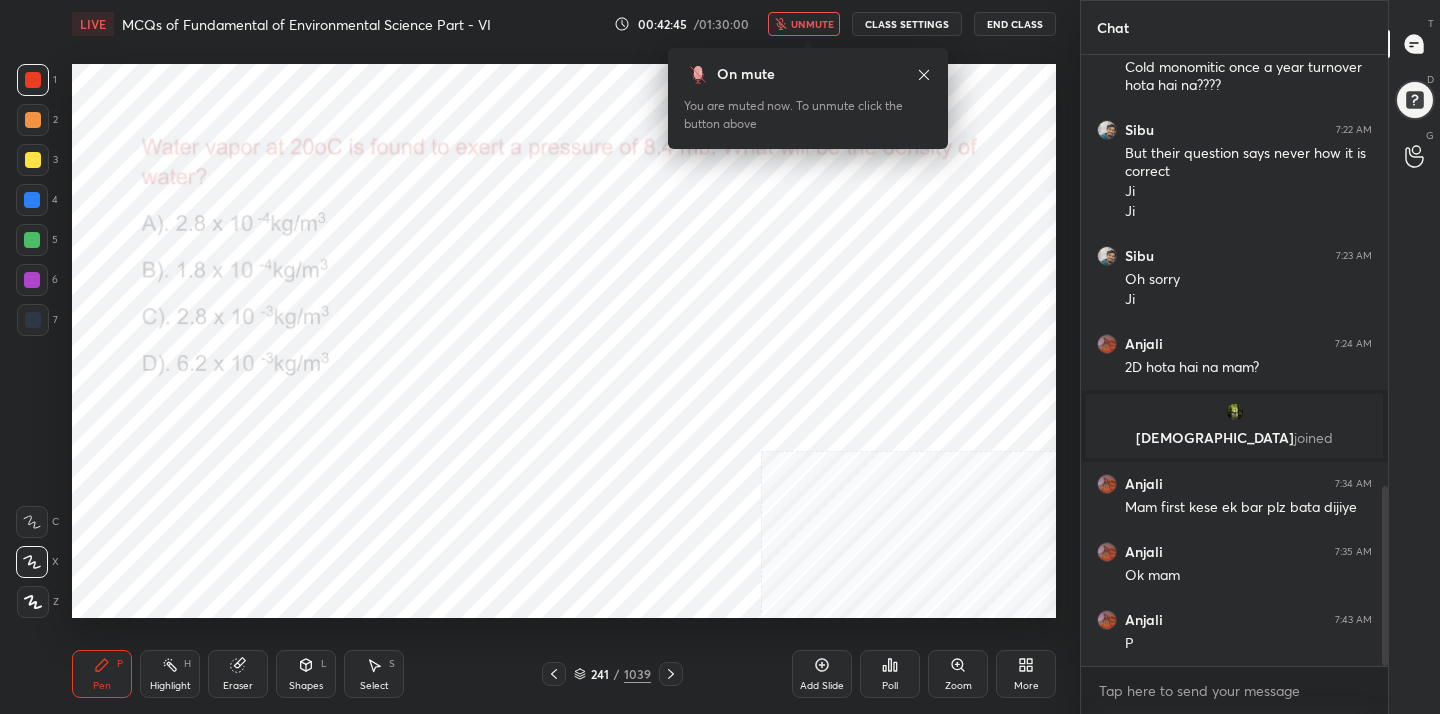 click on "unmute" at bounding box center [812, 24] 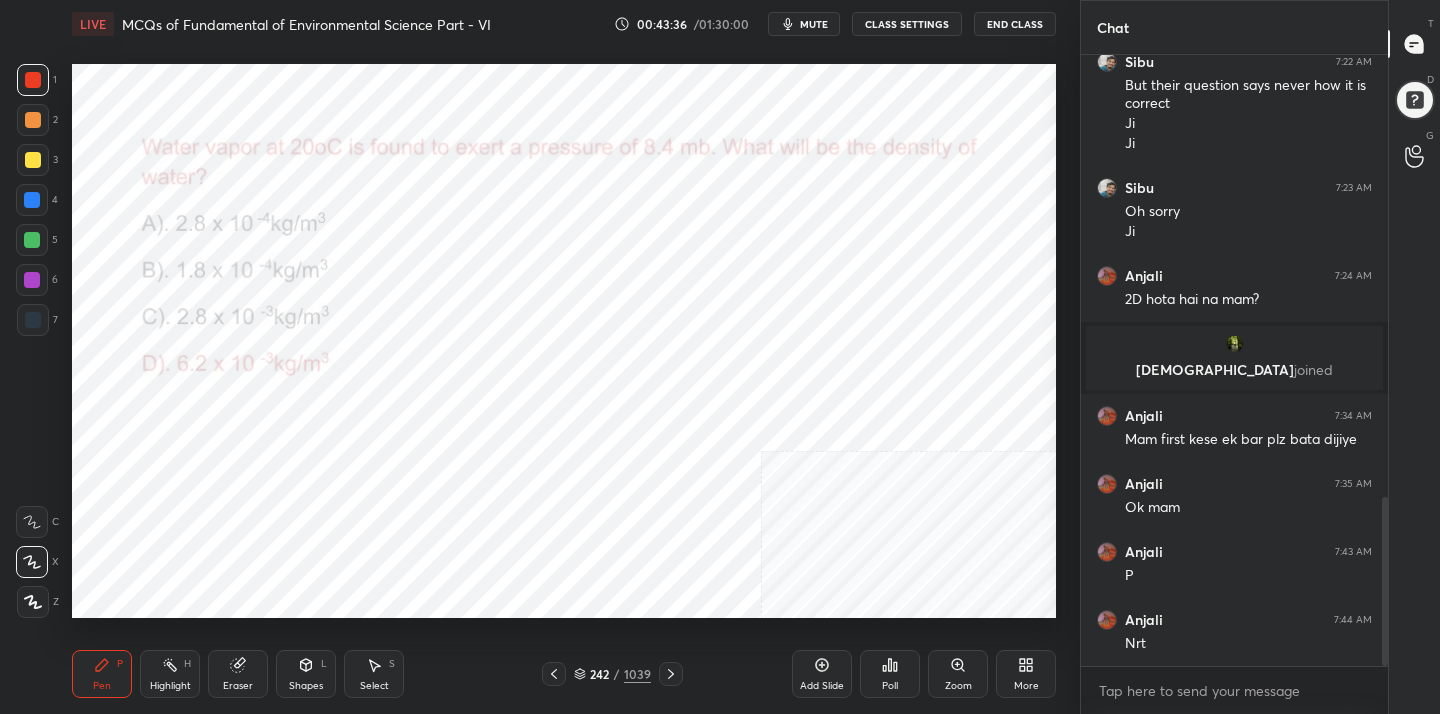 scroll, scrollTop: 1601, scrollLeft: 0, axis: vertical 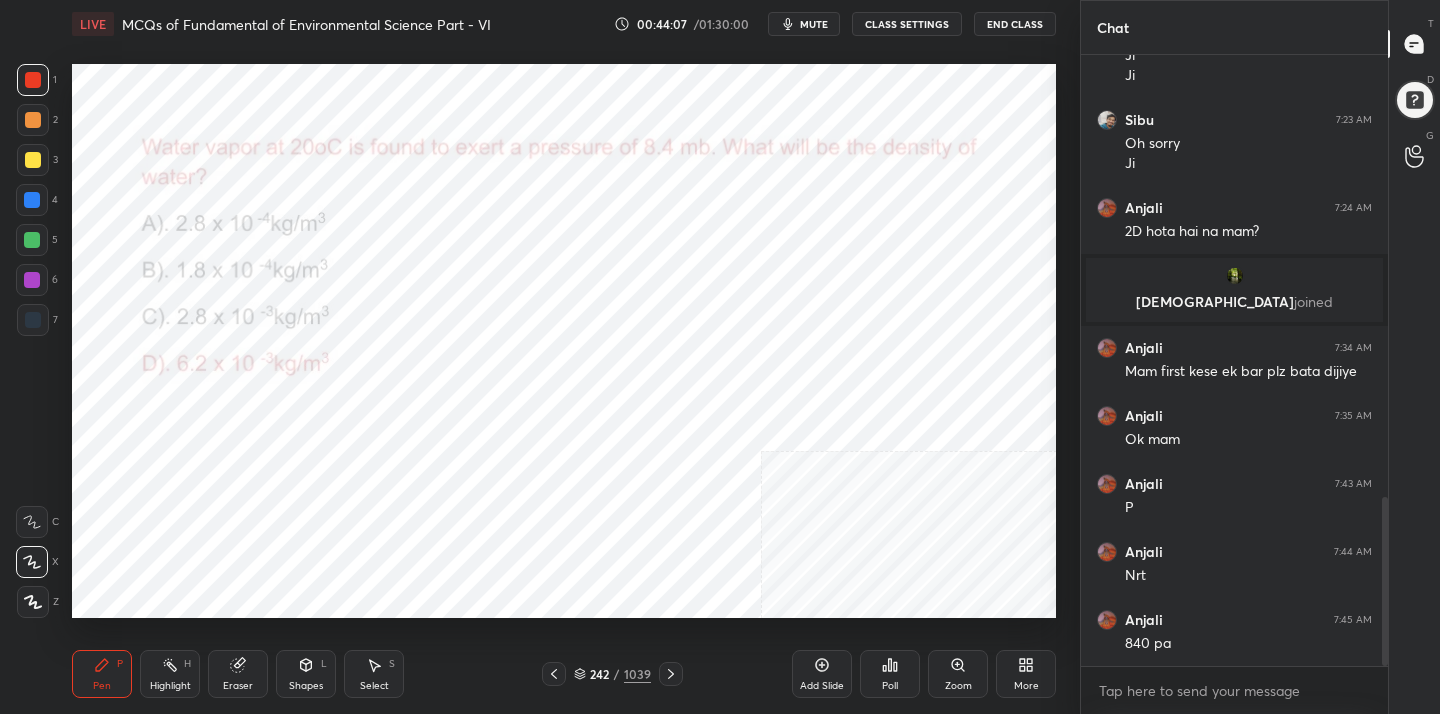 click 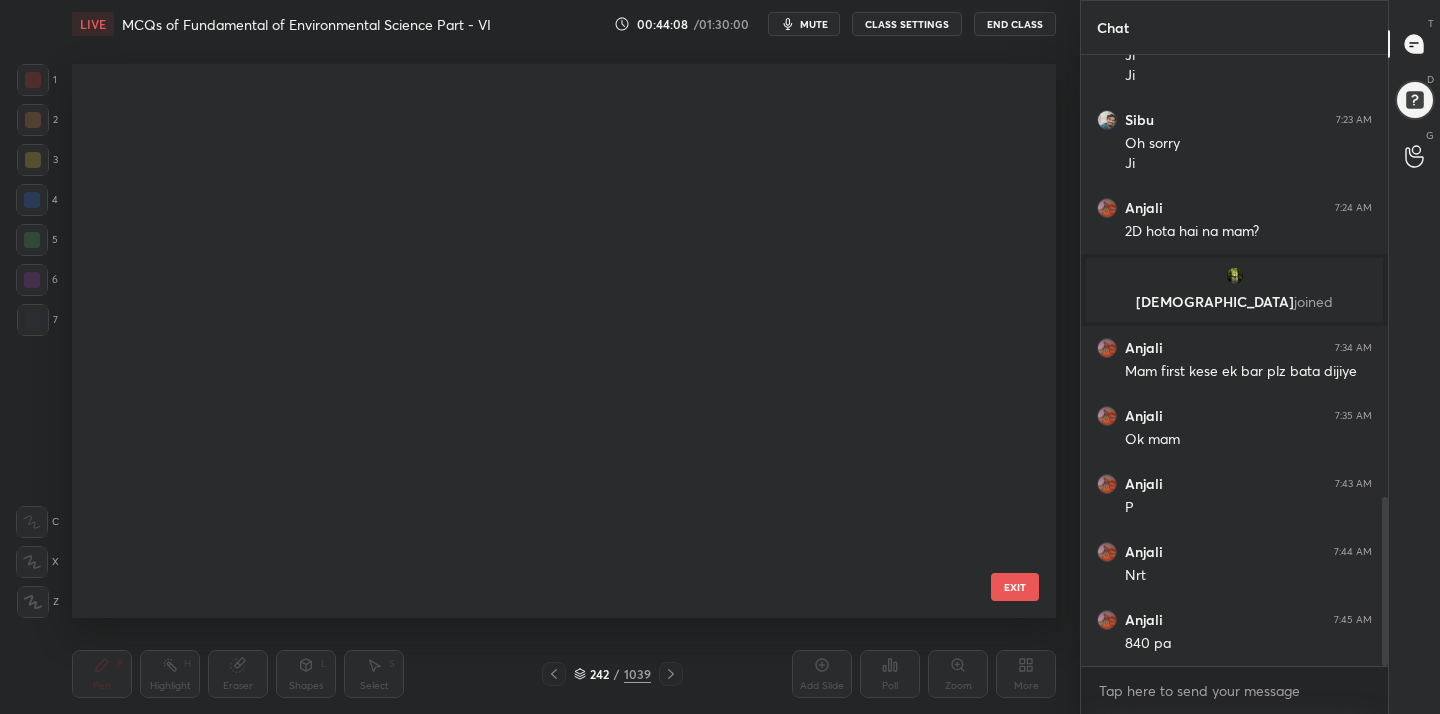 scroll, scrollTop: 13176, scrollLeft: 0, axis: vertical 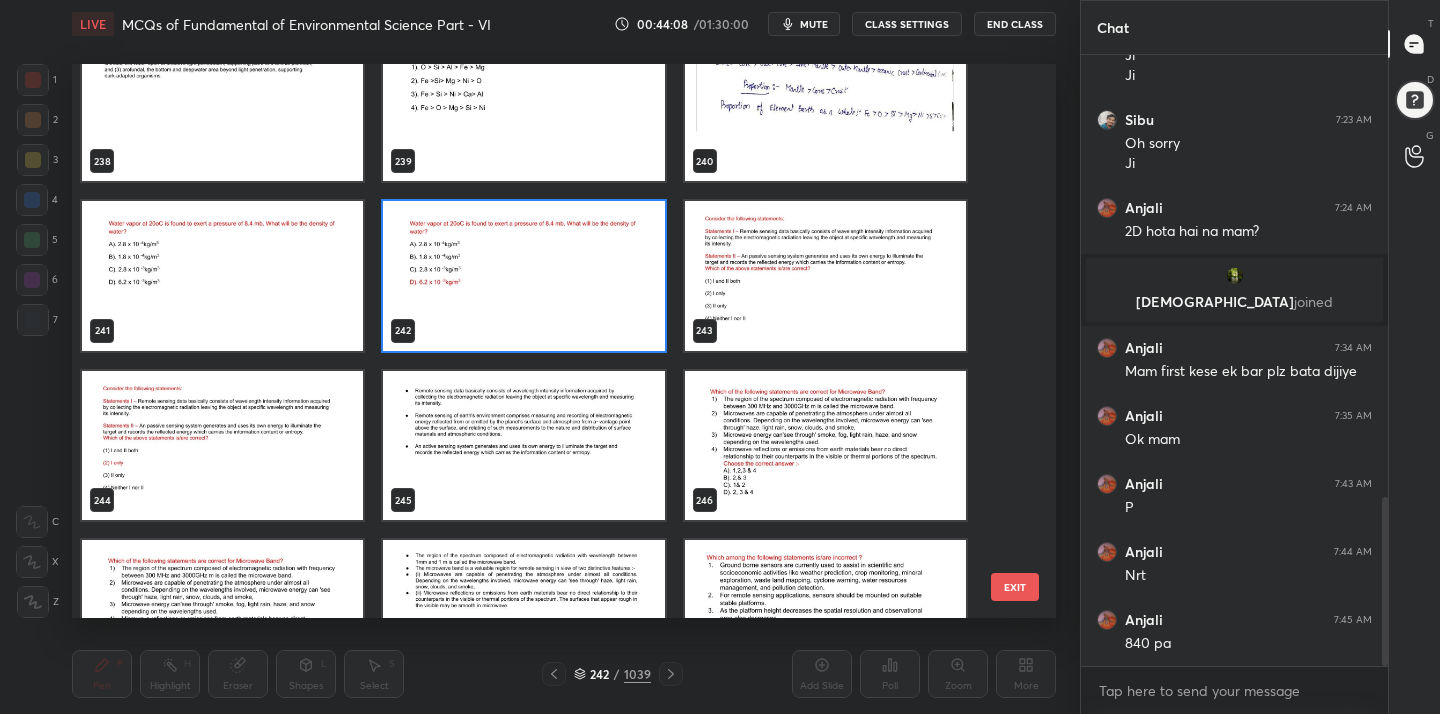 click at bounding box center [825, 276] 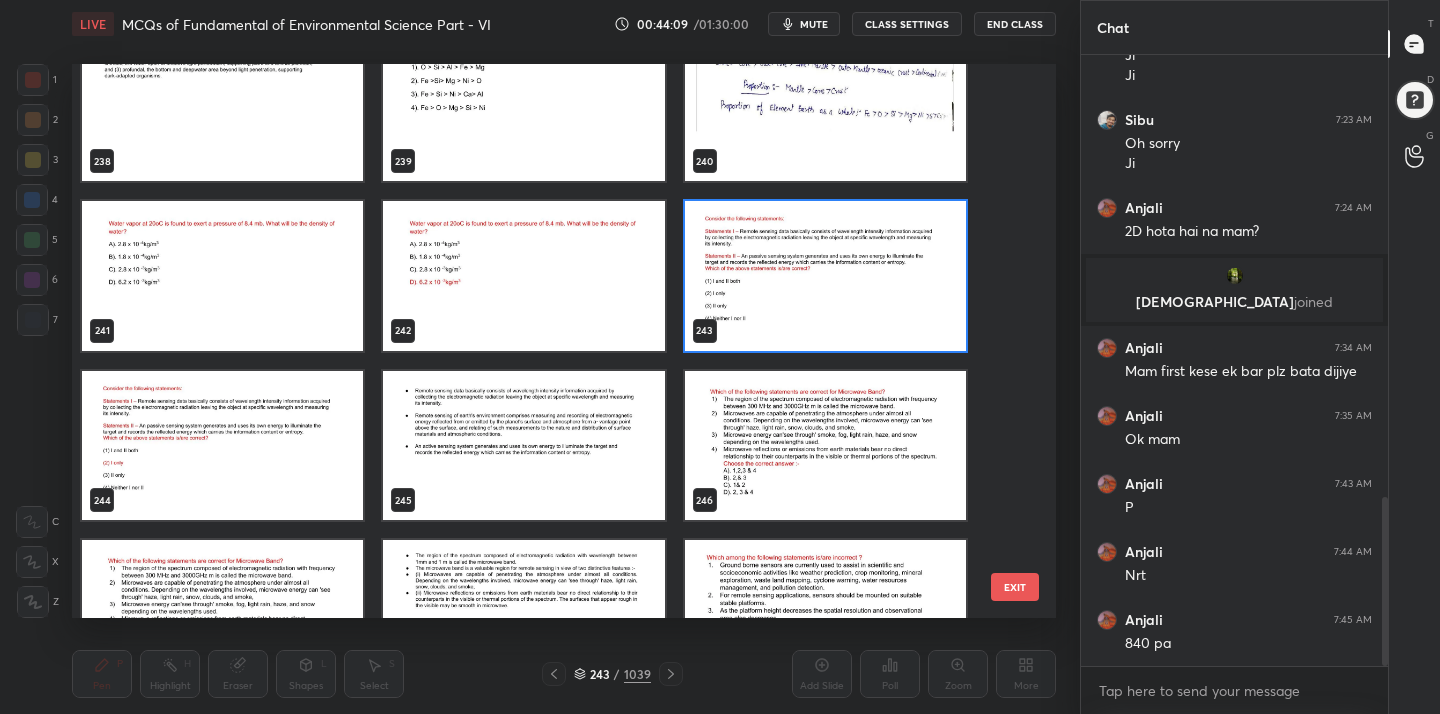 click at bounding box center (825, 276) 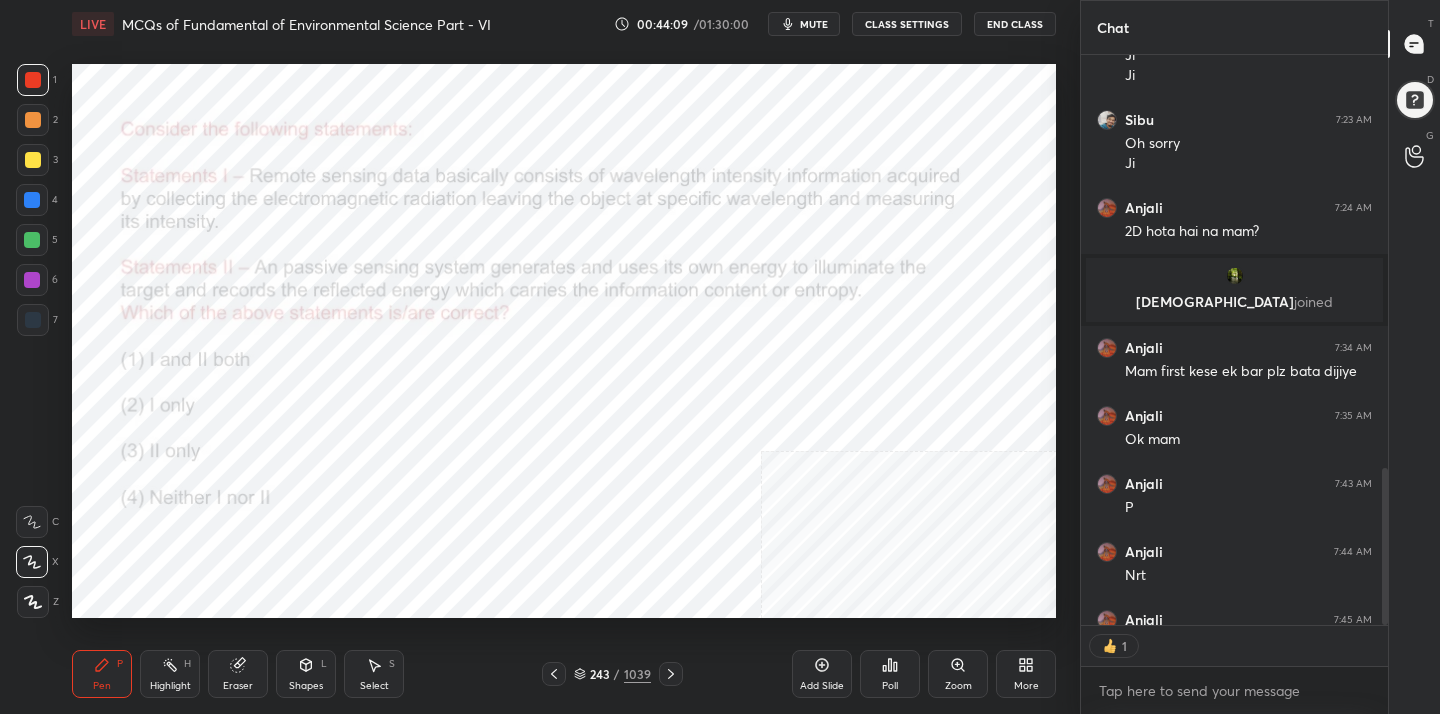 scroll, scrollTop: 564, scrollLeft: 301, axis: both 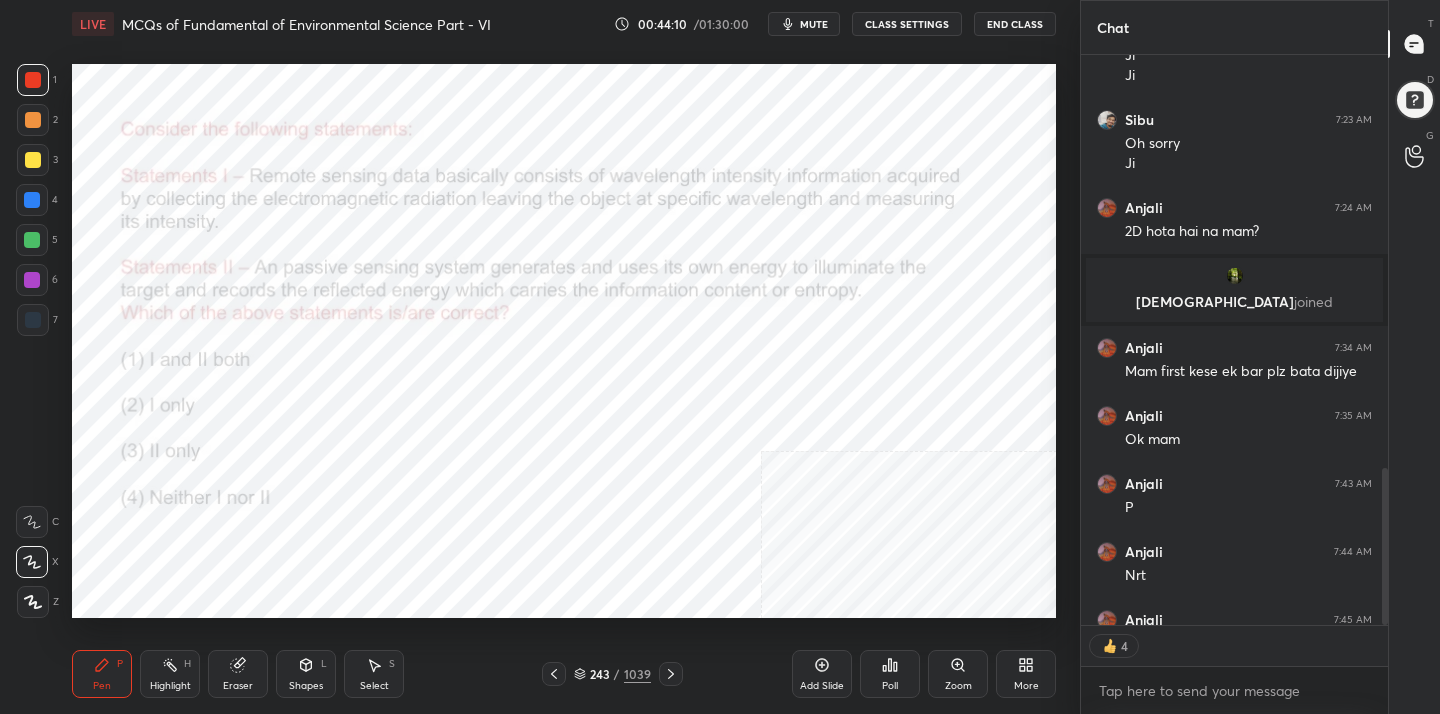 click on "mute" at bounding box center [814, 24] 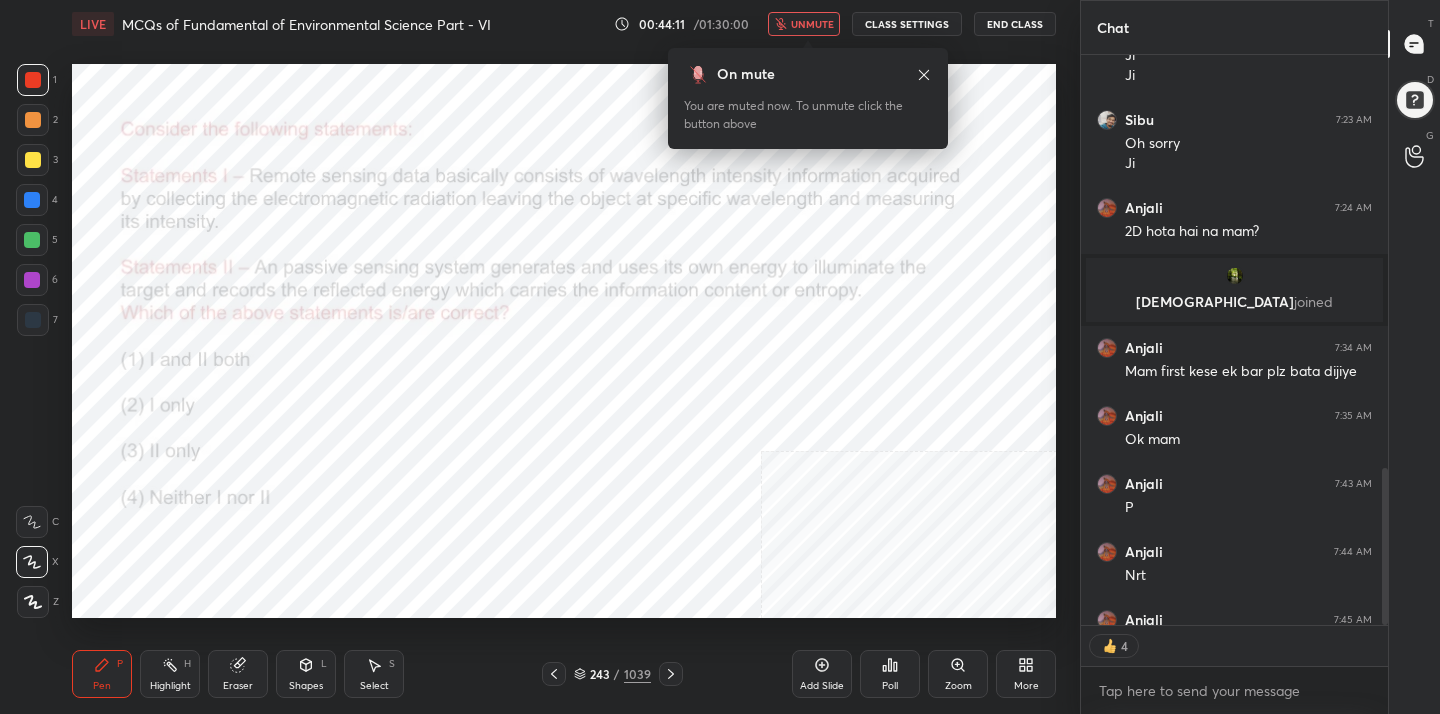 scroll, scrollTop: 1714, scrollLeft: 0, axis: vertical 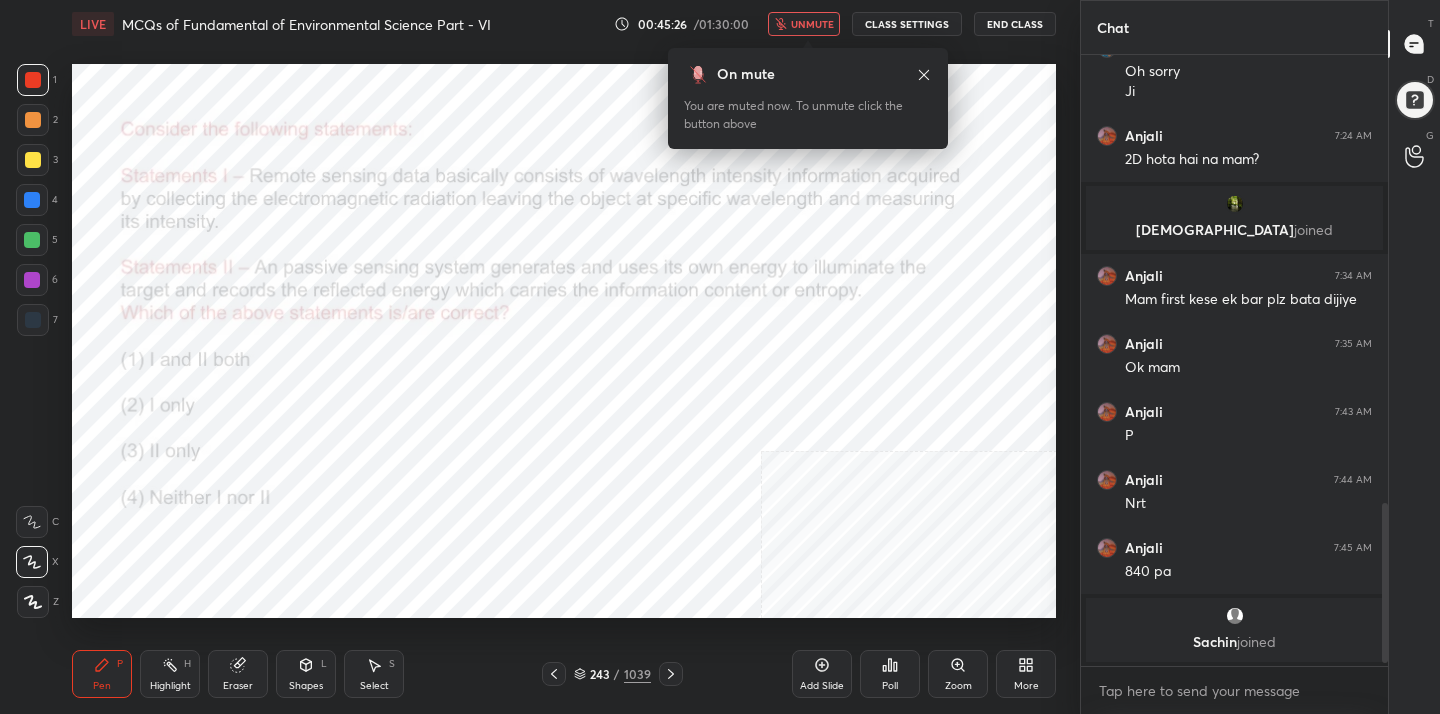 click 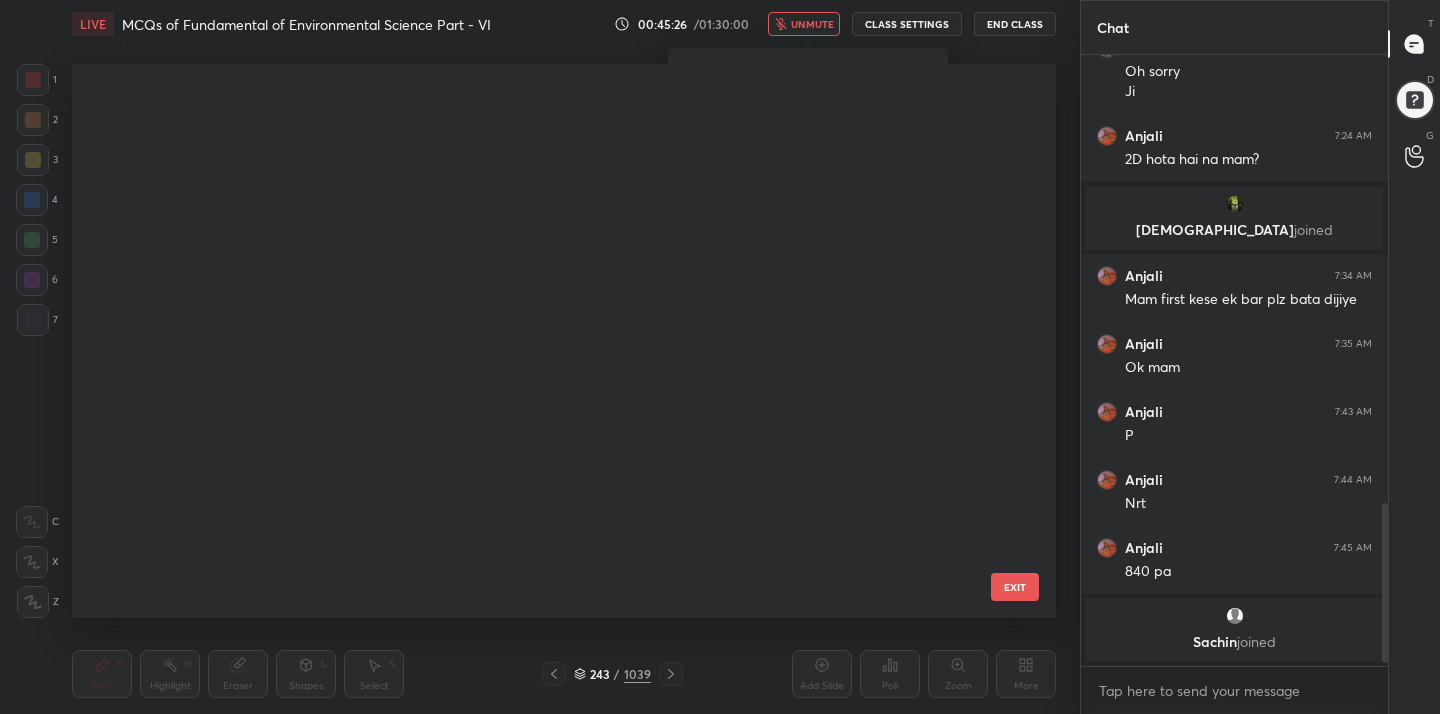 scroll, scrollTop: 13176, scrollLeft: 0, axis: vertical 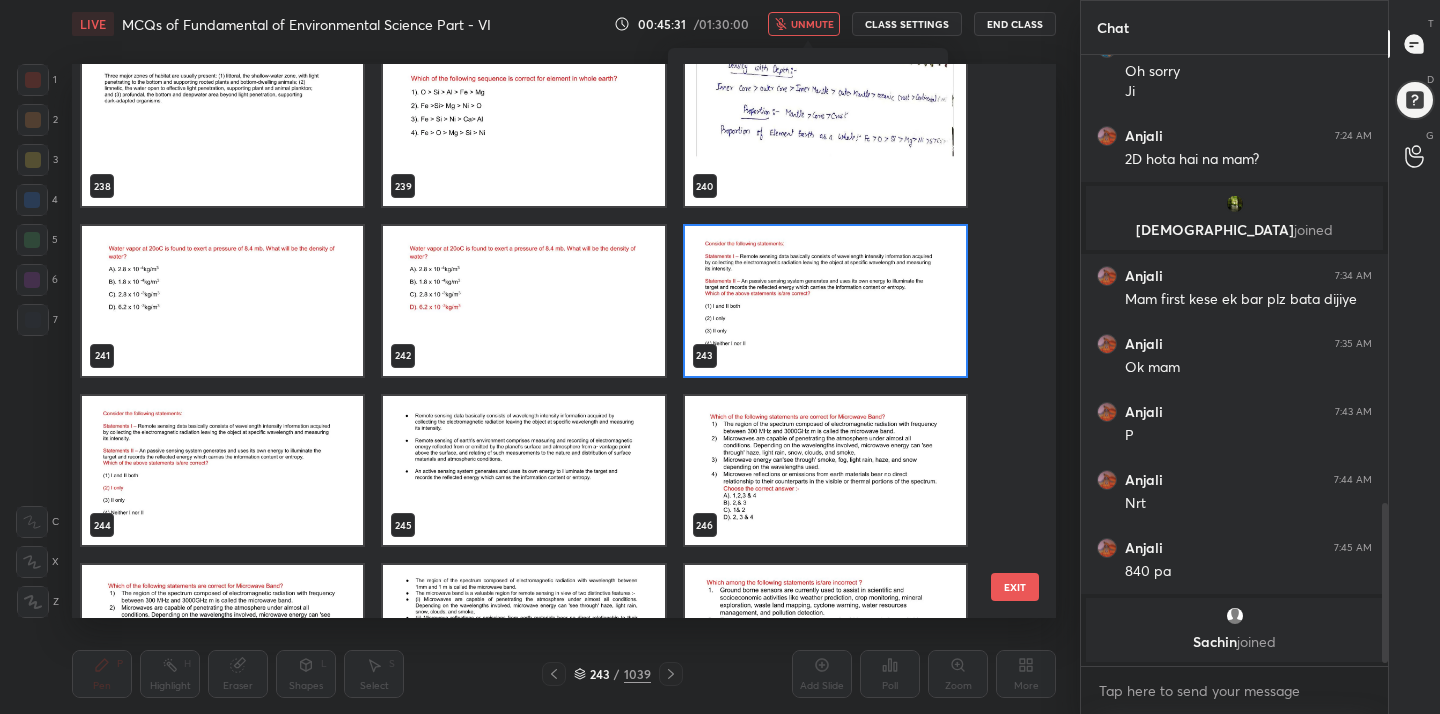 click at bounding box center [825, 301] 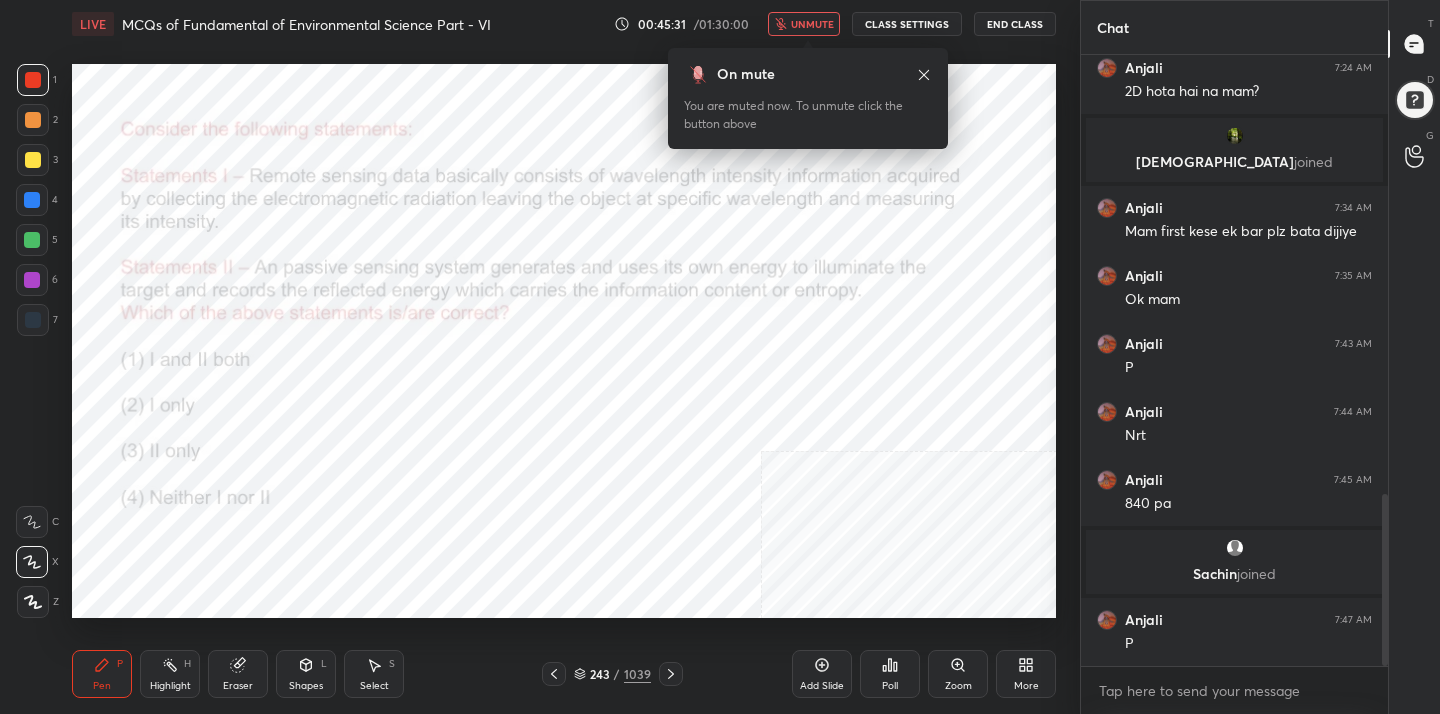 click at bounding box center (825, 301) 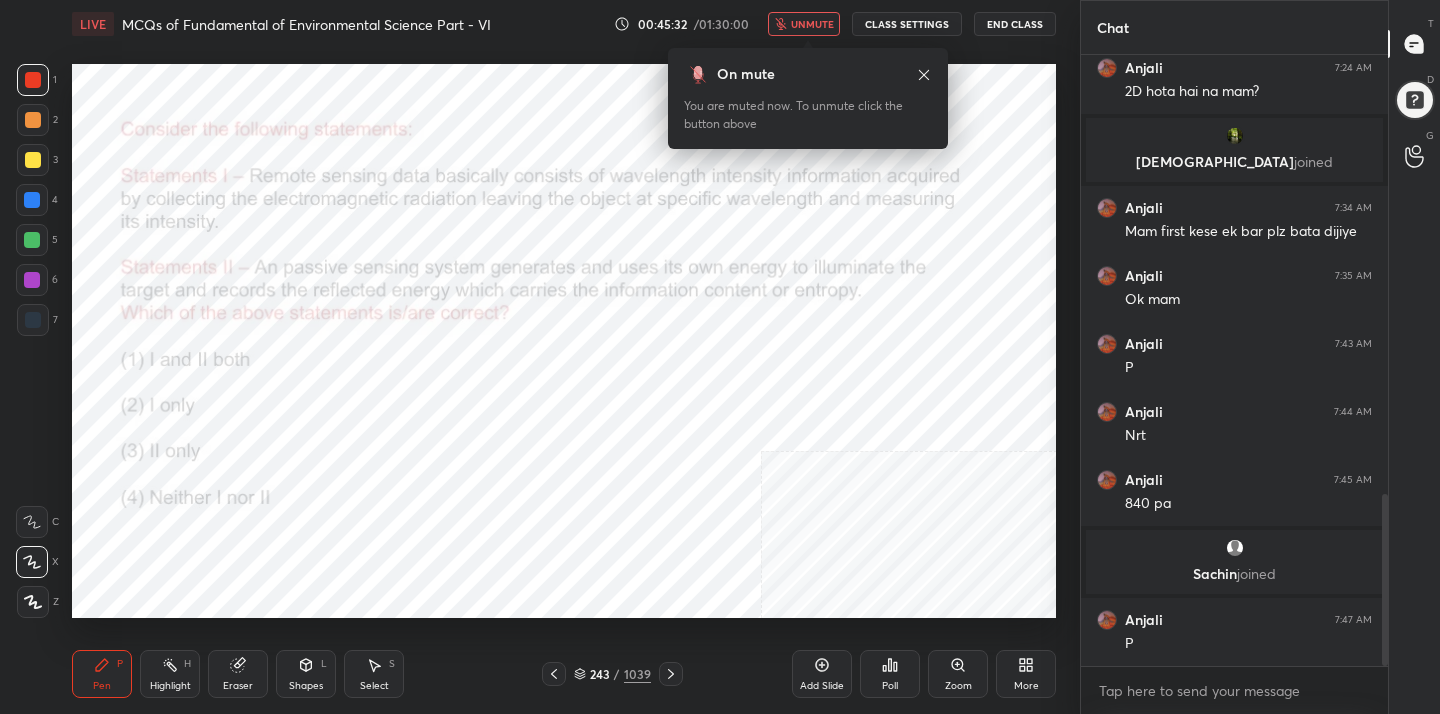 click 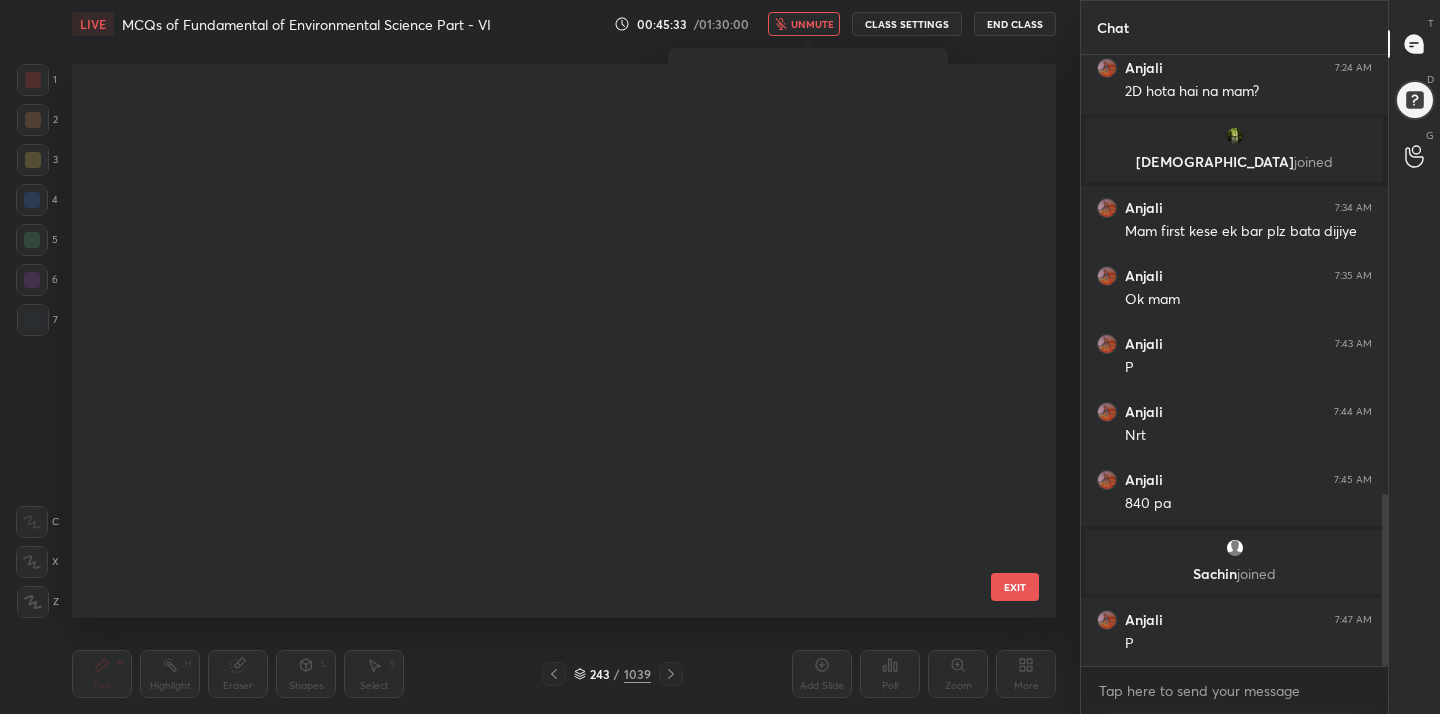 scroll, scrollTop: 13176, scrollLeft: 0, axis: vertical 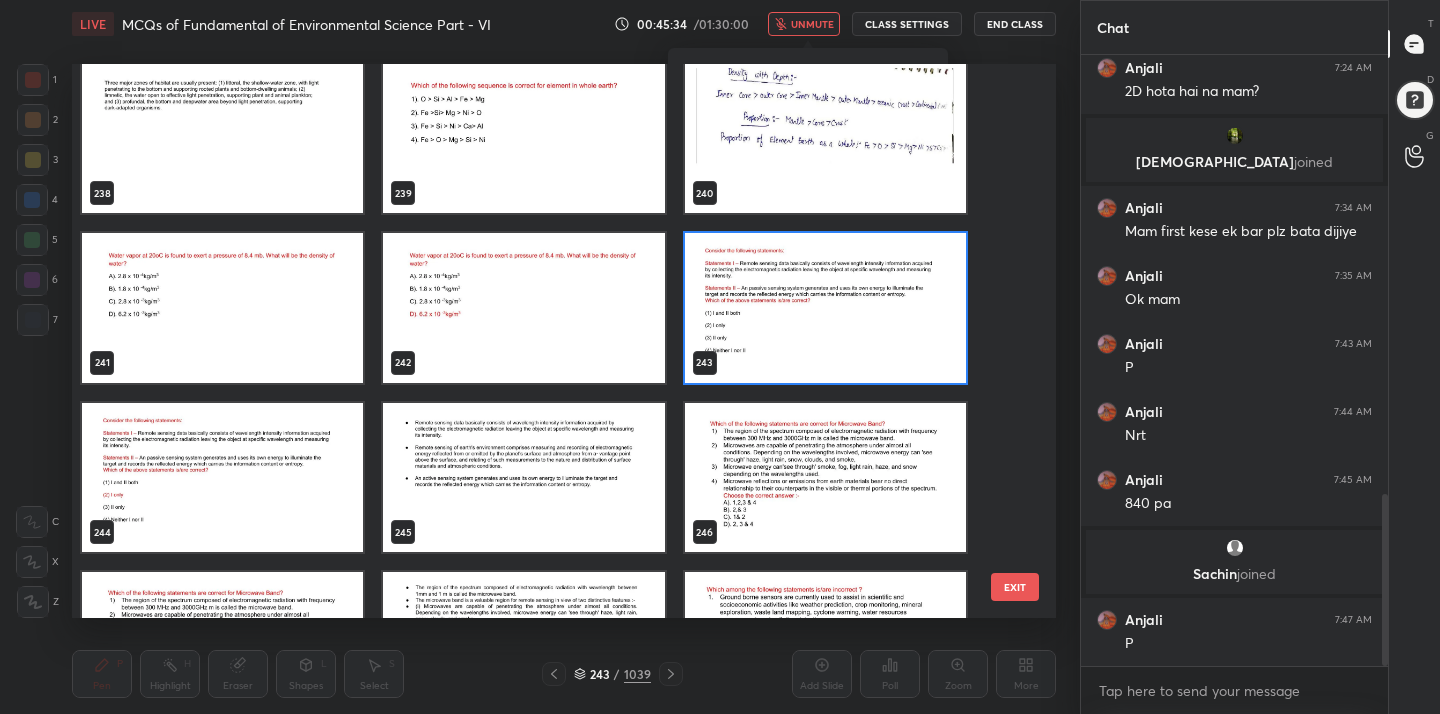 click at bounding box center [825, 308] 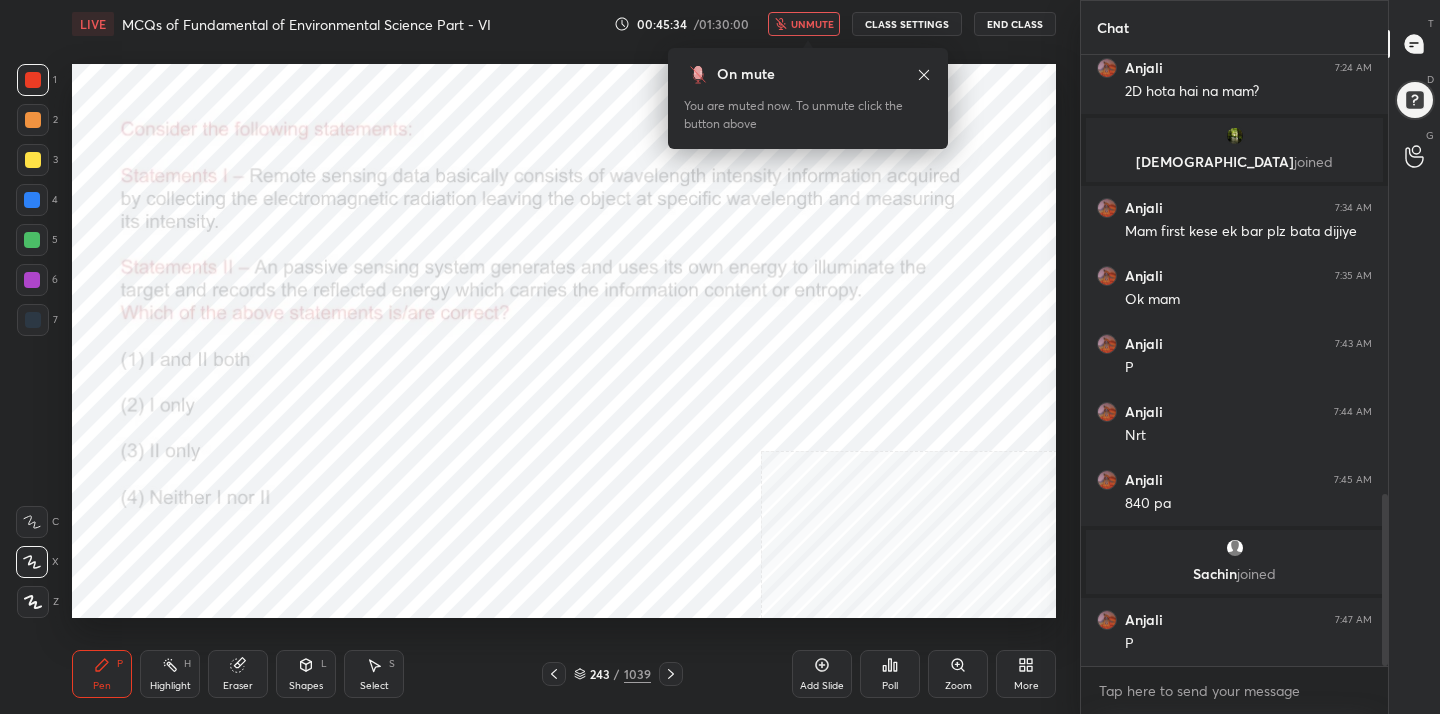 click at bounding box center [825, 308] 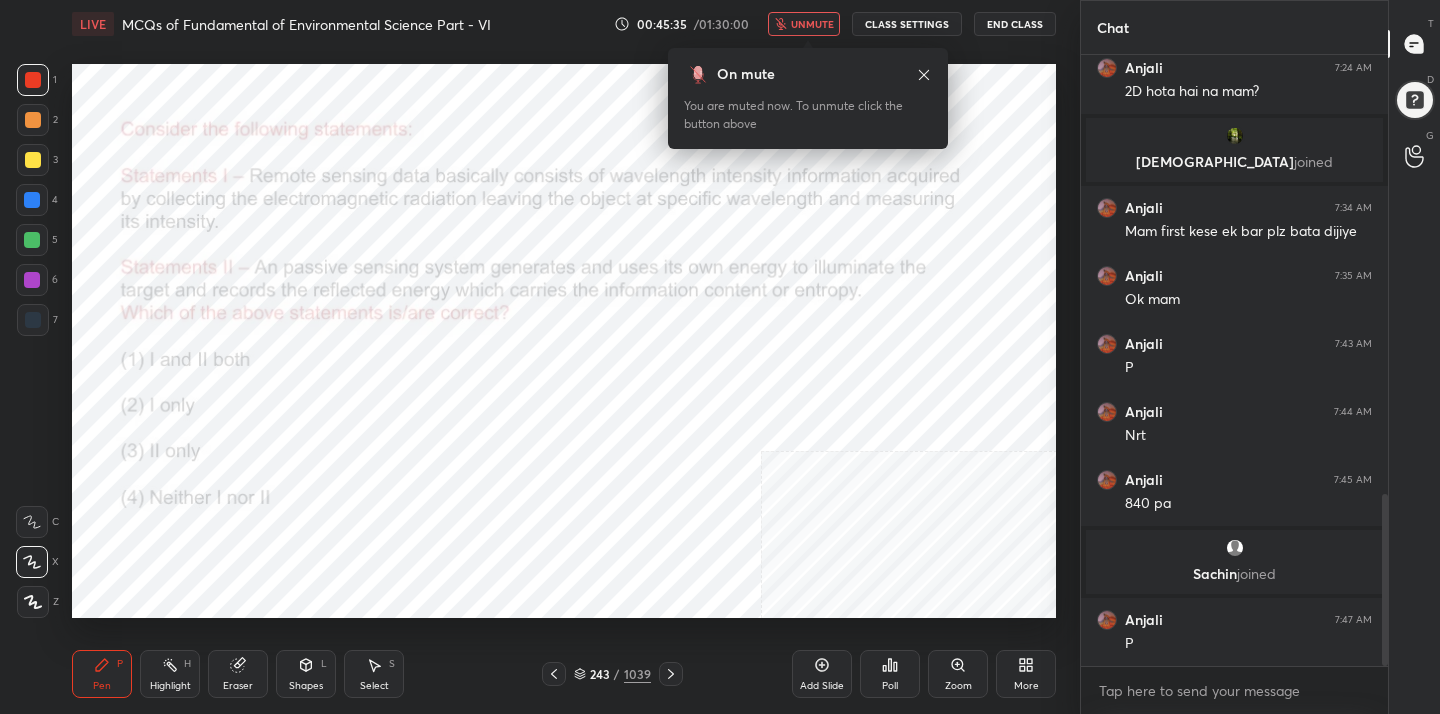 click on "Poll" at bounding box center [890, 674] 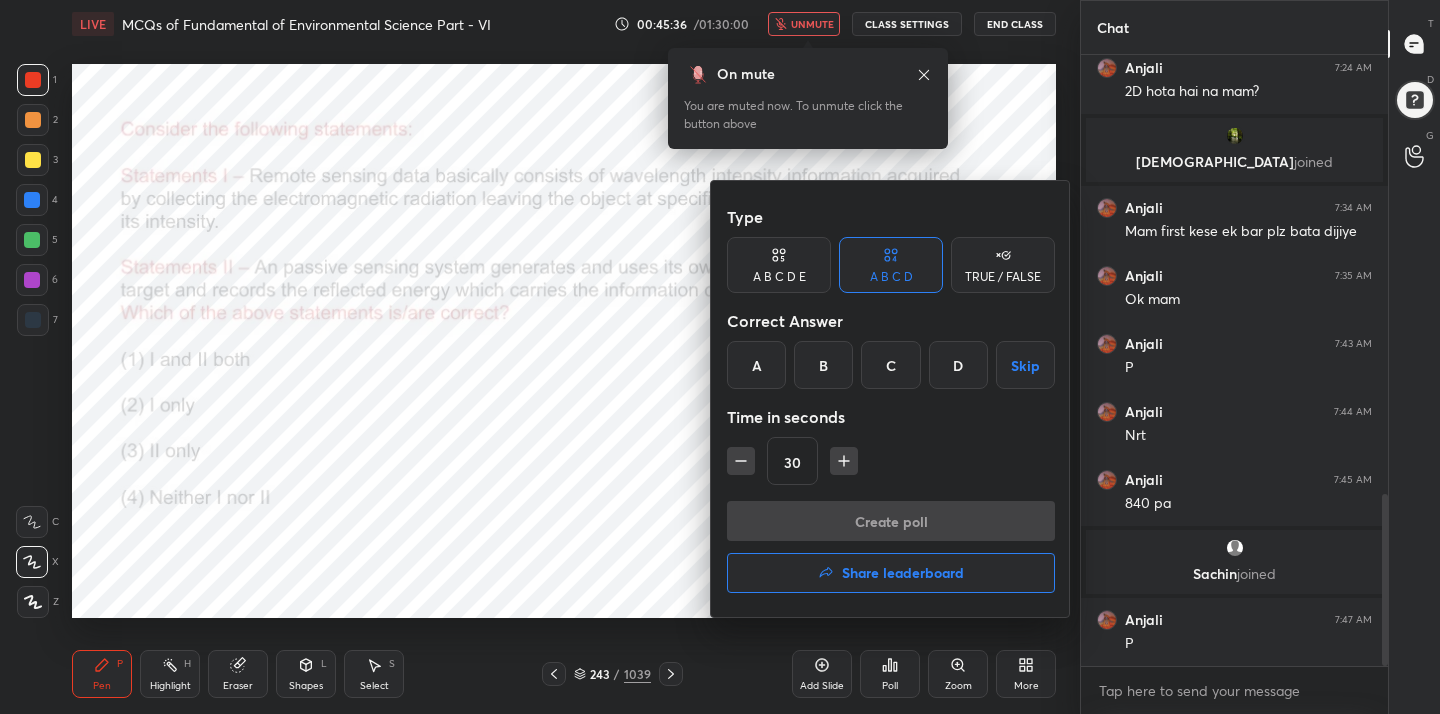 click on "B" at bounding box center (823, 365) 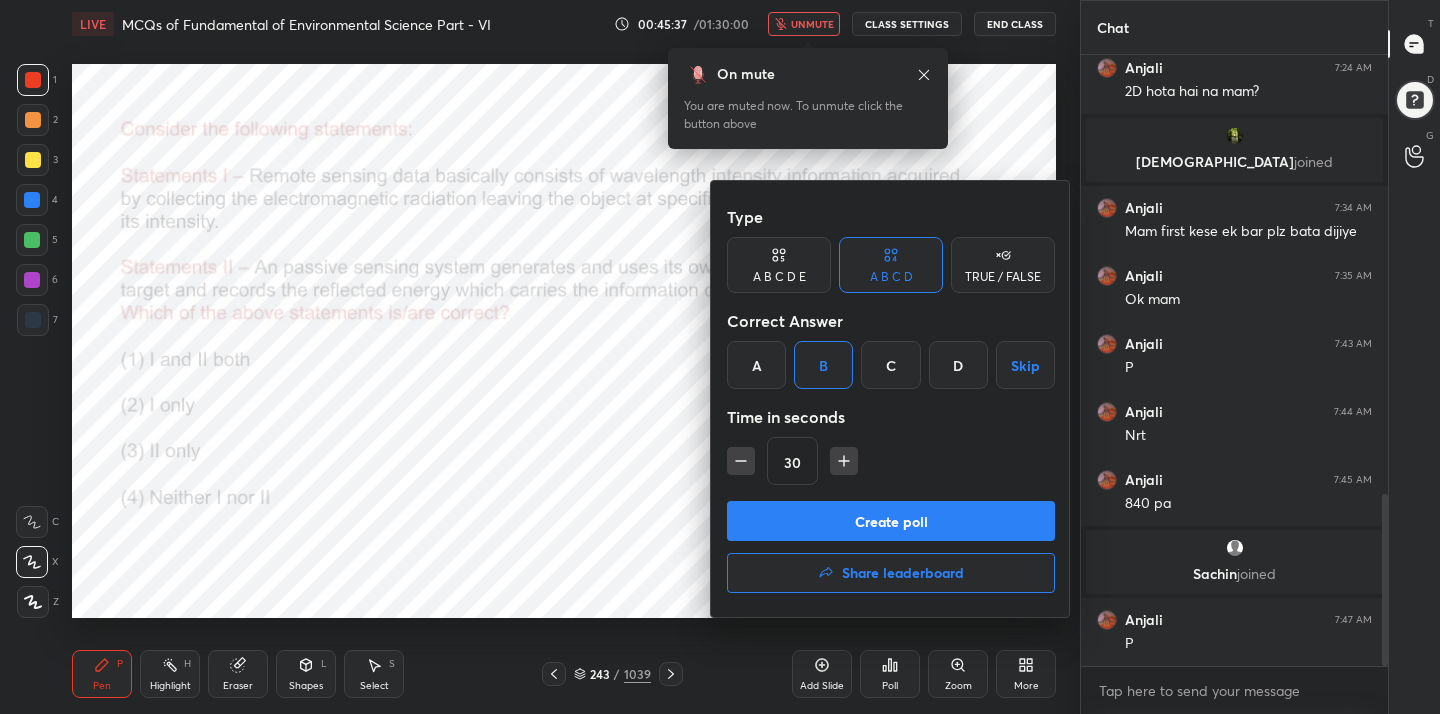 click on "Create poll" at bounding box center [891, 521] 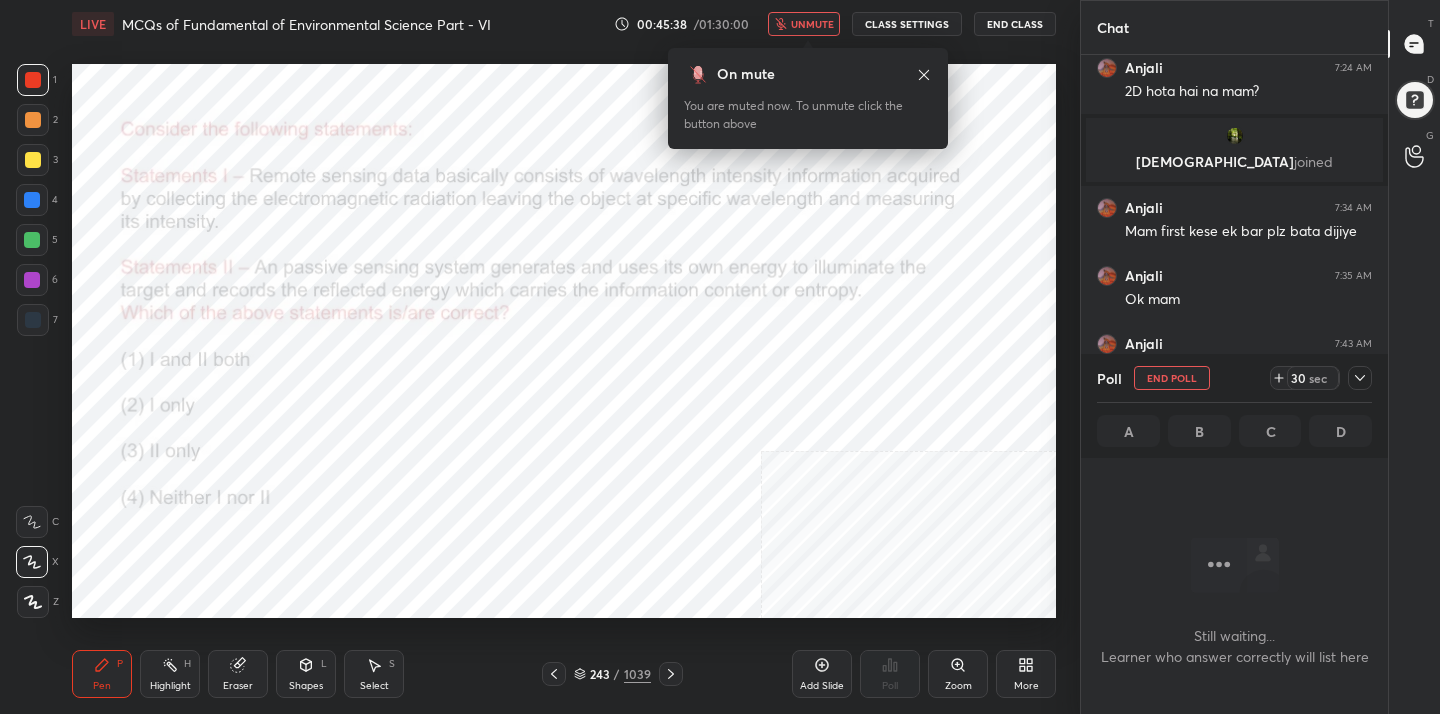 scroll, scrollTop: 335, scrollLeft: 301, axis: both 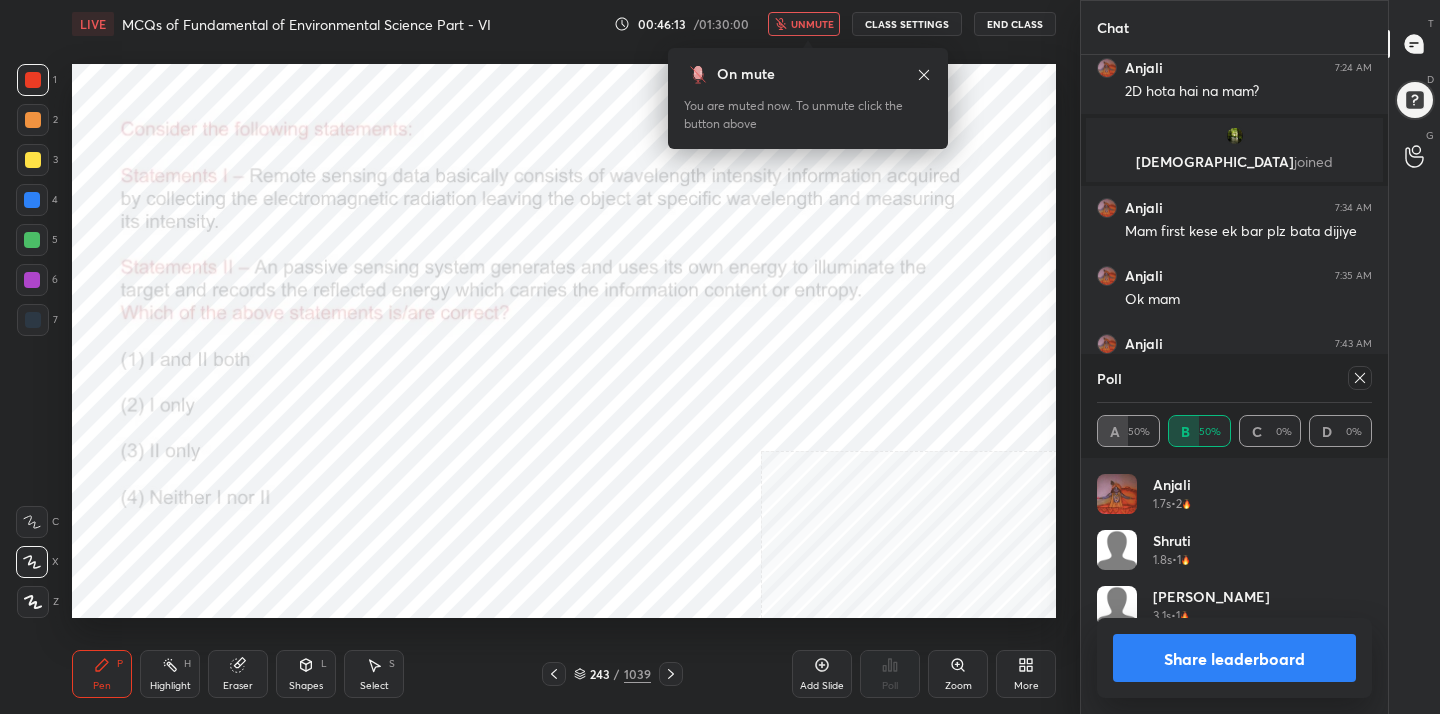 click 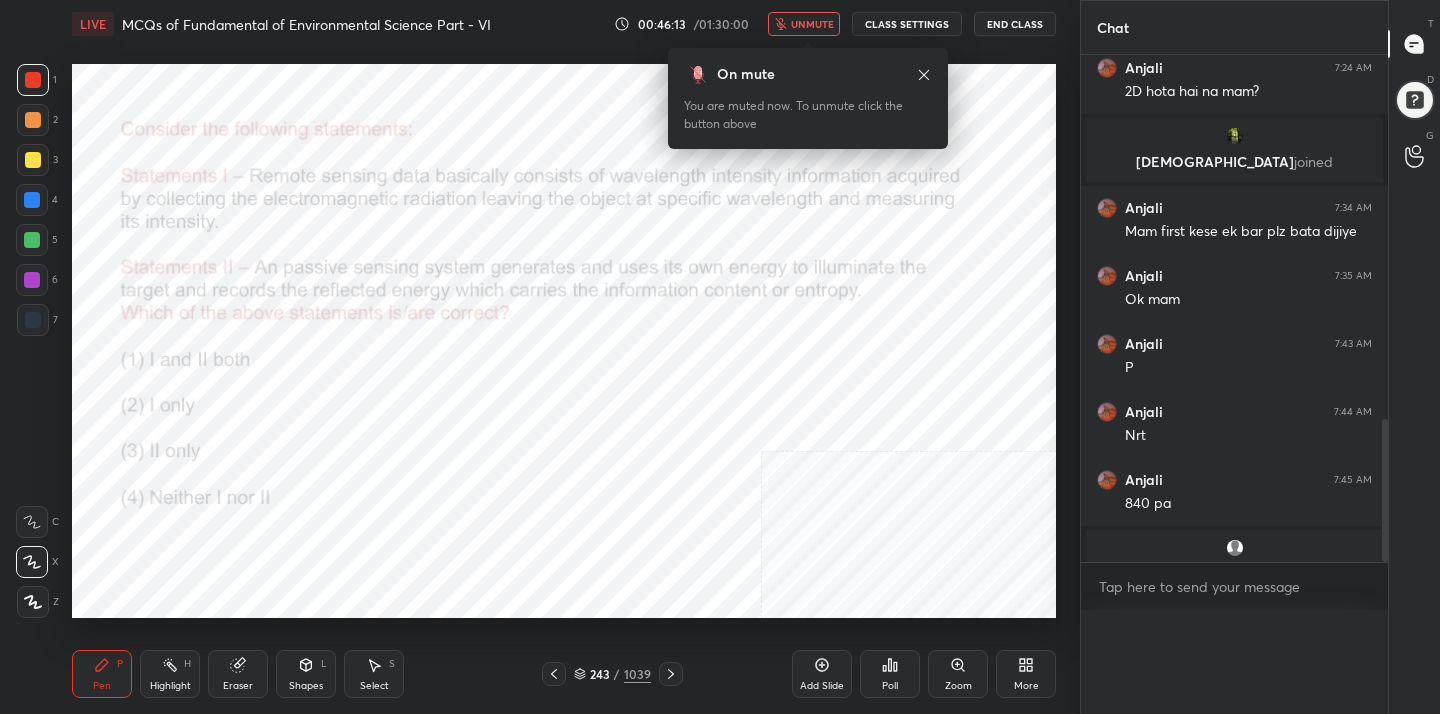 scroll, scrollTop: 0, scrollLeft: 0, axis: both 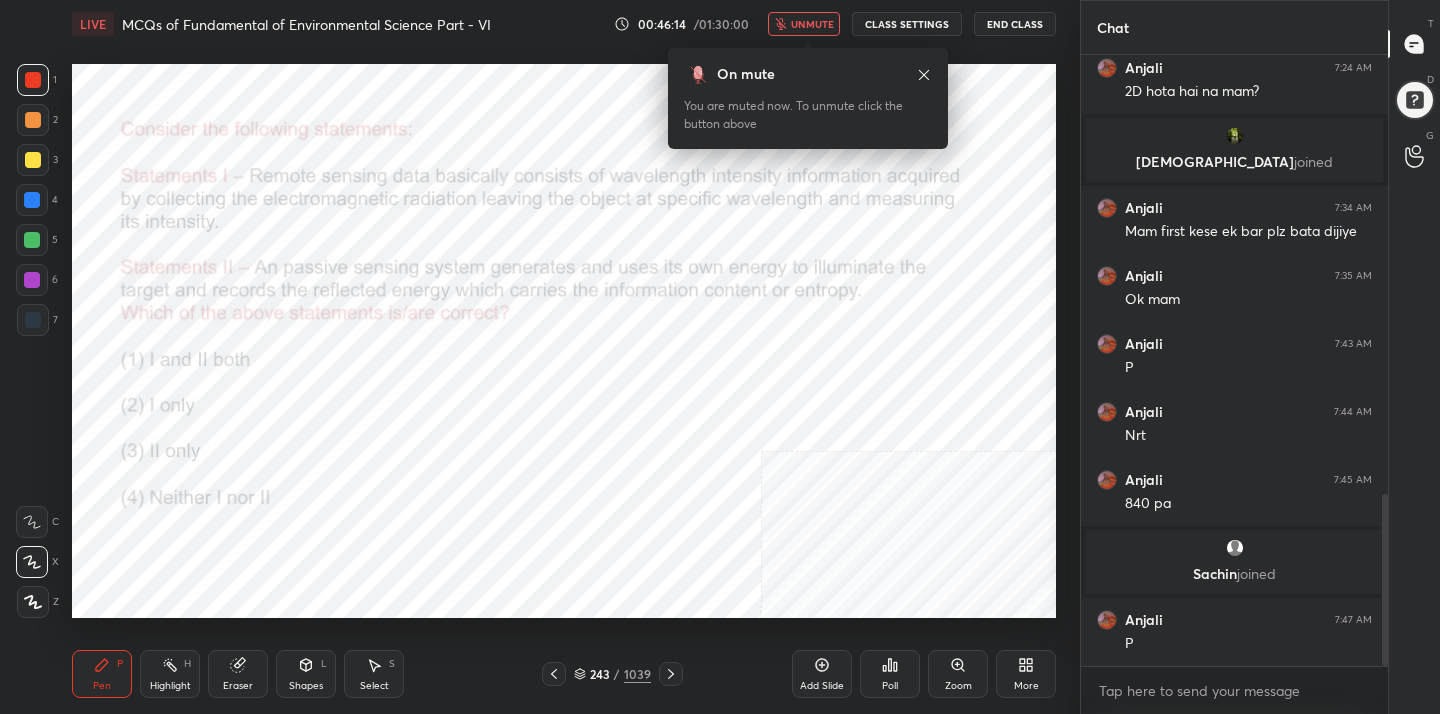 click on "unmute" at bounding box center [812, 24] 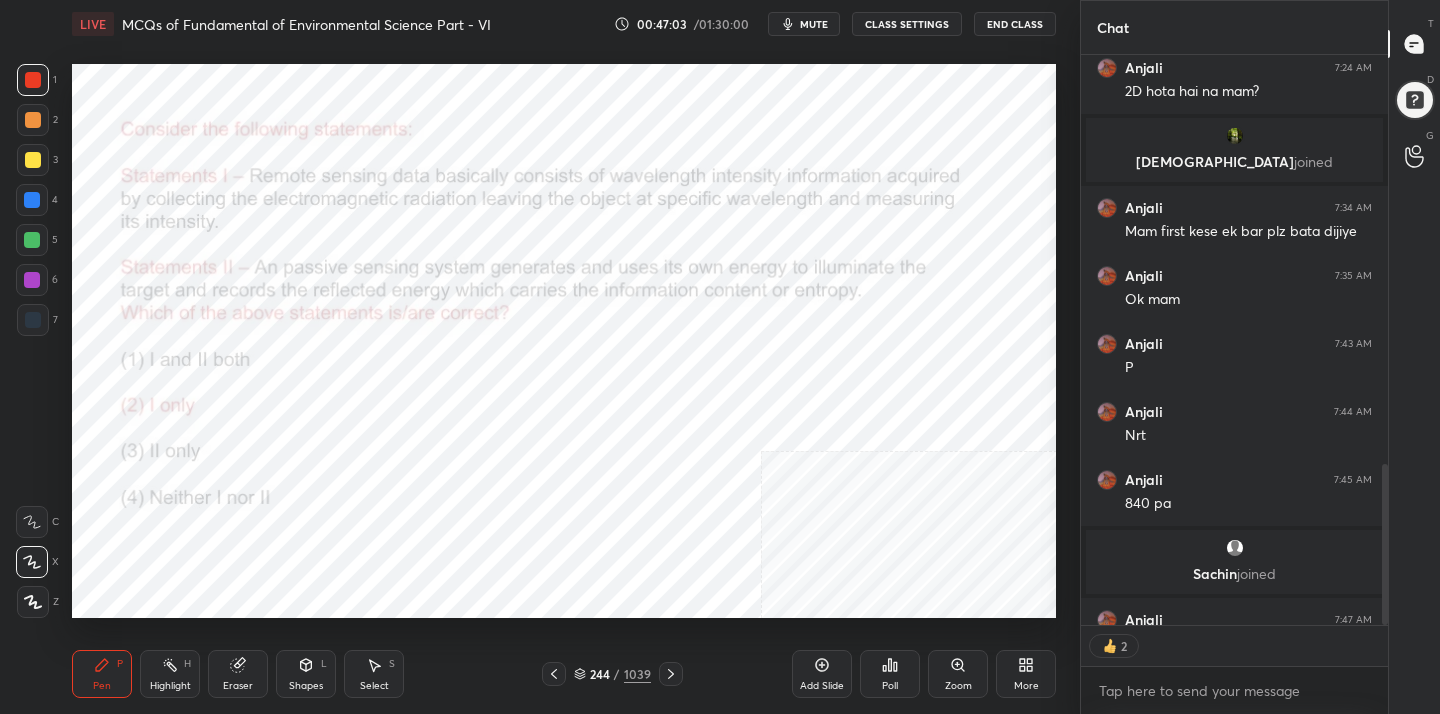 scroll, scrollTop: 564, scrollLeft: 301, axis: both 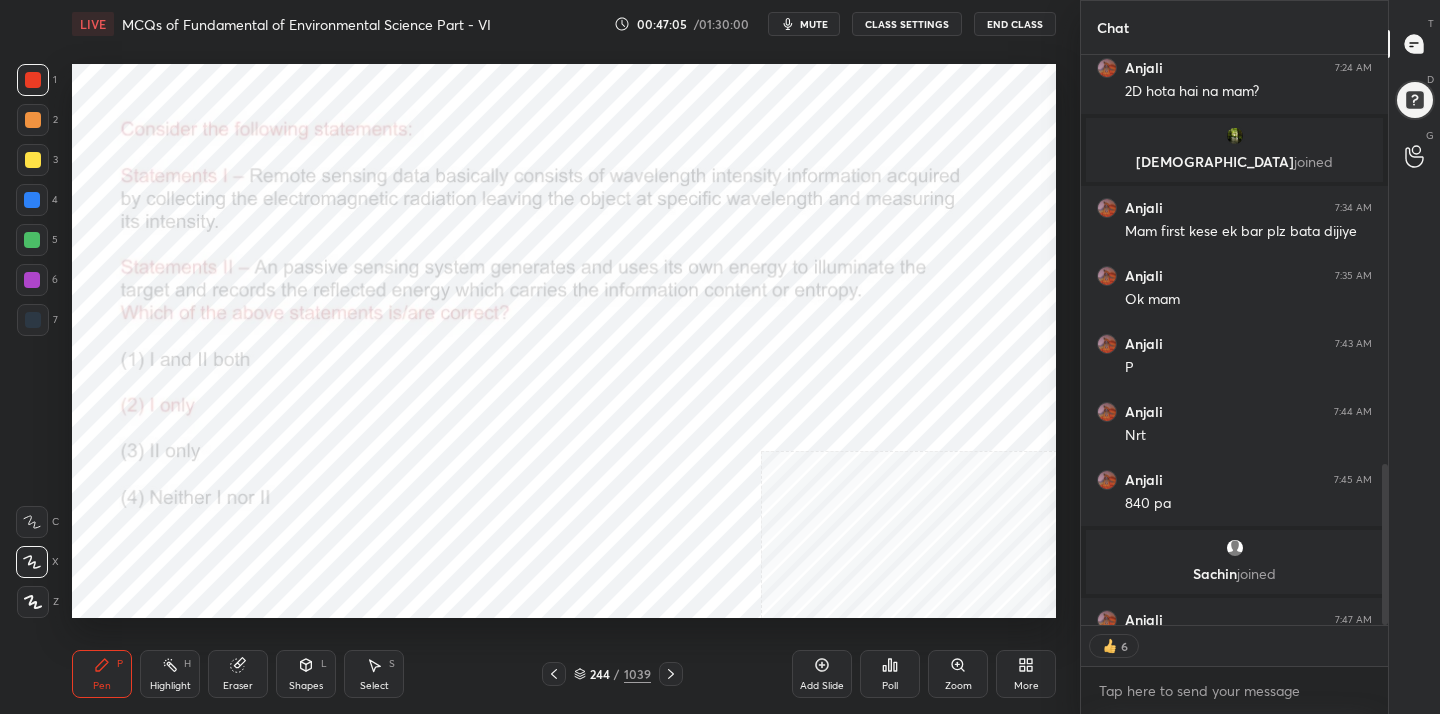 click 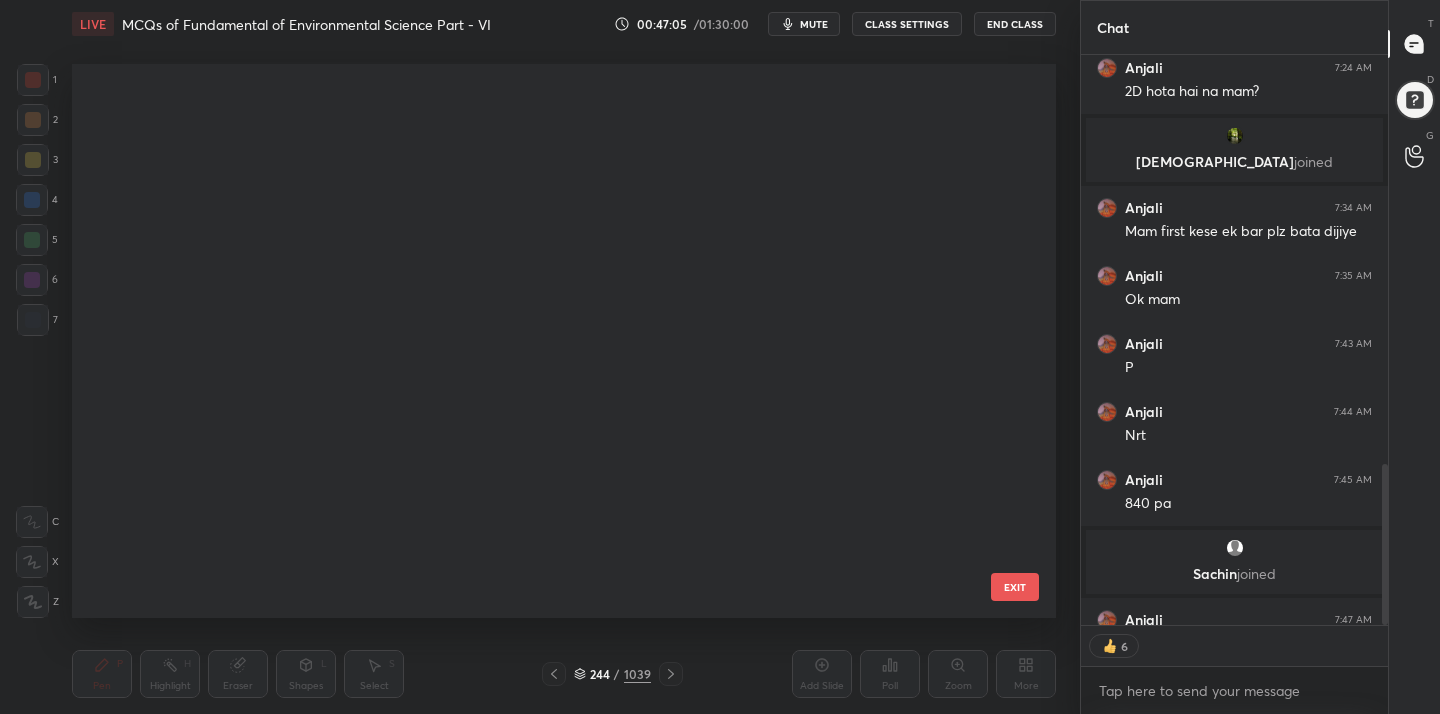 scroll, scrollTop: 13345, scrollLeft: 0, axis: vertical 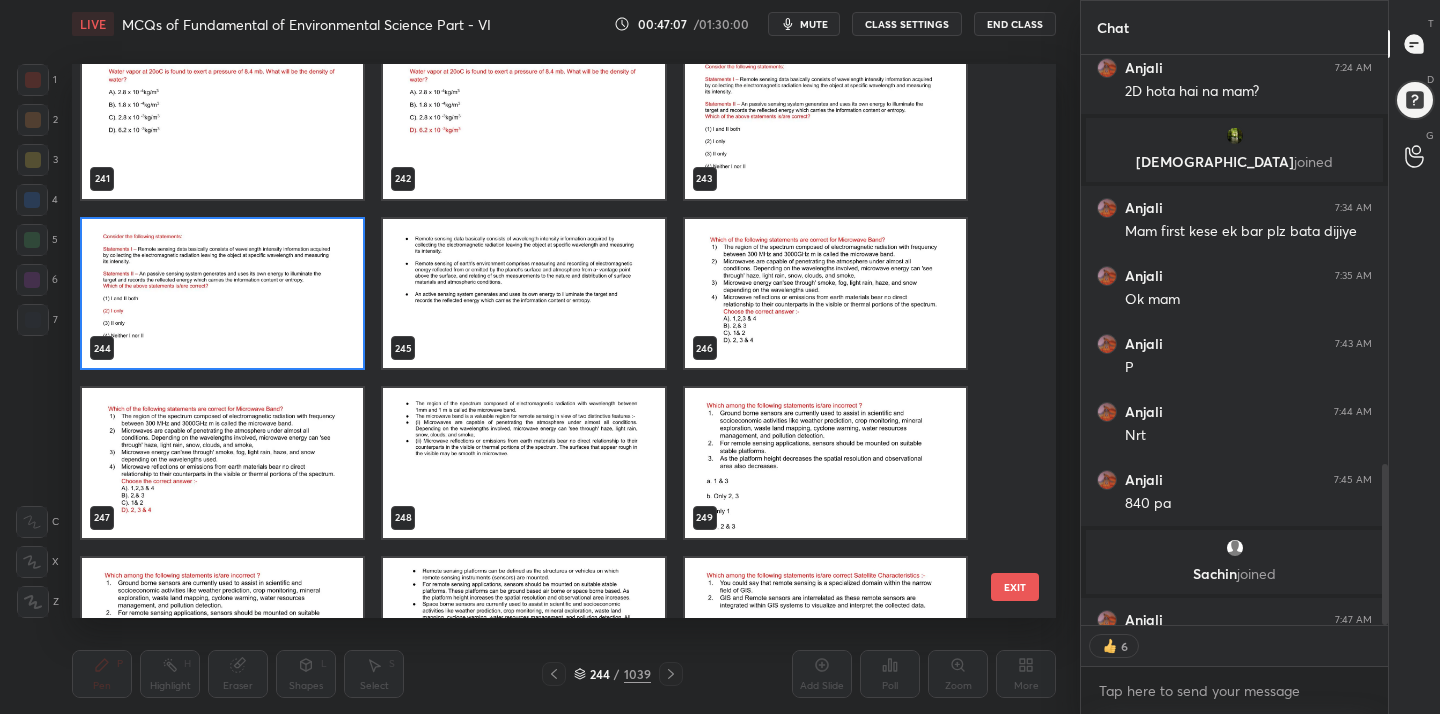 click at bounding box center [825, 294] 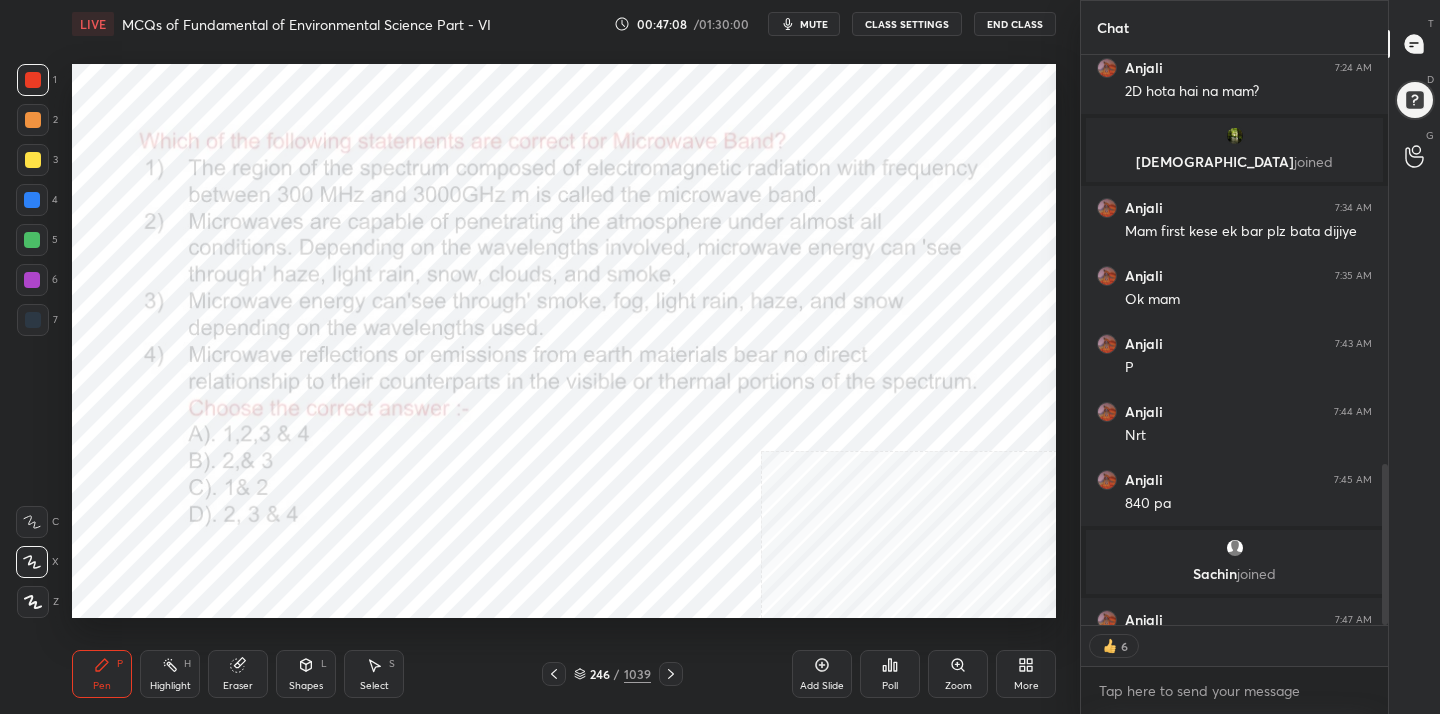 click on "mute" at bounding box center [814, 24] 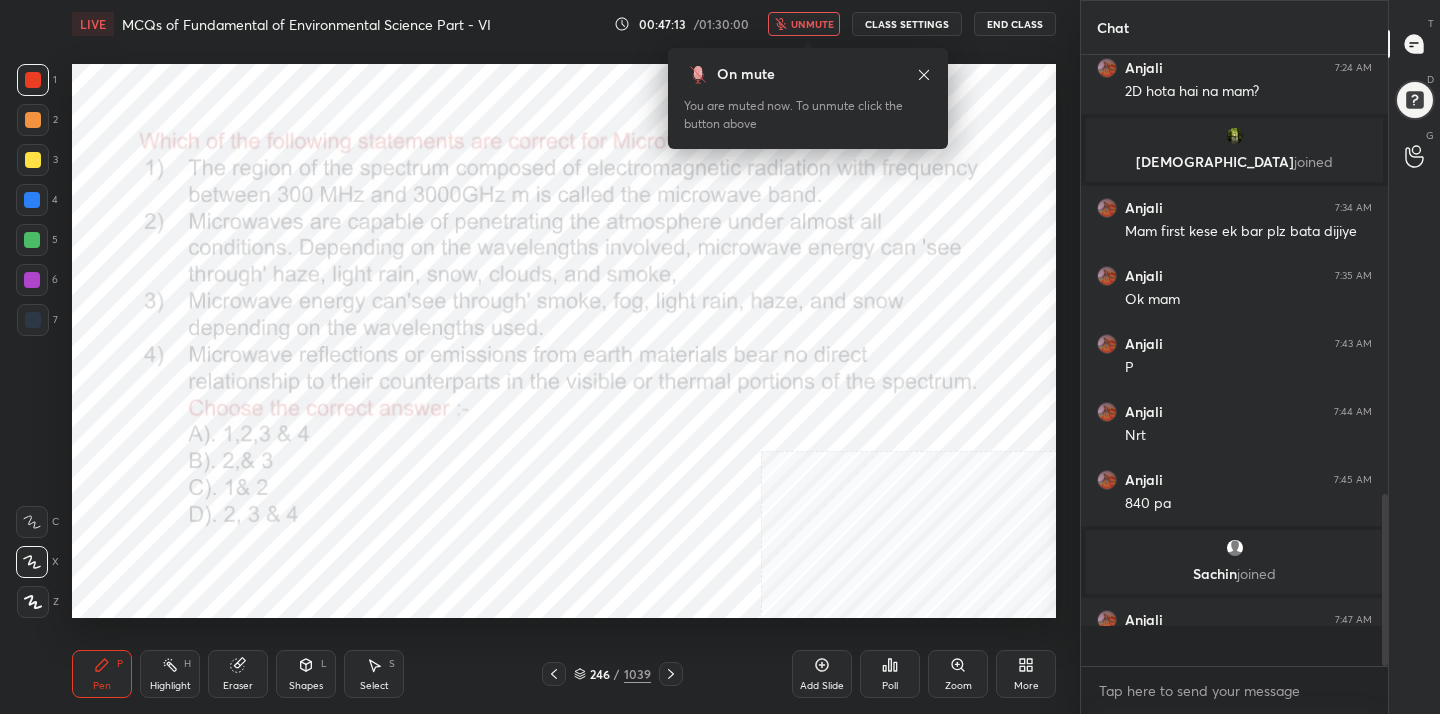 scroll, scrollTop: 7, scrollLeft: 7, axis: both 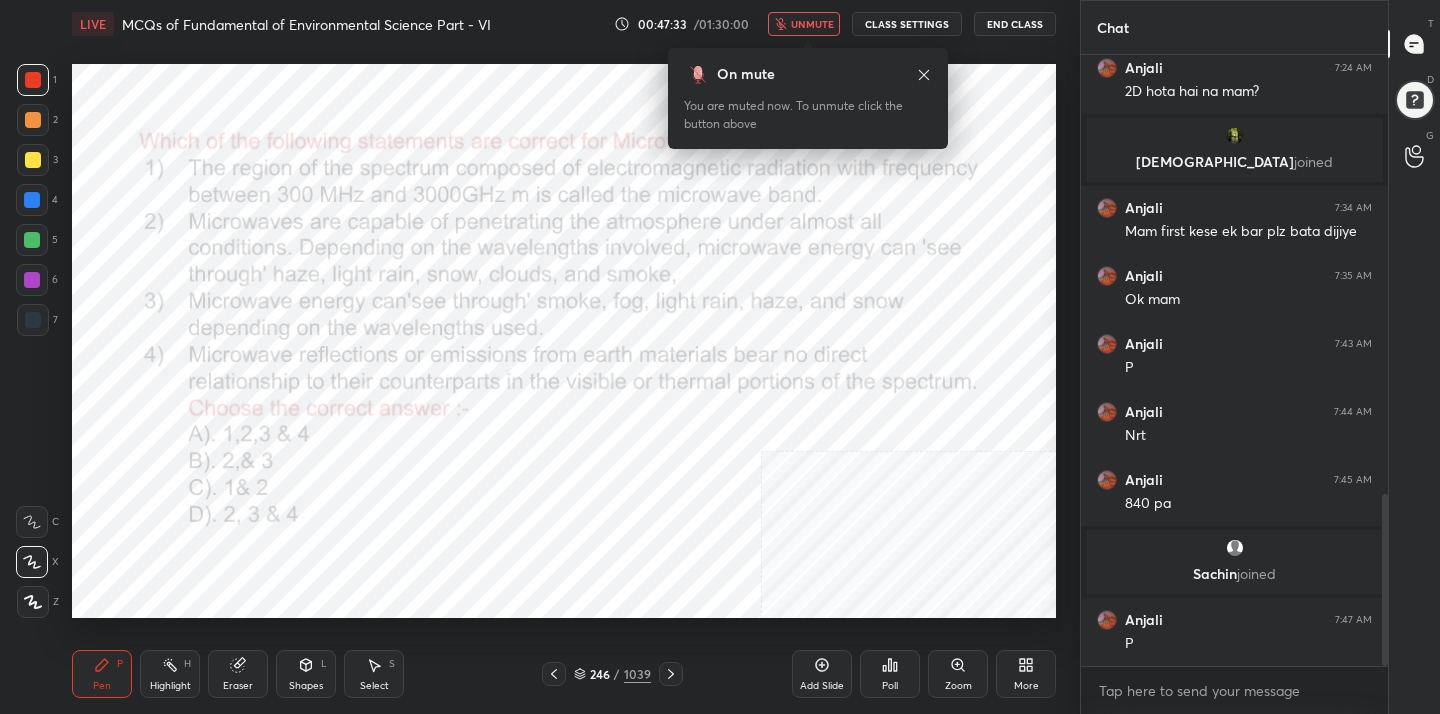 click 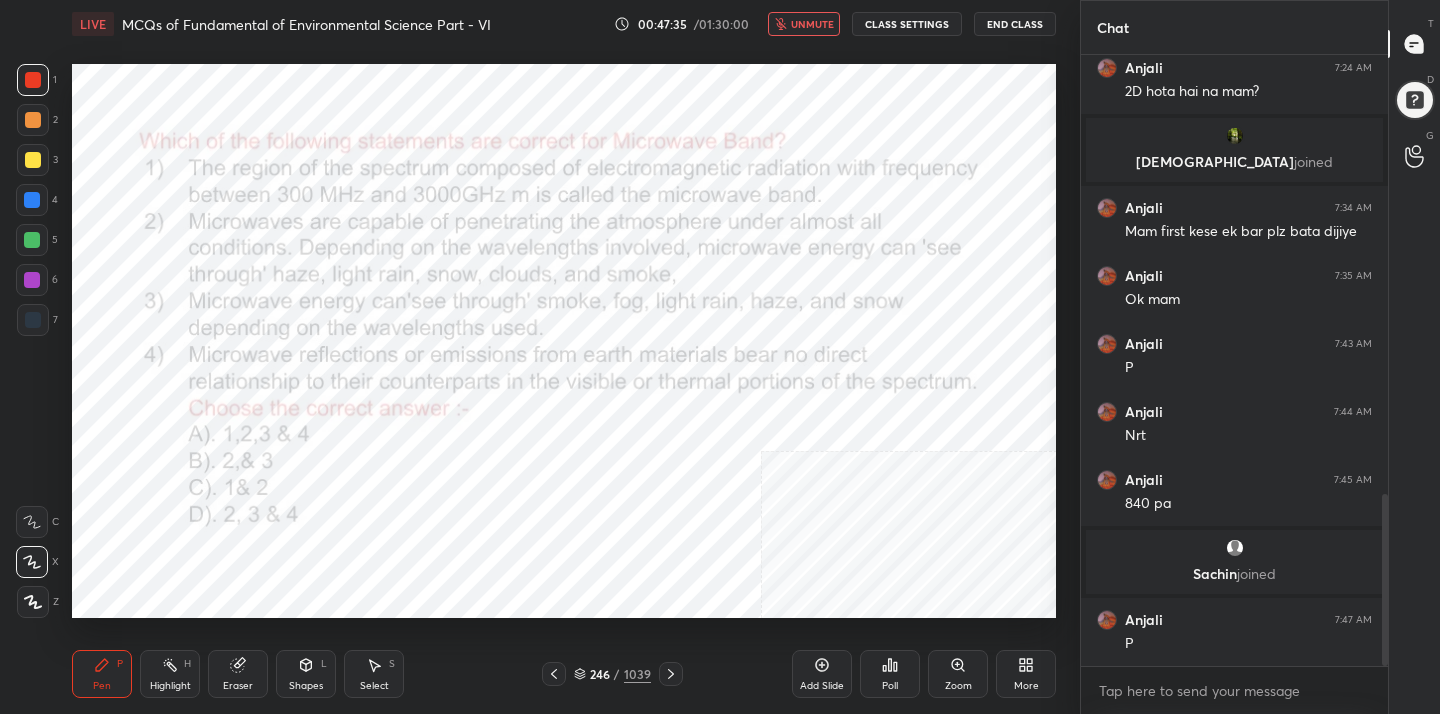 click 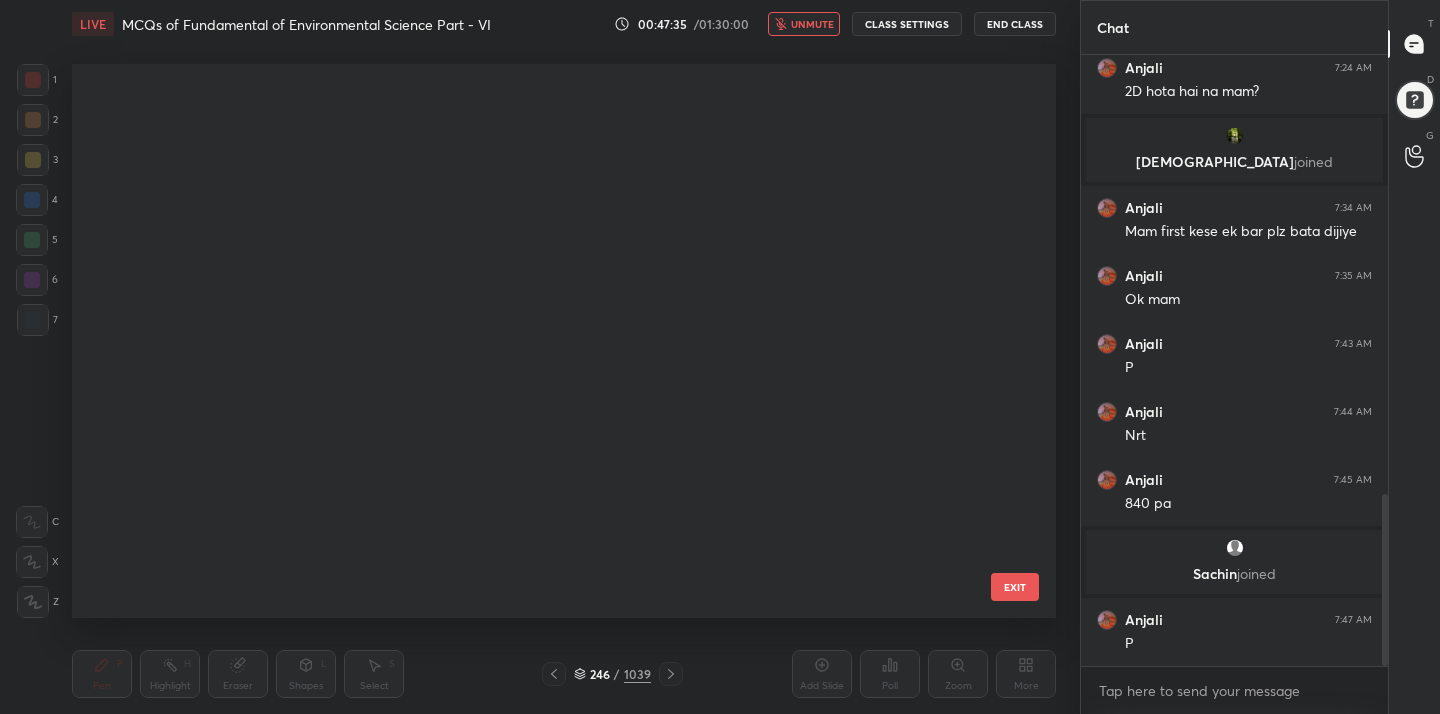 scroll, scrollTop: 13345, scrollLeft: 0, axis: vertical 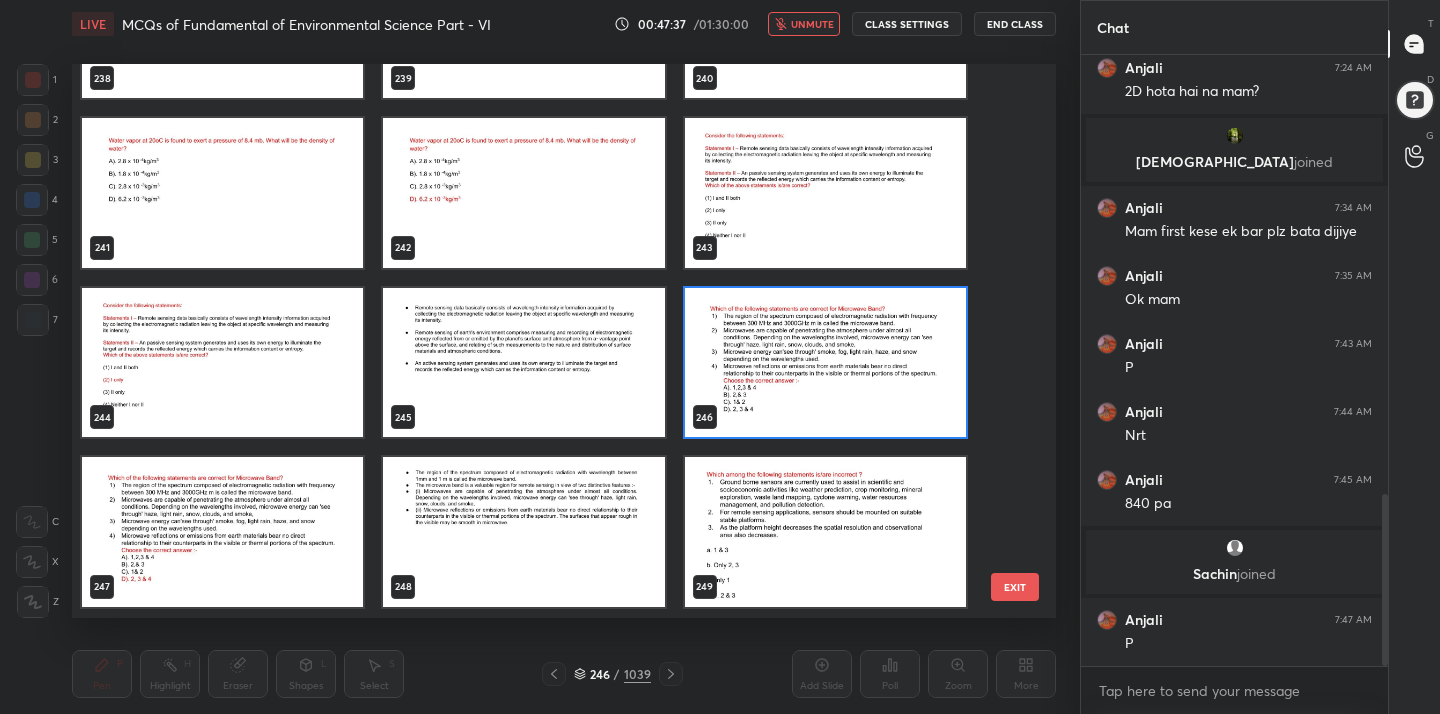 click at bounding box center [825, 363] 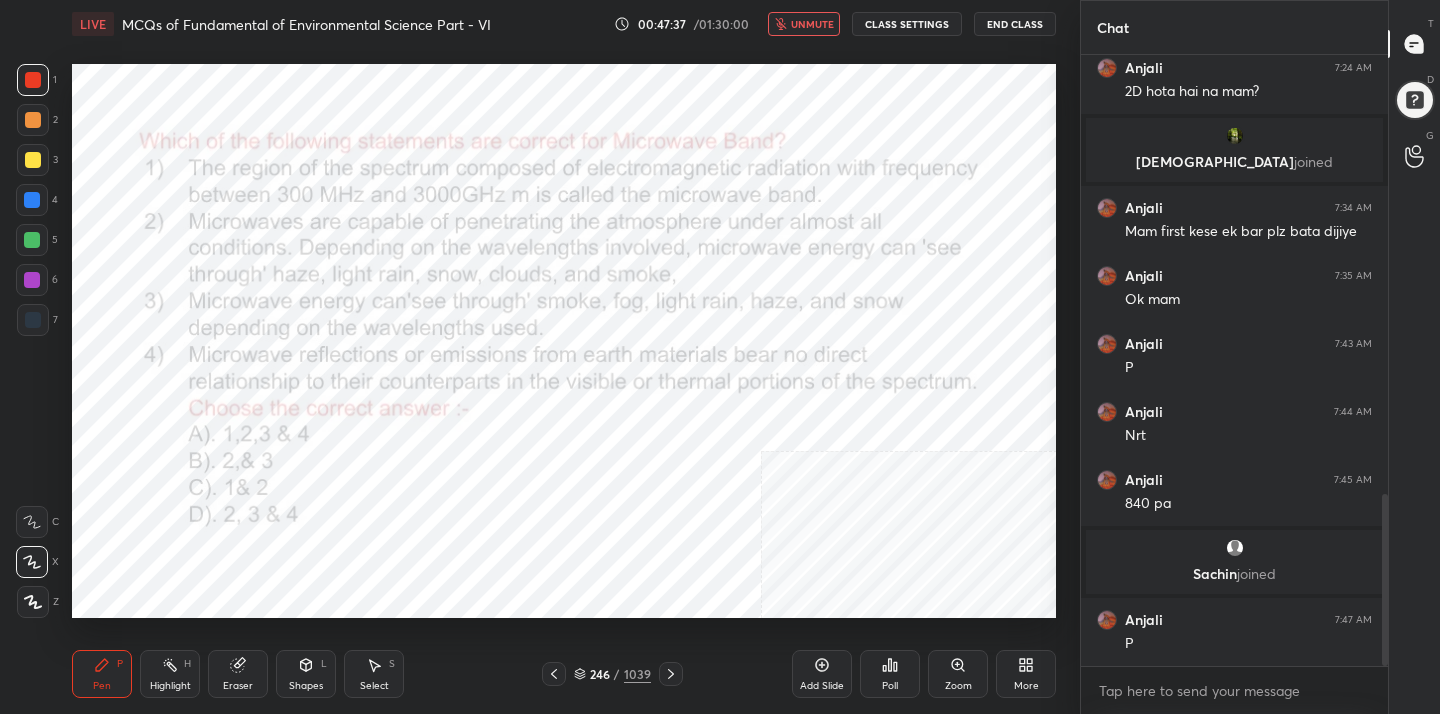 click at bounding box center (825, 363) 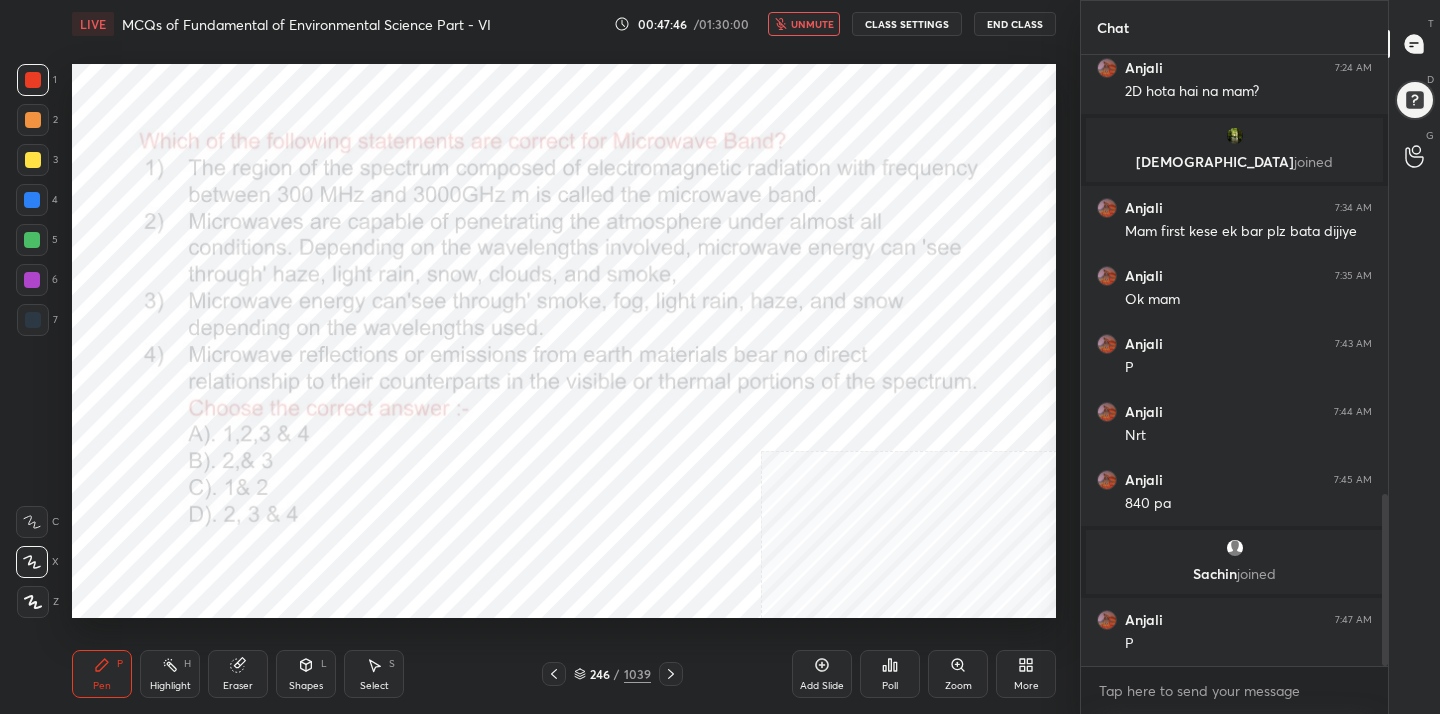 click on "246" at bounding box center [600, 674] 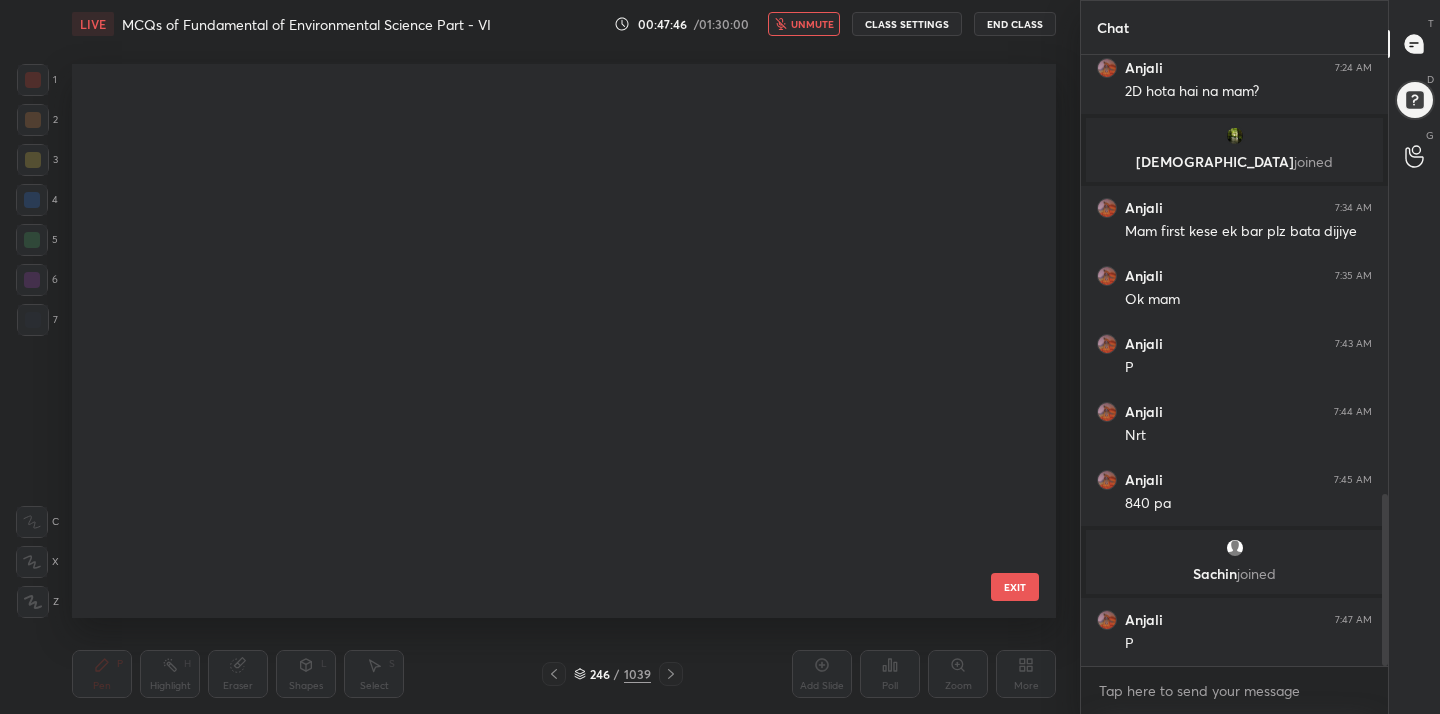 scroll, scrollTop: 13345, scrollLeft: 0, axis: vertical 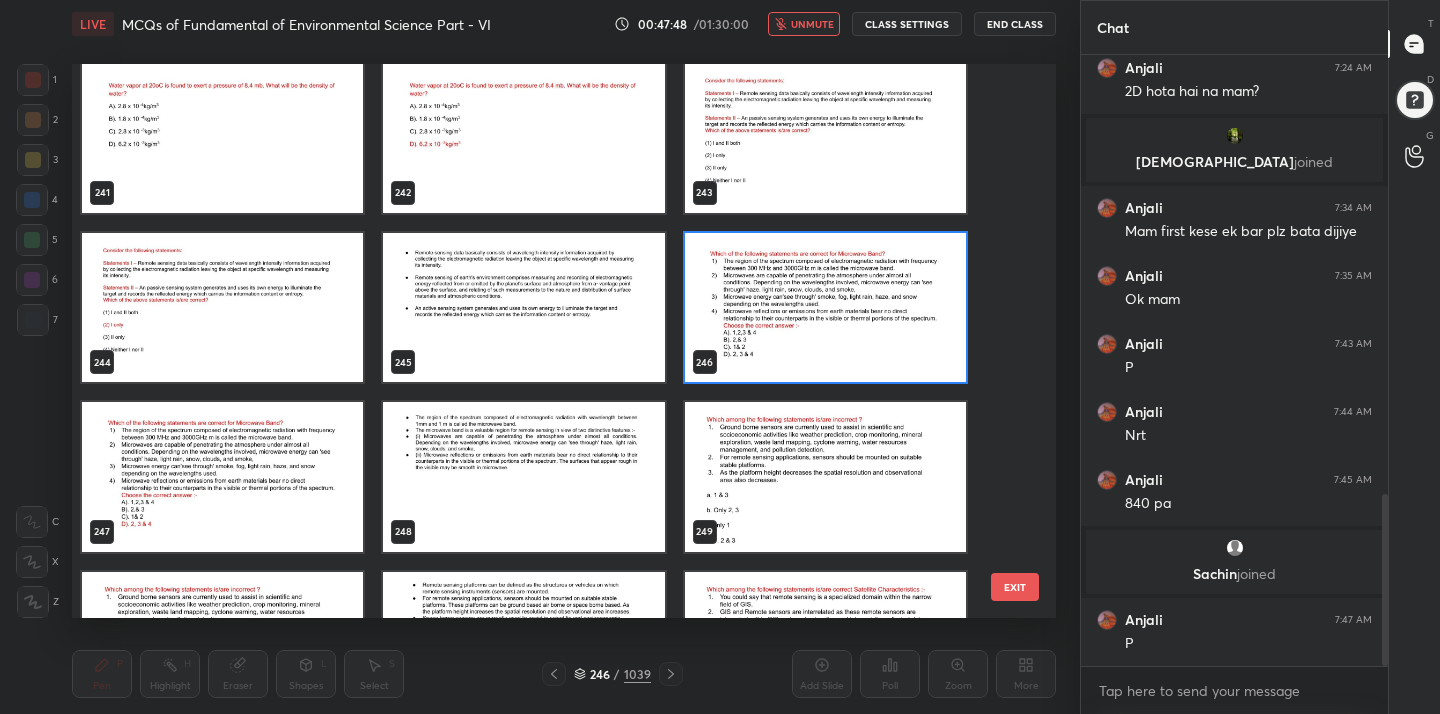 click at bounding box center (825, 308) 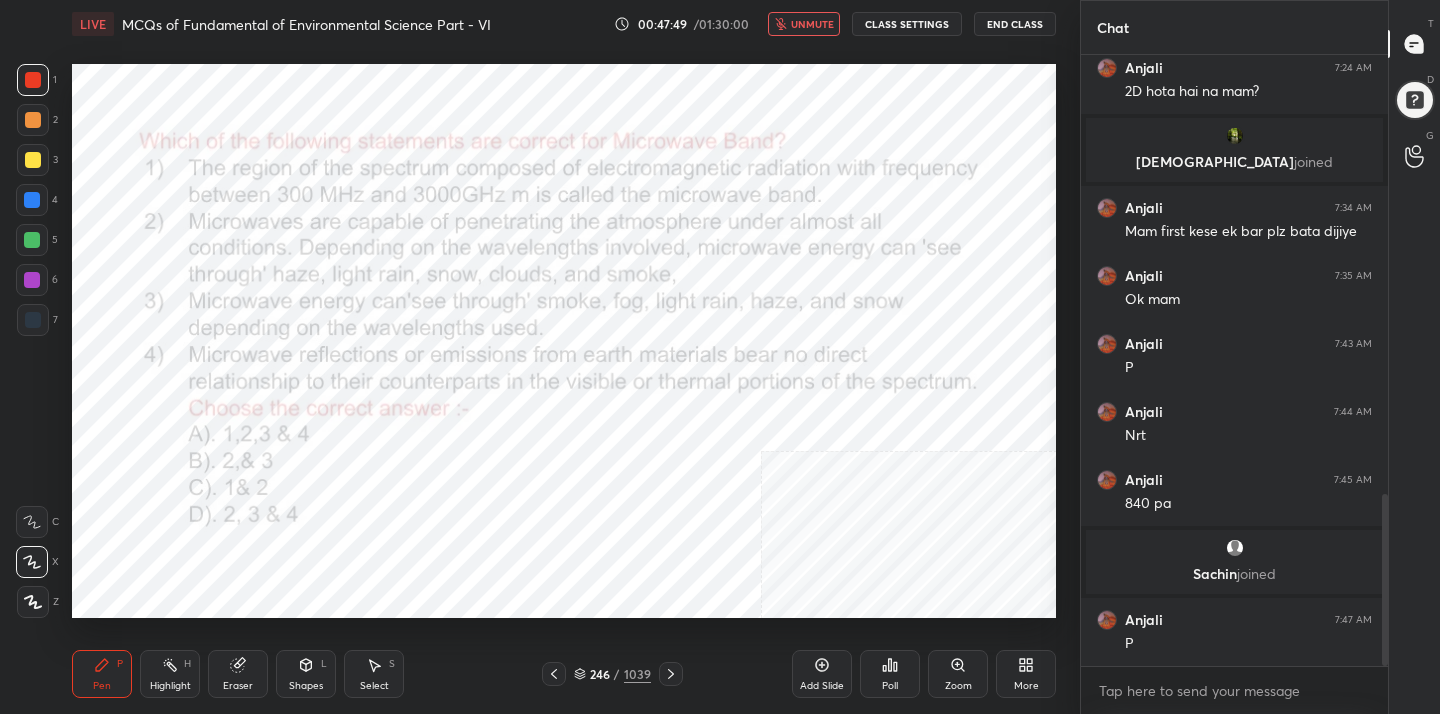 click on "Poll" at bounding box center (890, 686) 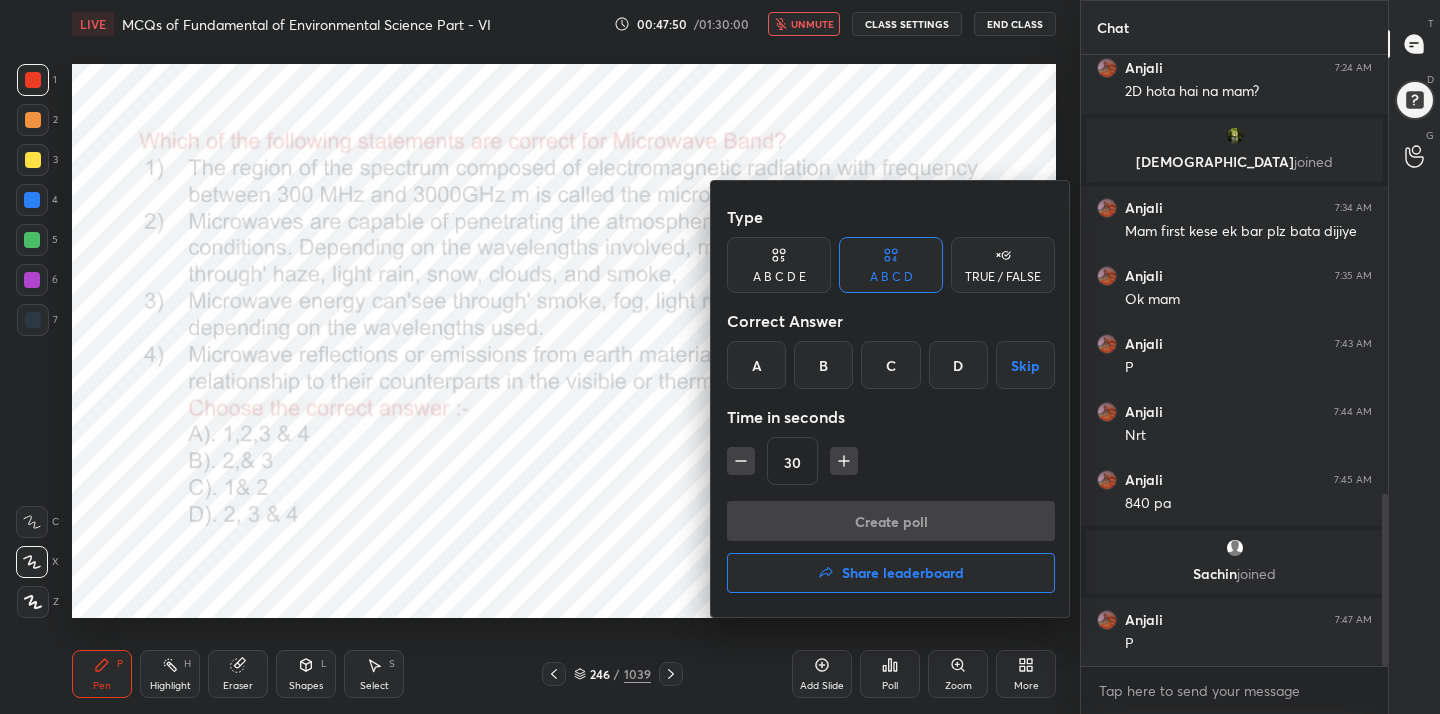 click on "D" at bounding box center (958, 365) 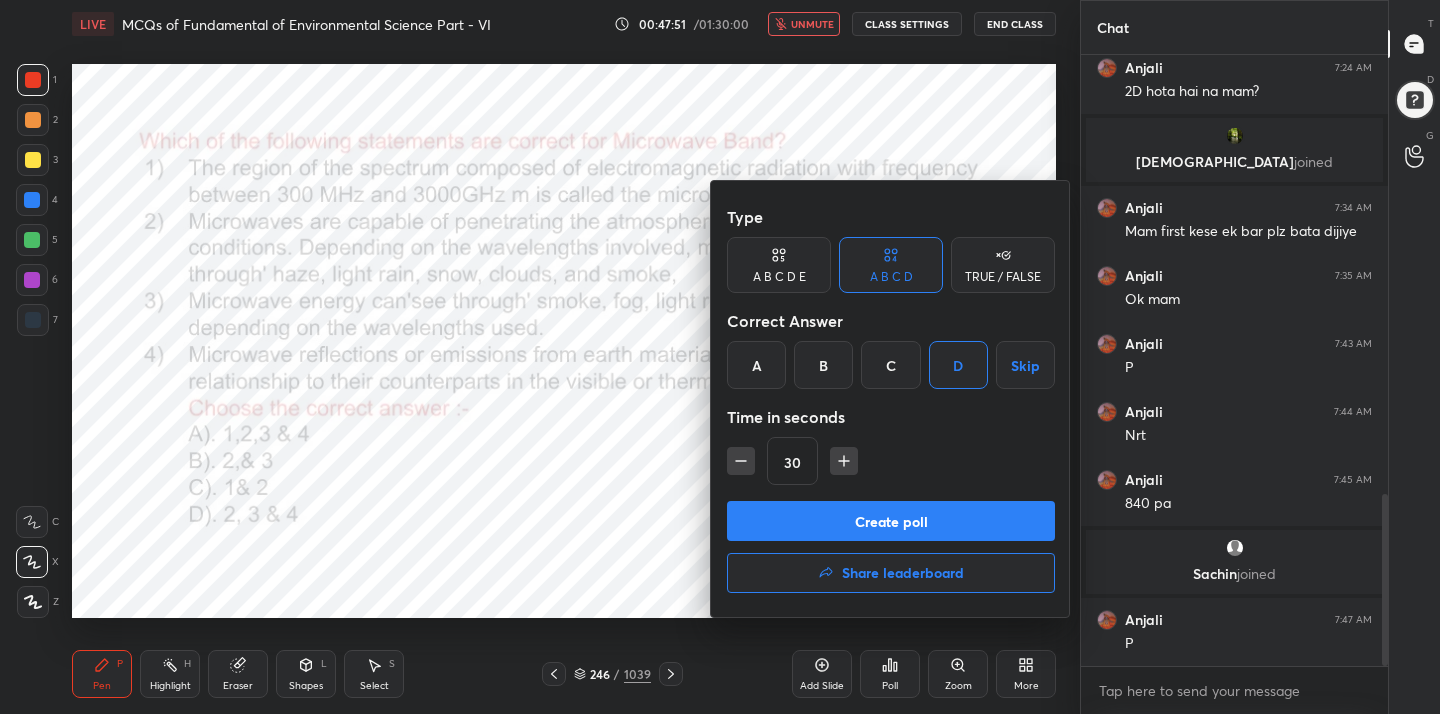 click on "Create poll" at bounding box center [891, 521] 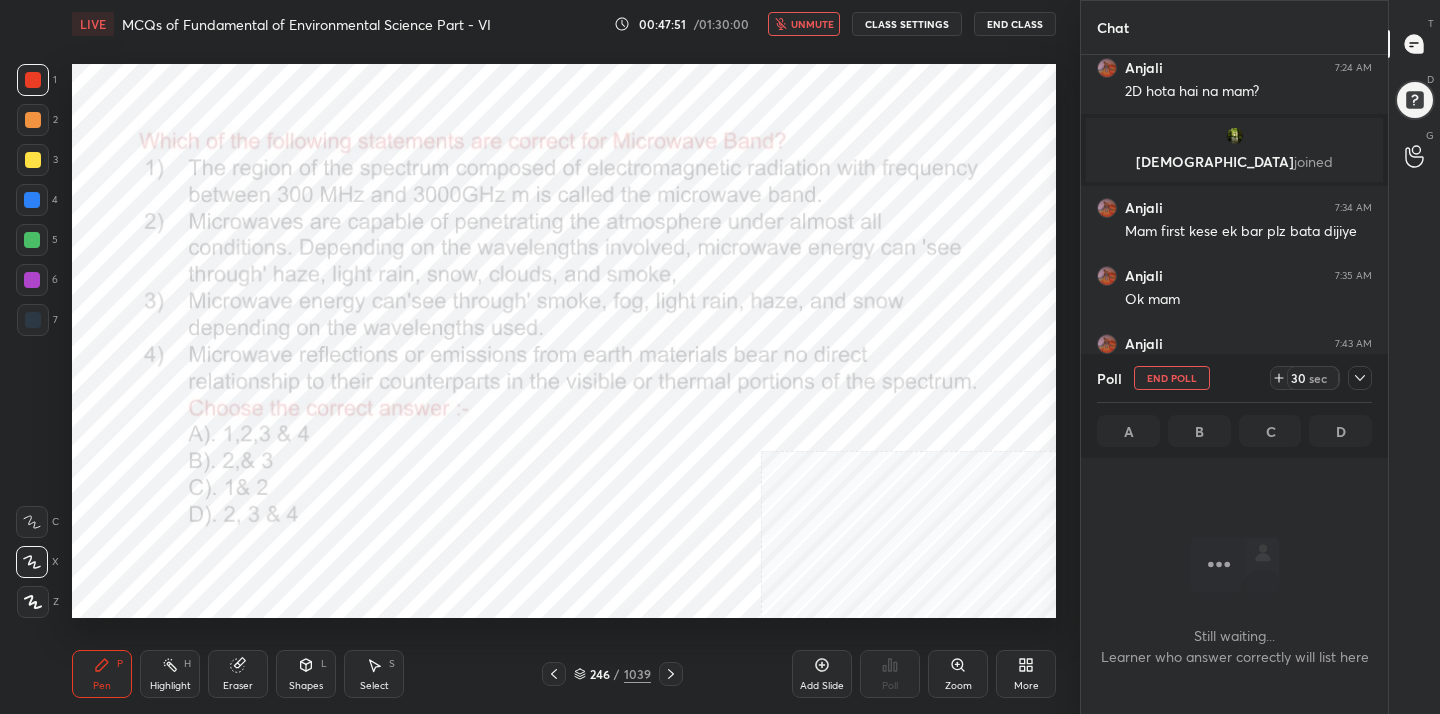 scroll, scrollTop: 525, scrollLeft: 301, axis: both 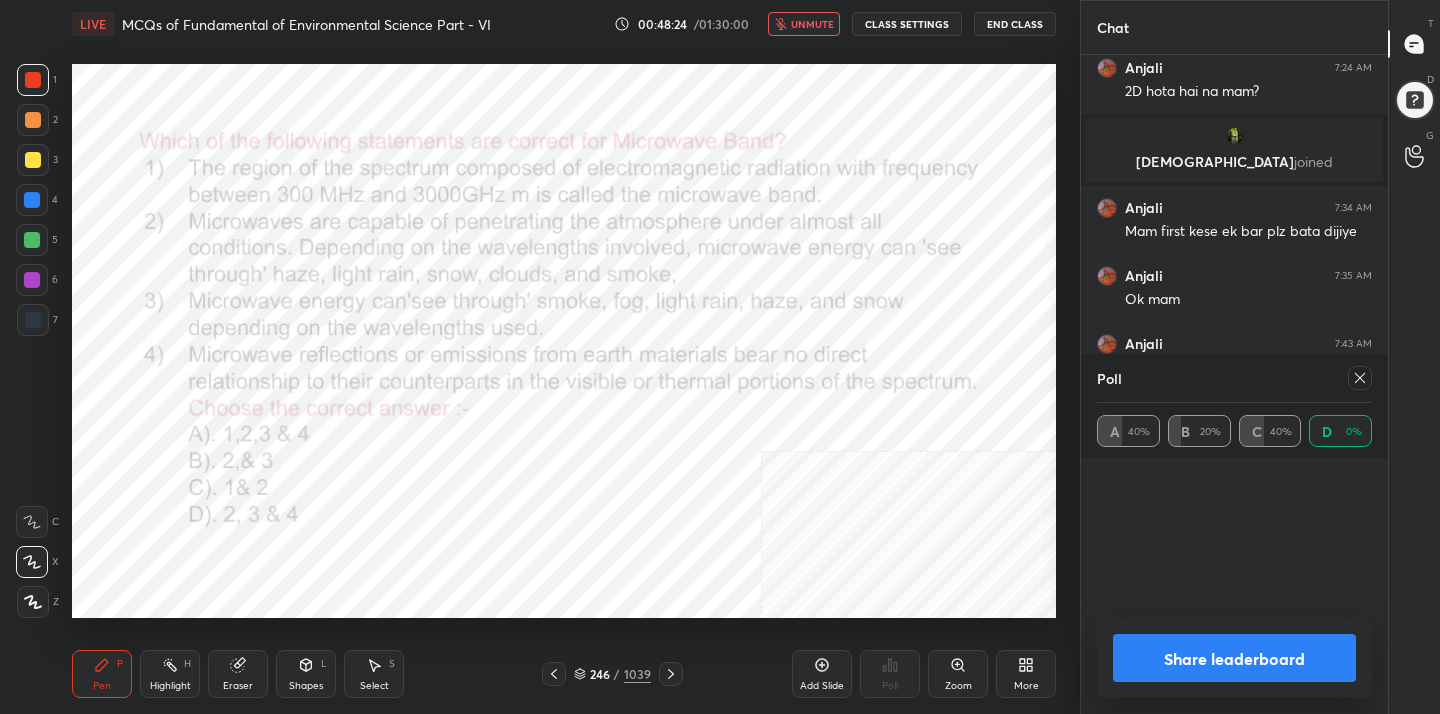click 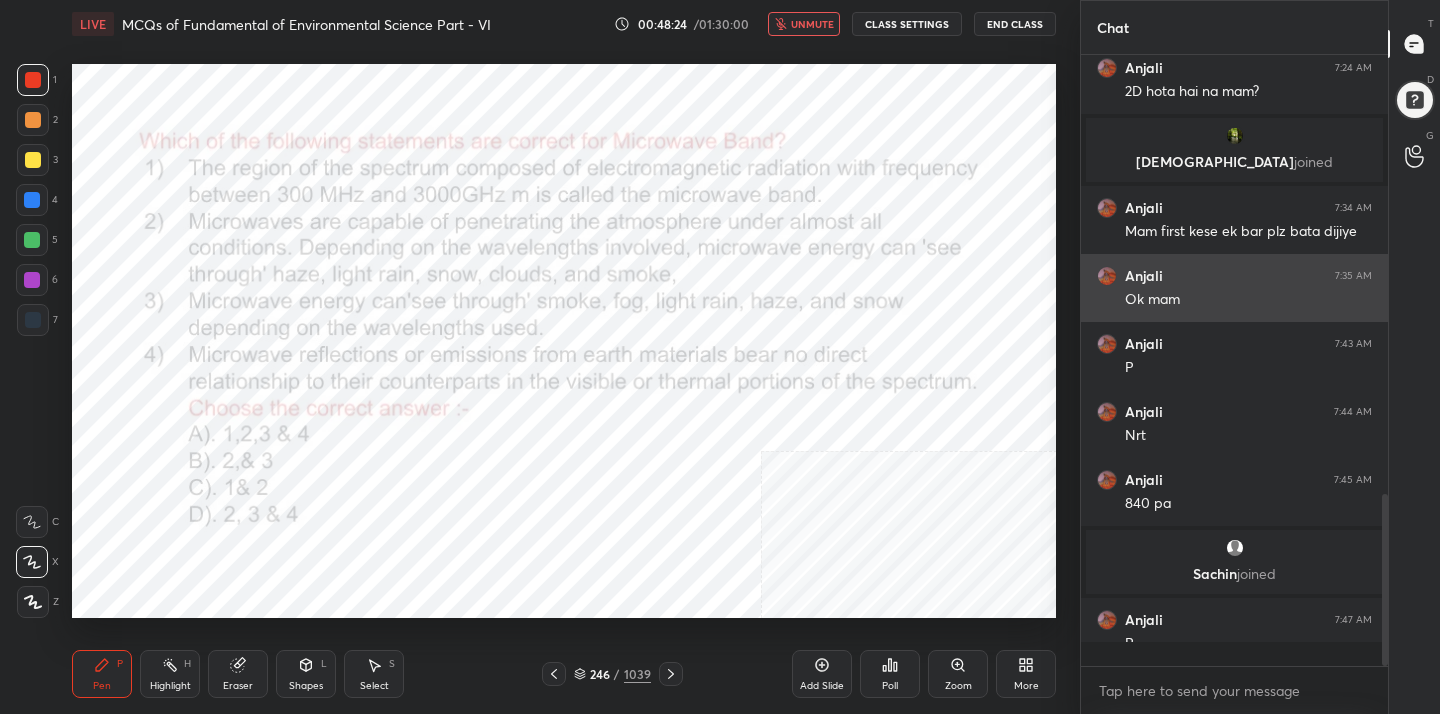 scroll, scrollTop: 7, scrollLeft: 7, axis: both 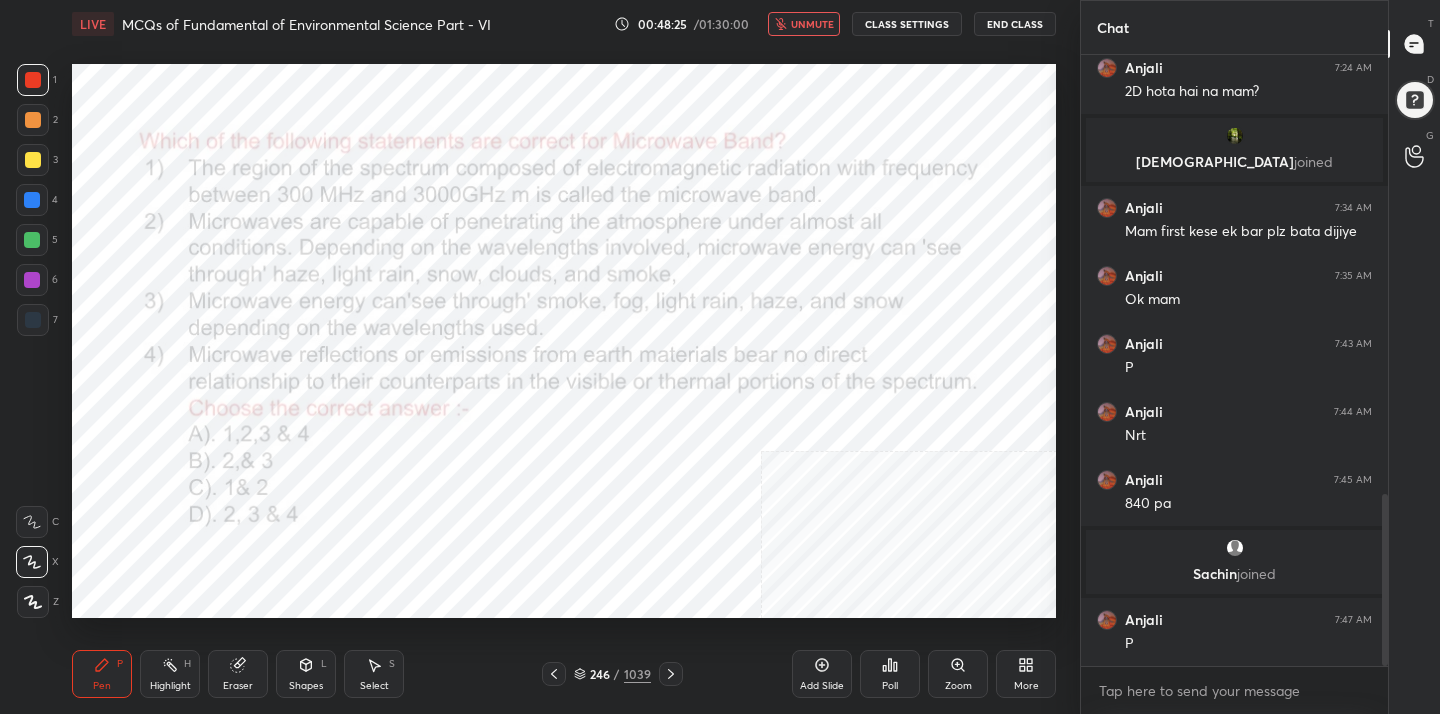 click on "unmute" at bounding box center (812, 24) 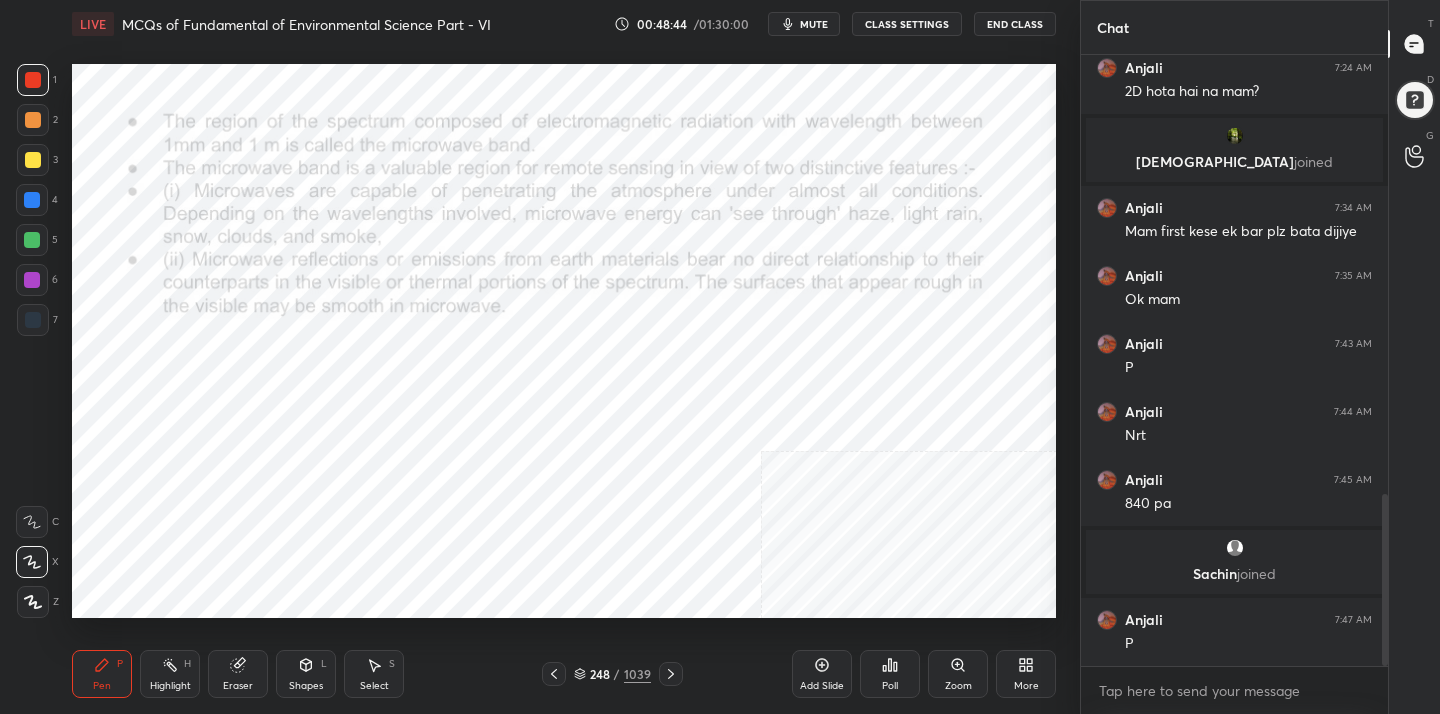 click on "mute" at bounding box center (814, 24) 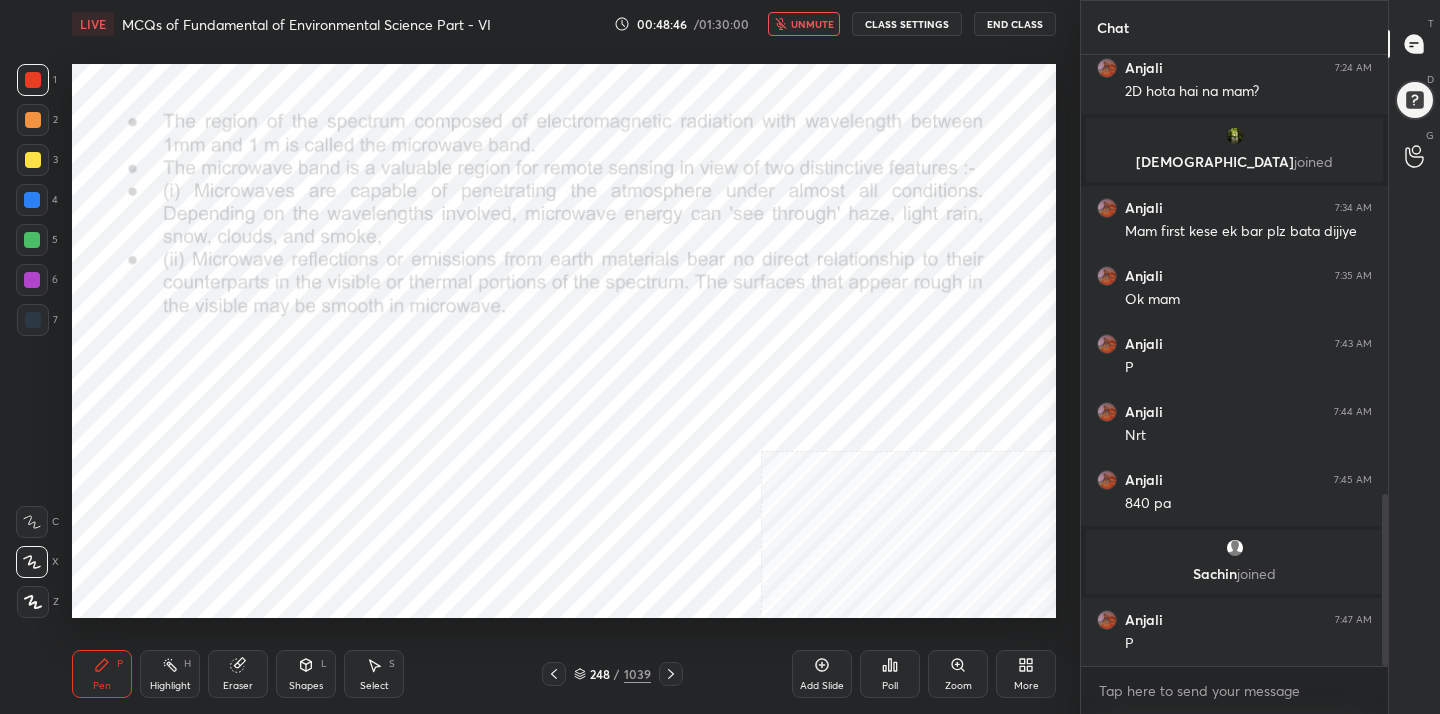 click on "unmute" at bounding box center [812, 24] 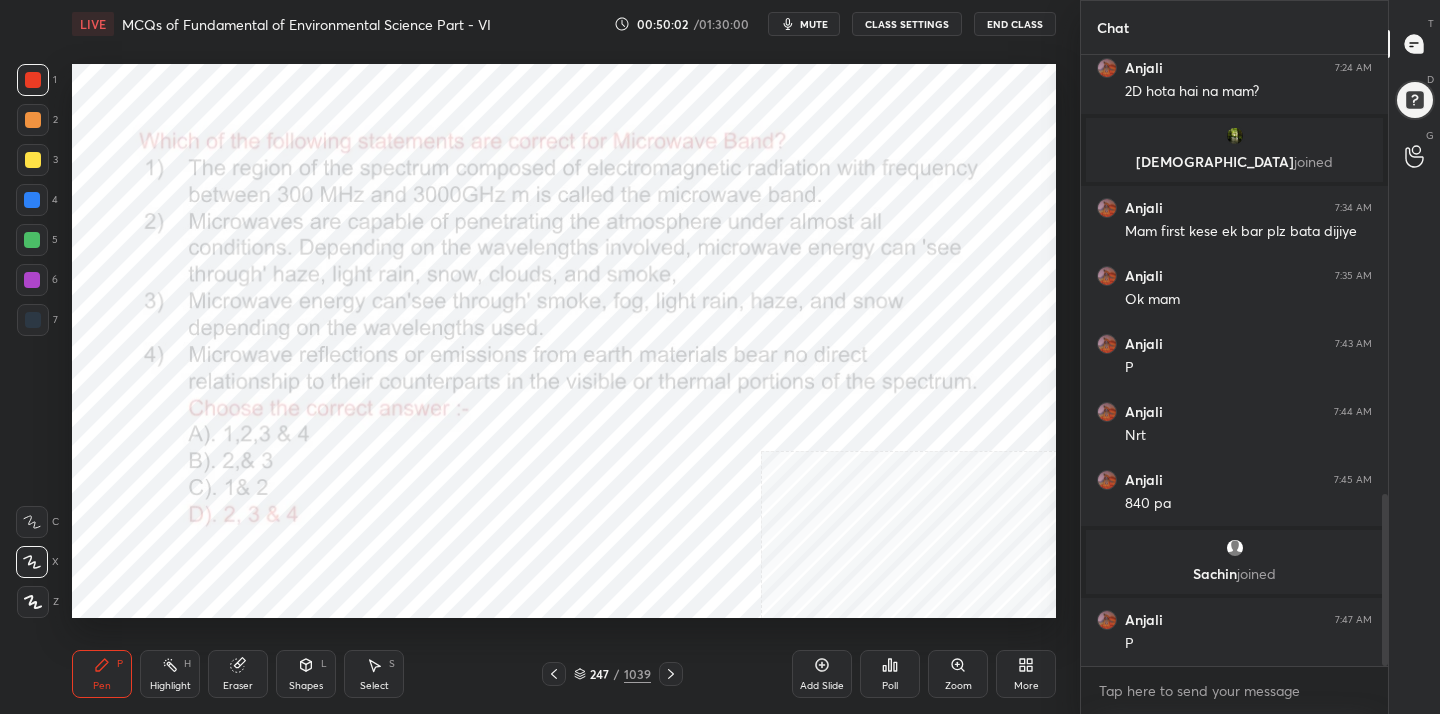 click on "mute" at bounding box center (814, 24) 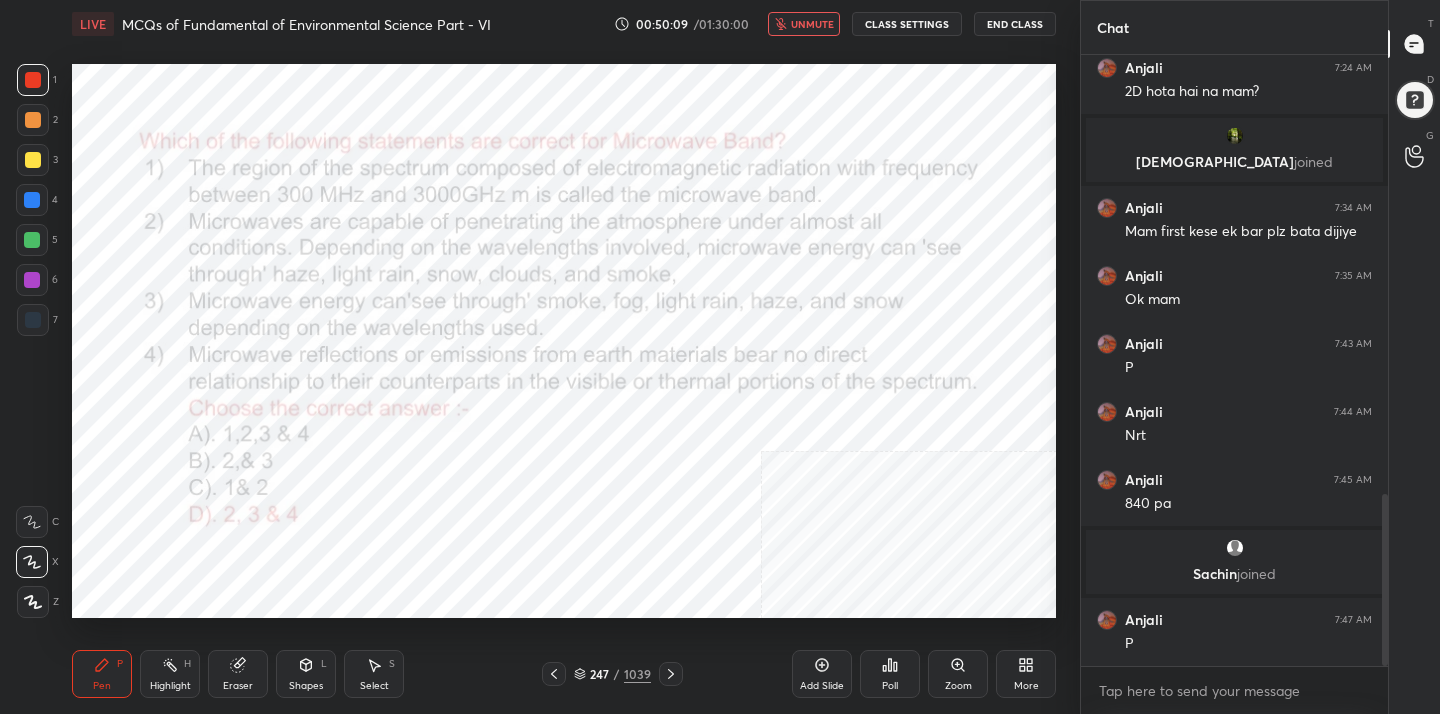 click on "unmute" at bounding box center (812, 24) 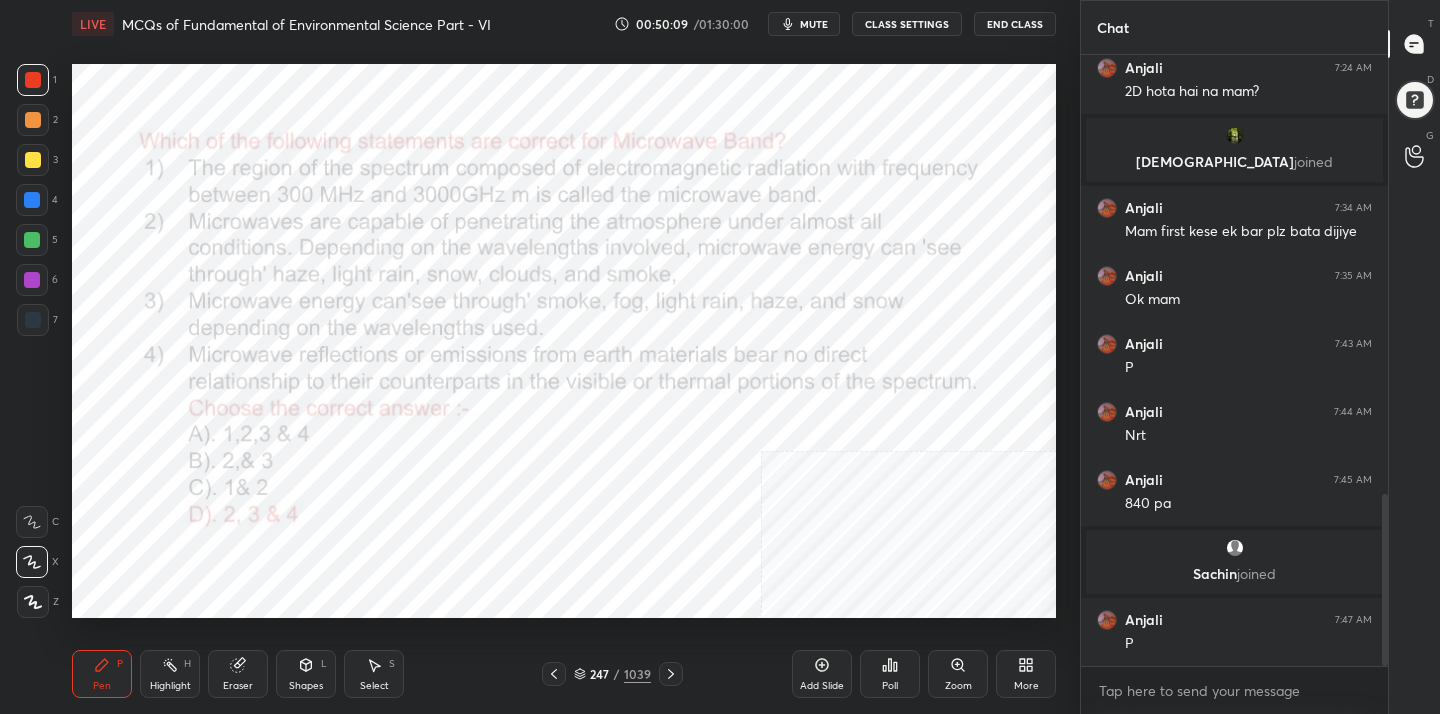 click on "mute" at bounding box center (814, 24) 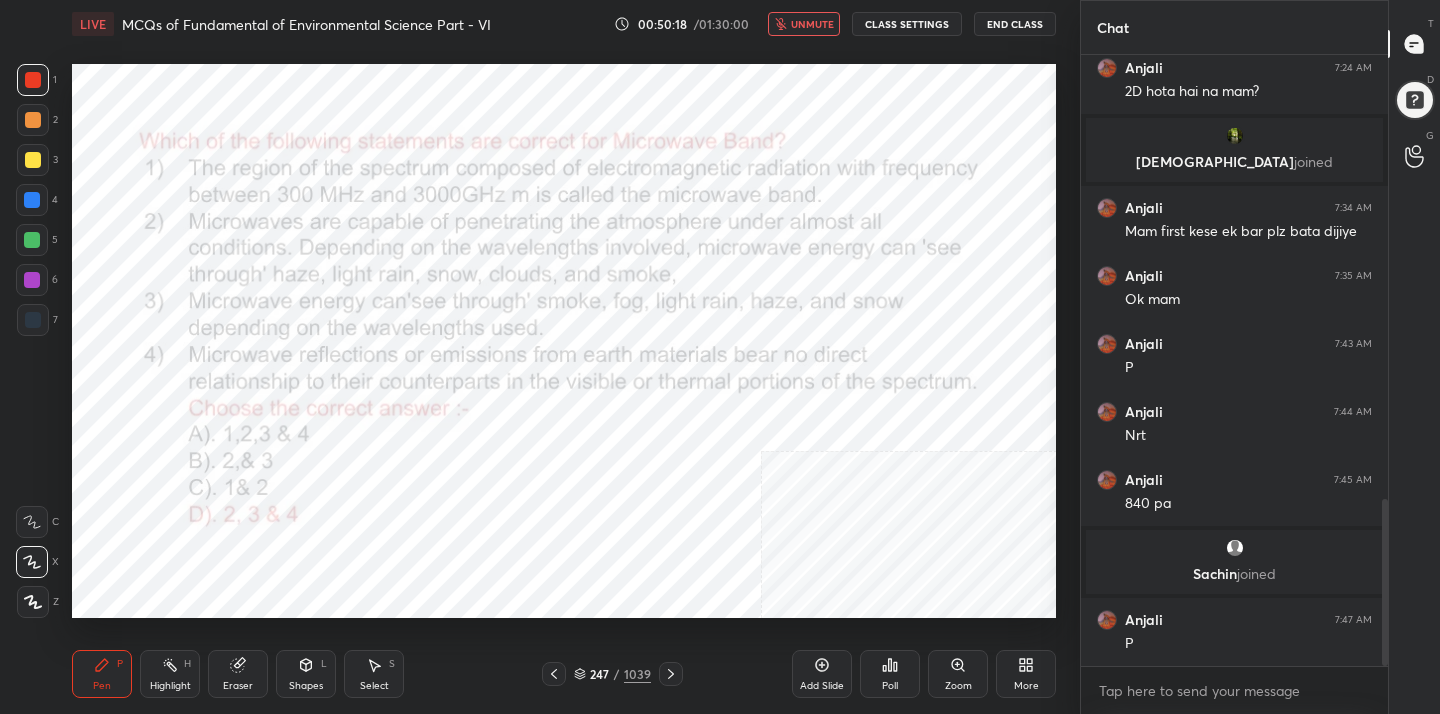 scroll, scrollTop: 1625, scrollLeft: 0, axis: vertical 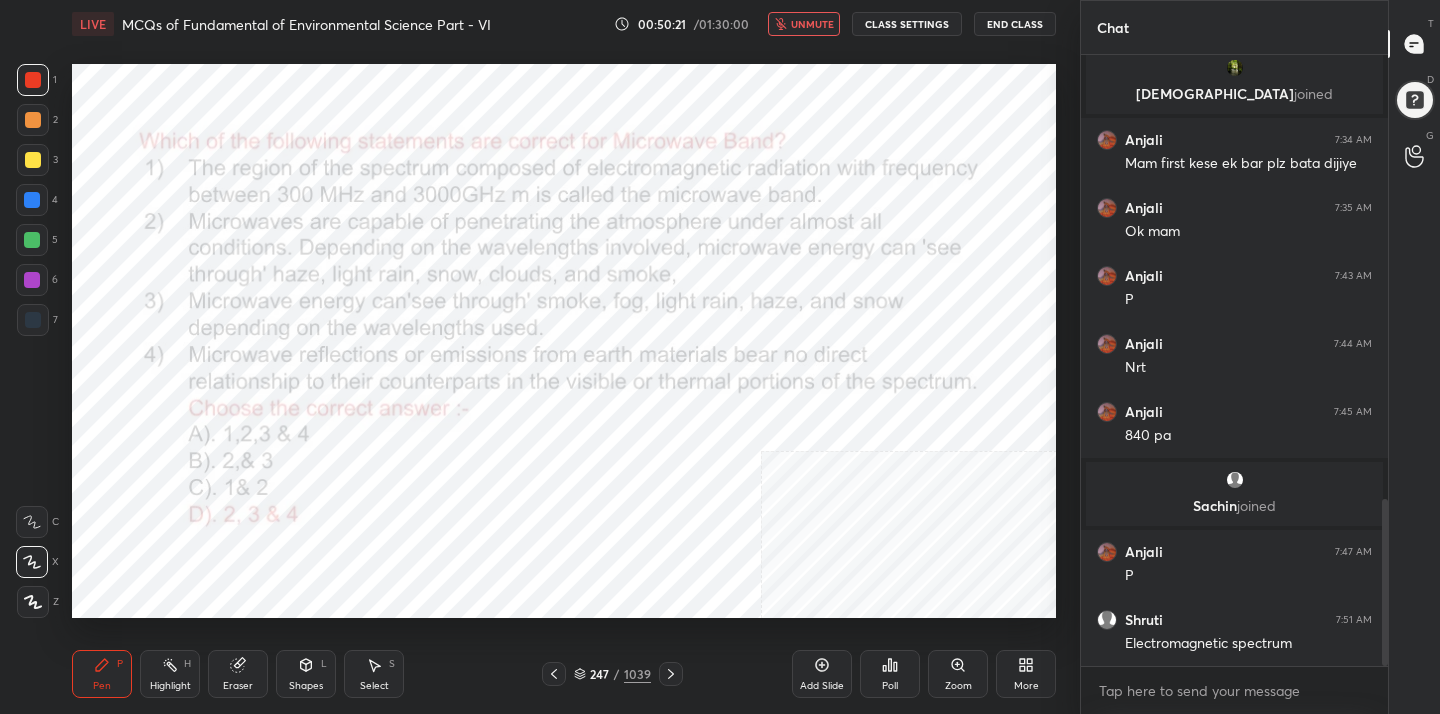 click on "unmute" at bounding box center (812, 24) 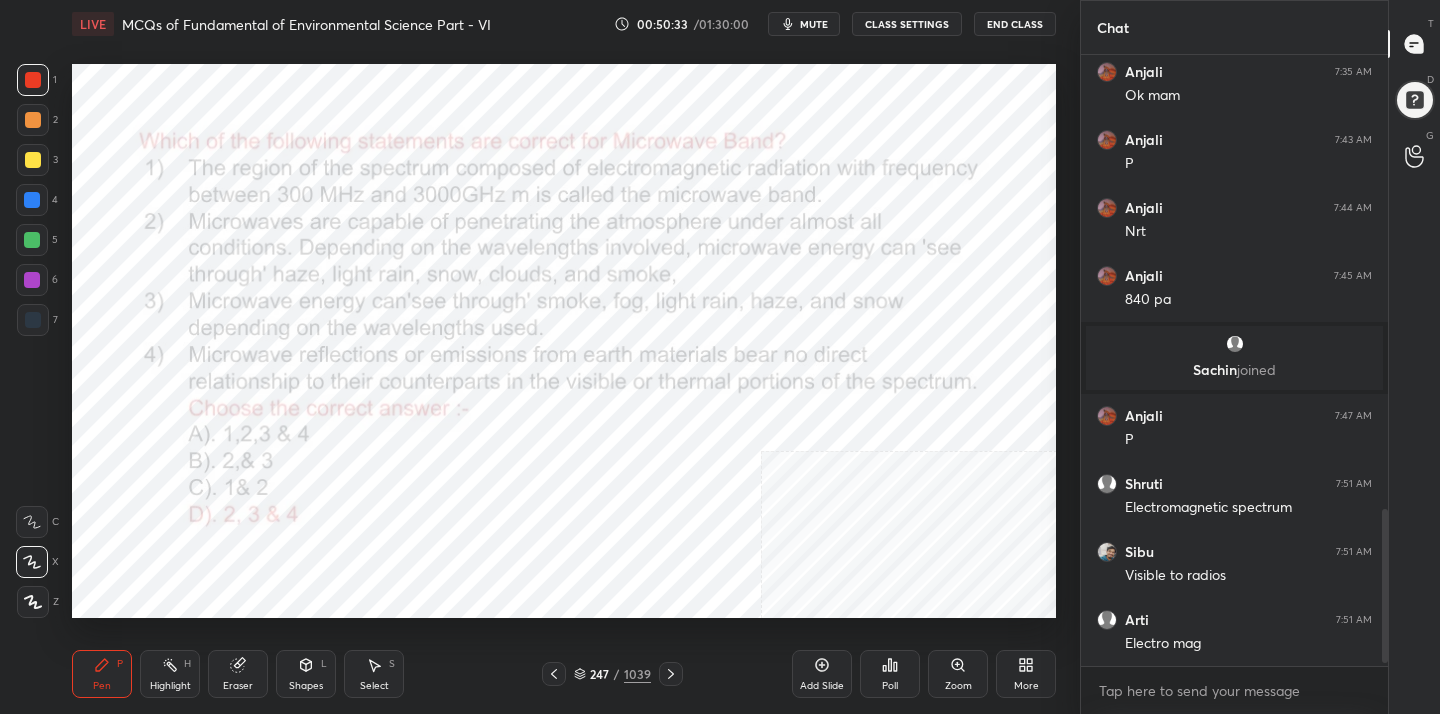 scroll, scrollTop: 1829, scrollLeft: 0, axis: vertical 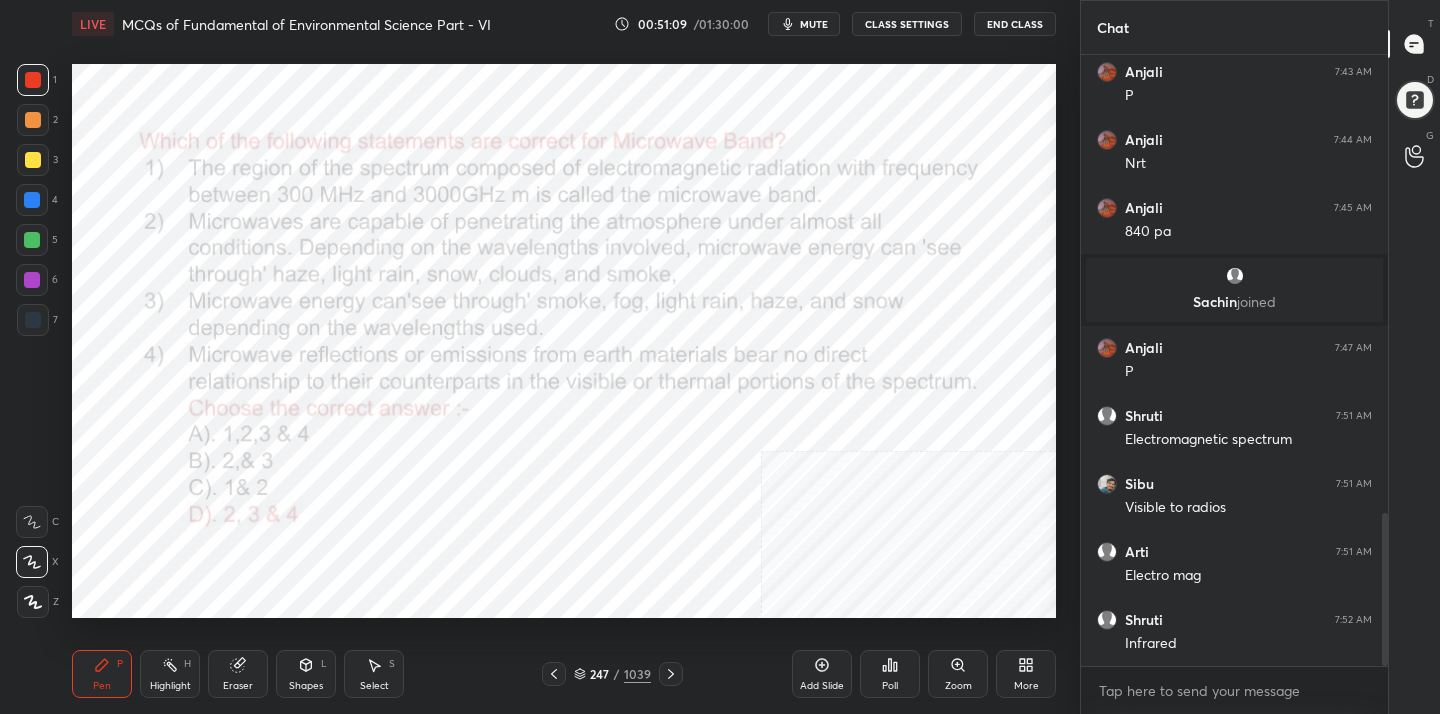 click on "247 / 1039" at bounding box center (612, 674) 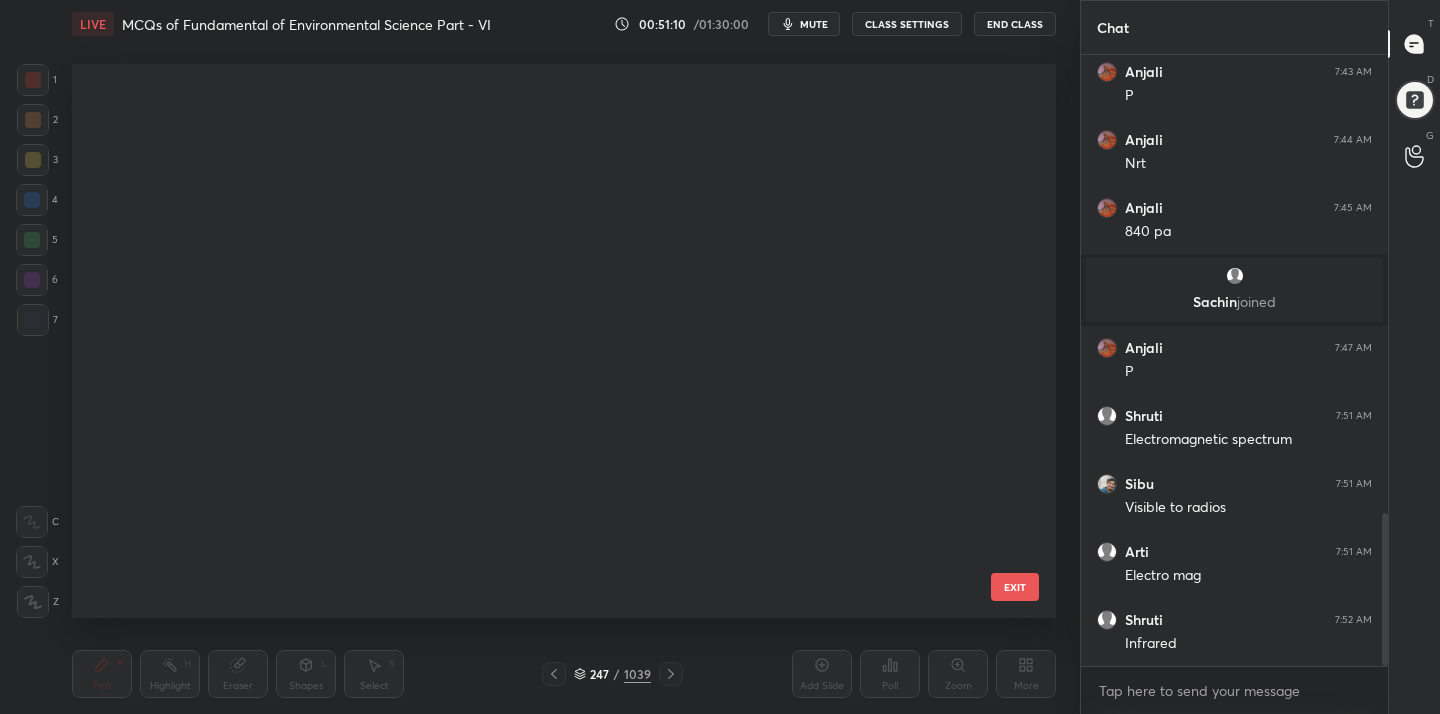 scroll, scrollTop: 13515, scrollLeft: 0, axis: vertical 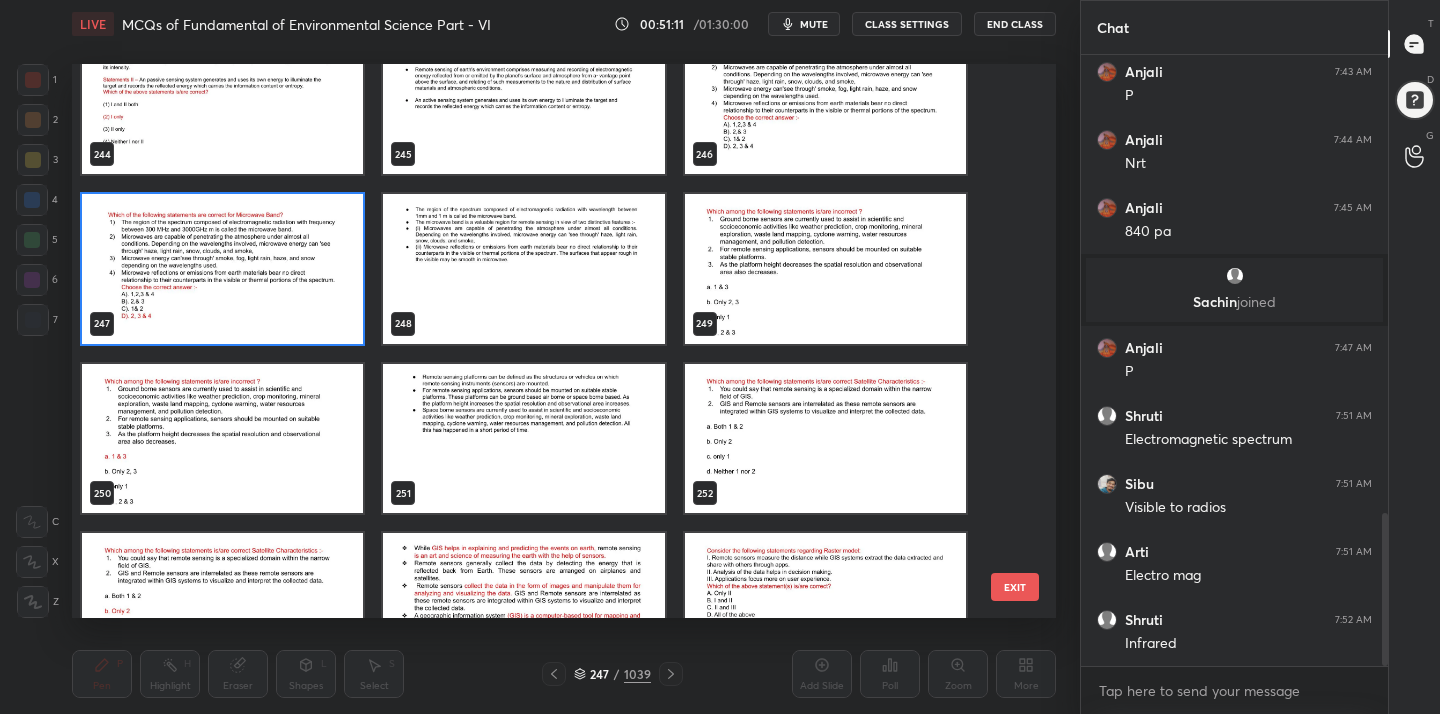 click at bounding box center [825, 269] 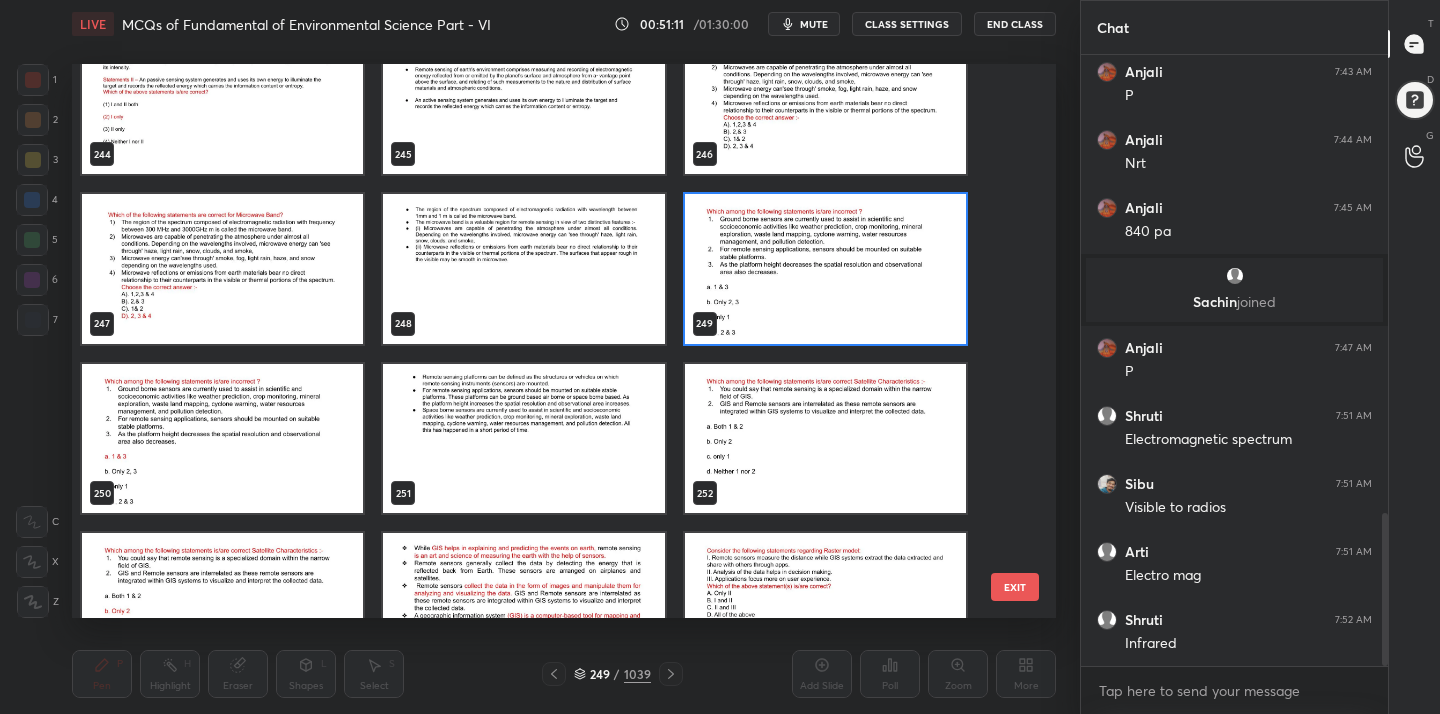 click at bounding box center [825, 269] 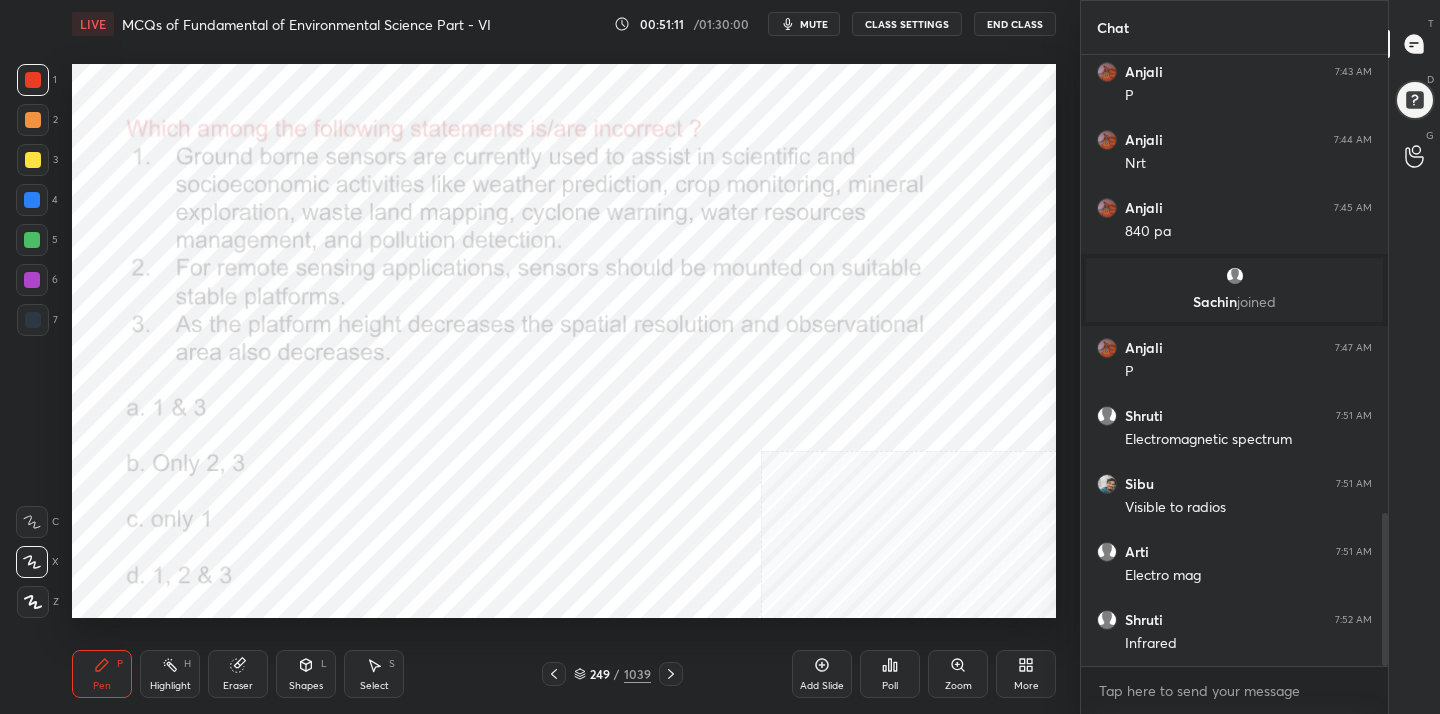 click at bounding box center (825, 269) 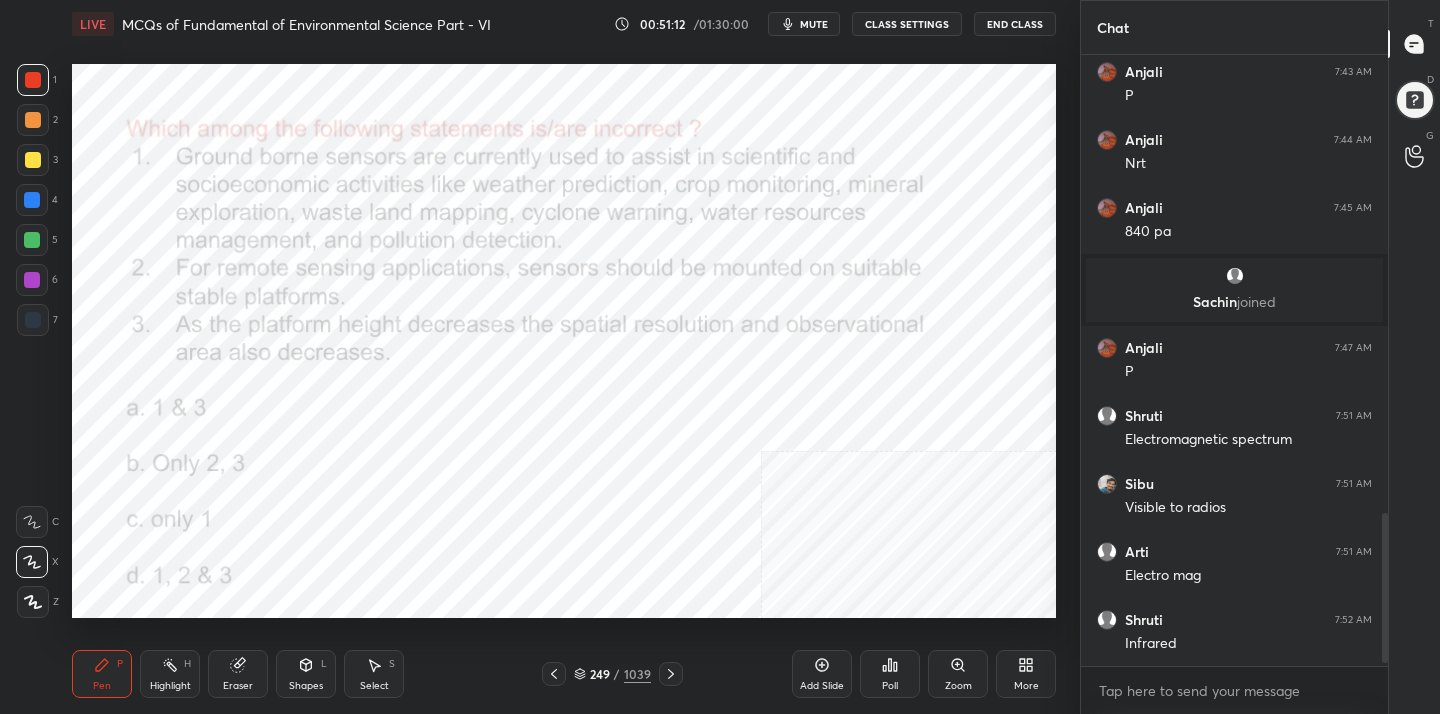 scroll, scrollTop: 1897, scrollLeft: 0, axis: vertical 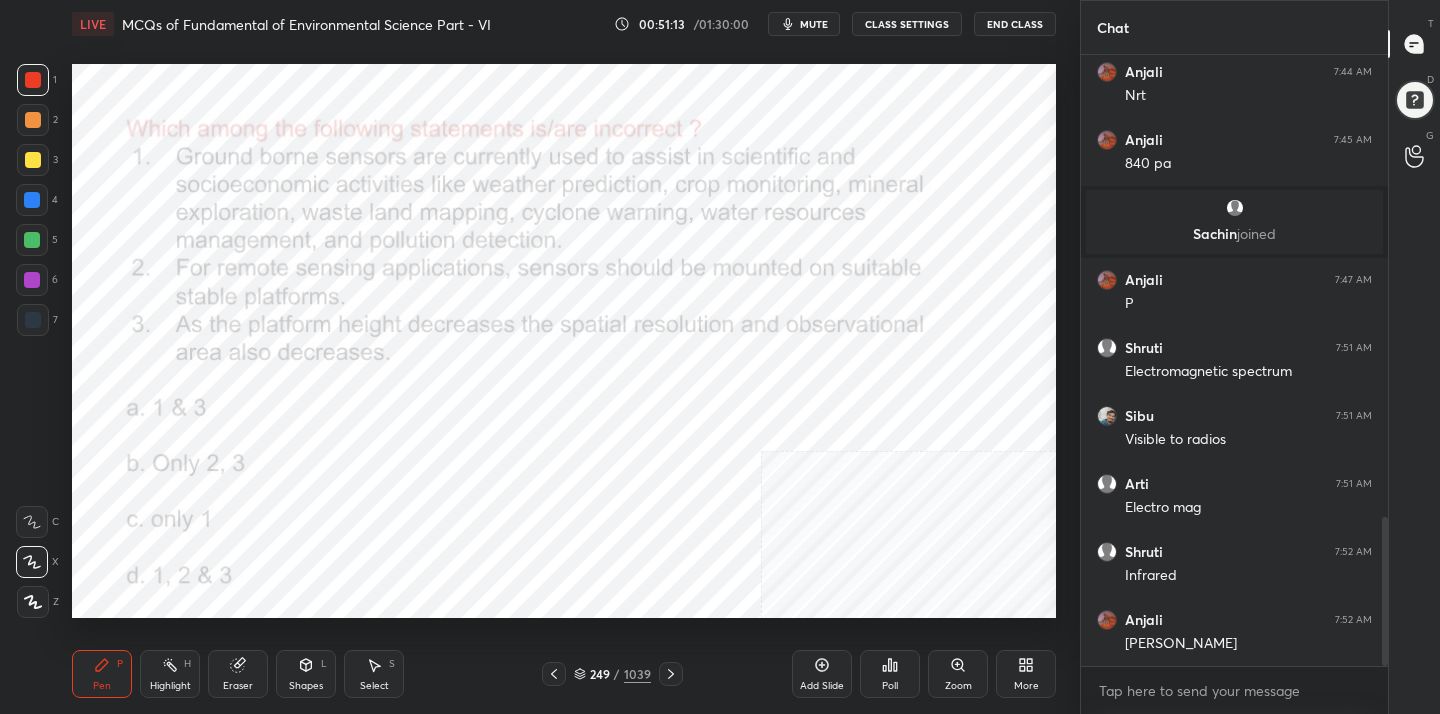 click on "mute" at bounding box center [814, 24] 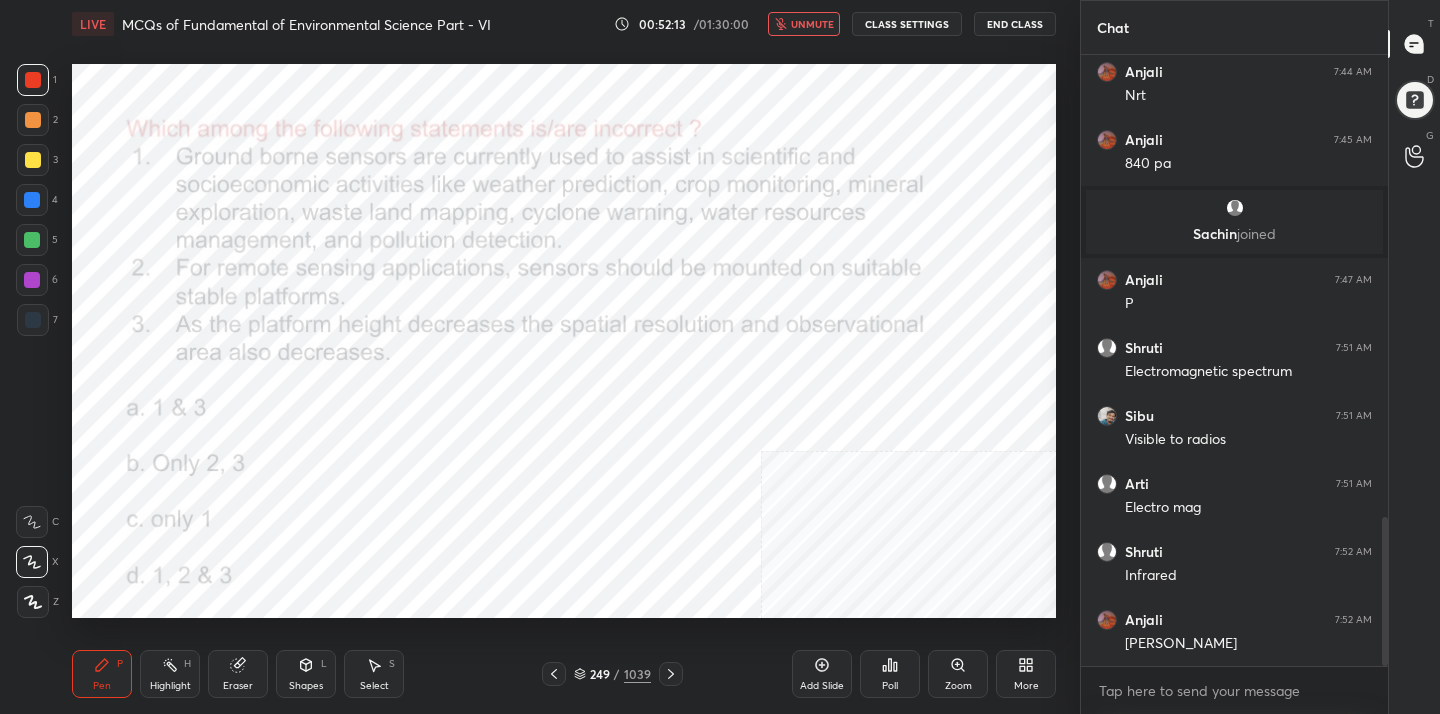 click 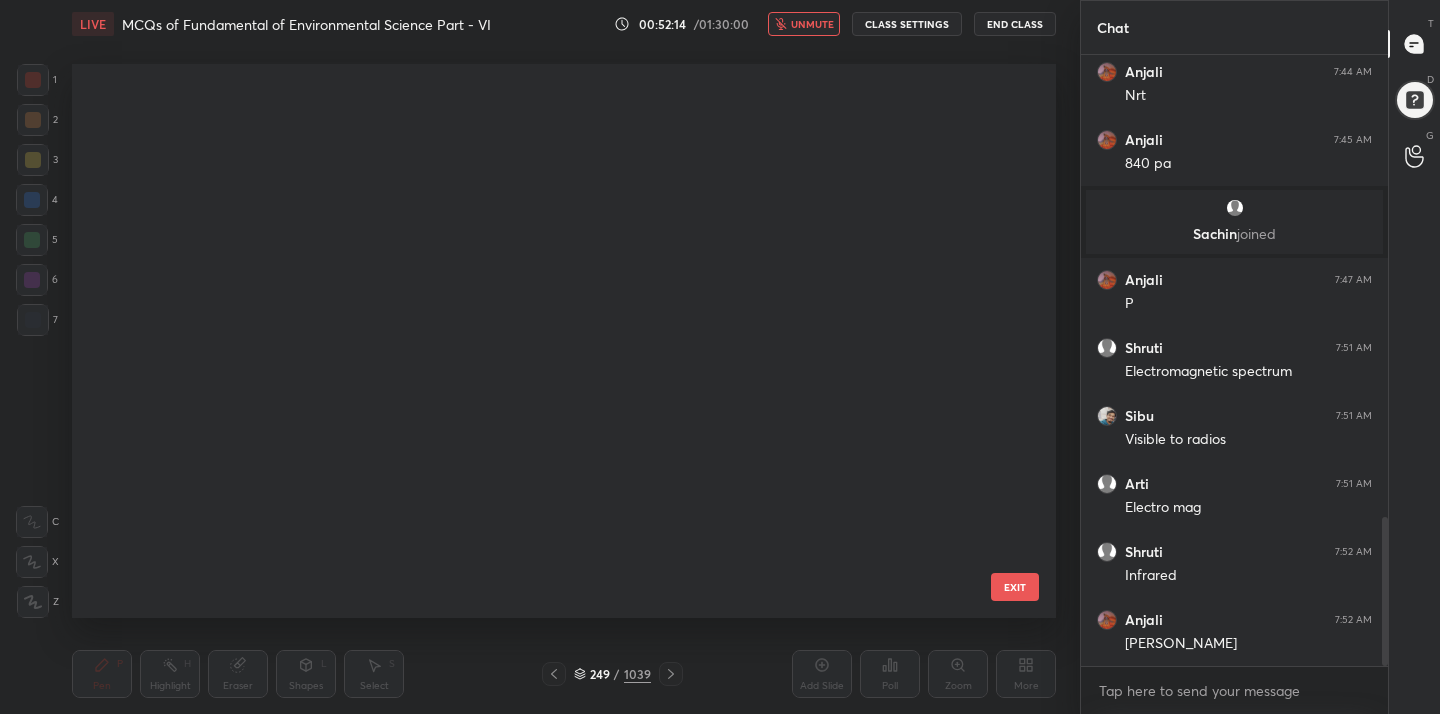 scroll, scrollTop: 13515, scrollLeft: 0, axis: vertical 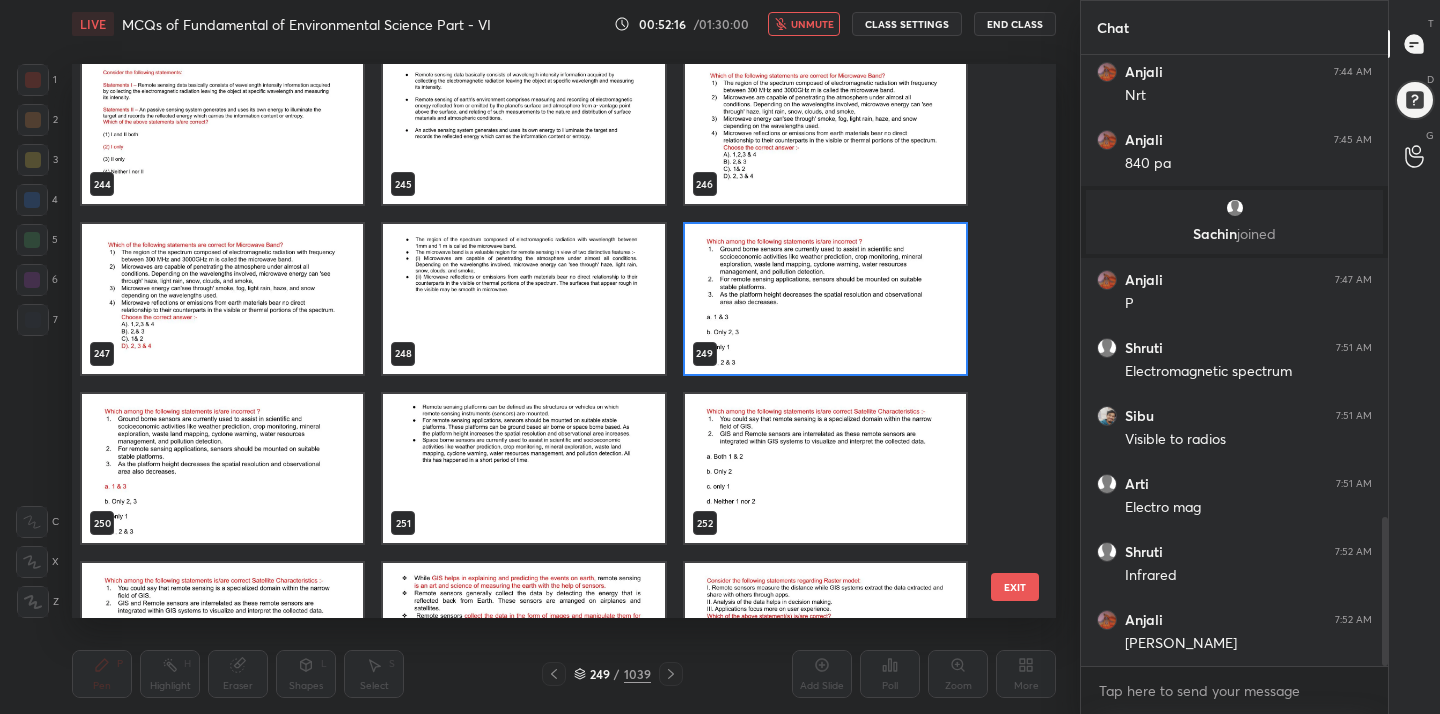 click at bounding box center [825, 299] 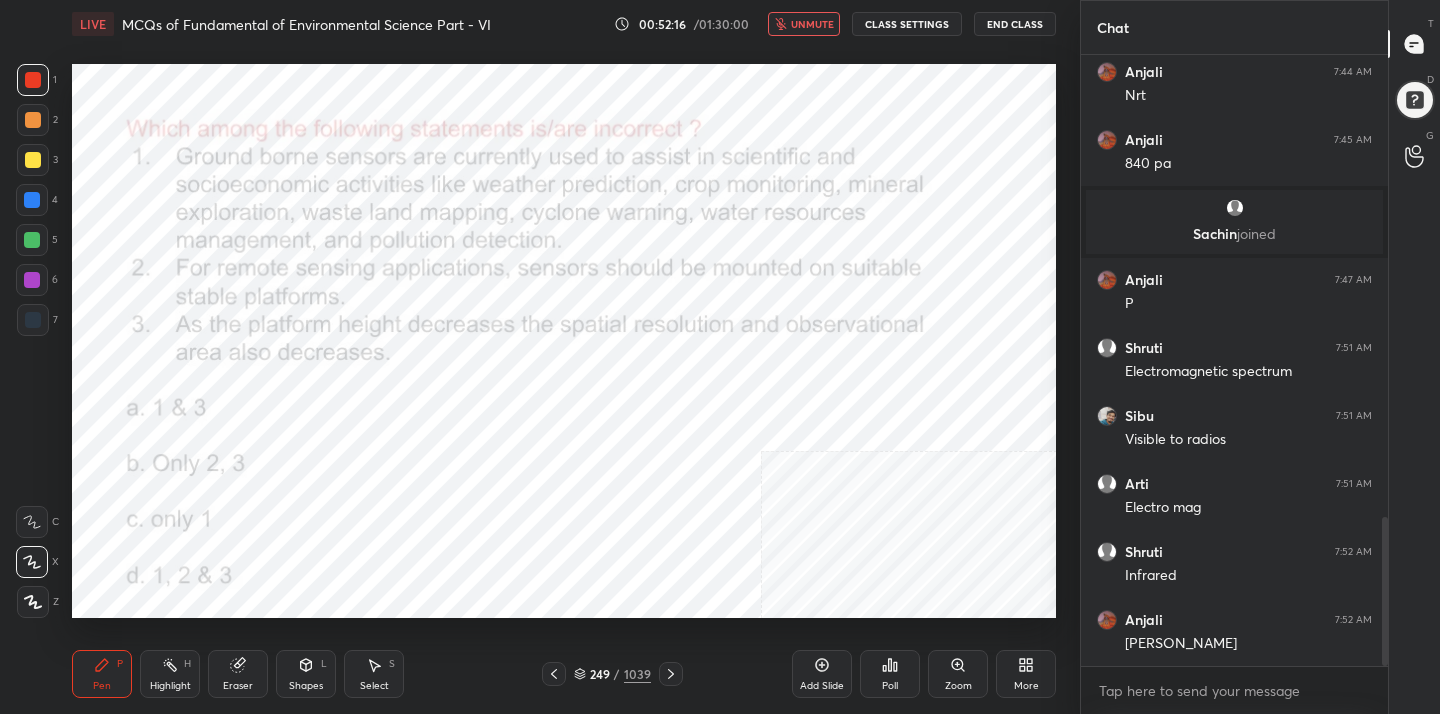 click at bounding box center [825, 299] 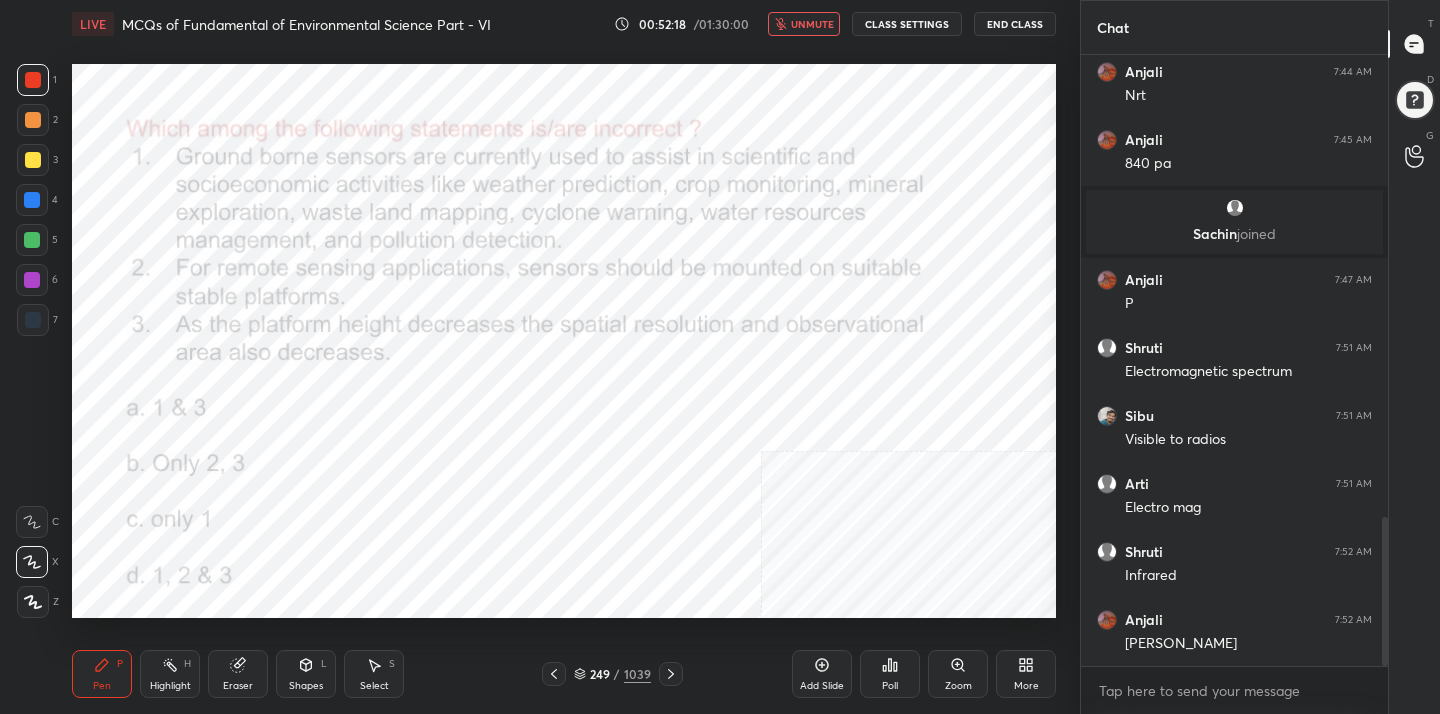click 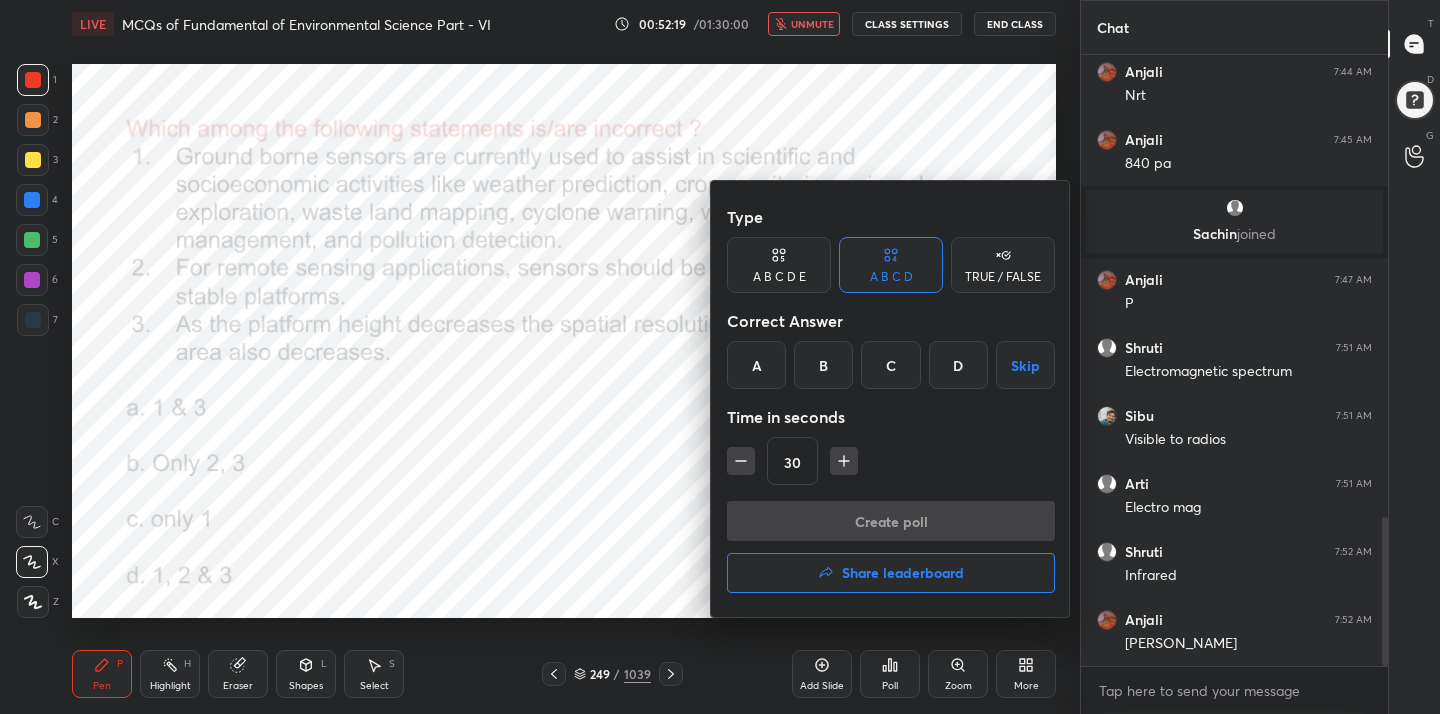 click on "A" at bounding box center [756, 365] 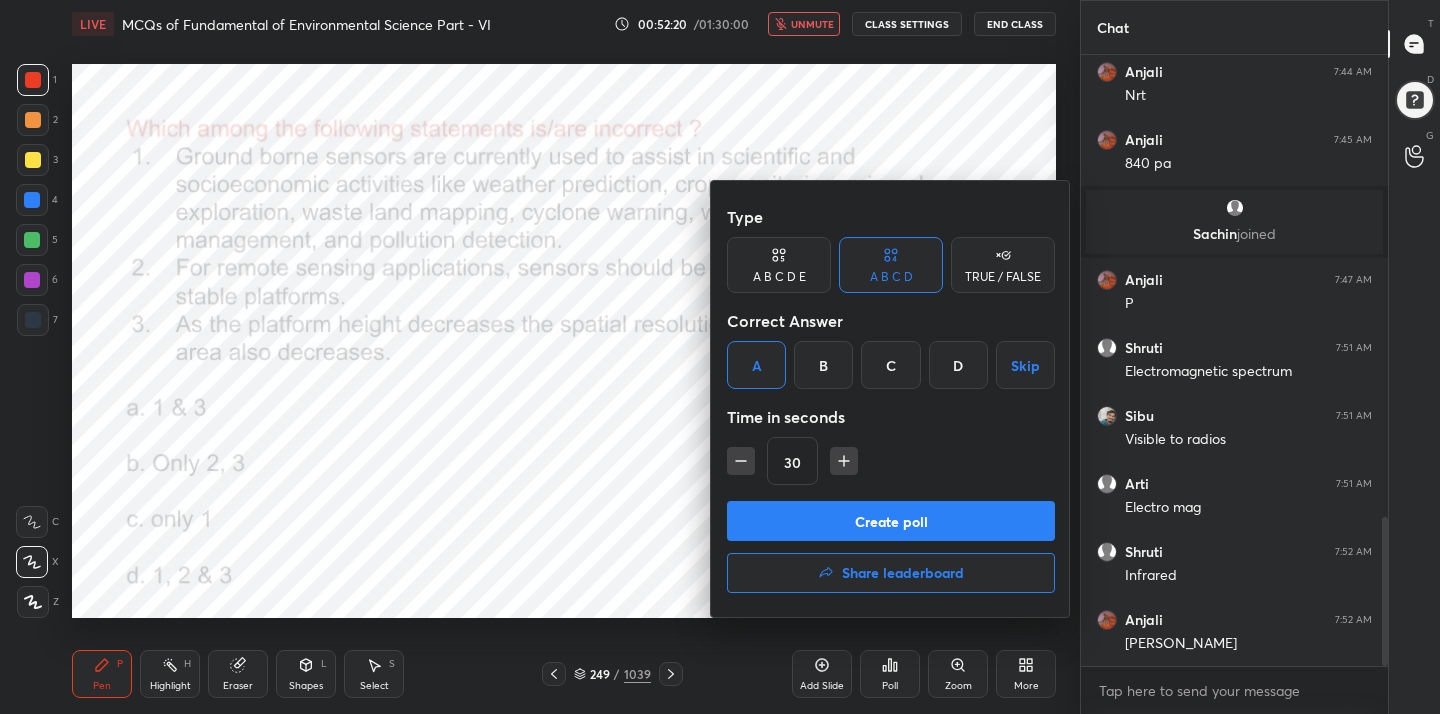 click on "Create poll" at bounding box center (891, 521) 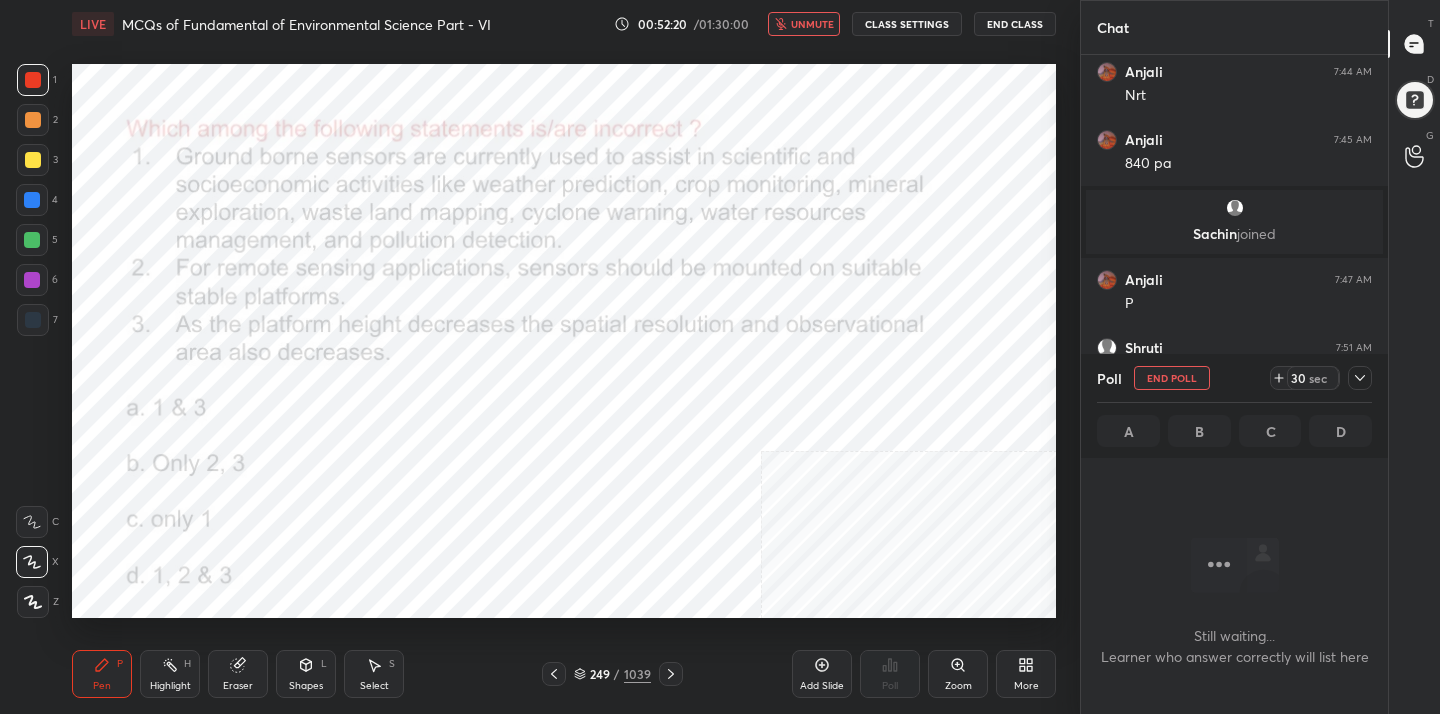 scroll, scrollTop: 335, scrollLeft: 301, axis: both 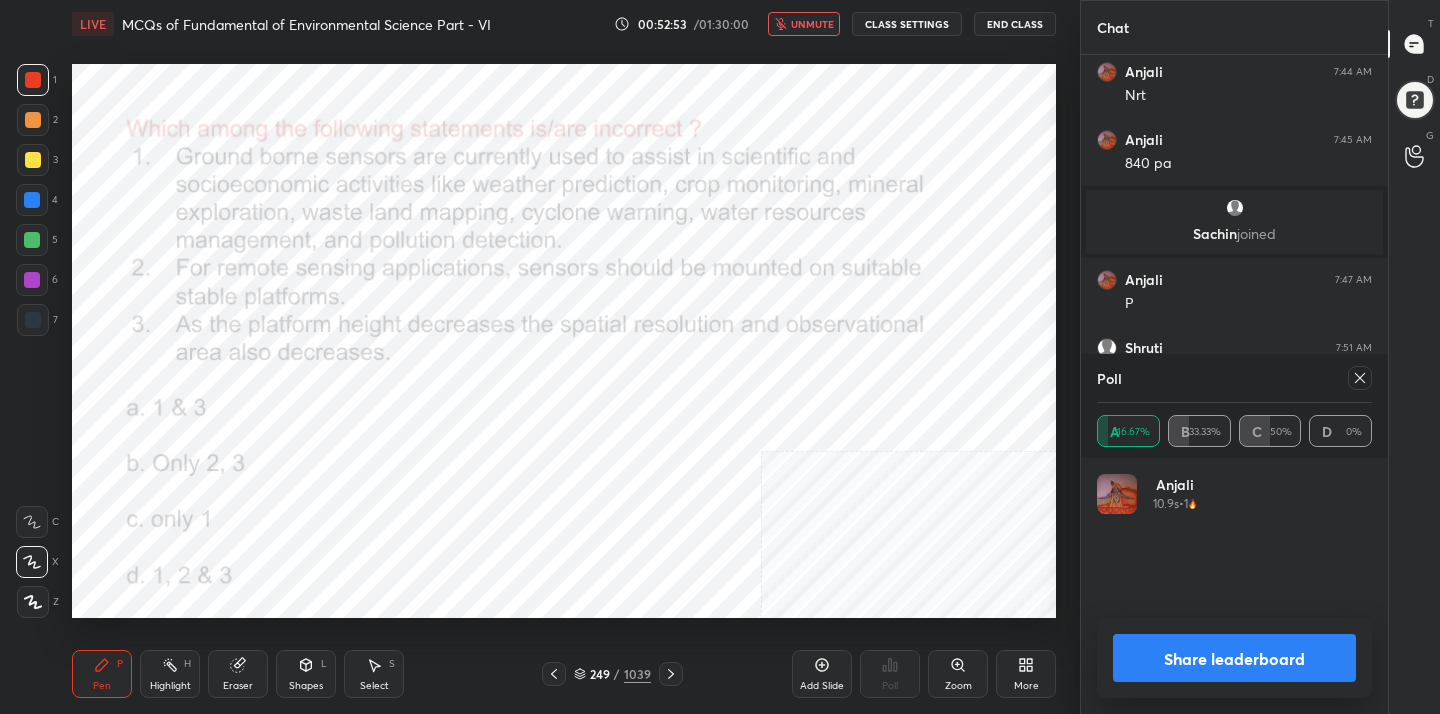 click 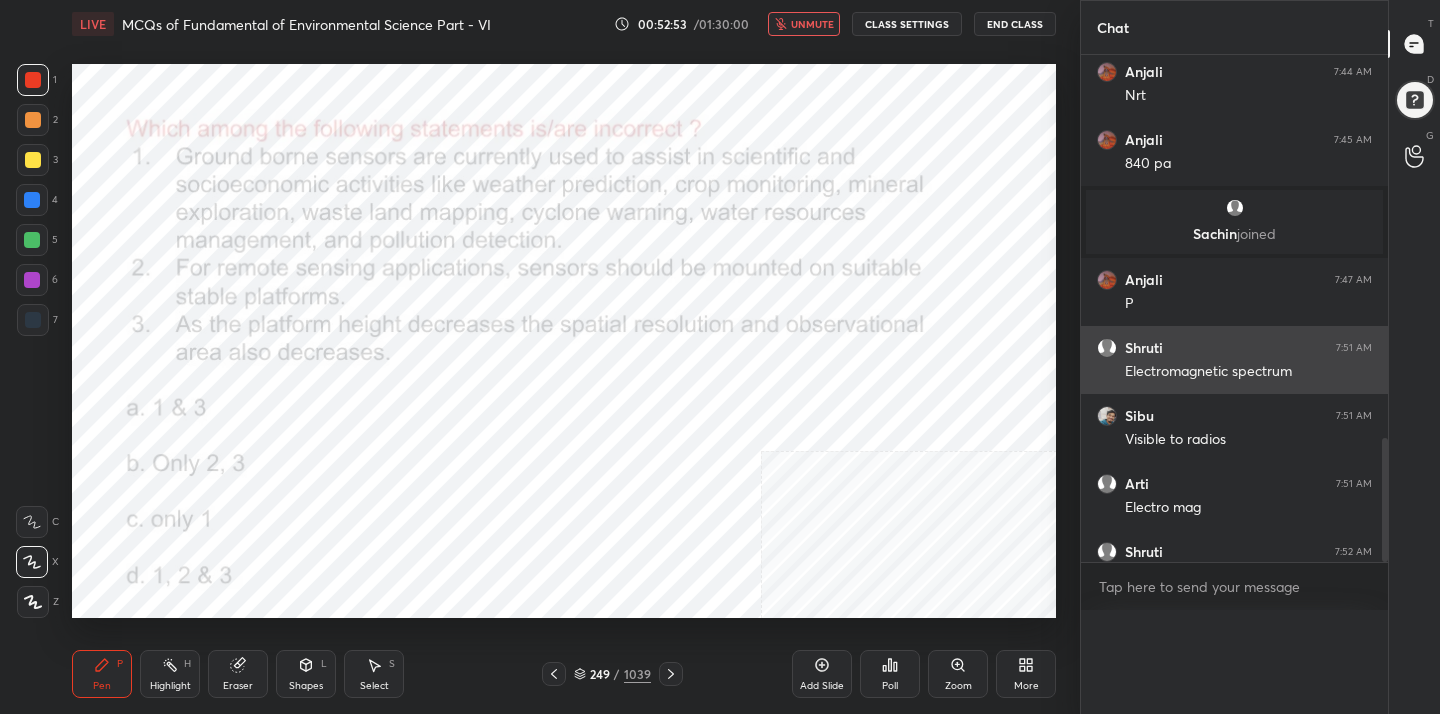 scroll, scrollTop: 0, scrollLeft: 0, axis: both 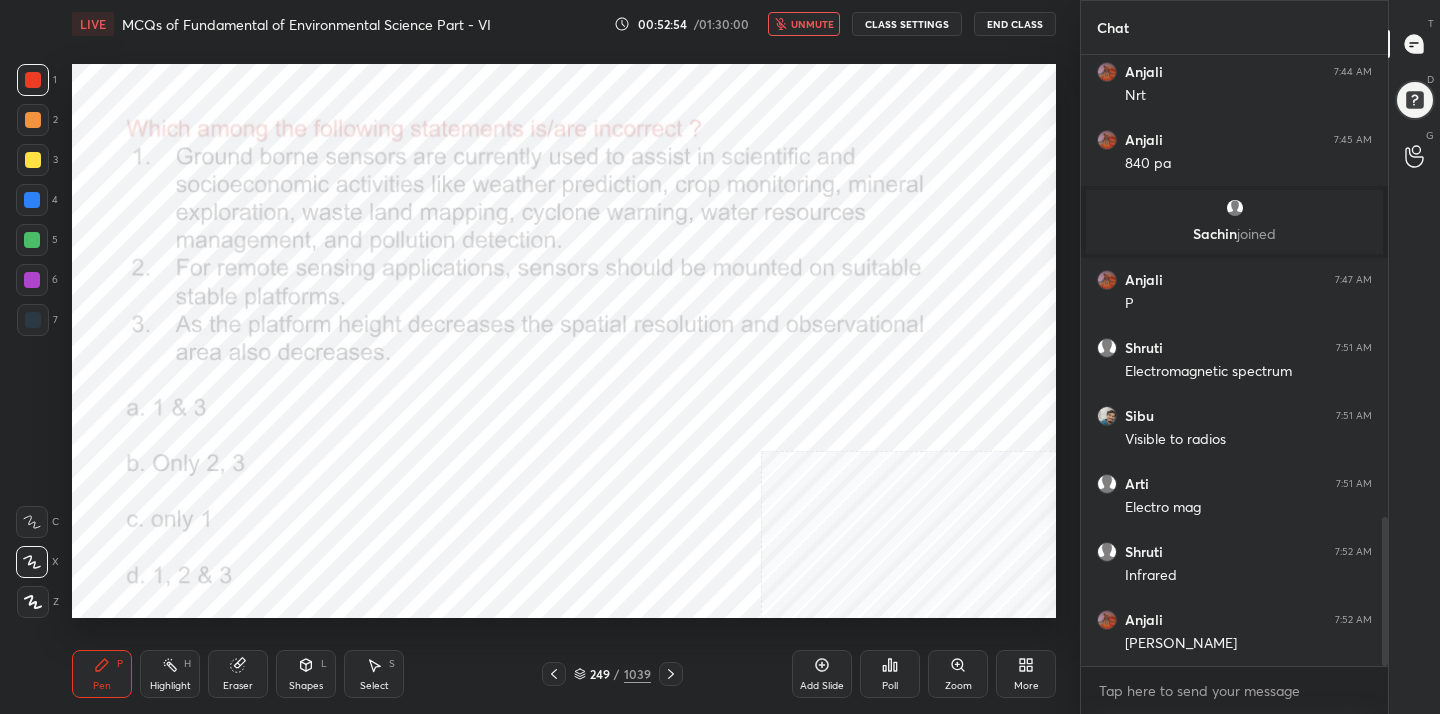 click on "unmute" at bounding box center [812, 24] 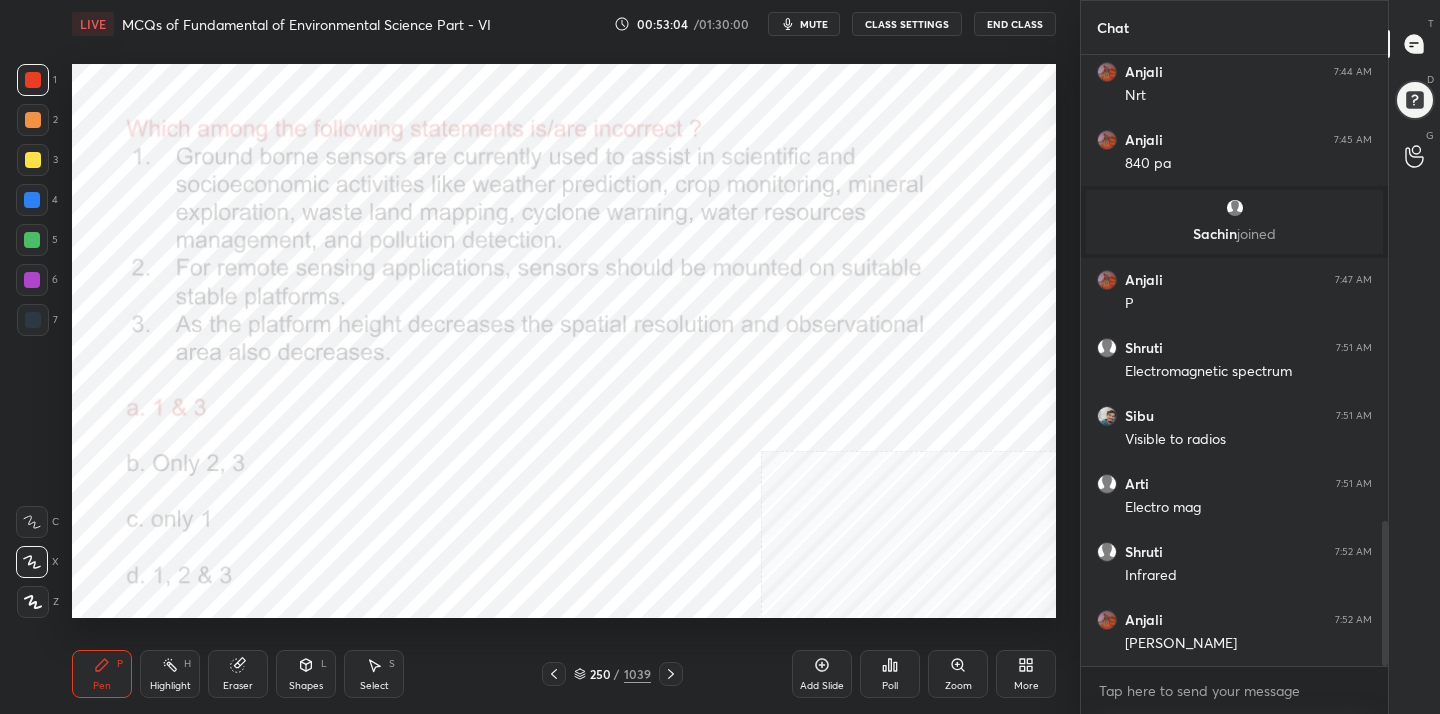 scroll, scrollTop: 1969, scrollLeft: 0, axis: vertical 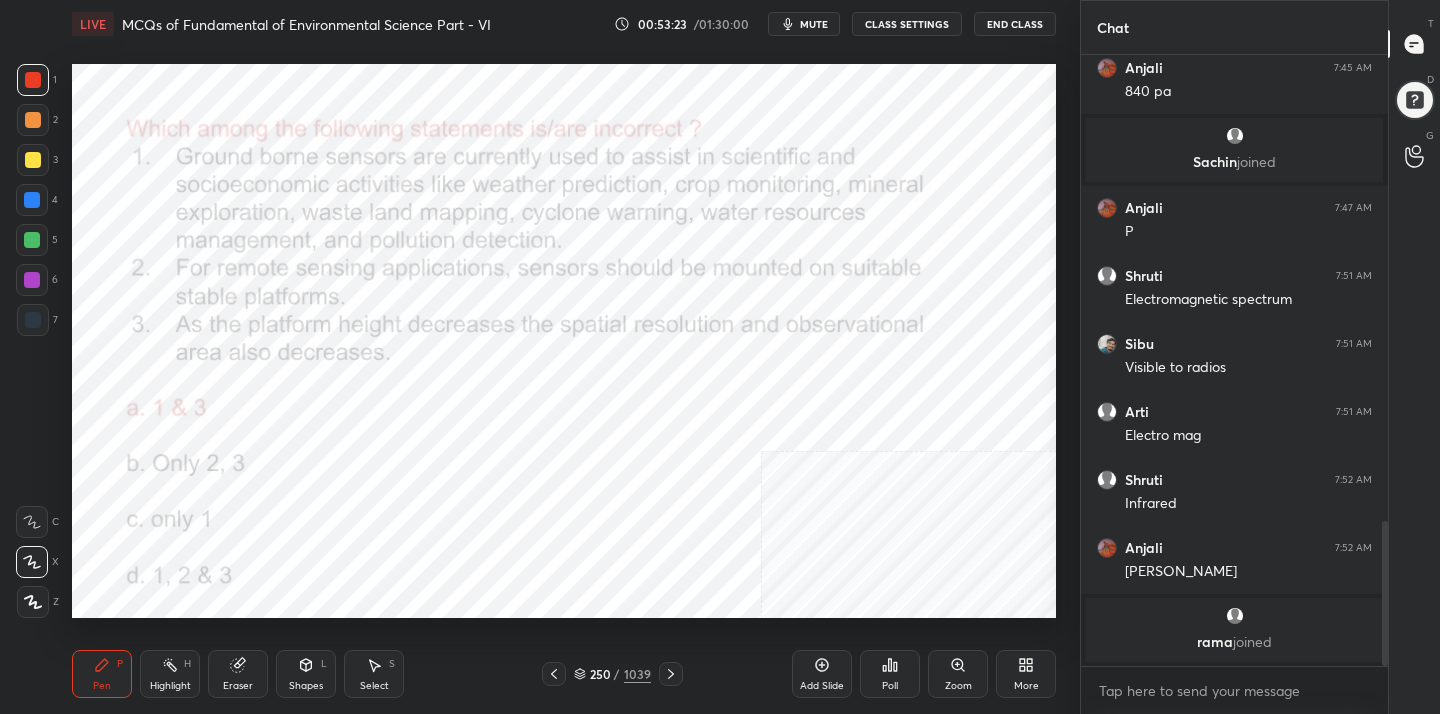 click 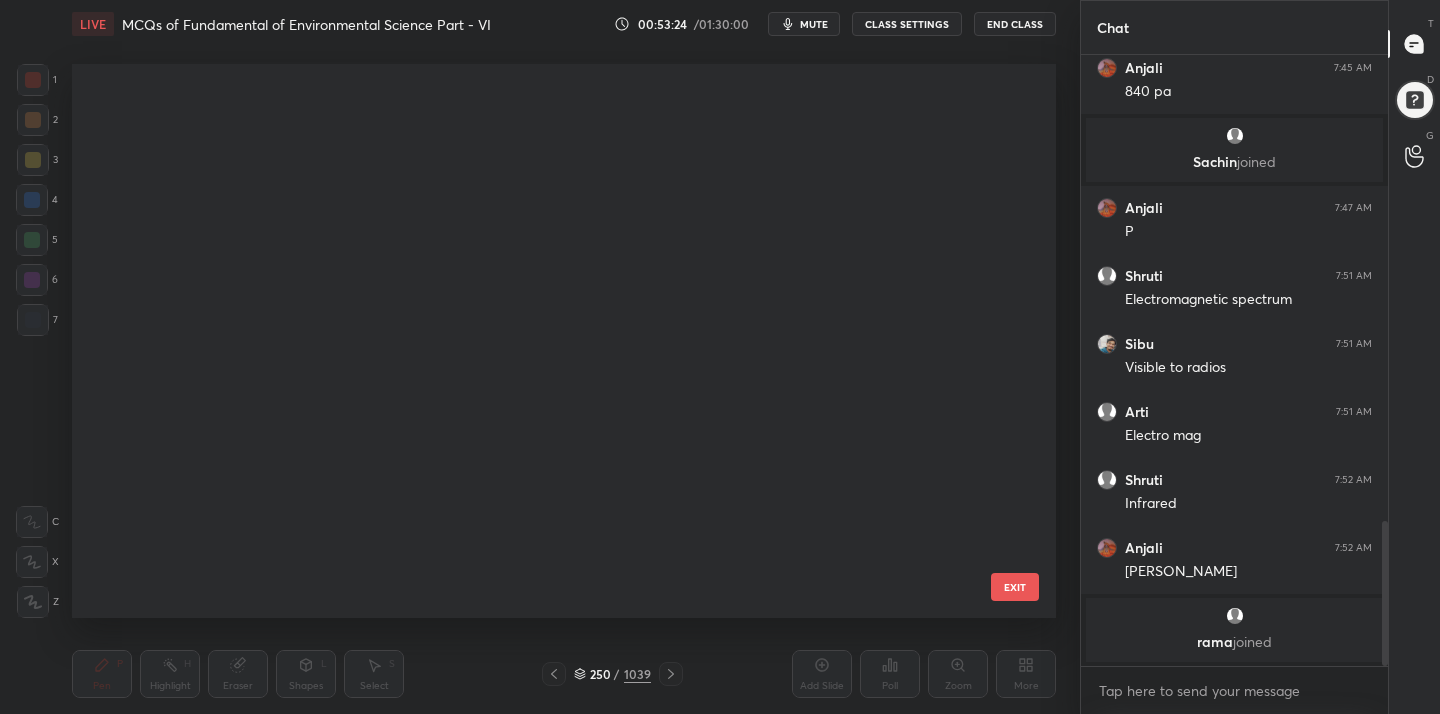 scroll, scrollTop: 13684, scrollLeft: 0, axis: vertical 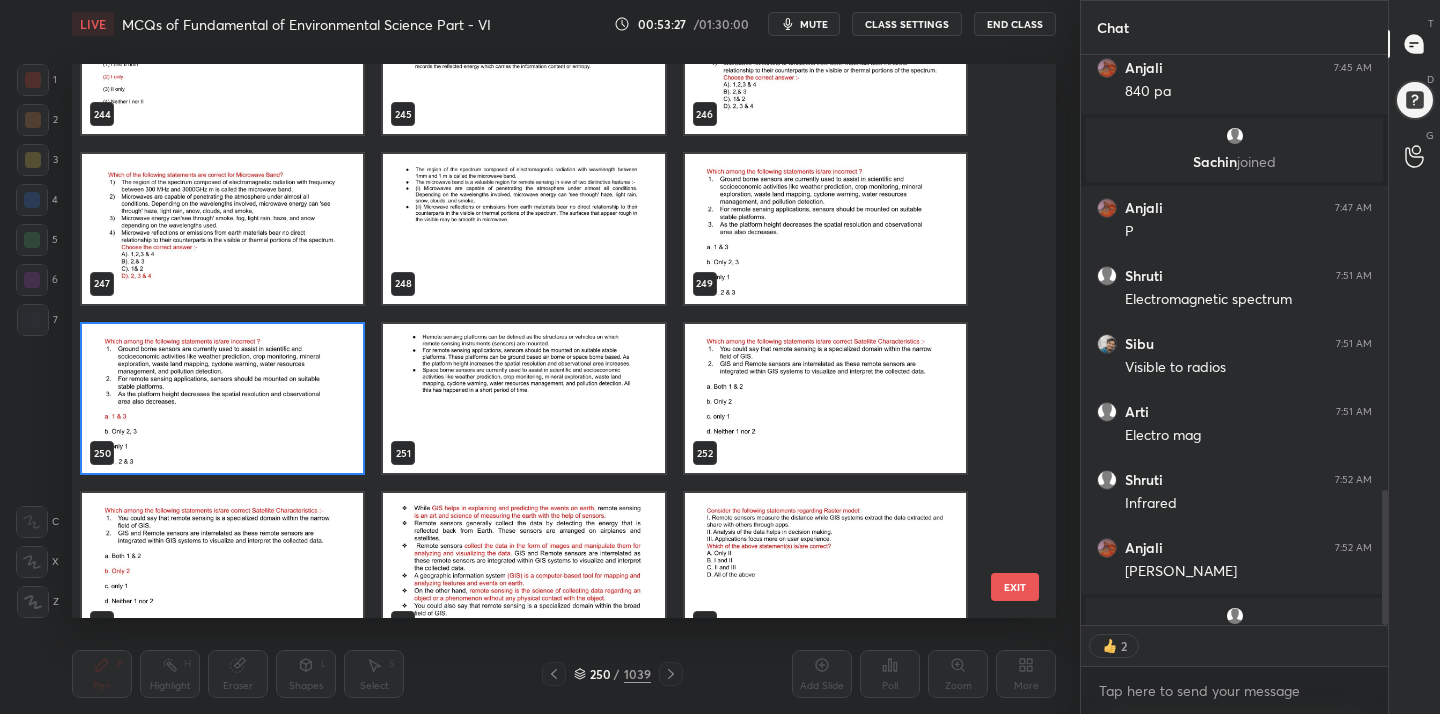 click at bounding box center (222, 399) 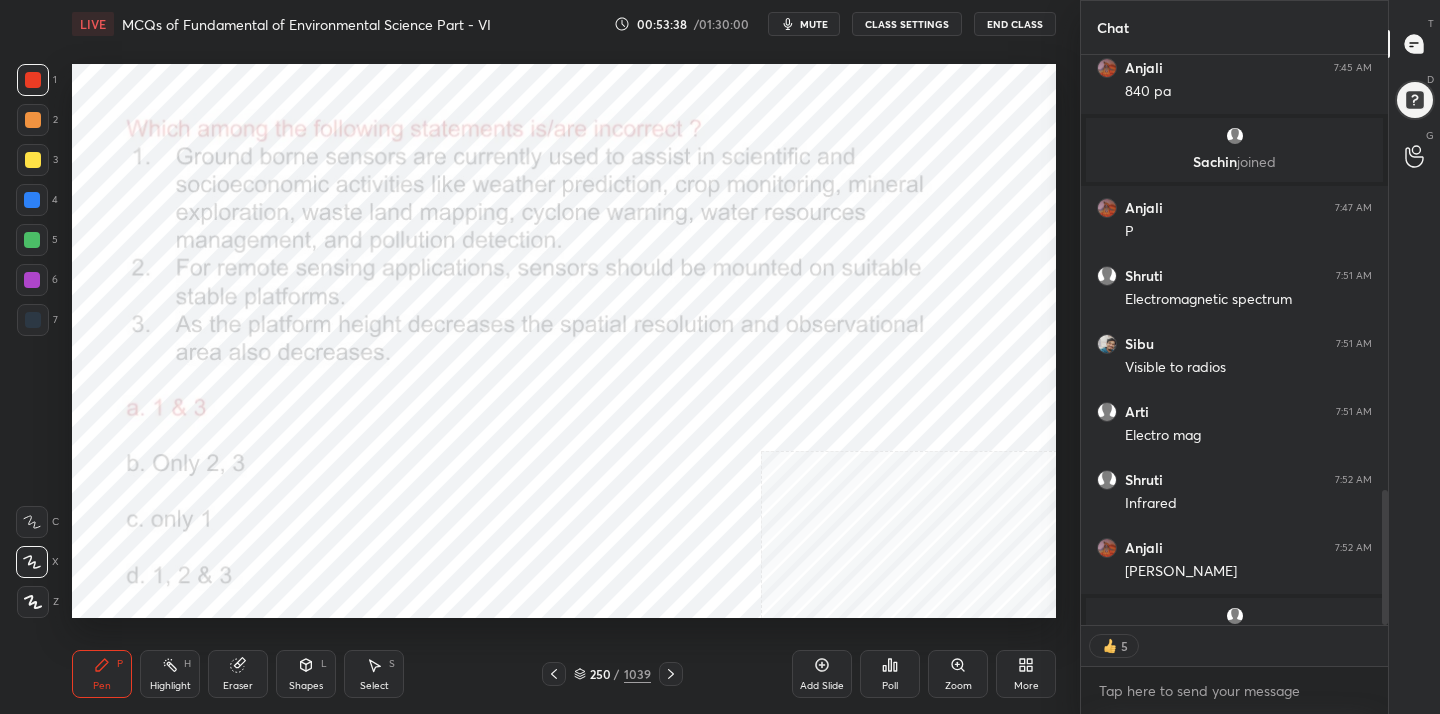 scroll, scrollTop: 7, scrollLeft: 7, axis: both 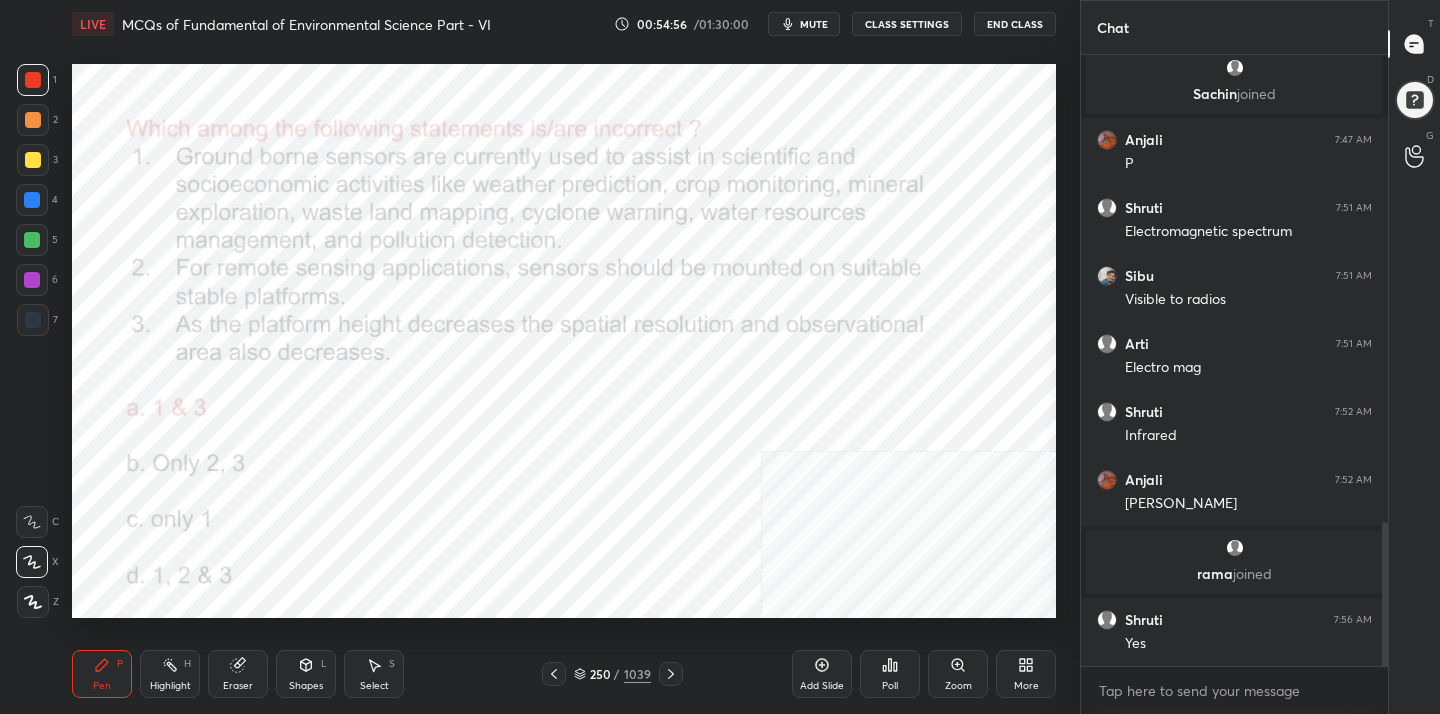 click 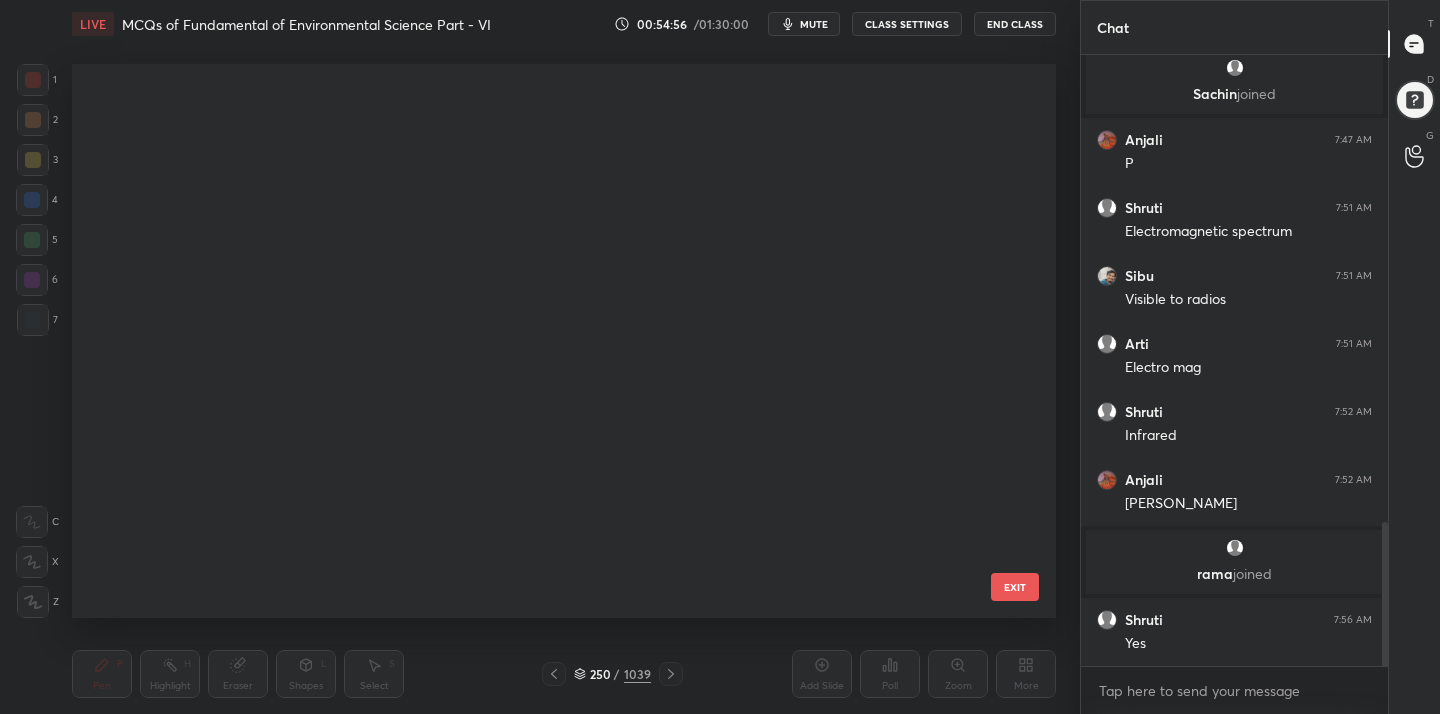 scroll, scrollTop: 13684, scrollLeft: 0, axis: vertical 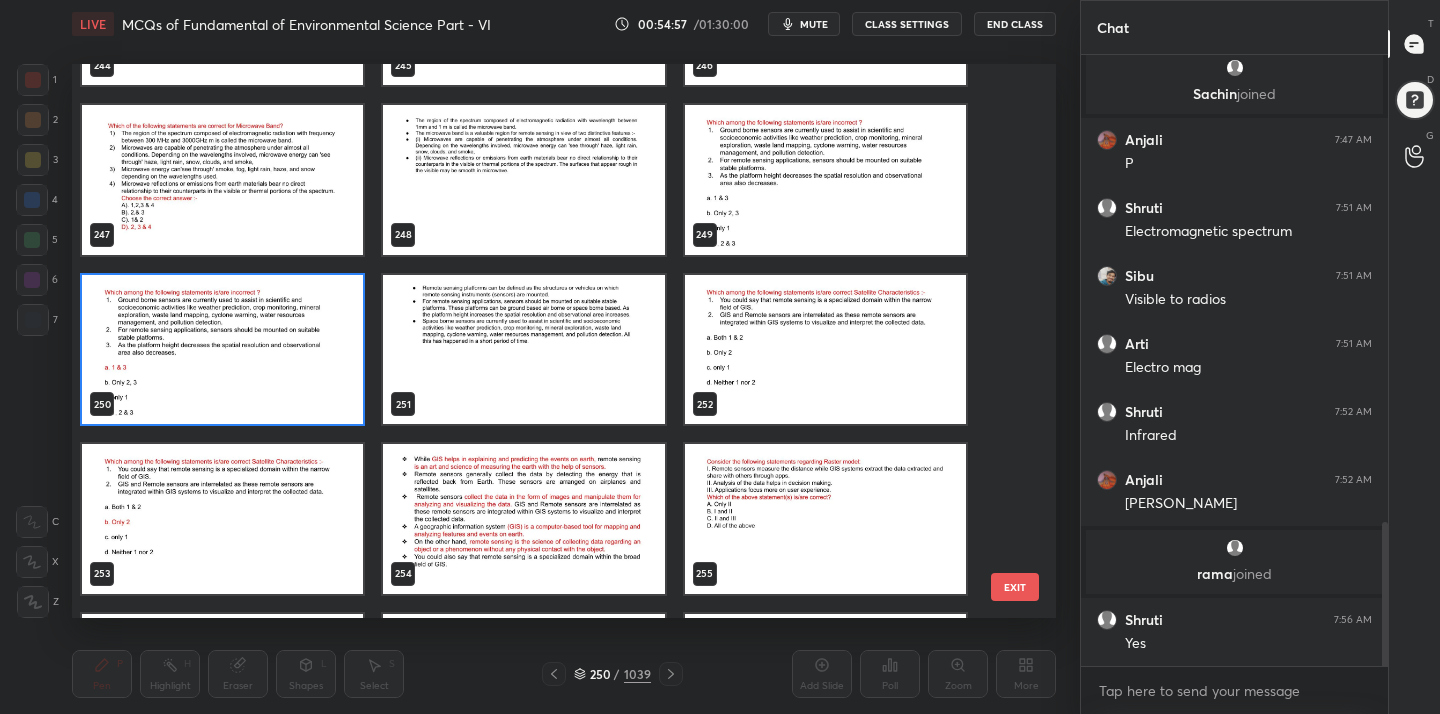 click at bounding box center (825, 350) 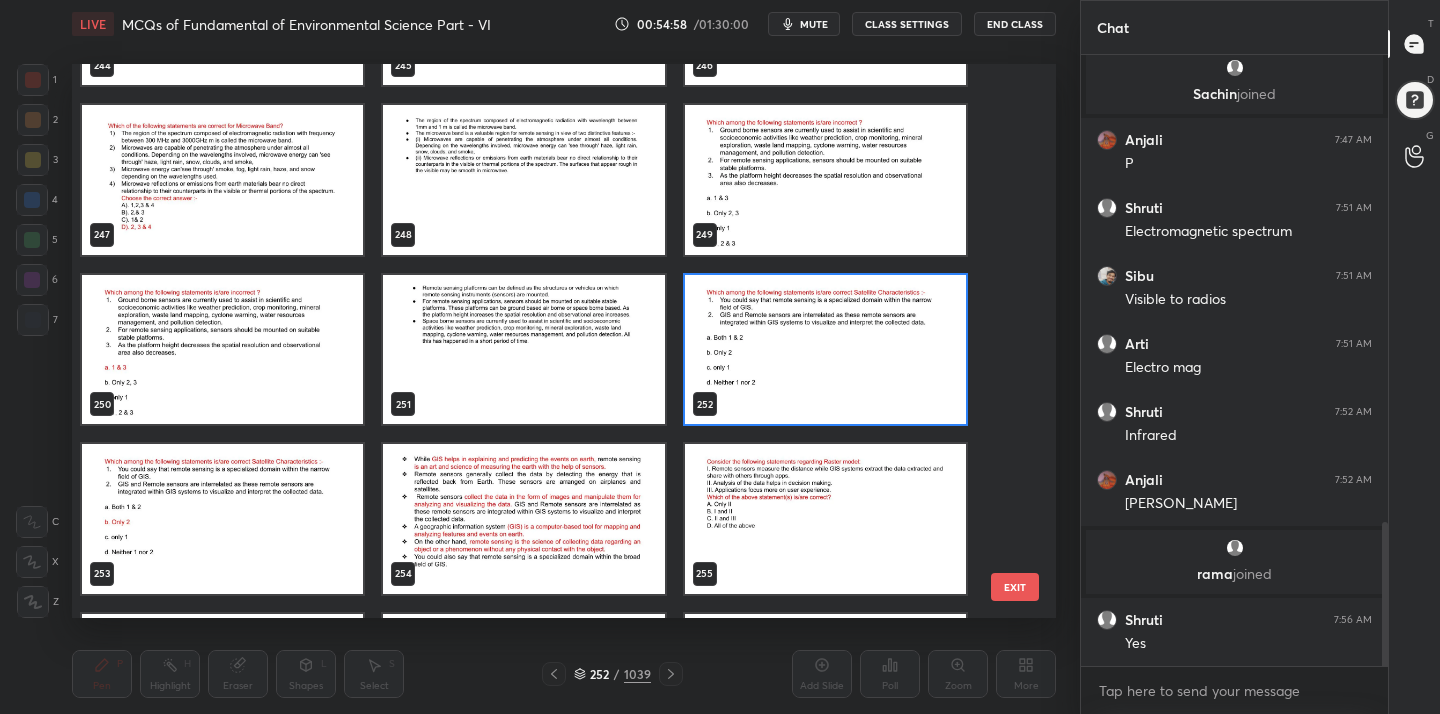 click at bounding box center [825, 350] 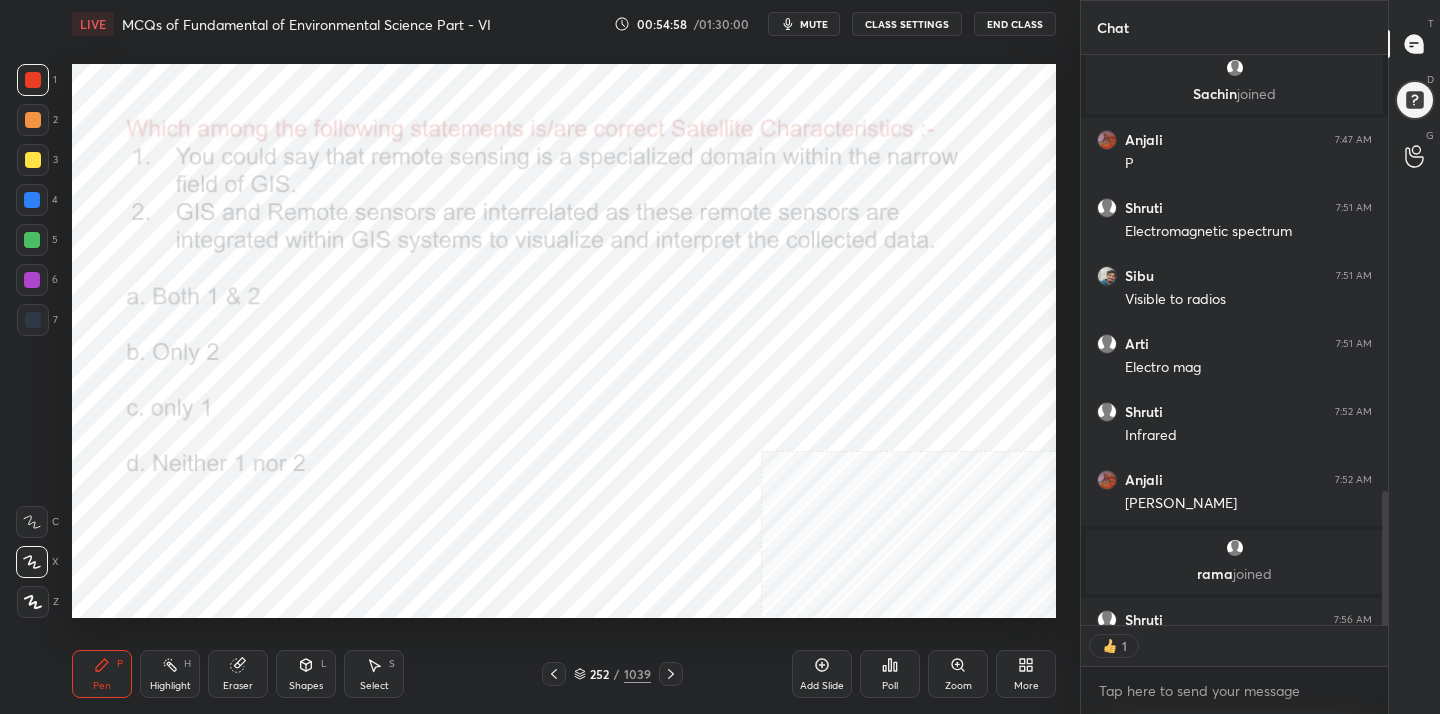 click at bounding box center [825, 350] 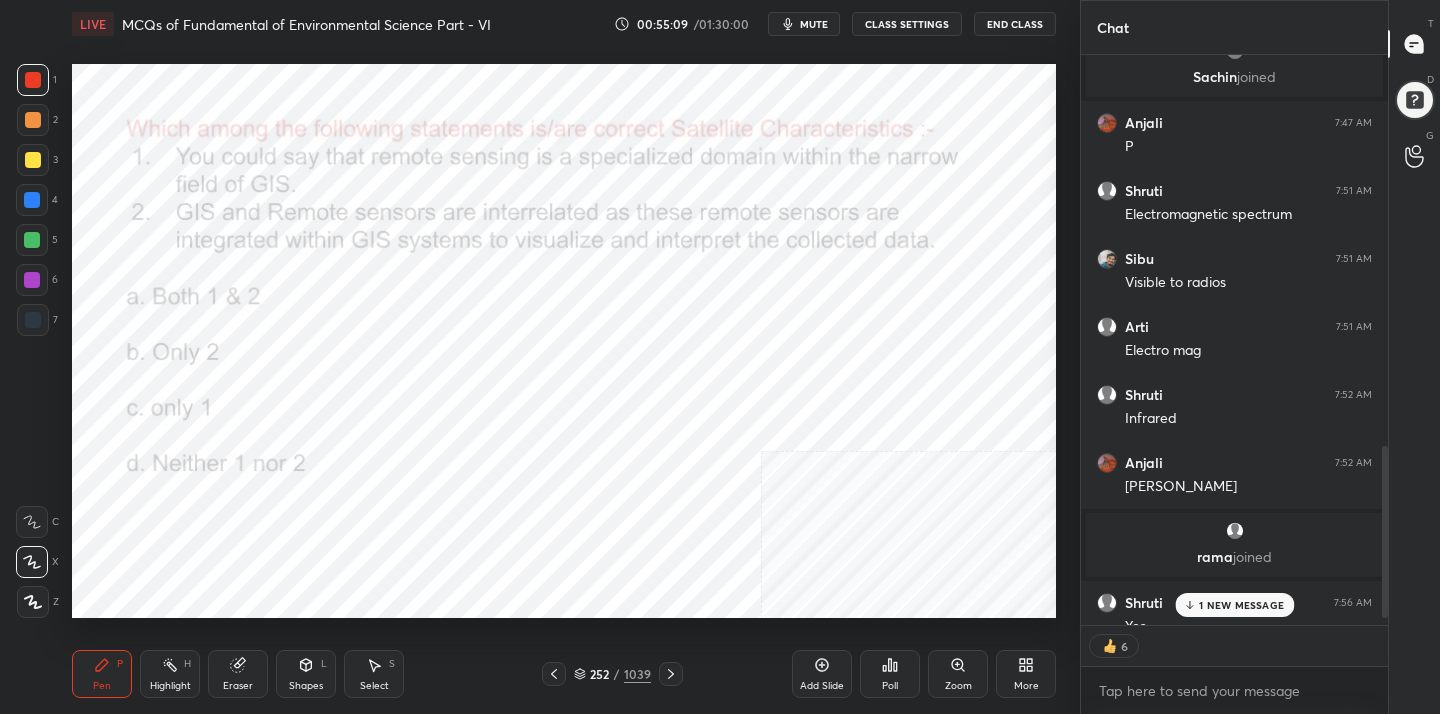scroll, scrollTop: 2482, scrollLeft: 0, axis: vertical 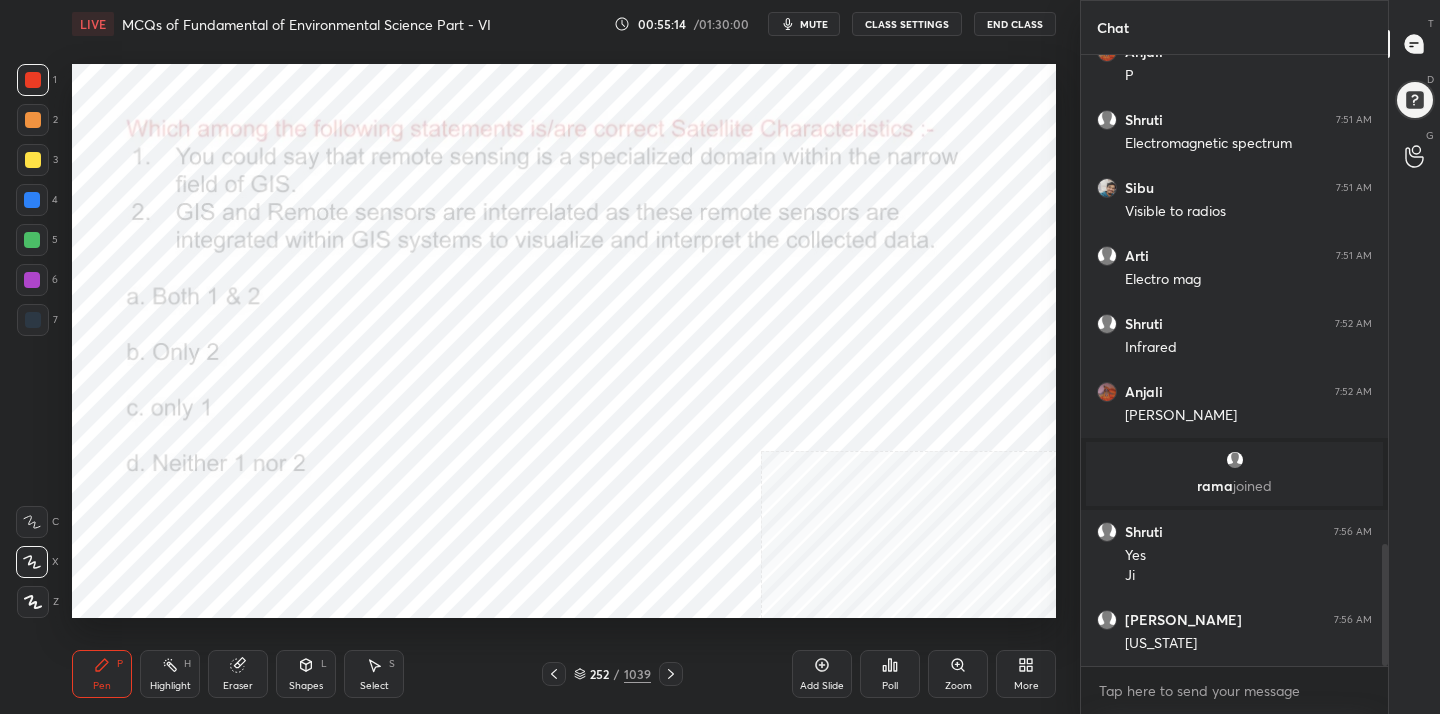 click on "mute" at bounding box center (814, 24) 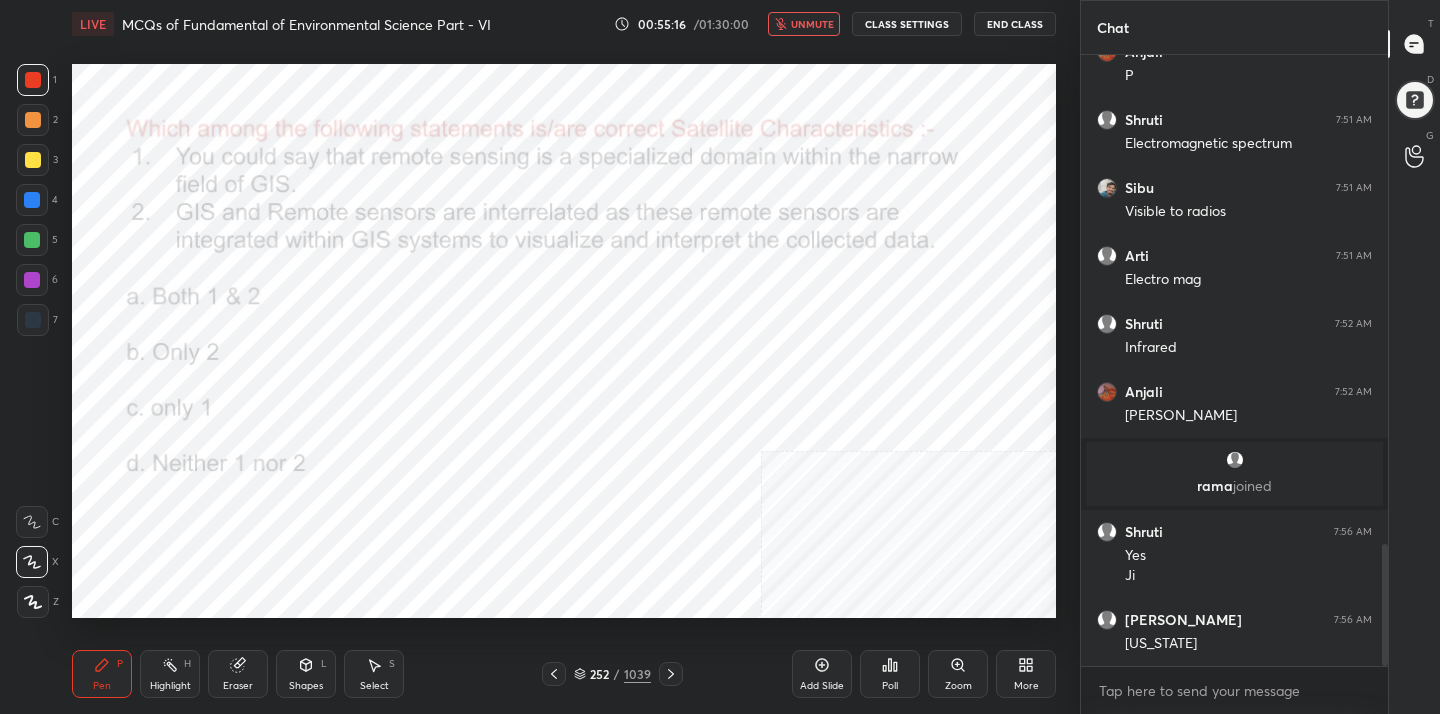 click on "252 / 1039" at bounding box center [612, 674] 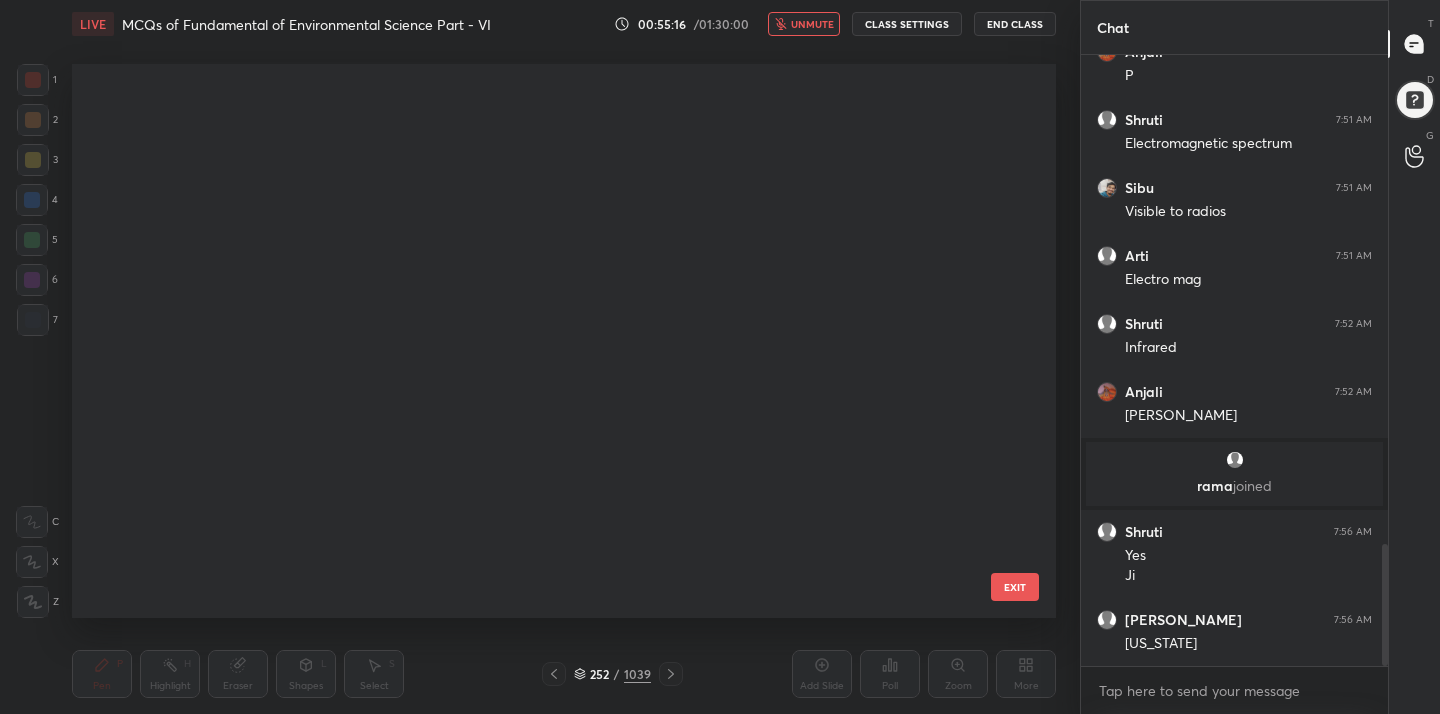 scroll, scrollTop: 13684, scrollLeft: 0, axis: vertical 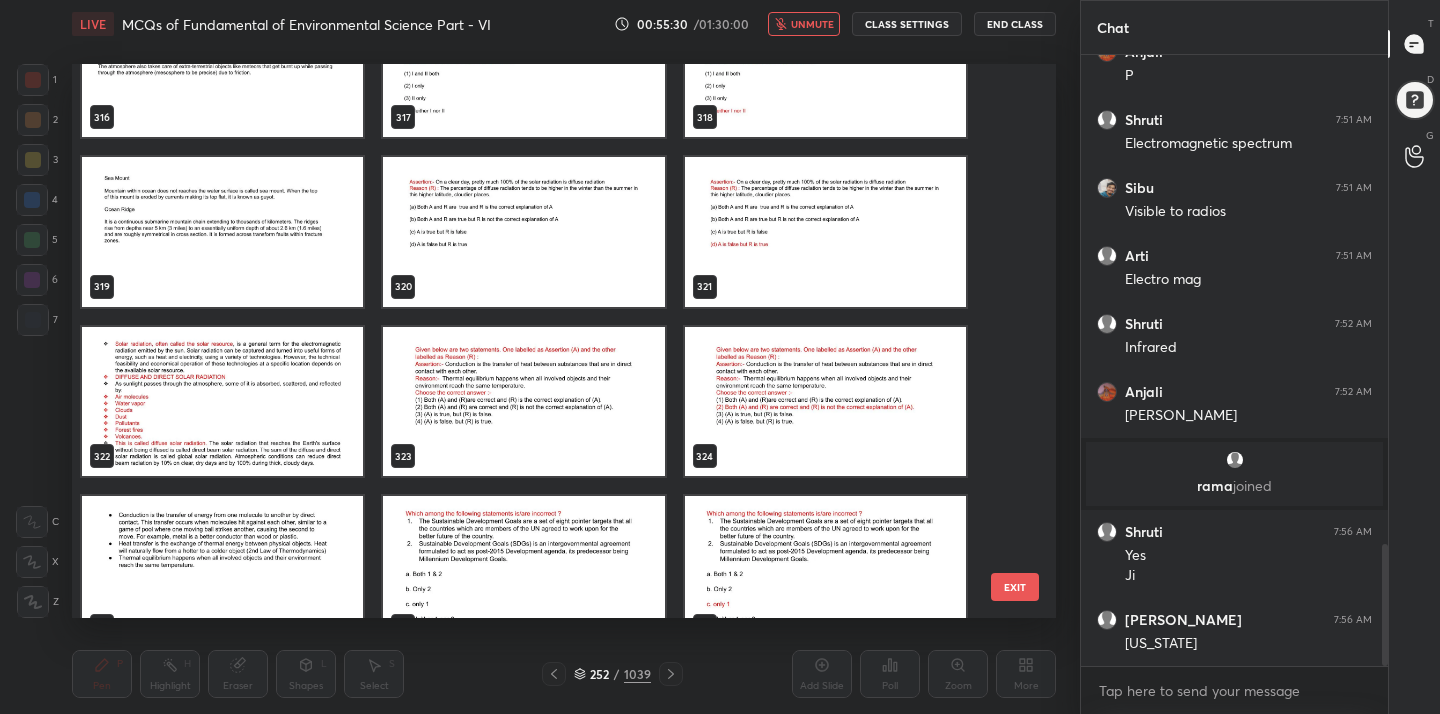 click 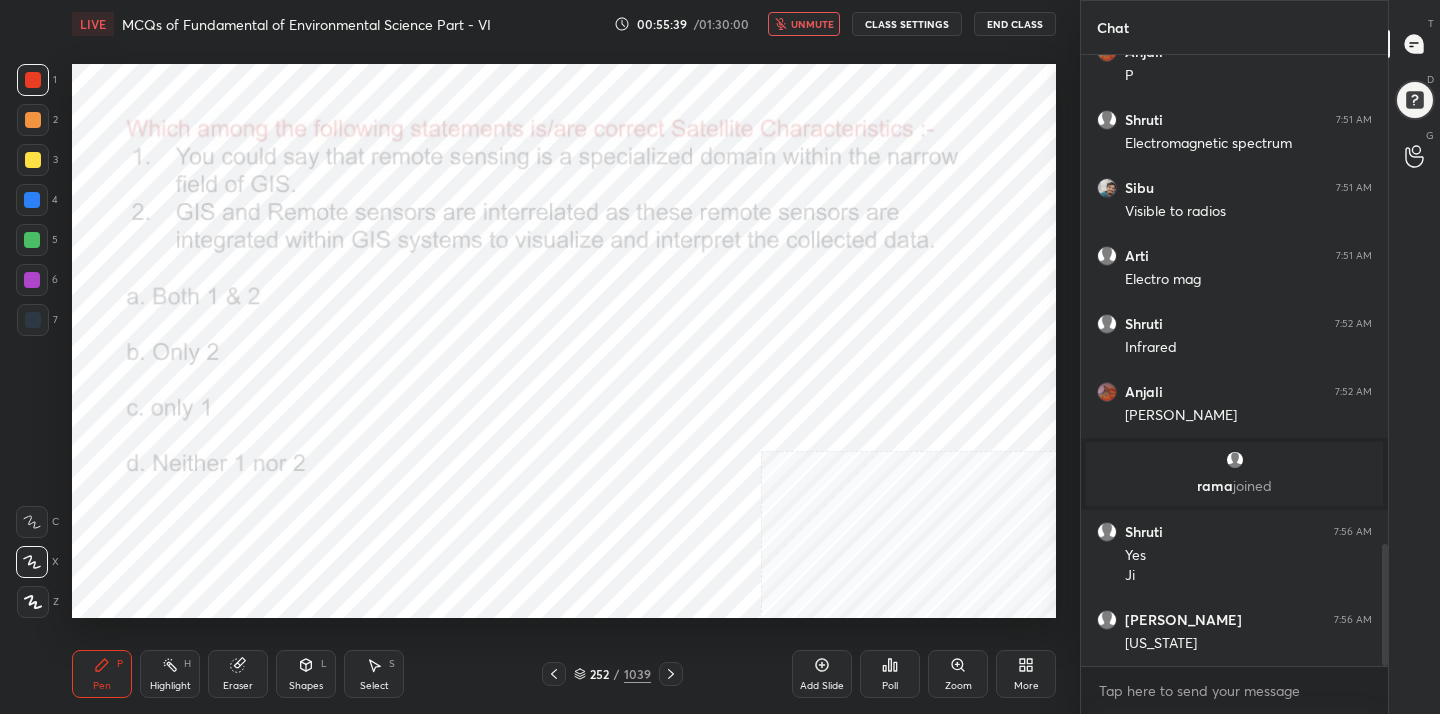 click 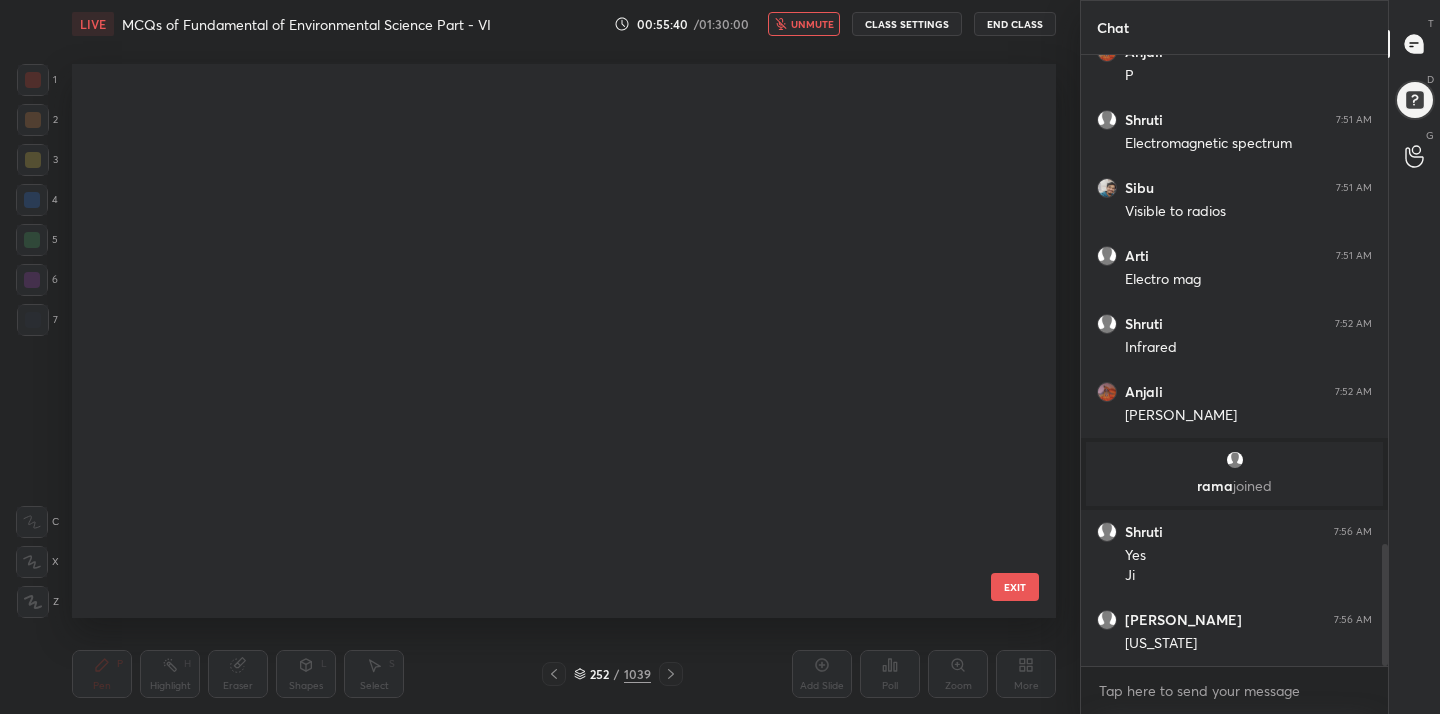 scroll, scrollTop: 13684, scrollLeft: 0, axis: vertical 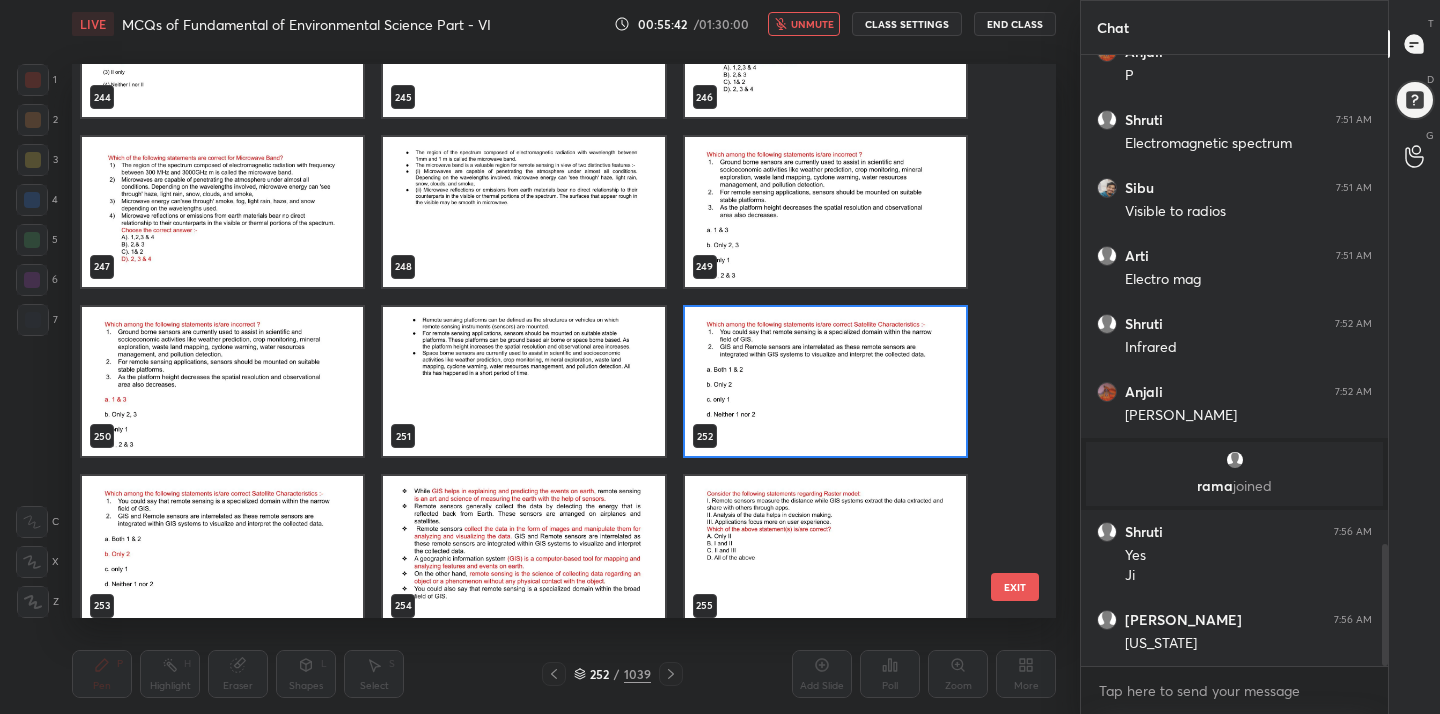 click at bounding box center (825, 382) 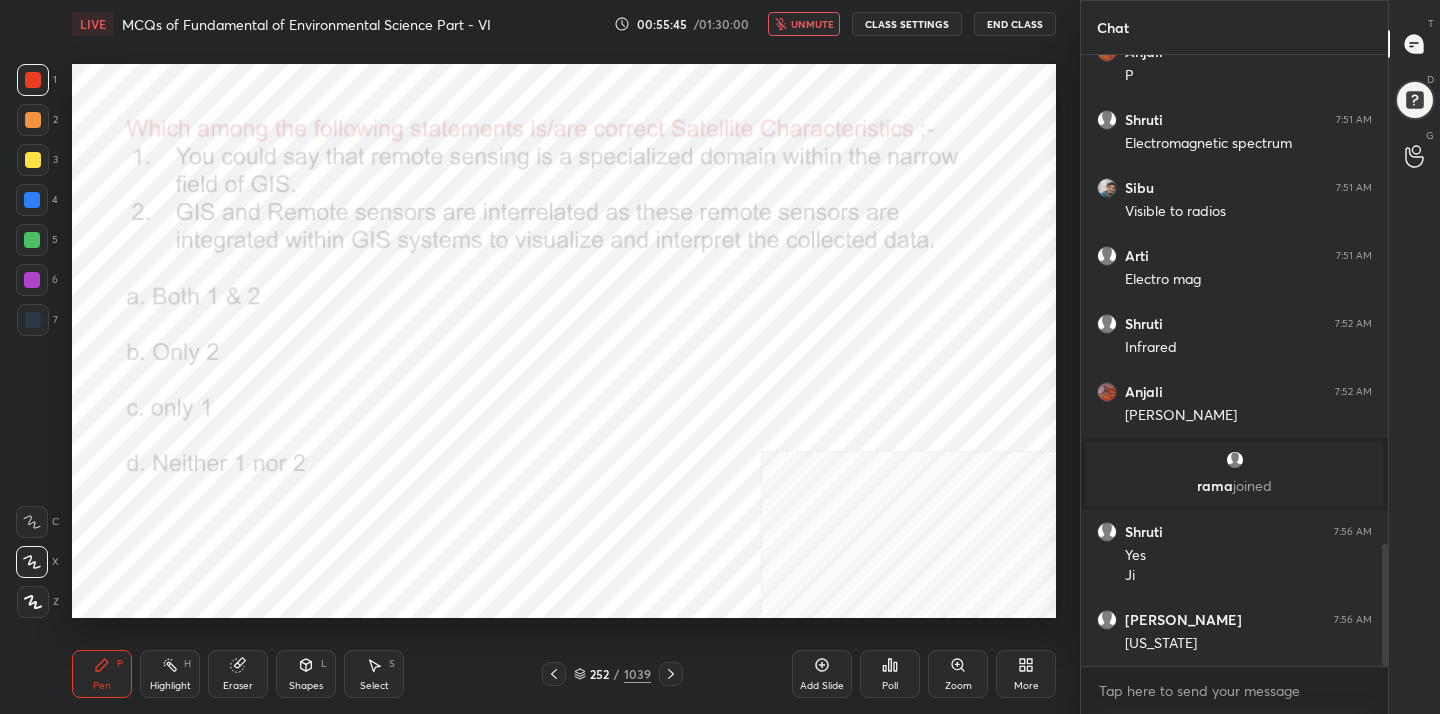 click on "Poll" at bounding box center [890, 674] 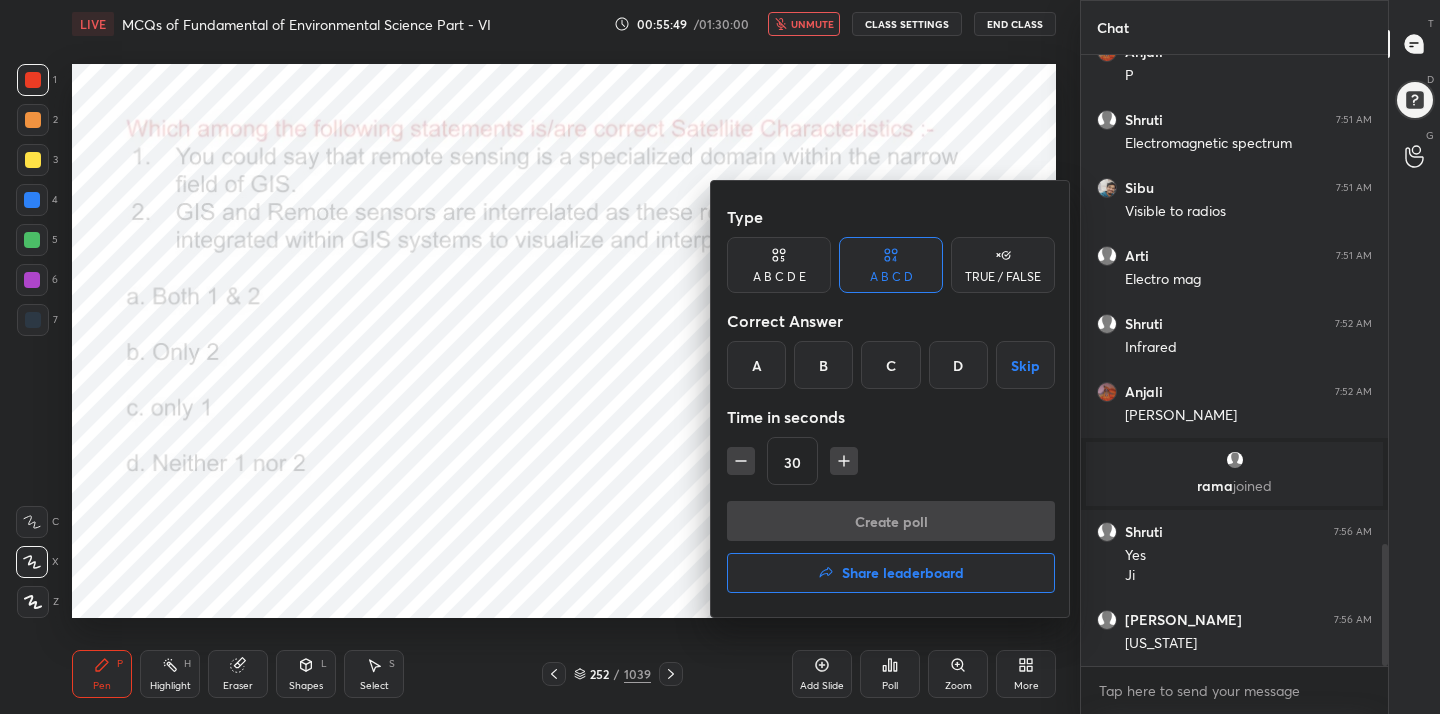 click on "B" at bounding box center [823, 365] 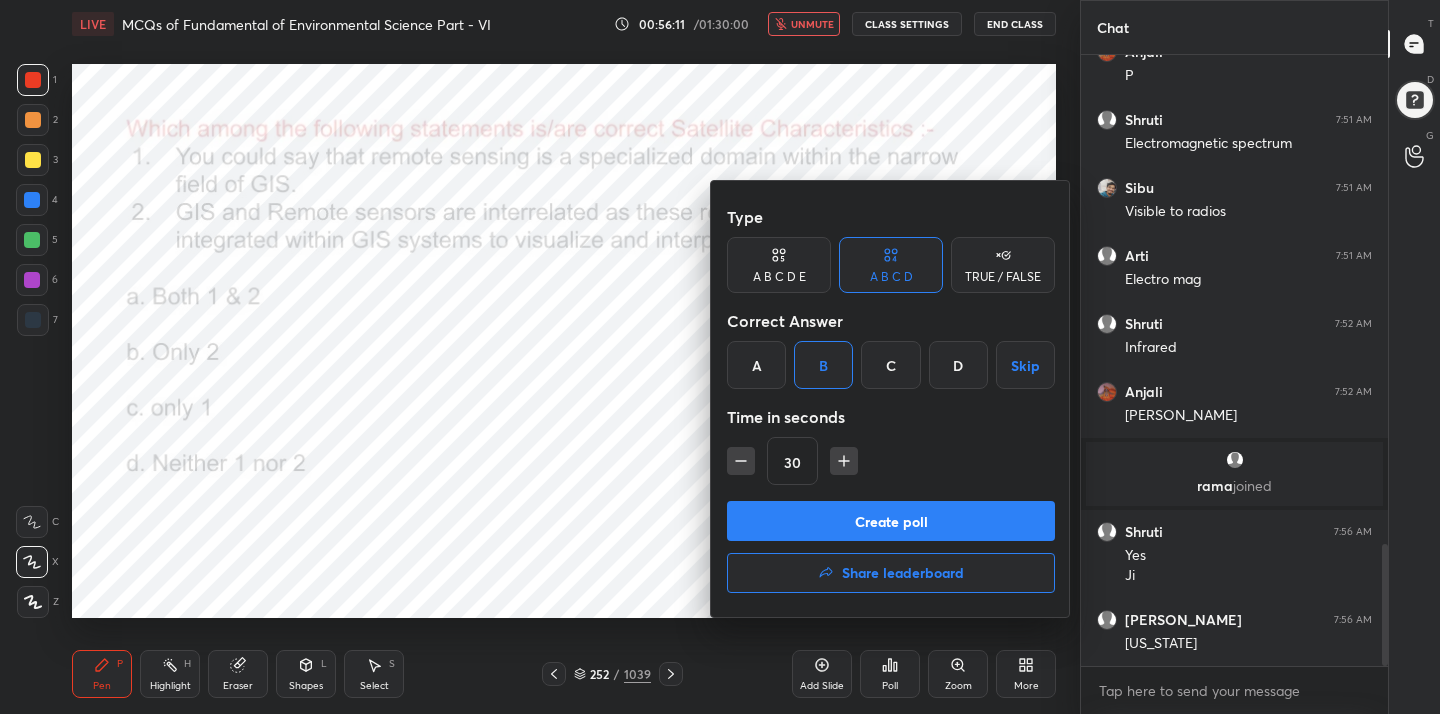 click on "Create poll" at bounding box center (891, 521) 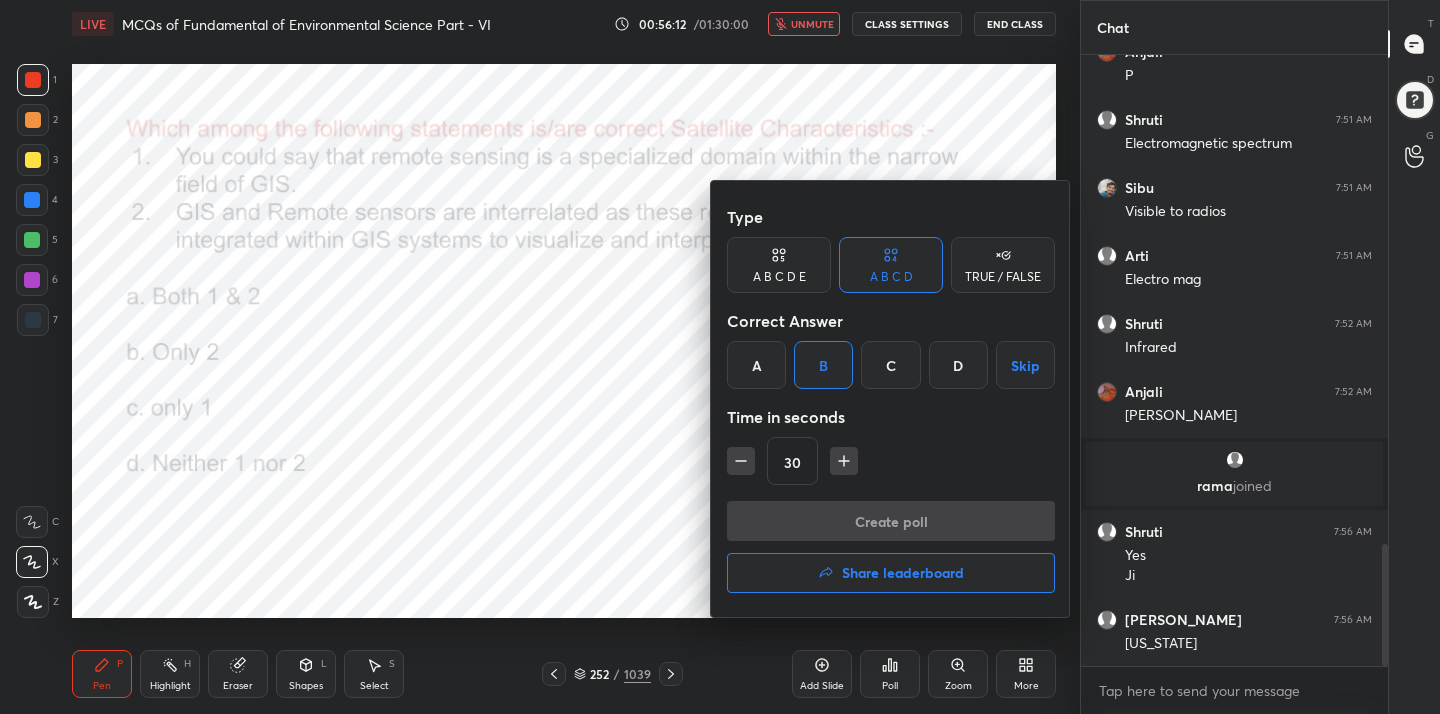 click on "Create poll Share leaderboard" at bounding box center [891, 551] 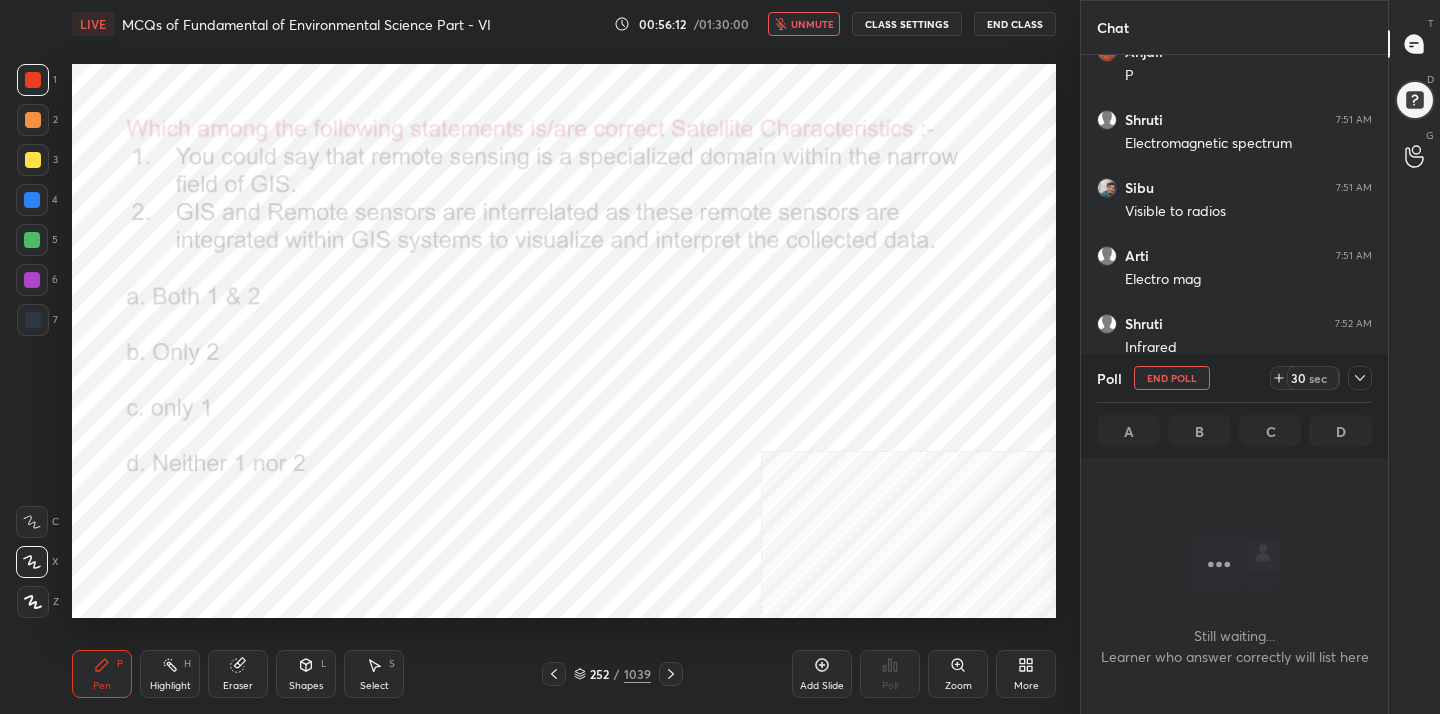 scroll, scrollTop: 335, scrollLeft: 301, axis: both 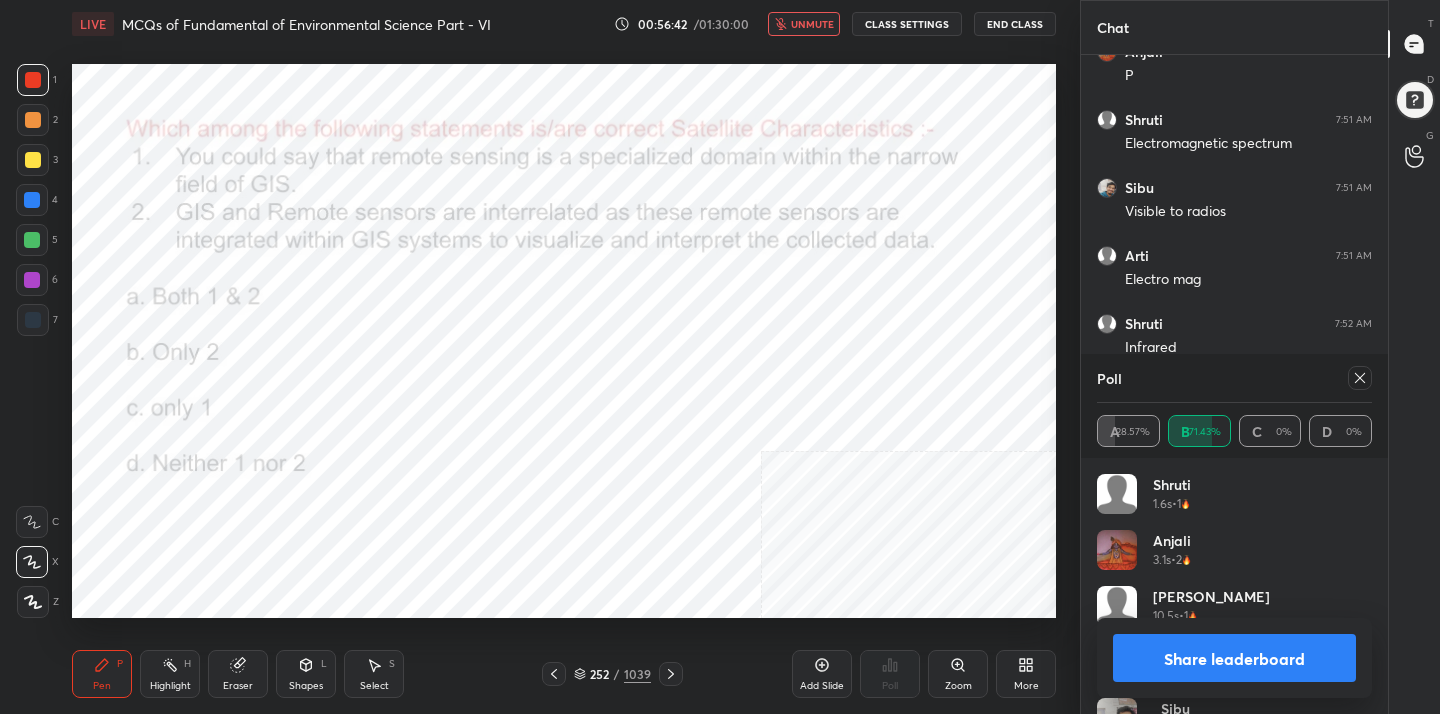 click 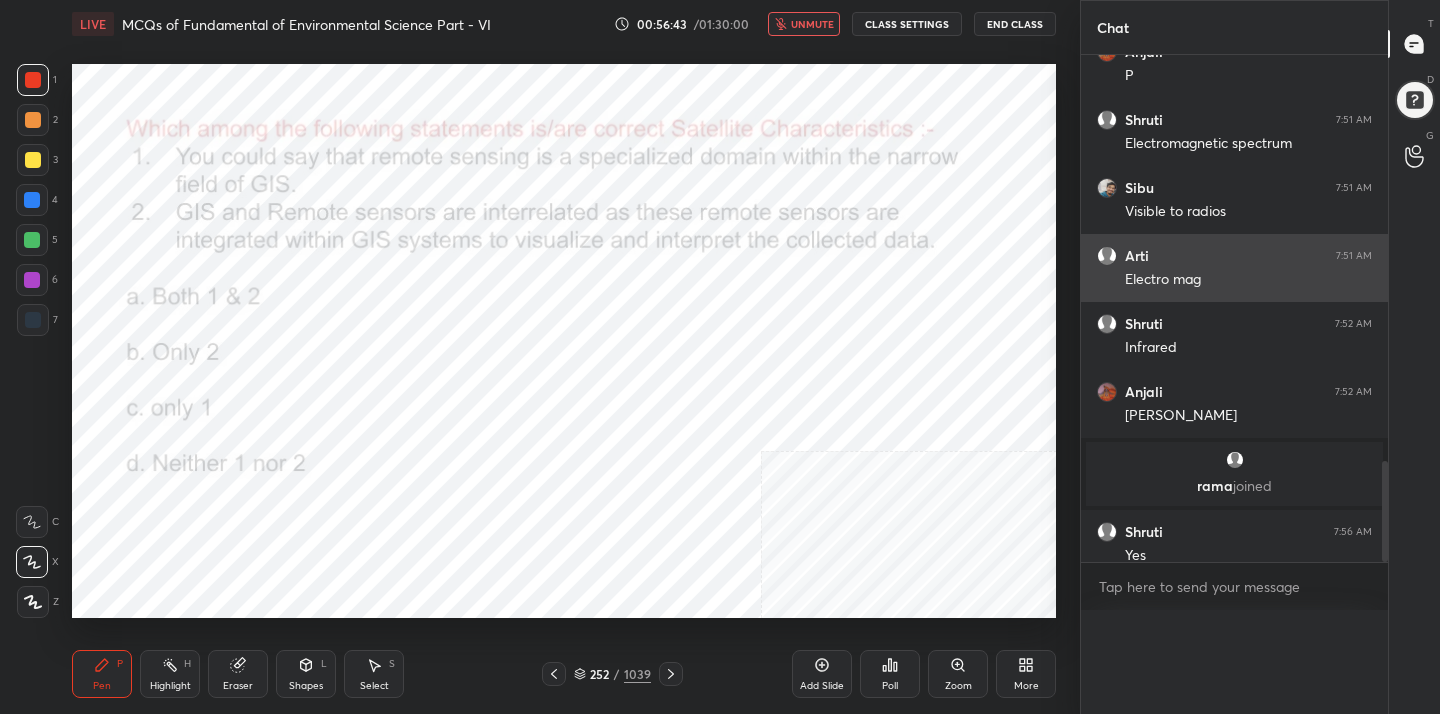 scroll, scrollTop: 0, scrollLeft: 0, axis: both 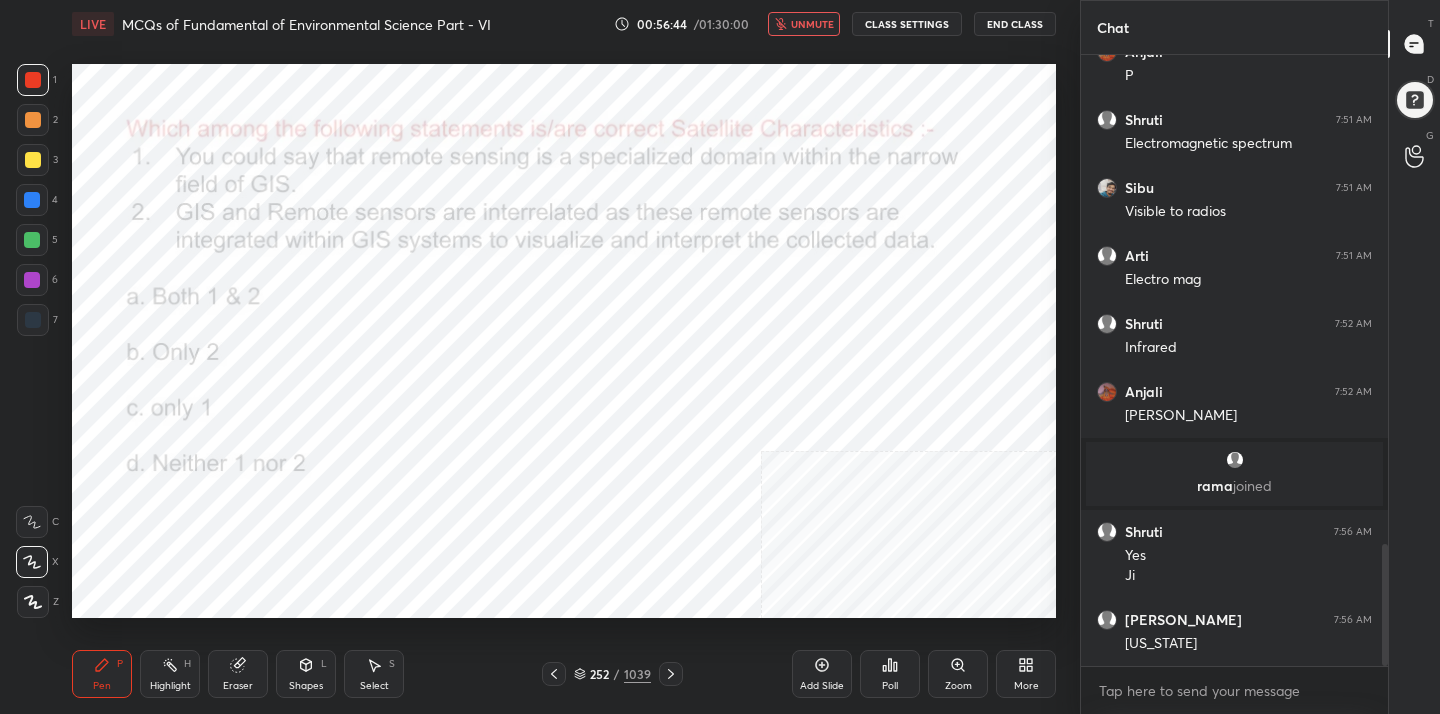 click on "unmute" at bounding box center [812, 24] 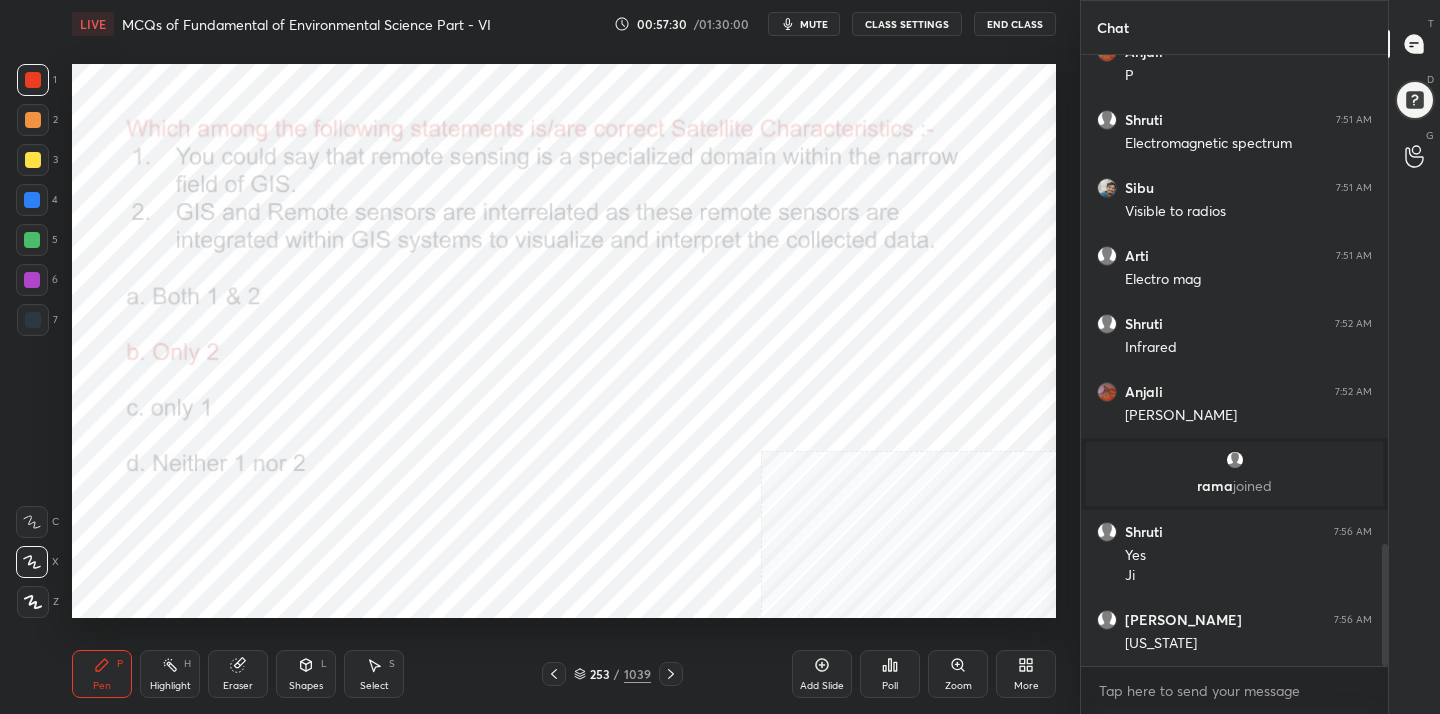 click on "253" at bounding box center [600, 674] 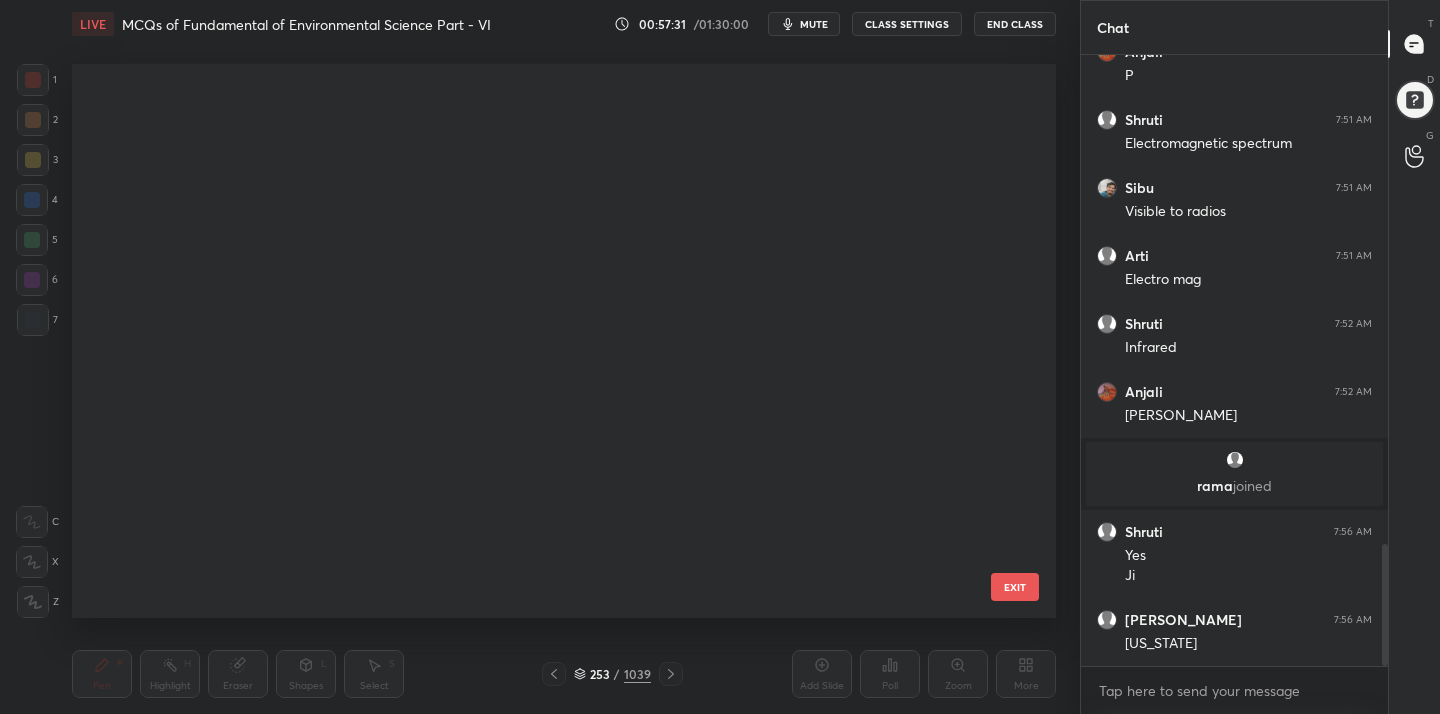scroll, scrollTop: 13854, scrollLeft: 0, axis: vertical 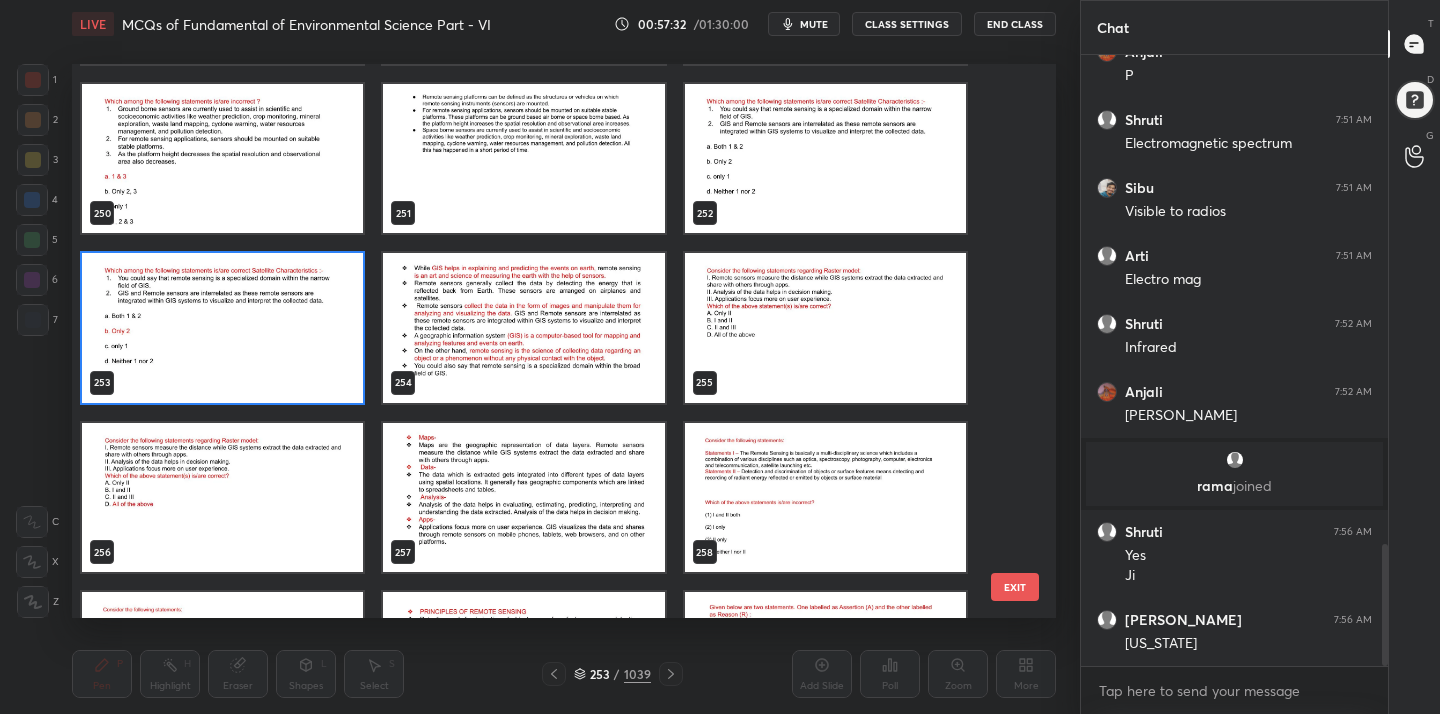 click at bounding box center (825, 328) 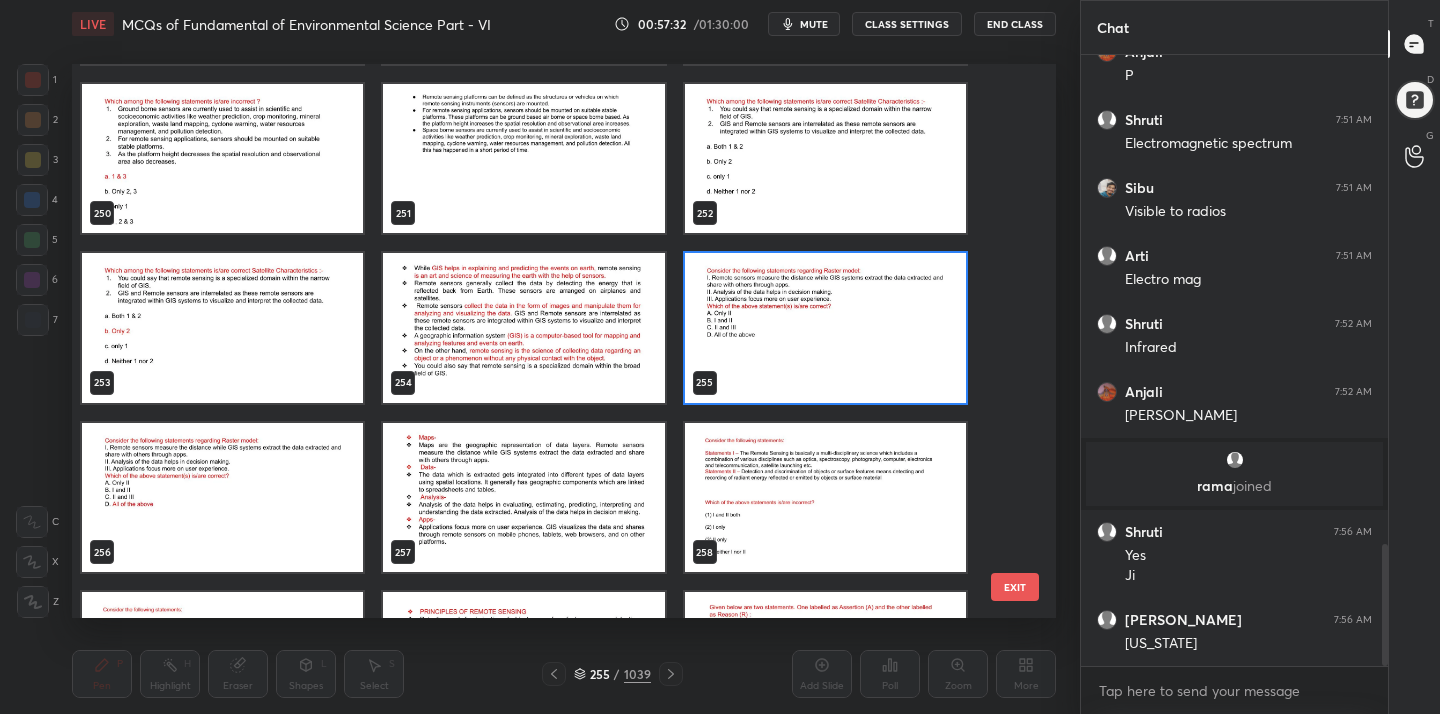 click at bounding box center (825, 328) 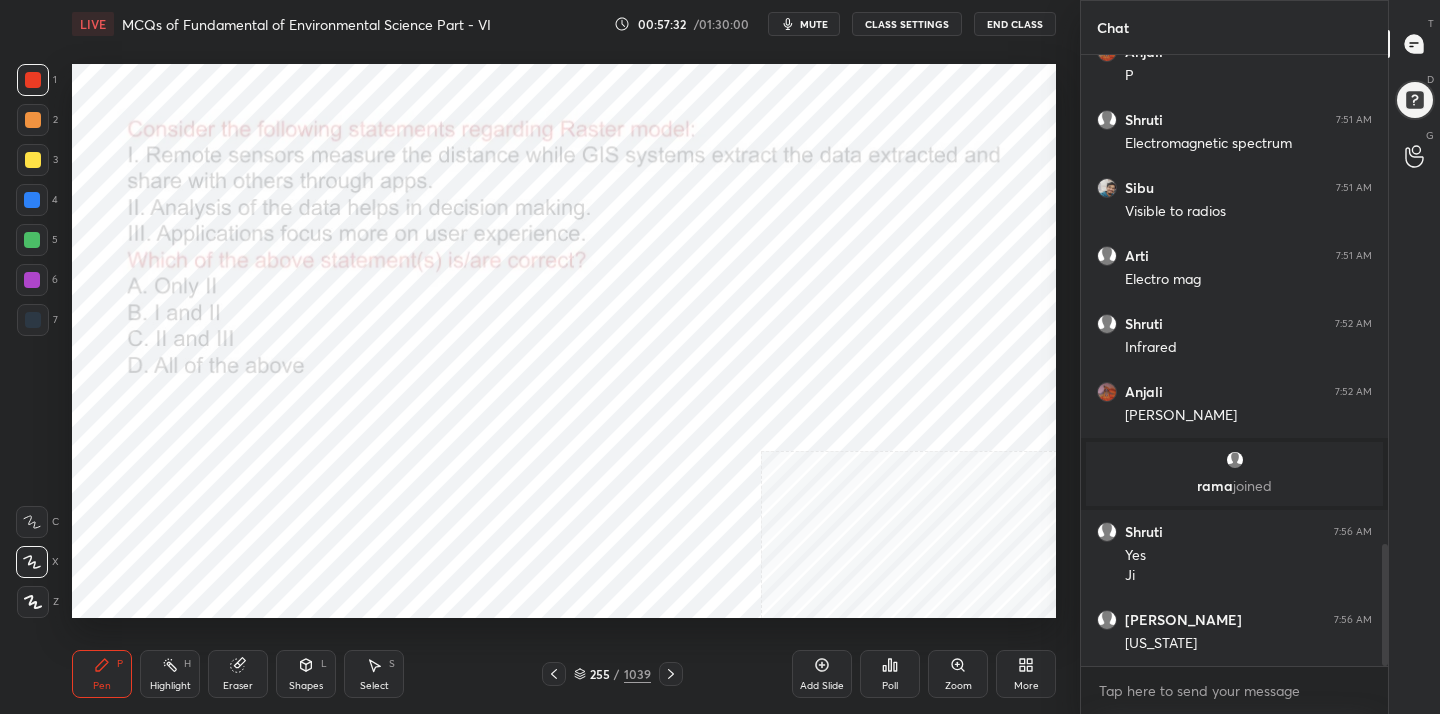 click at bounding box center (825, 328) 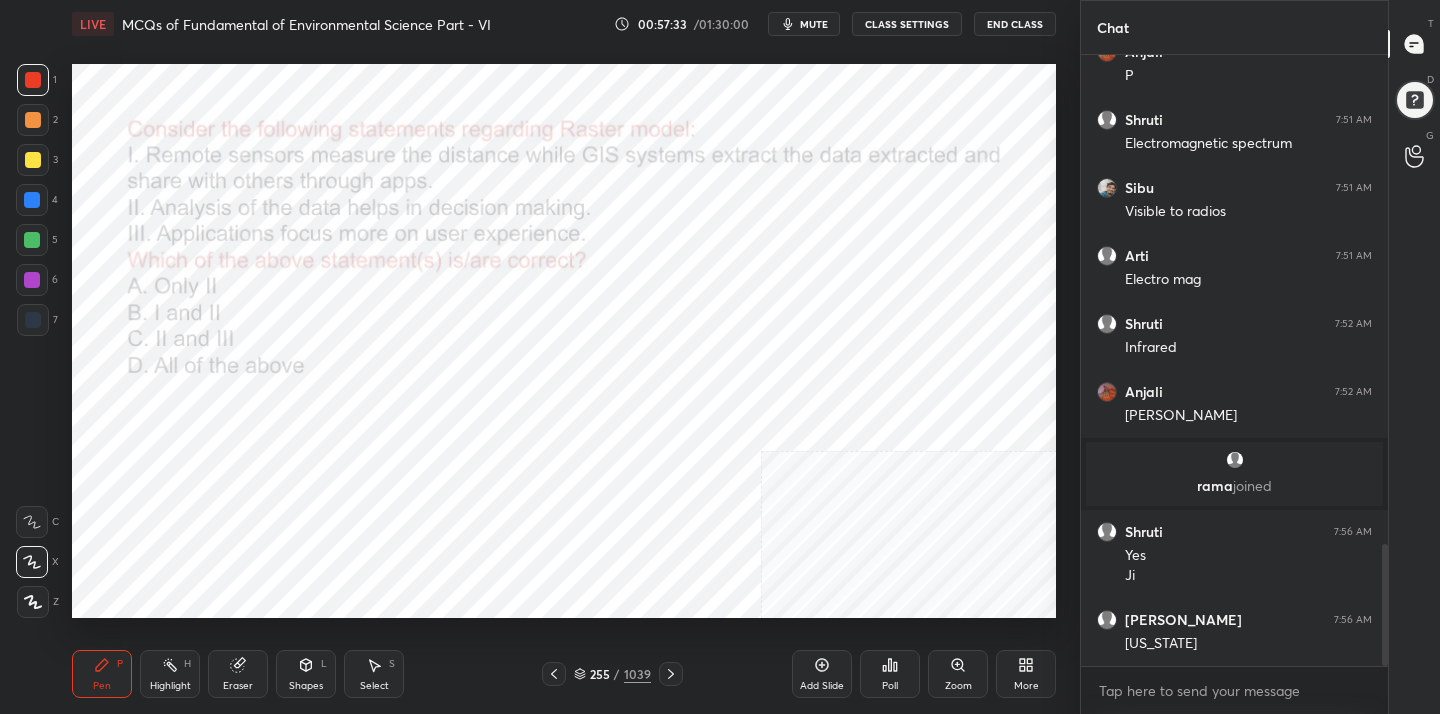 click on "mute" at bounding box center [814, 24] 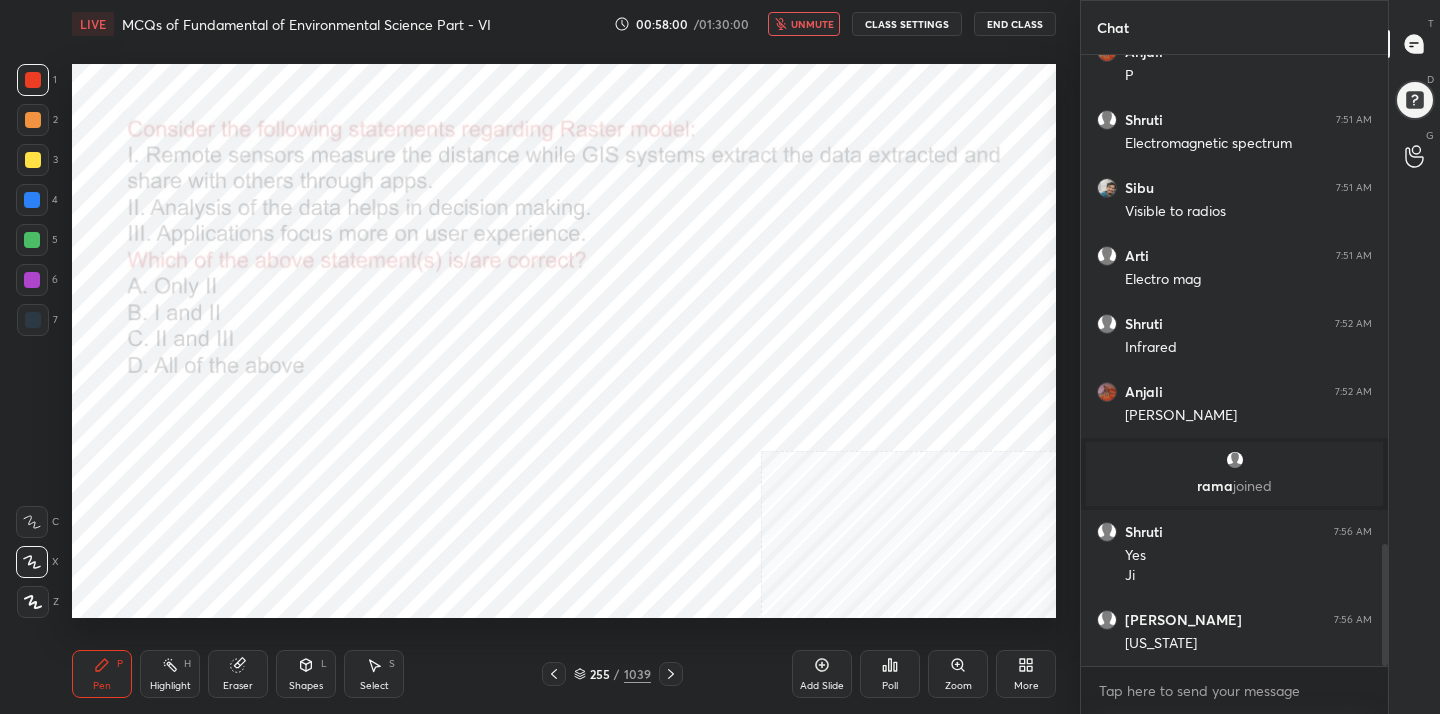 click 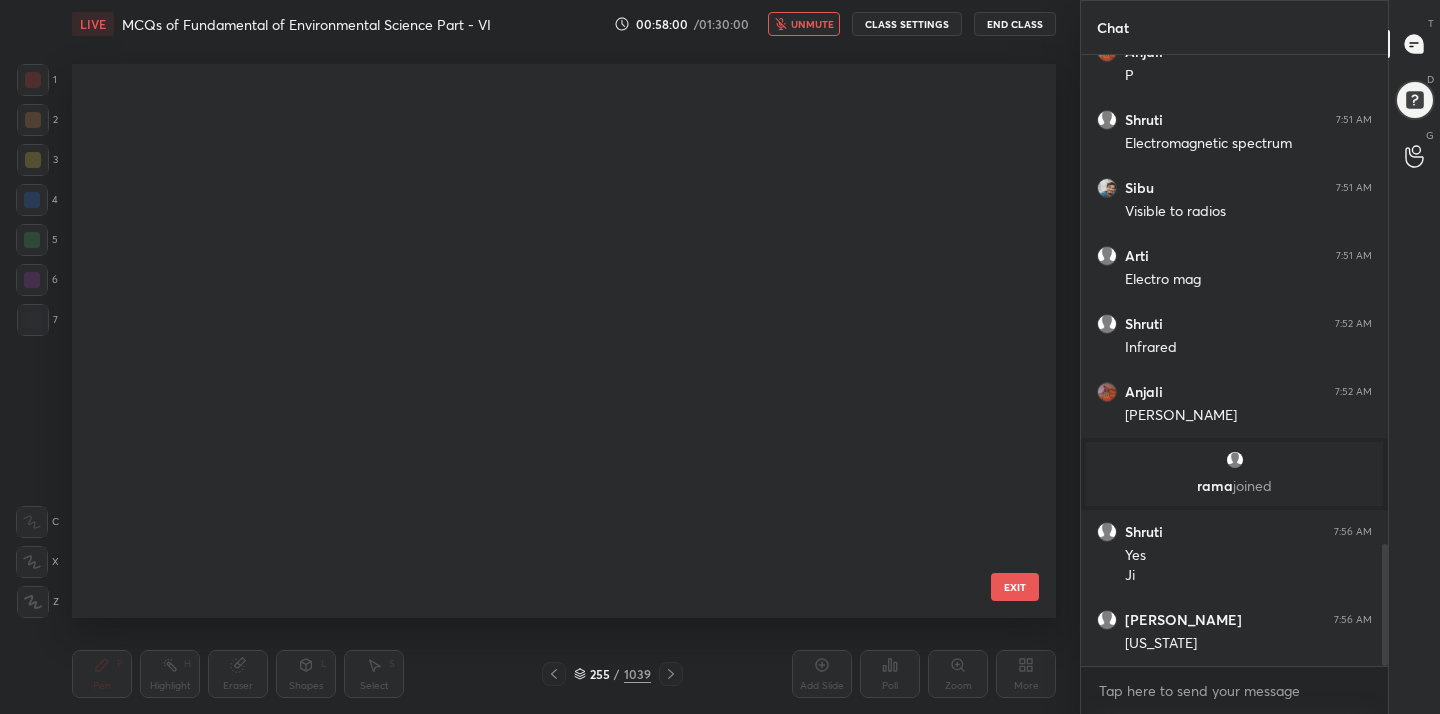 scroll, scrollTop: 13854, scrollLeft: 0, axis: vertical 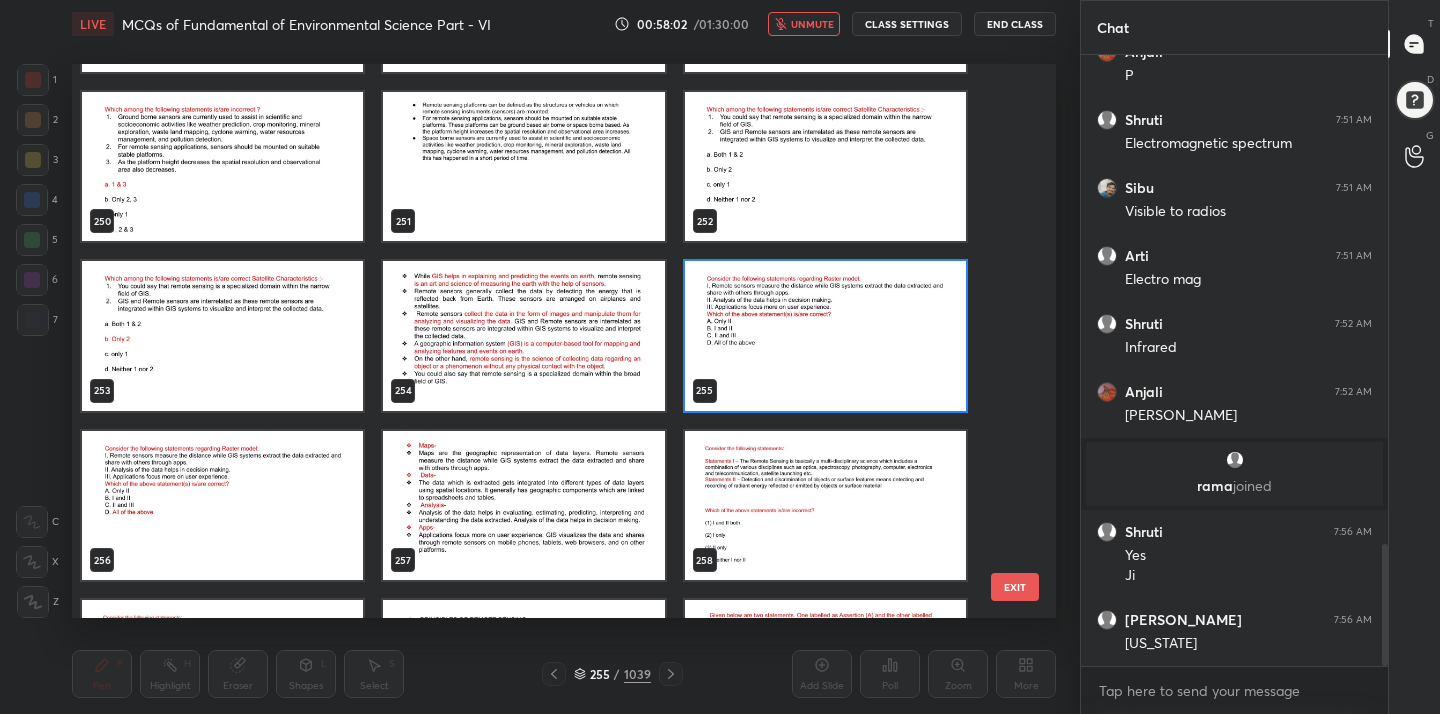 click at bounding box center (825, 336) 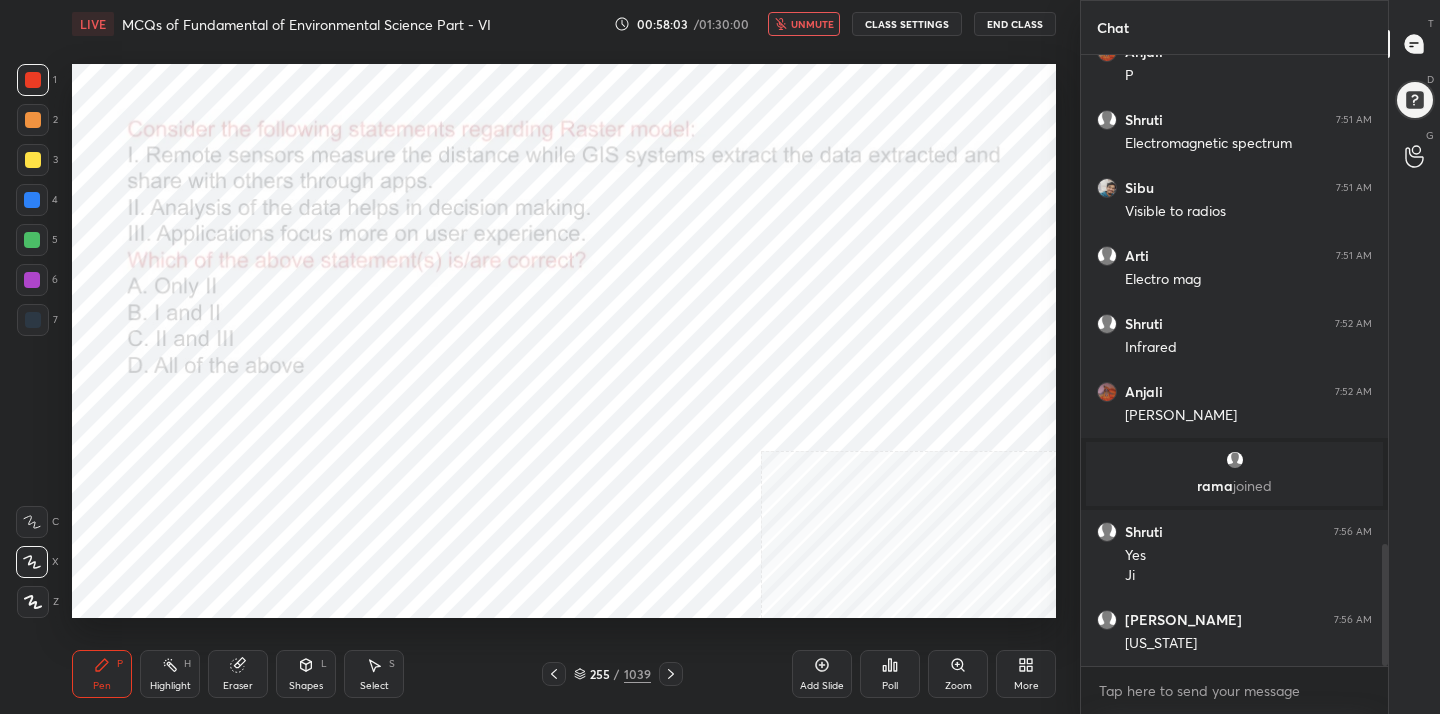 click 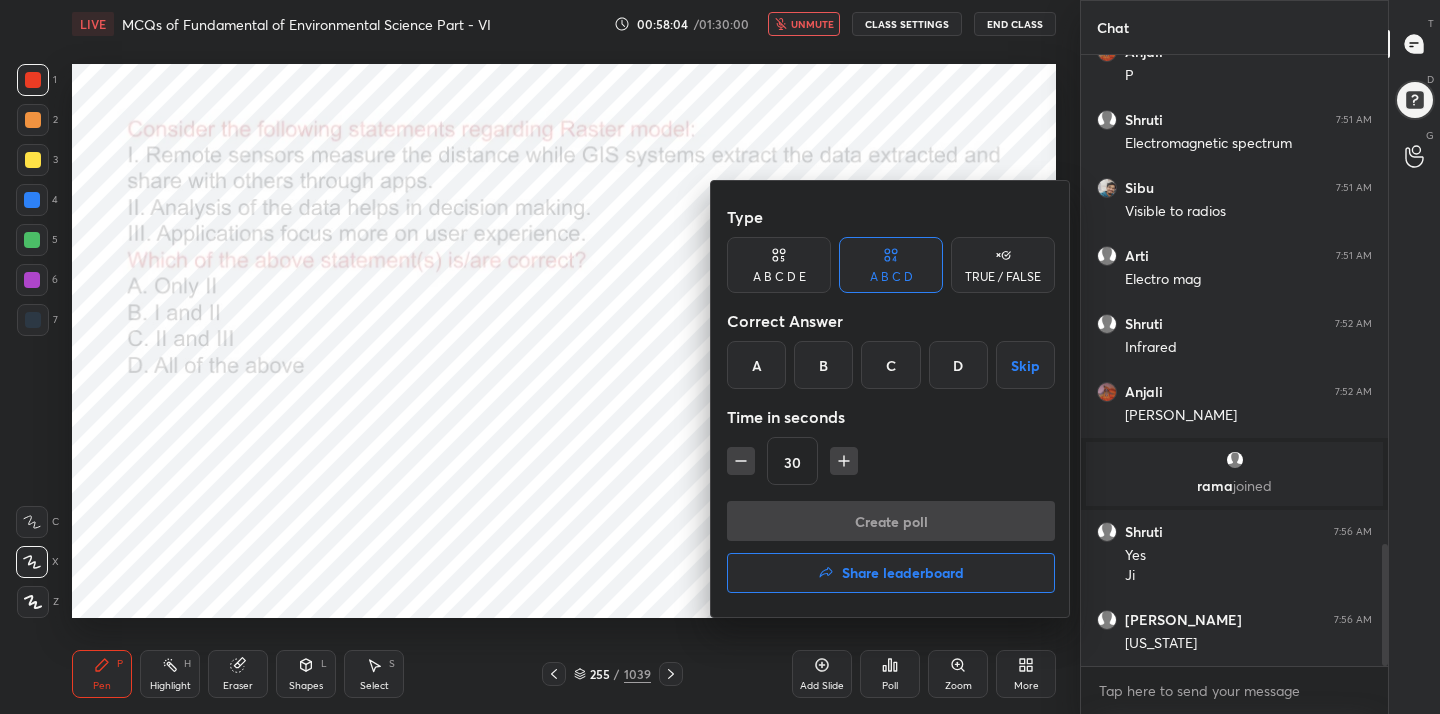 click on "D" at bounding box center (958, 365) 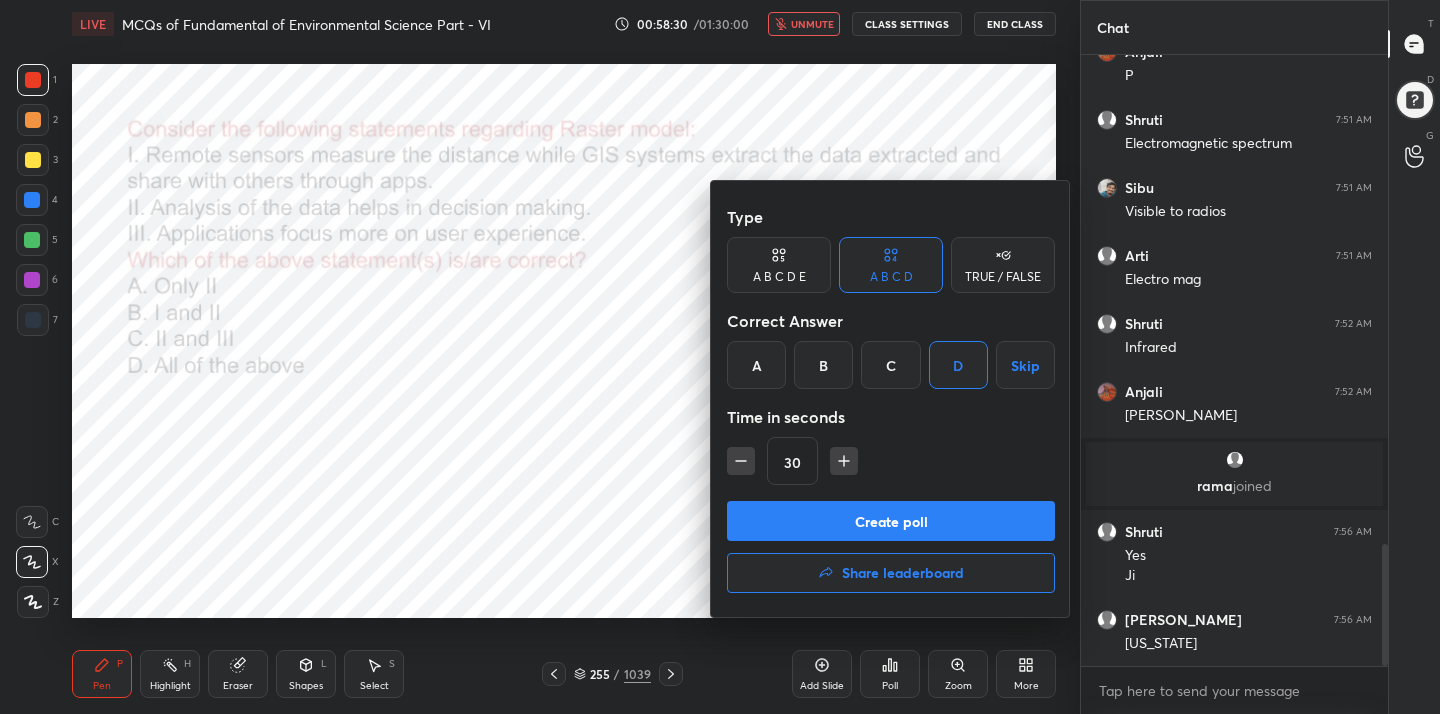 click on "Create poll" at bounding box center [891, 521] 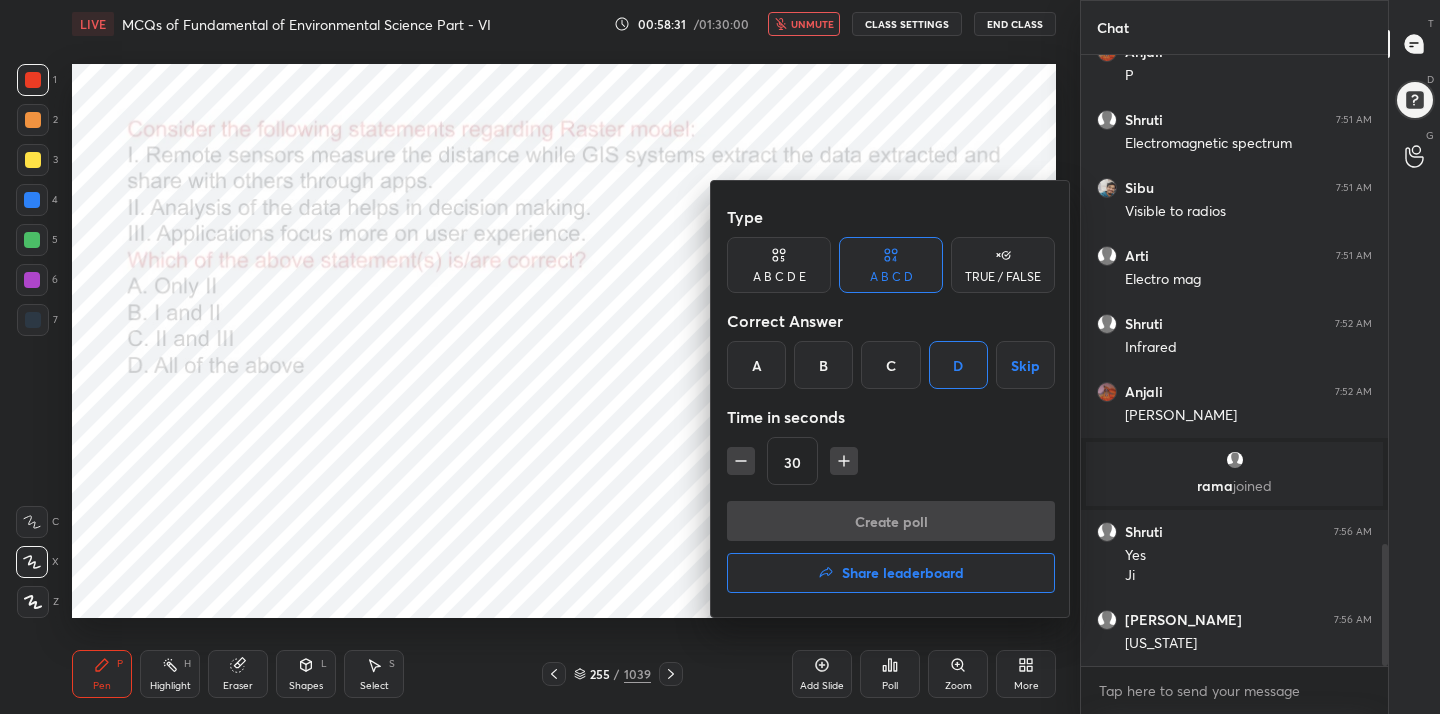 scroll, scrollTop: 377, scrollLeft: 301, axis: both 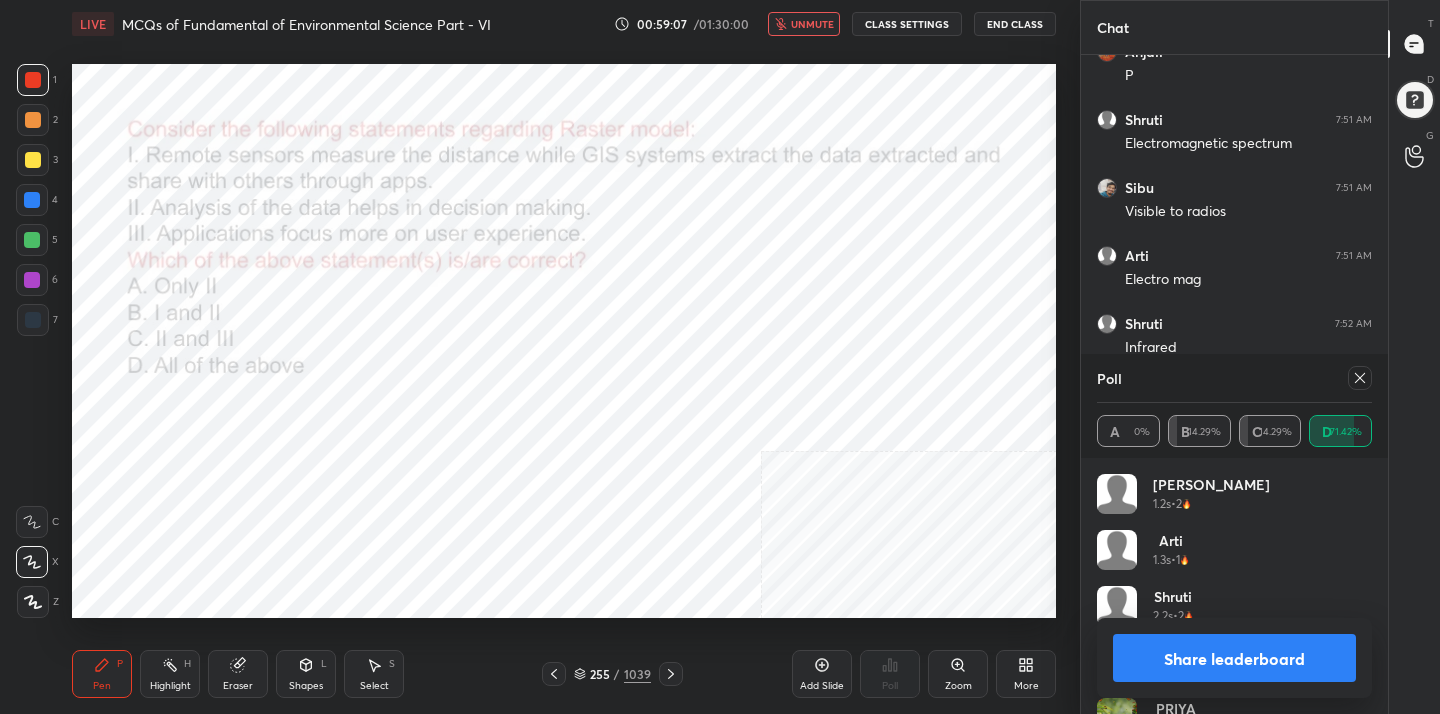 click 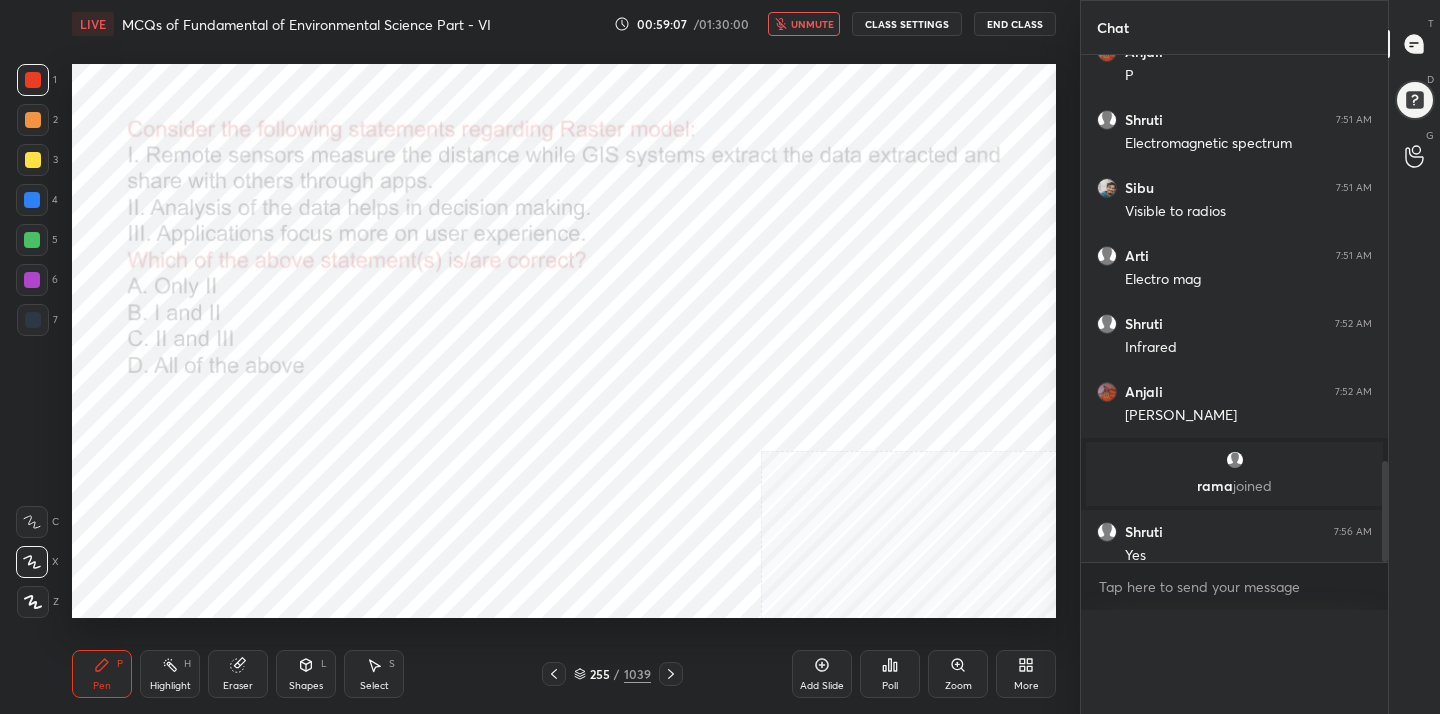 scroll, scrollTop: 0, scrollLeft: 0, axis: both 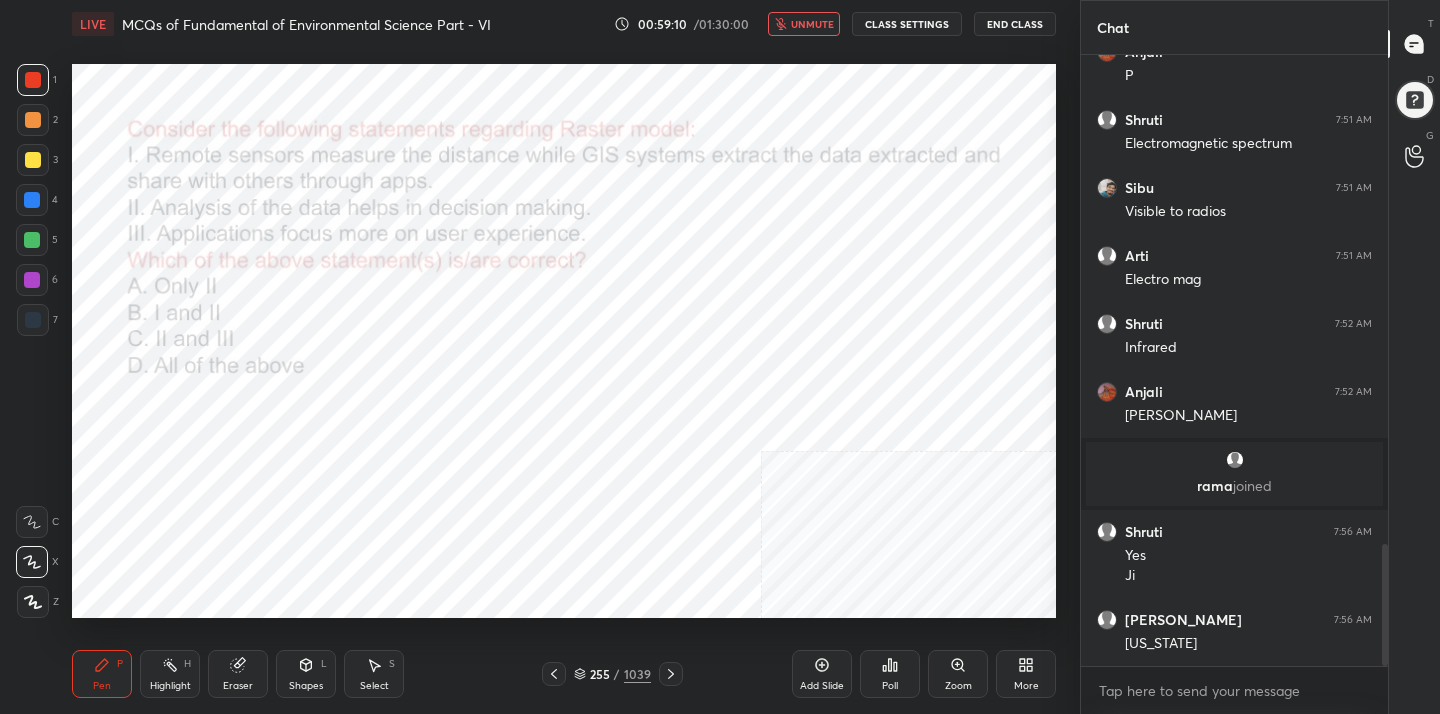 click on "unmute" at bounding box center (812, 24) 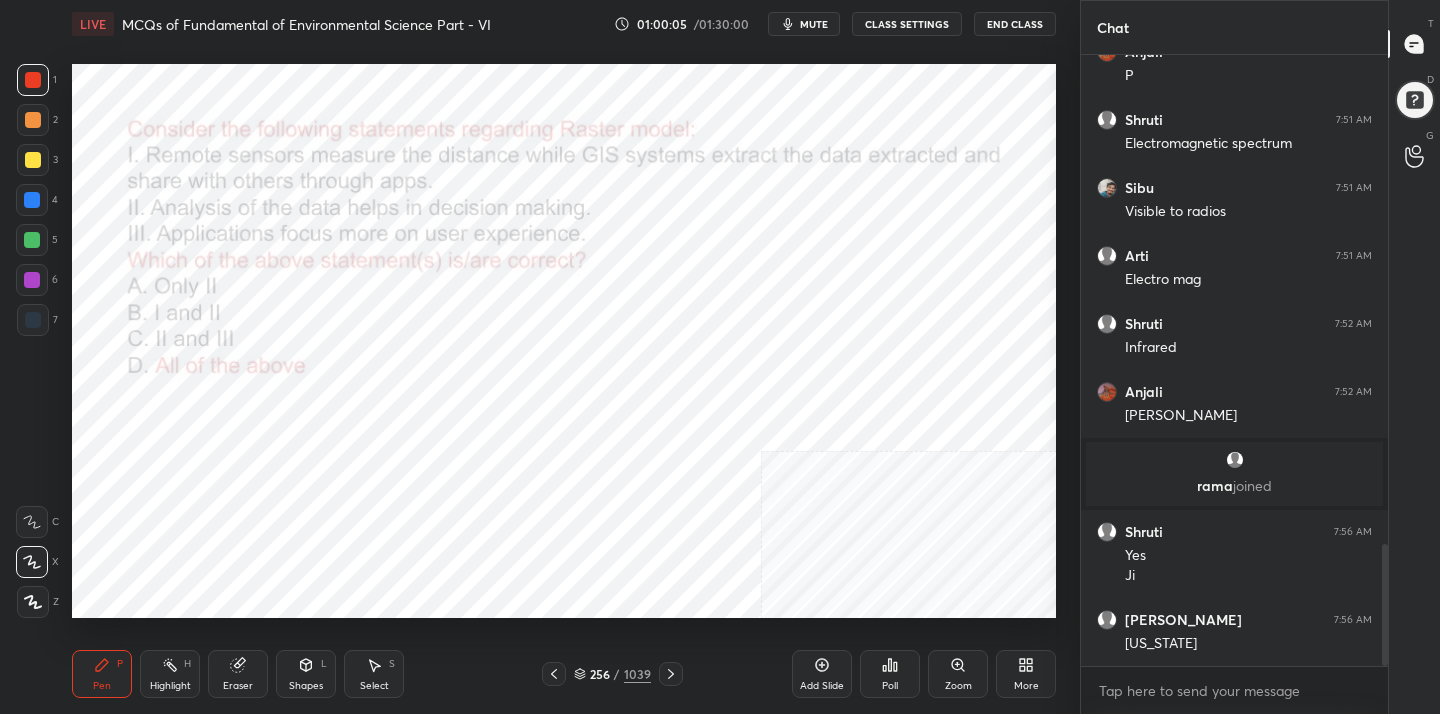 click 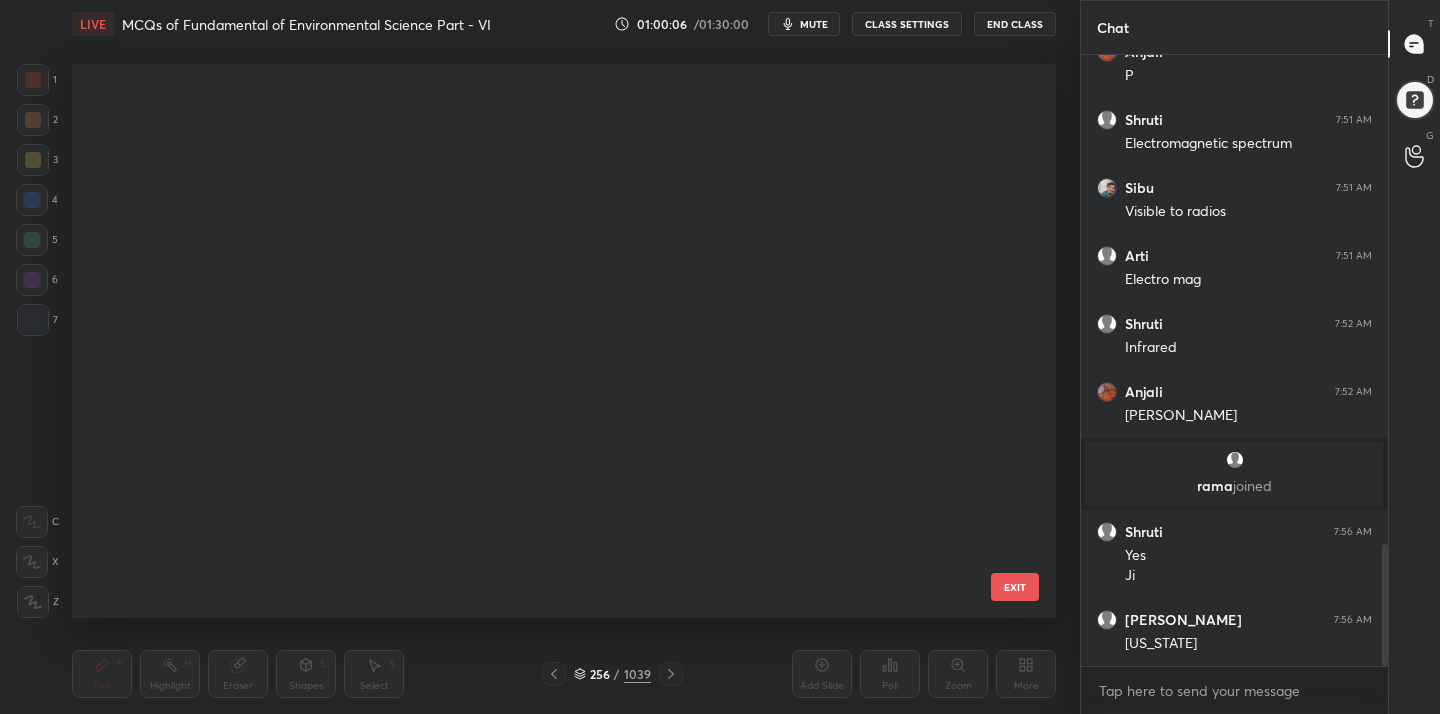 scroll, scrollTop: 14023, scrollLeft: 0, axis: vertical 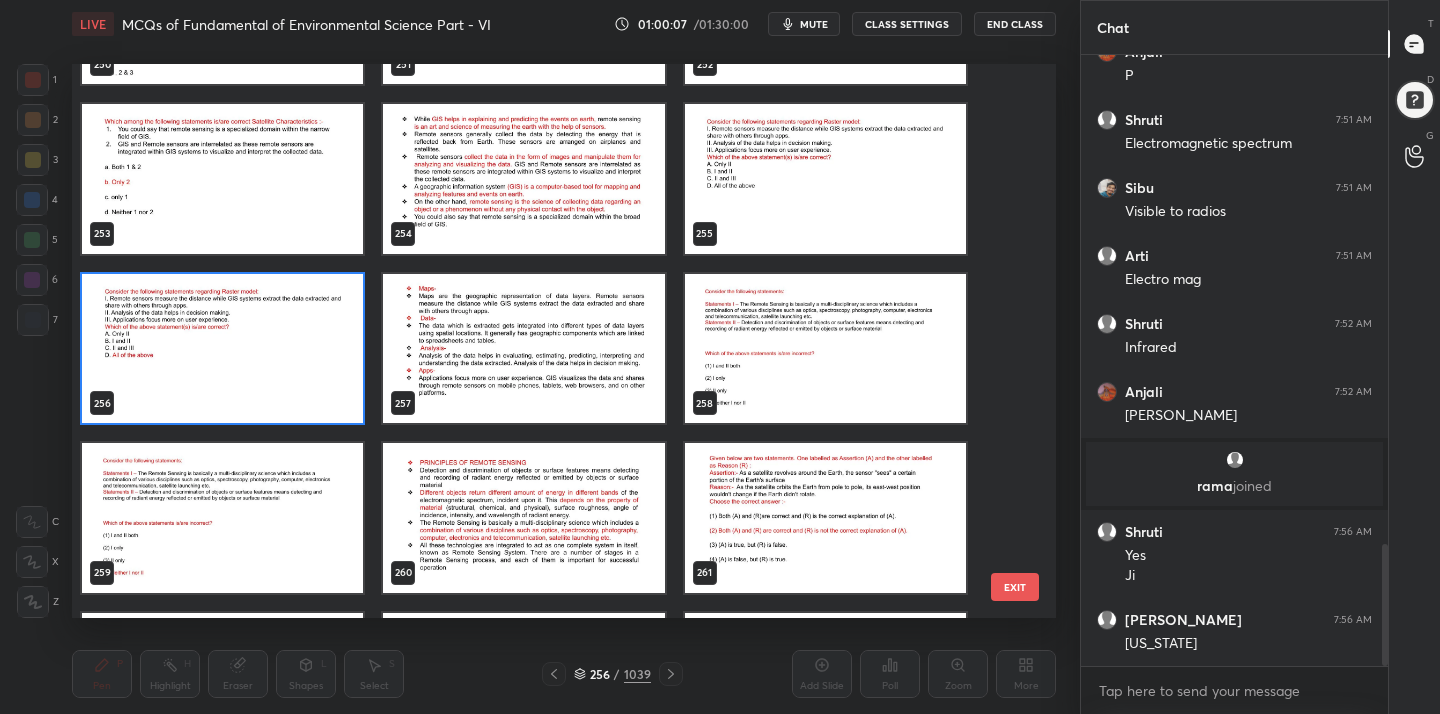 click on "mute" at bounding box center [814, 24] 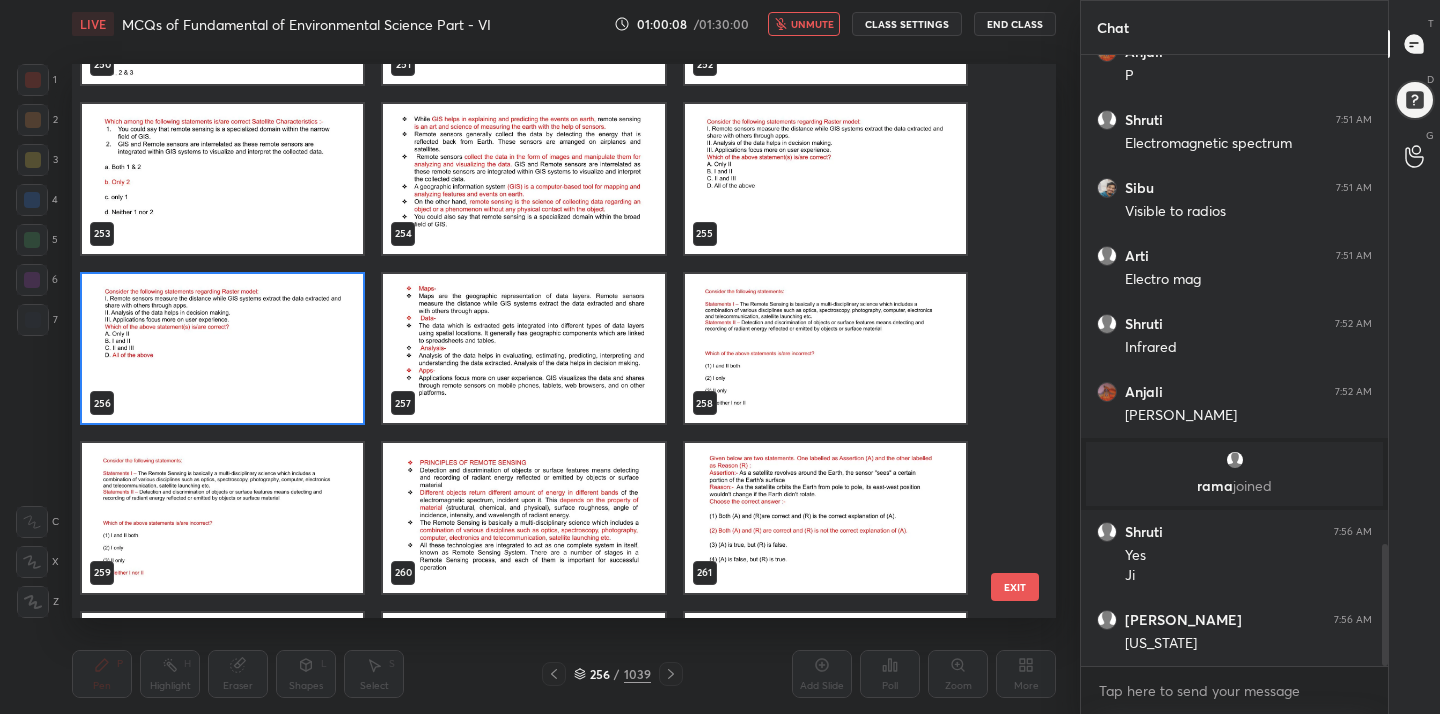 click at bounding box center [825, 349] 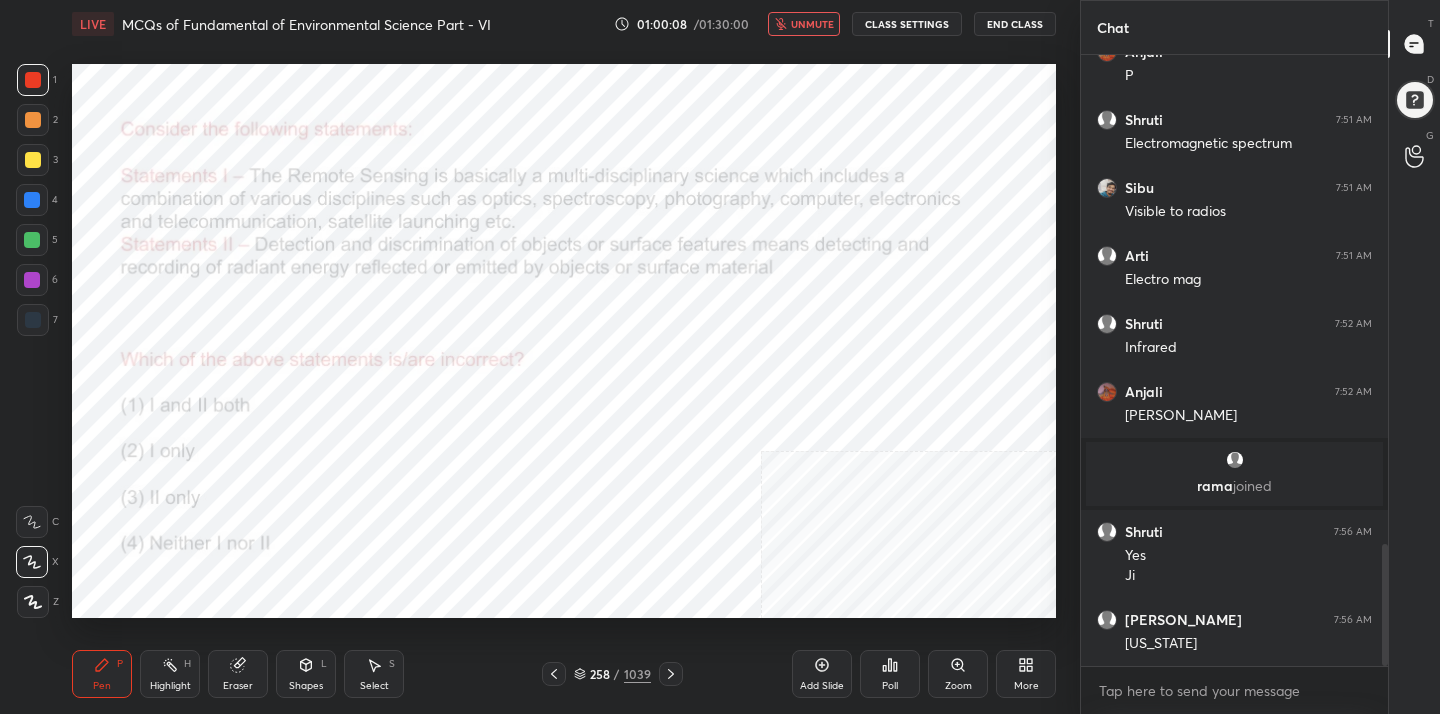 click at bounding box center [825, 349] 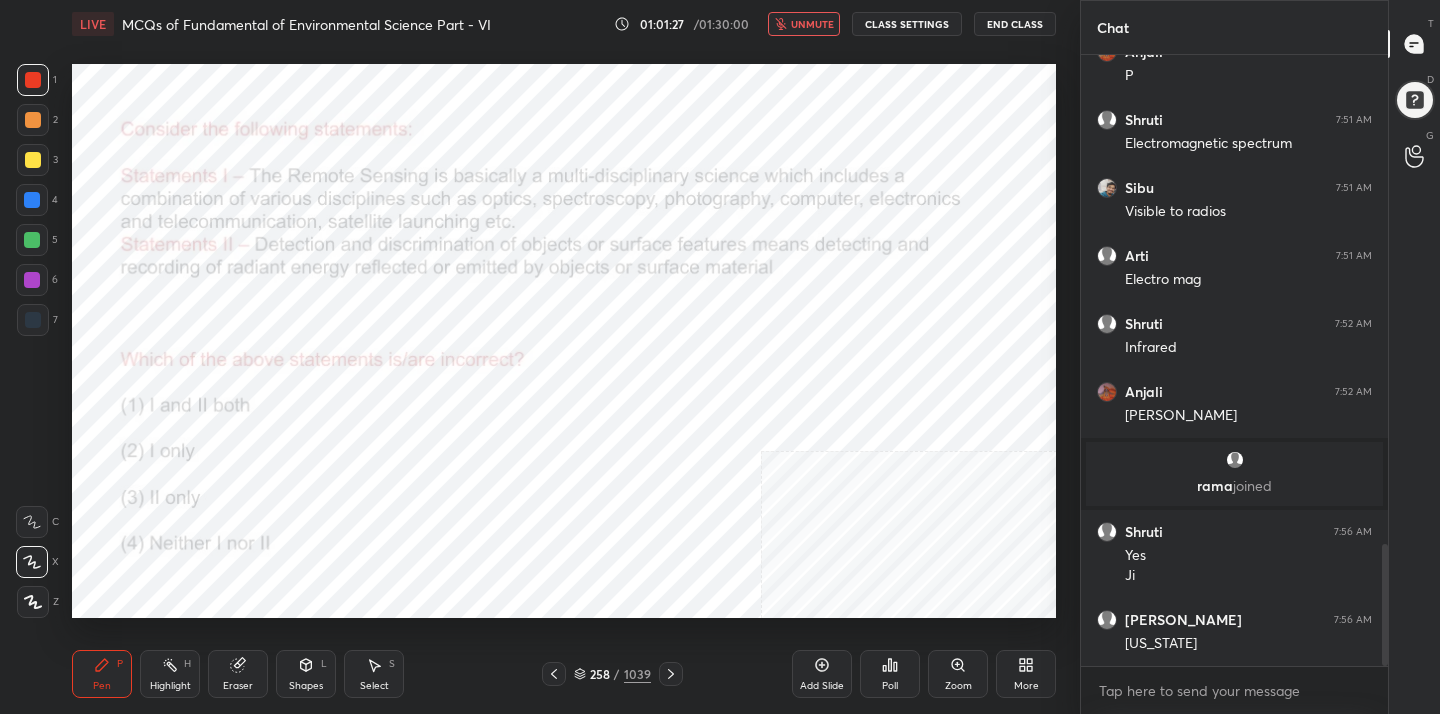 click 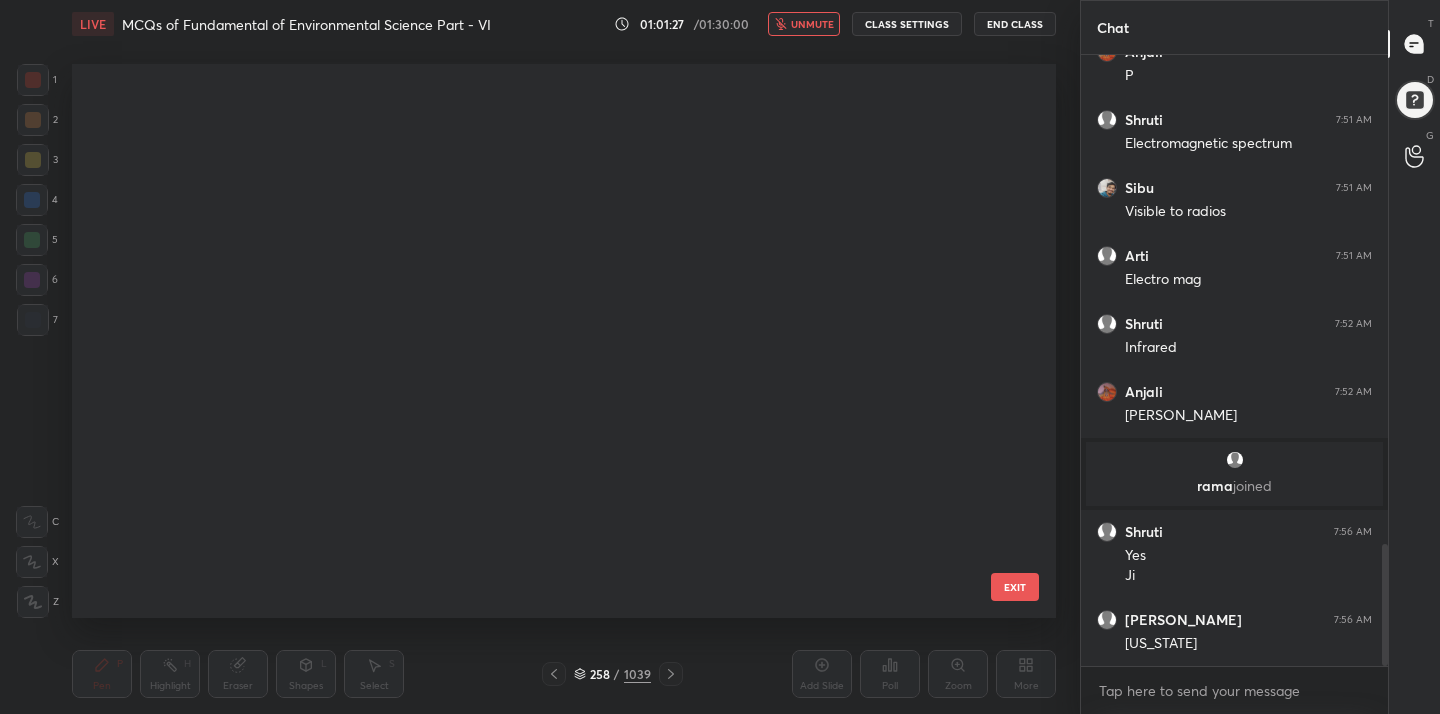 scroll, scrollTop: 14023, scrollLeft: 0, axis: vertical 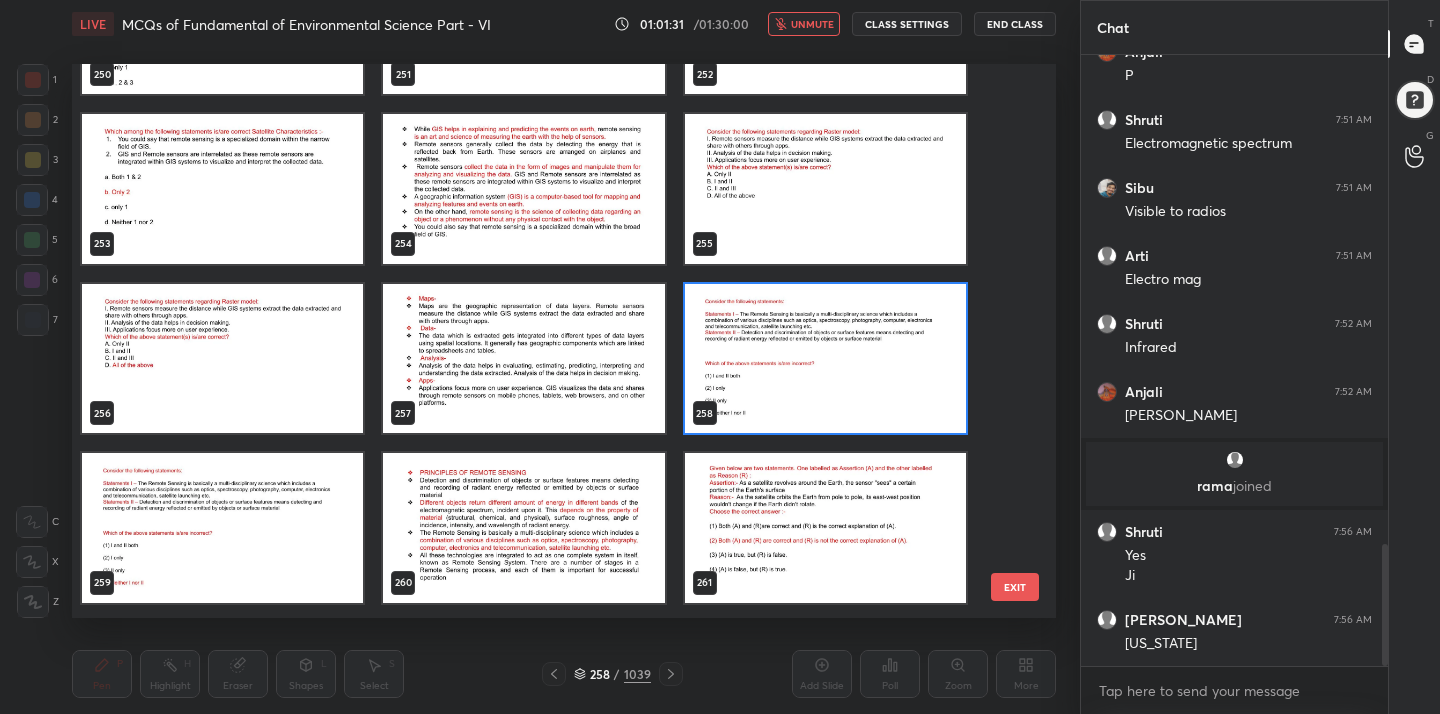 click at bounding box center [825, 359] 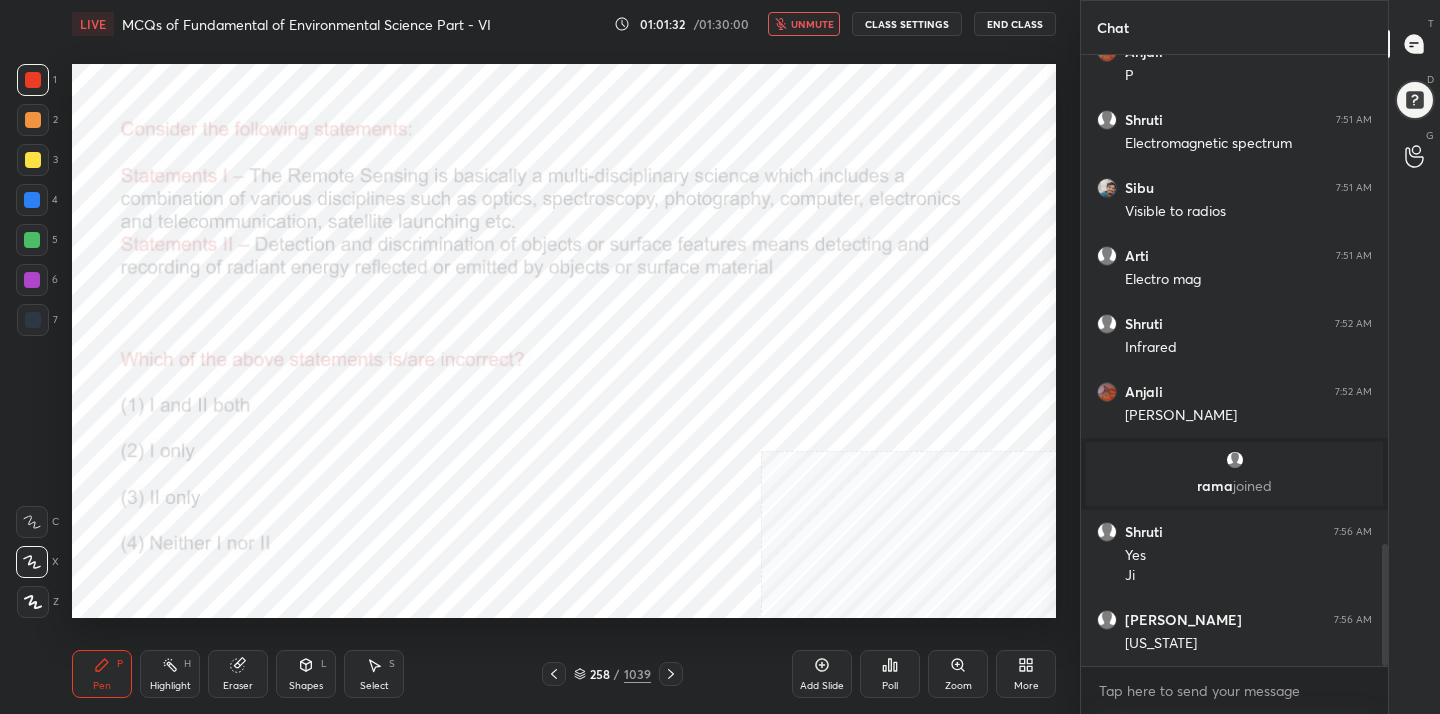 click on "Poll" at bounding box center (890, 686) 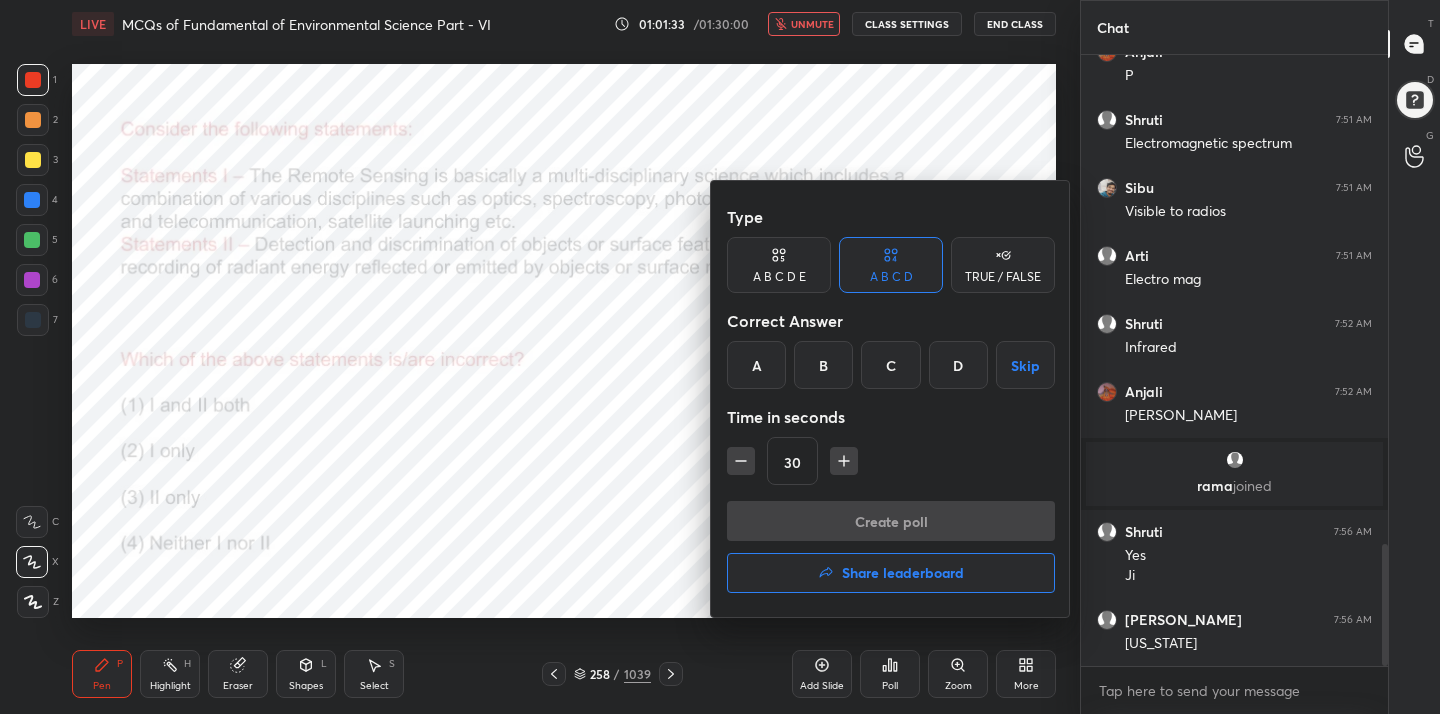 click on "D" at bounding box center [958, 365] 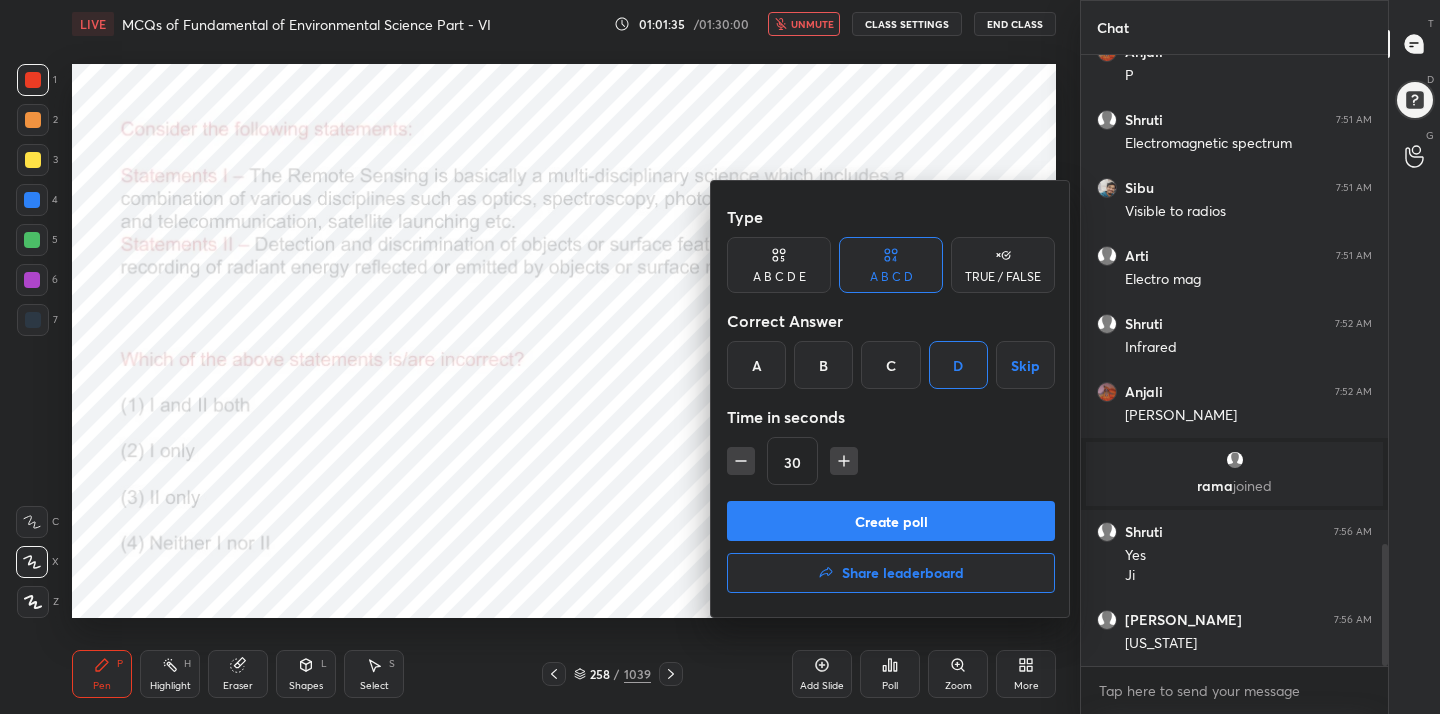click on "Create poll" at bounding box center (891, 521) 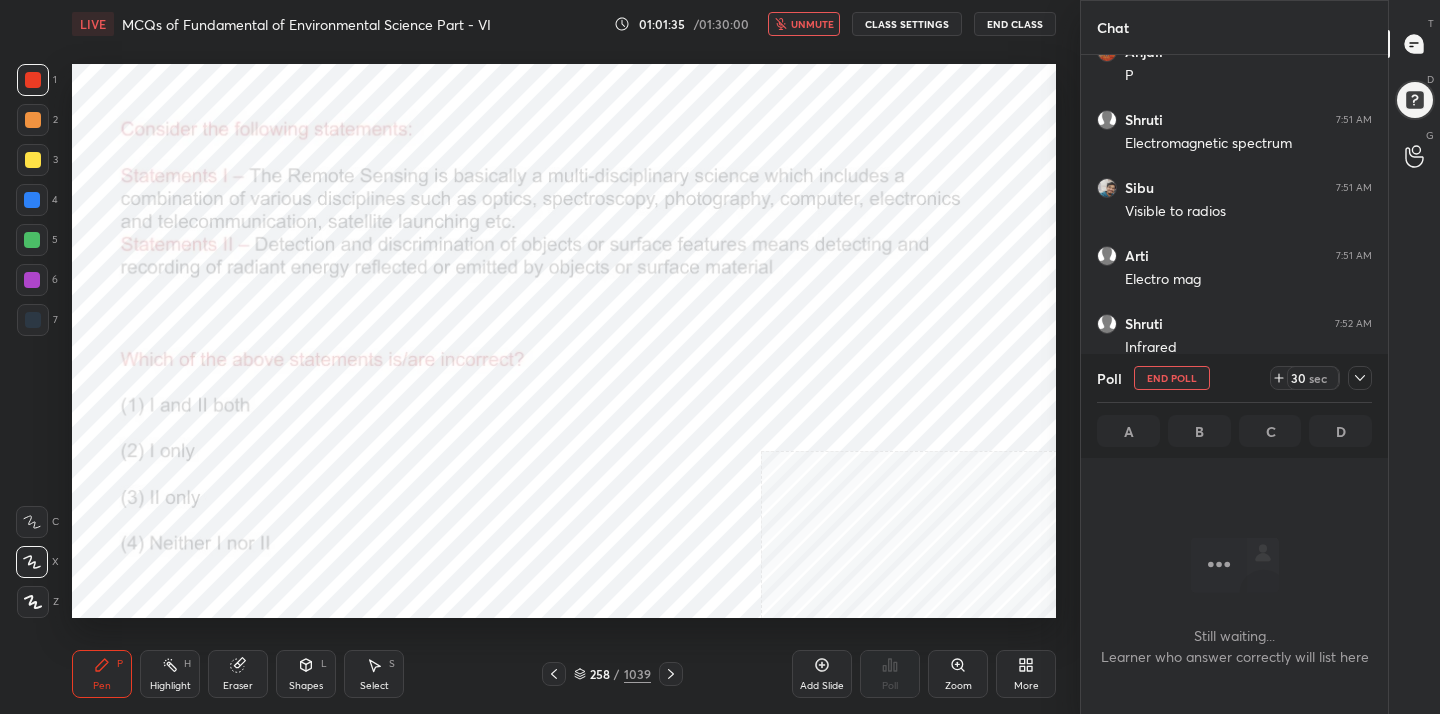 scroll, scrollTop: 501, scrollLeft: 301, axis: both 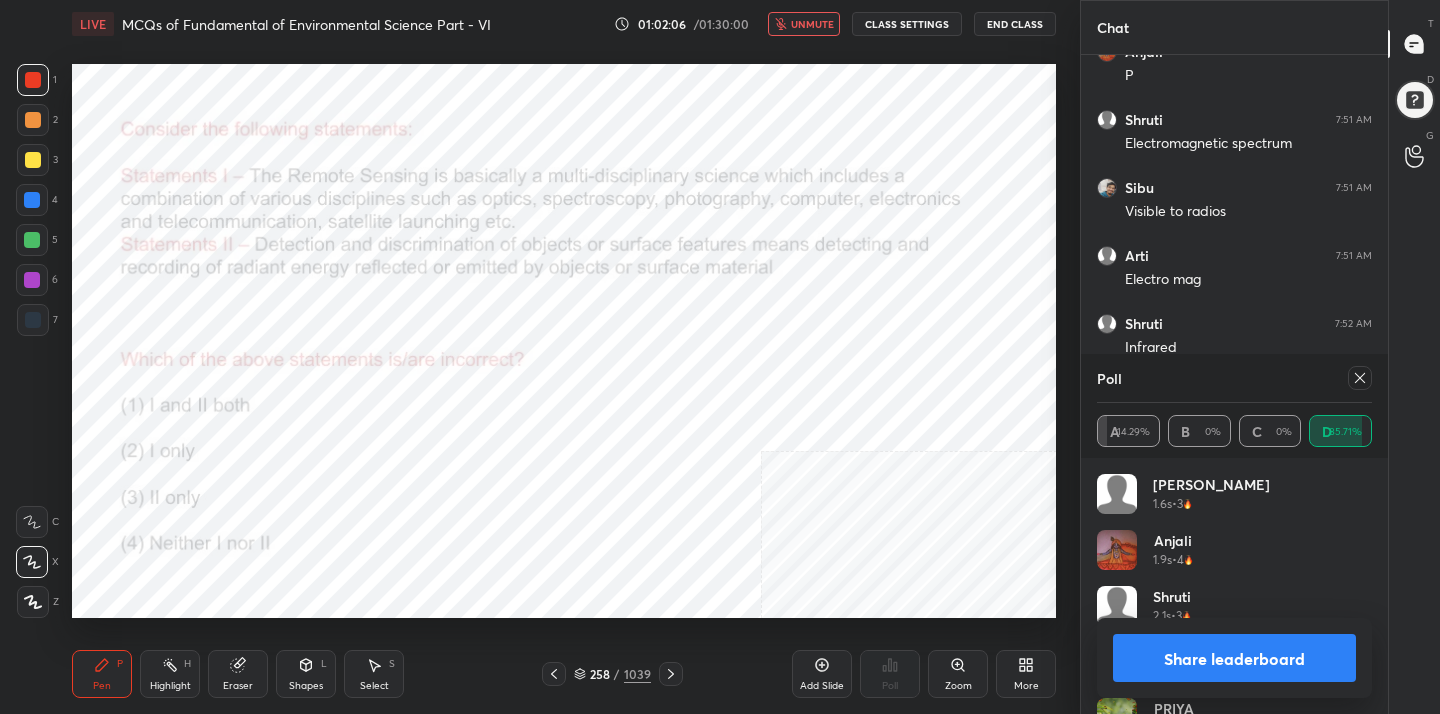 click 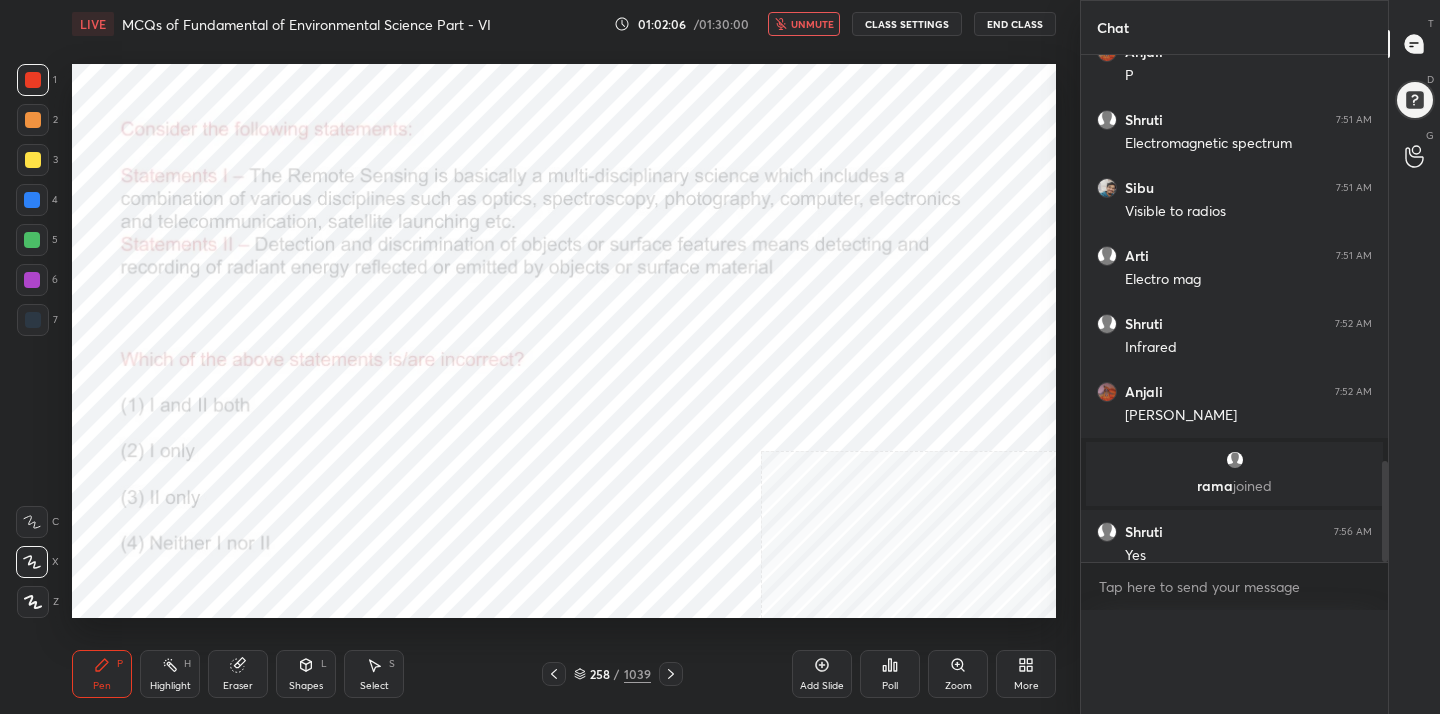 scroll, scrollTop: 0, scrollLeft: 0, axis: both 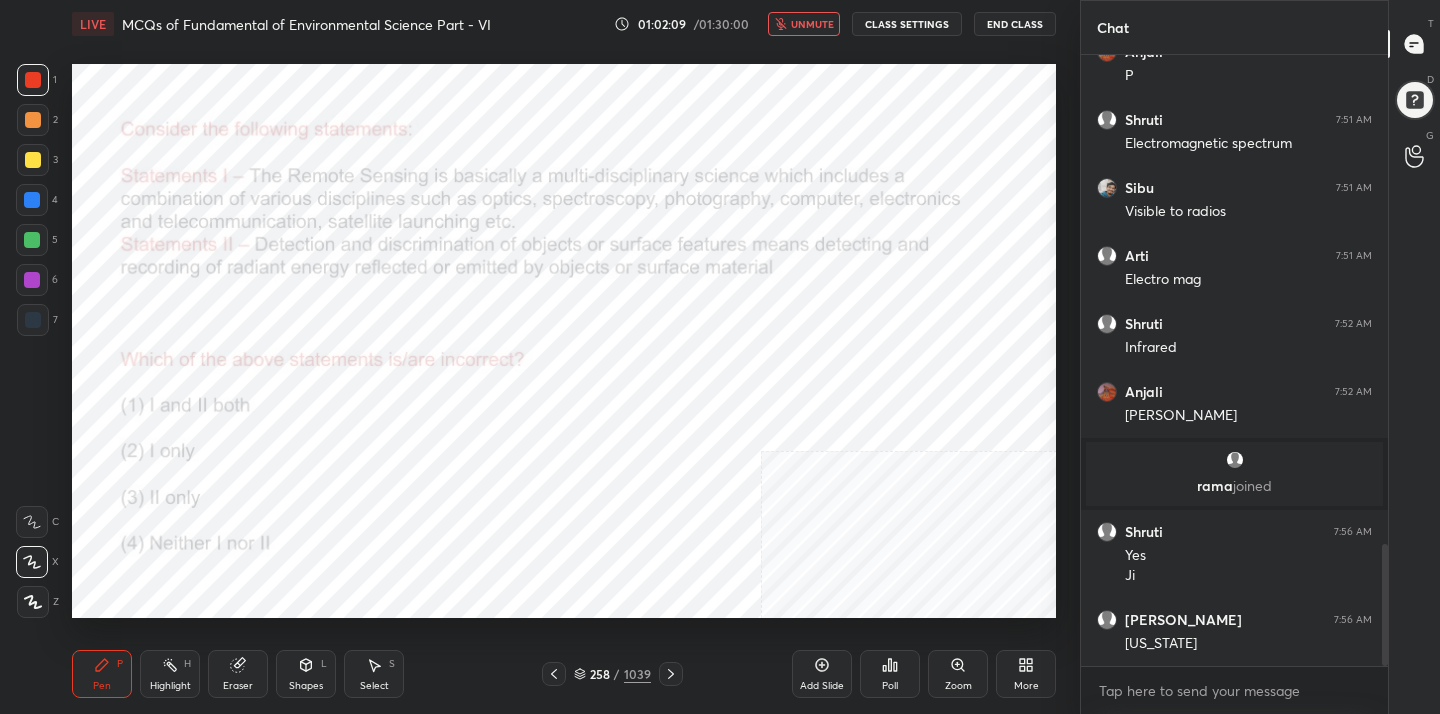 click on "unmute" at bounding box center (812, 24) 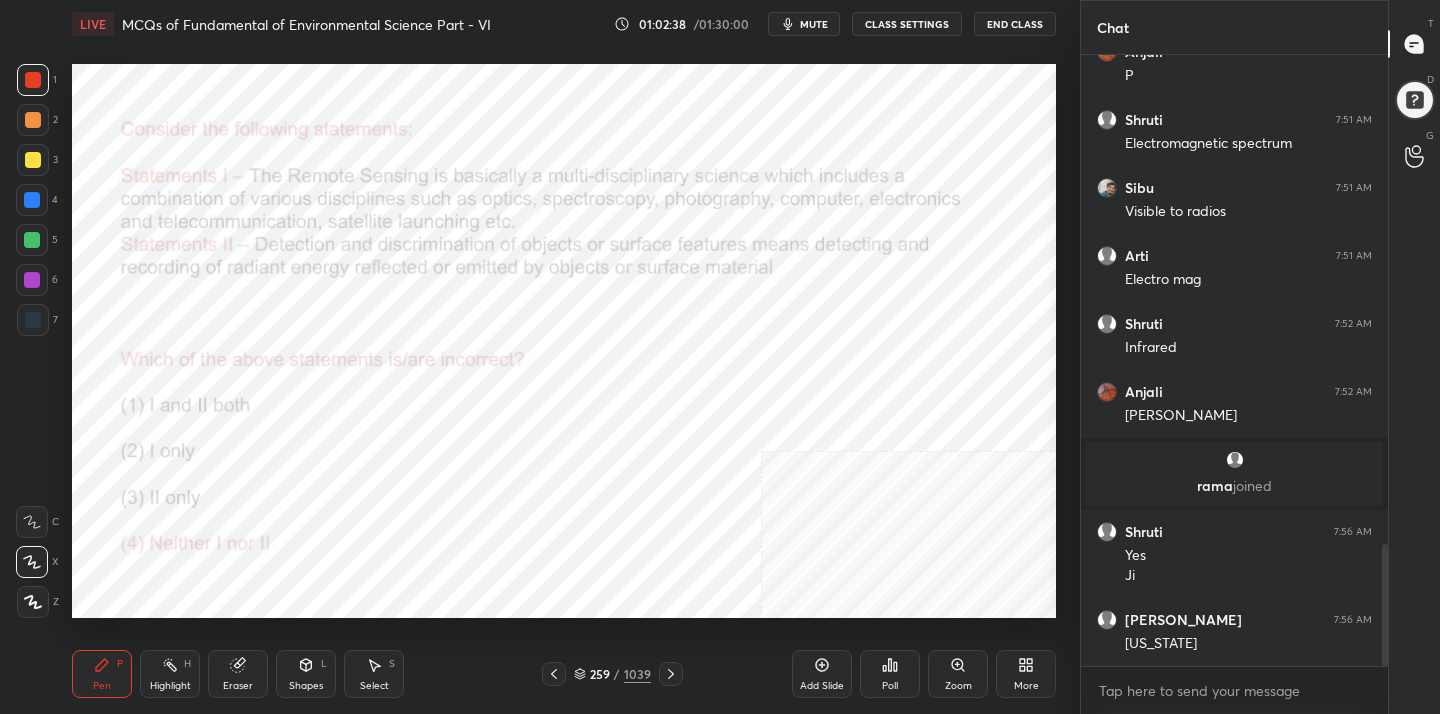 click on "259" at bounding box center (600, 674) 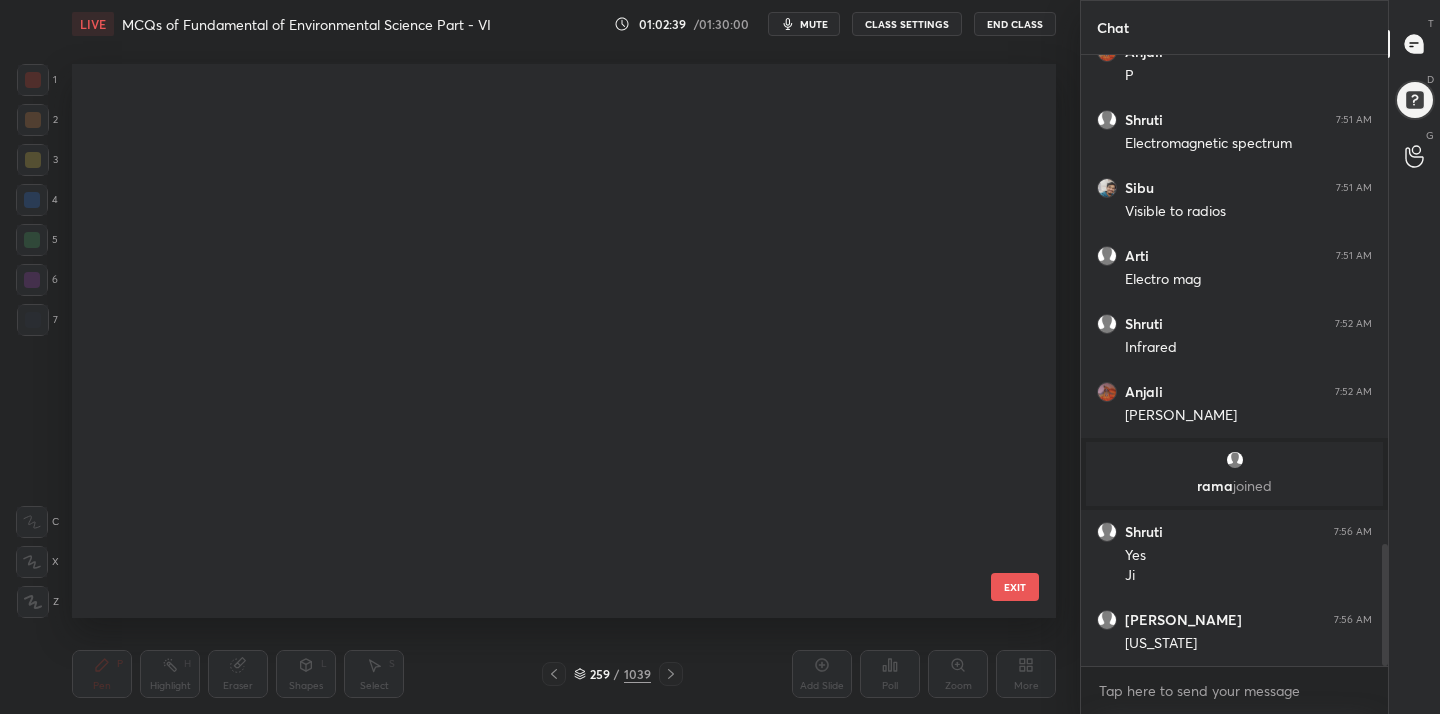 scroll, scrollTop: 14193, scrollLeft: 0, axis: vertical 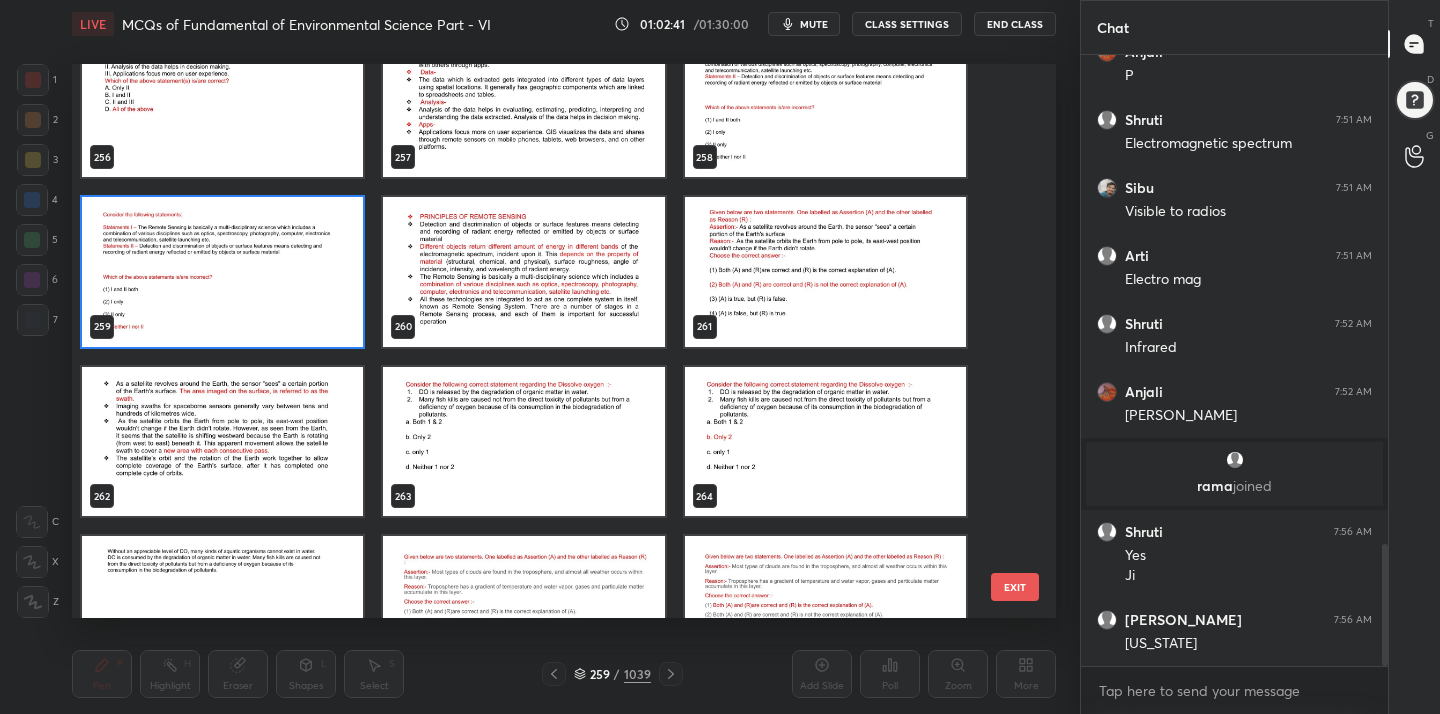 click at bounding box center (523, 442) 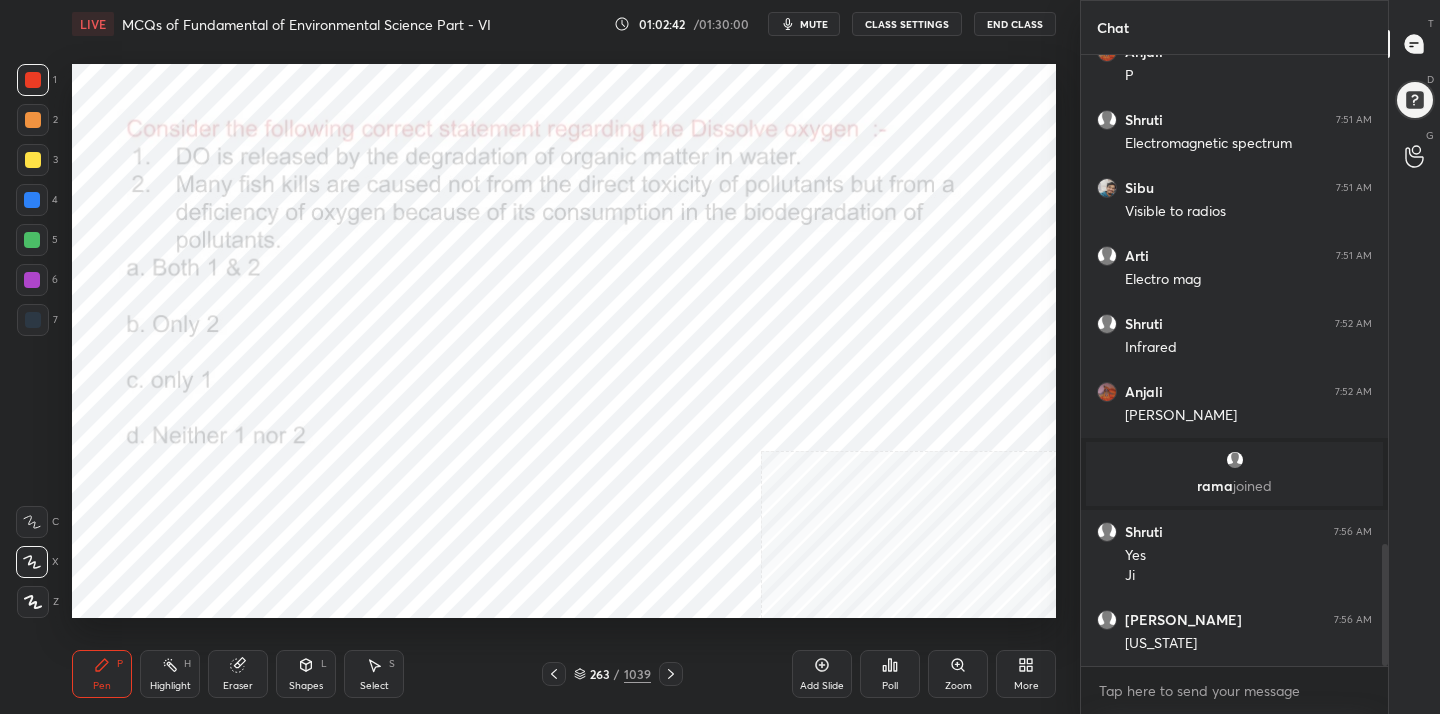 click at bounding box center [523, 442] 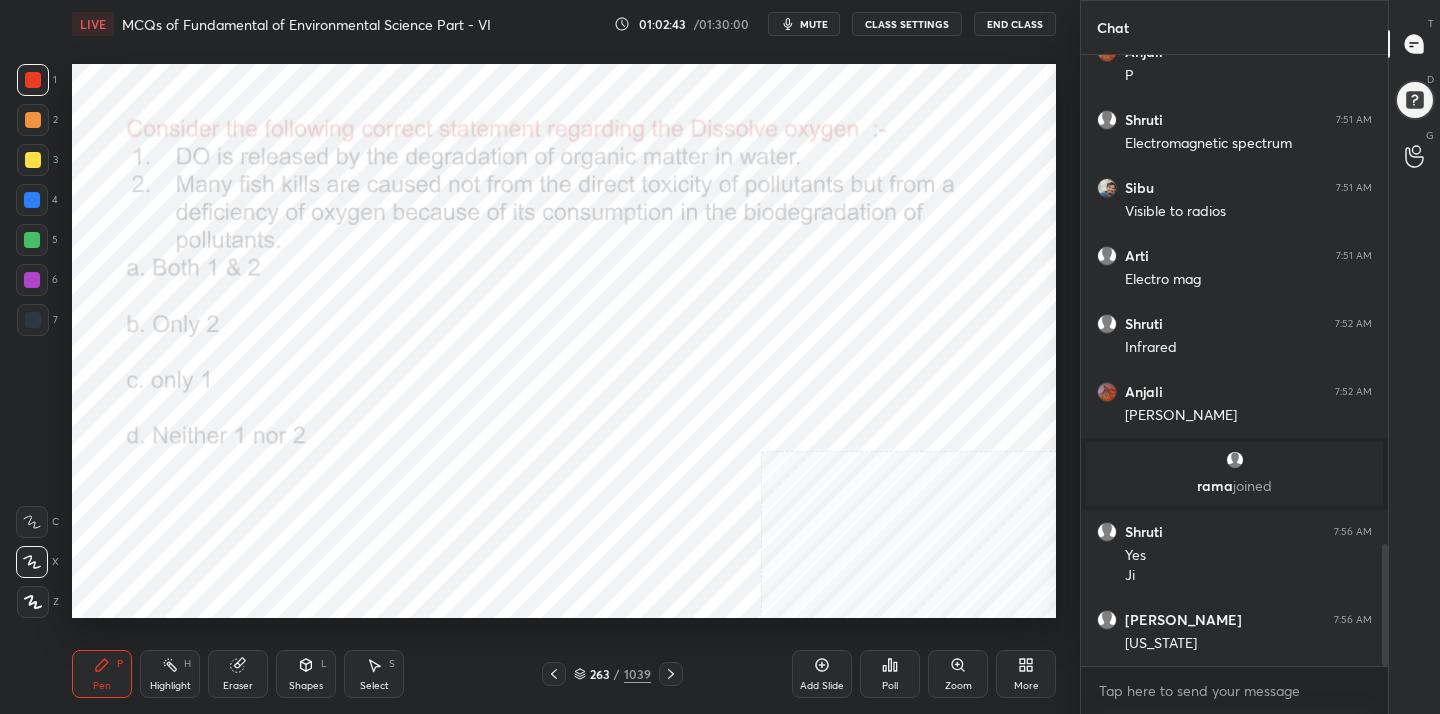 click on "mute" at bounding box center (804, 24) 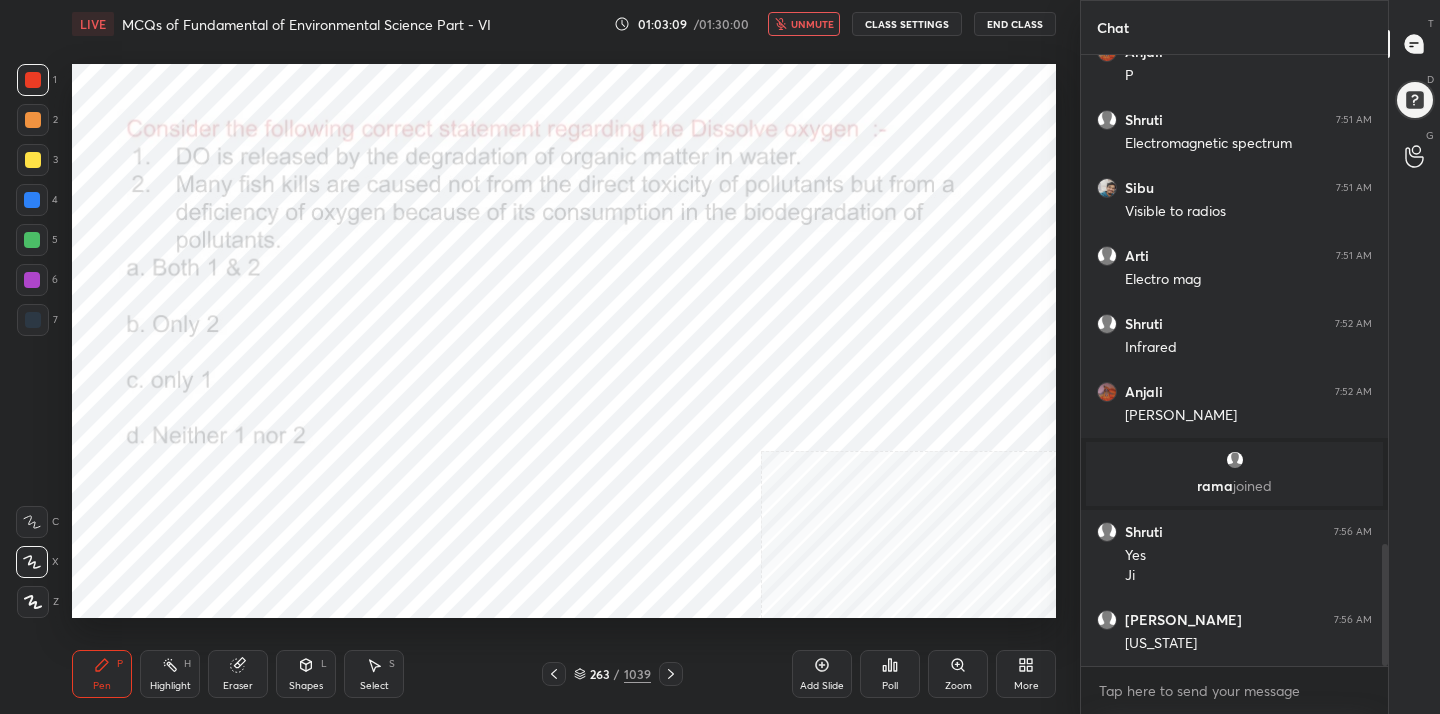 click on "Pen P Highlight H Eraser Shapes L Select S 263 / 1039 Add Slide Poll Zoom More" at bounding box center (564, 674) 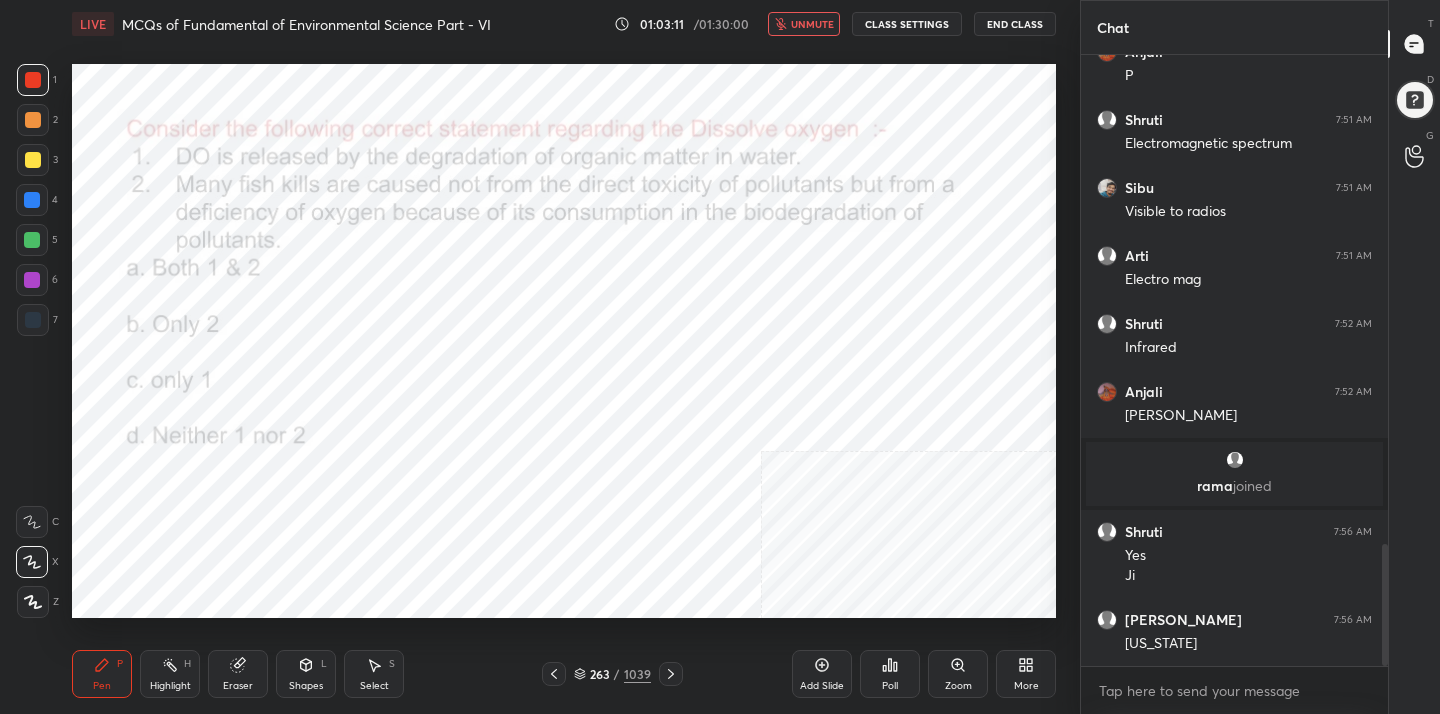 click 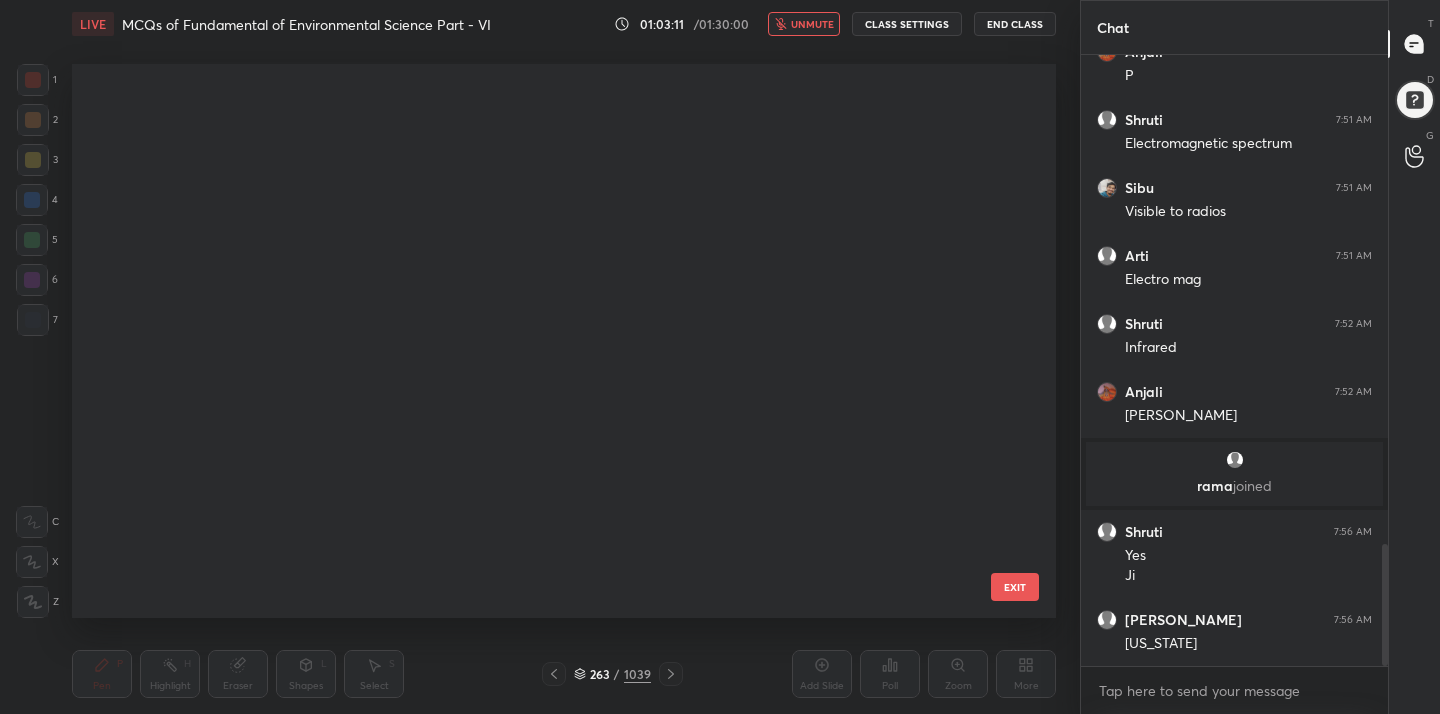 scroll, scrollTop: 14362, scrollLeft: 0, axis: vertical 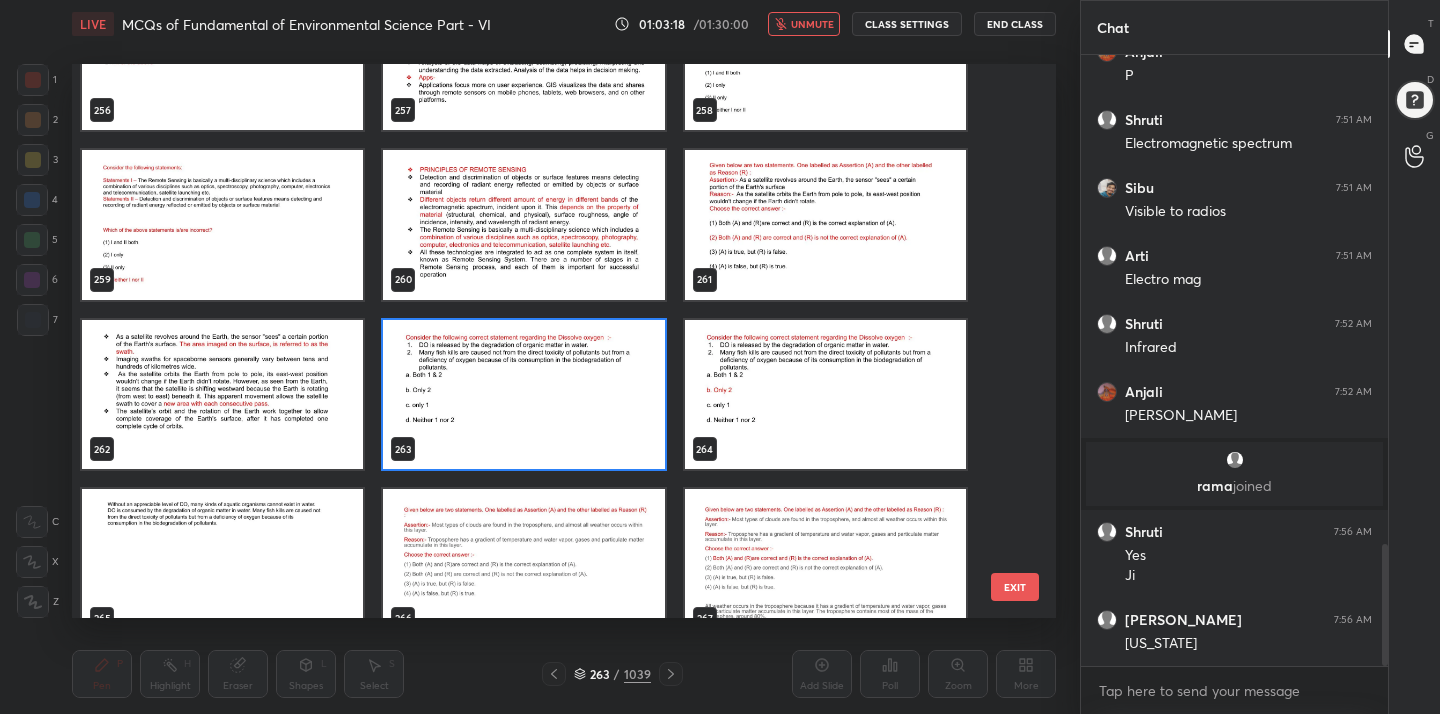 click at bounding box center [523, 395] 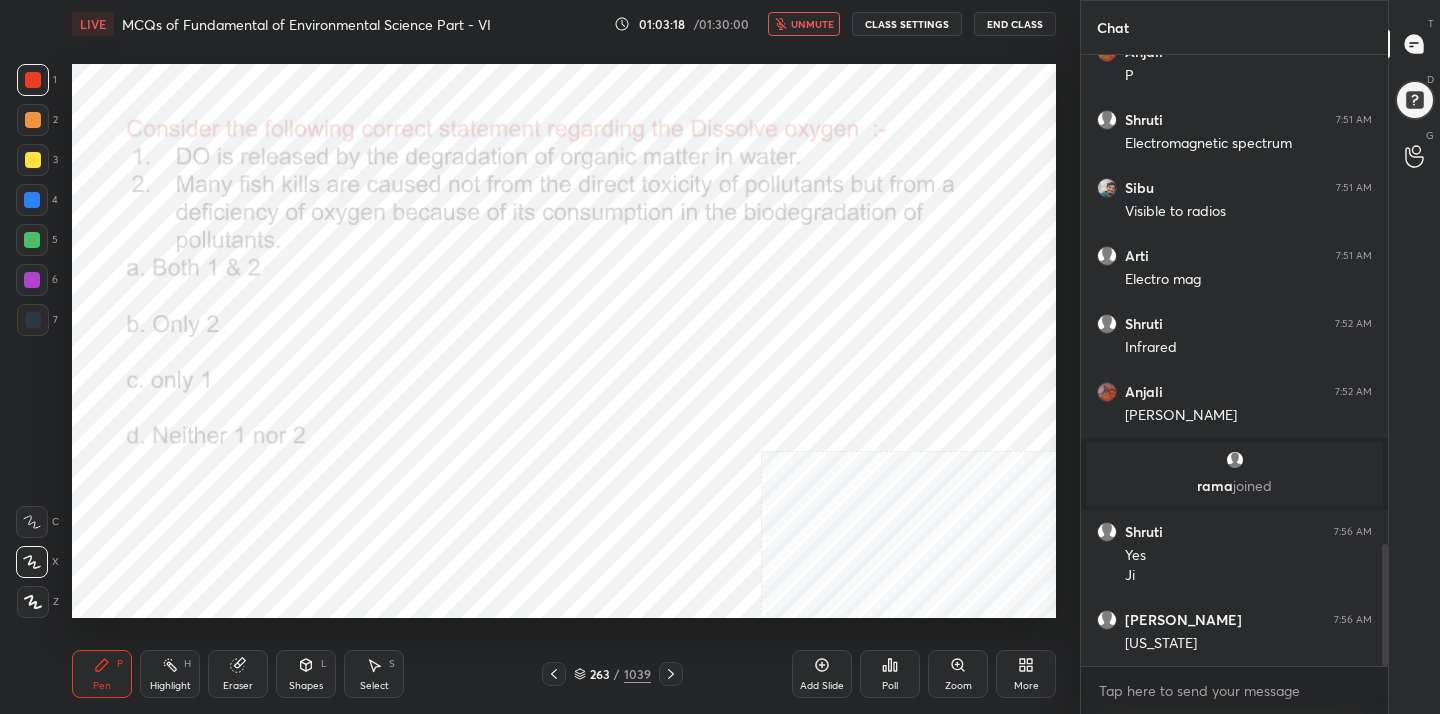 click at bounding box center (523, 395) 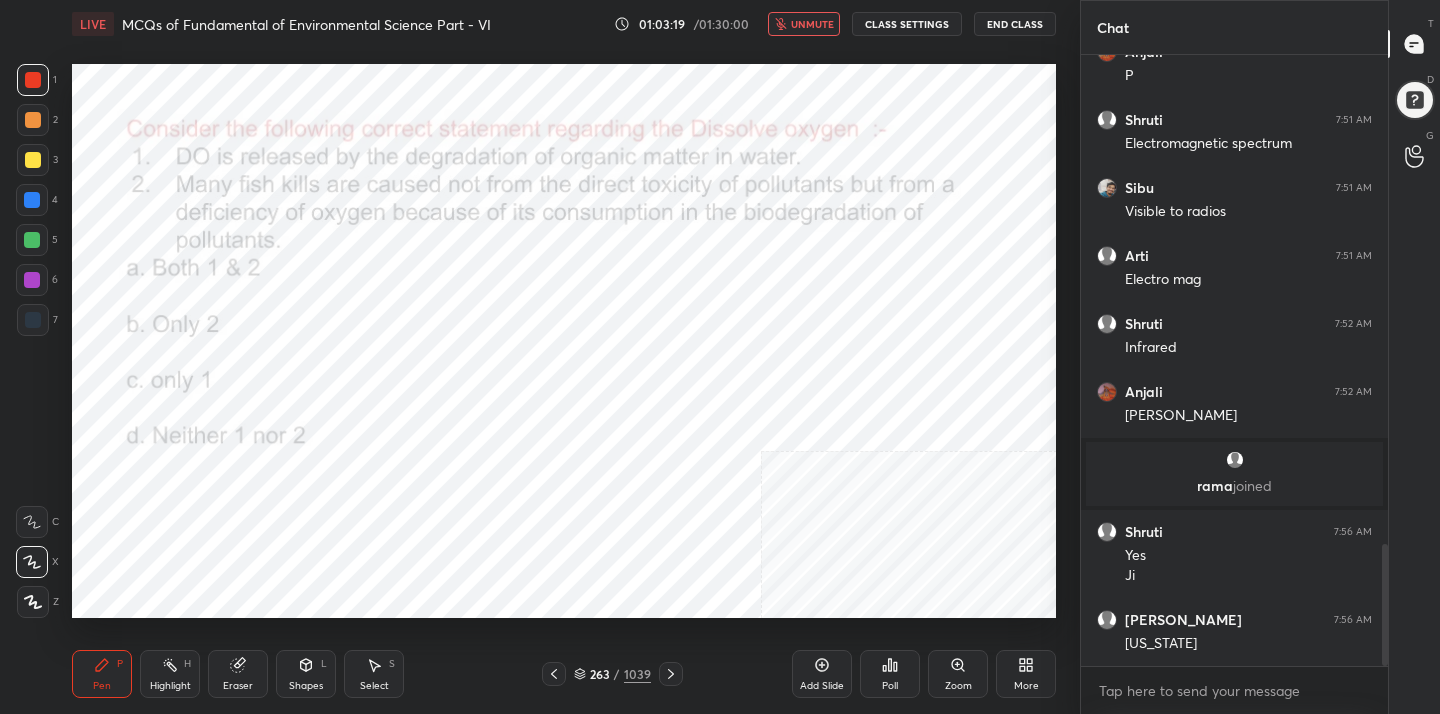 click 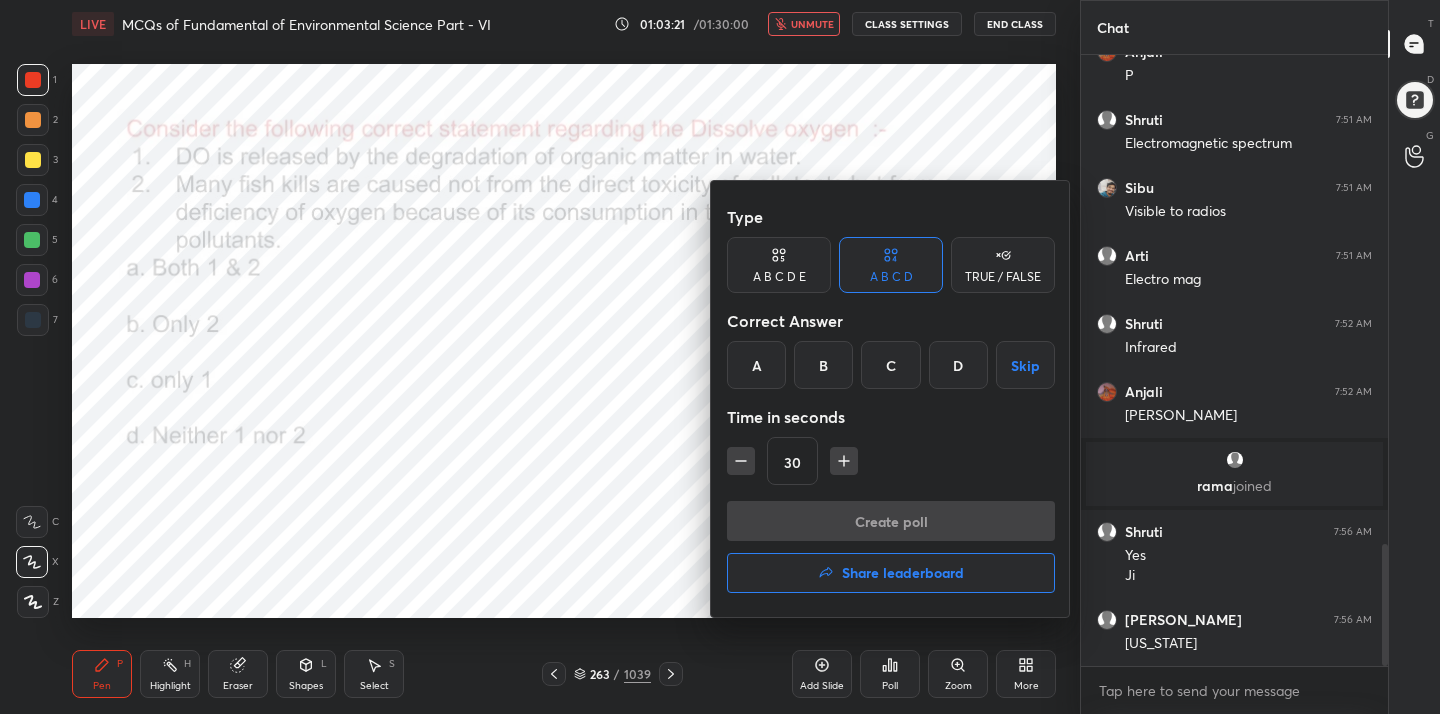 click on "B" at bounding box center [823, 365] 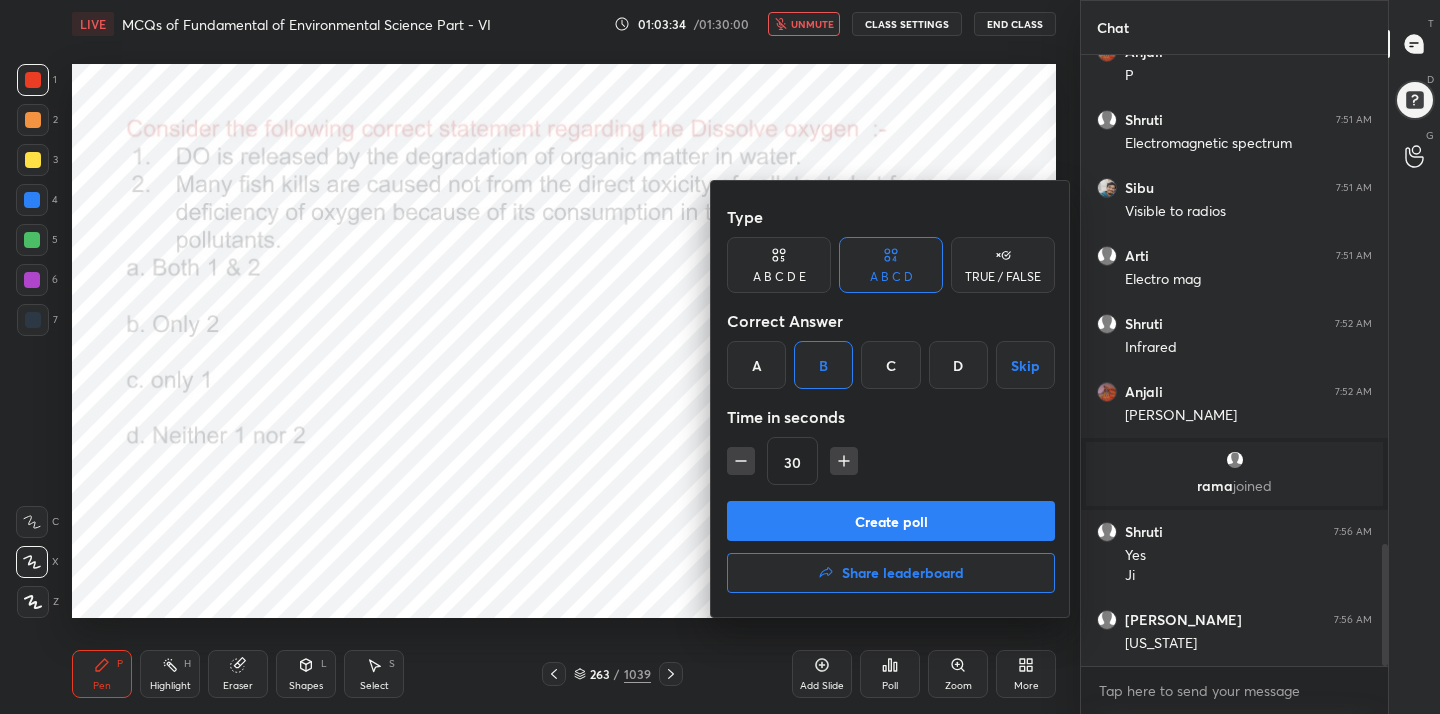 click on "Create poll" at bounding box center [891, 521] 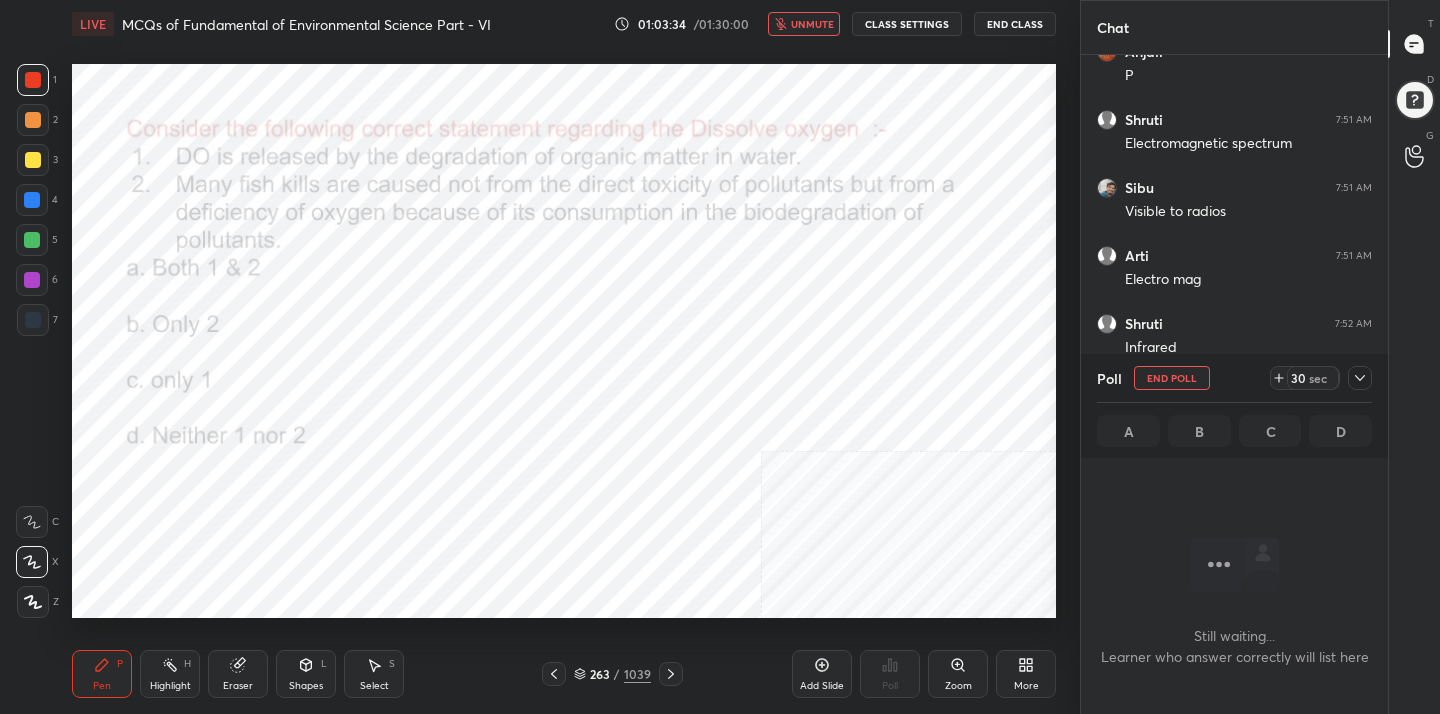scroll, scrollTop: 386, scrollLeft: 301, axis: both 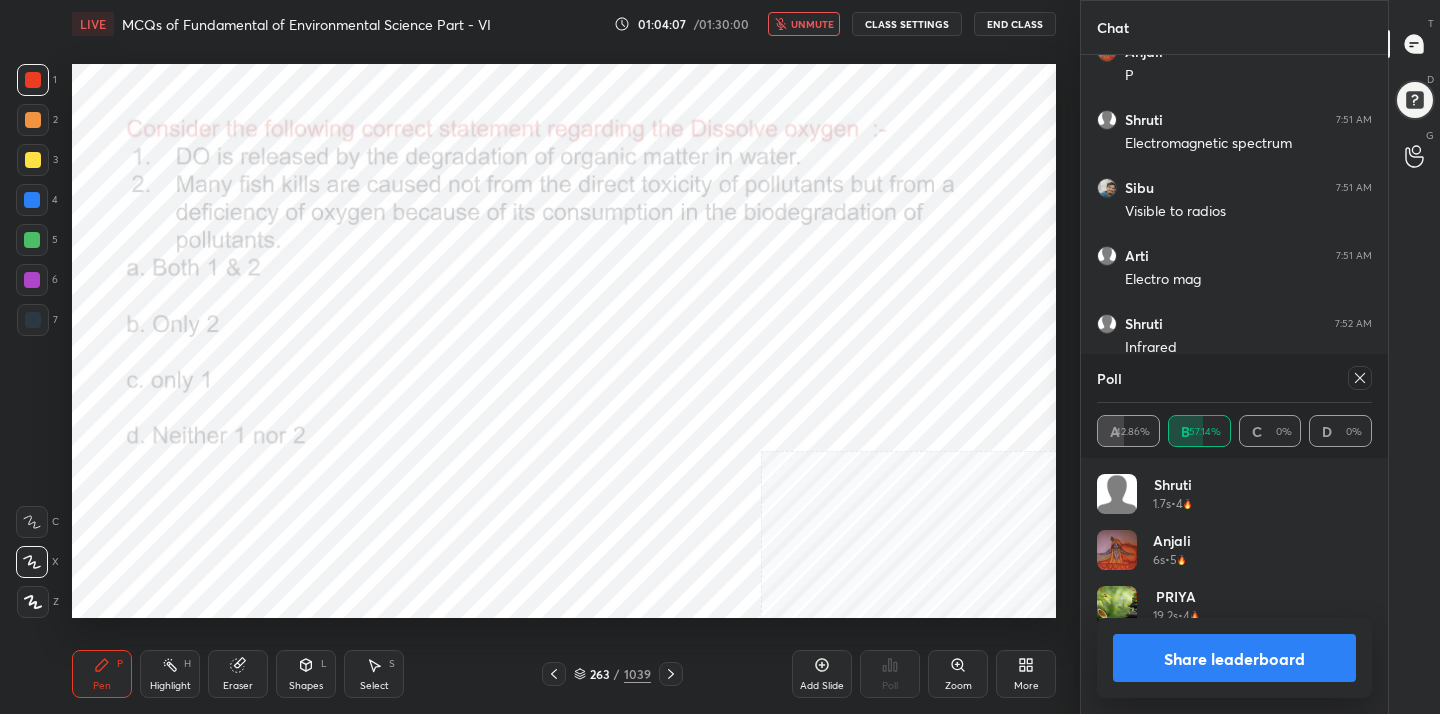 click at bounding box center [1356, 378] 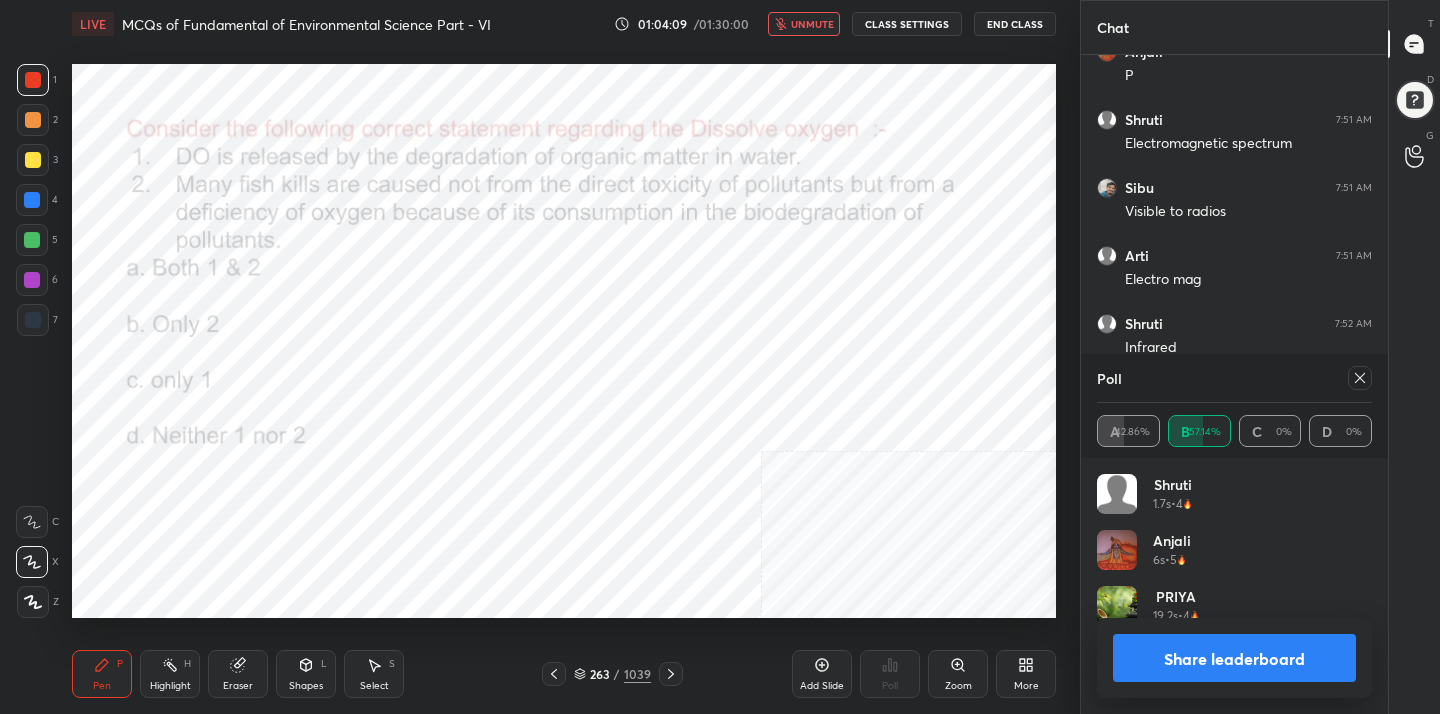 click on "unmute" at bounding box center [804, 24] 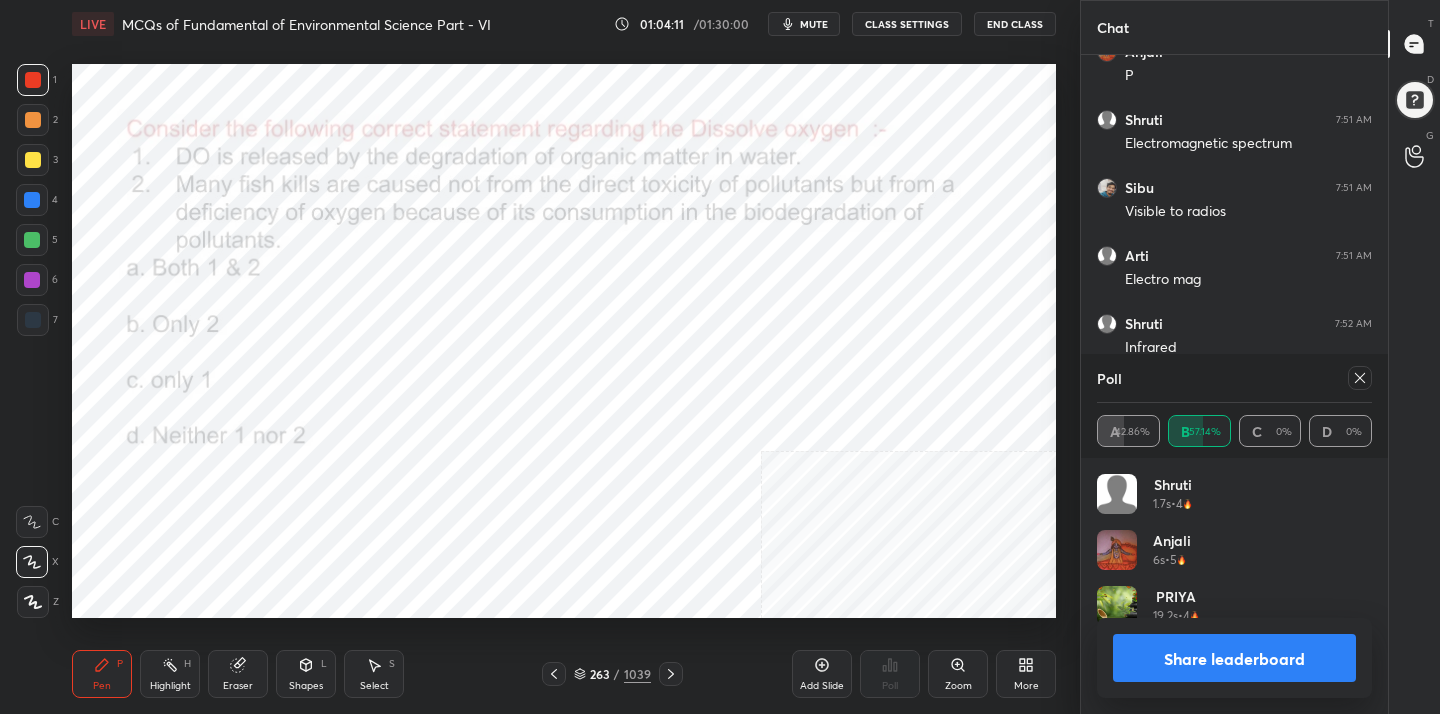 click on "Poll A 42.86% B 57.14% C 0% D 0%" at bounding box center (1234, 406) 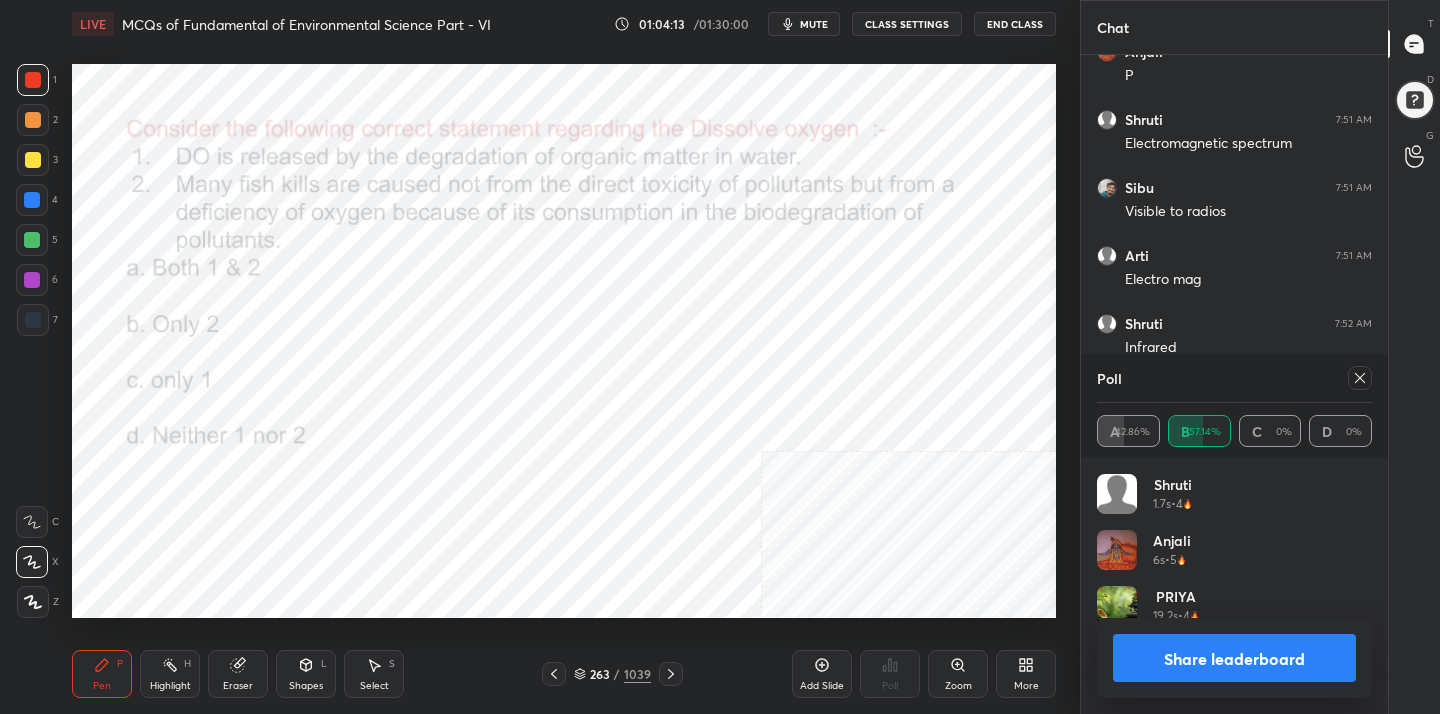 click 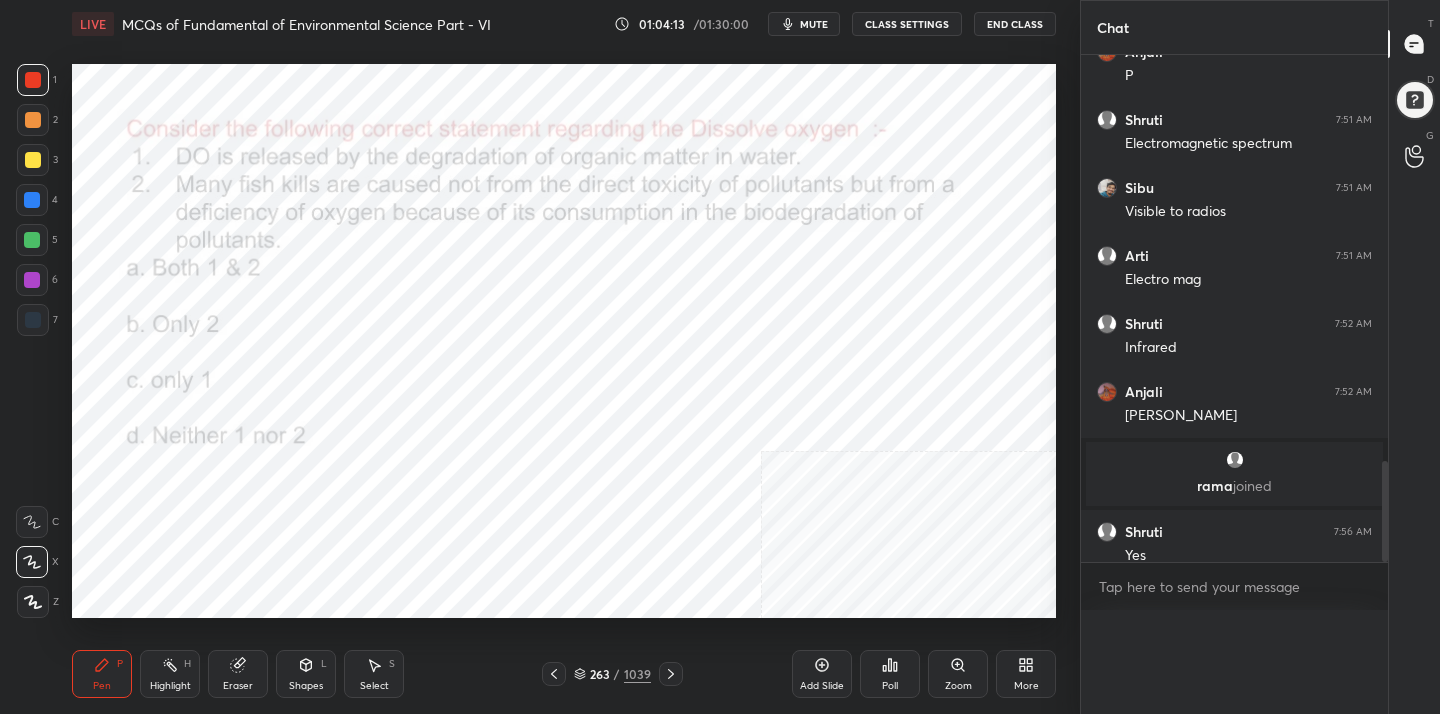 scroll, scrollTop: 0, scrollLeft: 0, axis: both 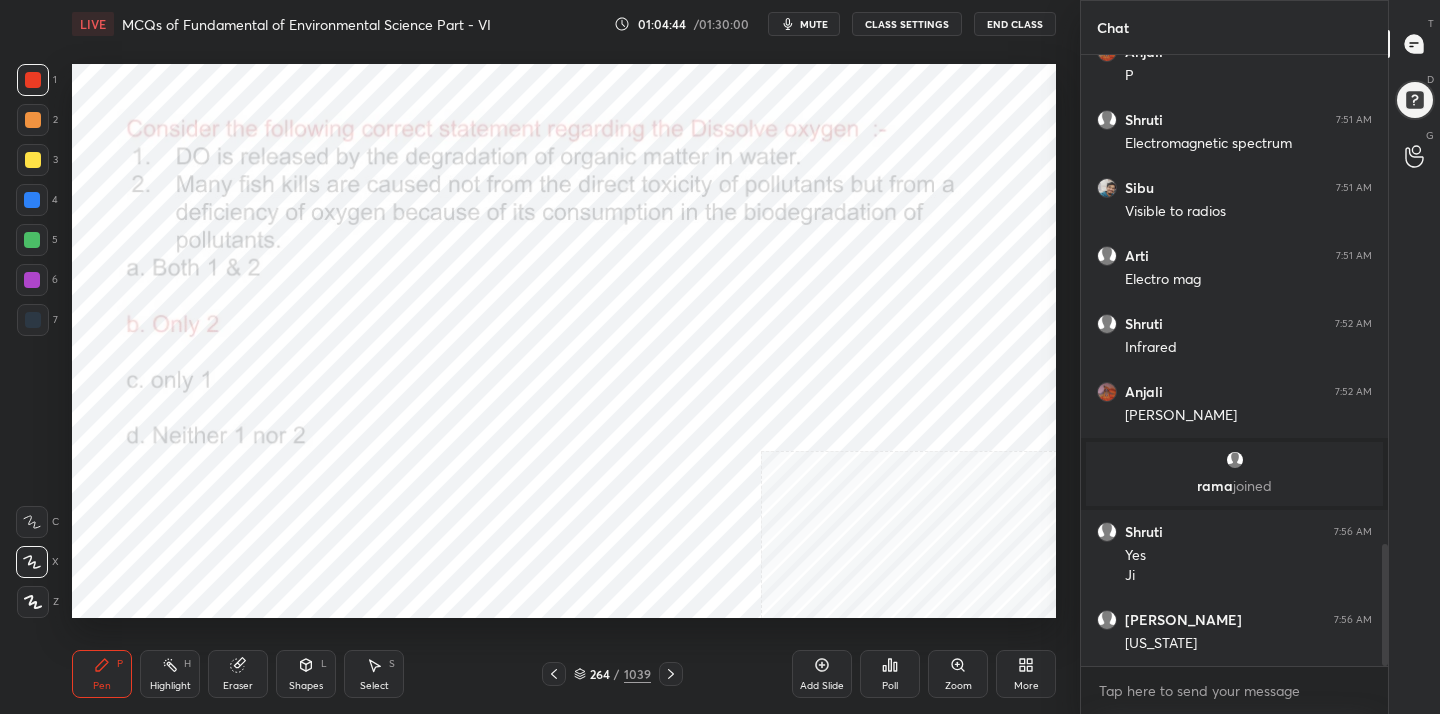 click 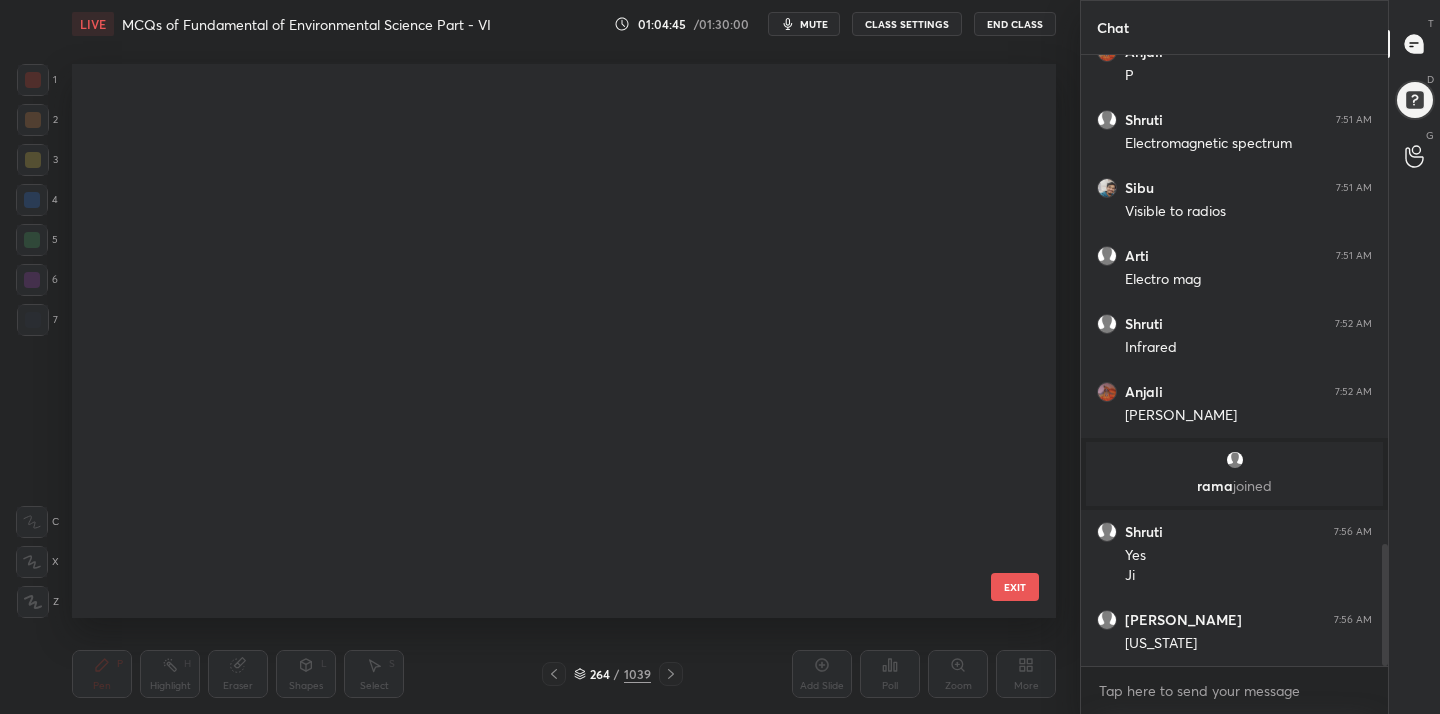 scroll, scrollTop: 14564, scrollLeft: 0, axis: vertical 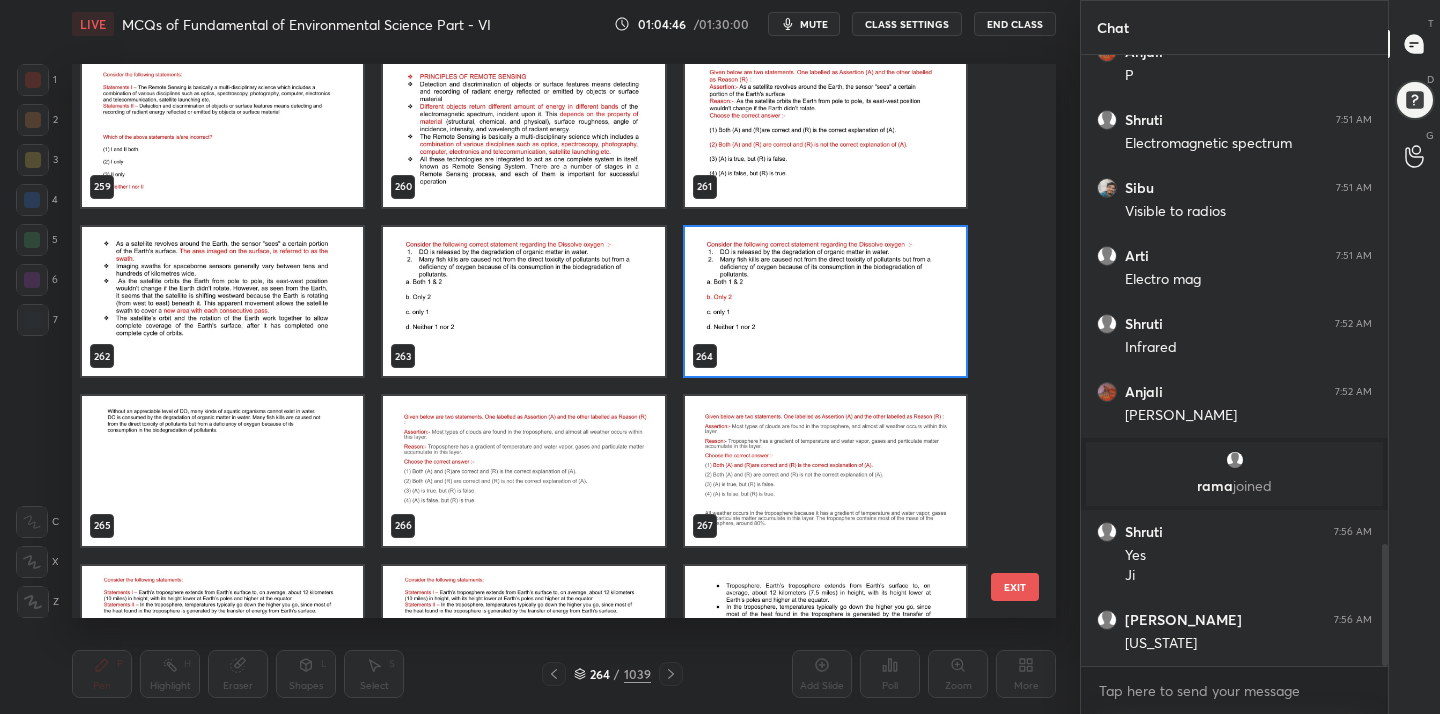 click at bounding box center (523, 471) 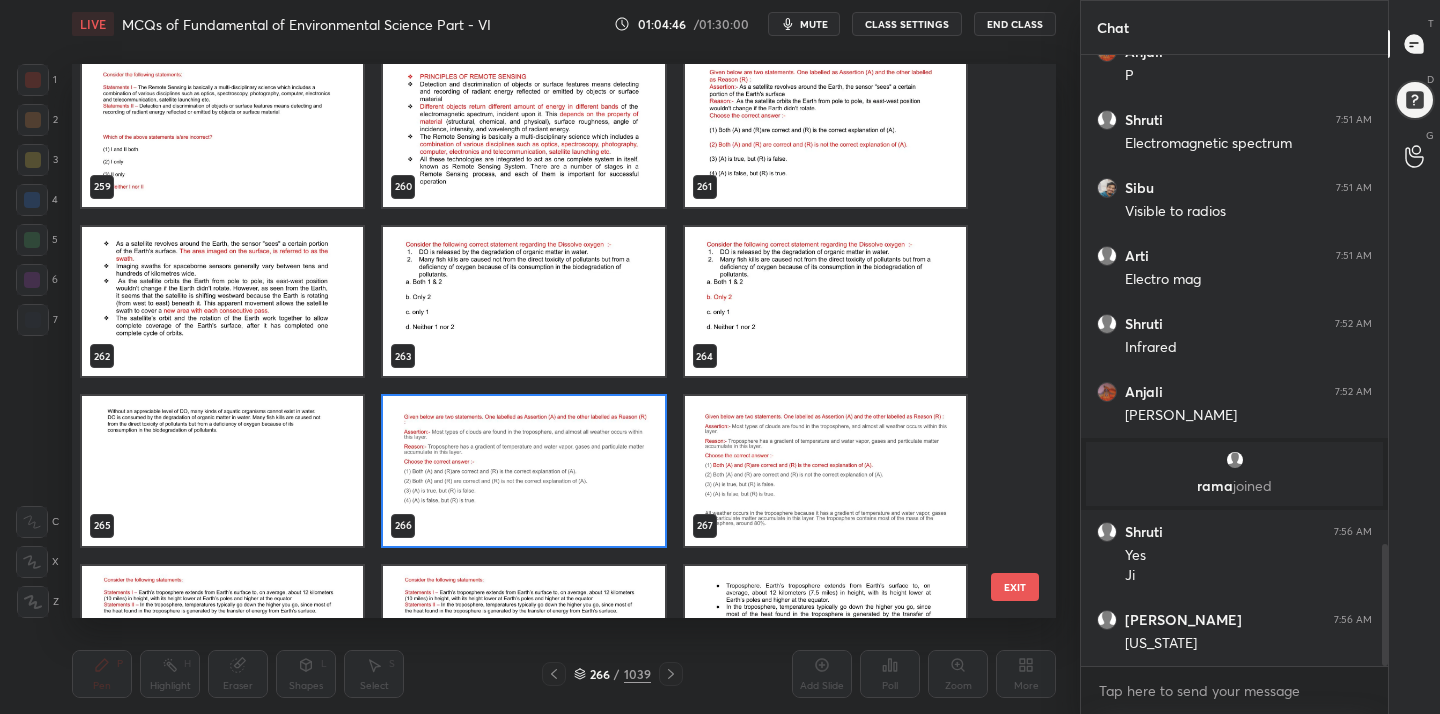 click at bounding box center (523, 471) 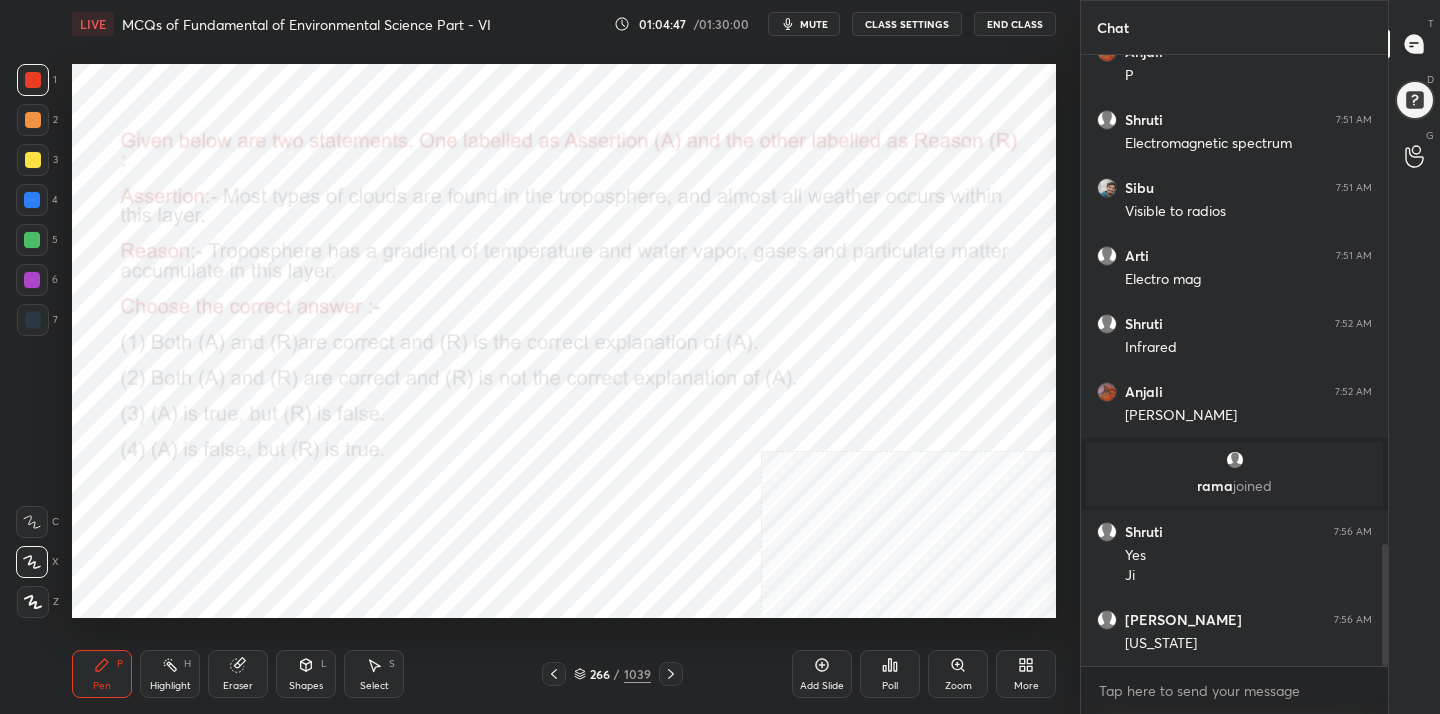 click on "mute" at bounding box center [814, 24] 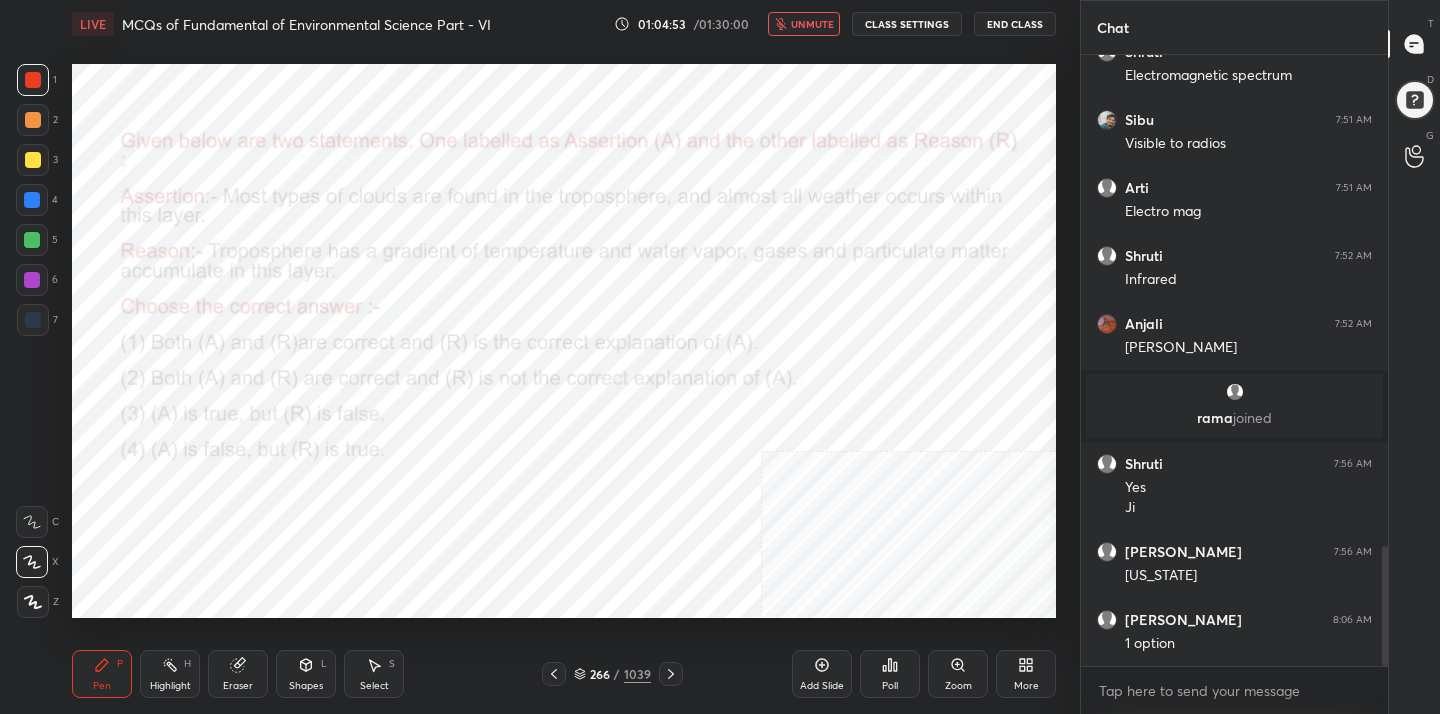 scroll, scrollTop: 2529, scrollLeft: 0, axis: vertical 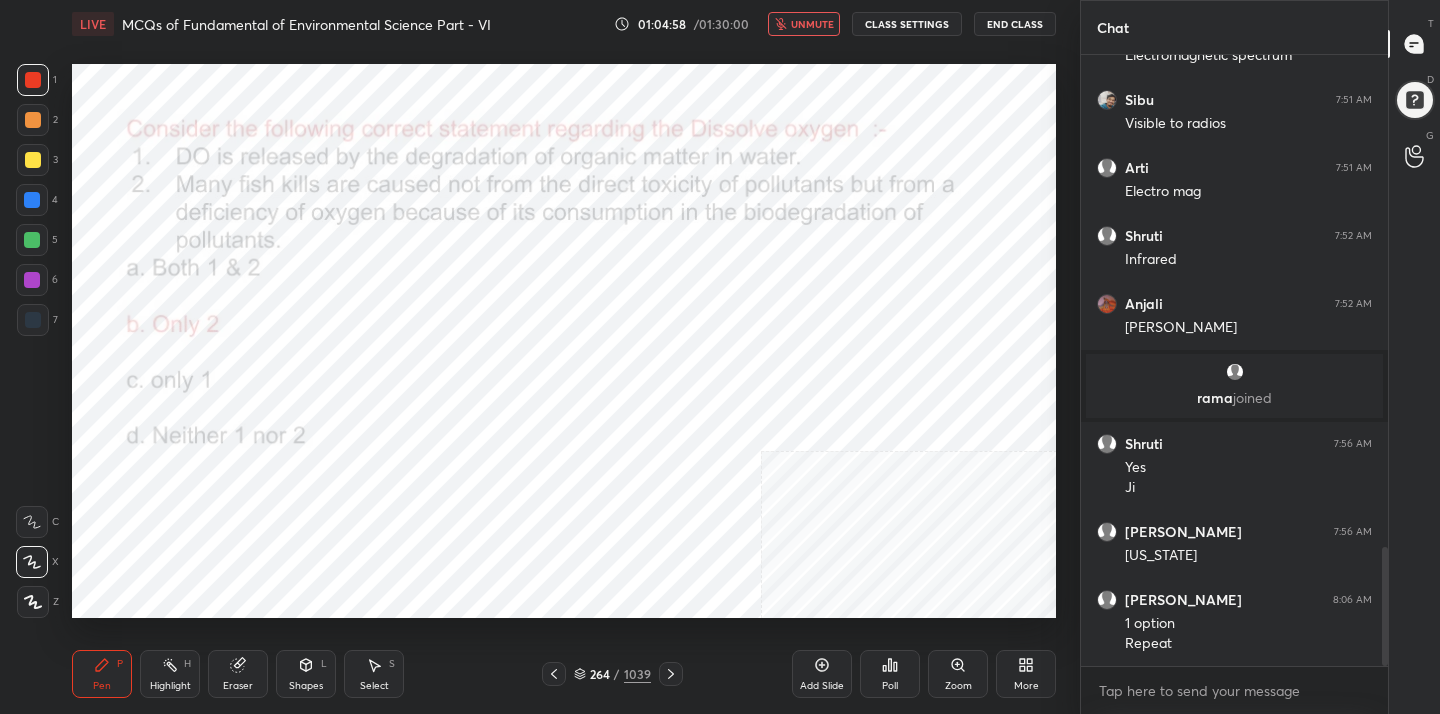 click on "unmute" at bounding box center (812, 24) 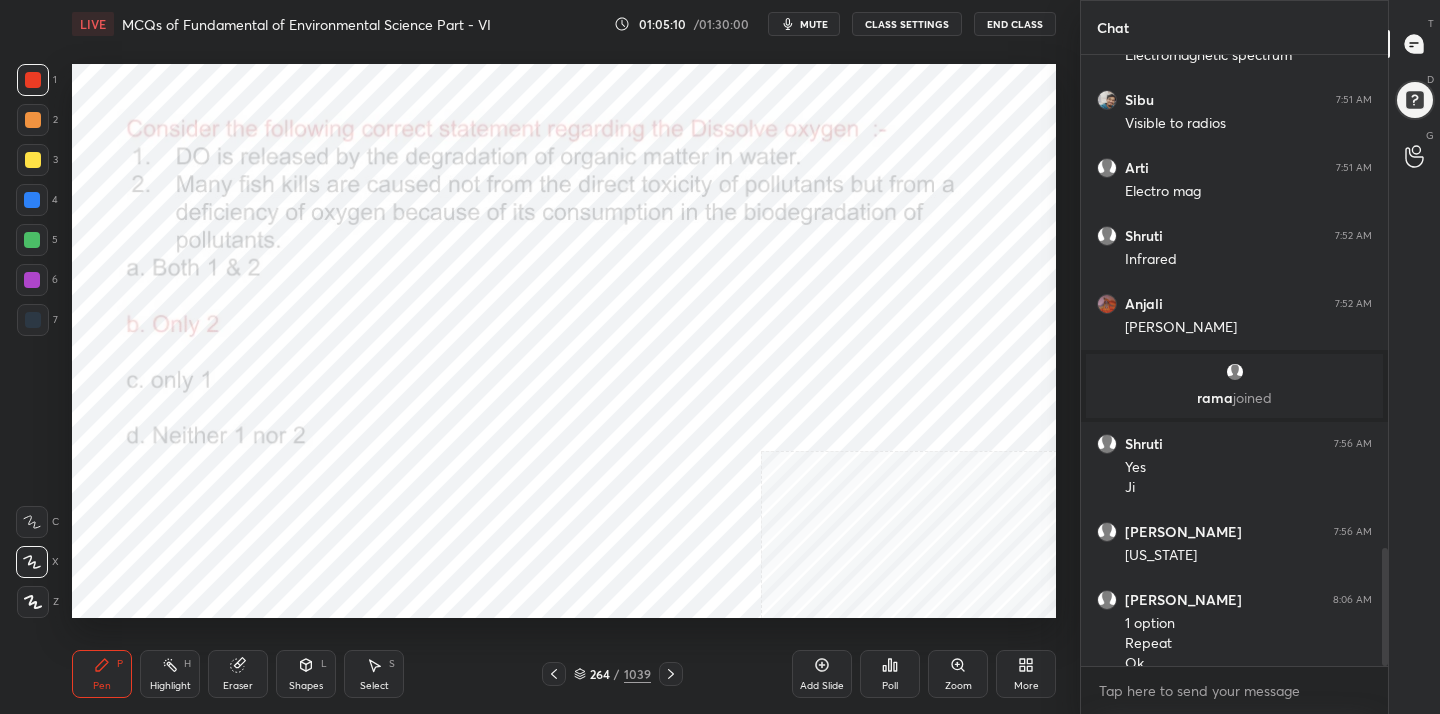 scroll, scrollTop: 2549, scrollLeft: 0, axis: vertical 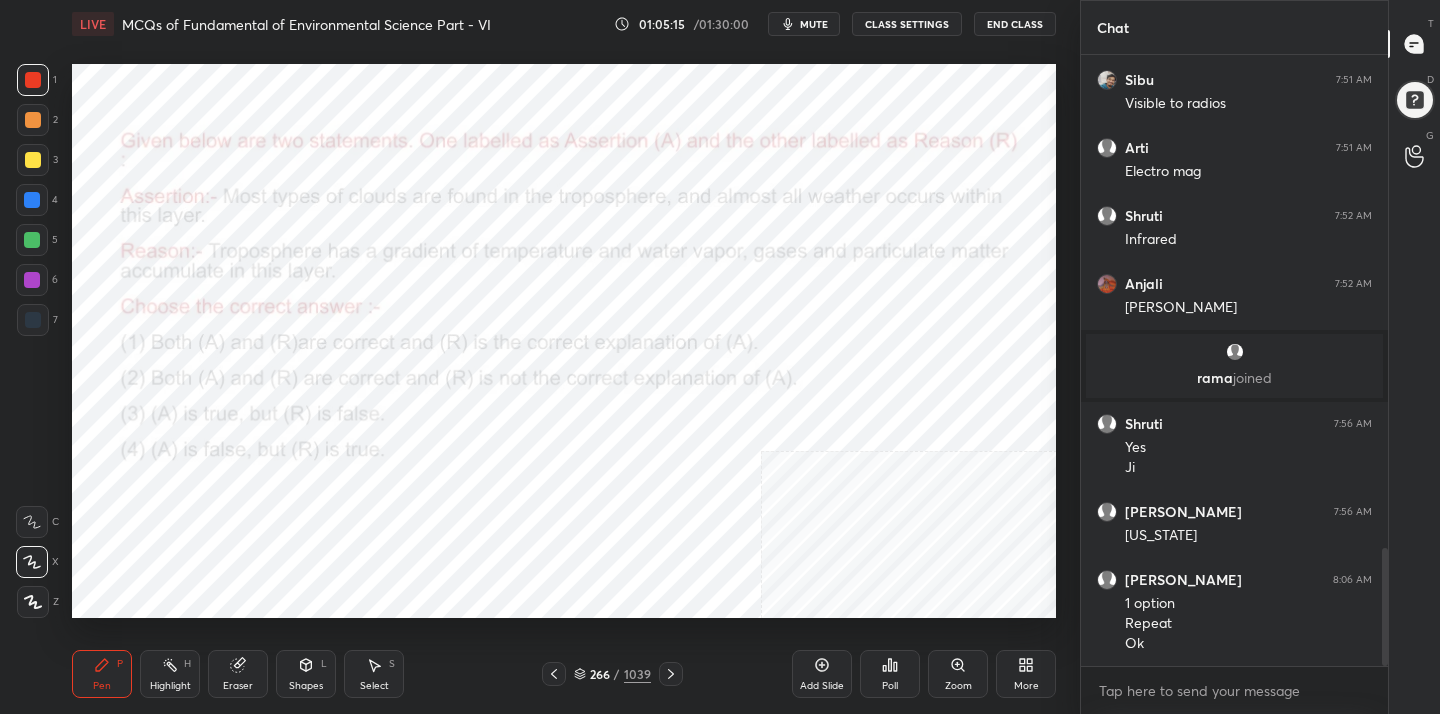 click on "mute" at bounding box center (814, 24) 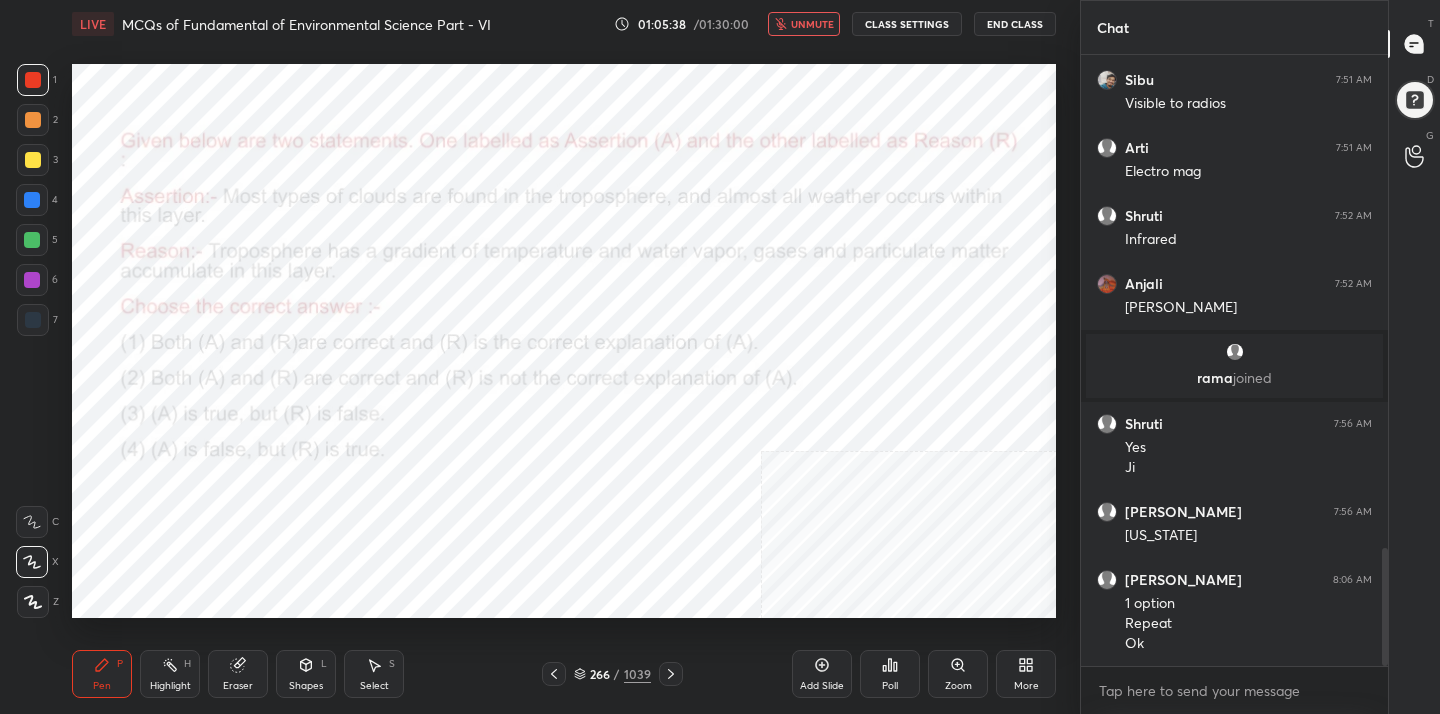 click on "266 / 1039" at bounding box center (612, 674) 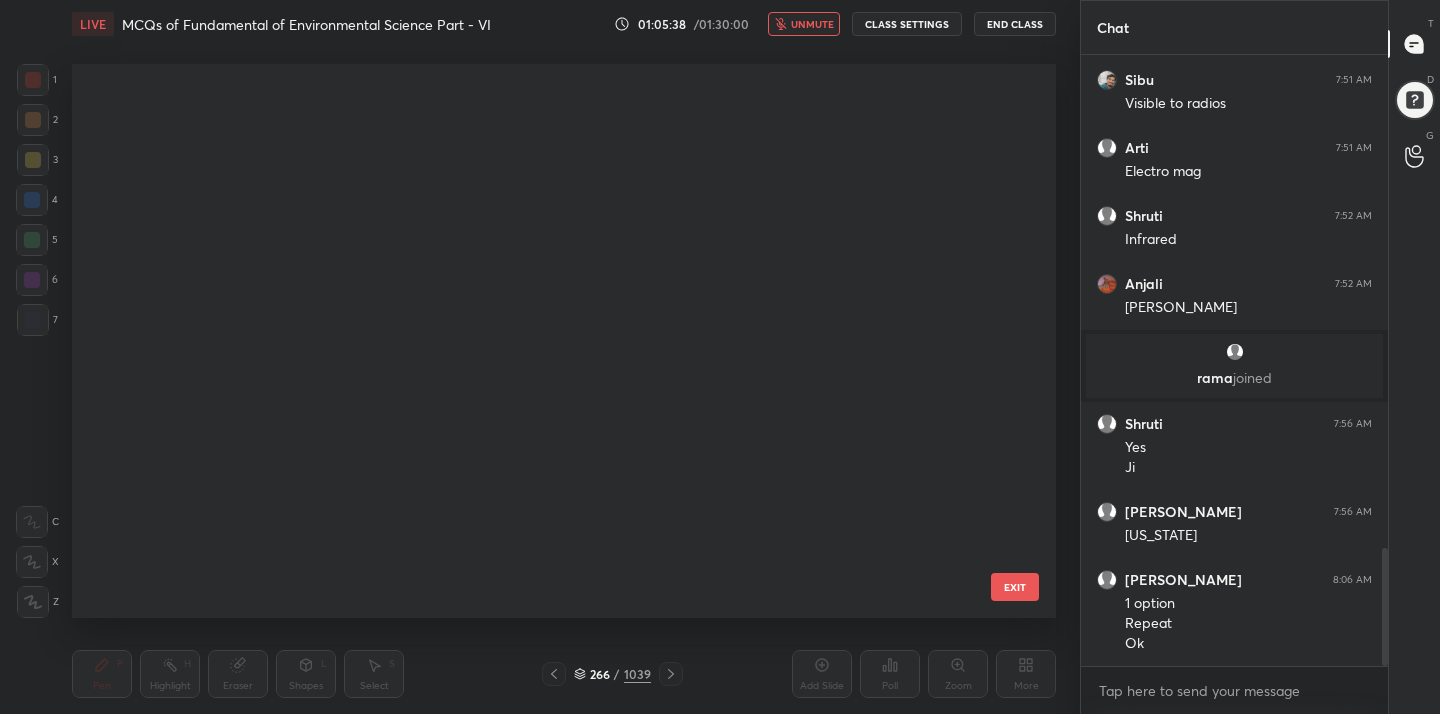 scroll, scrollTop: 14532, scrollLeft: 0, axis: vertical 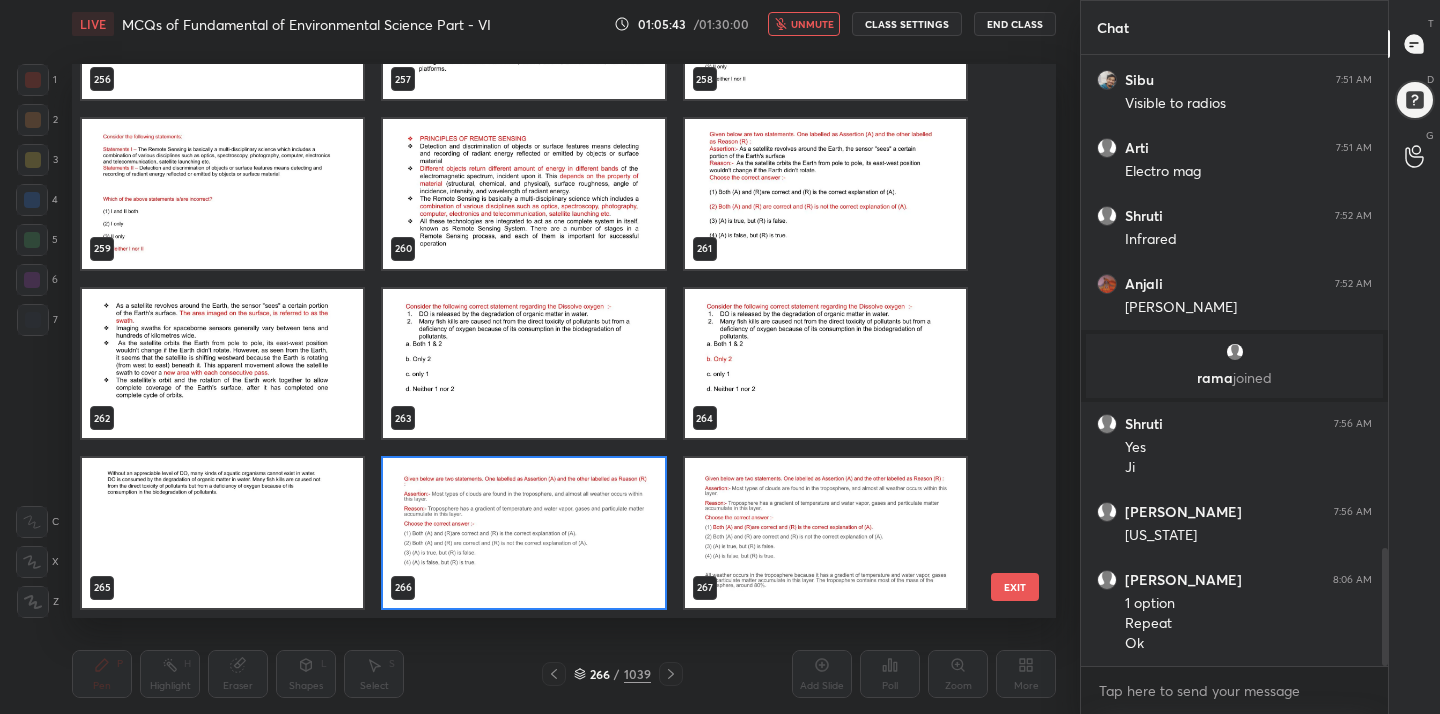 click at bounding box center [523, 533] 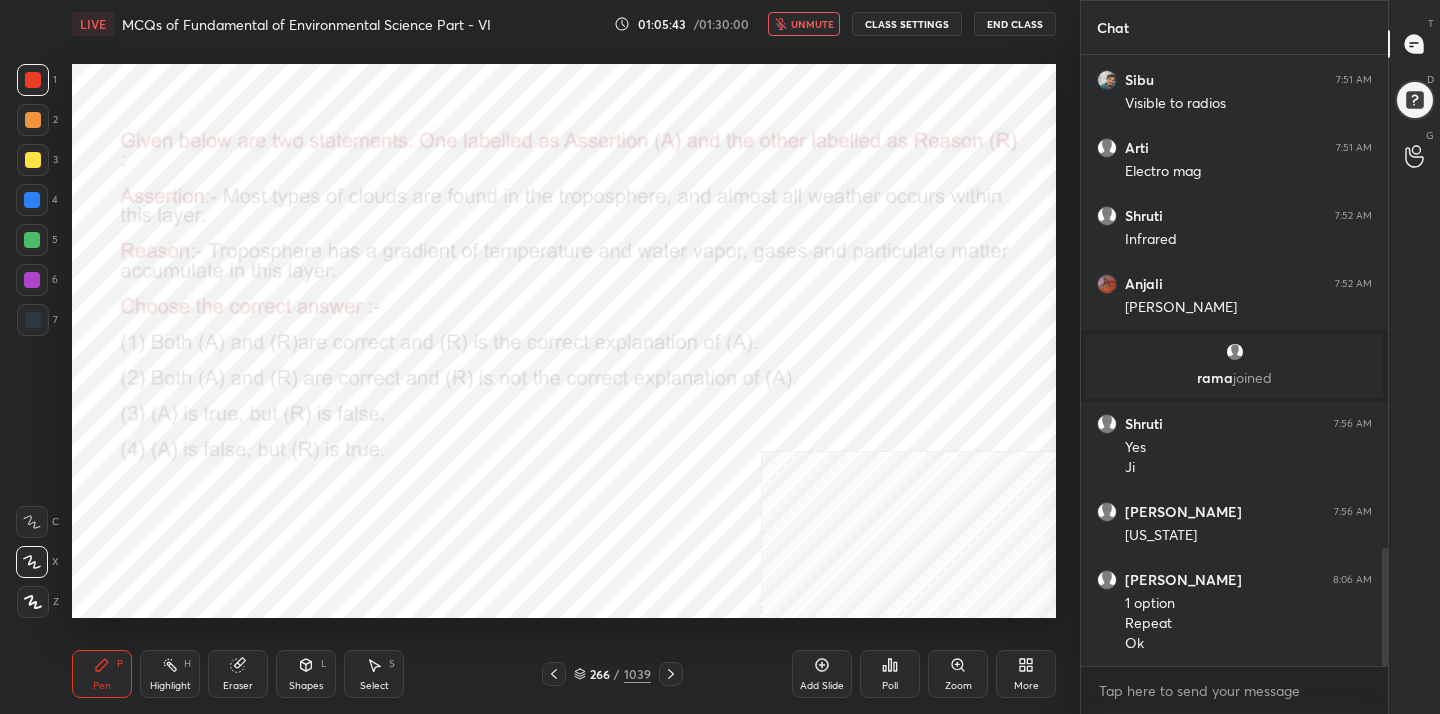 click at bounding box center [523, 533] 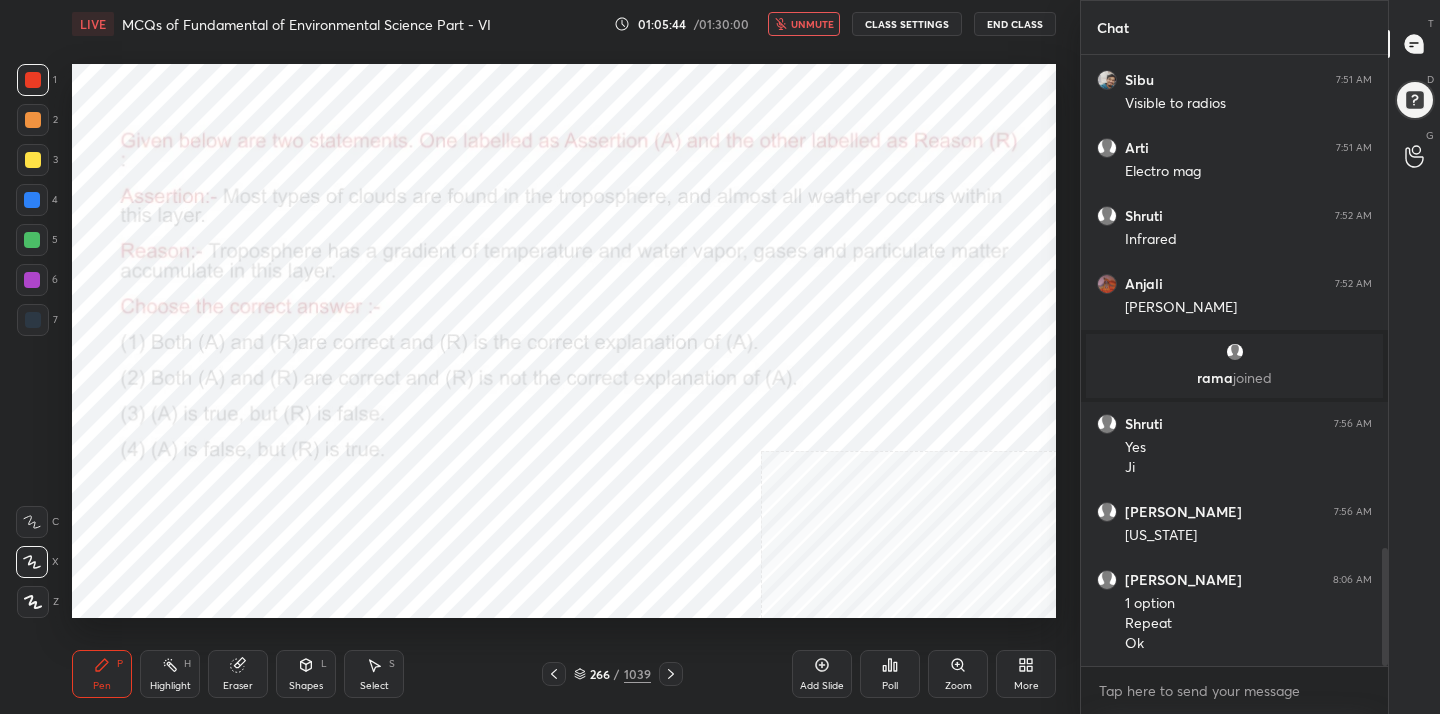 click 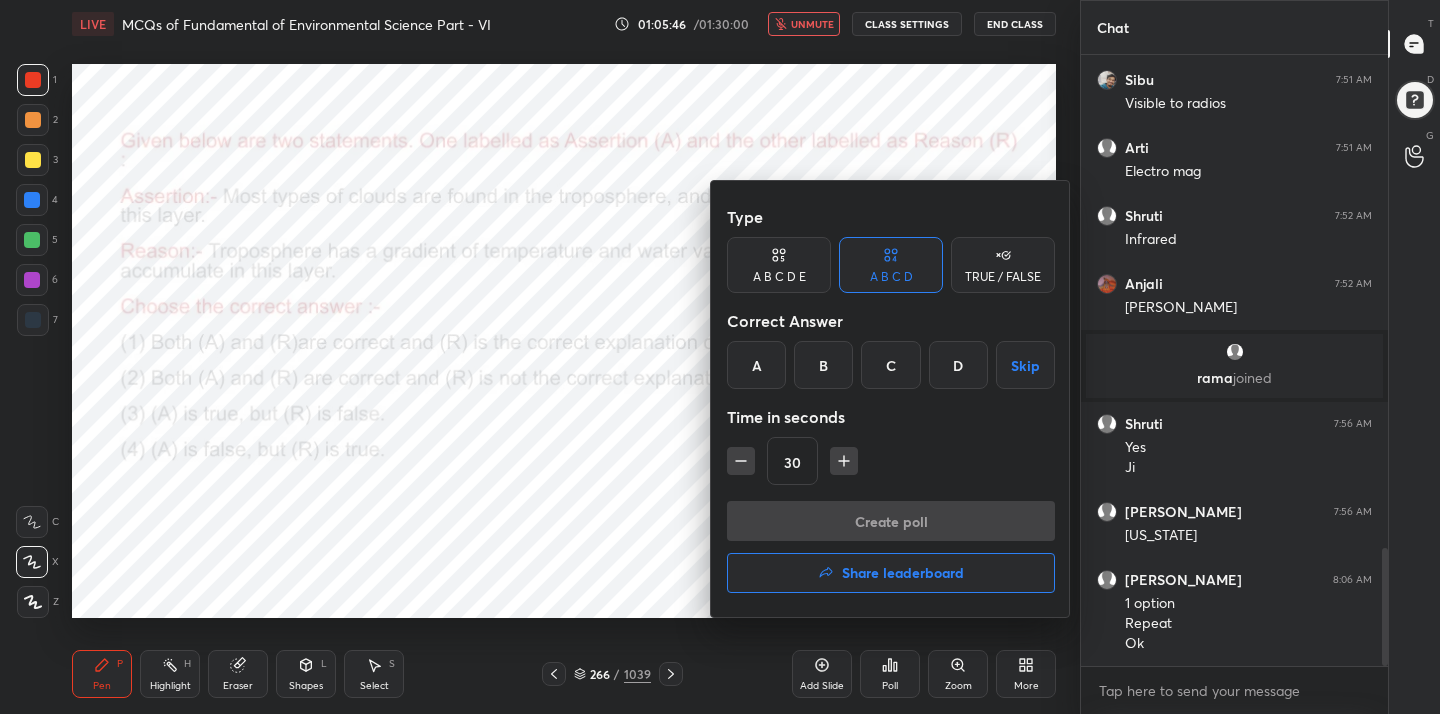 click on "A" at bounding box center [756, 365] 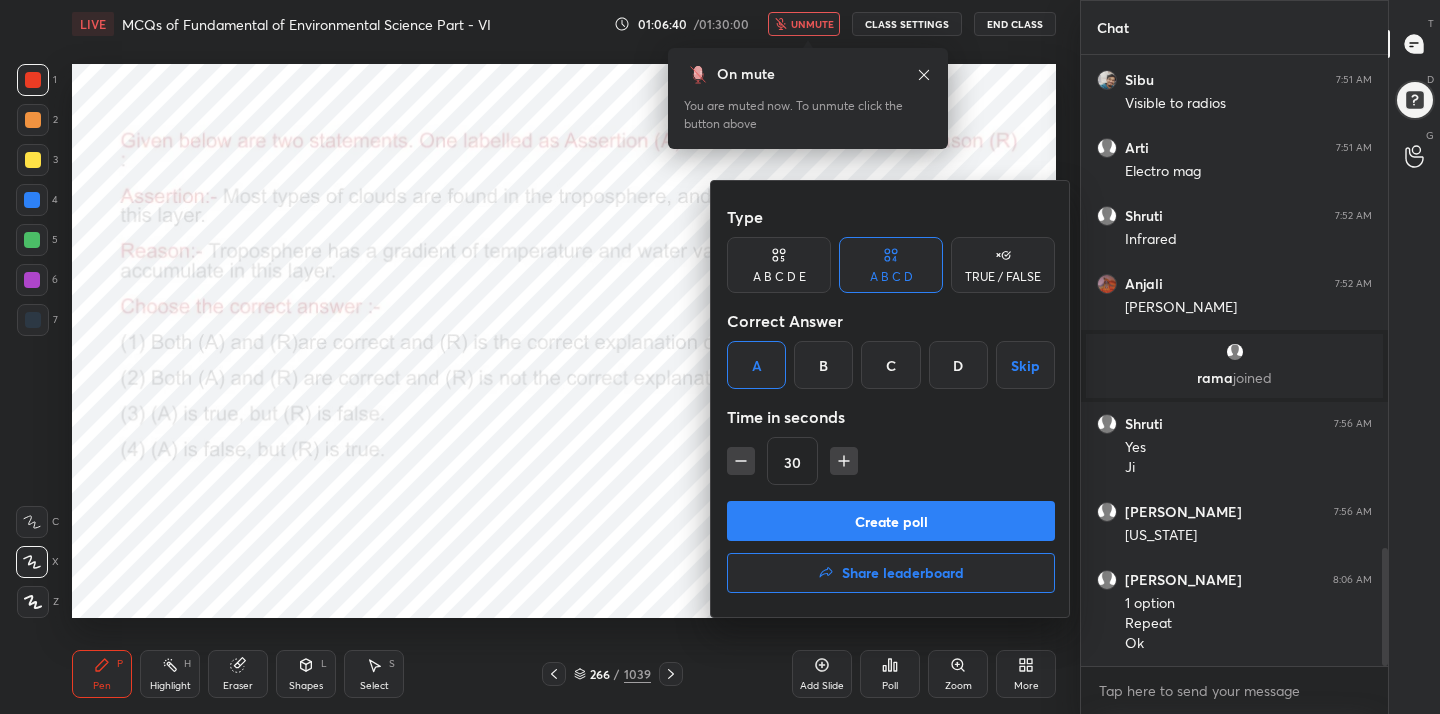 click on "Create poll" at bounding box center [891, 521] 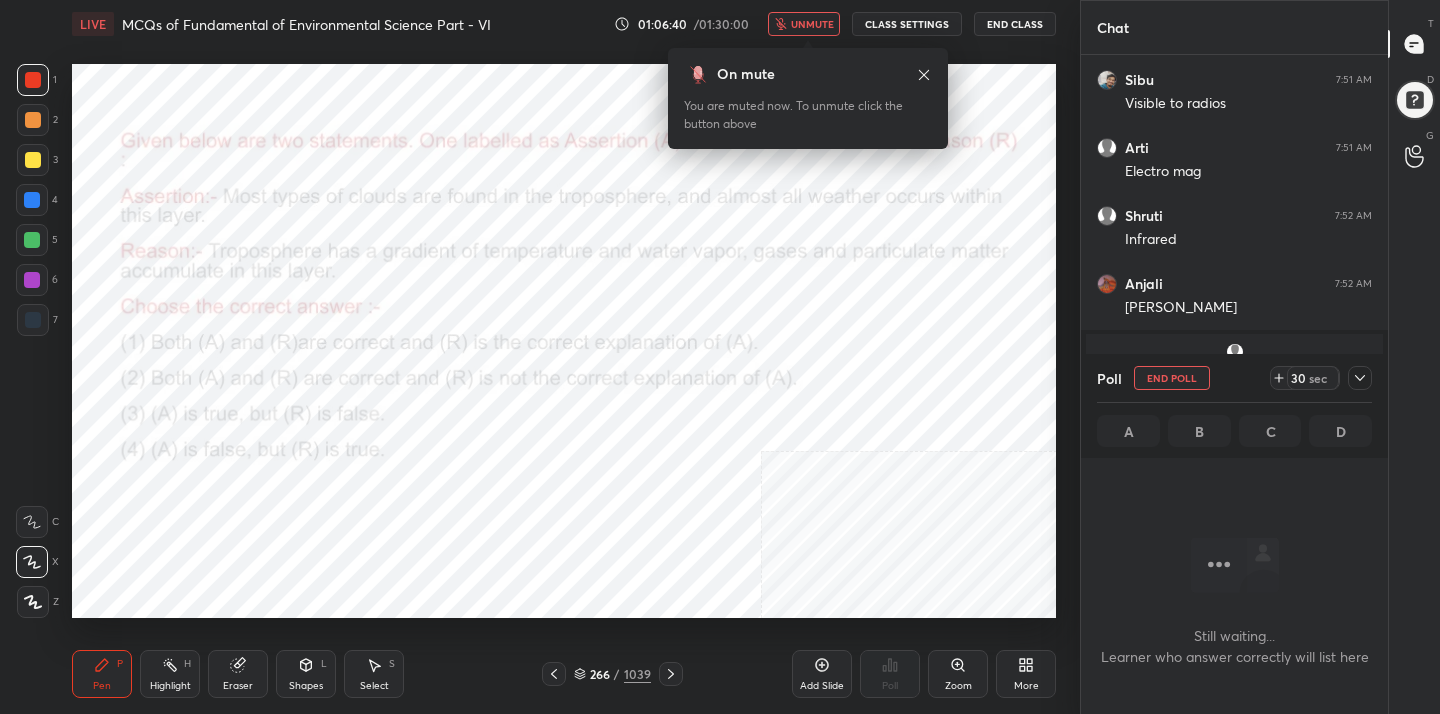 scroll, scrollTop: 386, scrollLeft: 301, axis: both 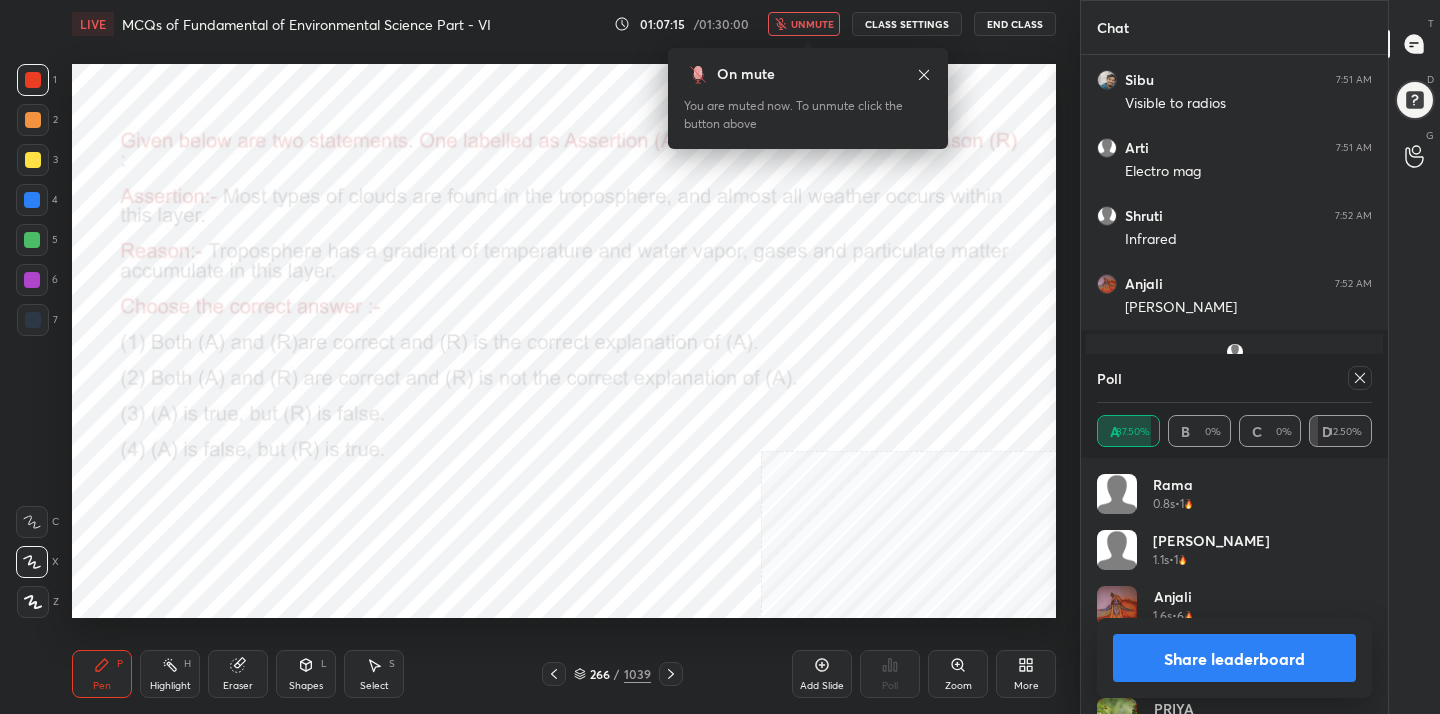 click at bounding box center [1360, 378] 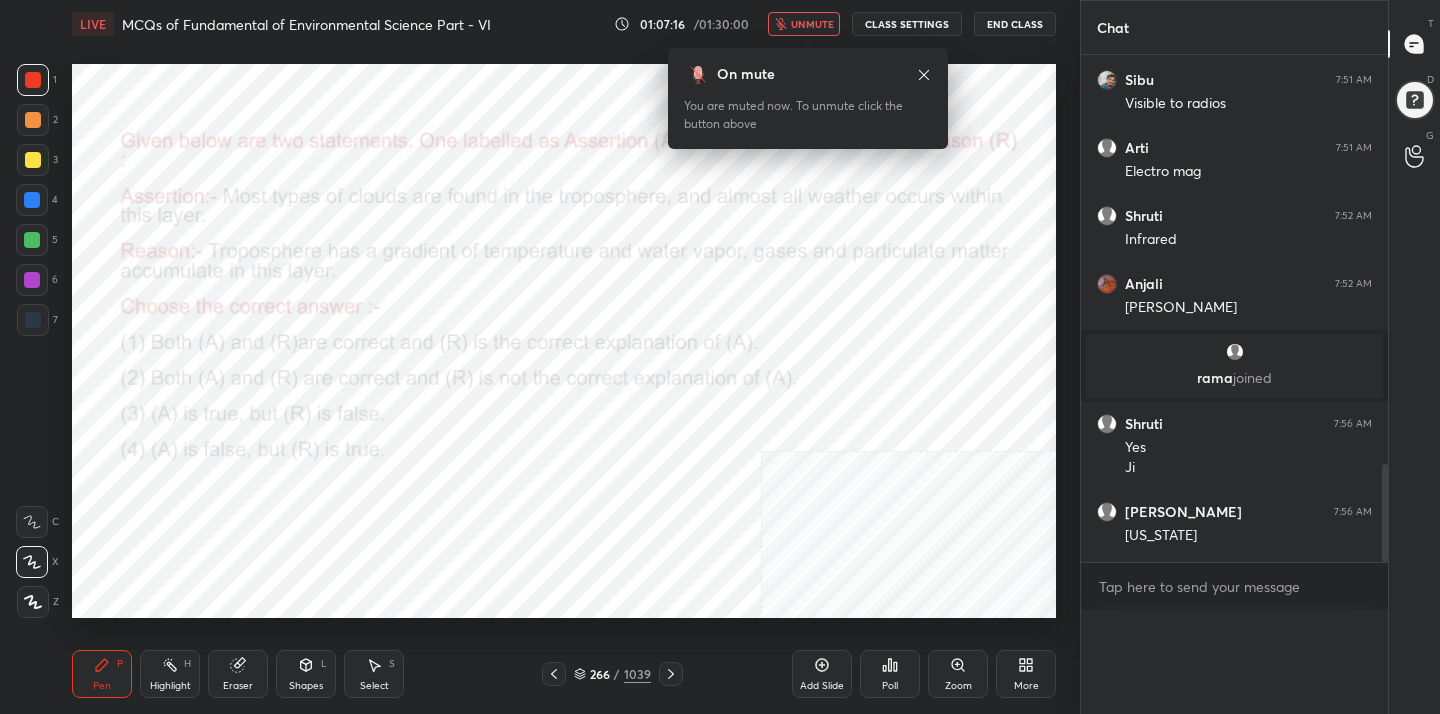 scroll, scrollTop: 0, scrollLeft: 0, axis: both 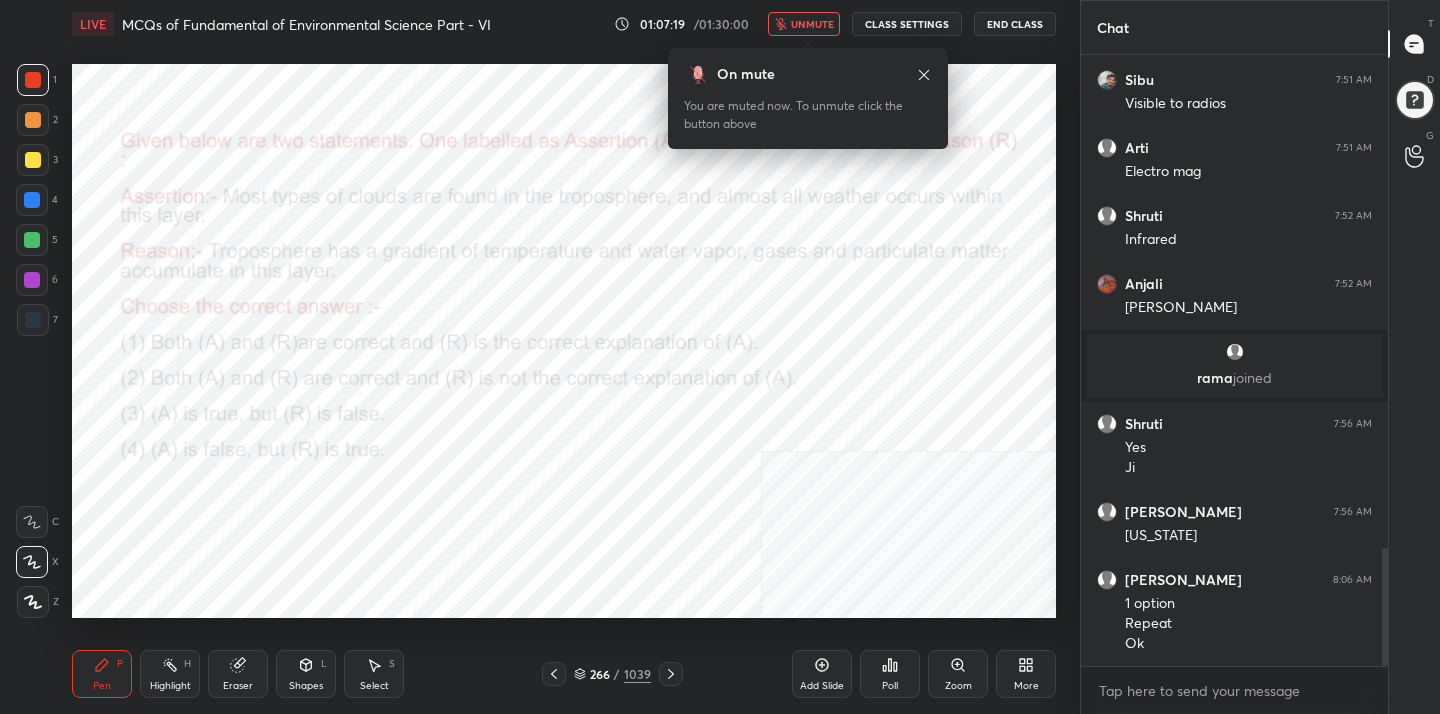 click 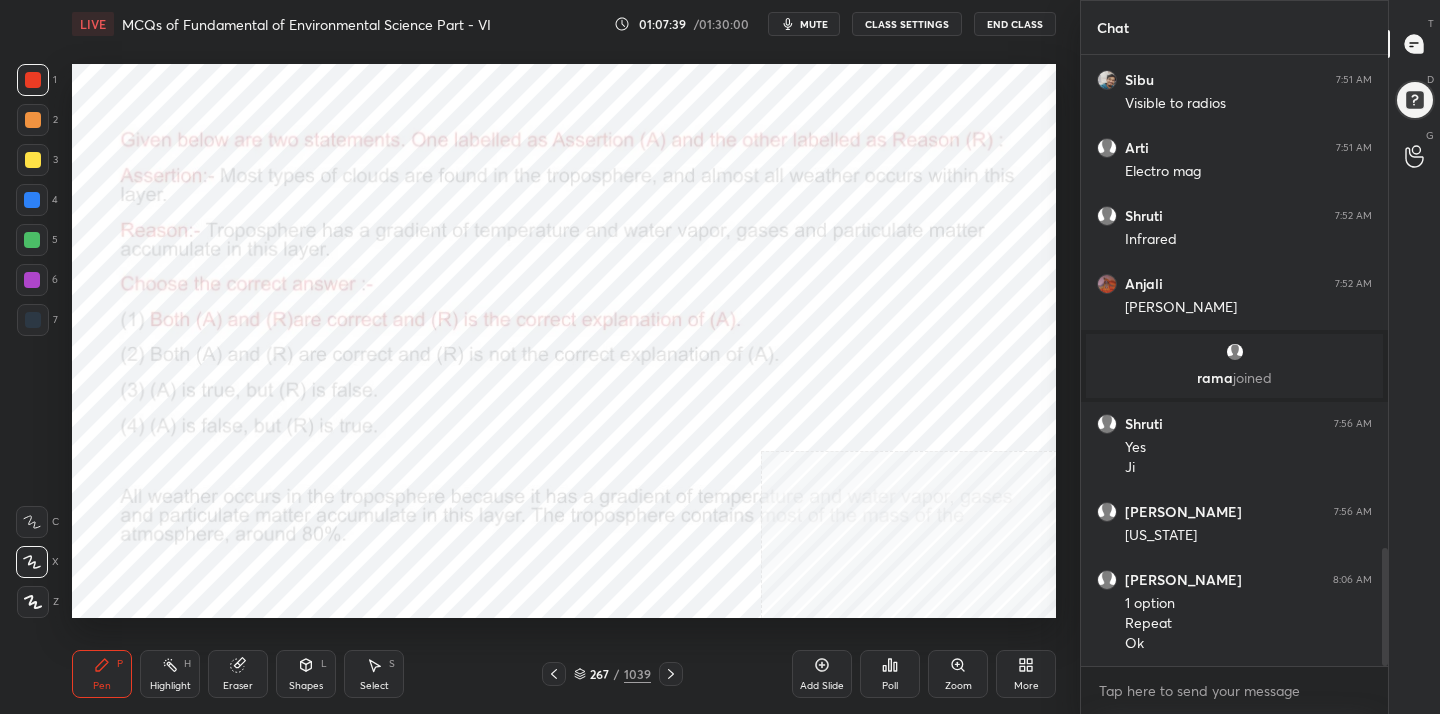 click 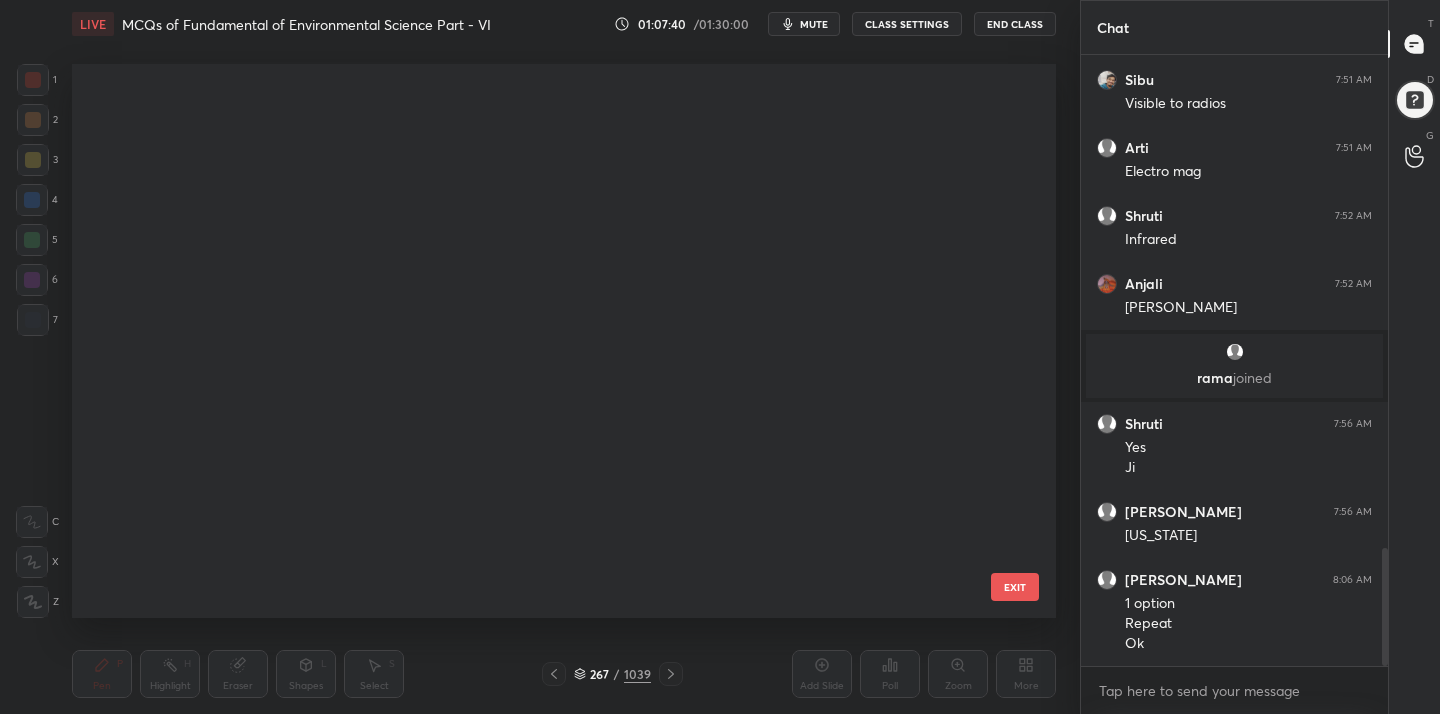 scroll, scrollTop: 14532, scrollLeft: 0, axis: vertical 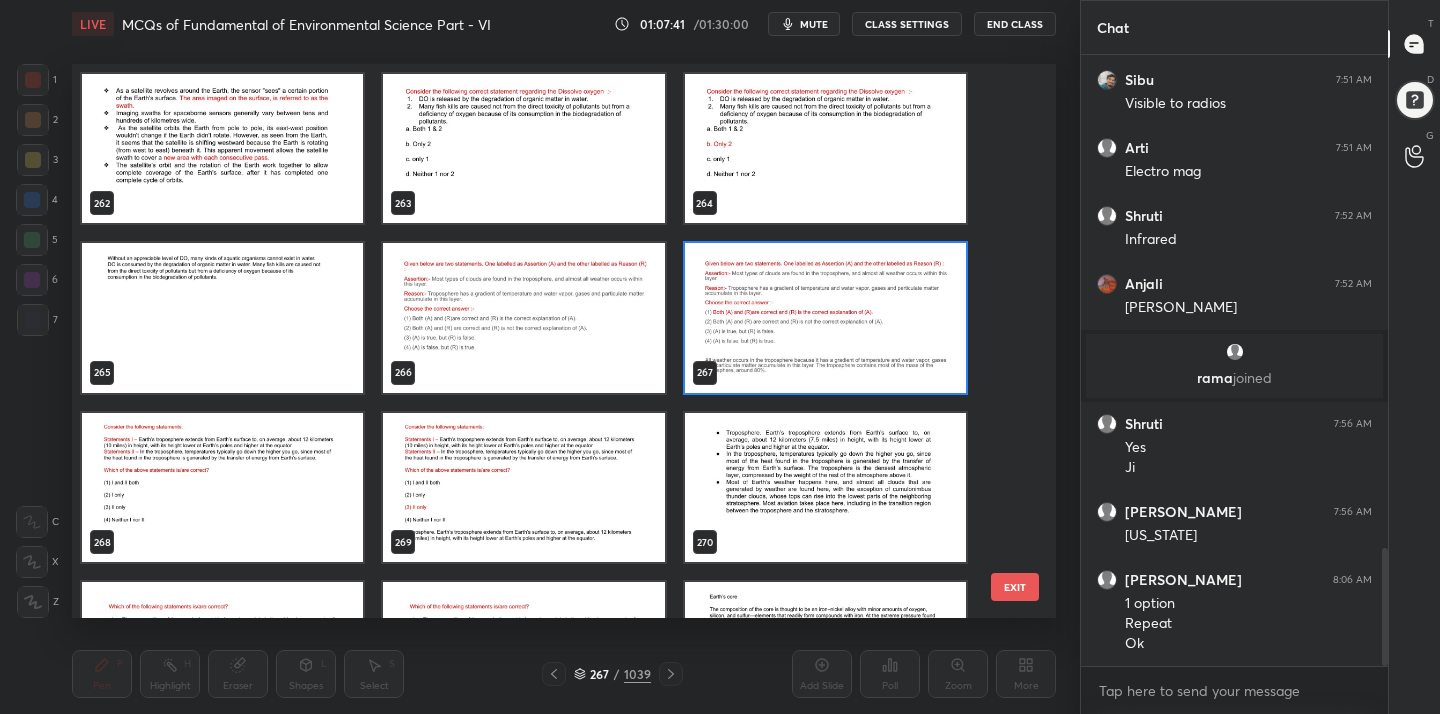 click at bounding box center [222, 488] 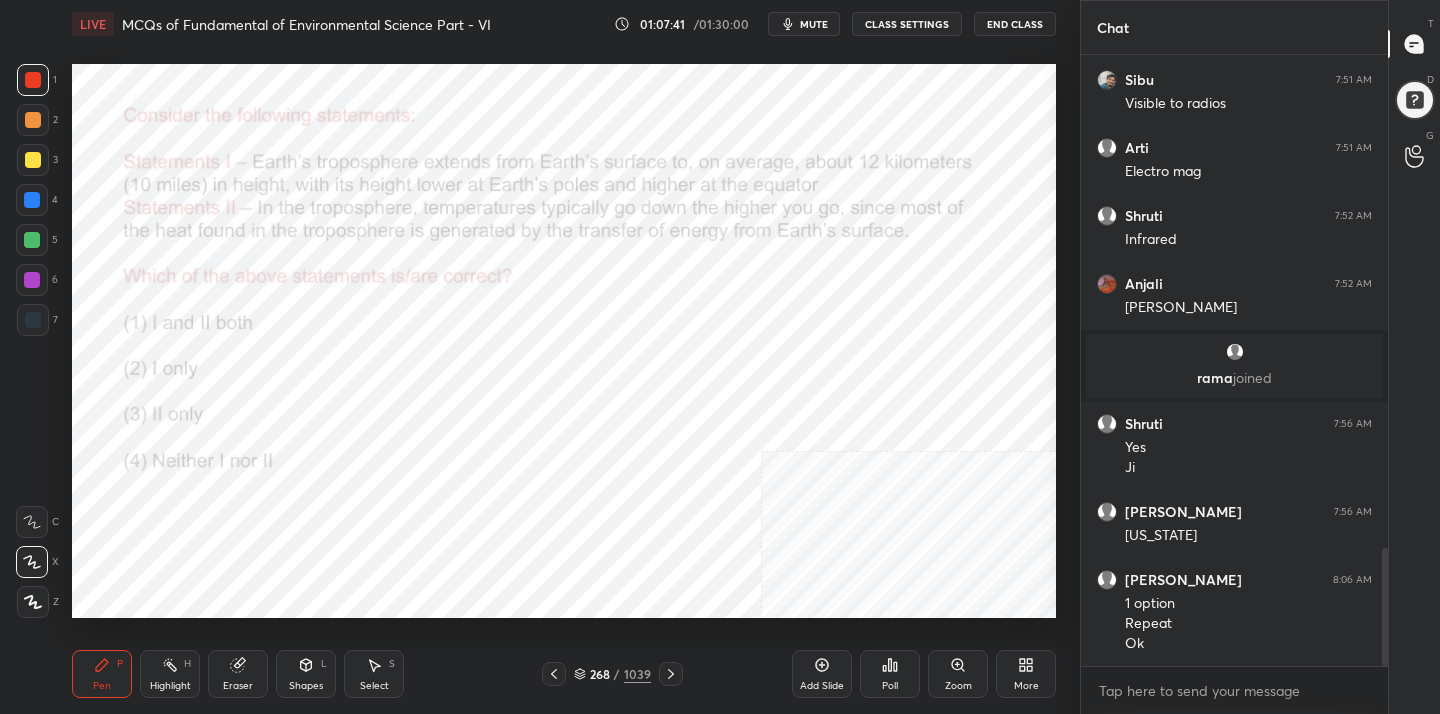 click at bounding box center [222, 488] 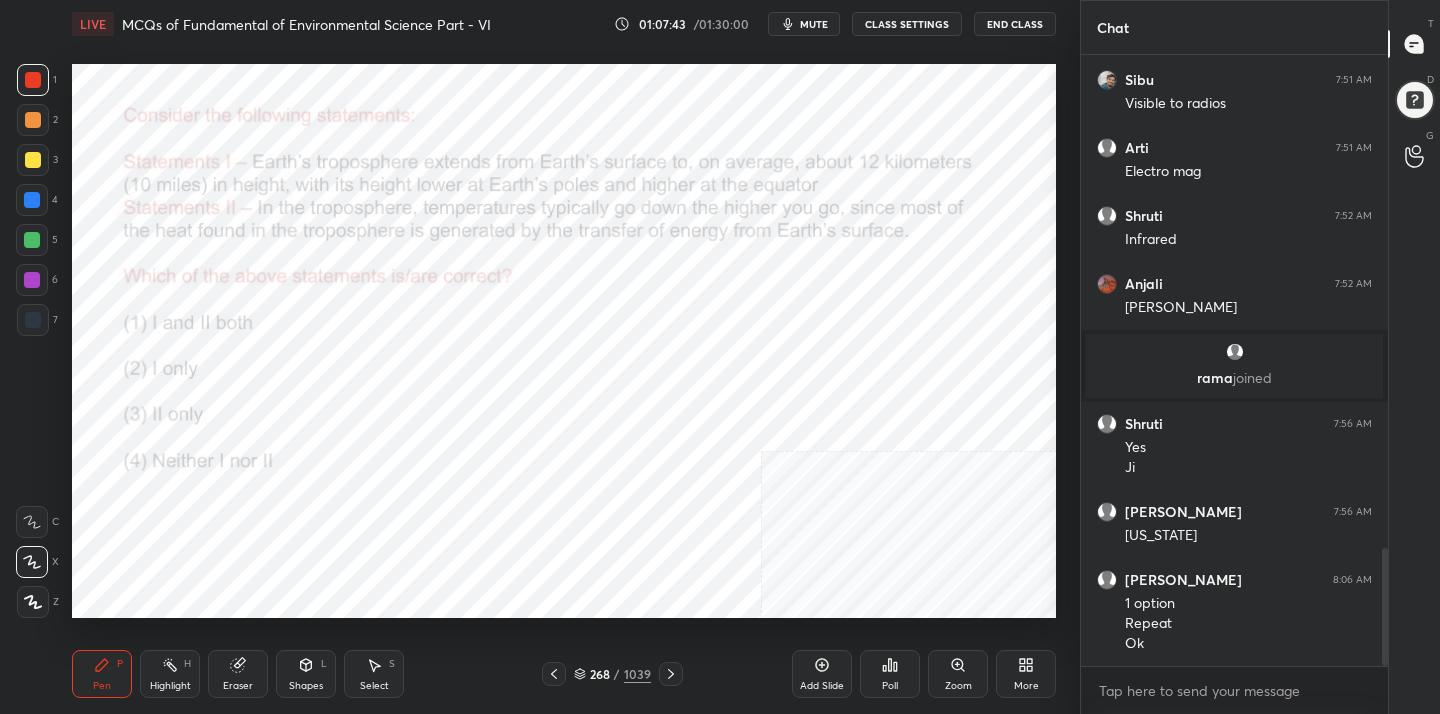 click on "mute" at bounding box center [814, 24] 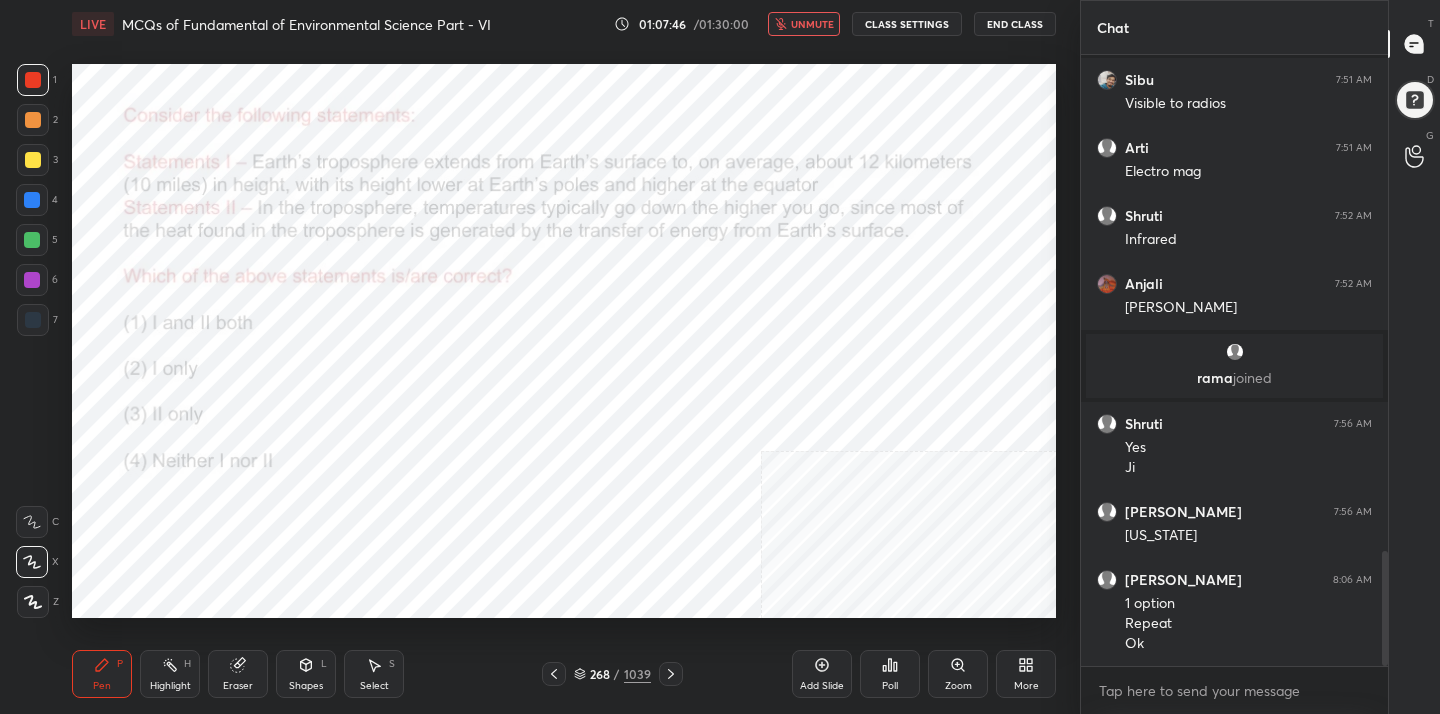 scroll, scrollTop: 2635, scrollLeft: 0, axis: vertical 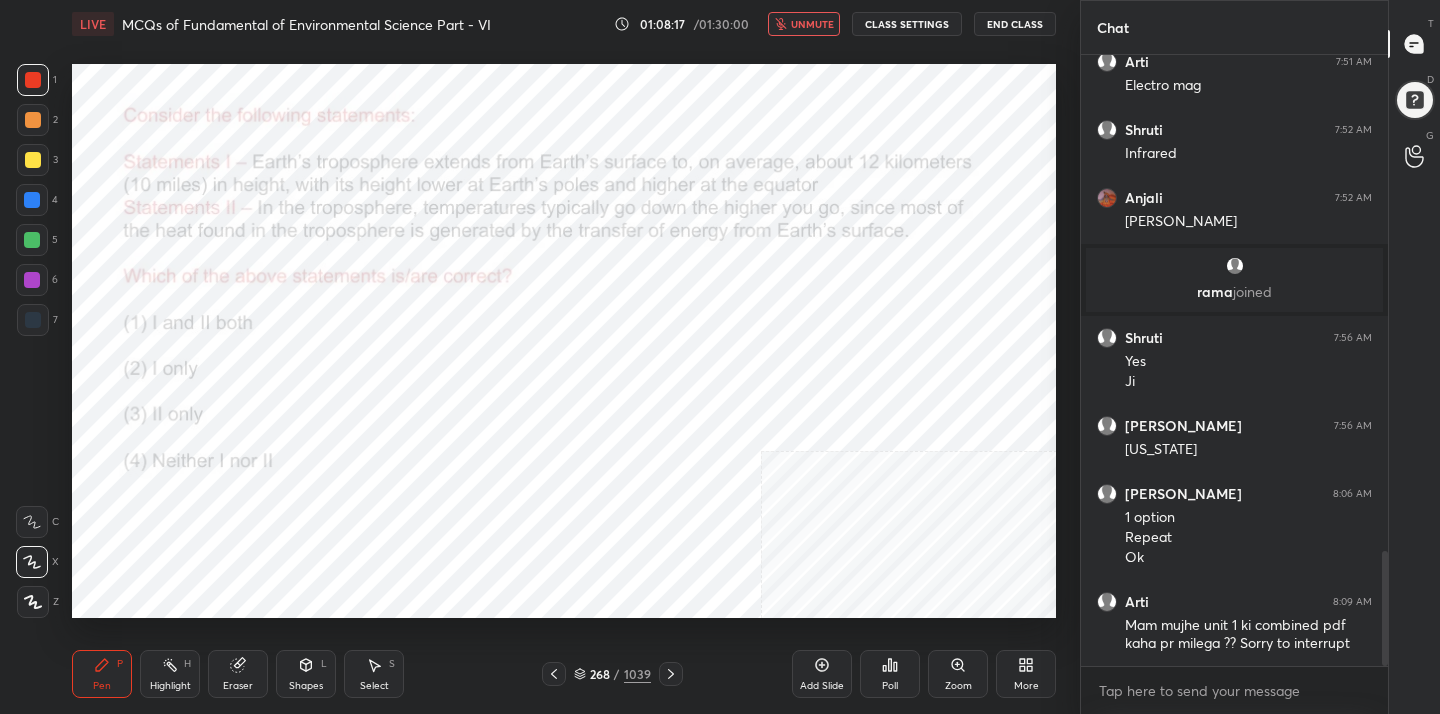 click on "unmute" at bounding box center [812, 24] 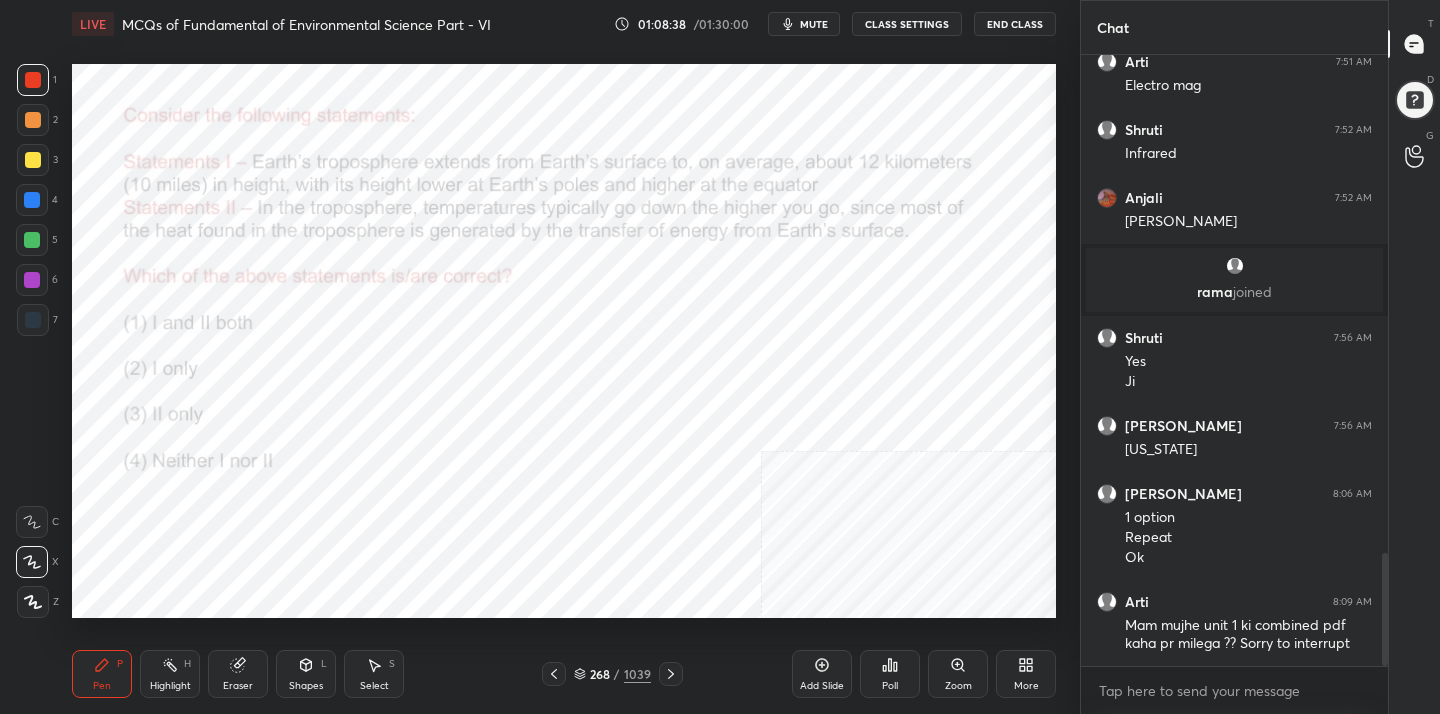 scroll, scrollTop: 2703, scrollLeft: 0, axis: vertical 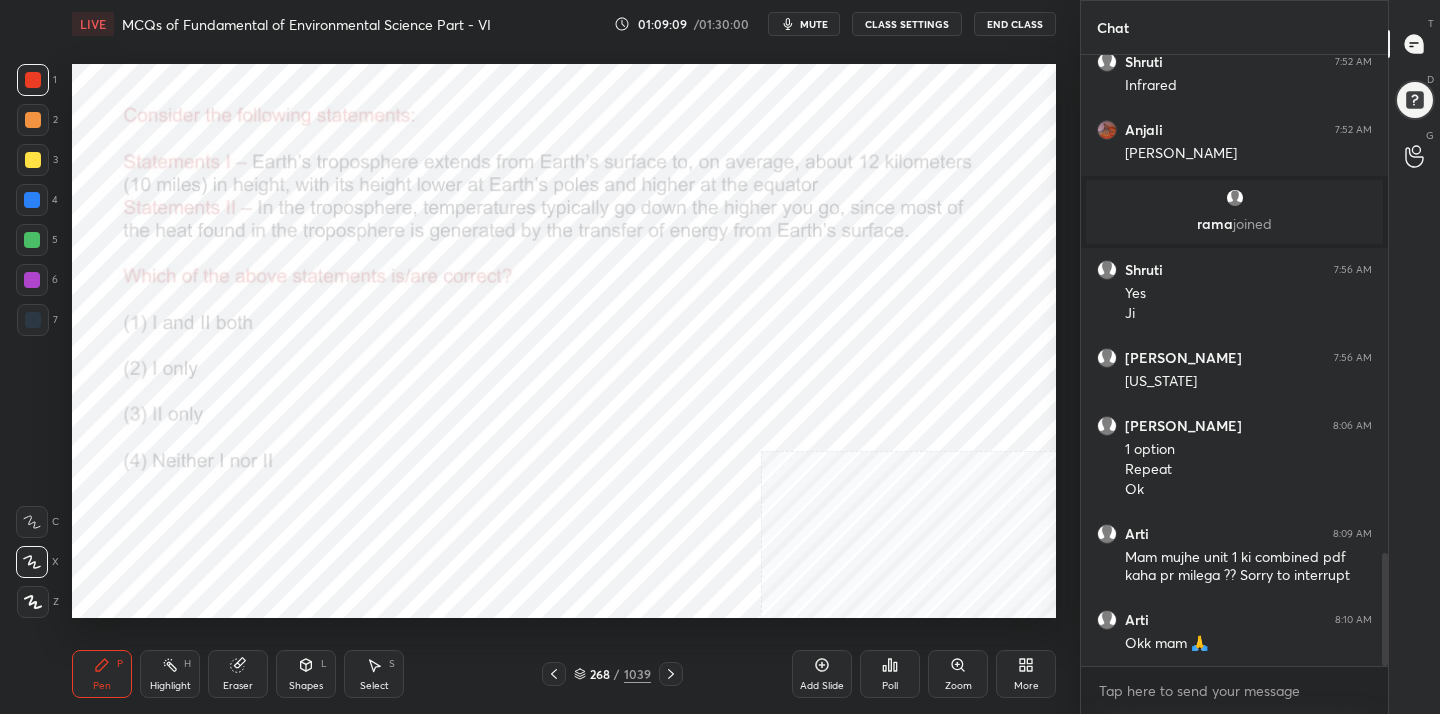 click on "mute" at bounding box center [814, 24] 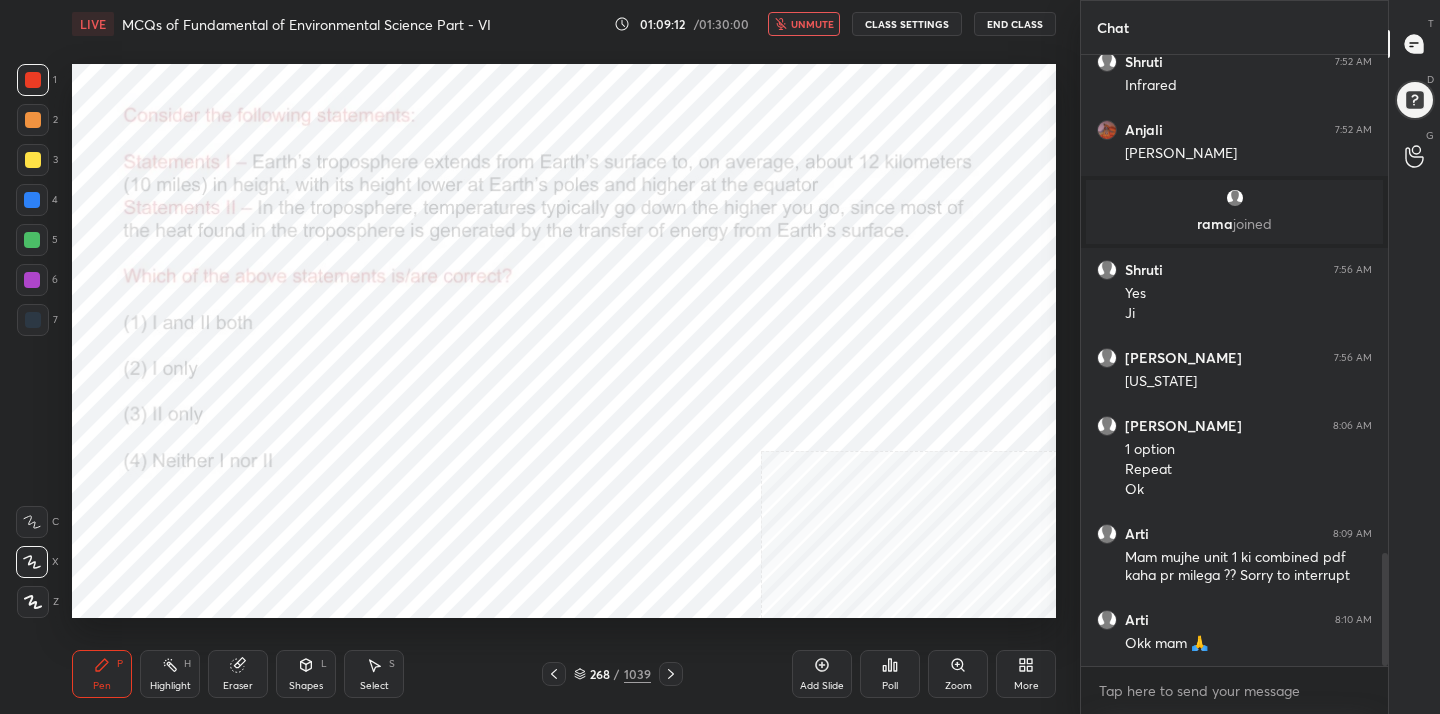 click 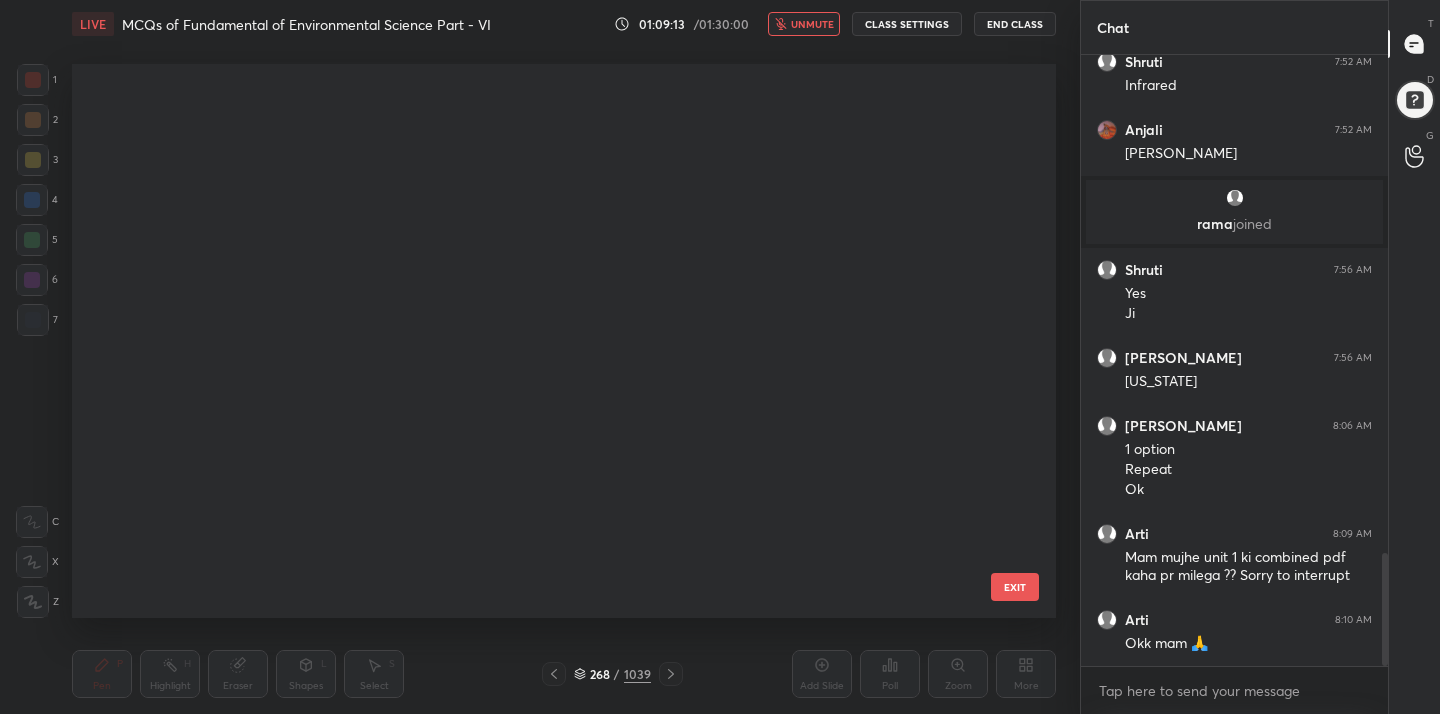 scroll, scrollTop: 14701, scrollLeft: 0, axis: vertical 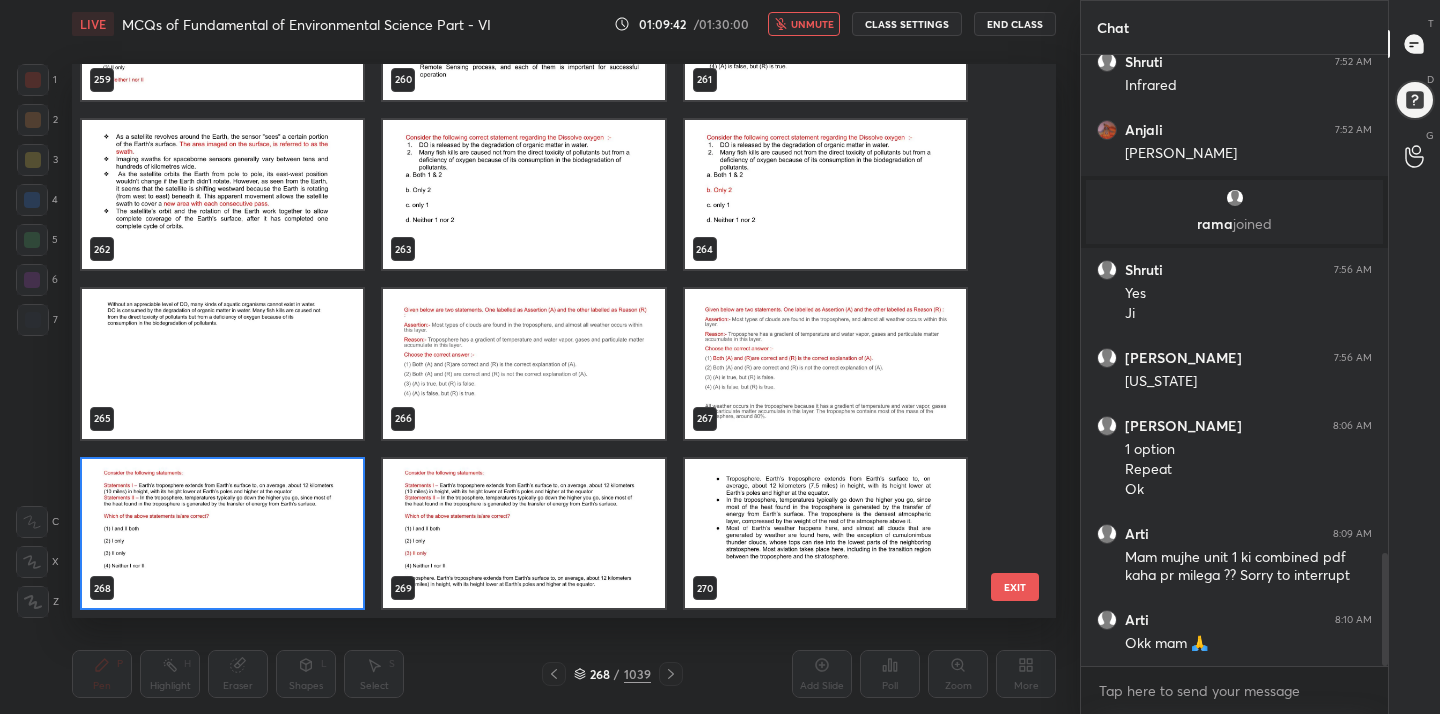 click at bounding box center [222, 534] 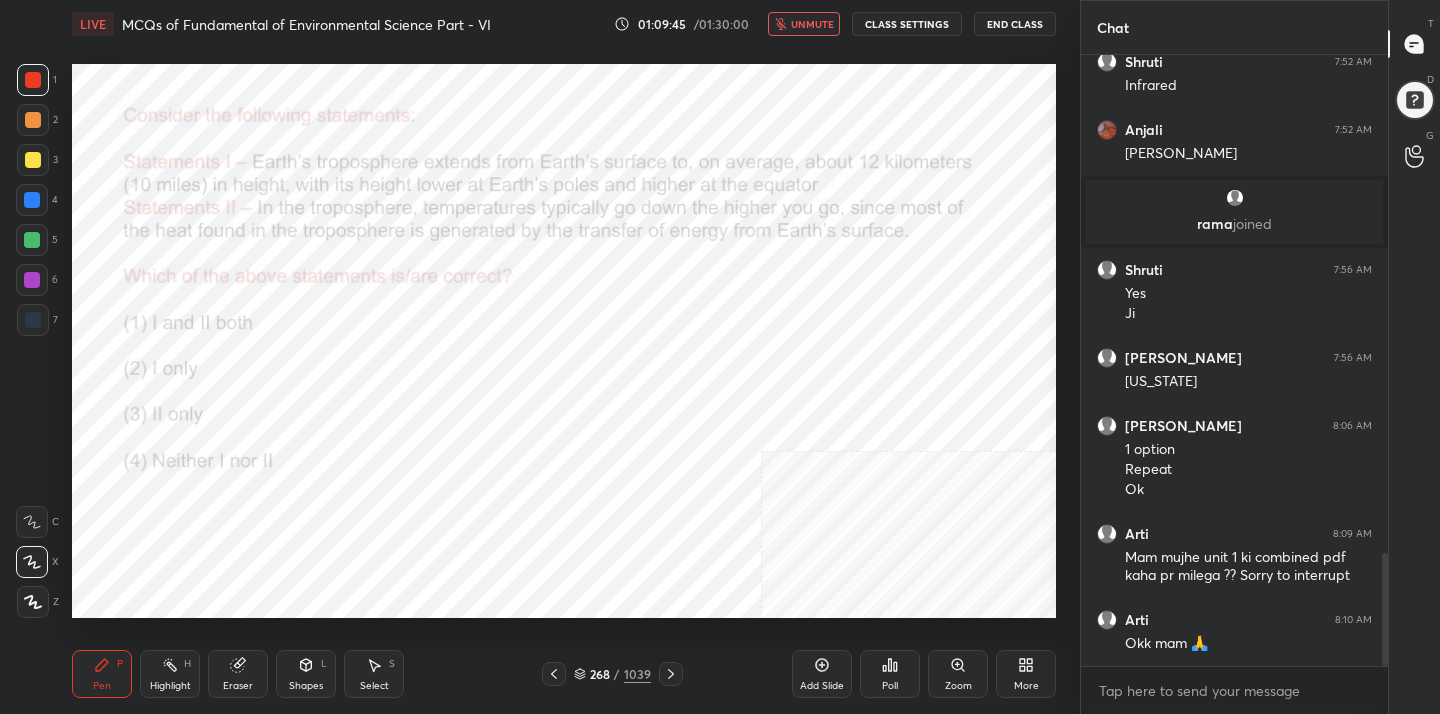 click on "Poll" at bounding box center [890, 674] 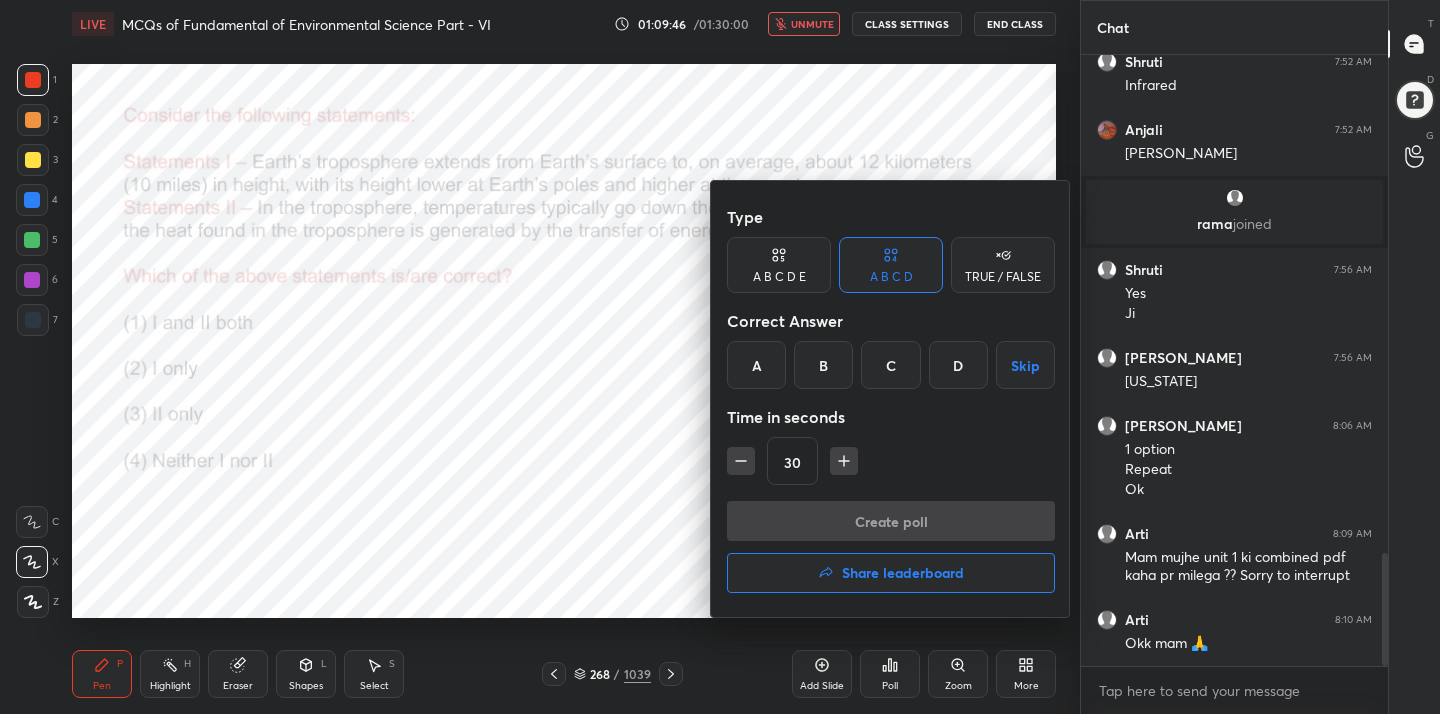 click on "C" at bounding box center [890, 365] 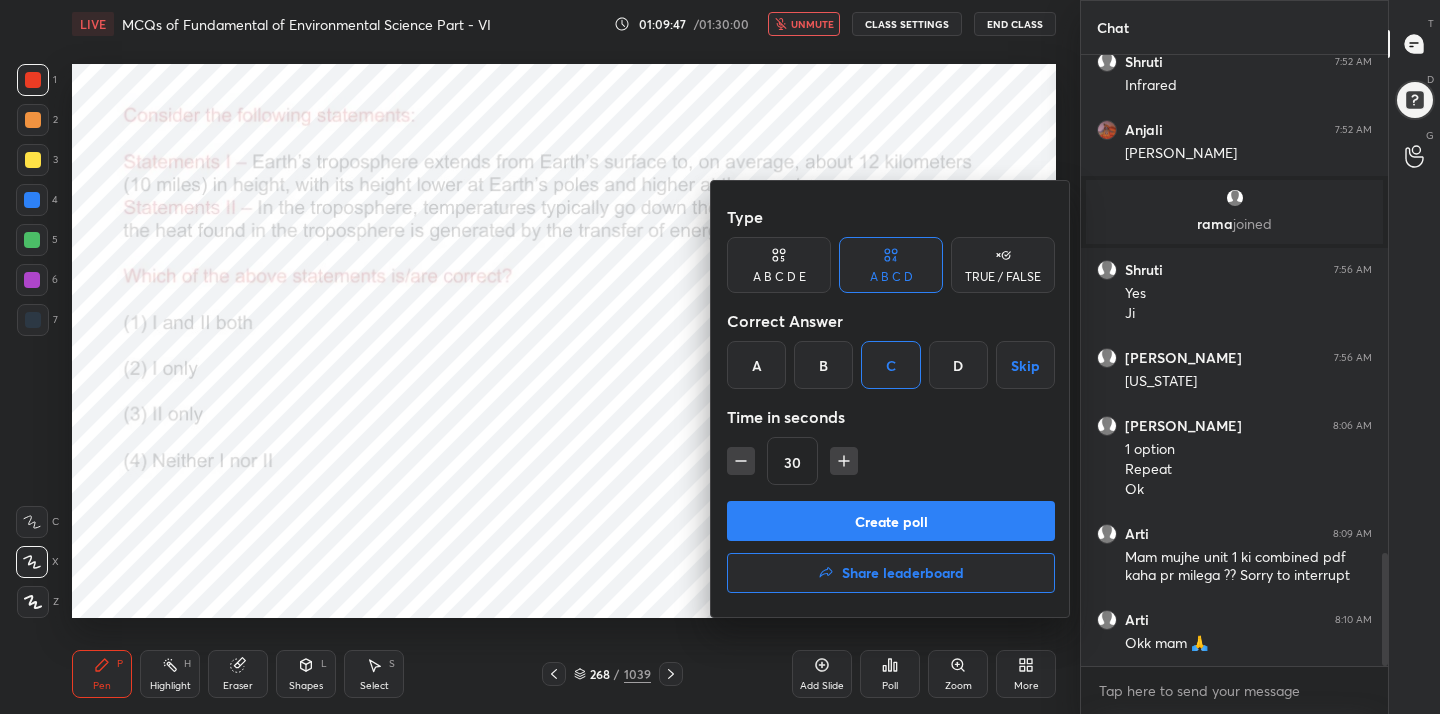 click on "Create poll" at bounding box center [891, 521] 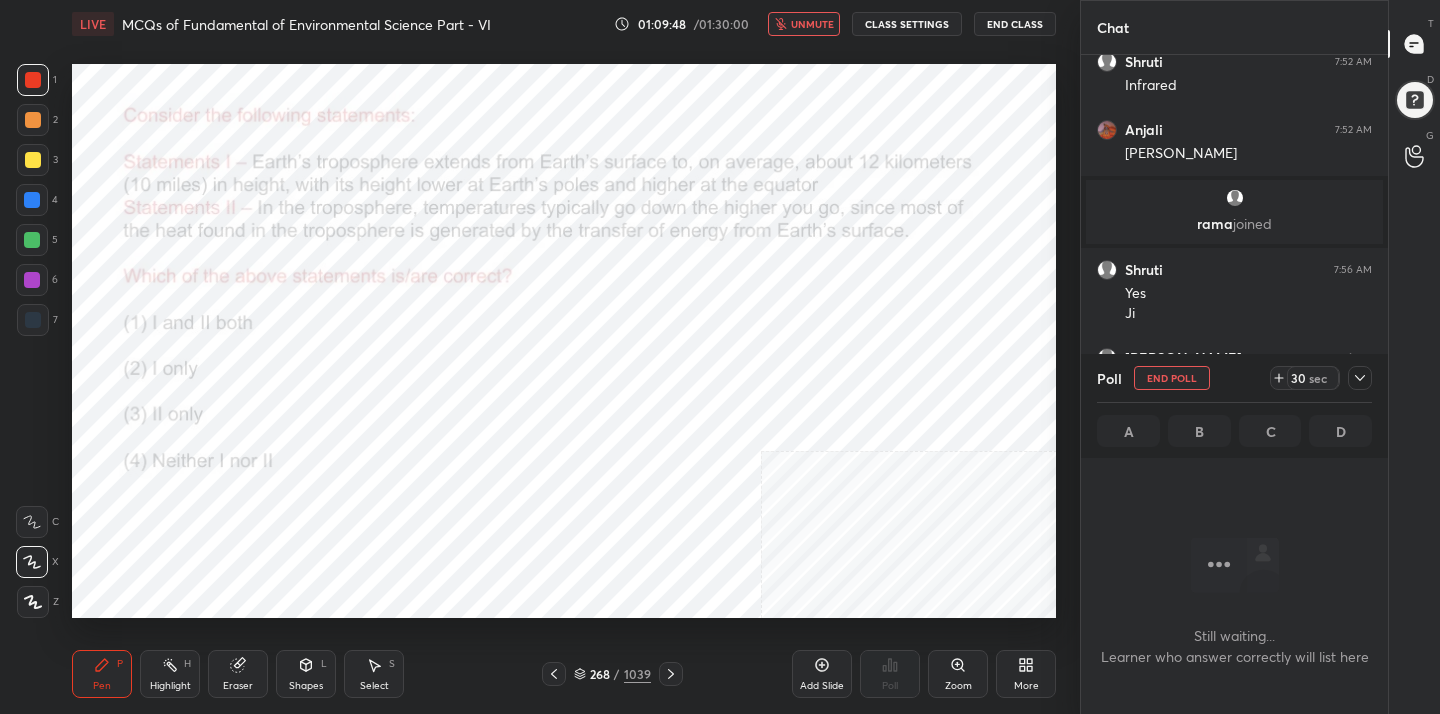 scroll, scrollTop: 335, scrollLeft: 301, axis: both 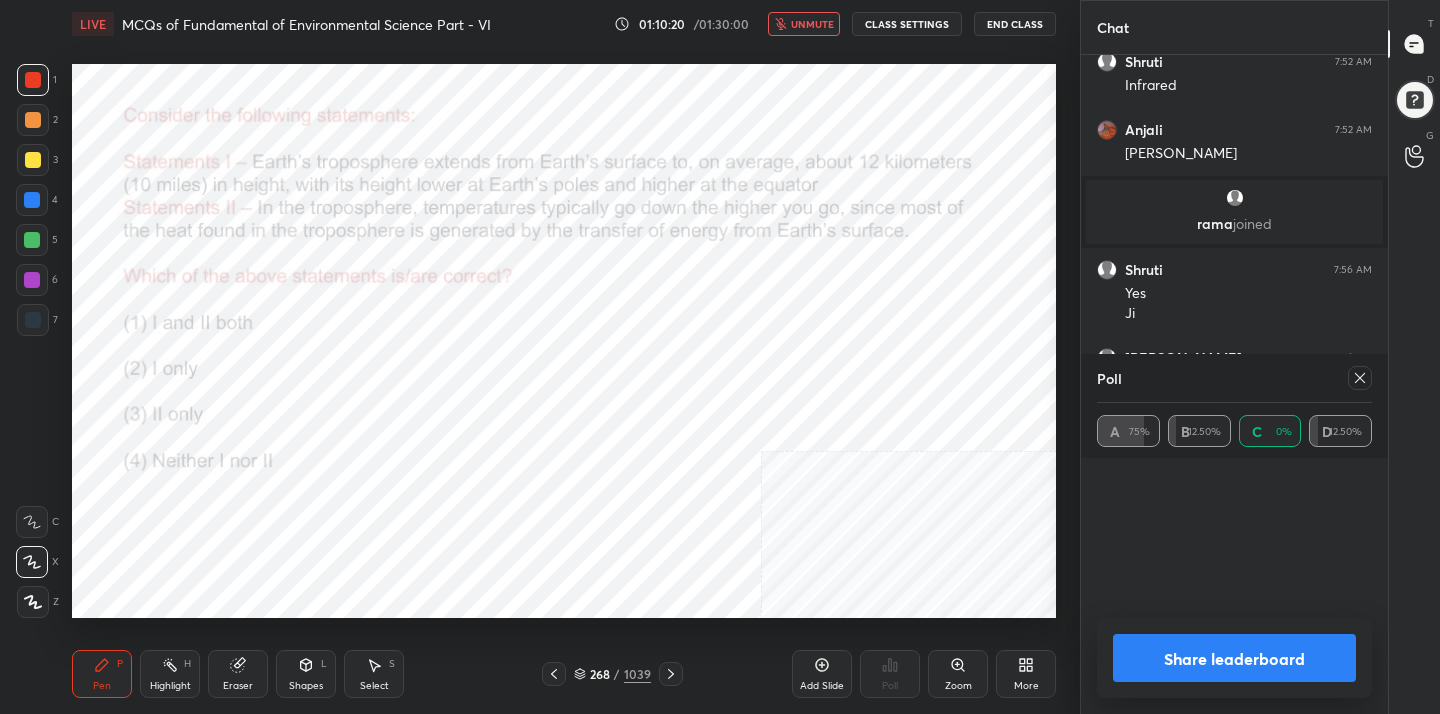 click 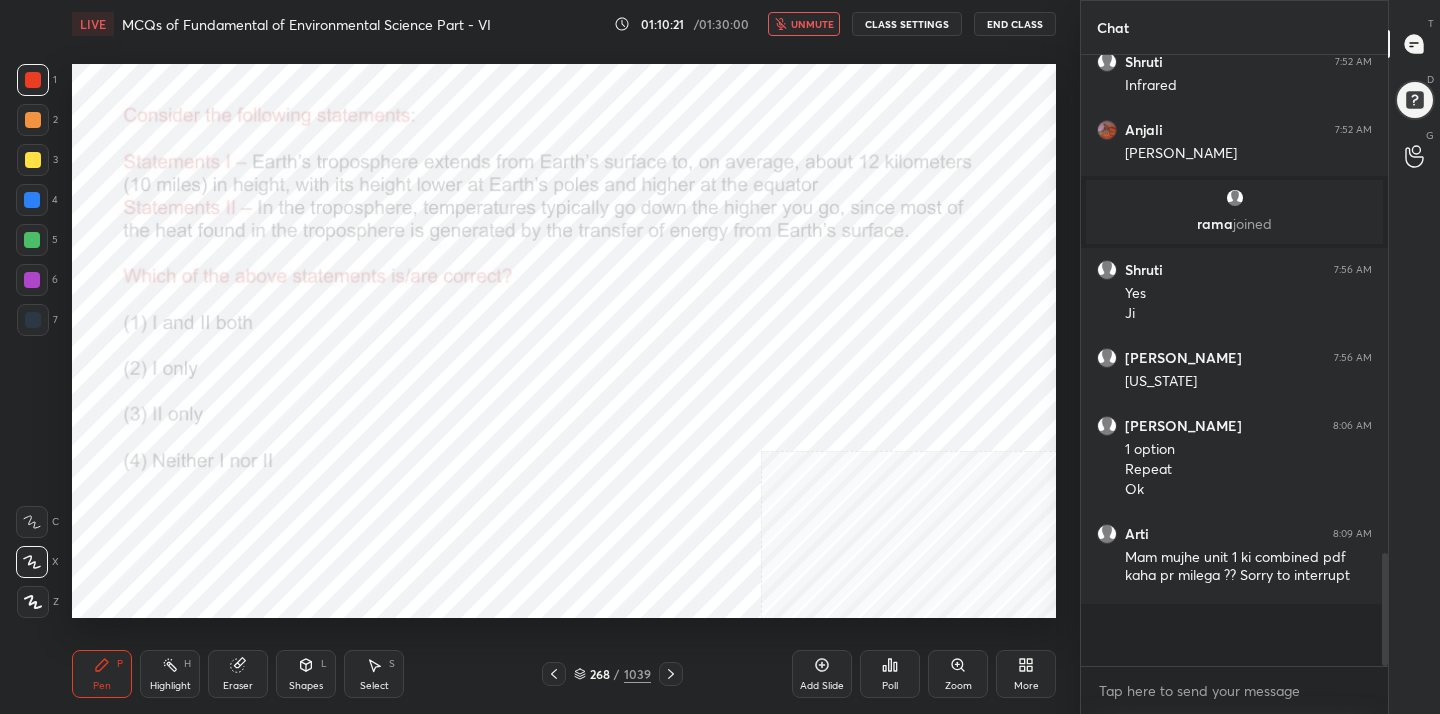 scroll, scrollTop: 7, scrollLeft: 7, axis: both 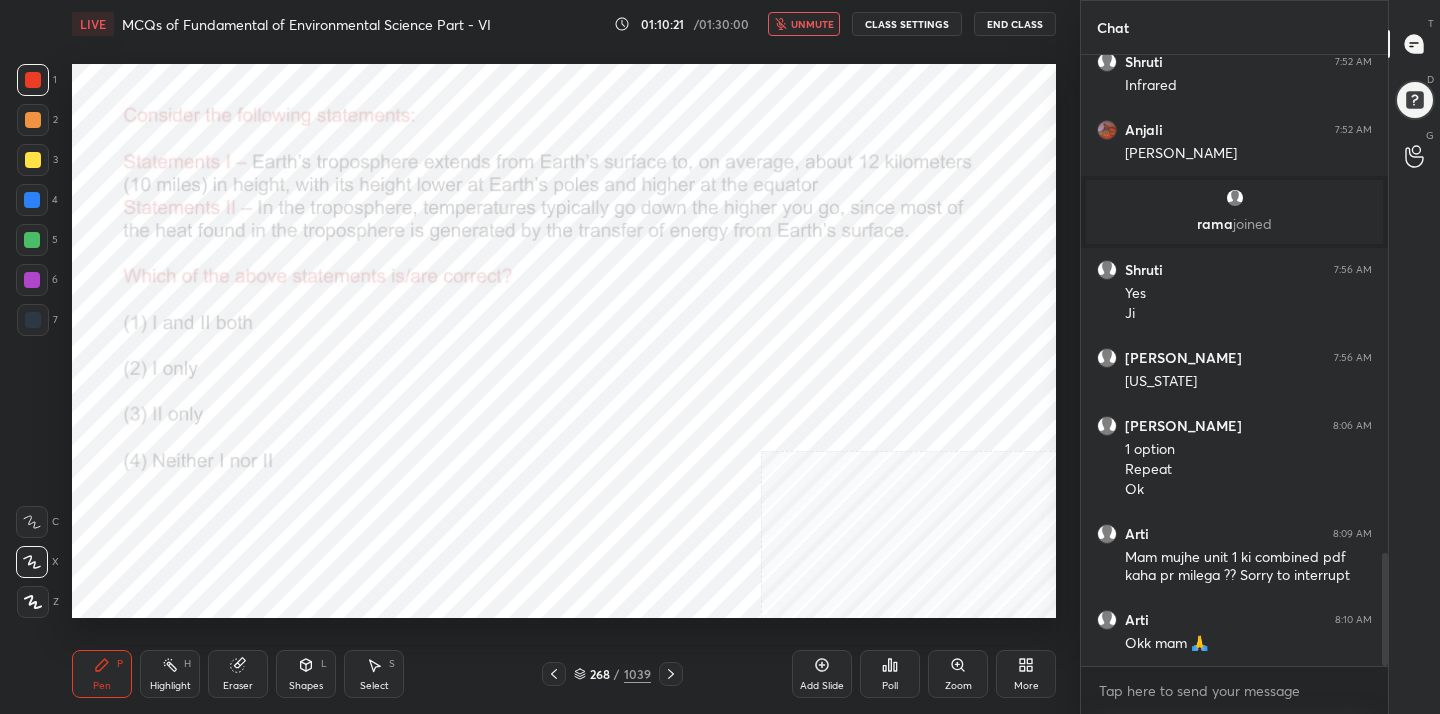 click on "unmute" at bounding box center (812, 24) 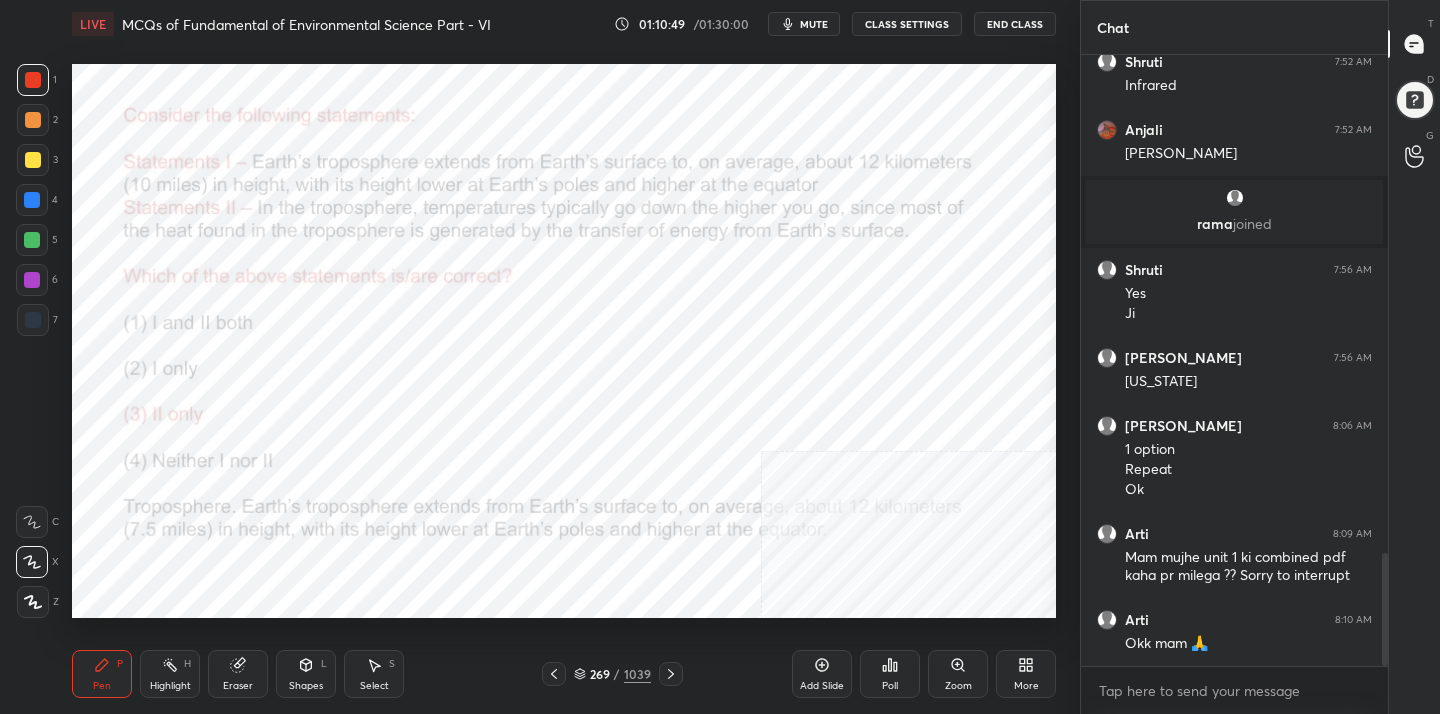 click on "269" at bounding box center [600, 674] 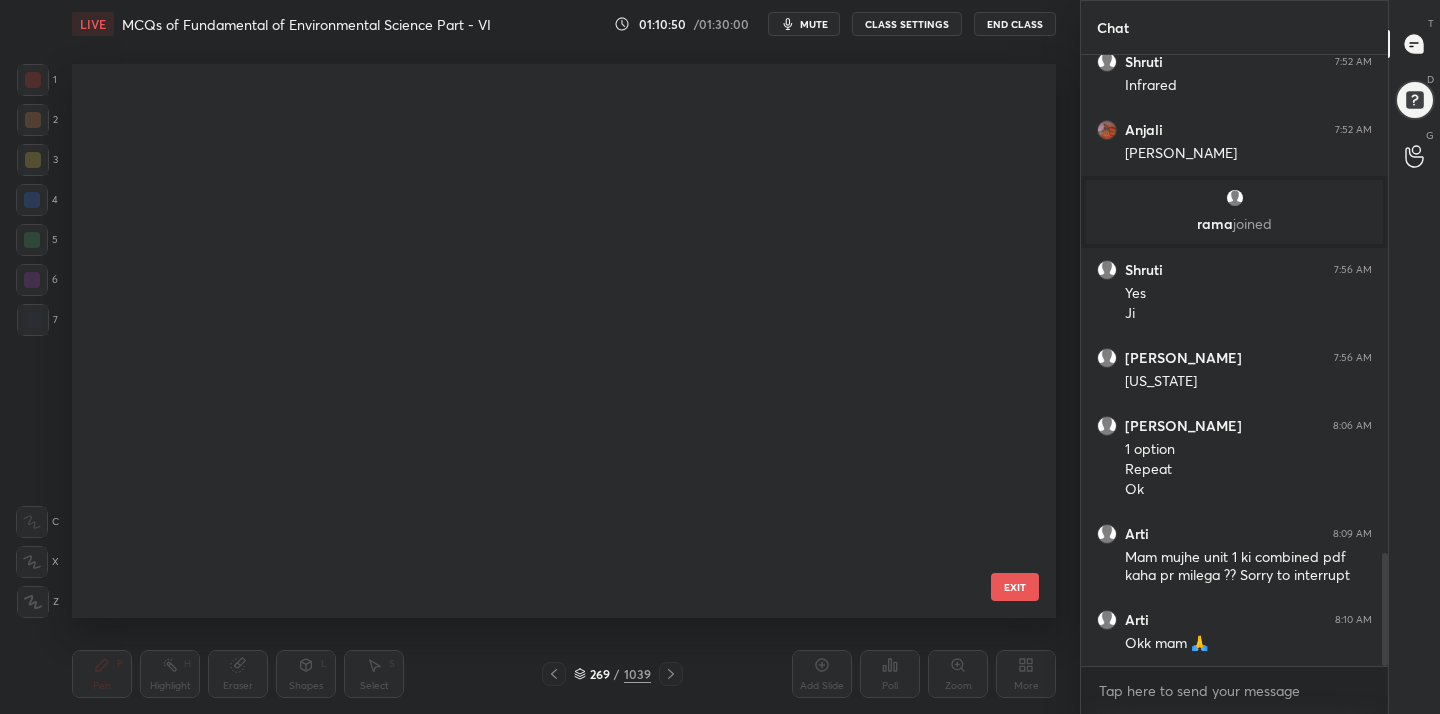scroll, scrollTop: 14701, scrollLeft: 0, axis: vertical 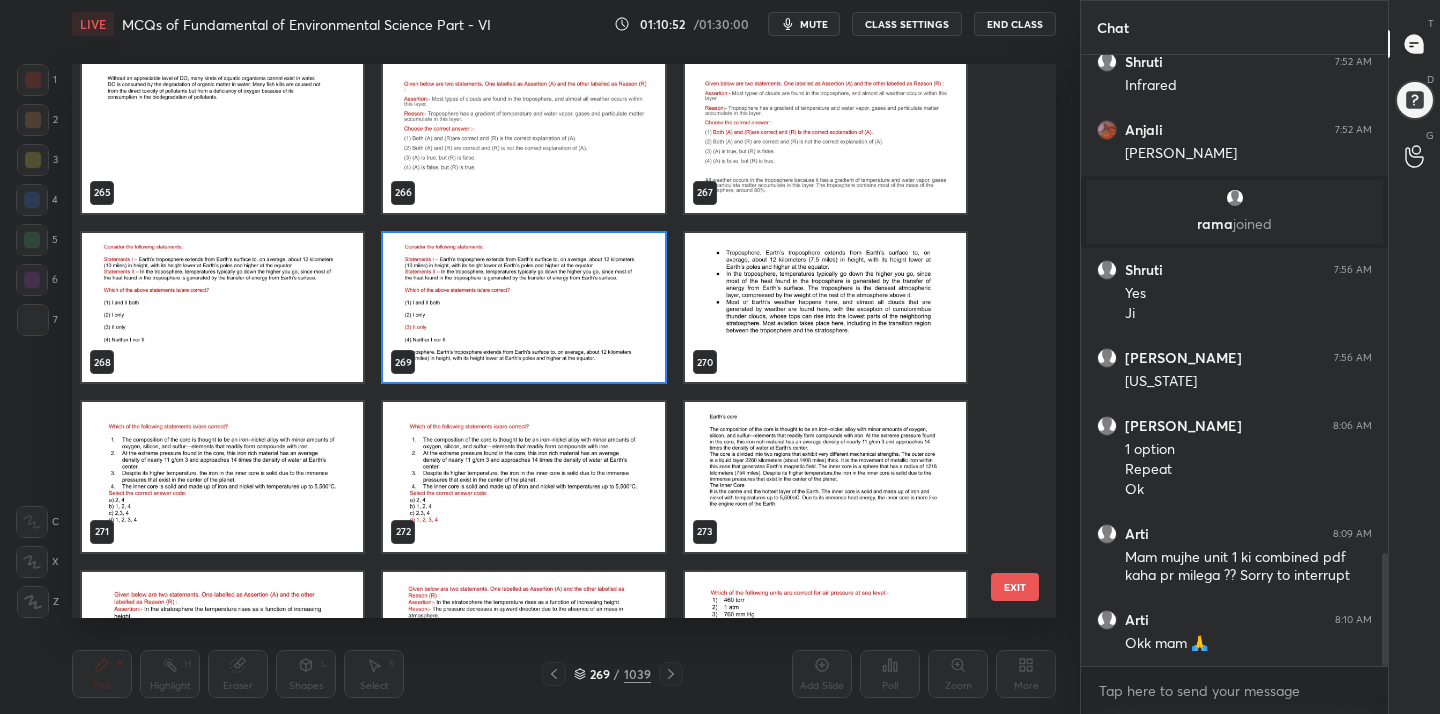 click at bounding box center [222, 477] 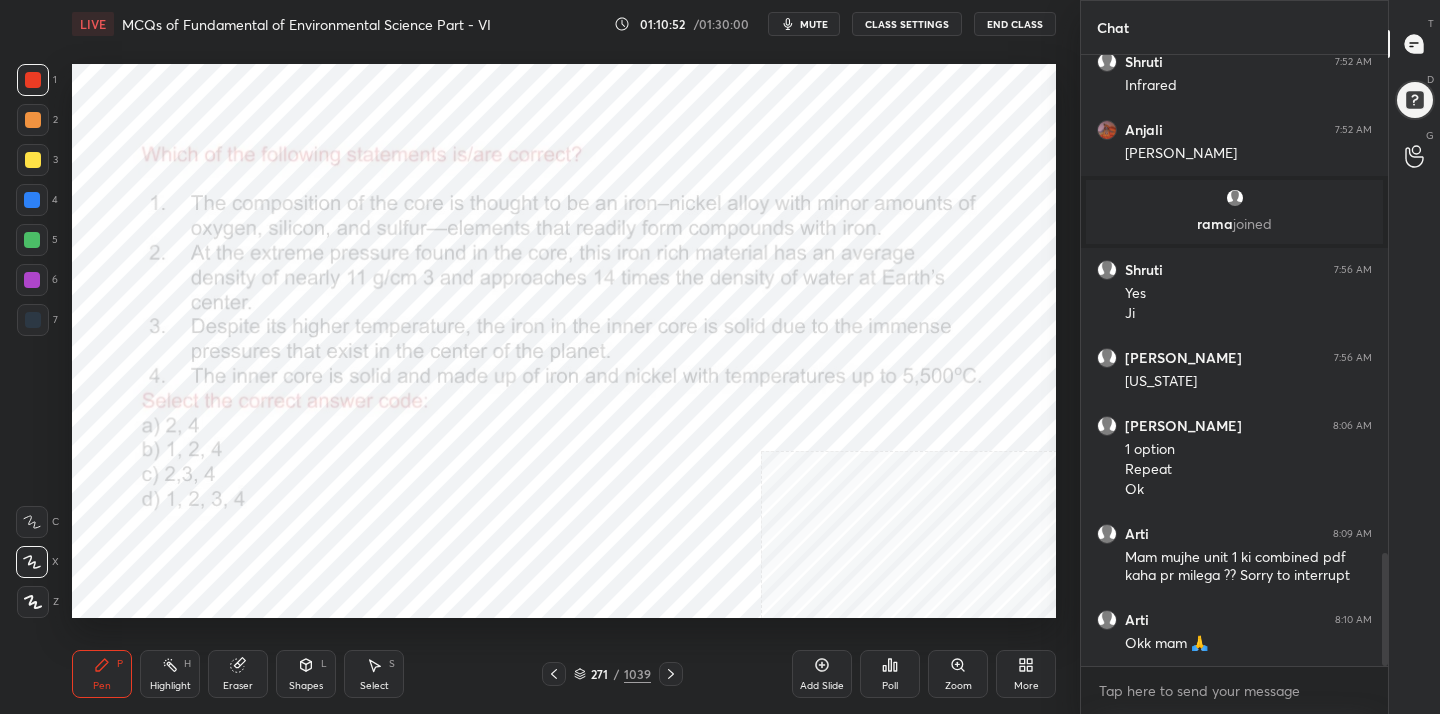 click at bounding box center [222, 477] 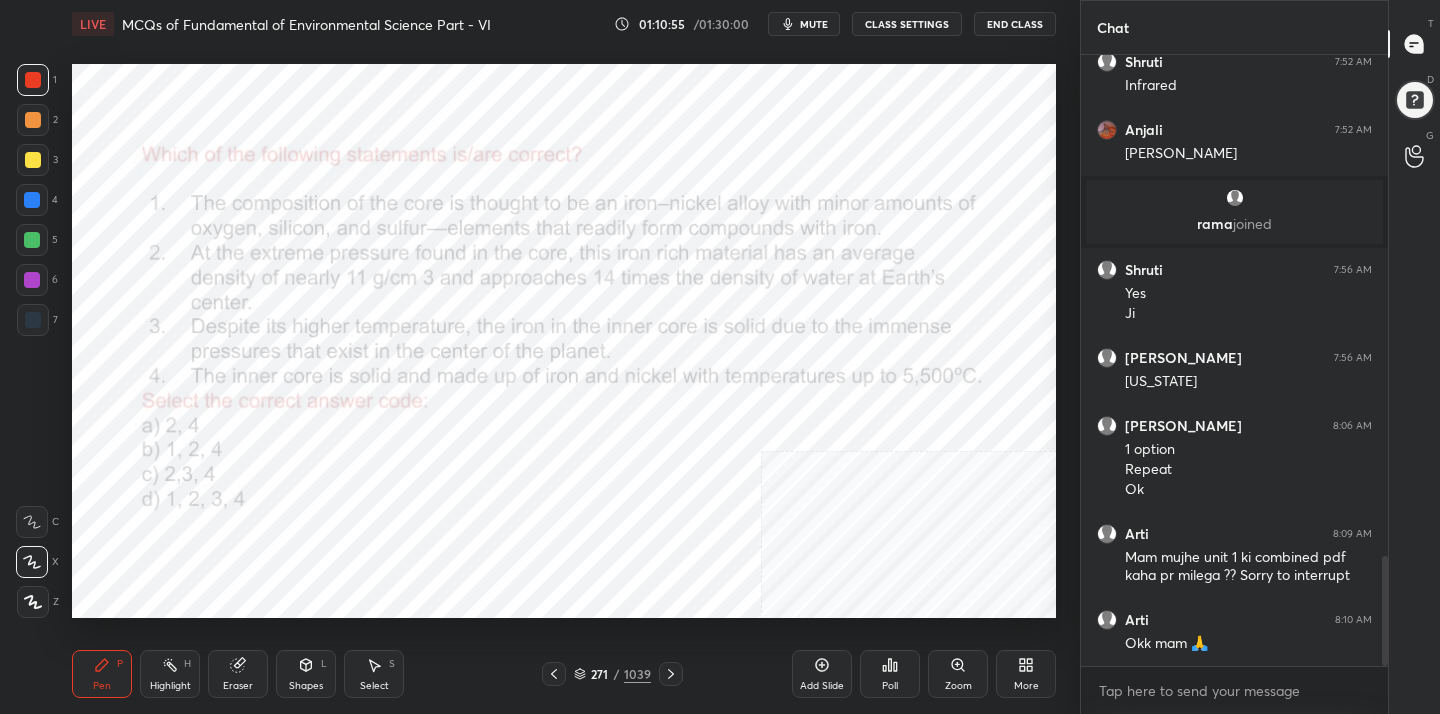 scroll, scrollTop: 2771, scrollLeft: 0, axis: vertical 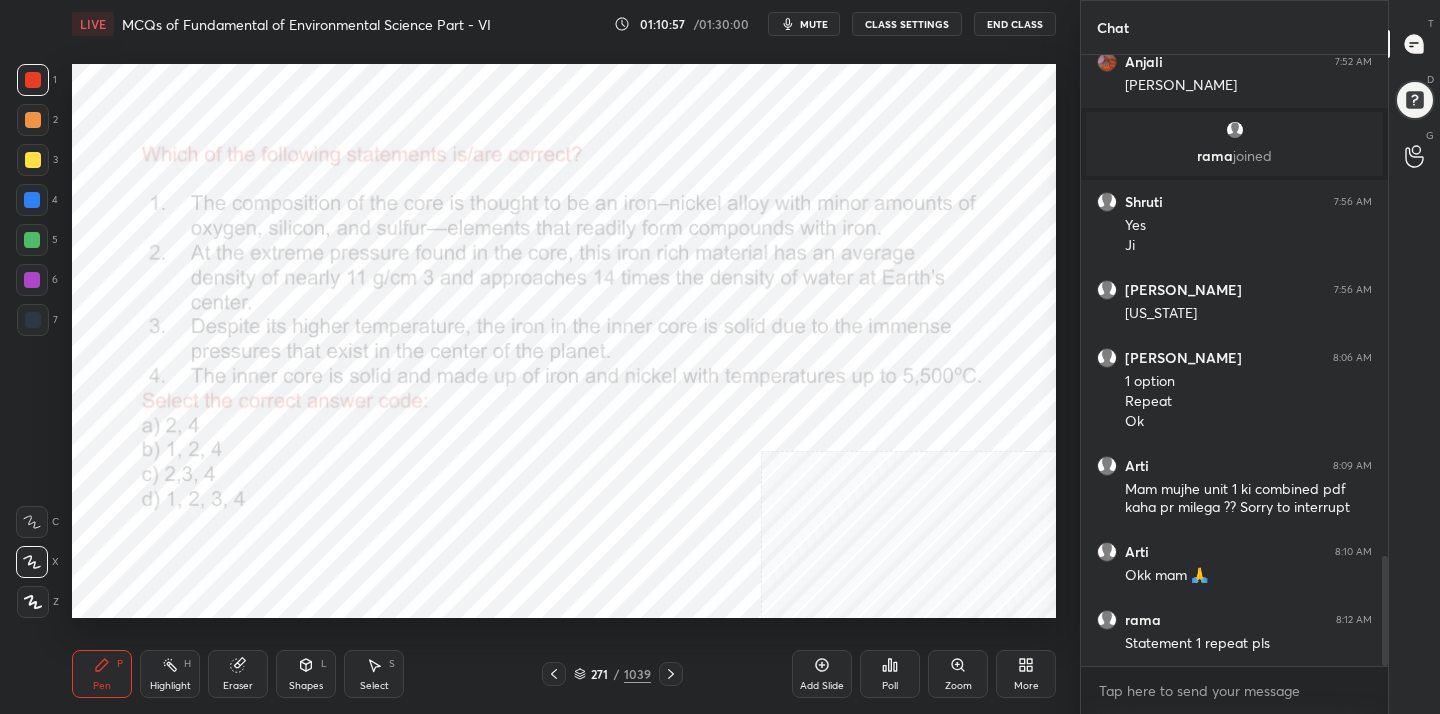 click on "mute" at bounding box center [814, 24] 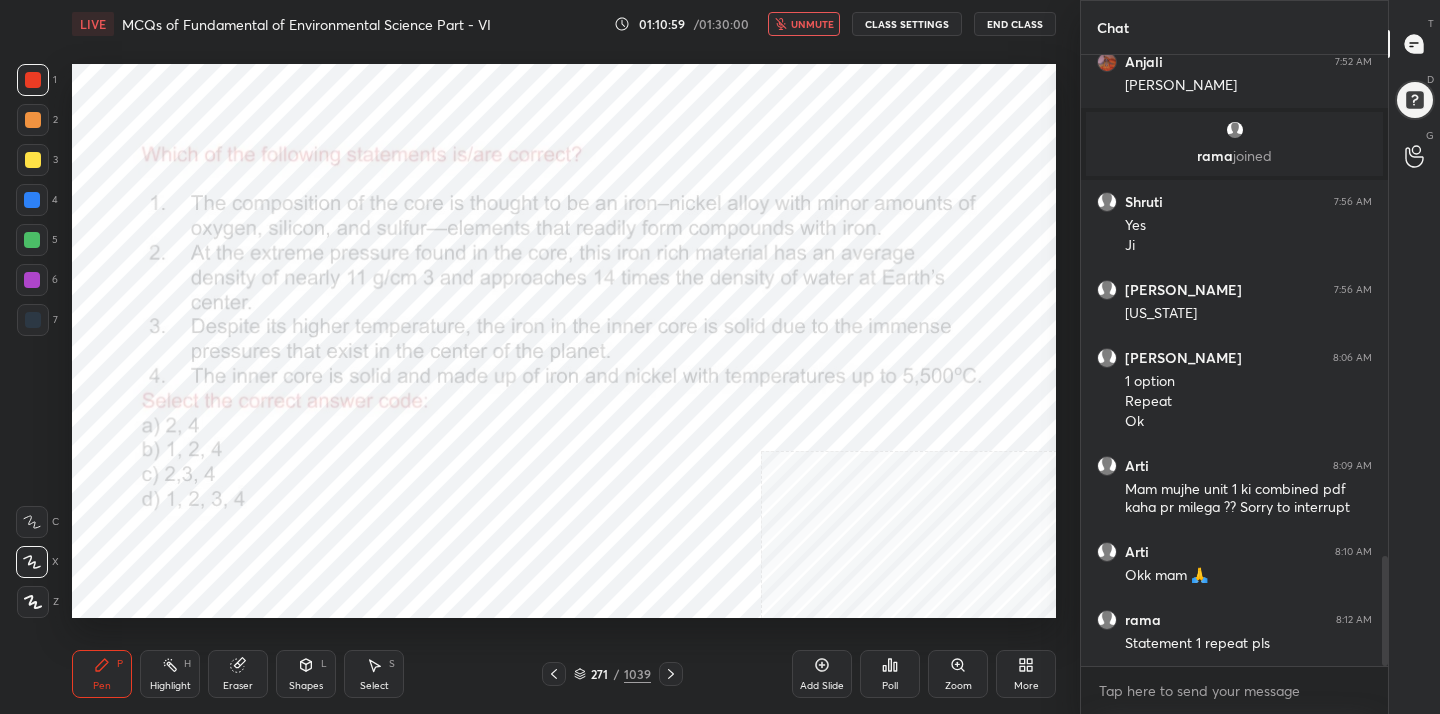 click on "unmute" at bounding box center (812, 24) 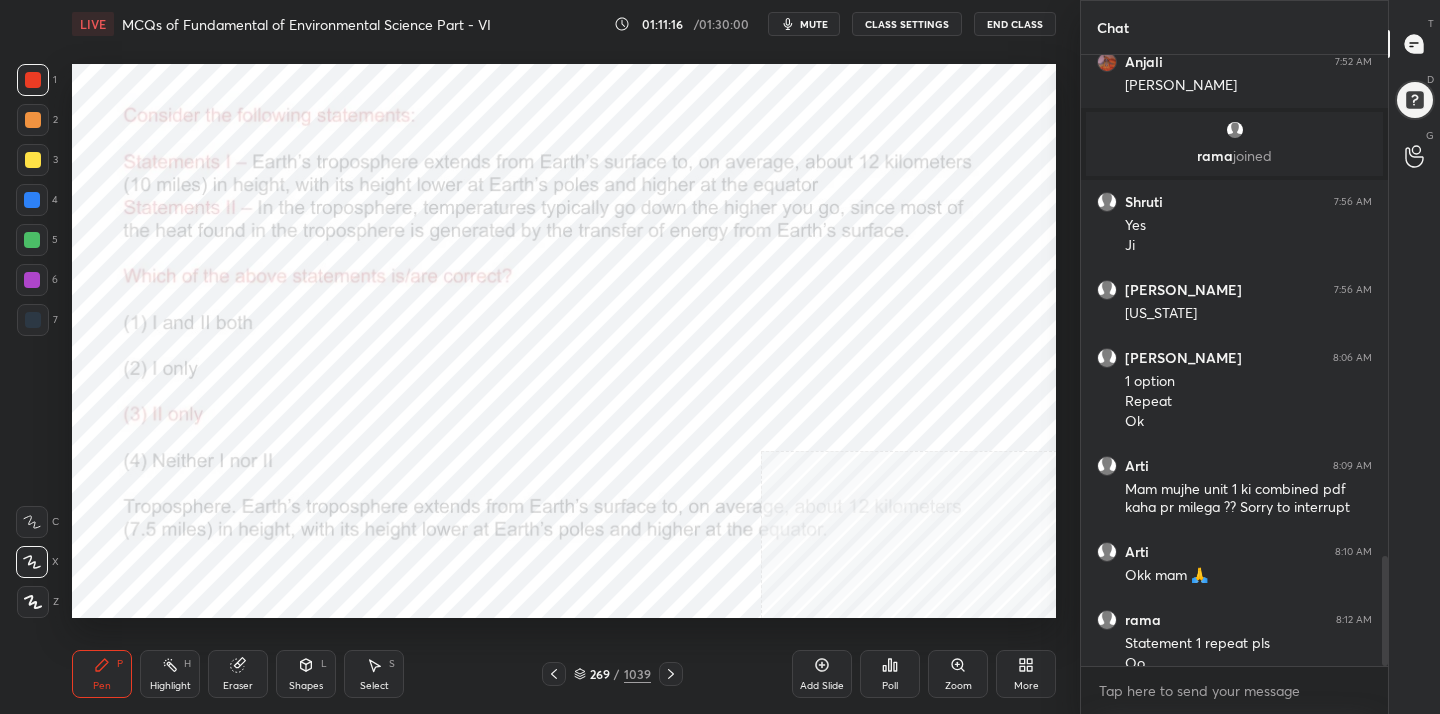 scroll, scrollTop: 2791, scrollLeft: 0, axis: vertical 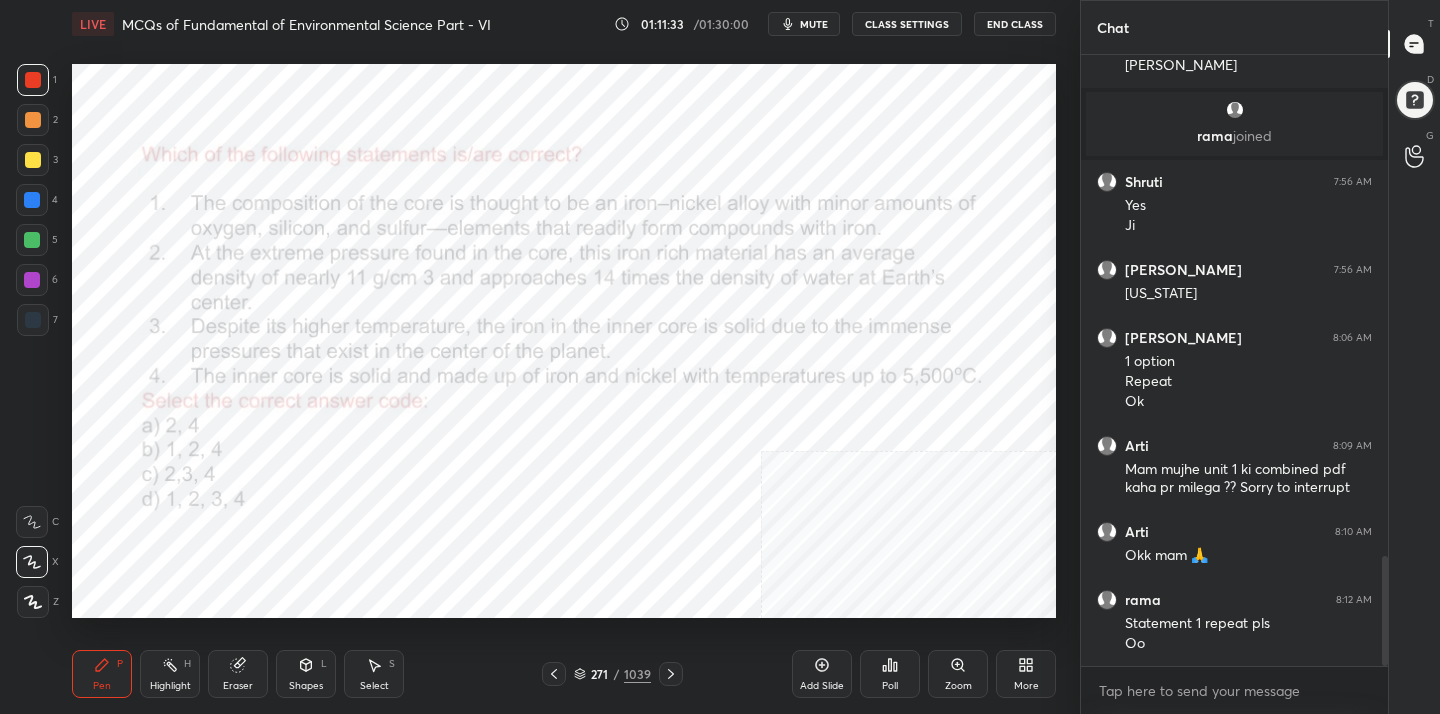 click on "mute" at bounding box center [814, 24] 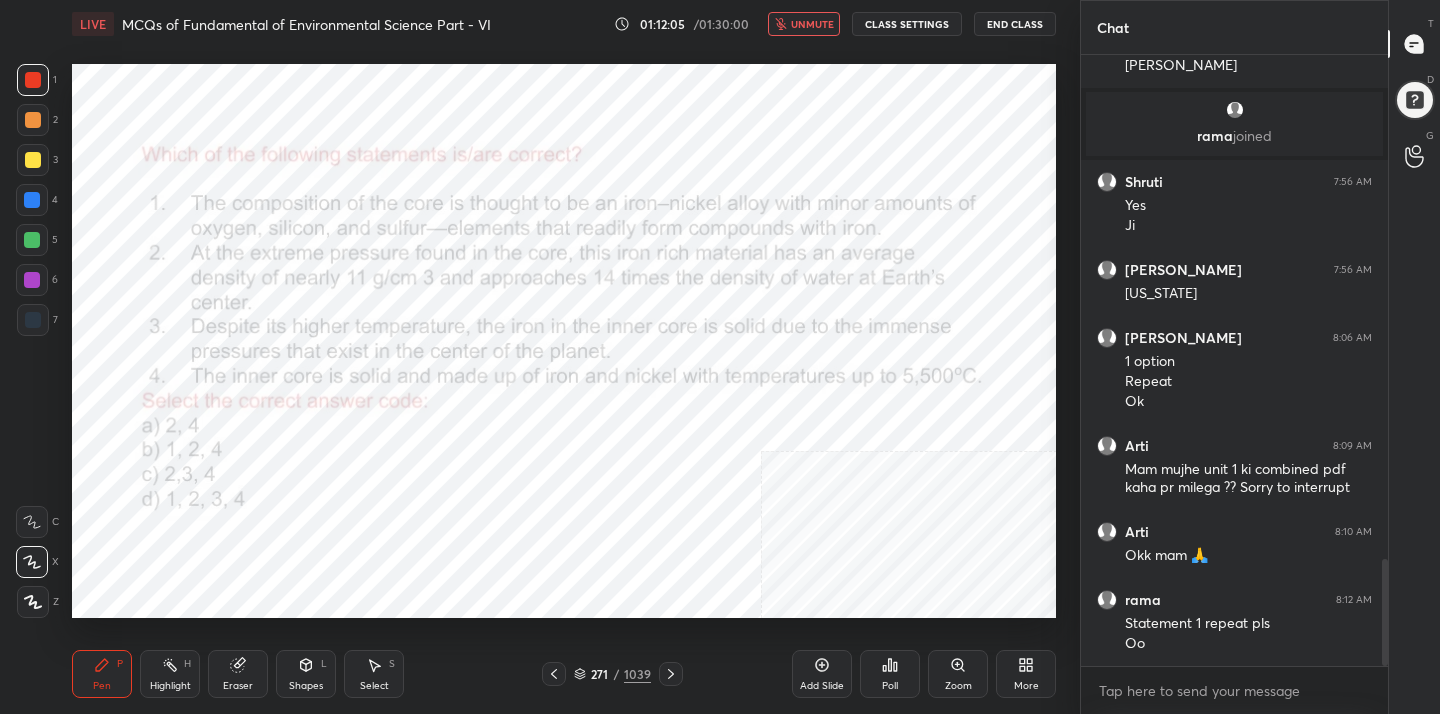 scroll, scrollTop: 2877, scrollLeft: 0, axis: vertical 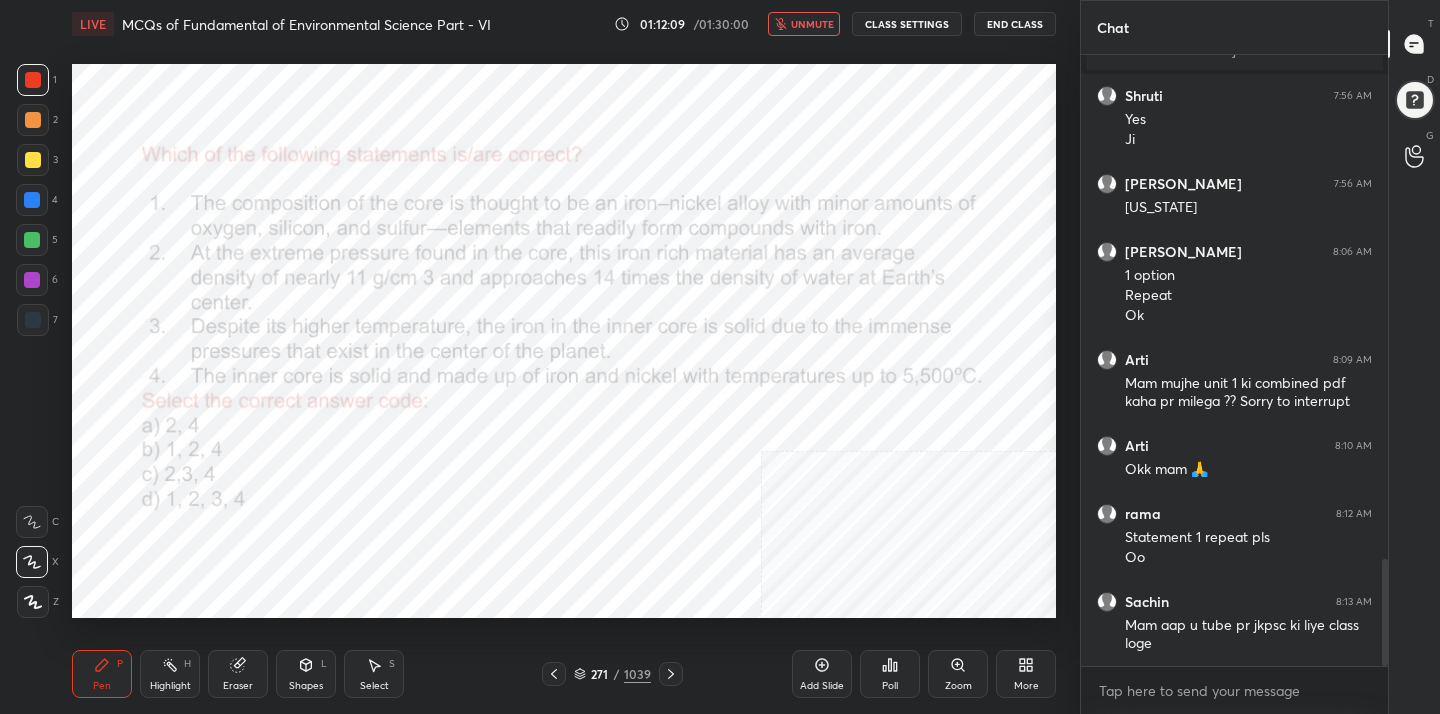 click on "unmute" at bounding box center [812, 24] 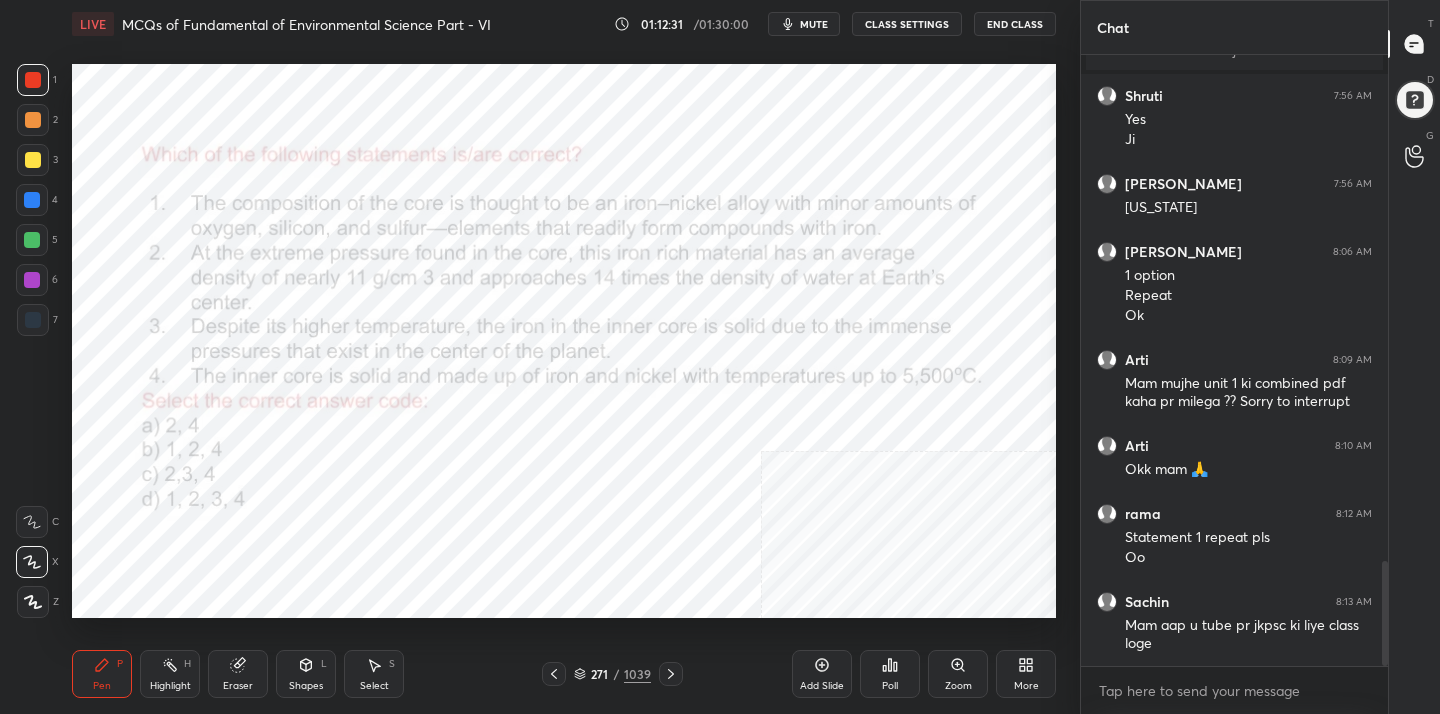 scroll, scrollTop: 2945, scrollLeft: 0, axis: vertical 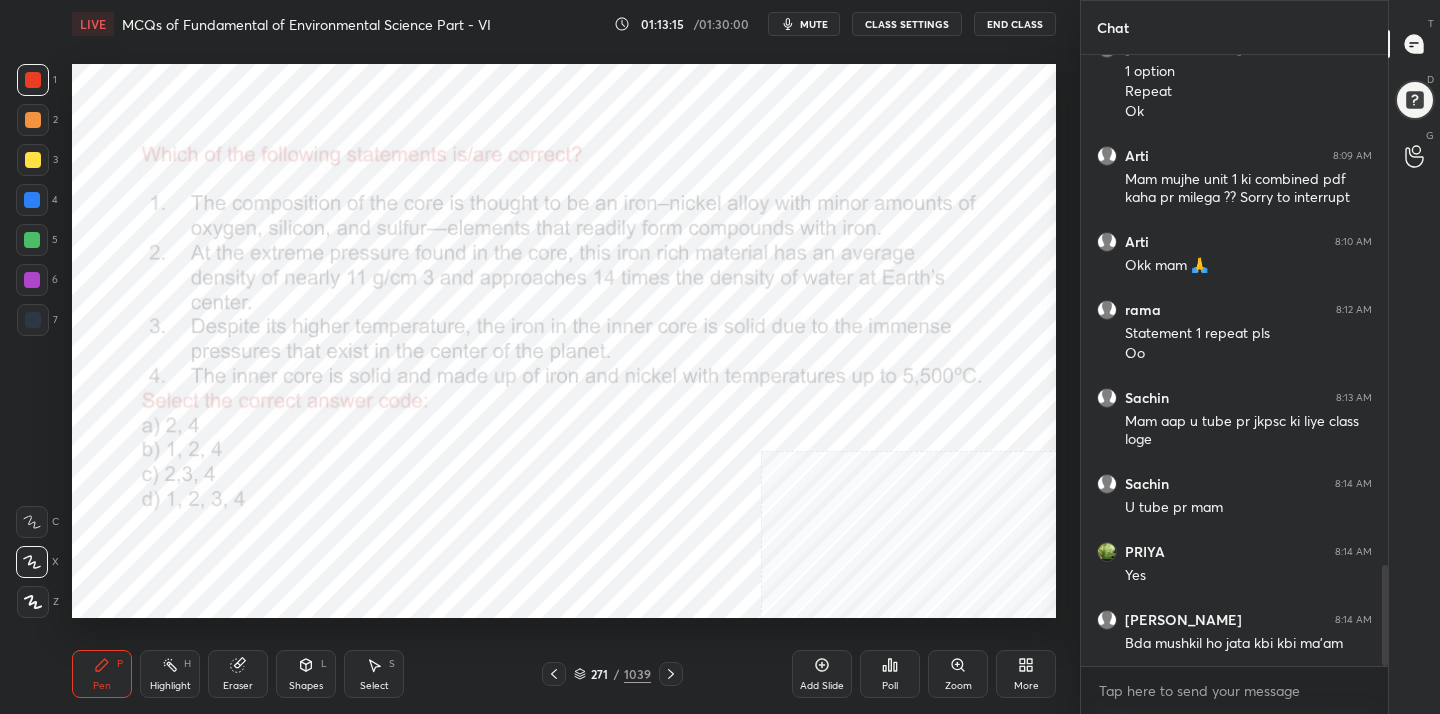 click on "271 / 1039" at bounding box center [612, 674] 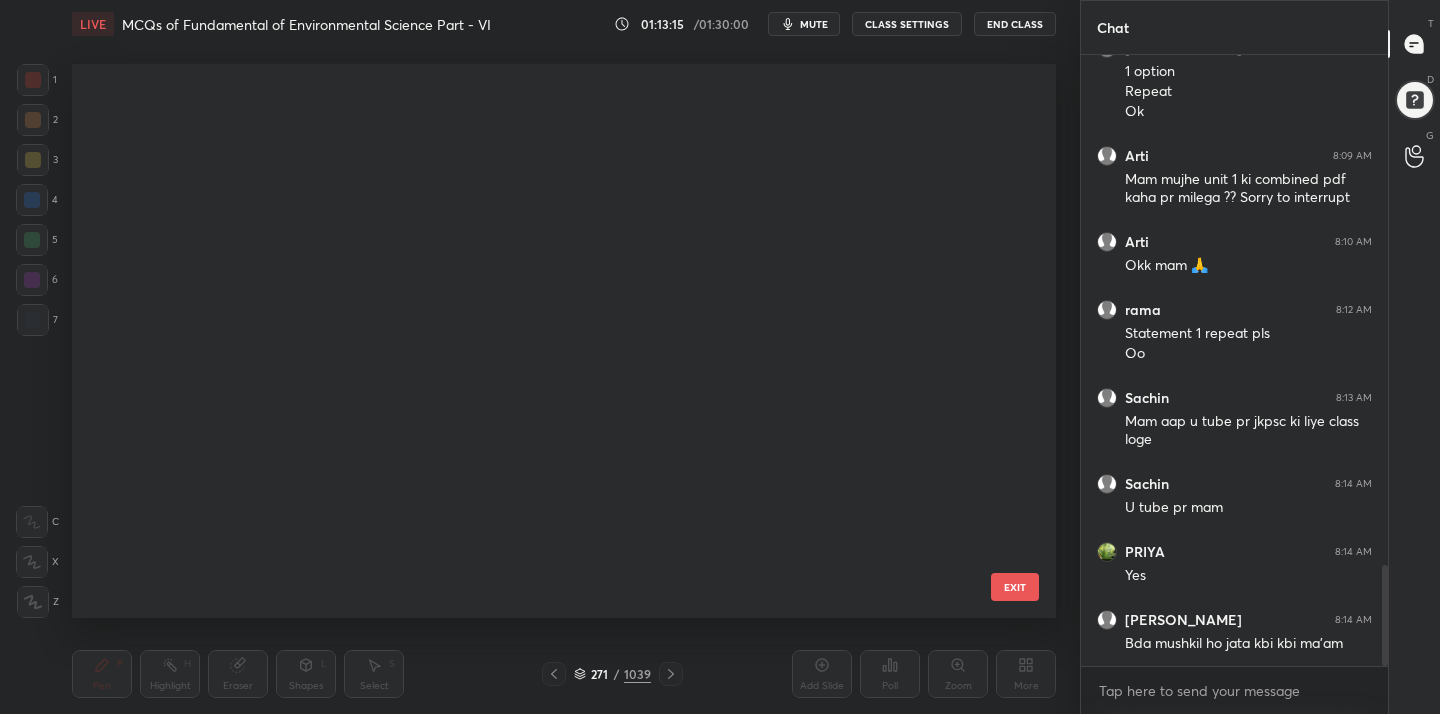scroll, scrollTop: 14871, scrollLeft: 0, axis: vertical 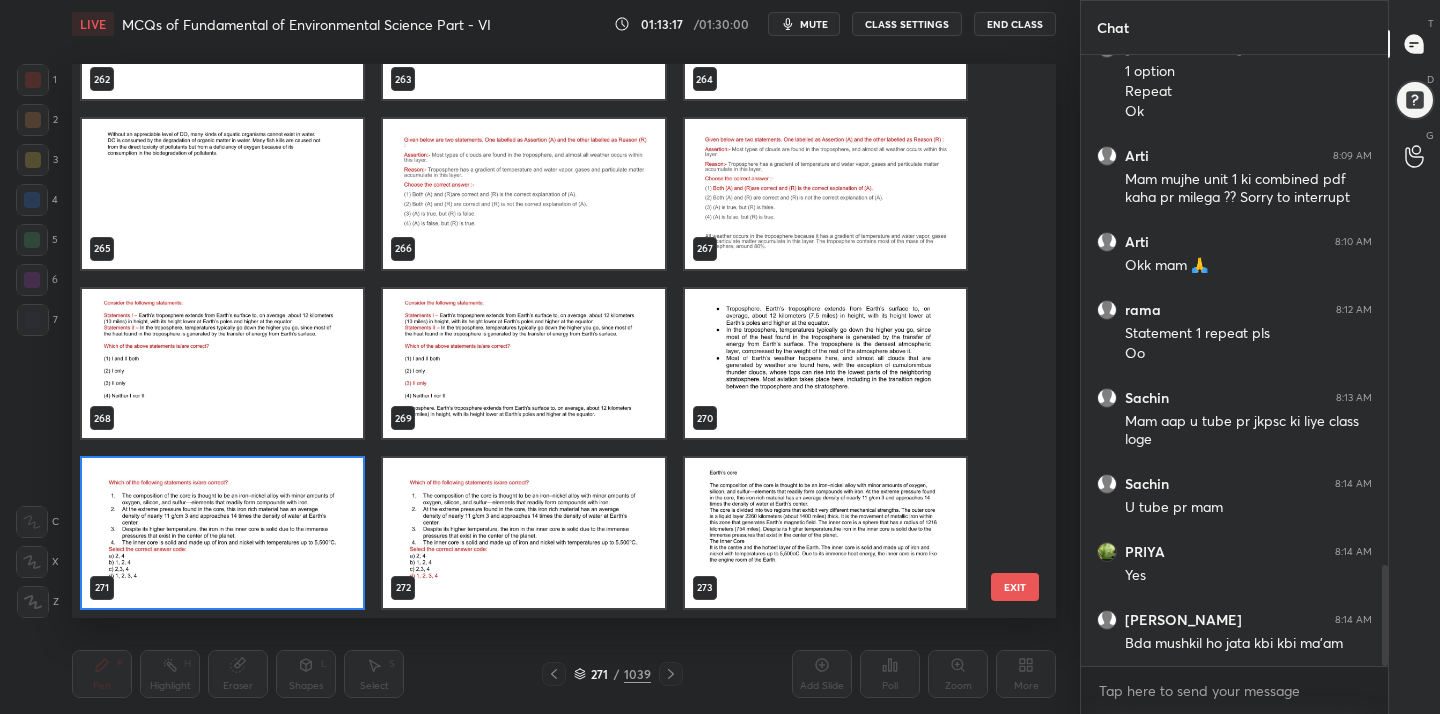 click at bounding box center [222, 533] 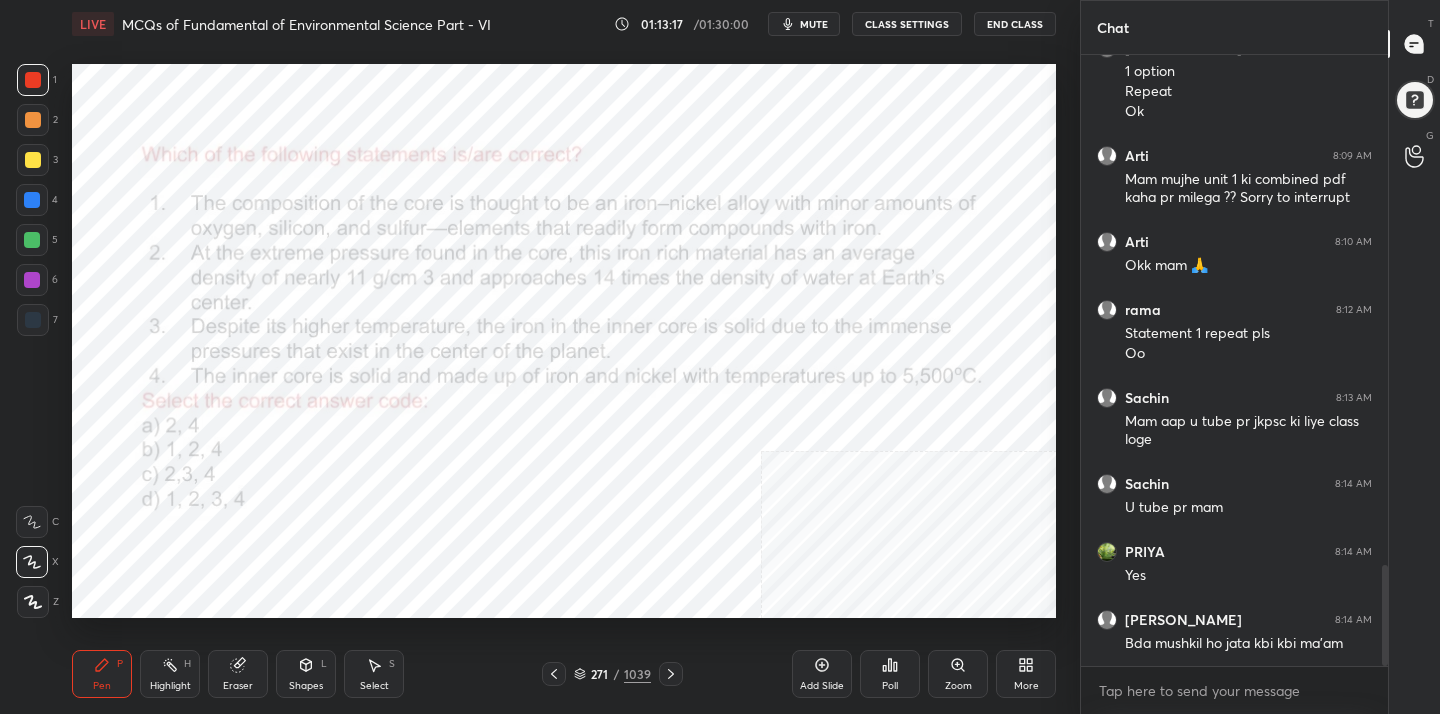 click at bounding box center (222, 533) 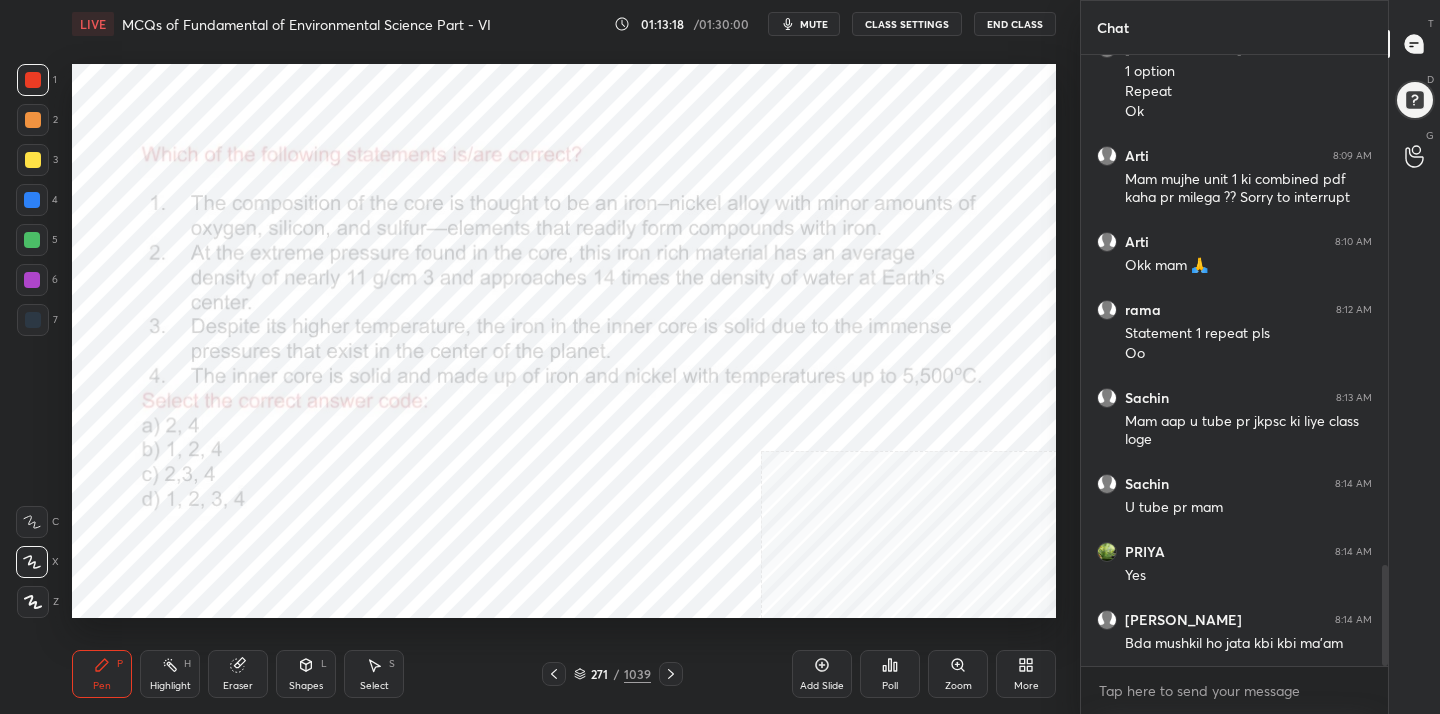 click 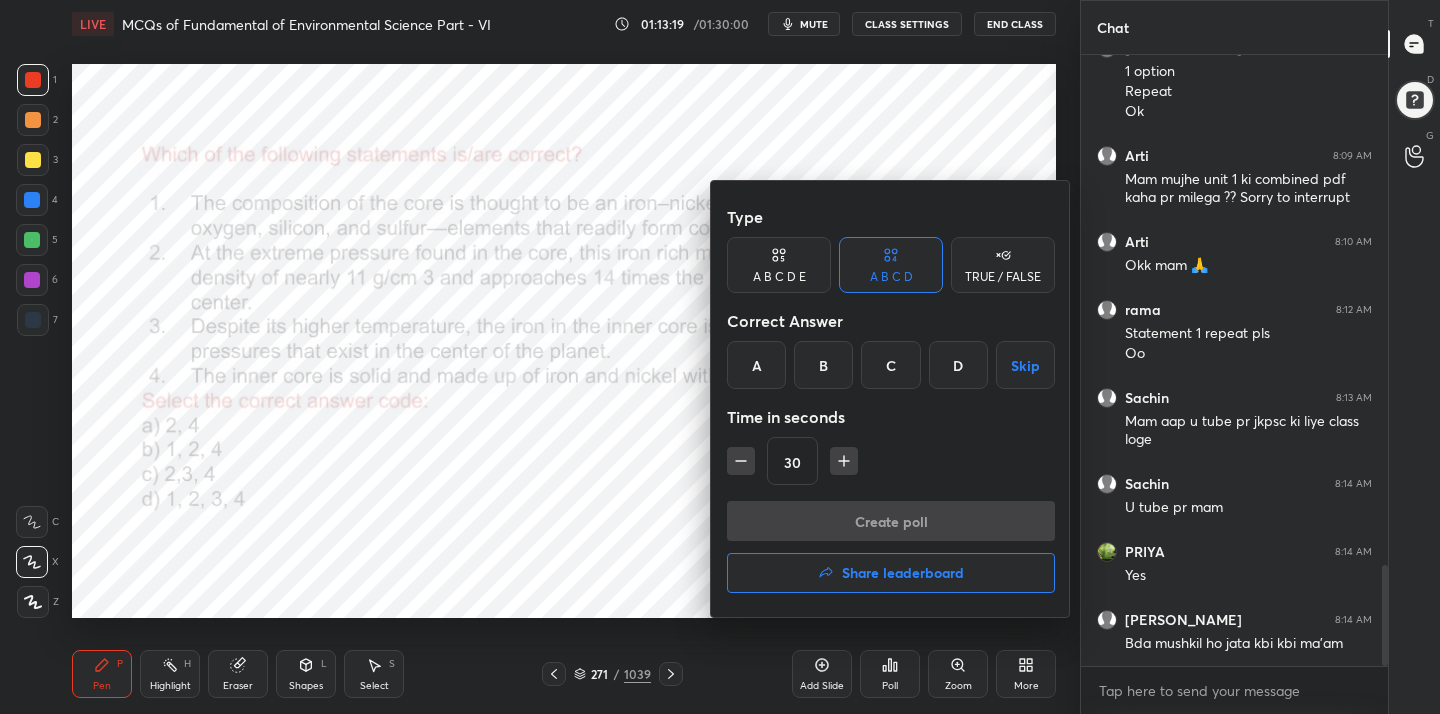 click on "D" at bounding box center [958, 365] 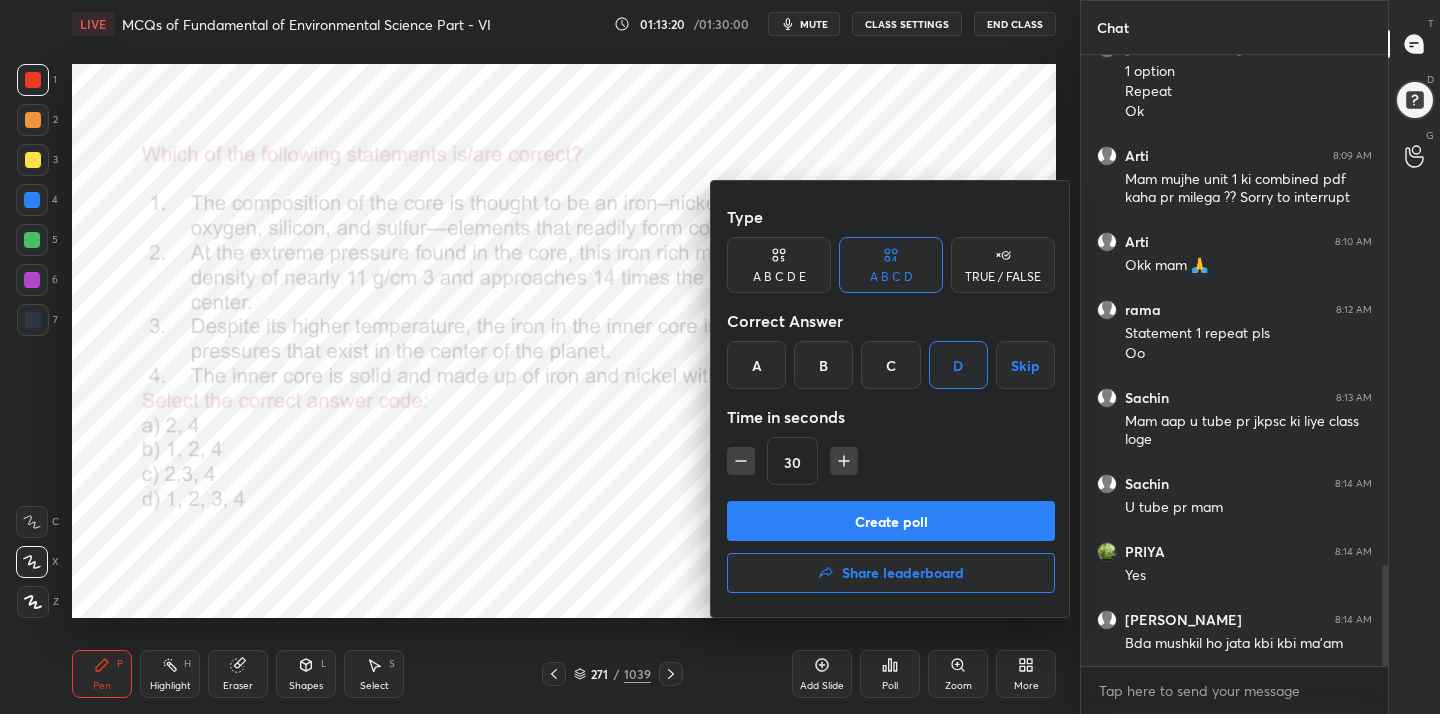 click on "Create poll" at bounding box center [891, 521] 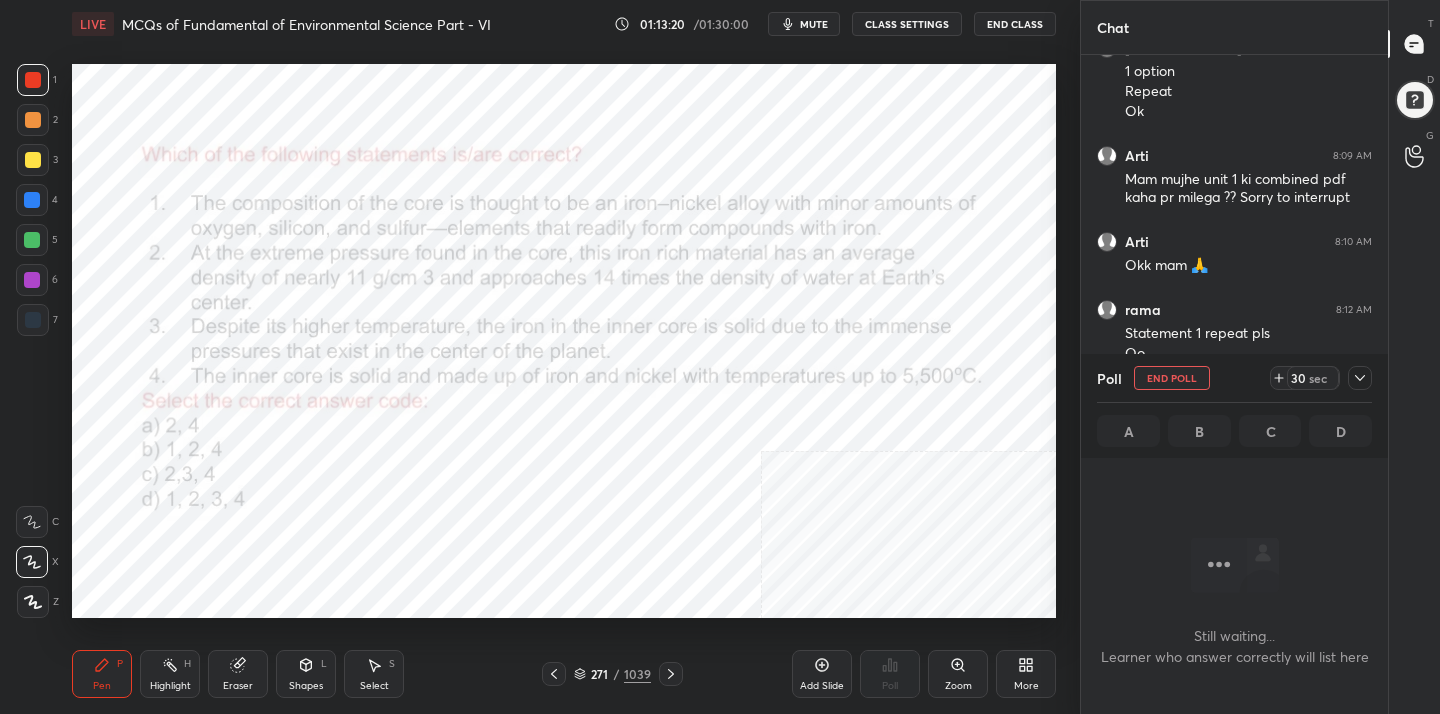 scroll, scrollTop: 396, scrollLeft: 301, axis: both 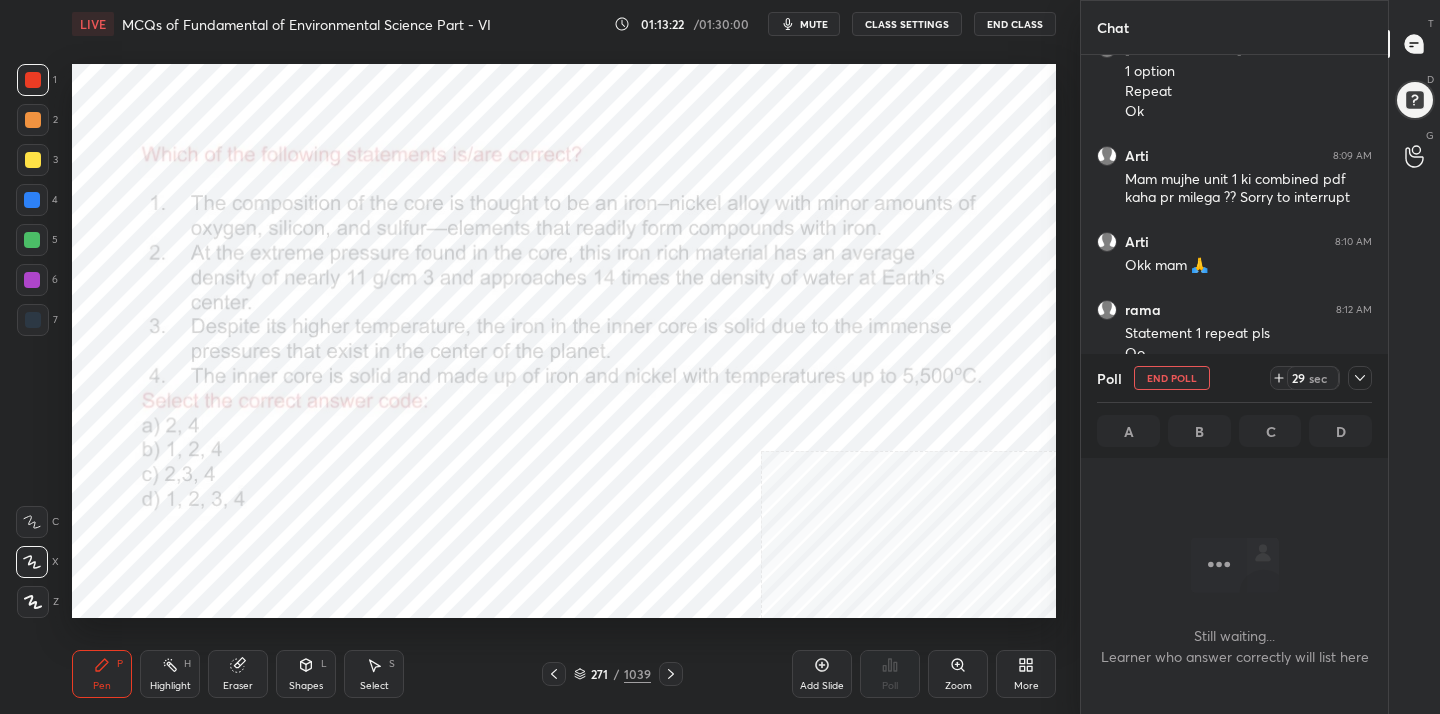 click on "mute" at bounding box center (814, 24) 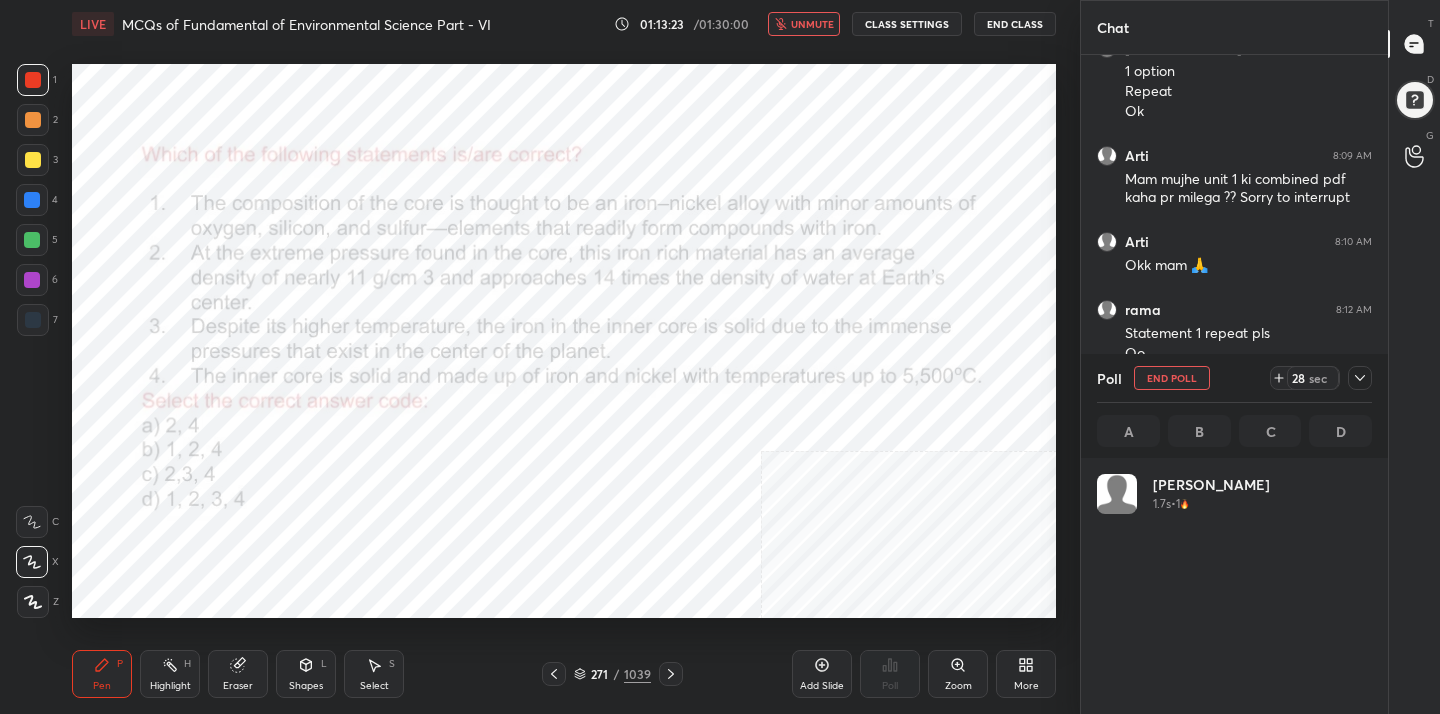 scroll, scrollTop: 7, scrollLeft: 7, axis: both 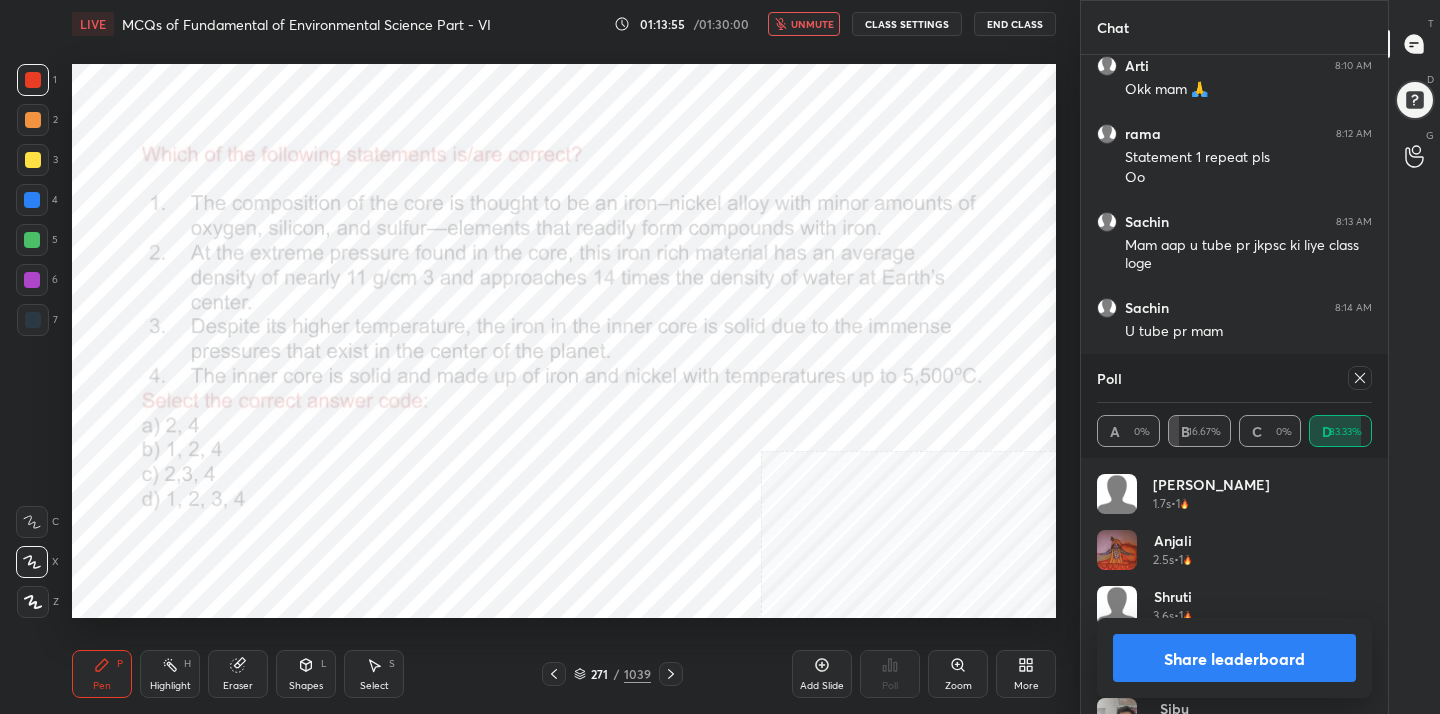 click 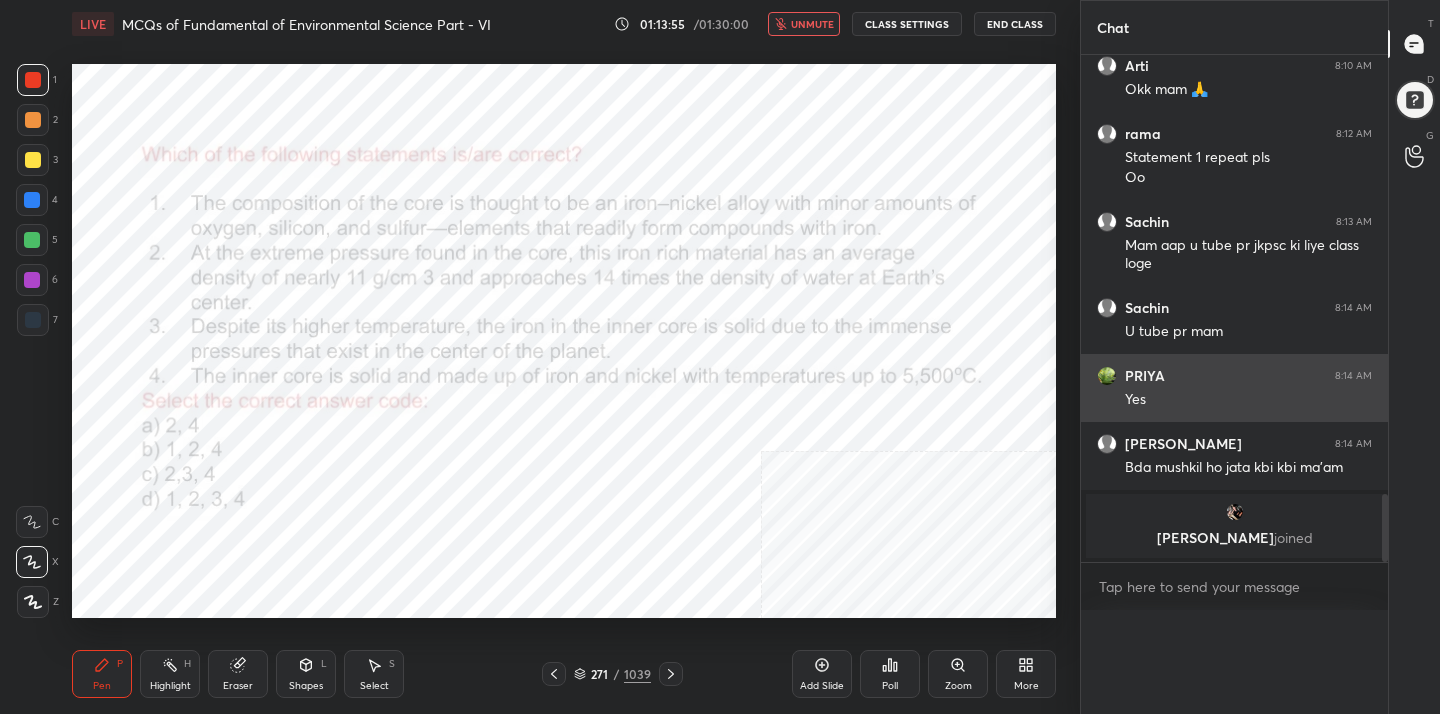 scroll, scrollTop: 0, scrollLeft: 0, axis: both 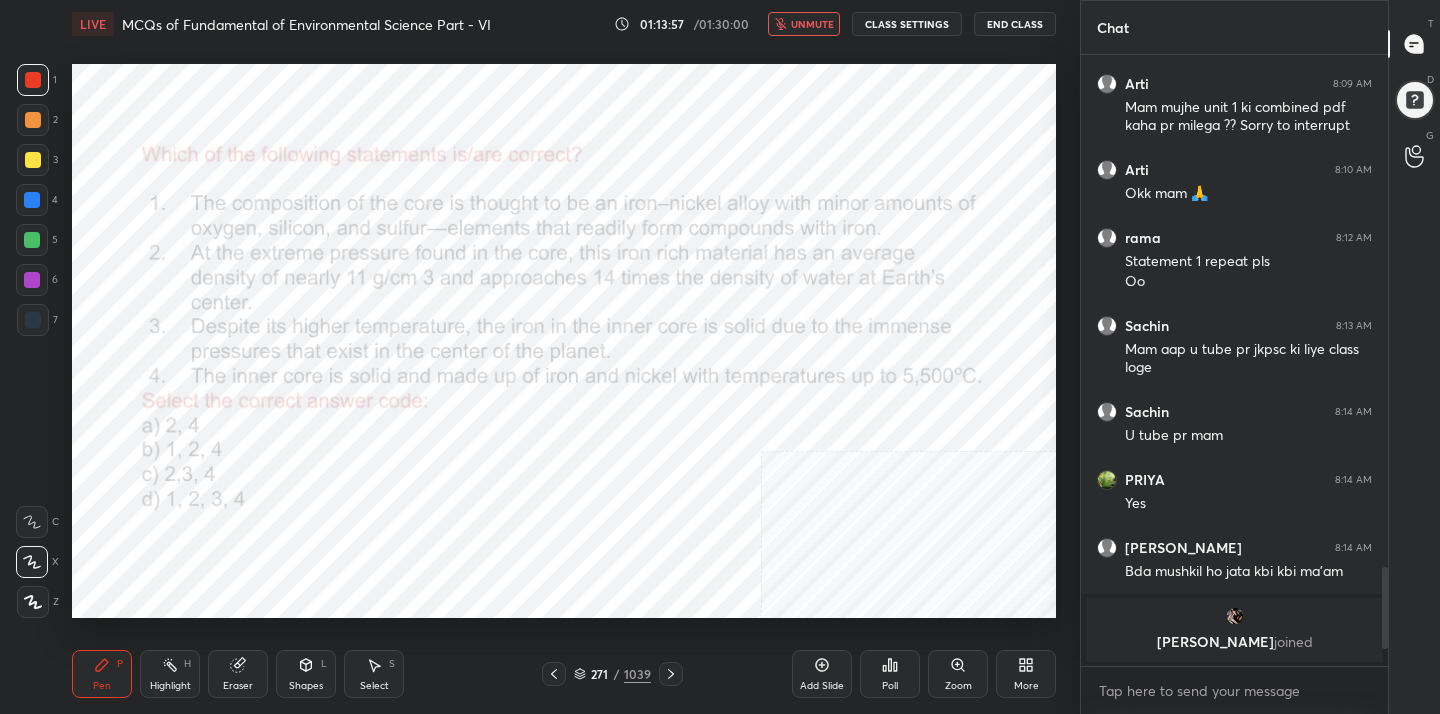click on "unmute" at bounding box center [804, 24] 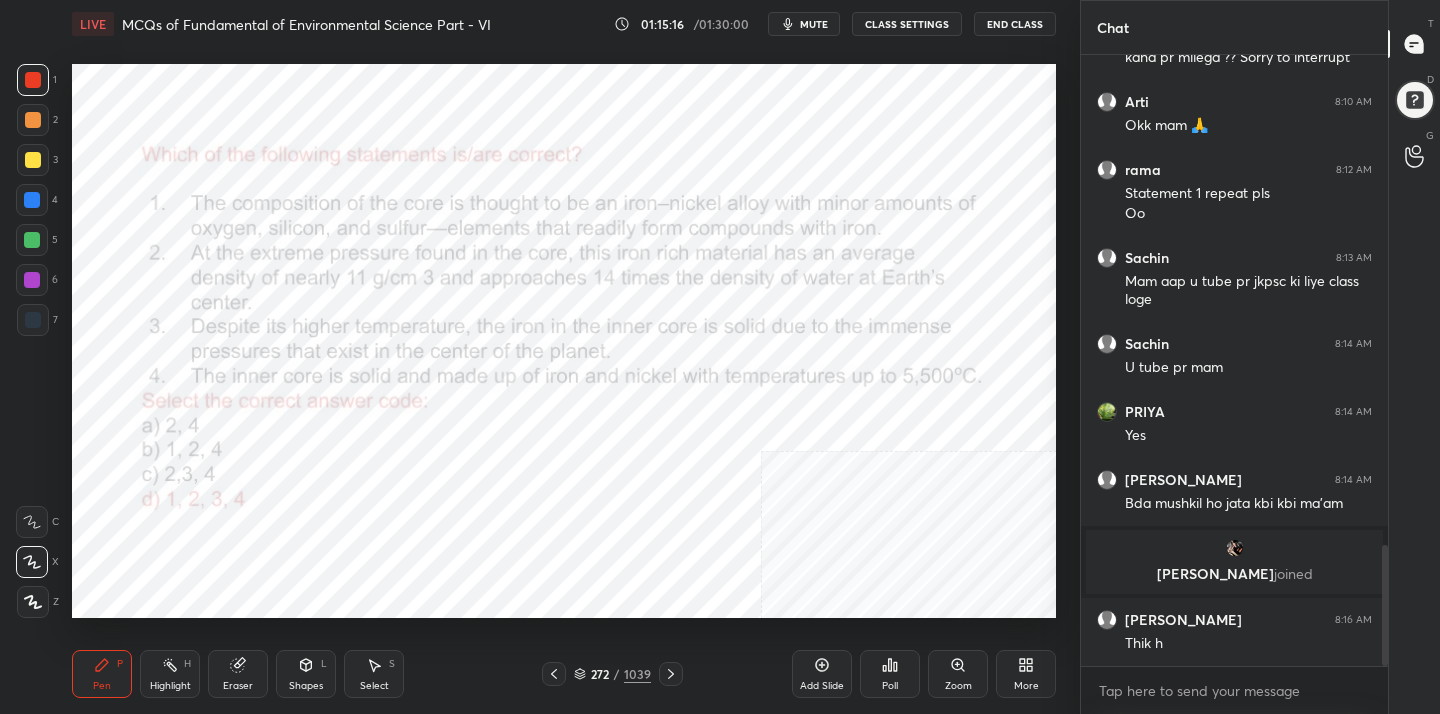 scroll, scrollTop: 2477, scrollLeft: 0, axis: vertical 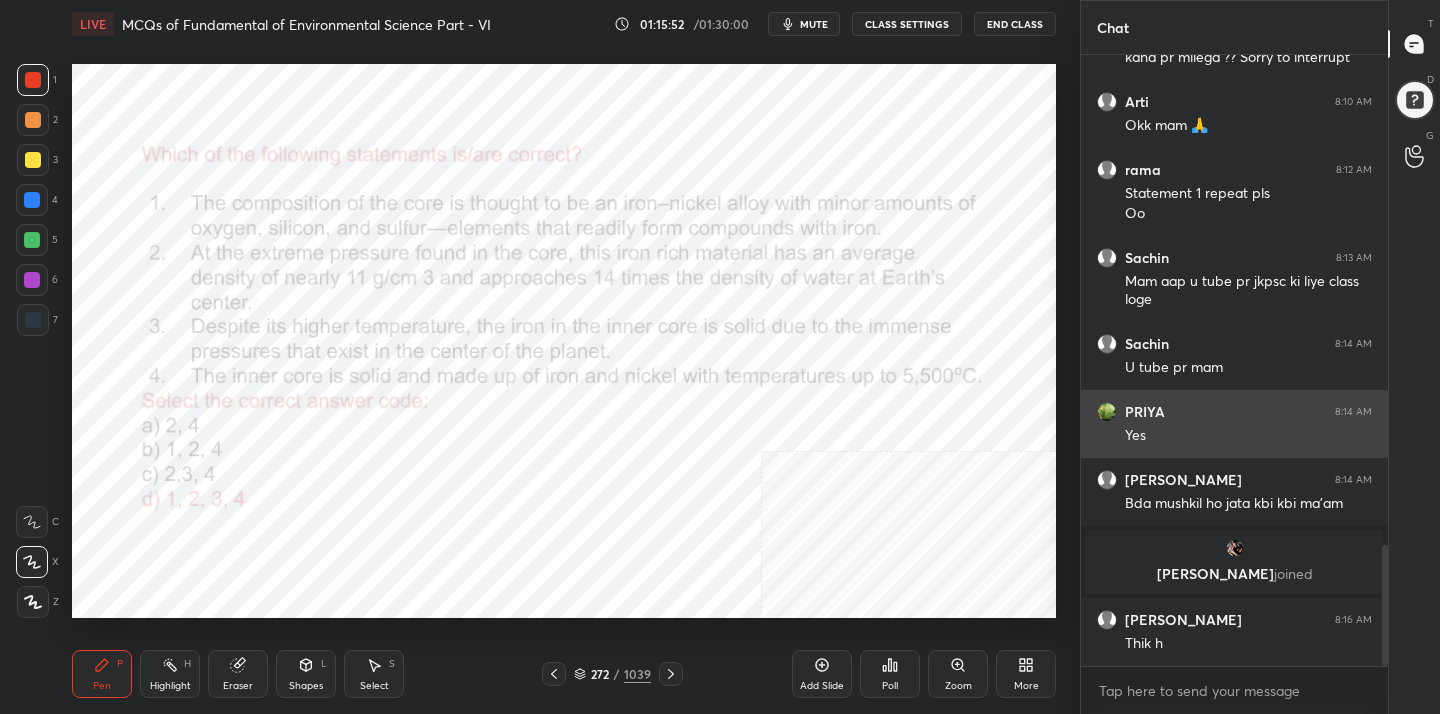 click on "1 2 3 4 5 6 7 C X Z C X Z E E Erase all   H H LIVE MCQs of Fundamental of Environmental Science Part - VI 01:15:52 /  01:30:00 mute CLASS SETTINGS End Class Setting up your live class Poll for   secs No correct answer Start poll Back MCQs of Fundamental of Environmental Science Part - VI • L7 of MCQs Practice Course of Fundamental of Environmental Science- UGC NET [DATE] [PERSON_NAME] Pen P Highlight H Eraser Shapes L Select S 272 / 1039 Add Slide Poll Zoom More Chat [PERSON_NAME] 8:06 AM 1 option Repeat Ok Arti 8:09 AM Mam mujhe unit 1 ki combined pdf kaha pr milega ?? Sorry to interrupt Arti 8:10 AM Okk mam 🙏 rama 8:12 AM Statement 1 repeat pls Oo Sachin 8:13 AM Mam aap u tube pr jkpsc ki liye class [PERSON_NAME] 8:14 AM U tube pr mam PRIYA 8:14 AM Yes [PERSON_NAME] 8:14 AM Bda mushkil ho jata kbi kbi ma'am [PERSON_NAME]  joined [PERSON_NAME] 8:16 AM Thik h JUMP TO LATEST Enable hand raising Enable raise hand to speak to learners. Once enabled, chat will be turned off temporarily. Enable x   introducing Raise a hand with a doubt Got it" at bounding box center [720, 357] 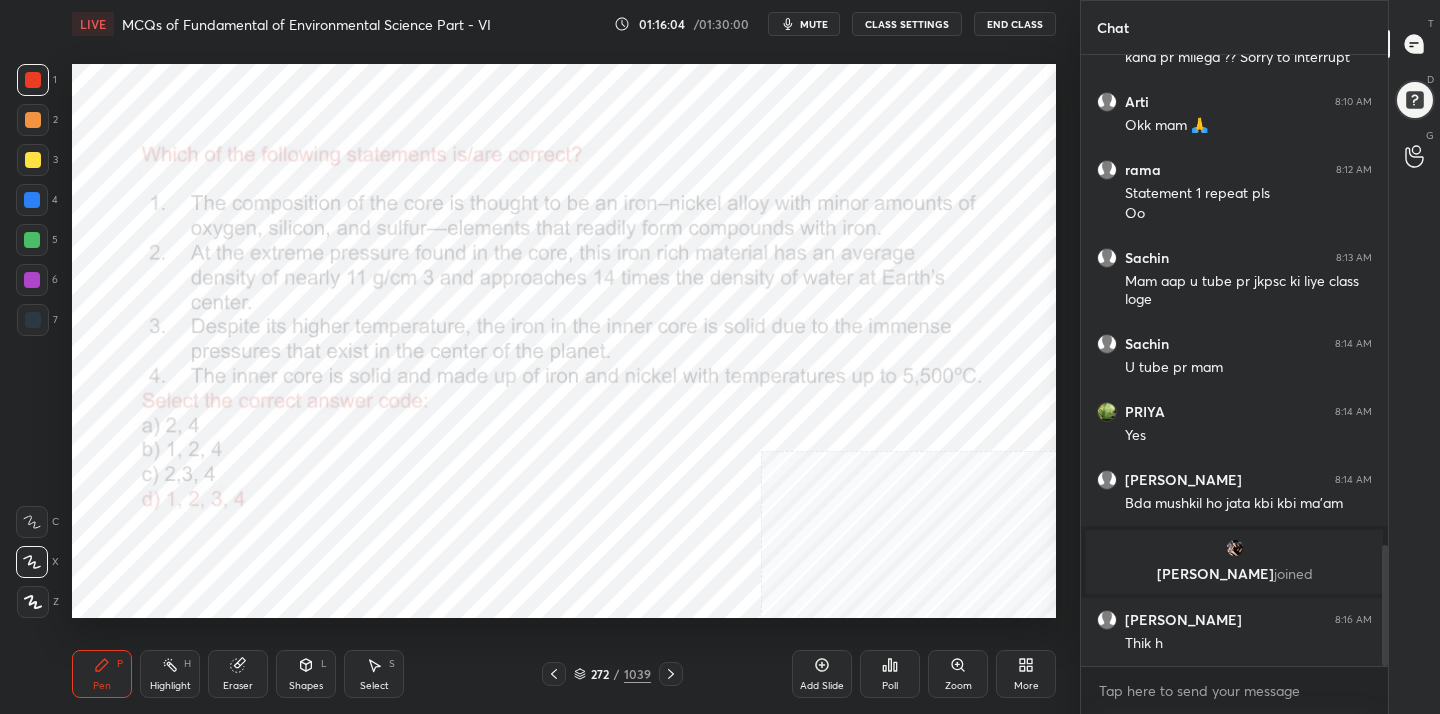 click 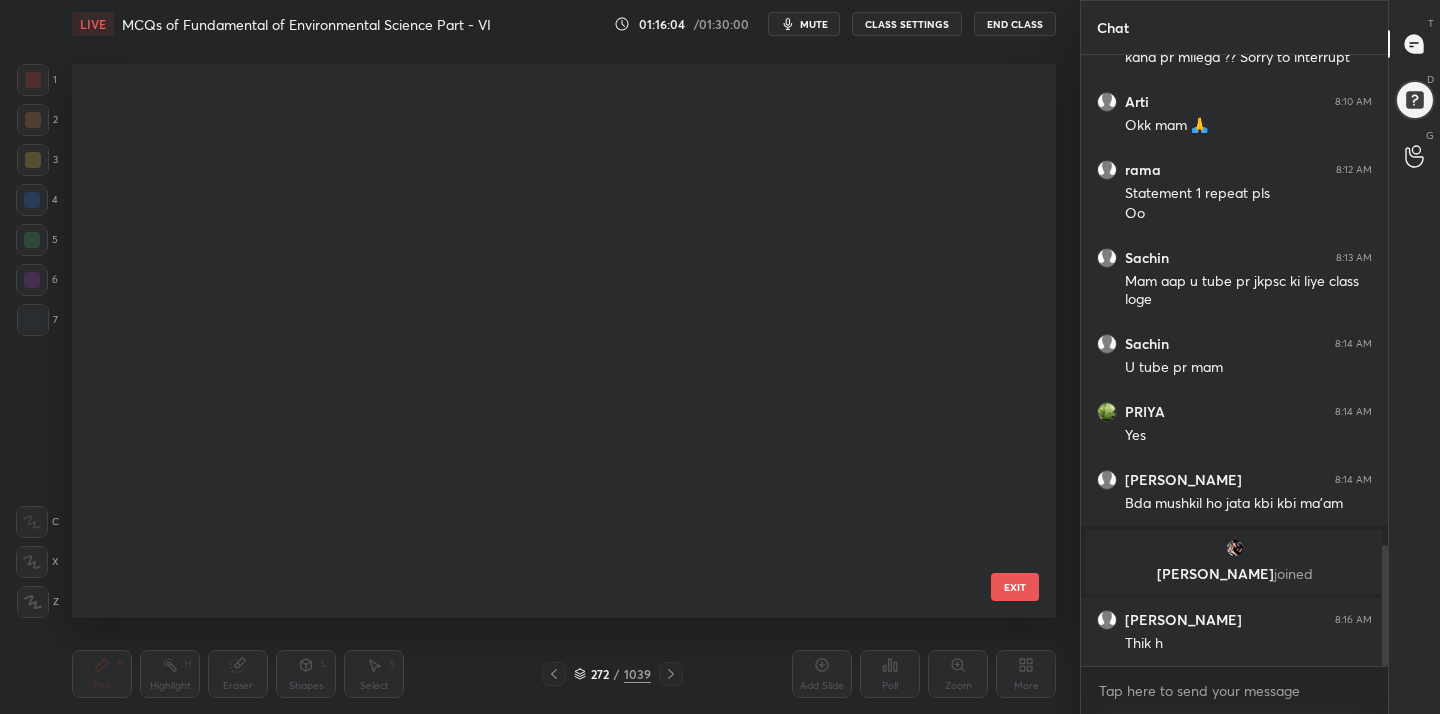 scroll, scrollTop: 14871, scrollLeft: 0, axis: vertical 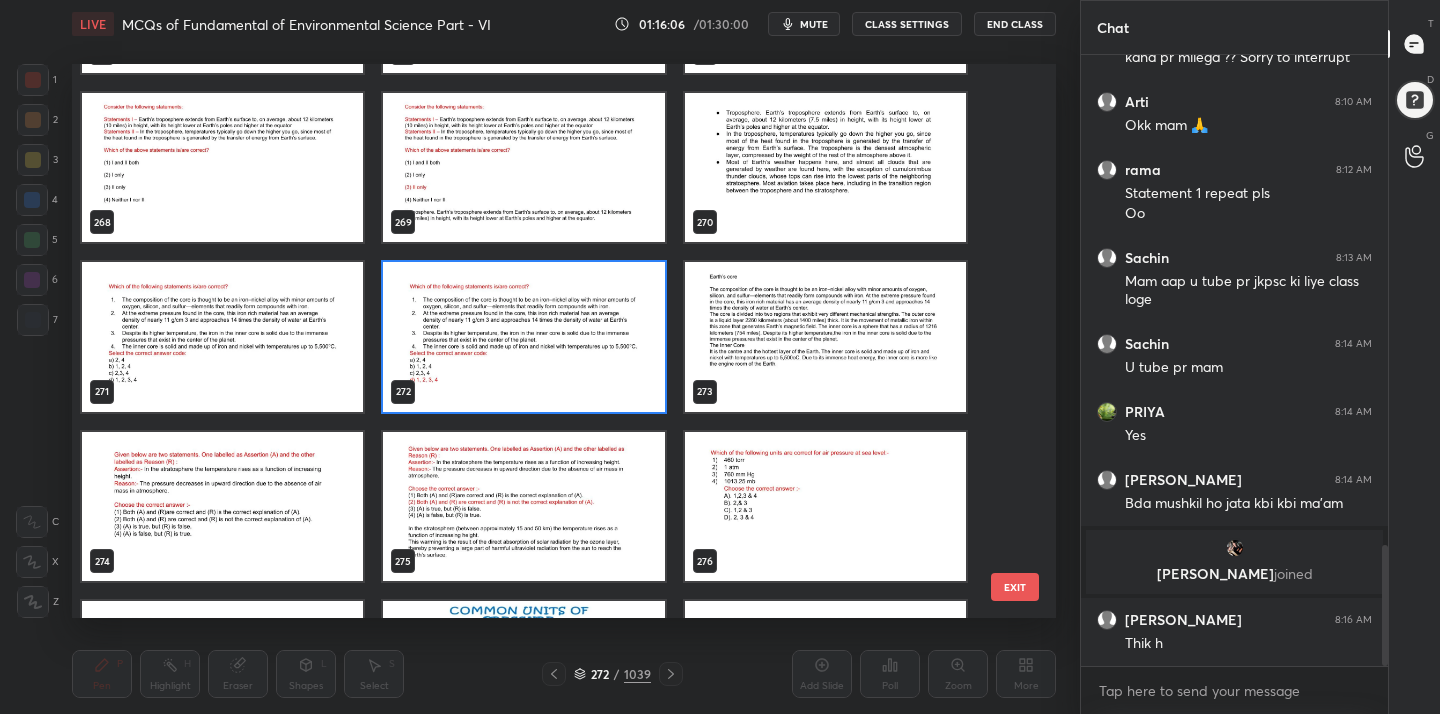 click at bounding box center (222, 507) 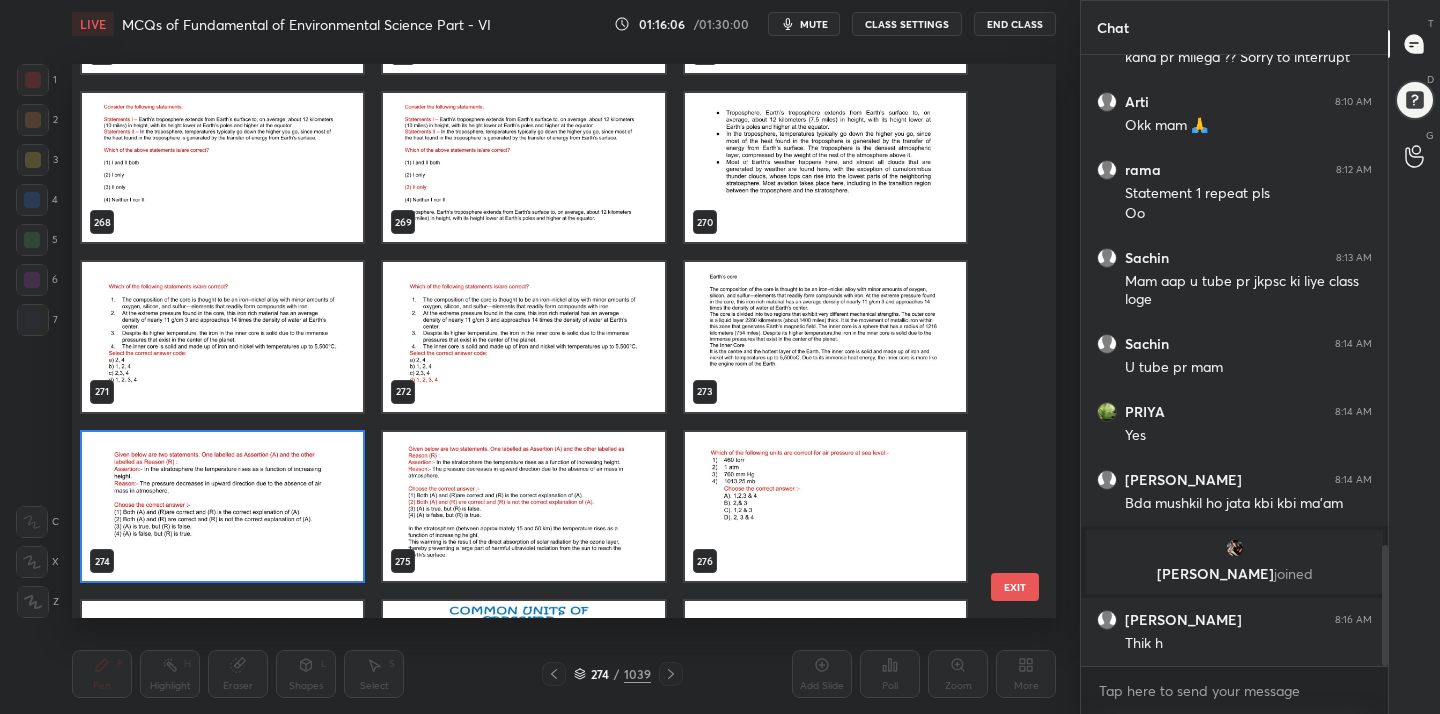 click at bounding box center (222, 507) 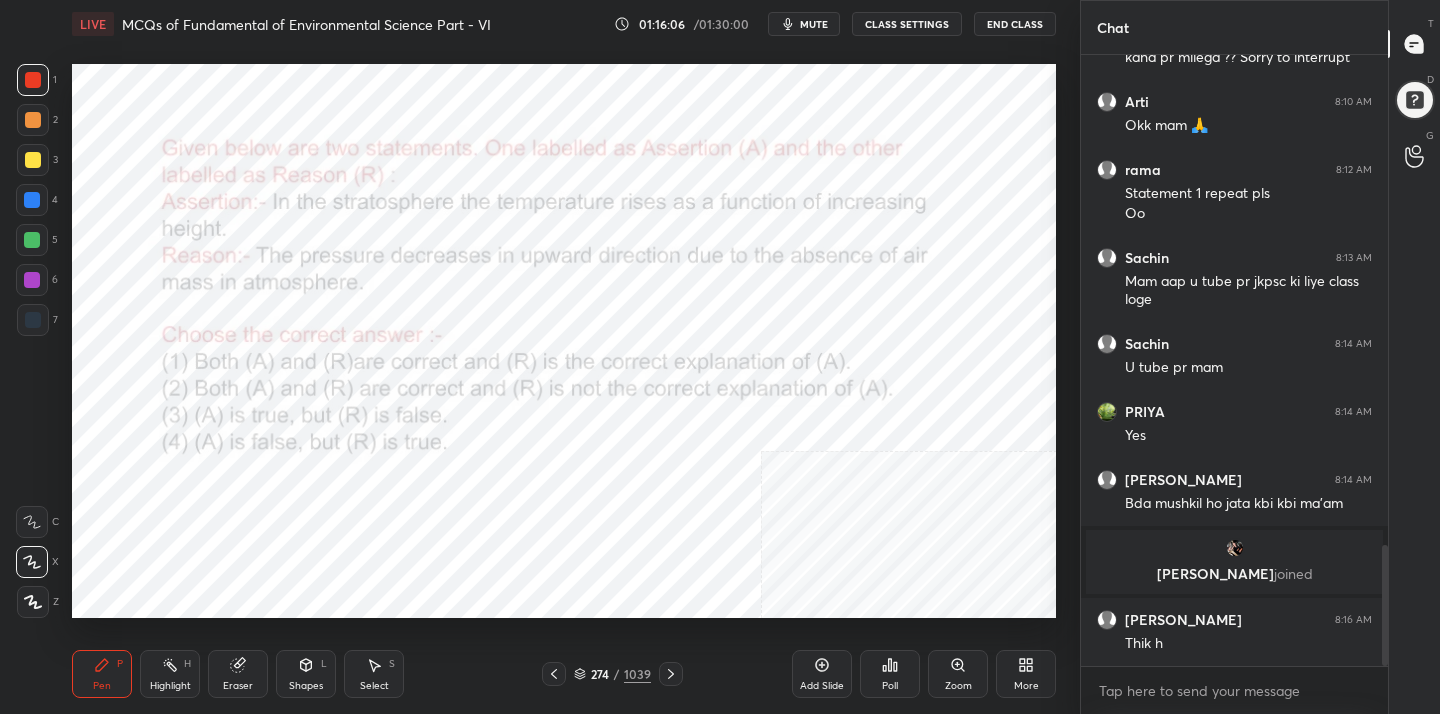 click at bounding box center [222, 507] 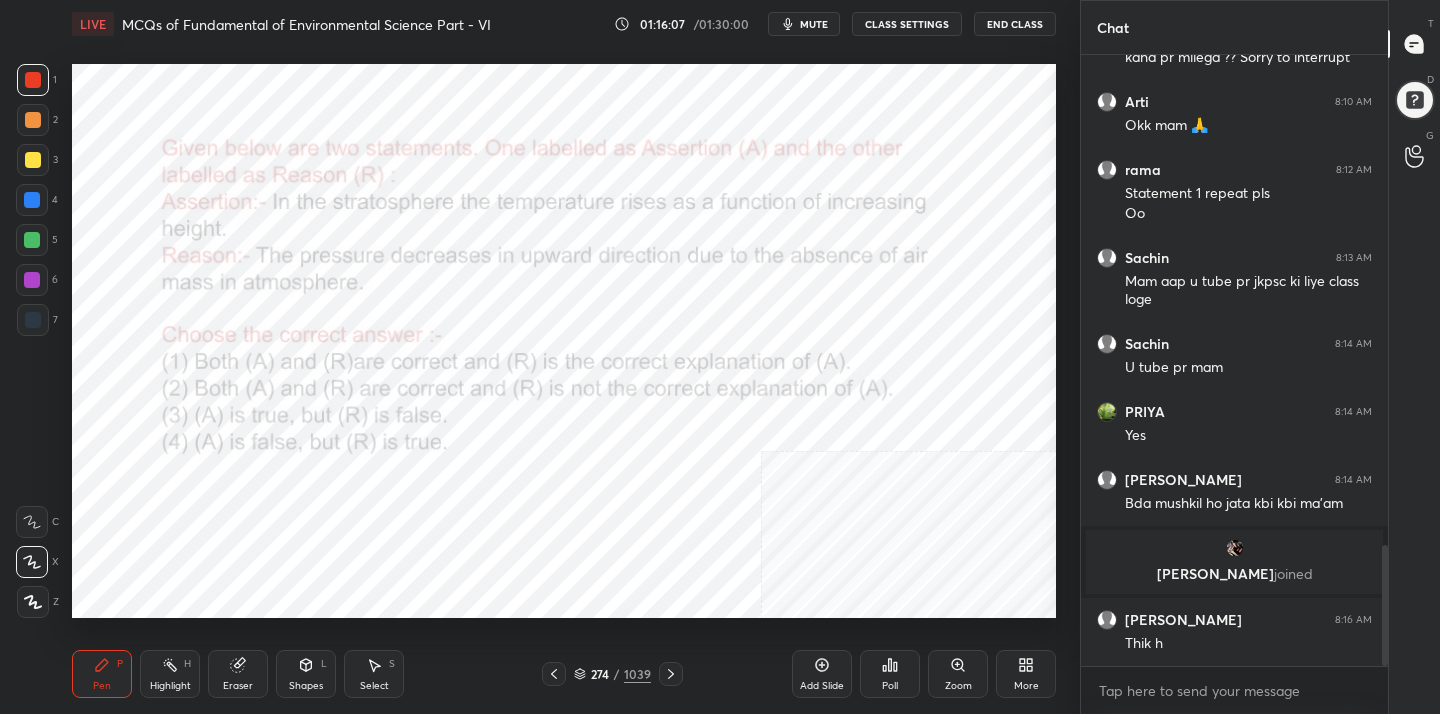 scroll, scrollTop: 2545, scrollLeft: 0, axis: vertical 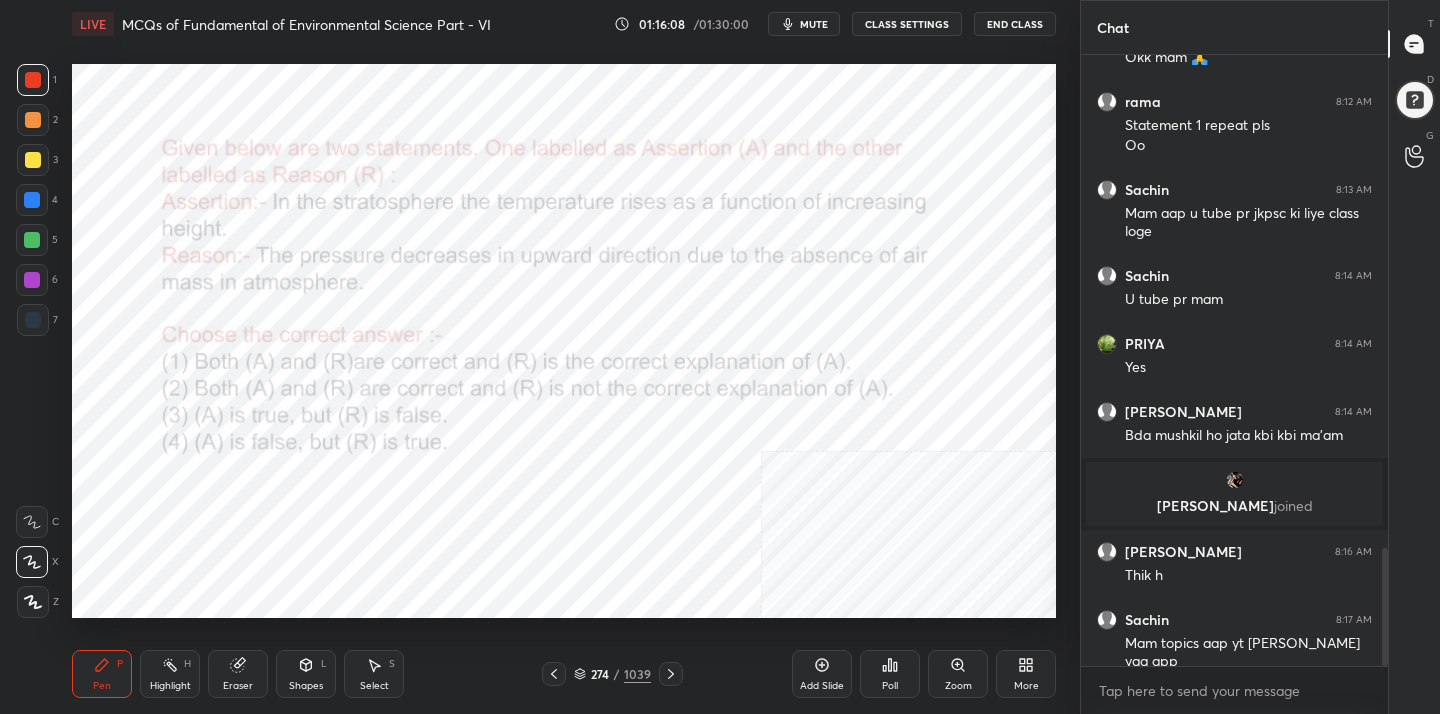click on "mute" at bounding box center [814, 24] 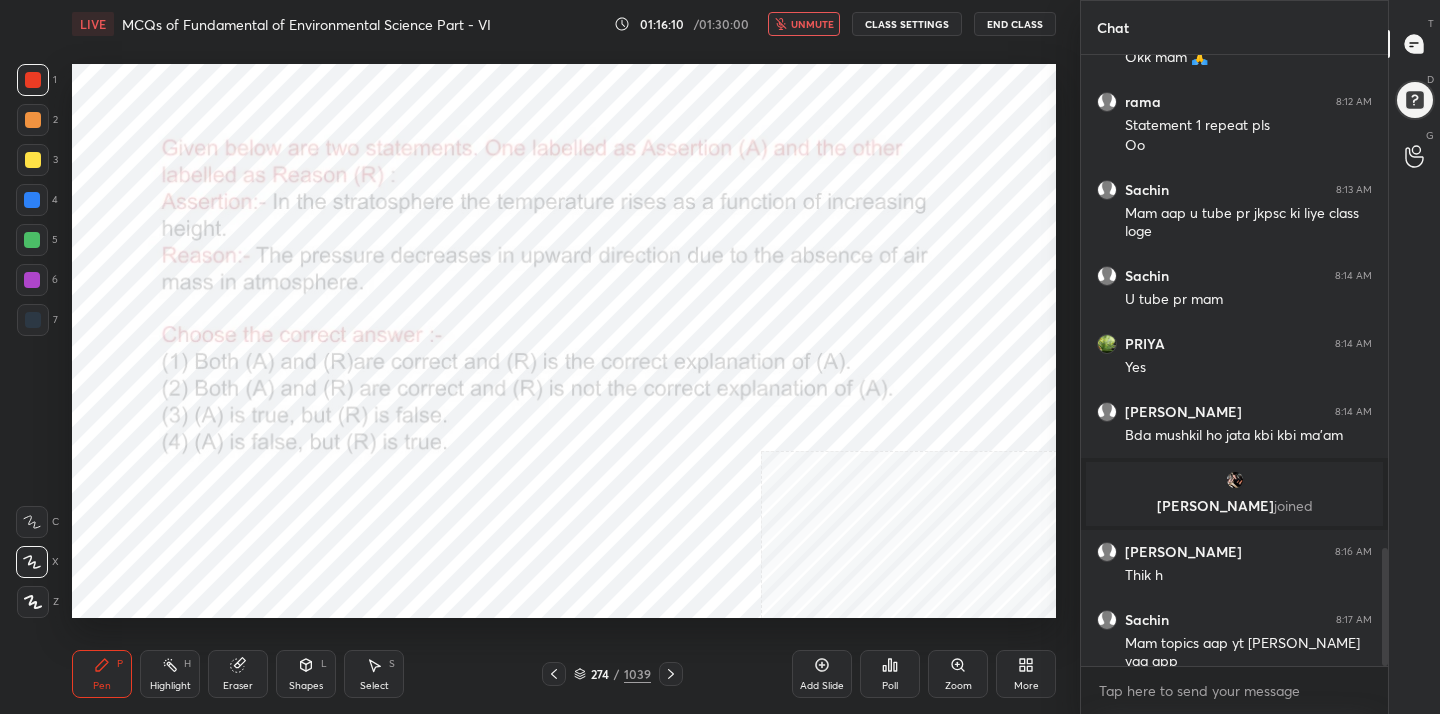 click on "unmute" at bounding box center [812, 24] 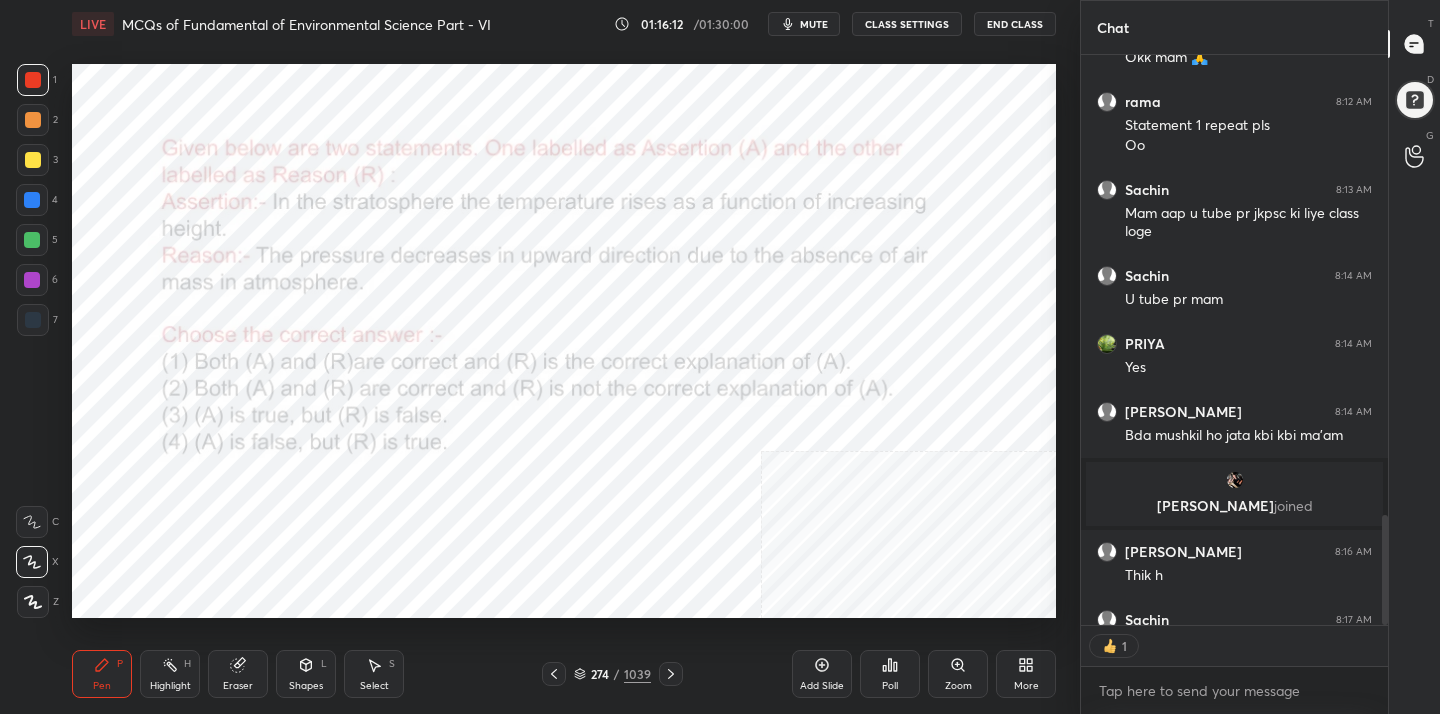 scroll, scrollTop: 564, scrollLeft: 301, axis: both 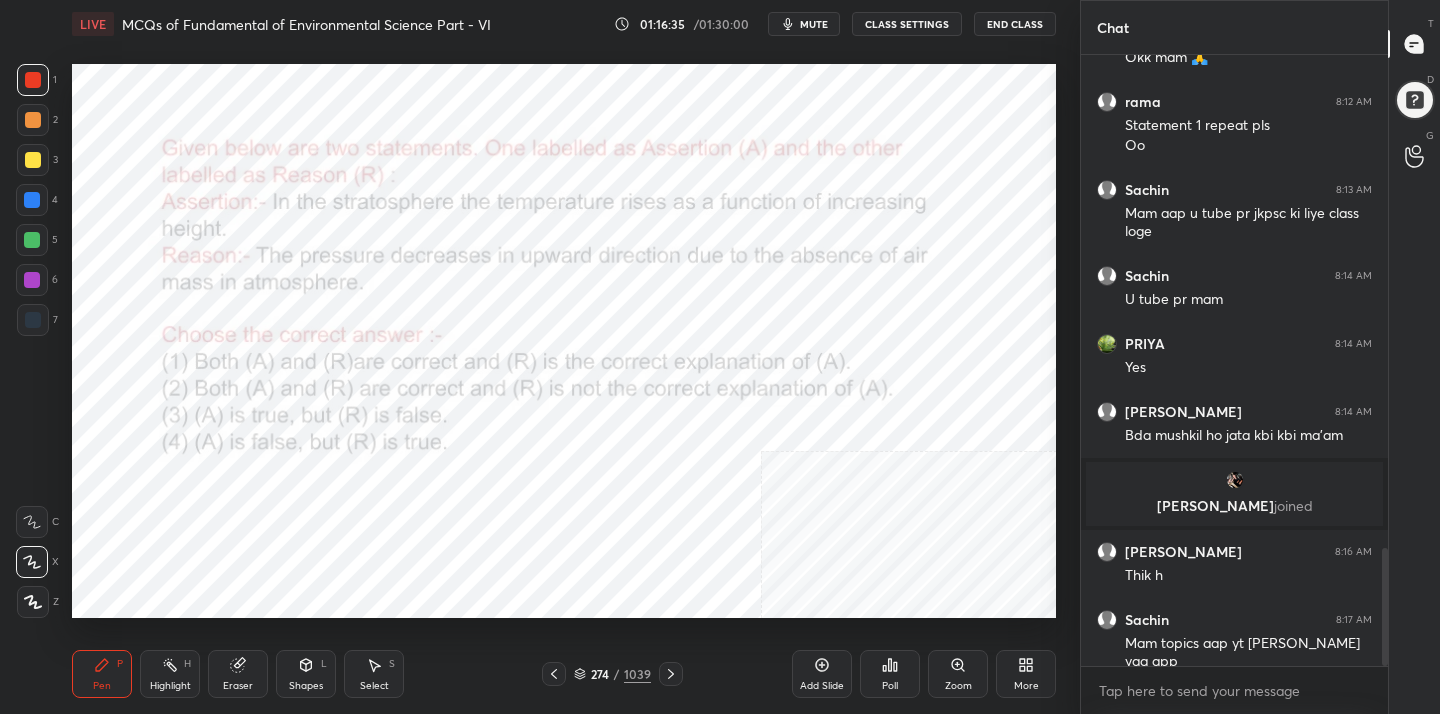 click 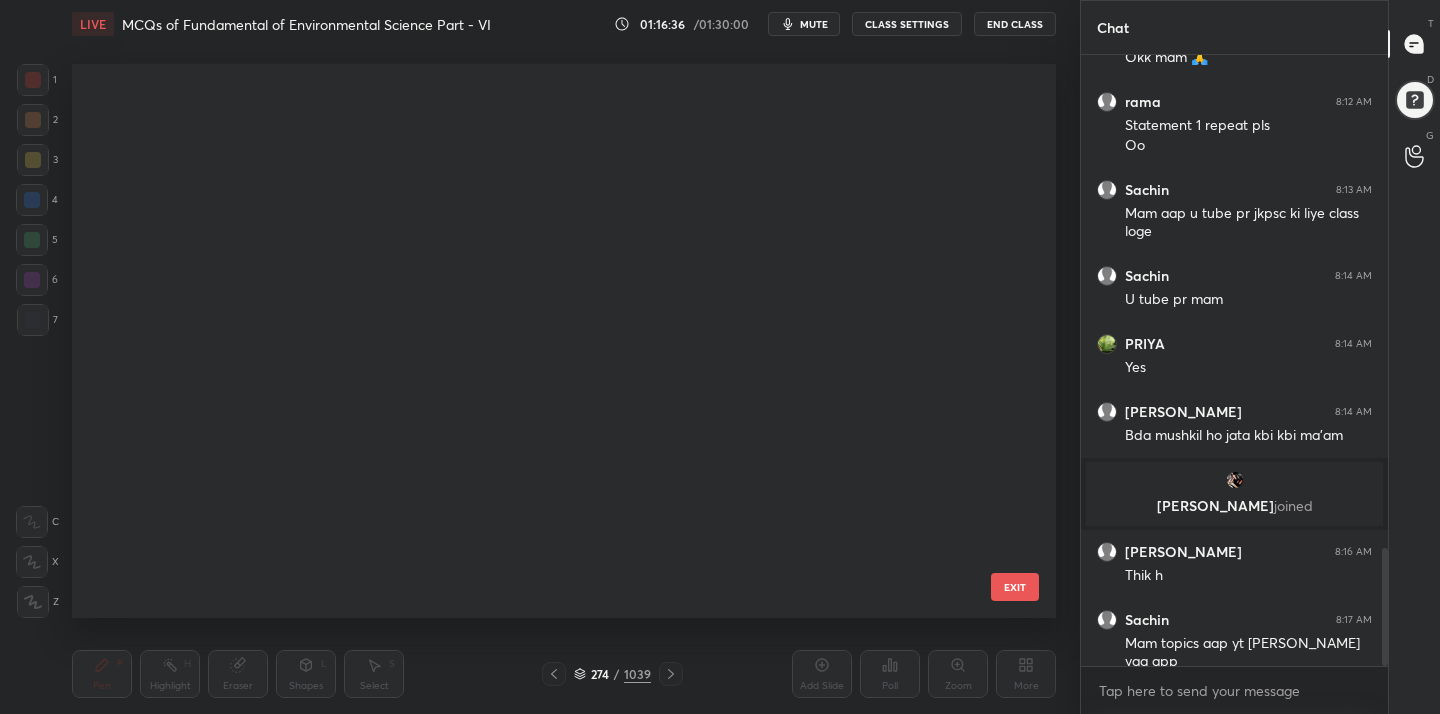 scroll, scrollTop: 15040, scrollLeft: 0, axis: vertical 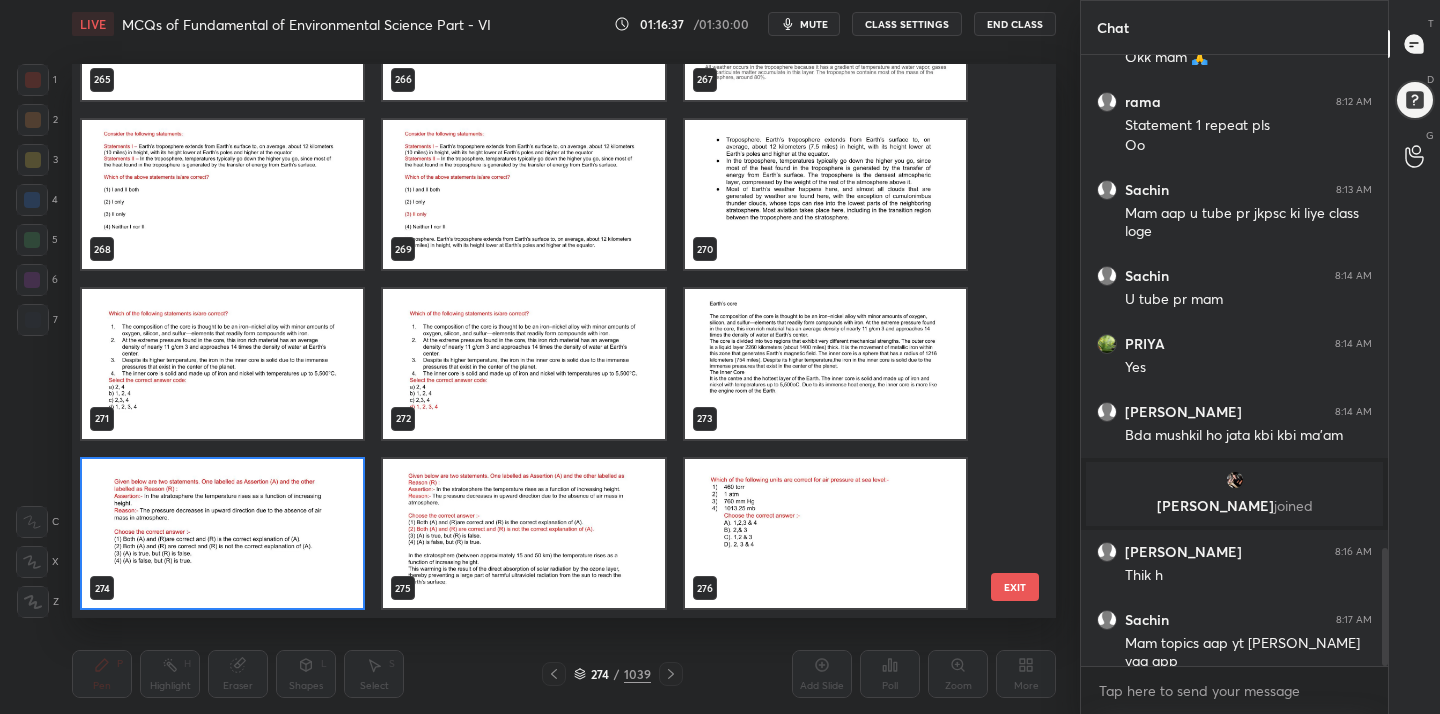 click at bounding box center [222, 534] 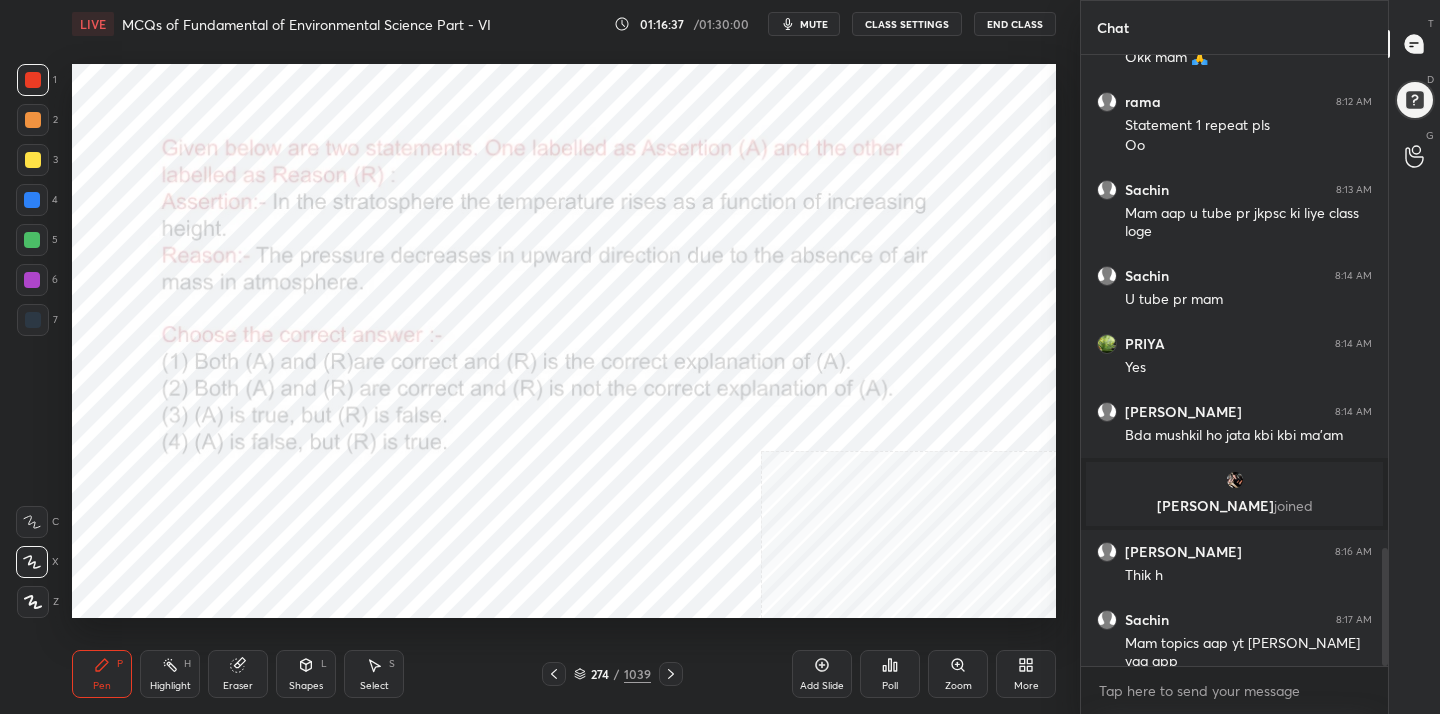 click at bounding box center [222, 534] 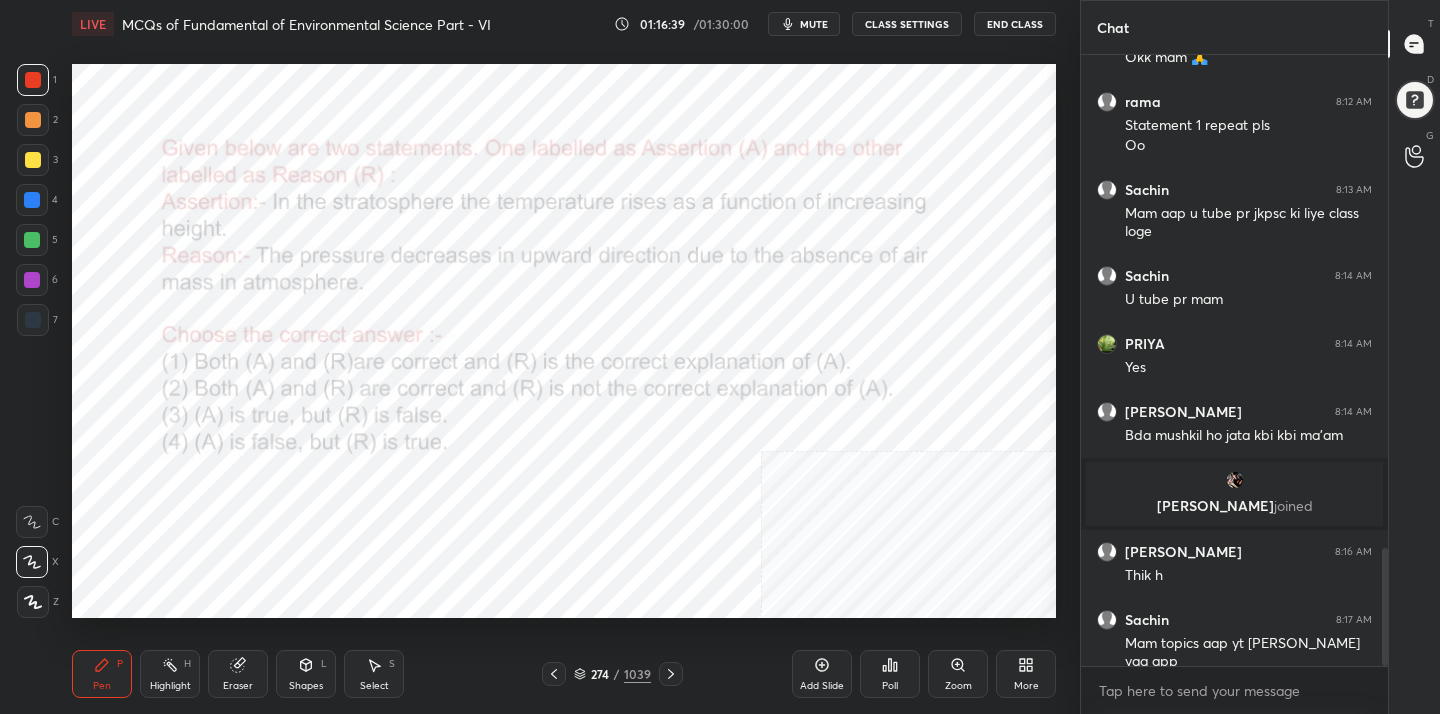 click on "Poll" at bounding box center [890, 674] 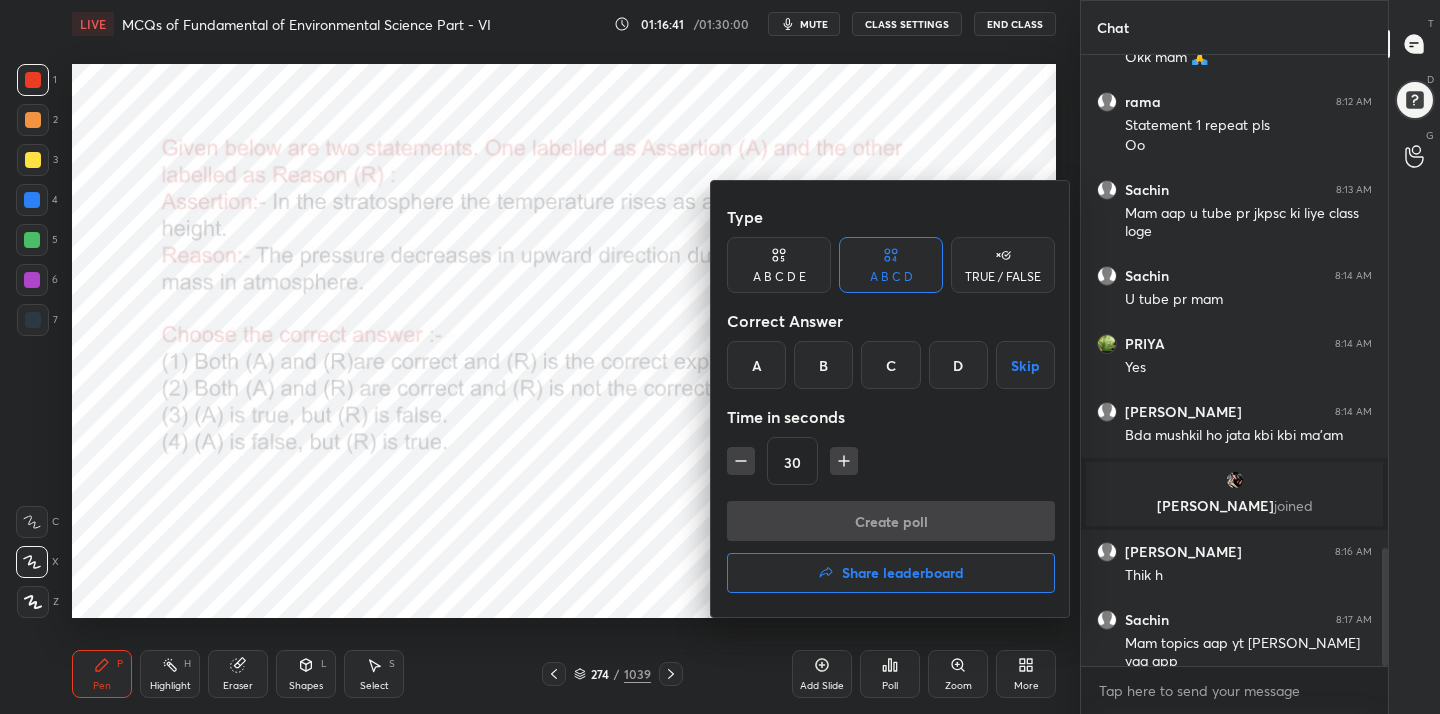 click on "B" at bounding box center [823, 365] 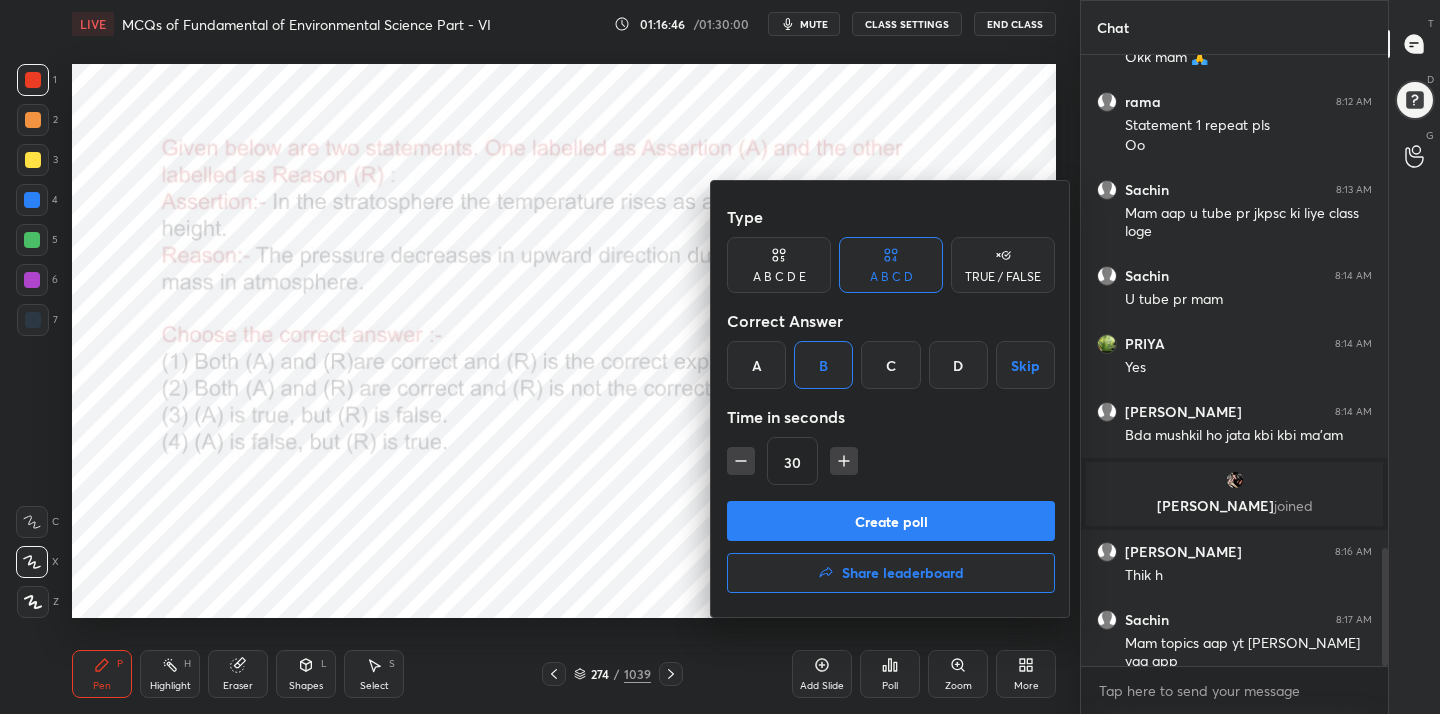 click on "Create poll" at bounding box center [891, 521] 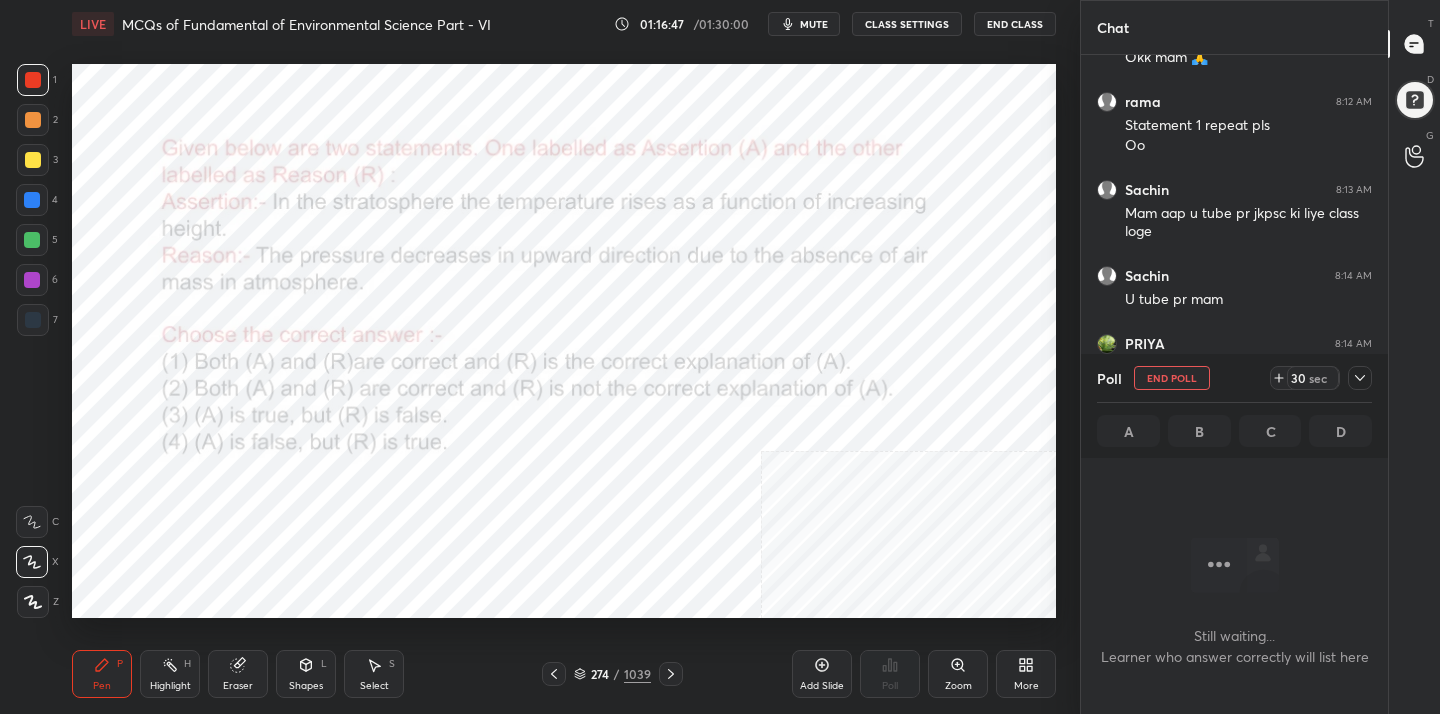 scroll, scrollTop: 376, scrollLeft: 301, axis: both 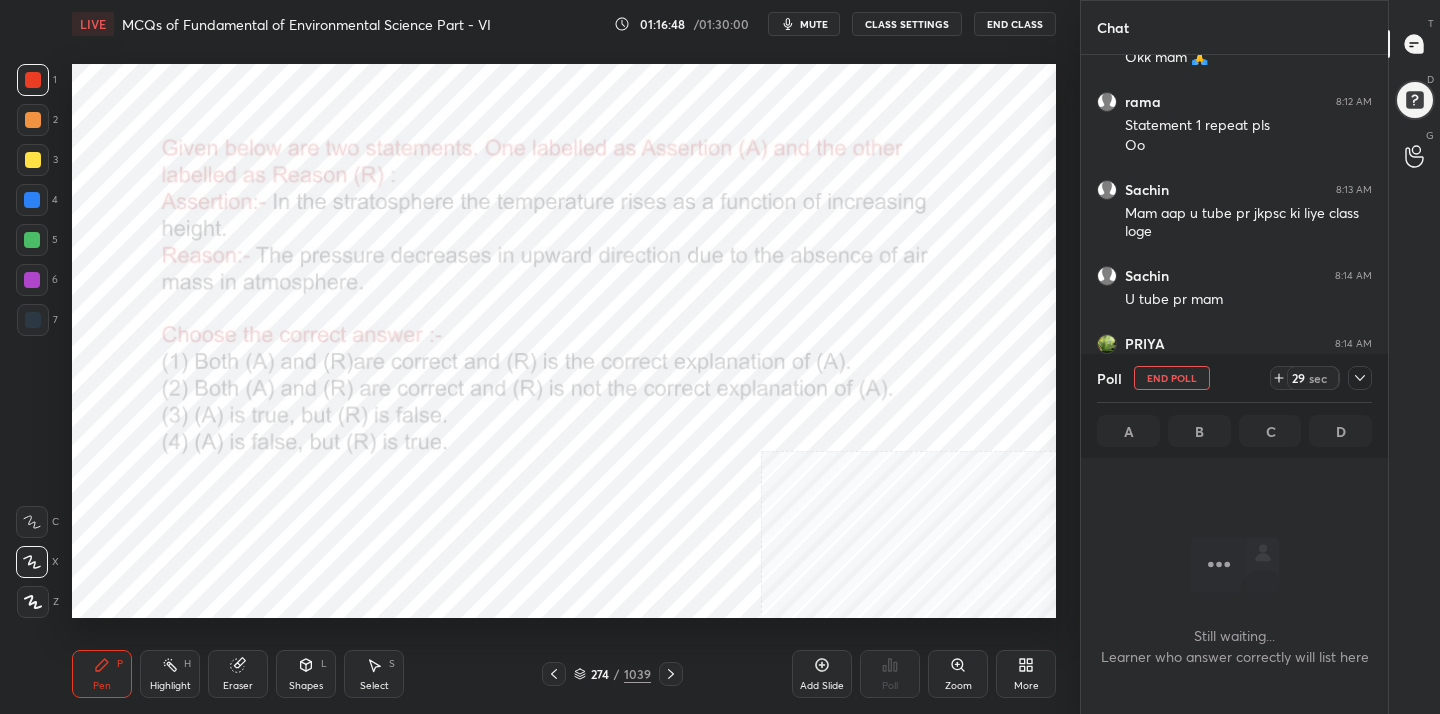 click on "mute" at bounding box center [814, 24] 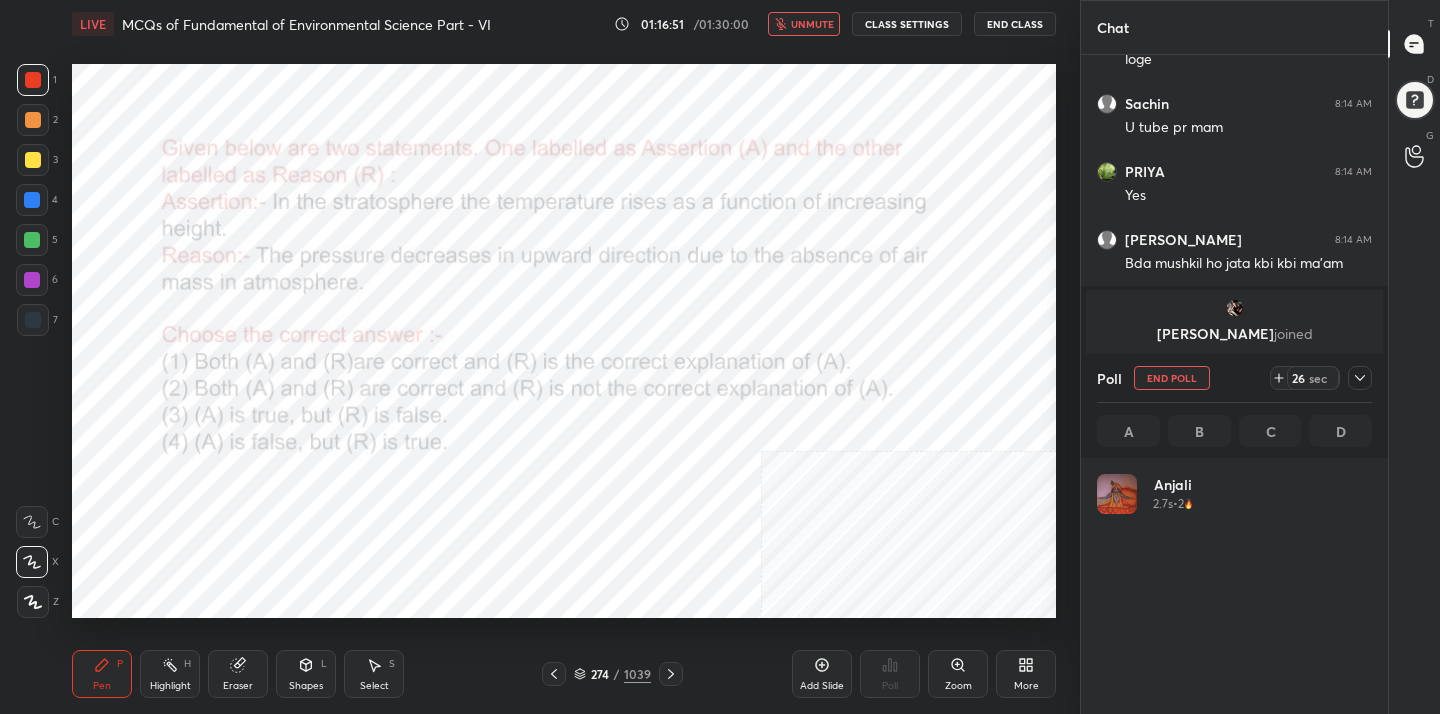 scroll, scrollTop: 7, scrollLeft: 7, axis: both 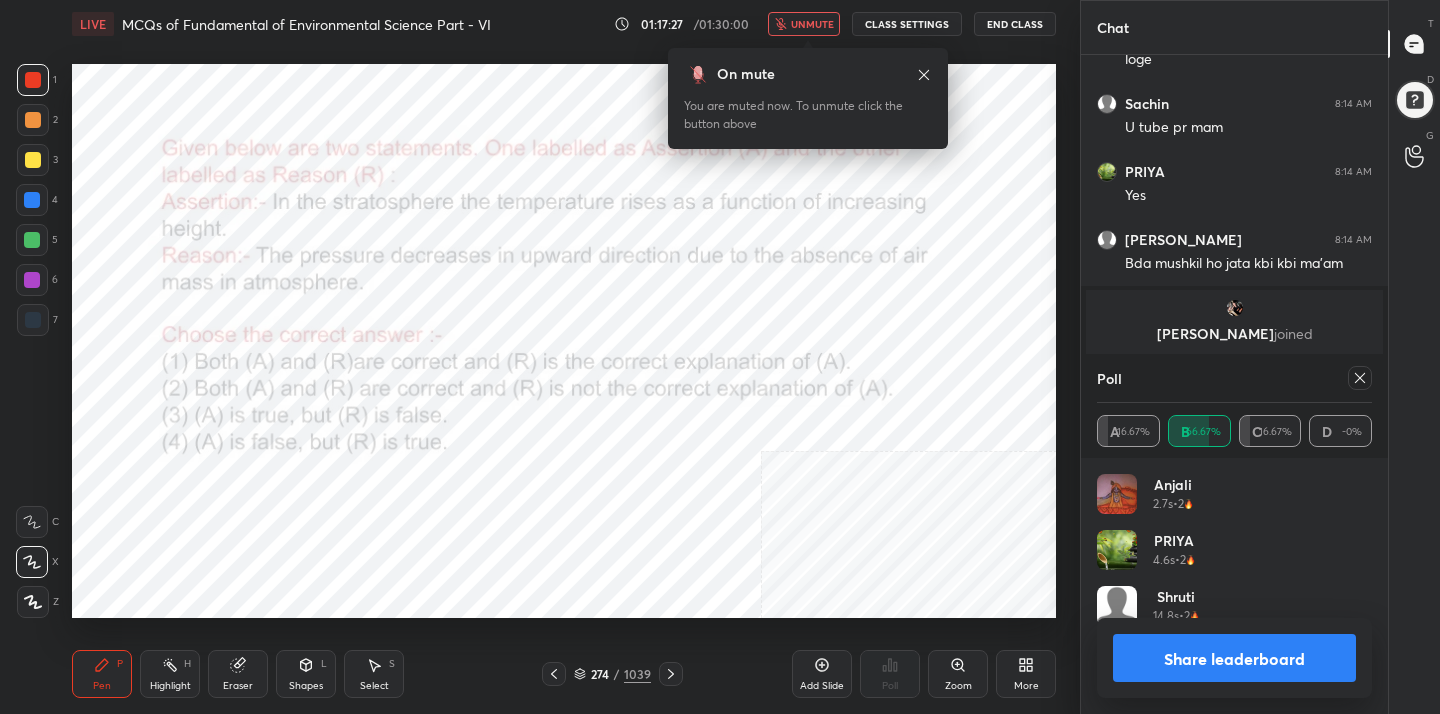 click 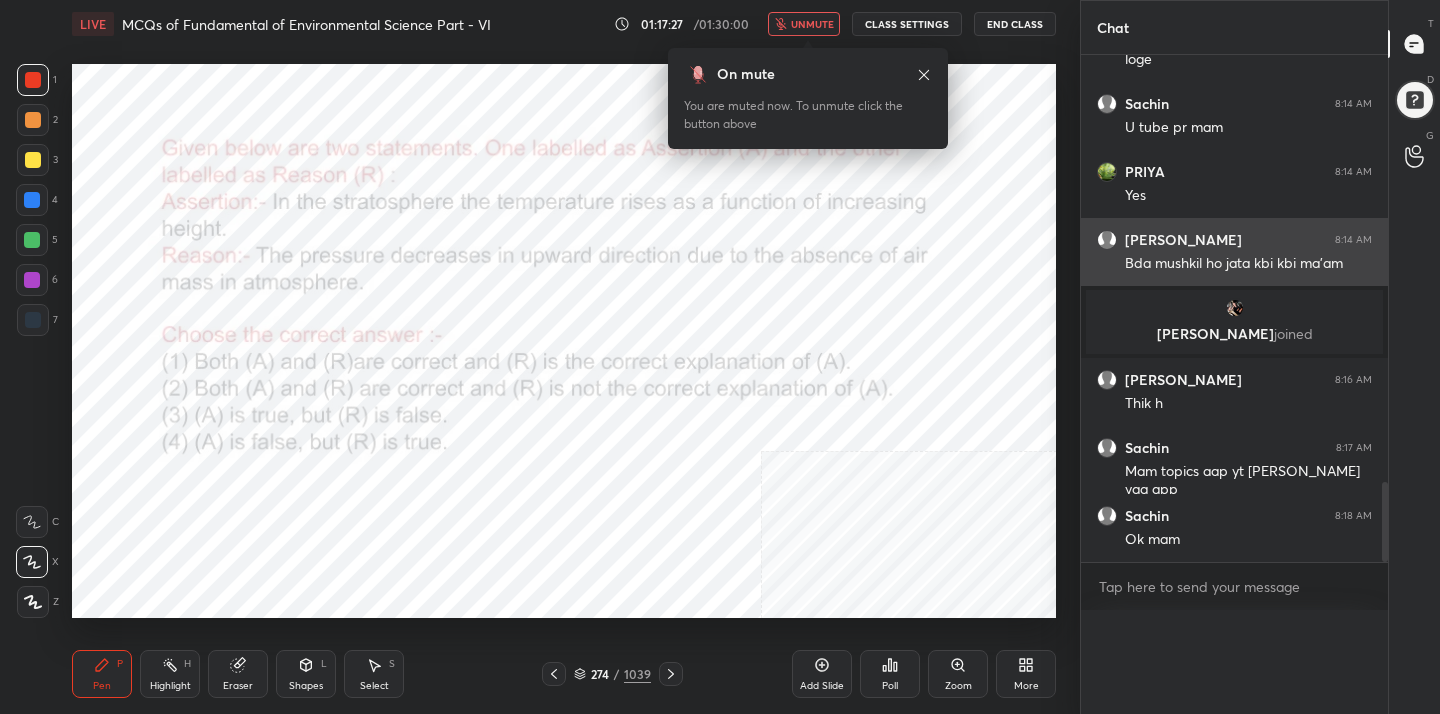 scroll, scrollTop: 0, scrollLeft: 0, axis: both 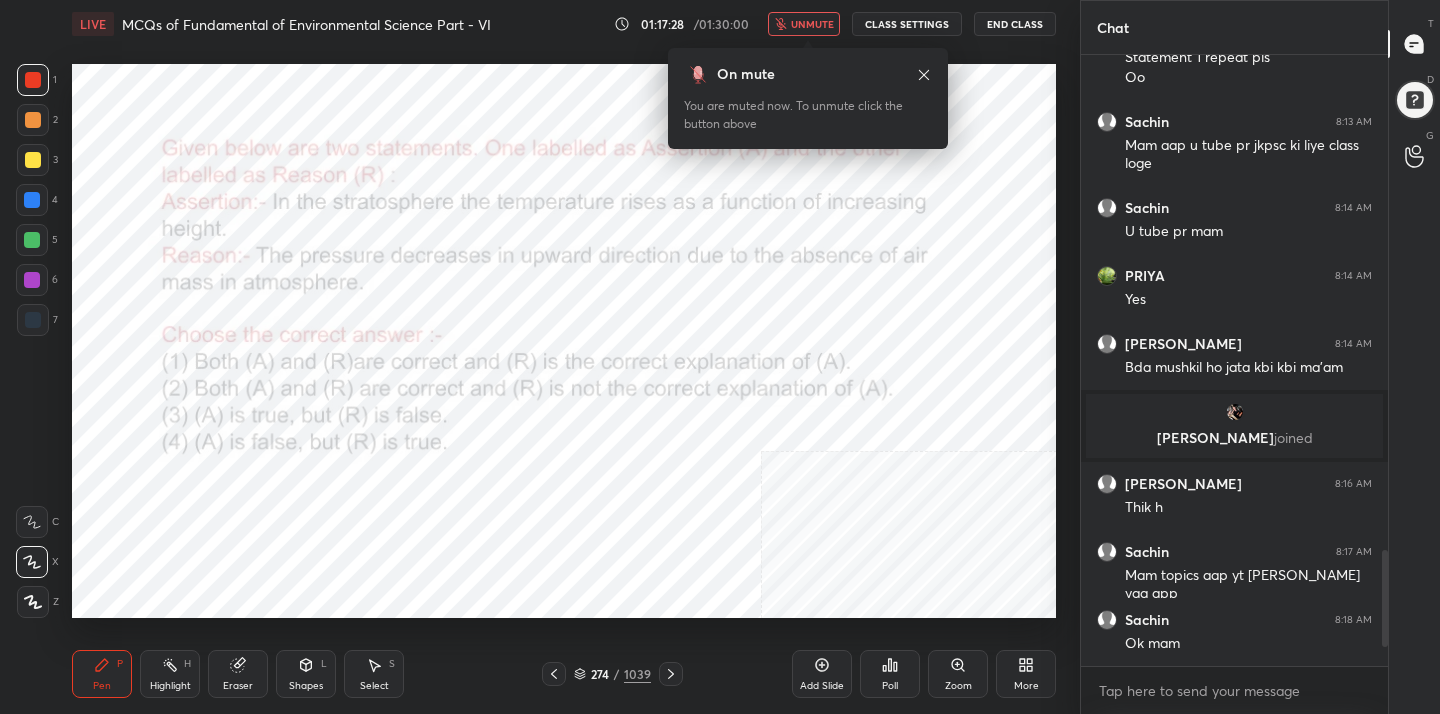click on "unmute" at bounding box center (812, 24) 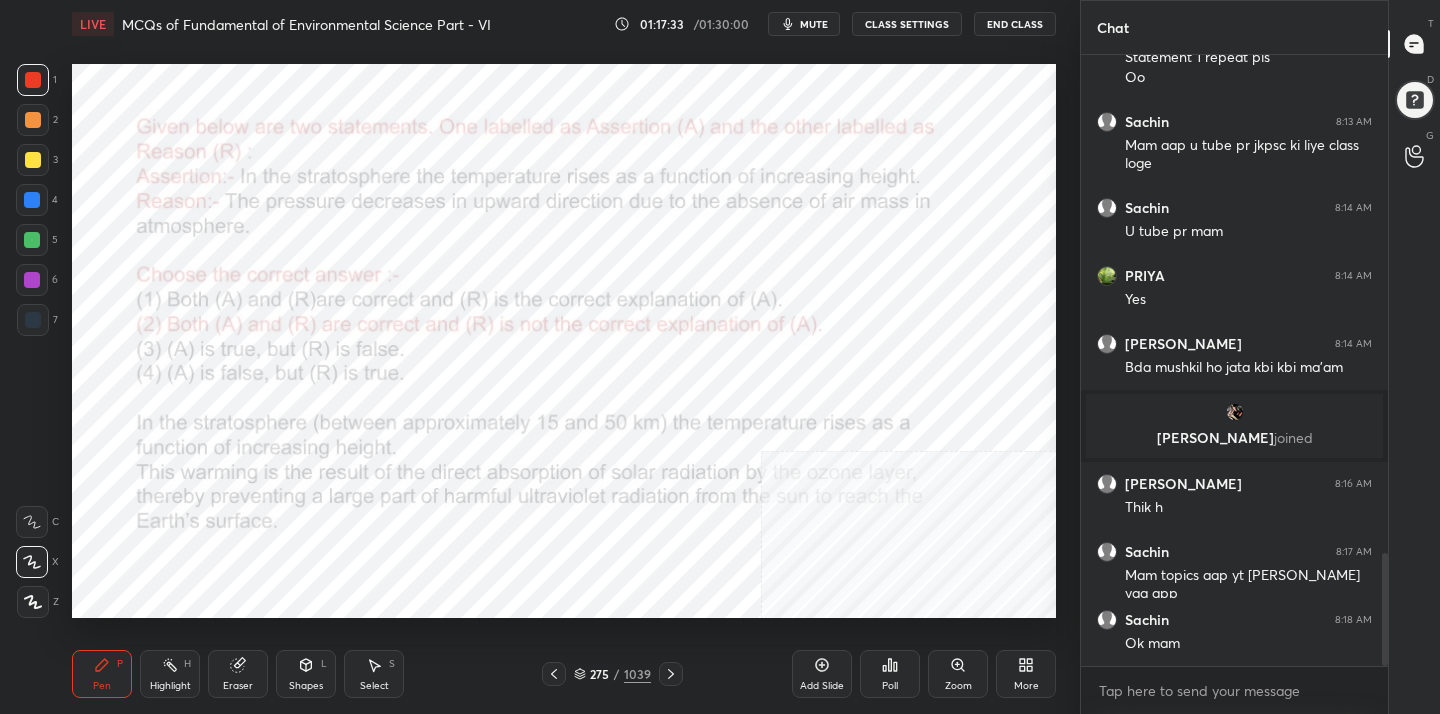 scroll, scrollTop: 2699, scrollLeft: 0, axis: vertical 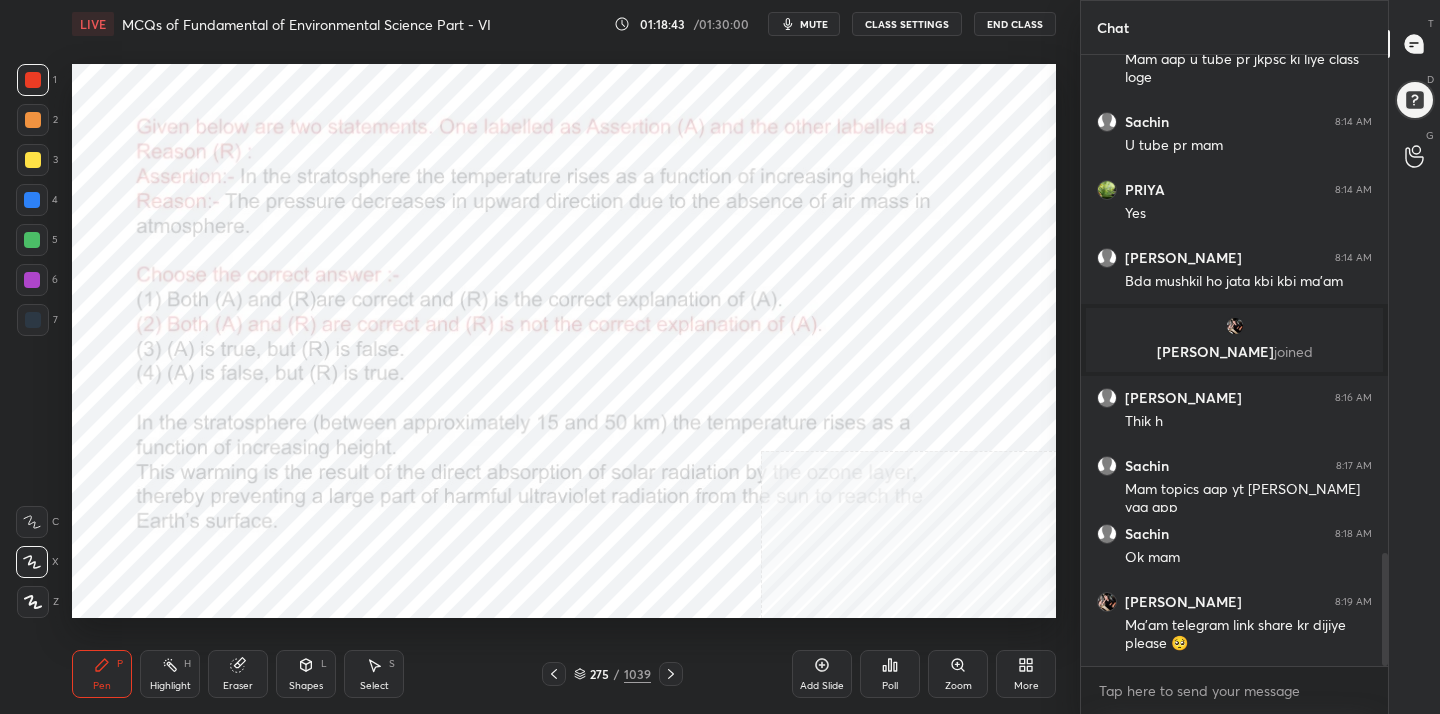 click 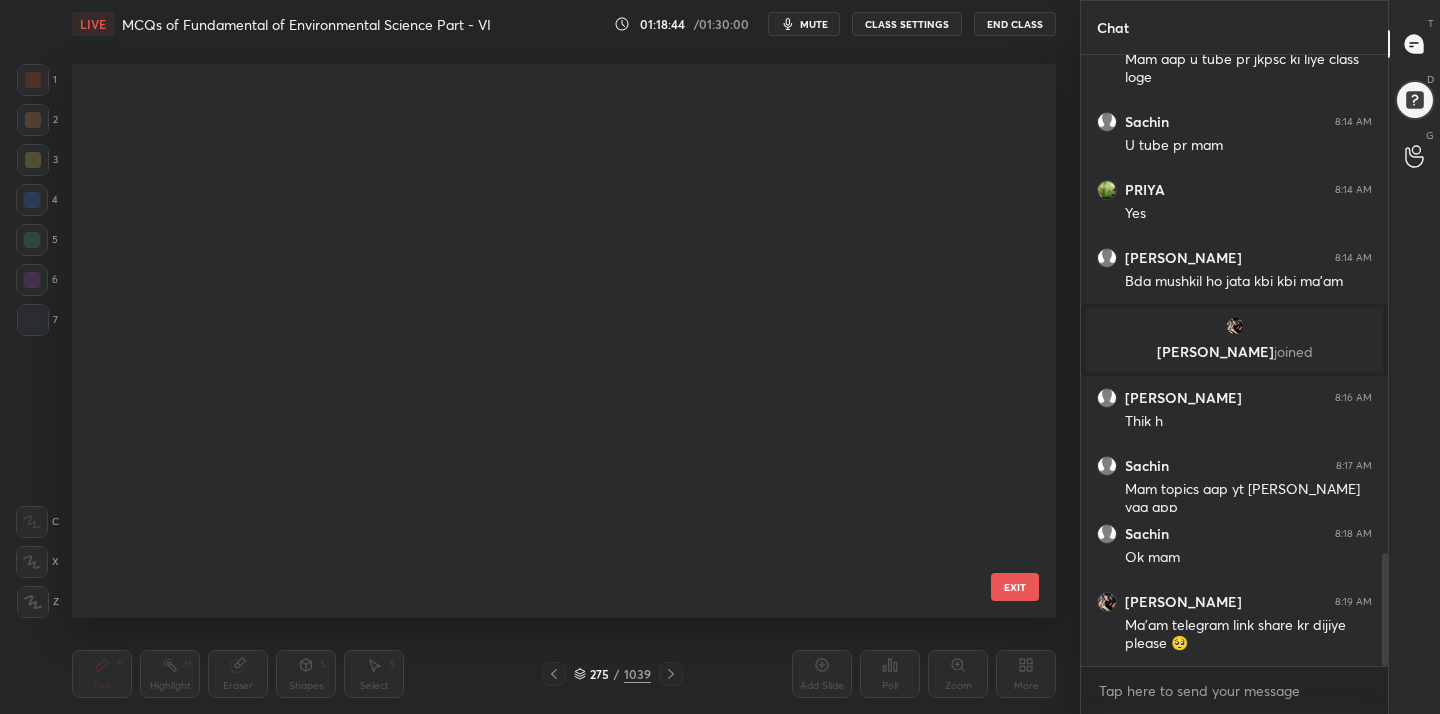 scroll, scrollTop: 15040, scrollLeft: 0, axis: vertical 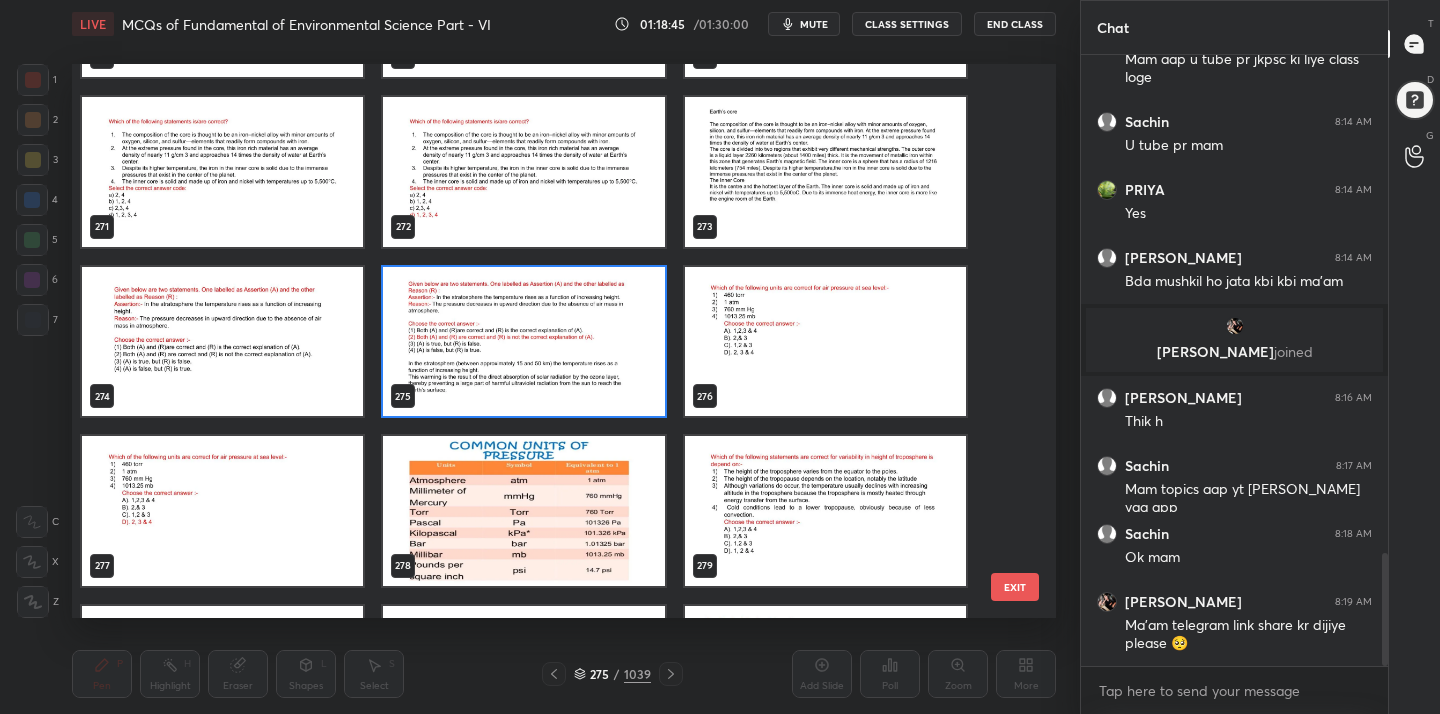 click at bounding box center [825, 342] 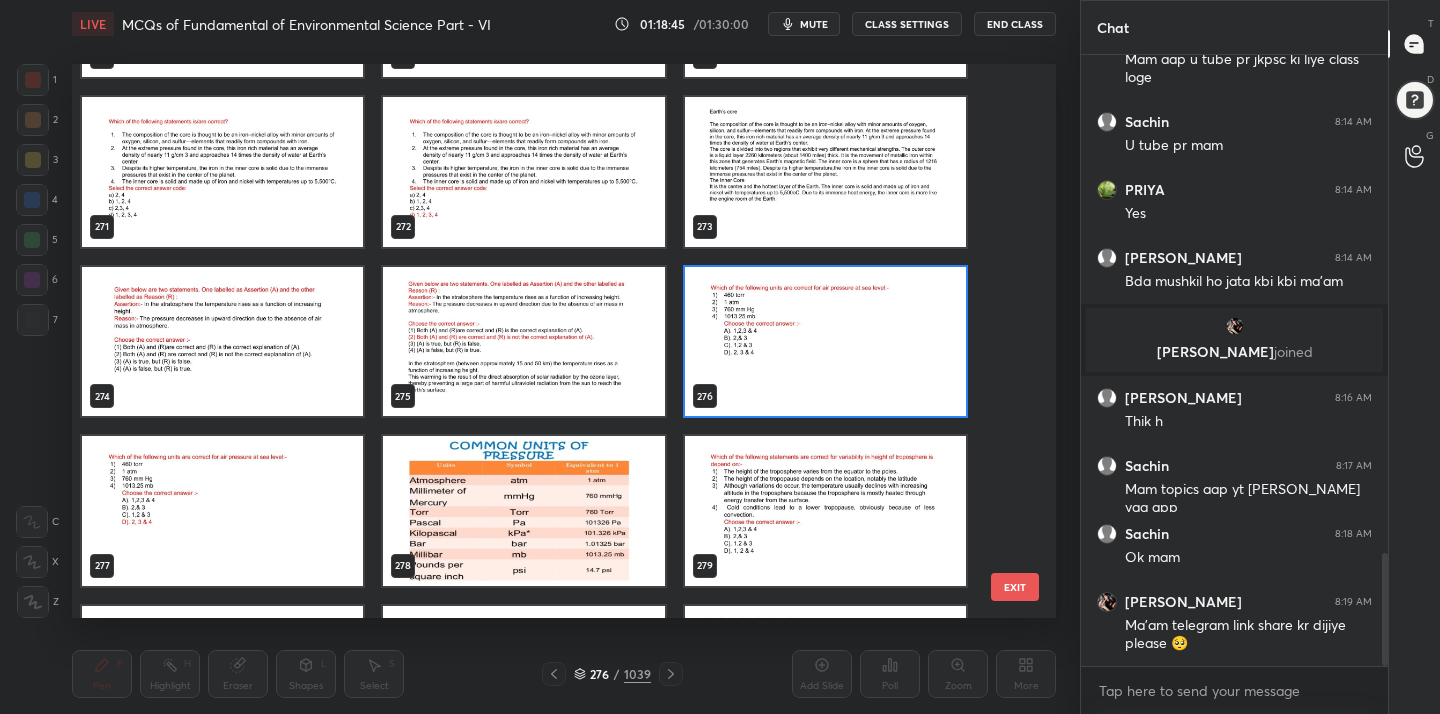 click at bounding box center (825, 342) 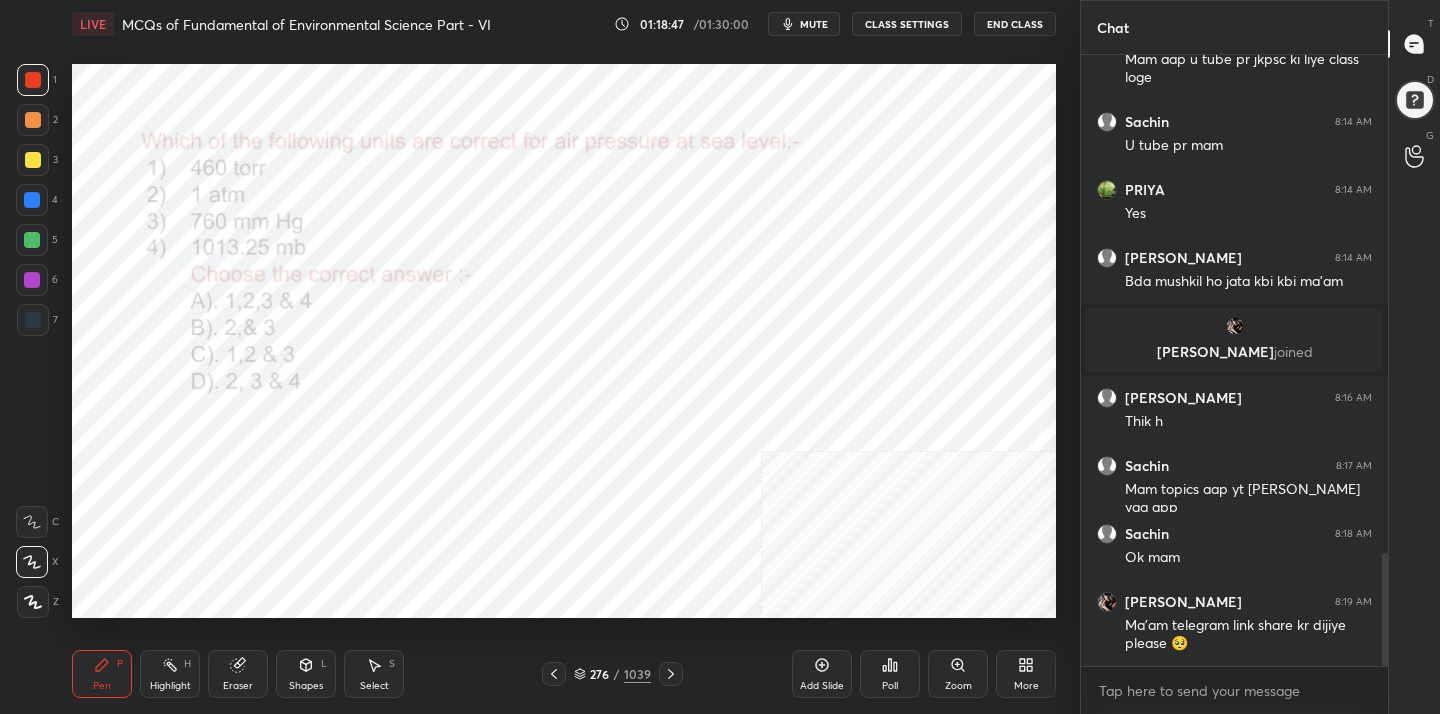 click on "mute" at bounding box center (814, 24) 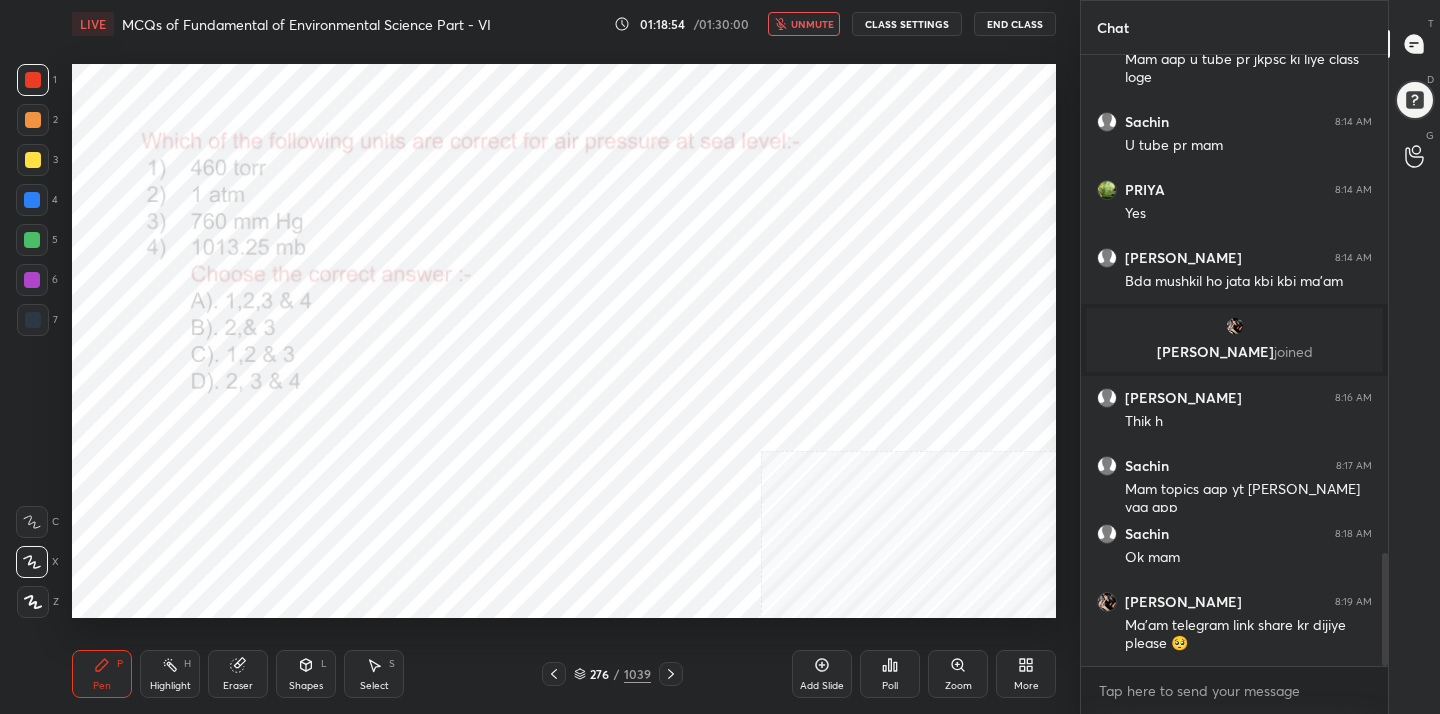 scroll, scrollTop: 2767, scrollLeft: 0, axis: vertical 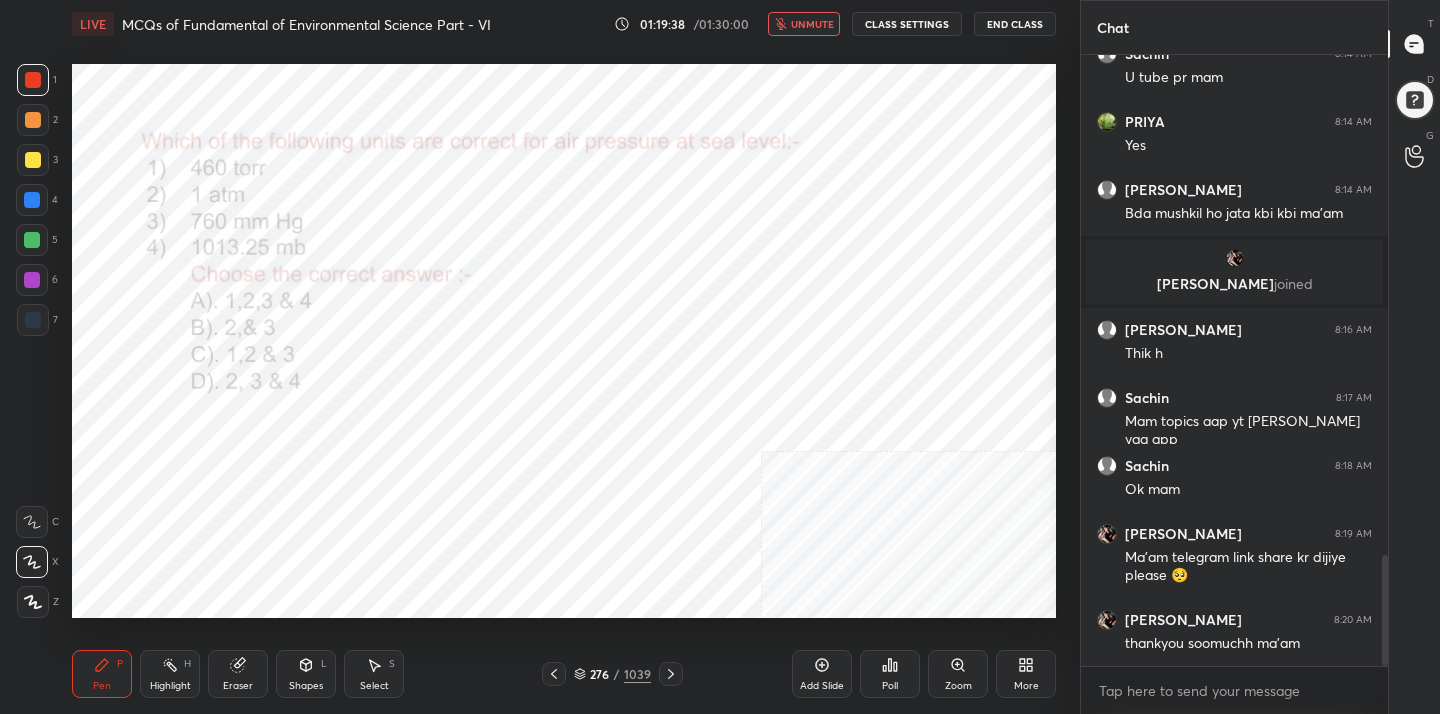 click 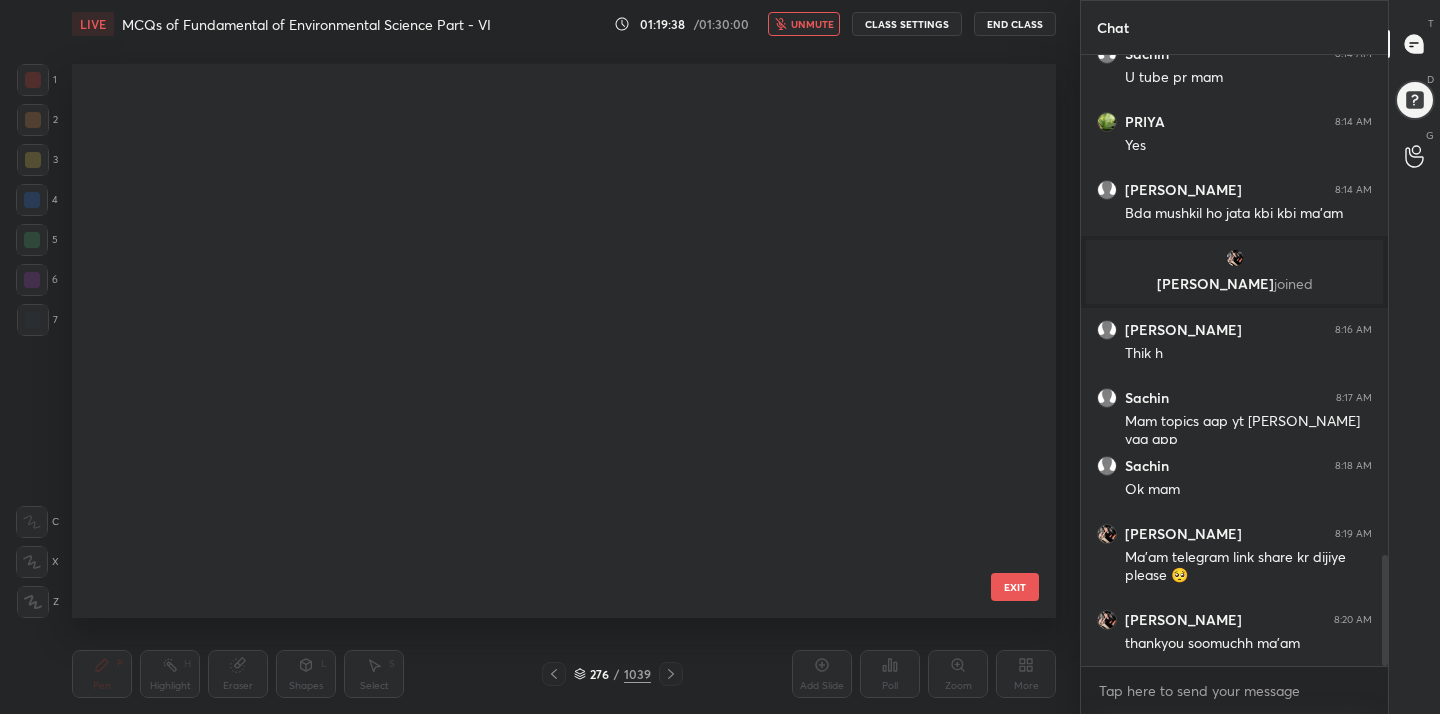 scroll, scrollTop: 15040, scrollLeft: 0, axis: vertical 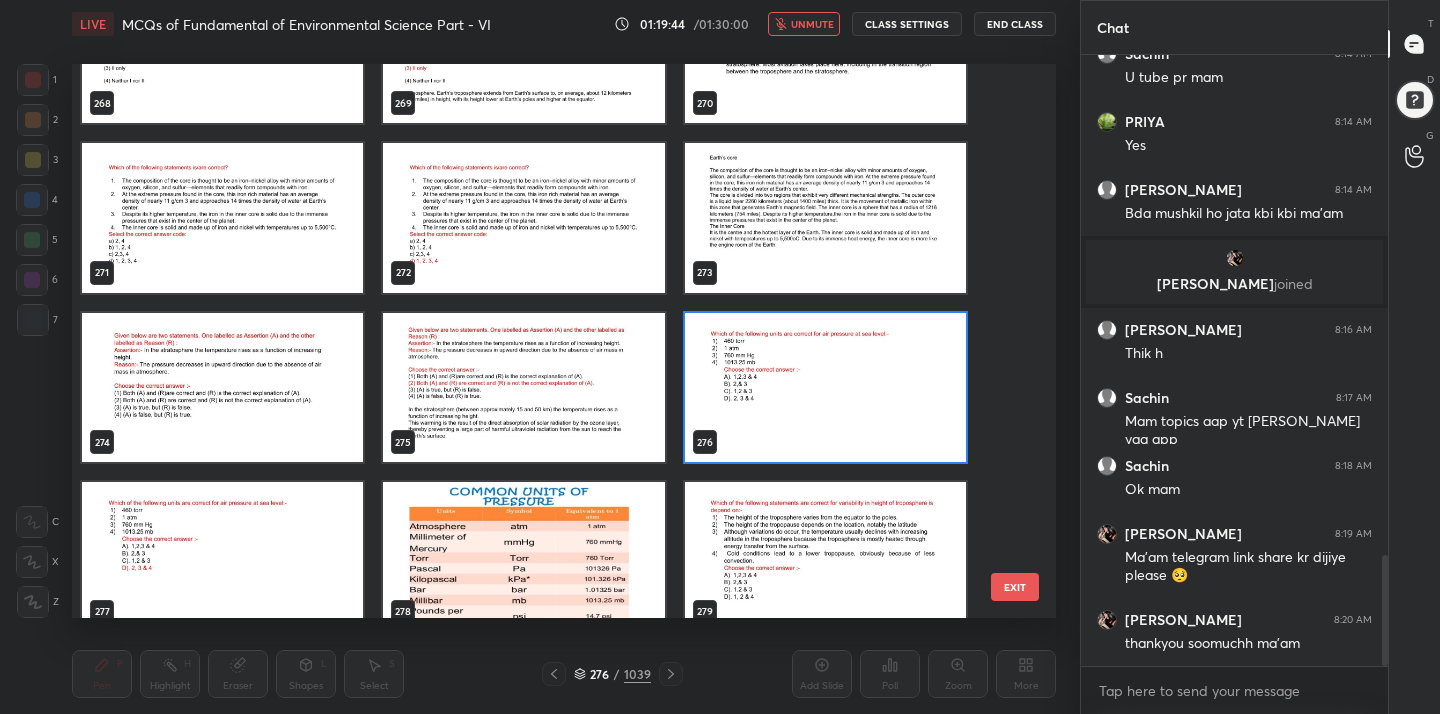 click at bounding box center [825, 388] 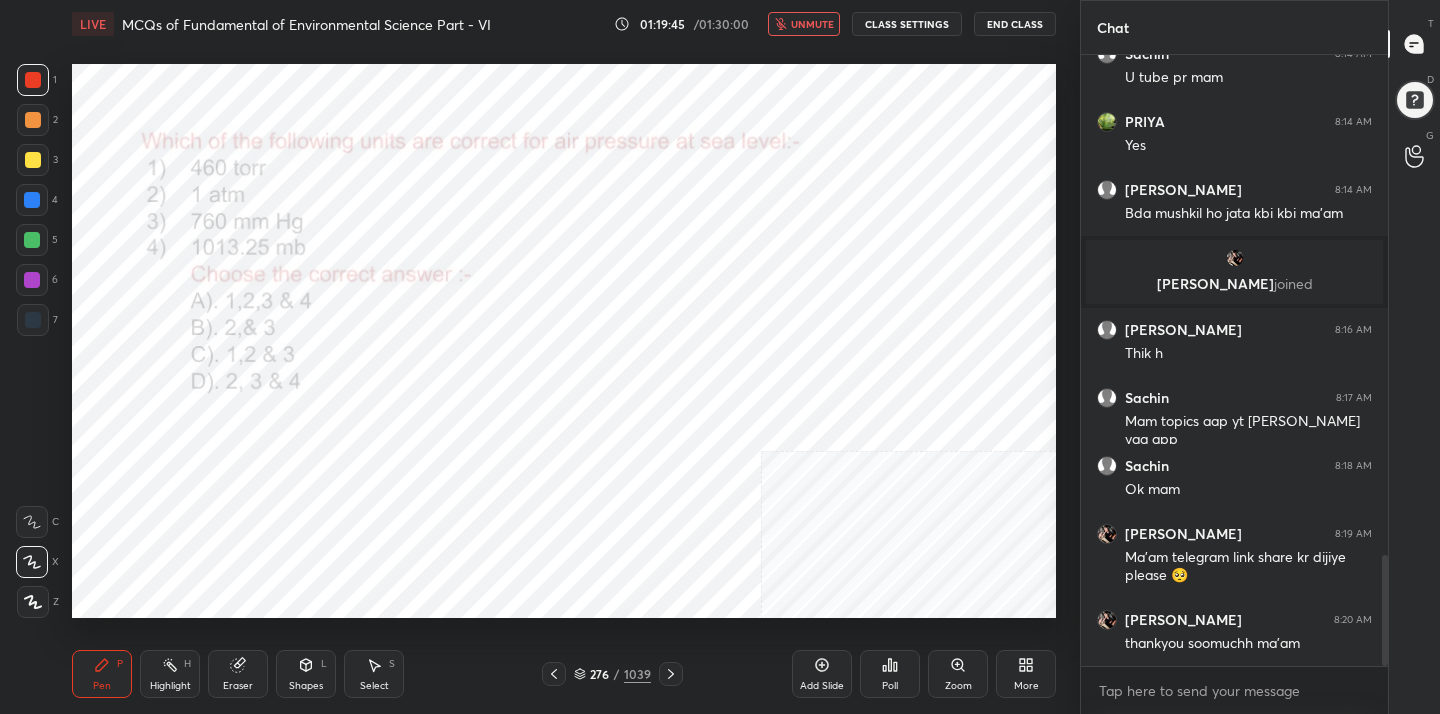 click at bounding box center (825, 388) 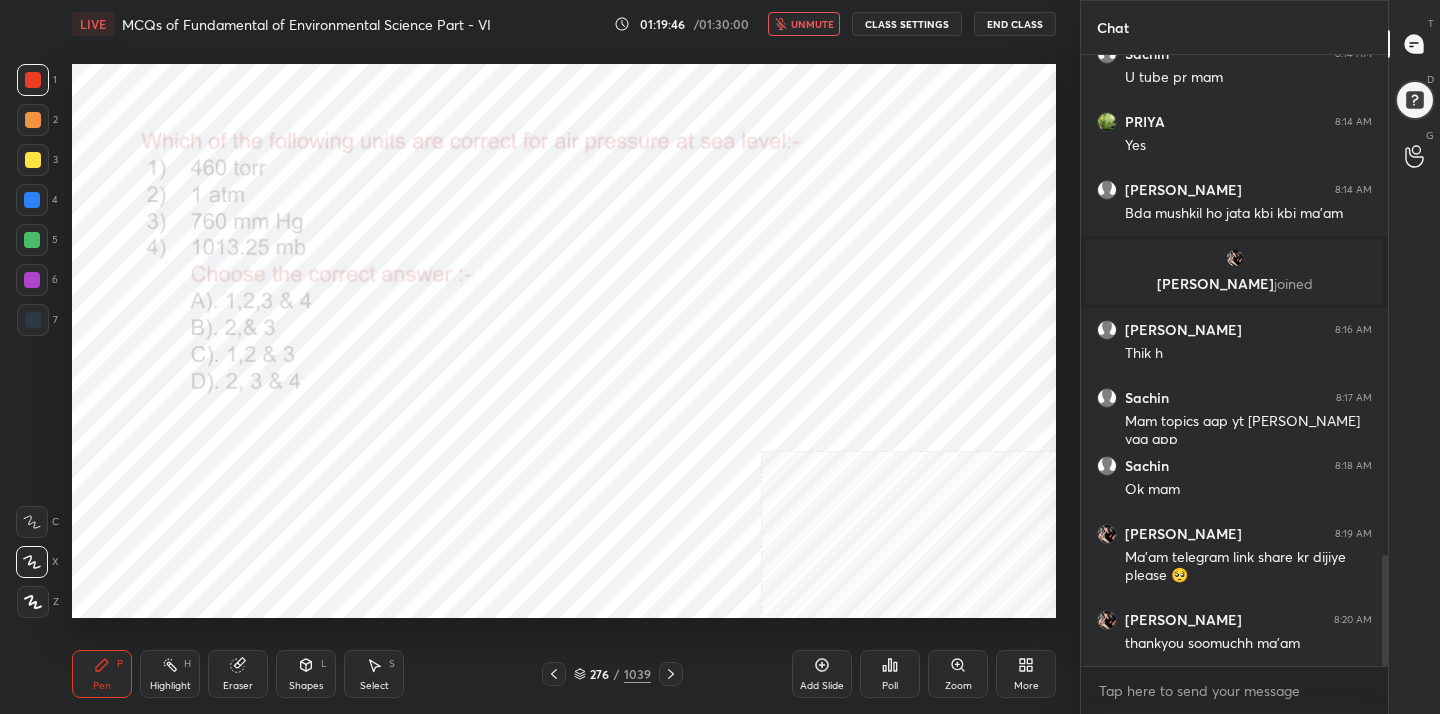 click on "Poll" at bounding box center [890, 686] 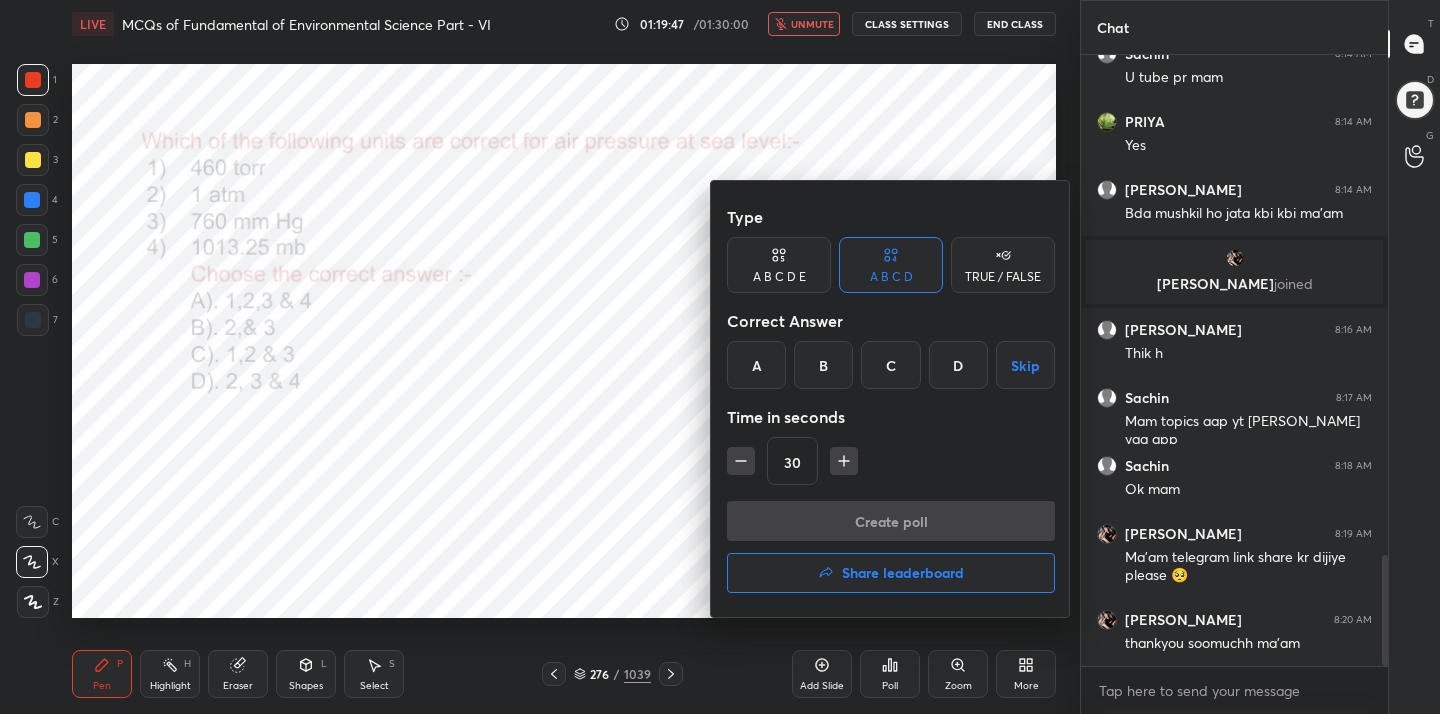click on "D" at bounding box center [958, 365] 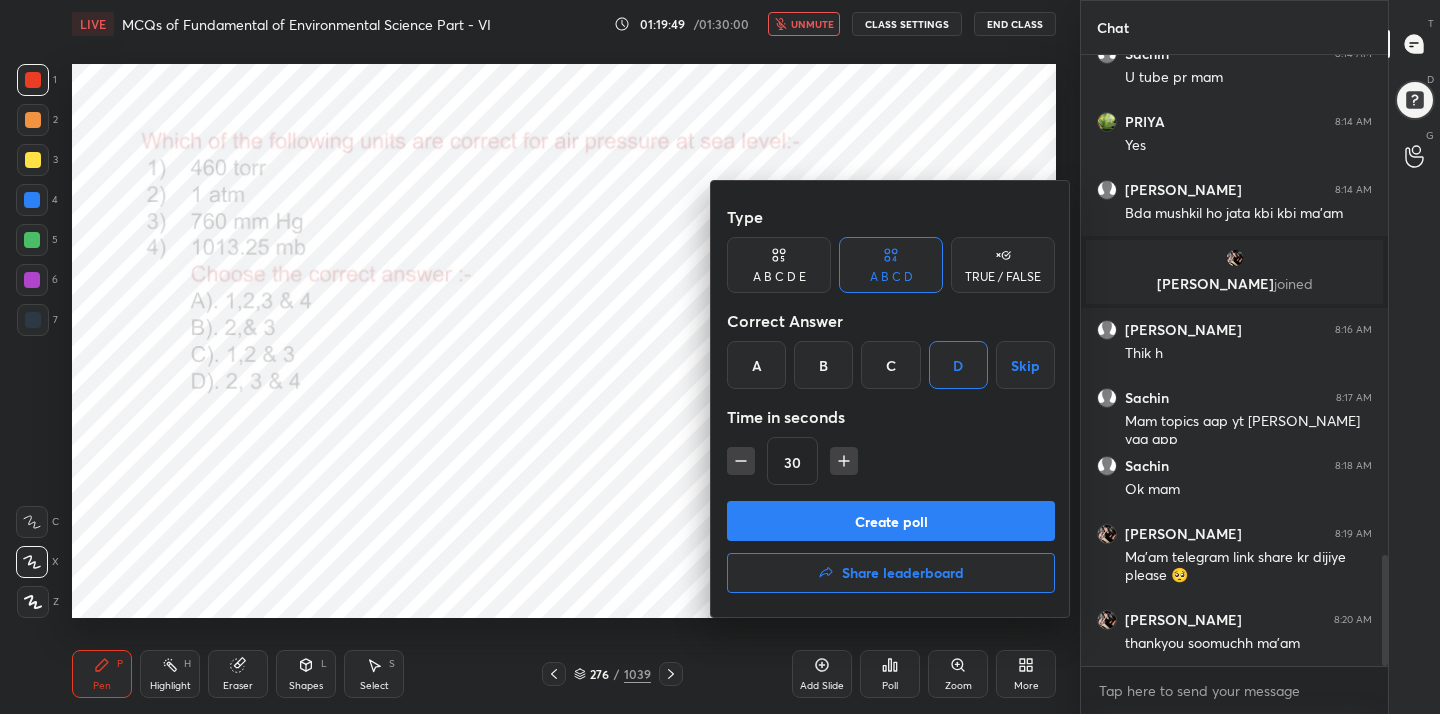 click on "Create poll" at bounding box center [891, 521] 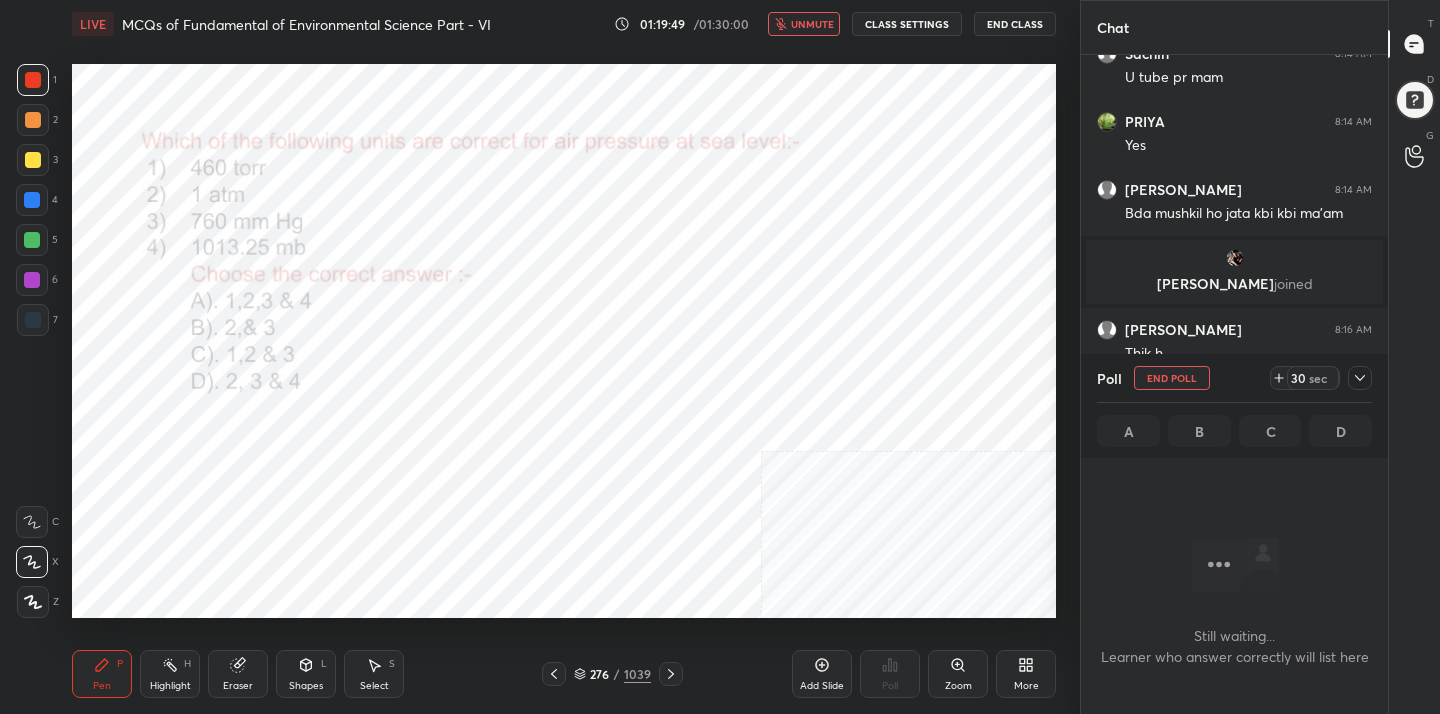 scroll, scrollTop: 415, scrollLeft: 301, axis: both 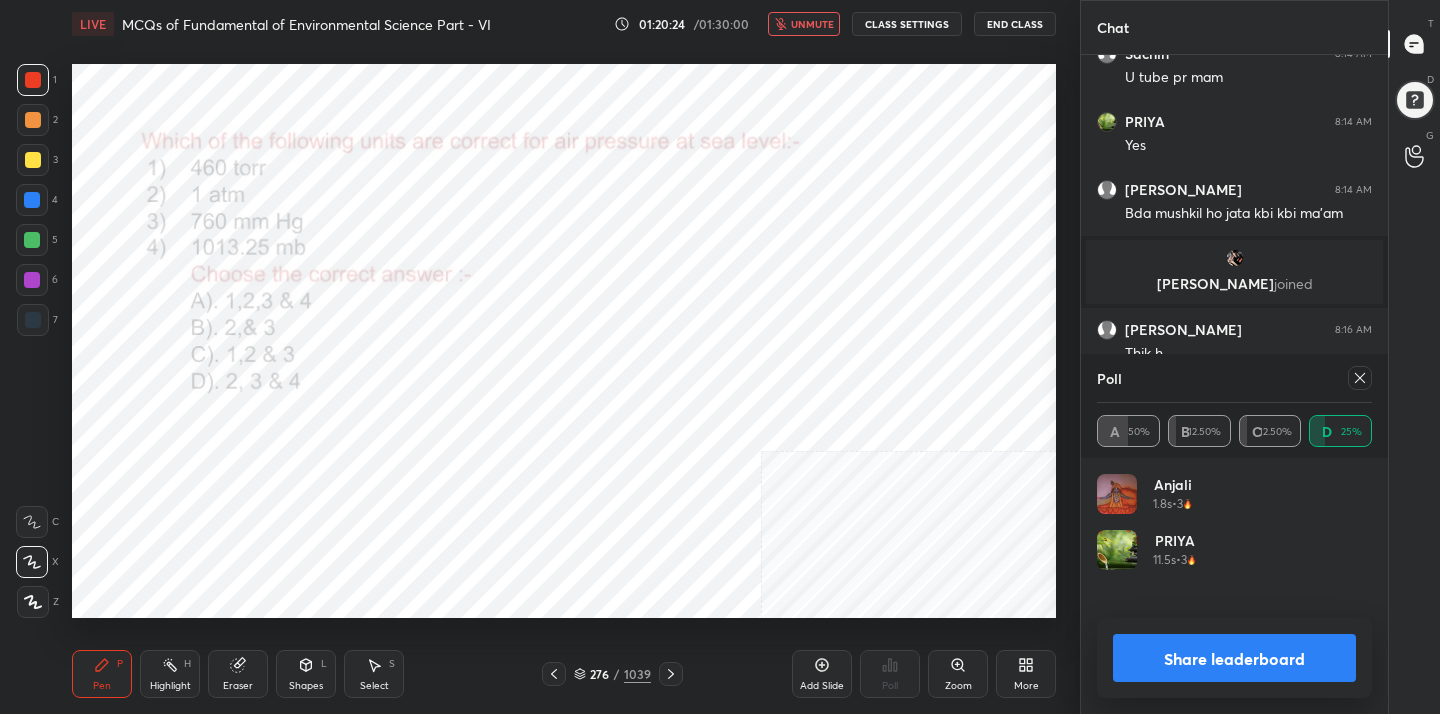 click 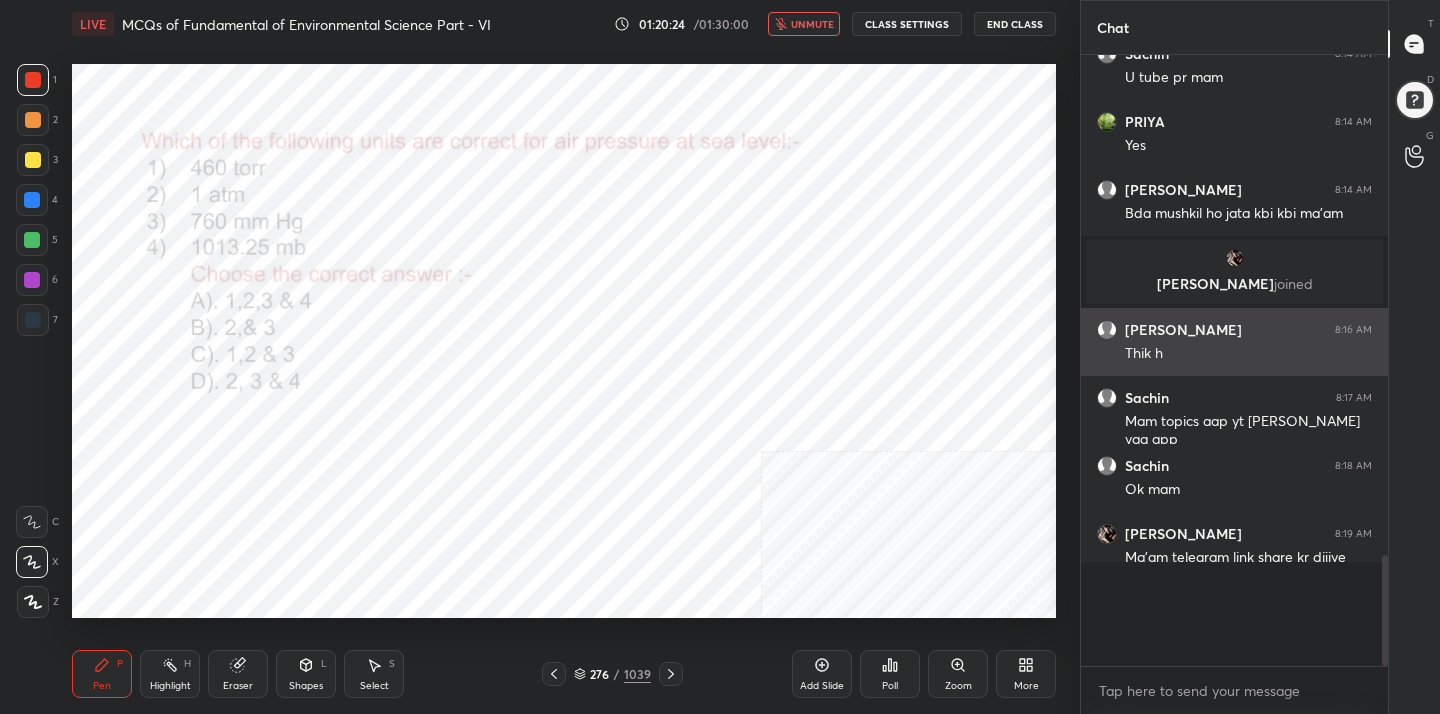 scroll, scrollTop: 7, scrollLeft: 7, axis: both 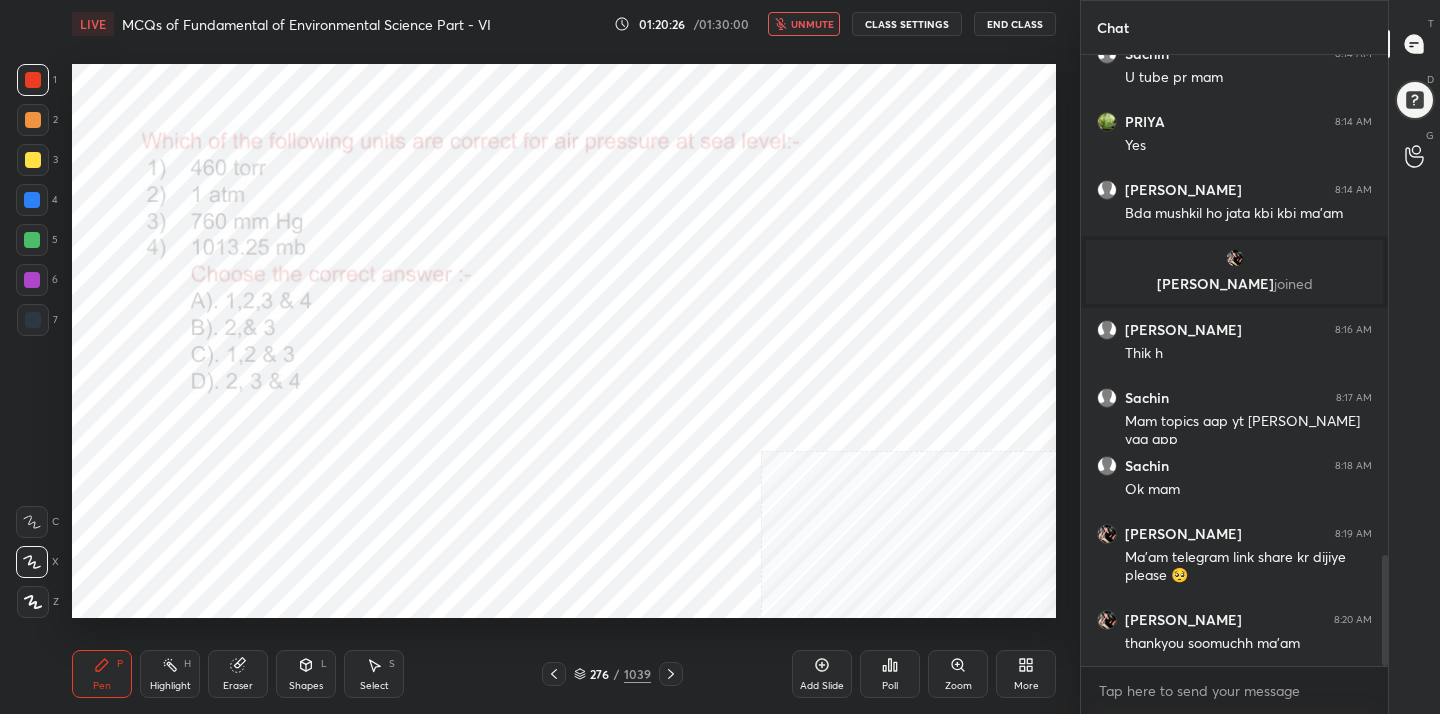 click on "unmute" at bounding box center [812, 24] 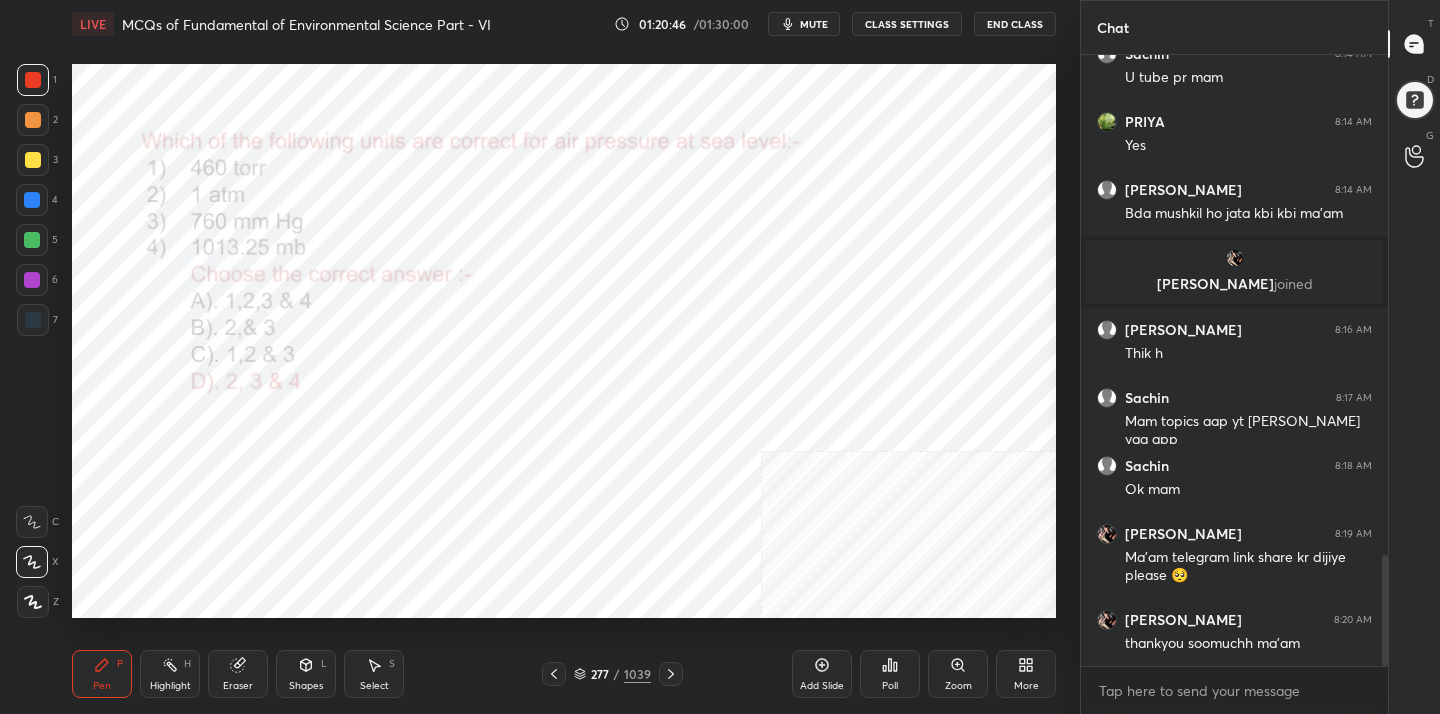click 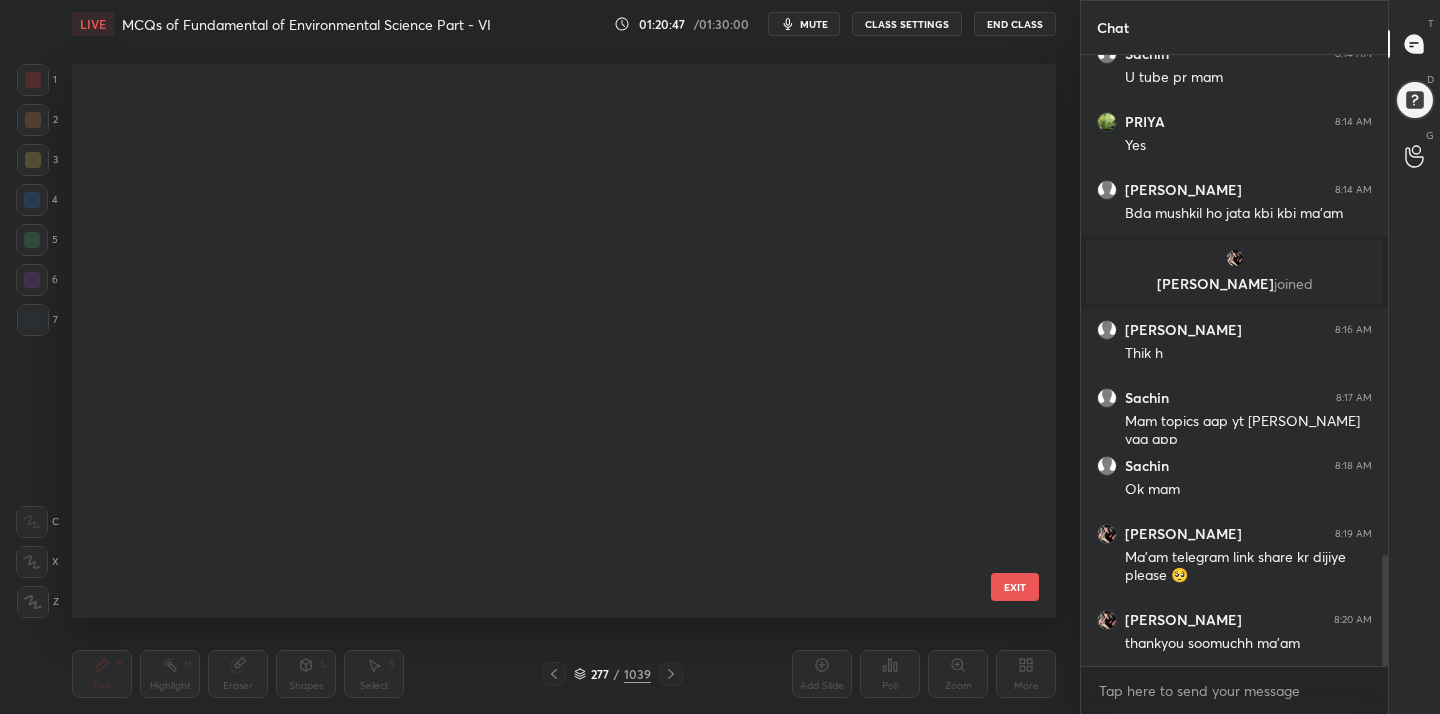 scroll, scrollTop: 15210, scrollLeft: 0, axis: vertical 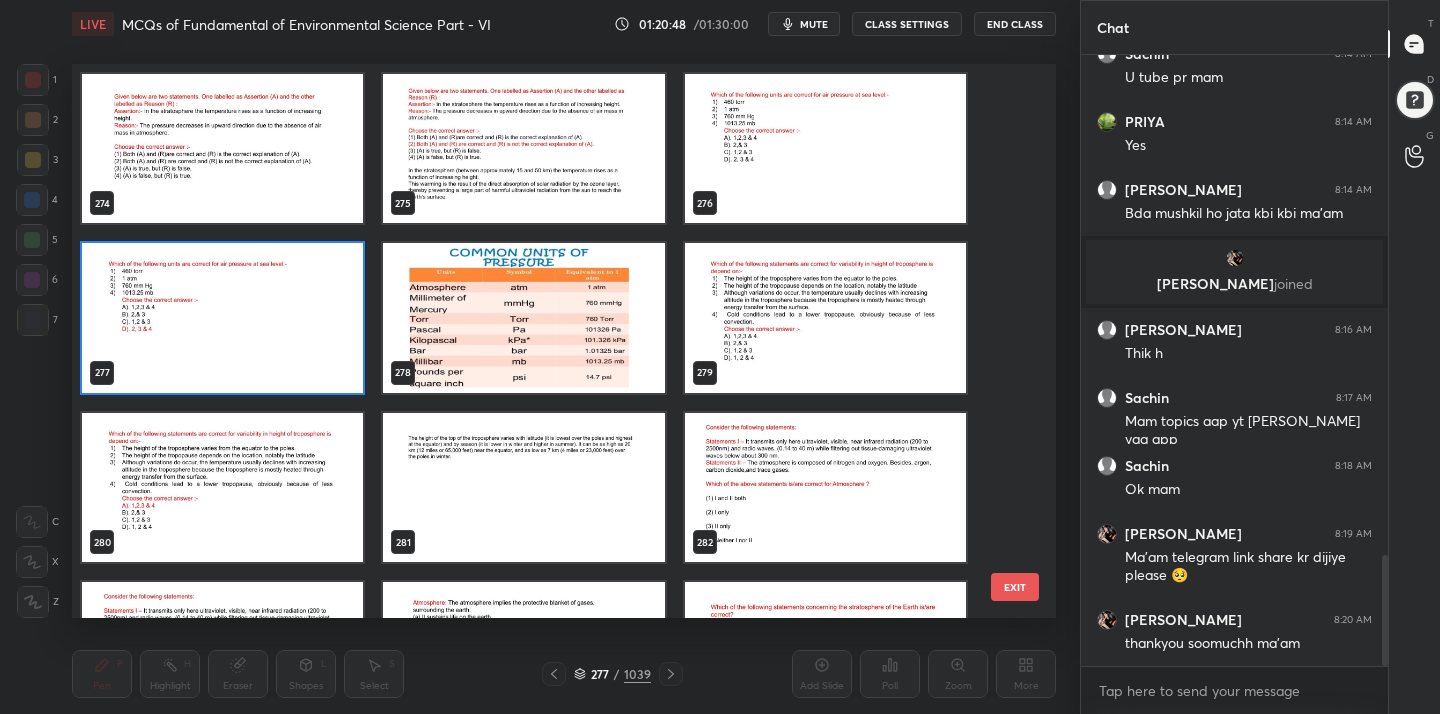 click at bounding box center (825, 318) 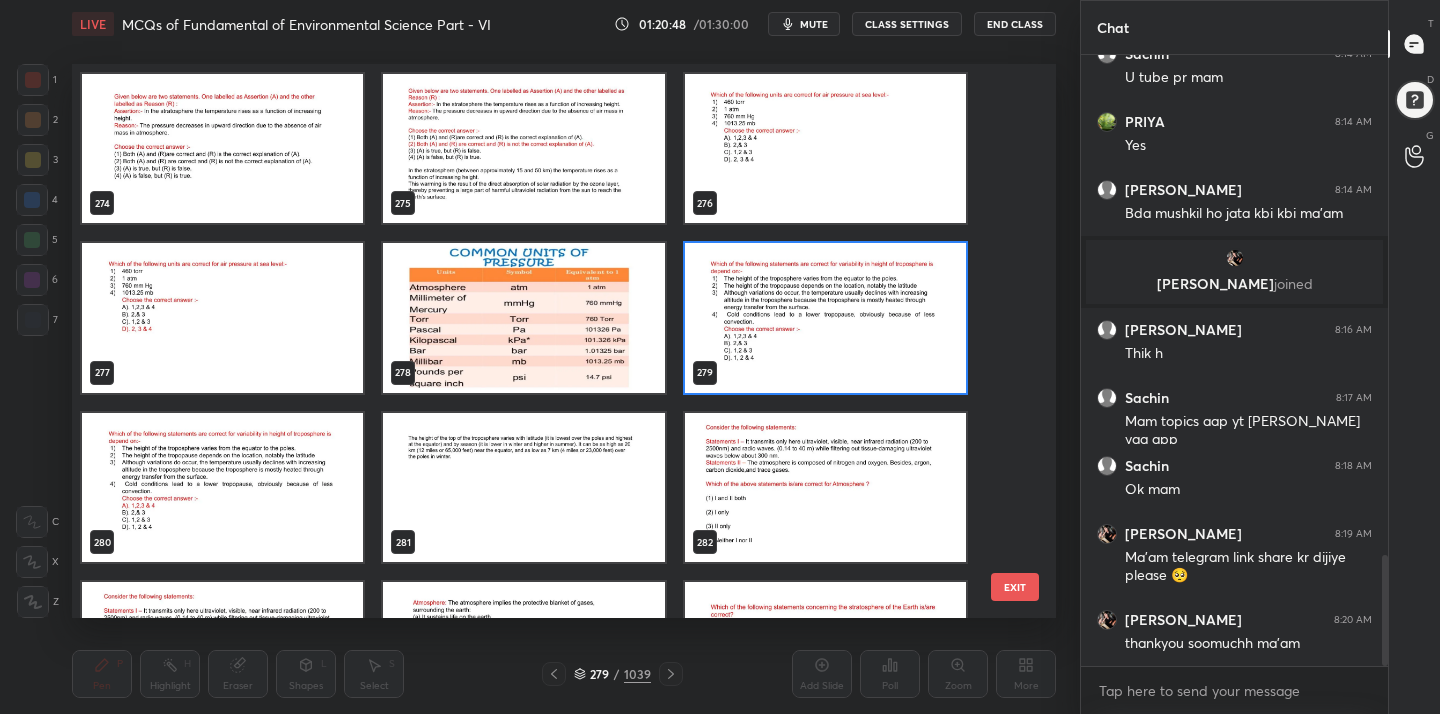 click at bounding box center (825, 318) 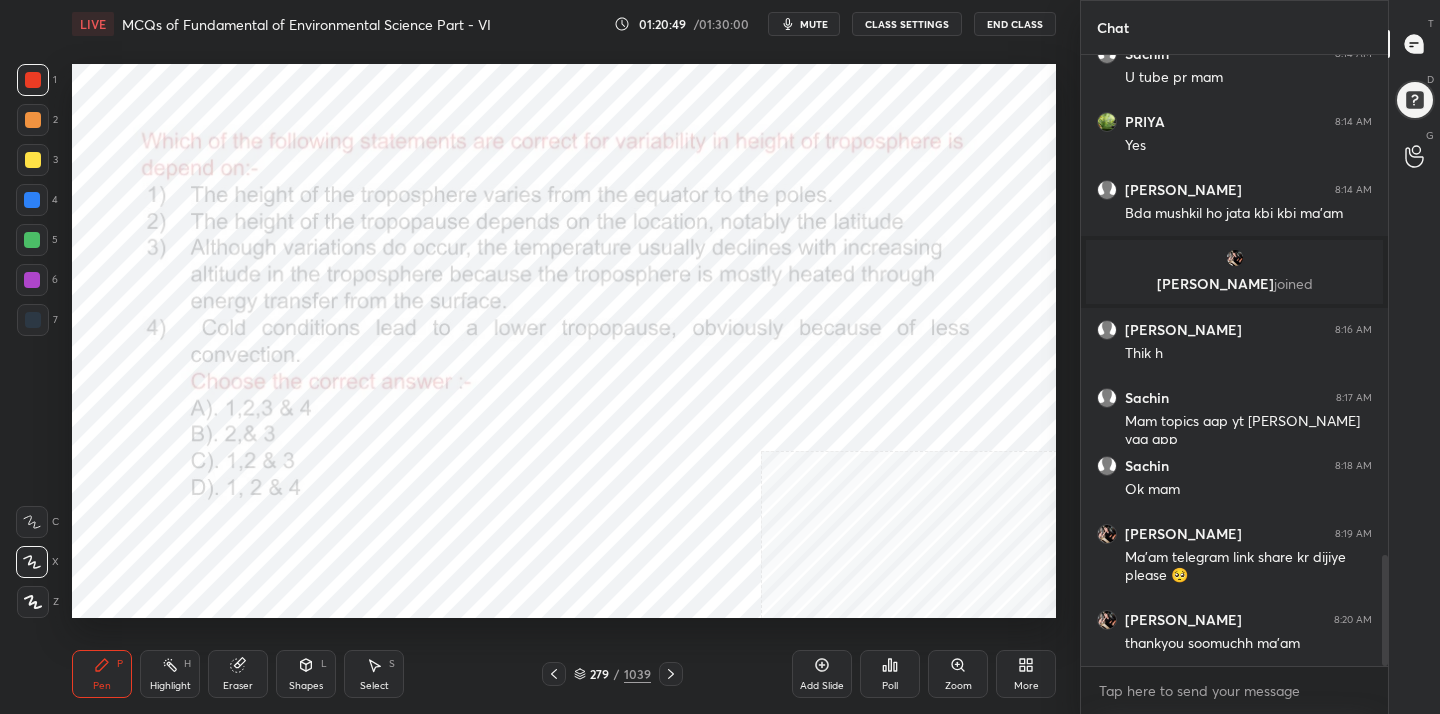 click at bounding box center (825, 318) 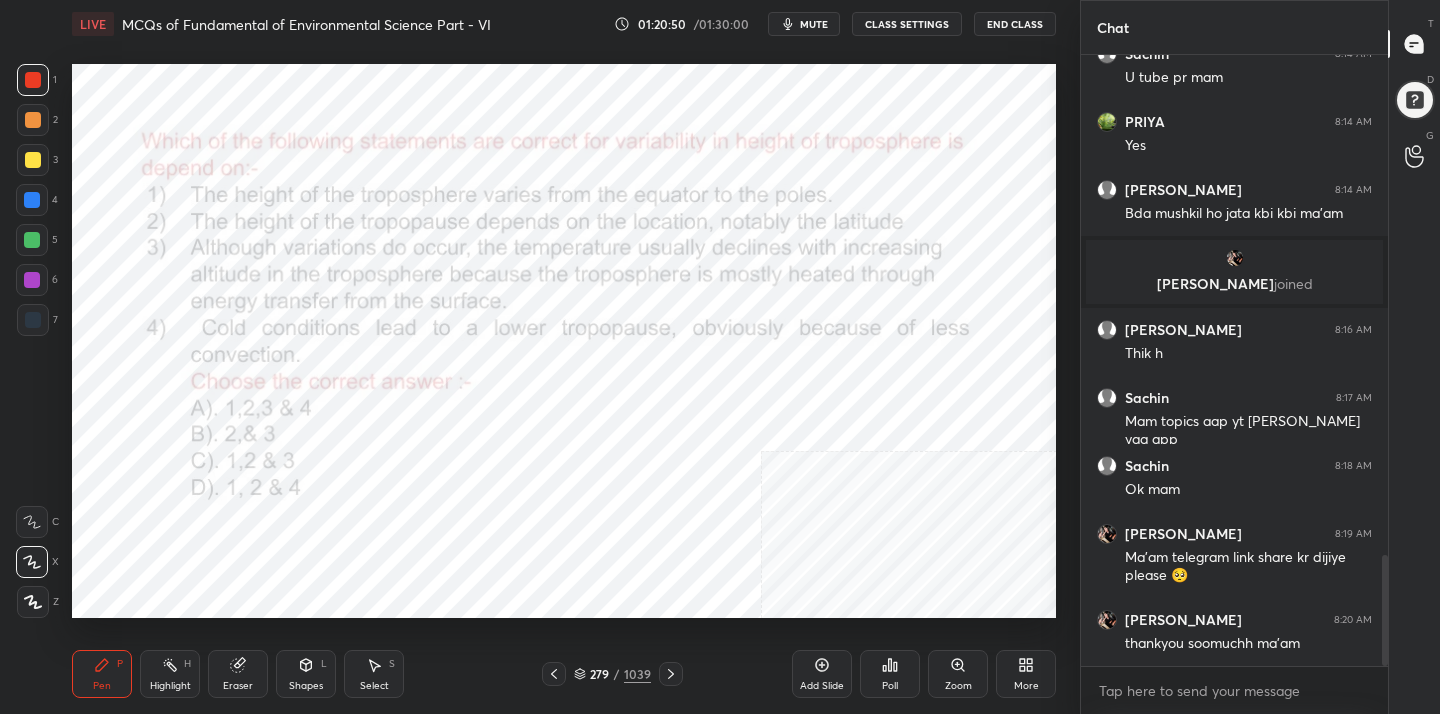 click on "mute" at bounding box center [814, 24] 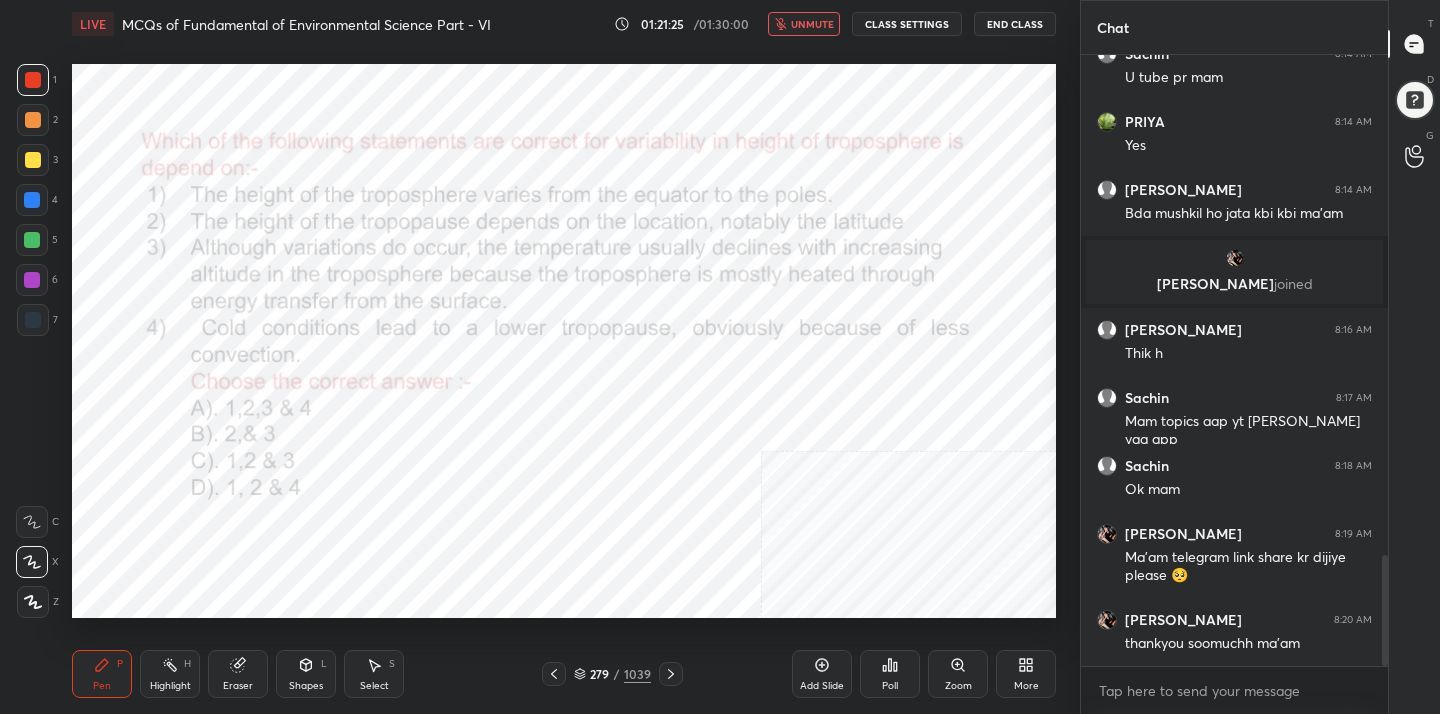 click 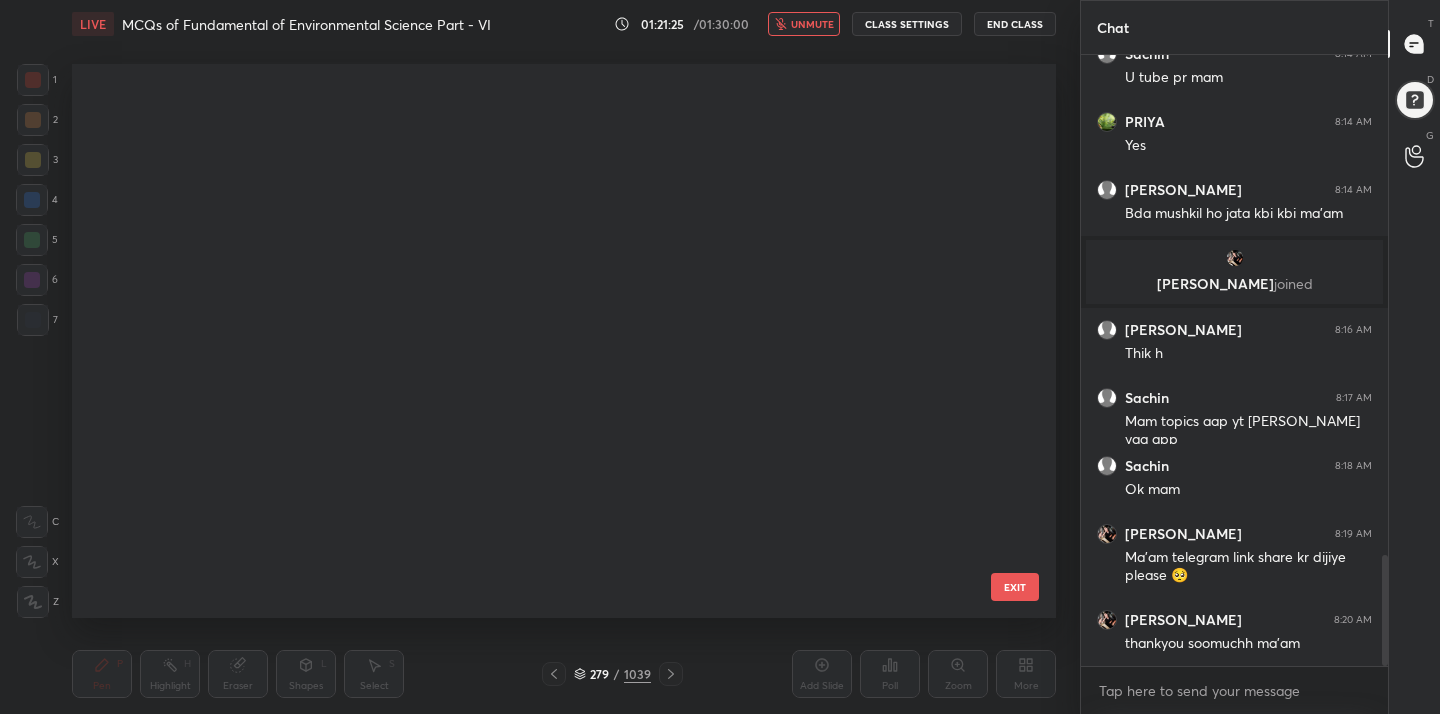 scroll, scrollTop: 15210, scrollLeft: 0, axis: vertical 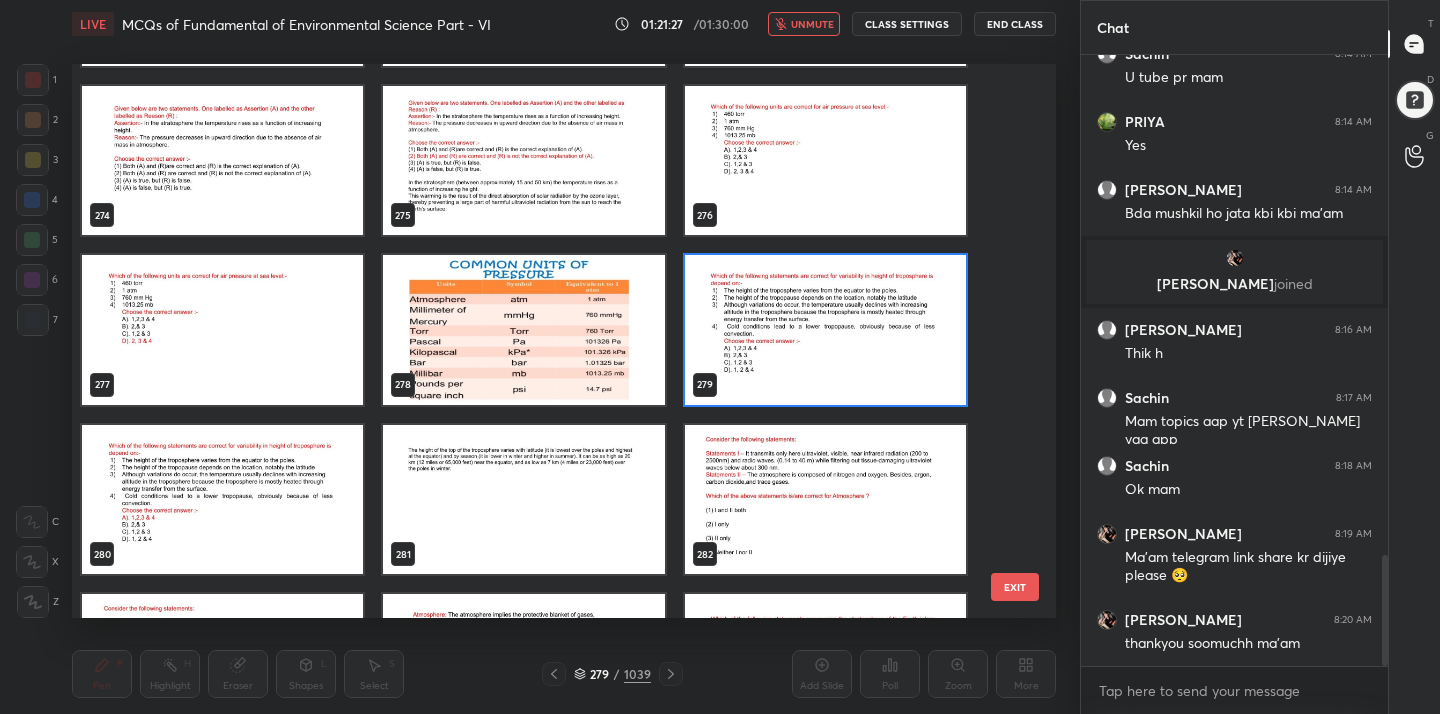 click at bounding box center (825, 330) 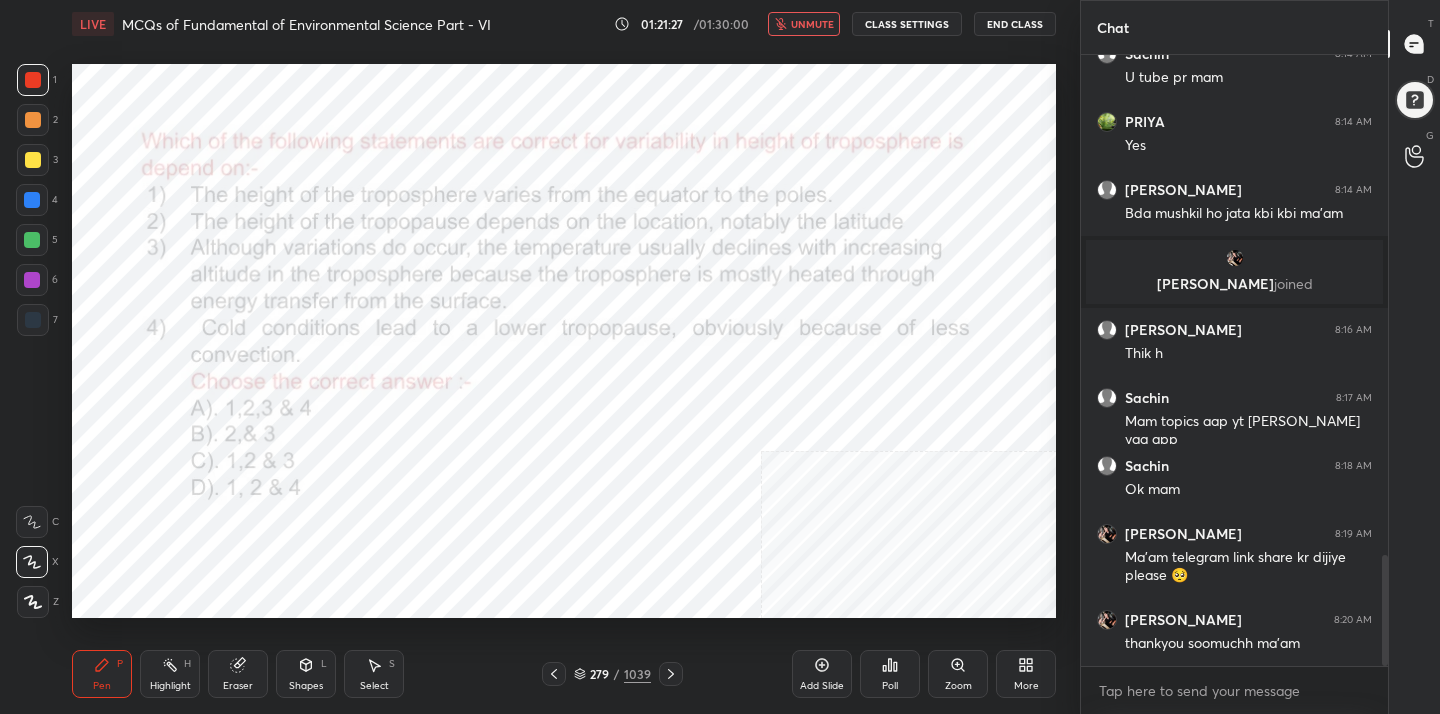 click at bounding box center (825, 330) 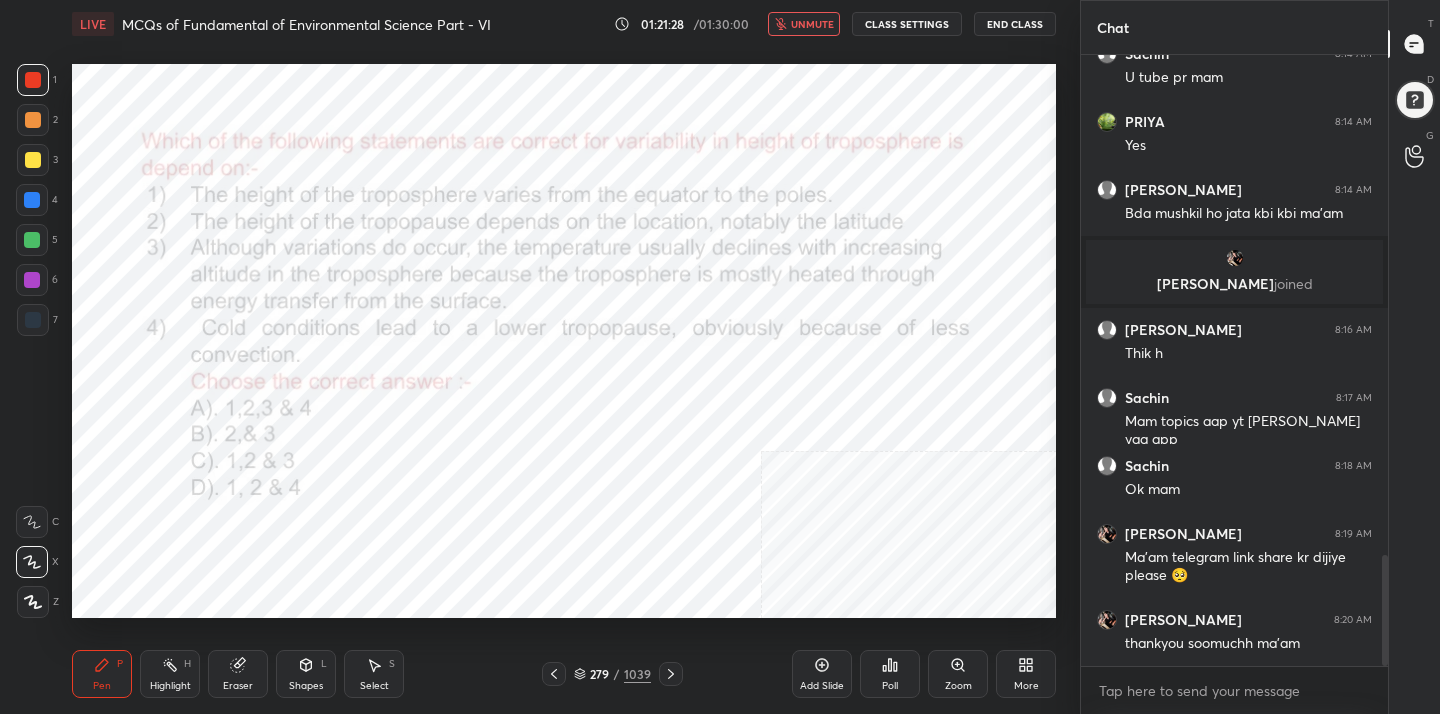click 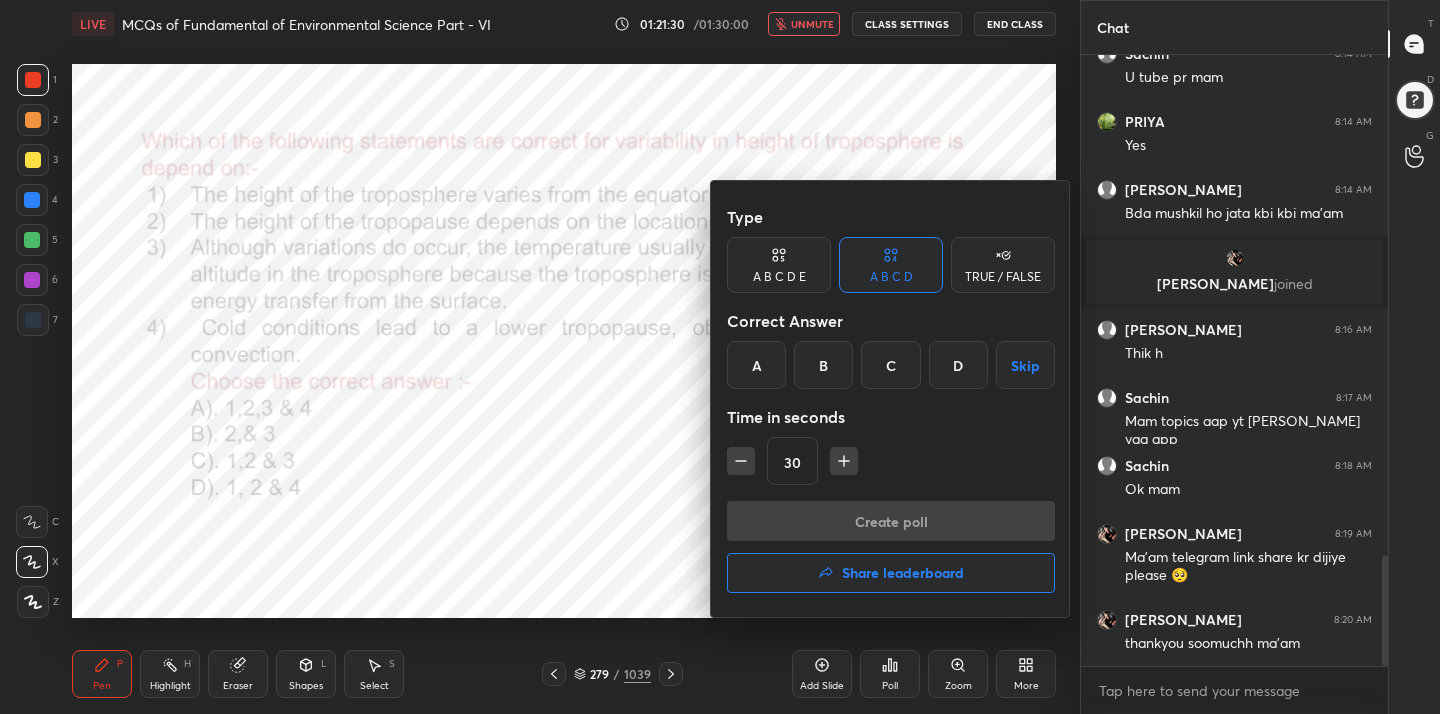 click on "A" at bounding box center [756, 365] 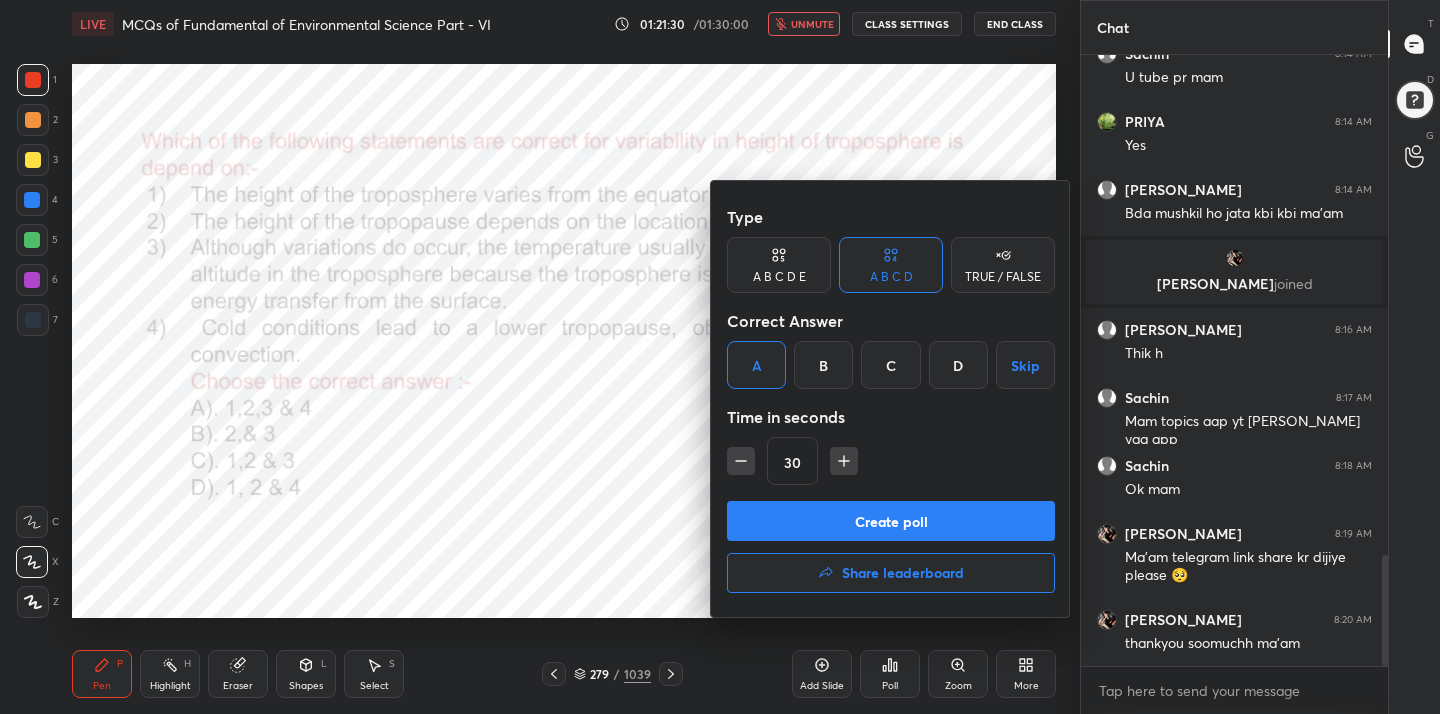 click on "Create poll" at bounding box center (891, 521) 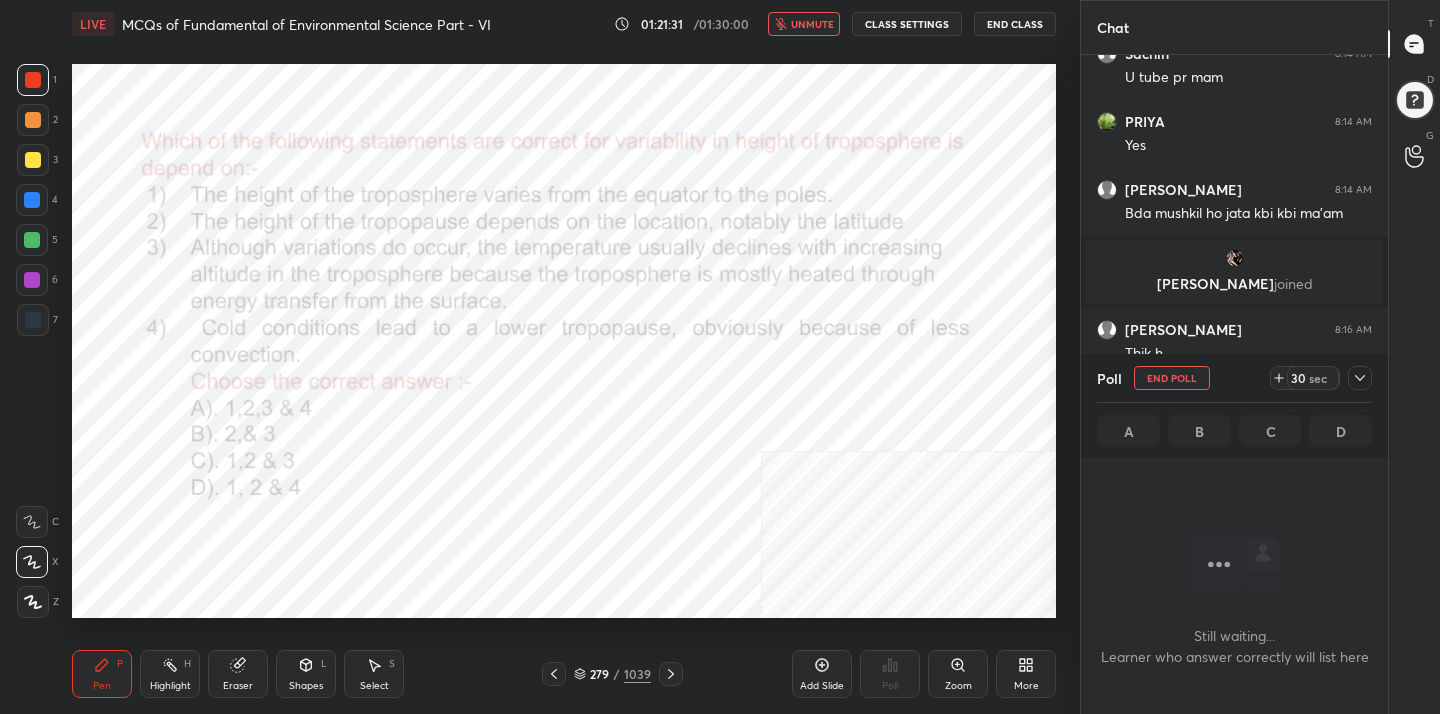 scroll, scrollTop: 377, scrollLeft: 301, axis: both 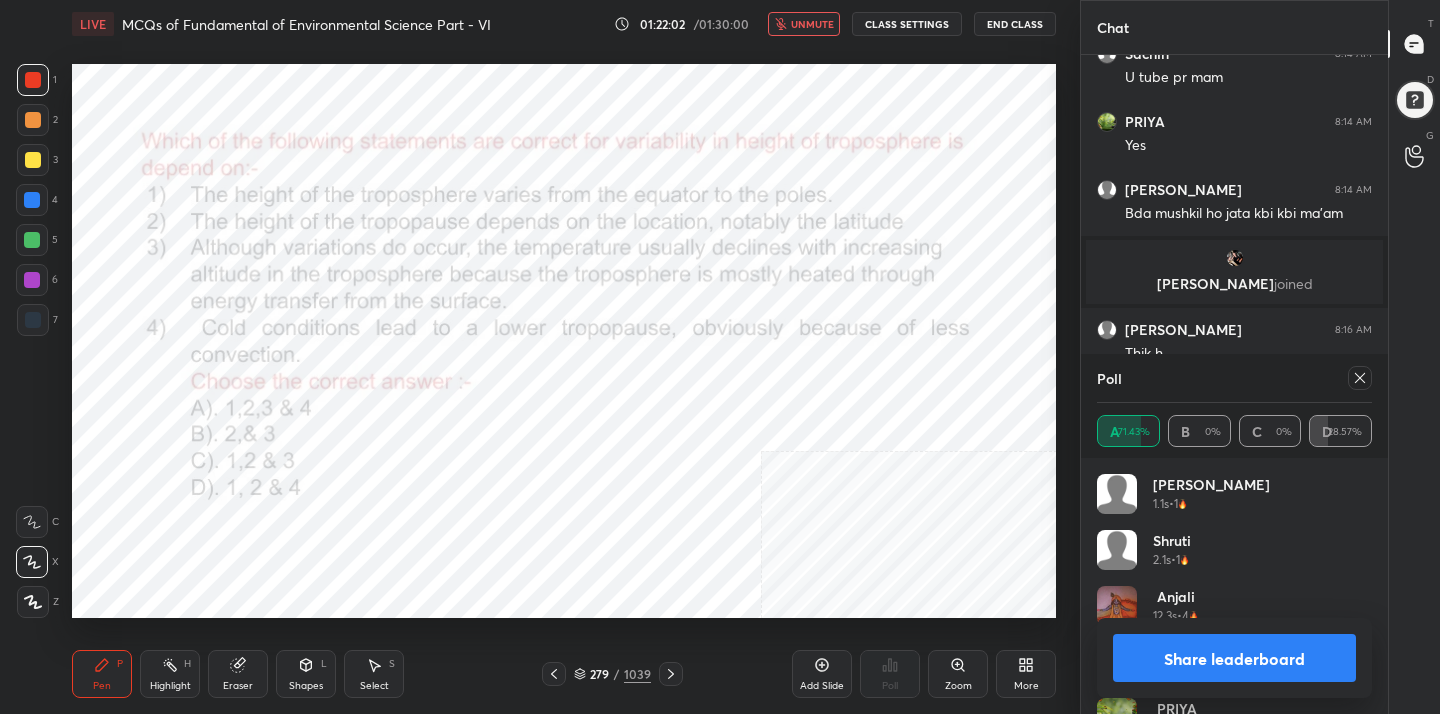 click 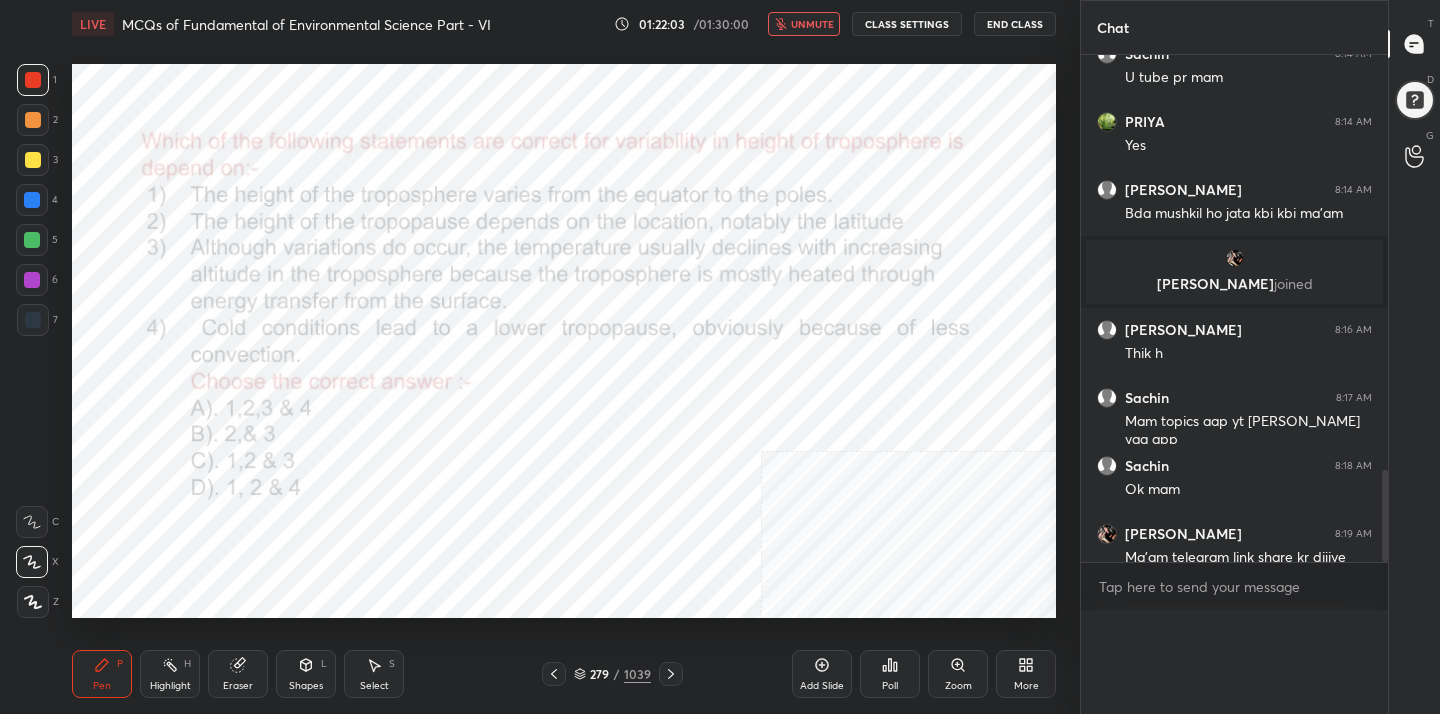 scroll, scrollTop: 0, scrollLeft: 0, axis: both 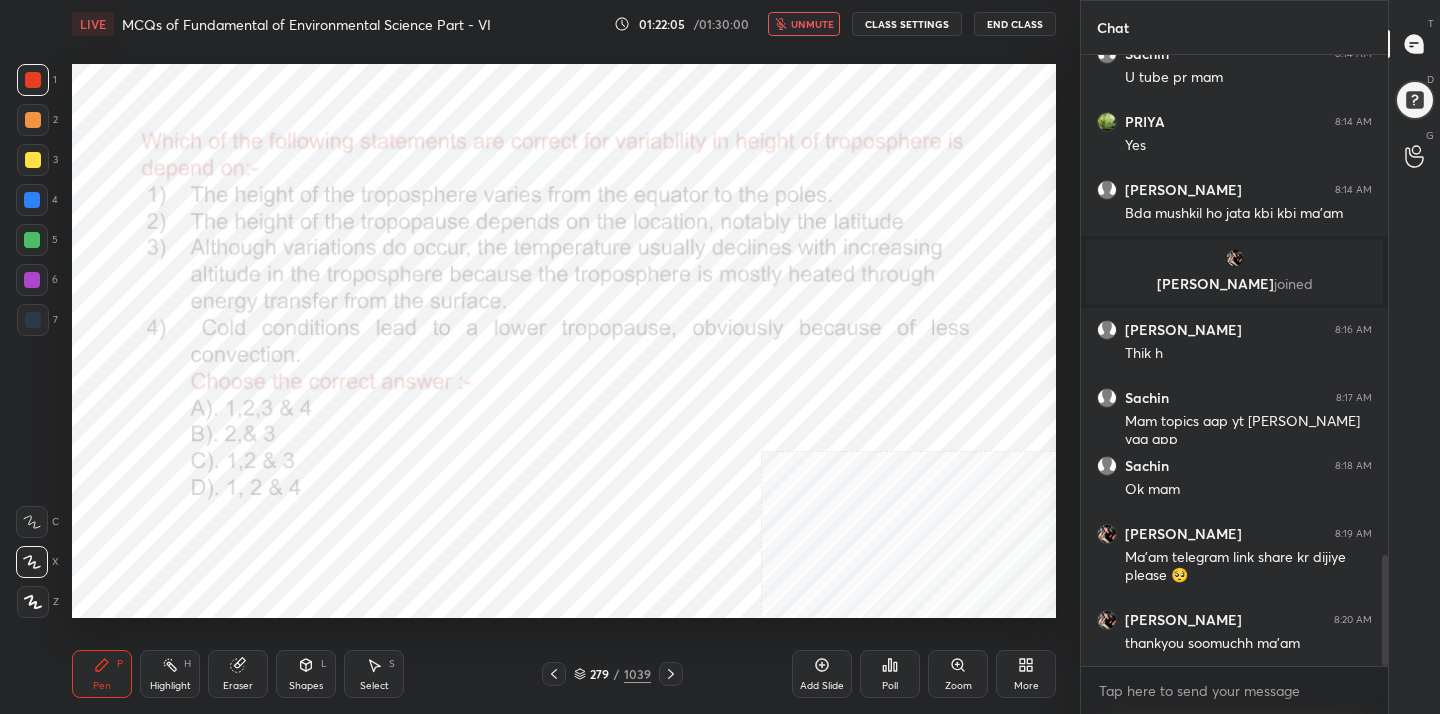 click on "unmute" at bounding box center (812, 24) 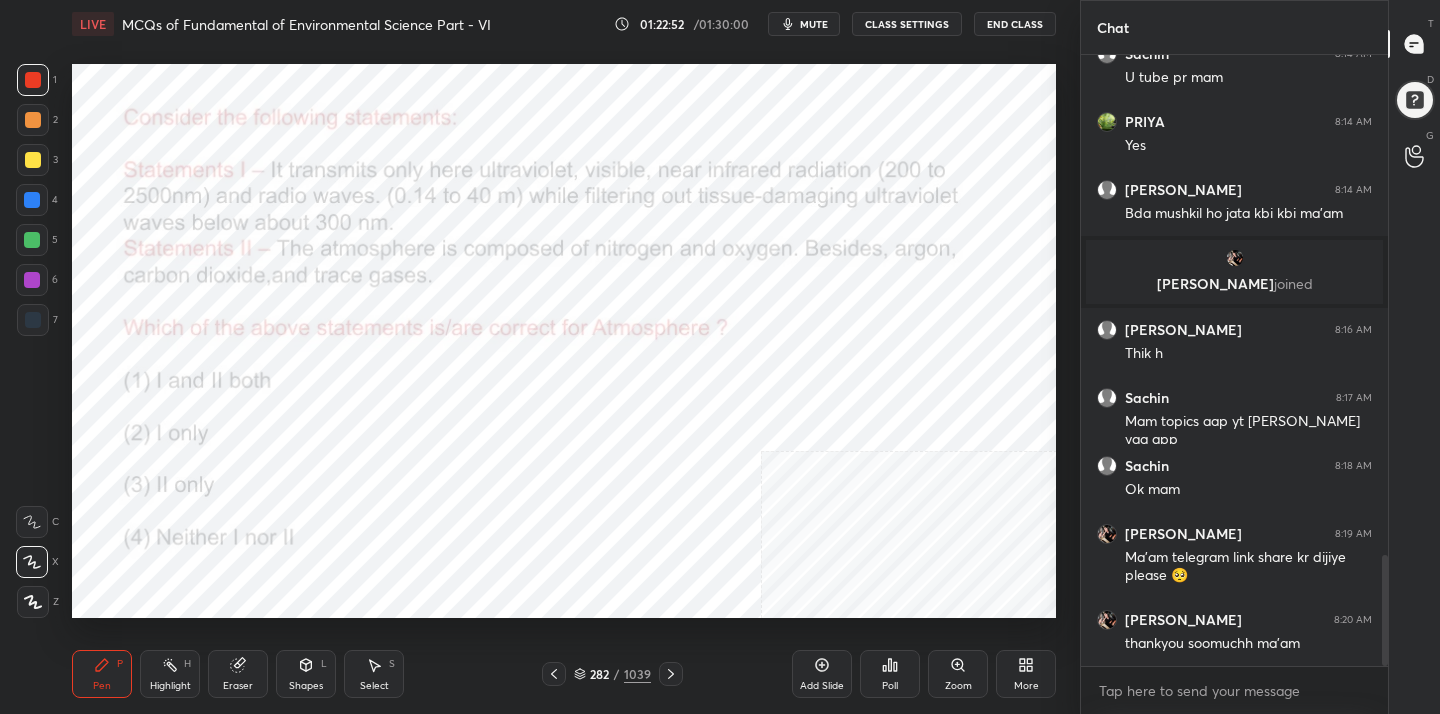click on "mute" at bounding box center [814, 24] 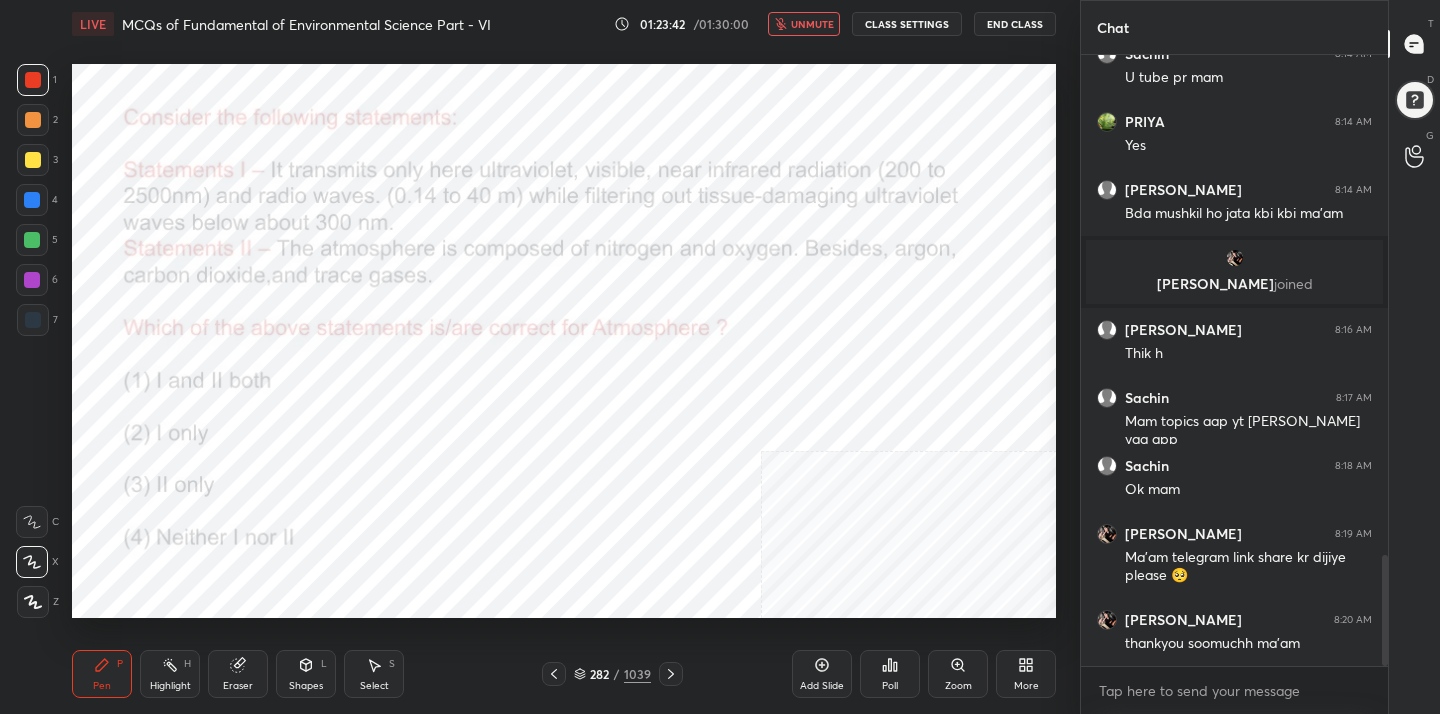 click 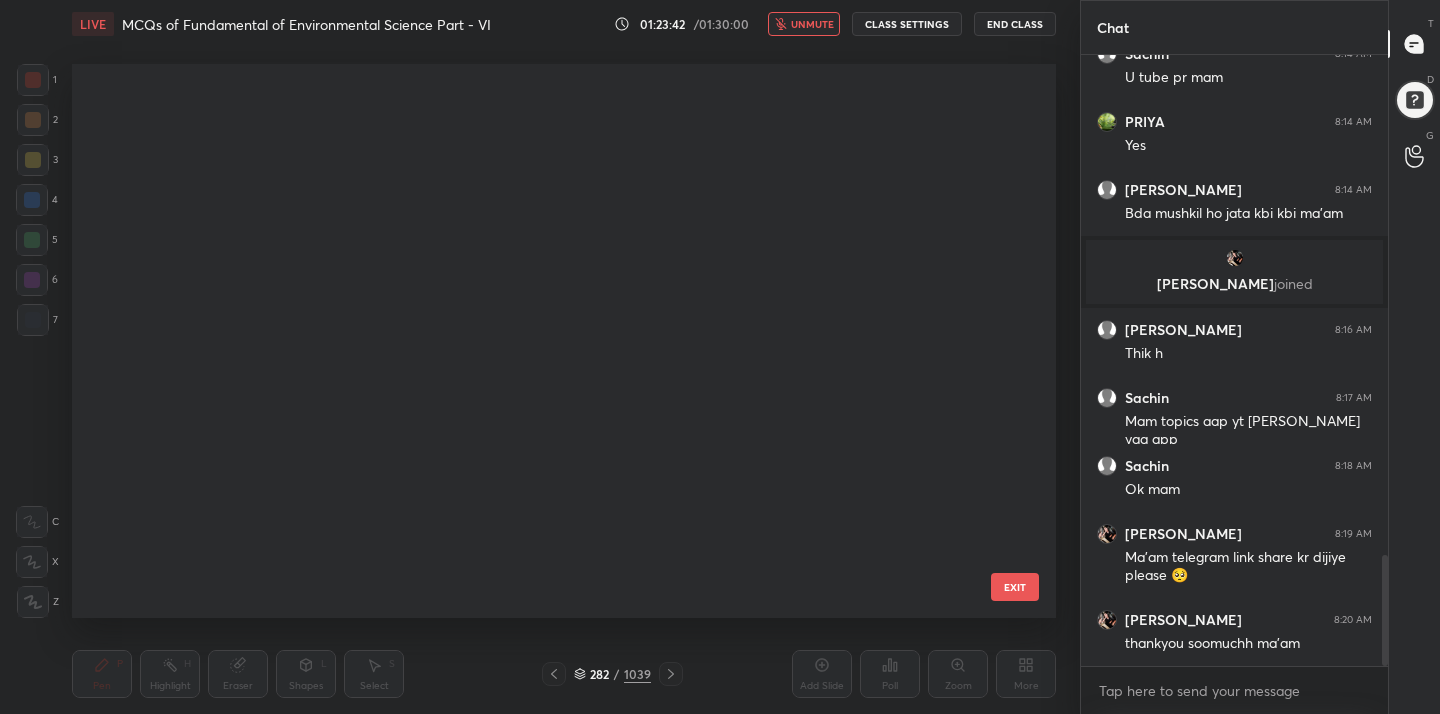 scroll, scrollTop: 15379, scrollLeft: 0, axis: vertical 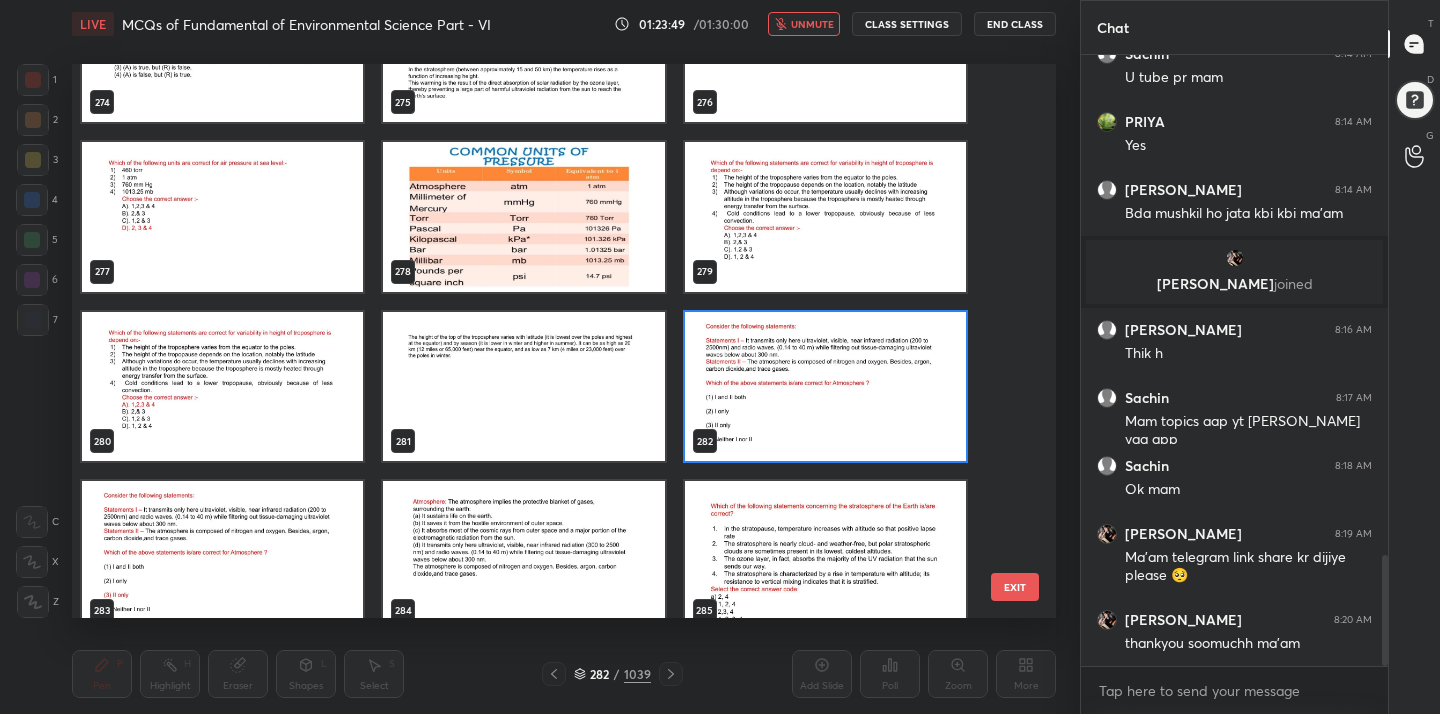 click at bounding box center [825, 387] 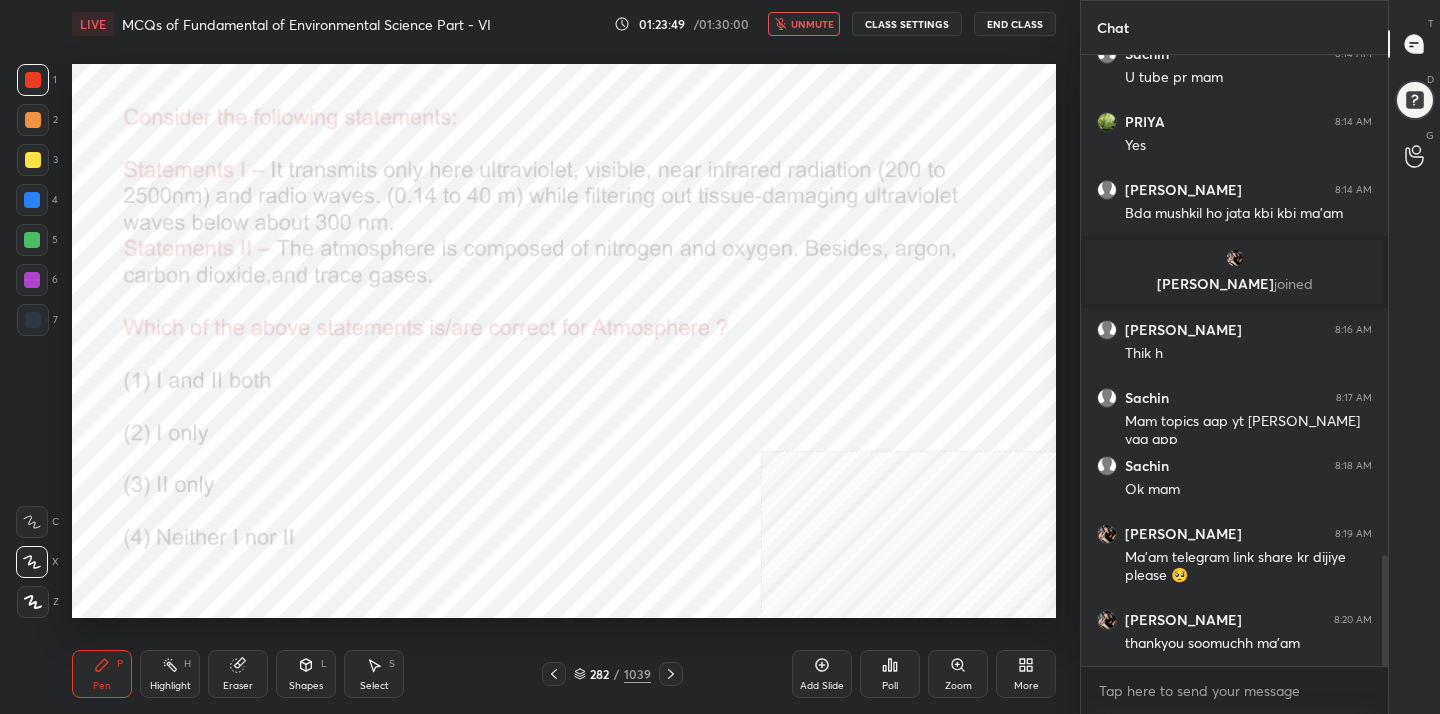 click at bounding box center [825, 387] 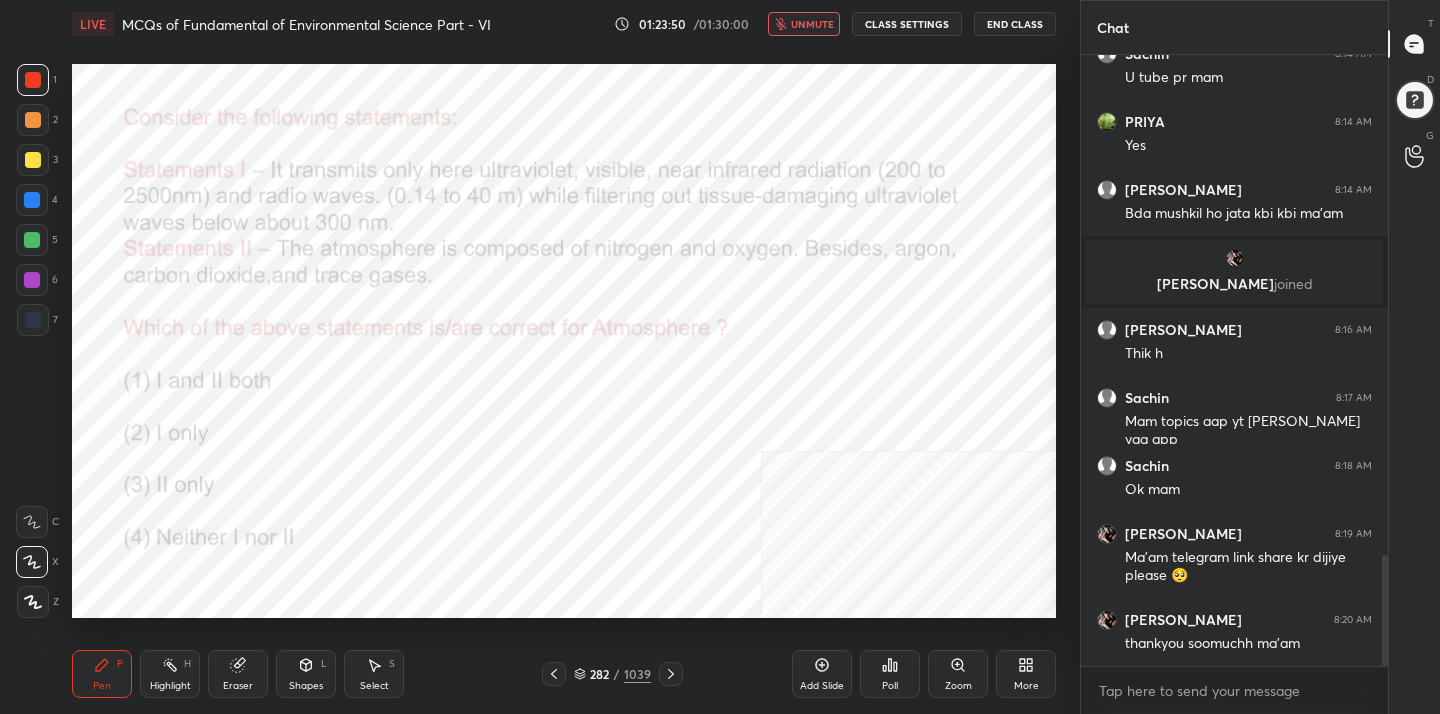 click on "Poll" at bounding box center [890, 686] 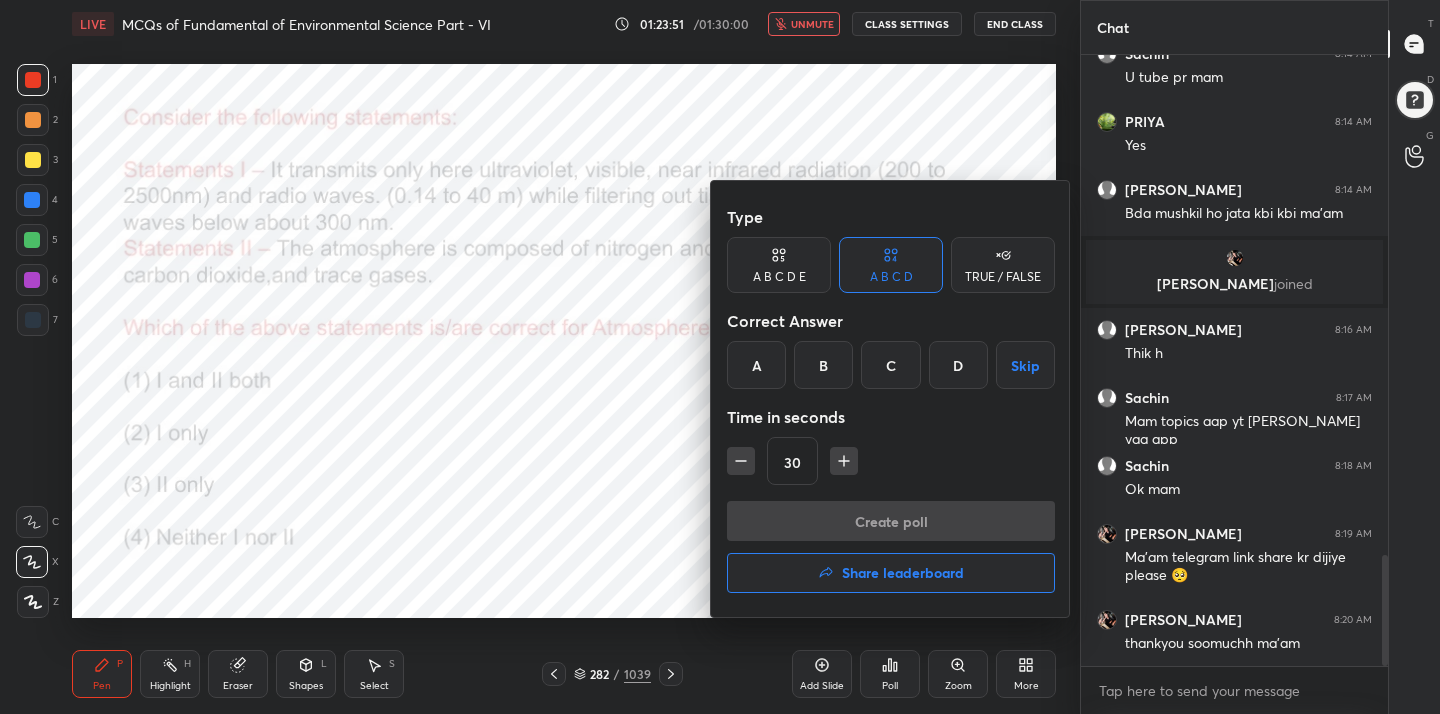 click on "C" at bounding box center (890, 365) 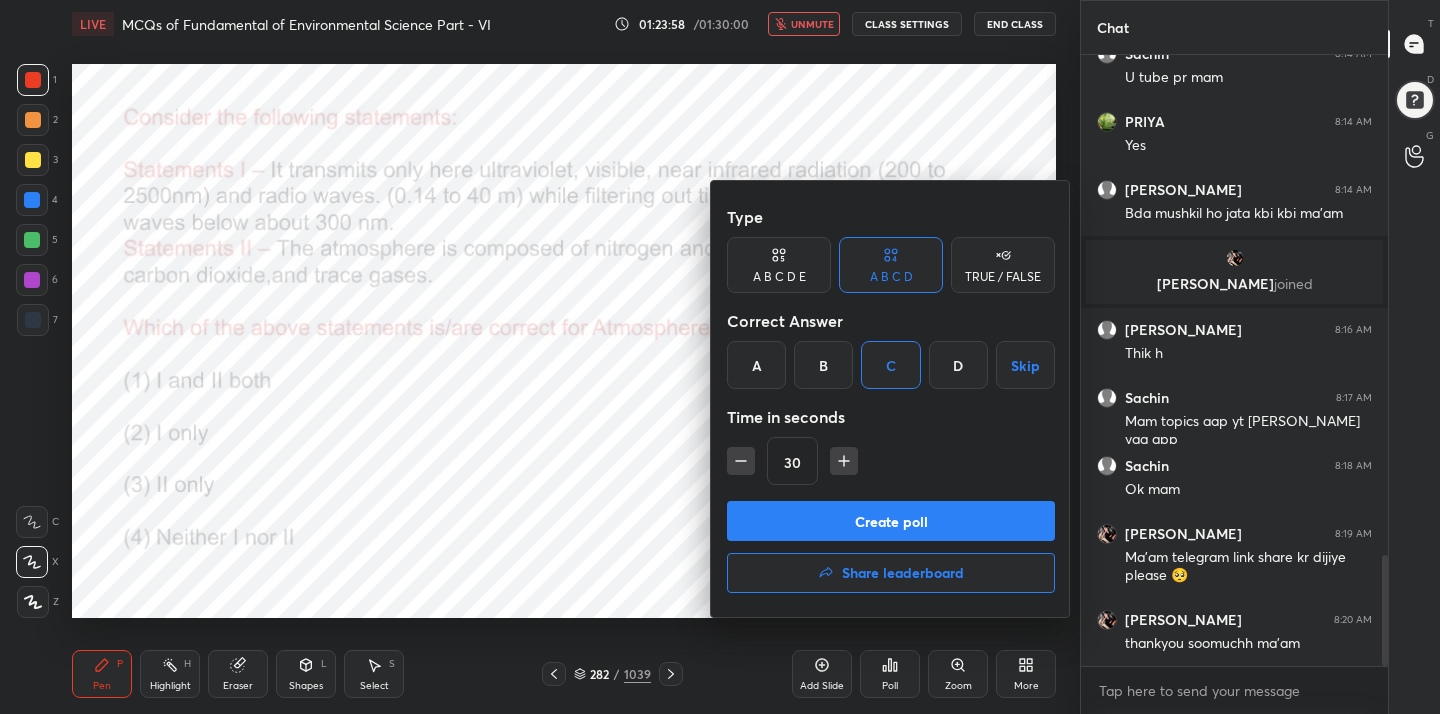 click on "Create poll" at bounding box center (891, 521) 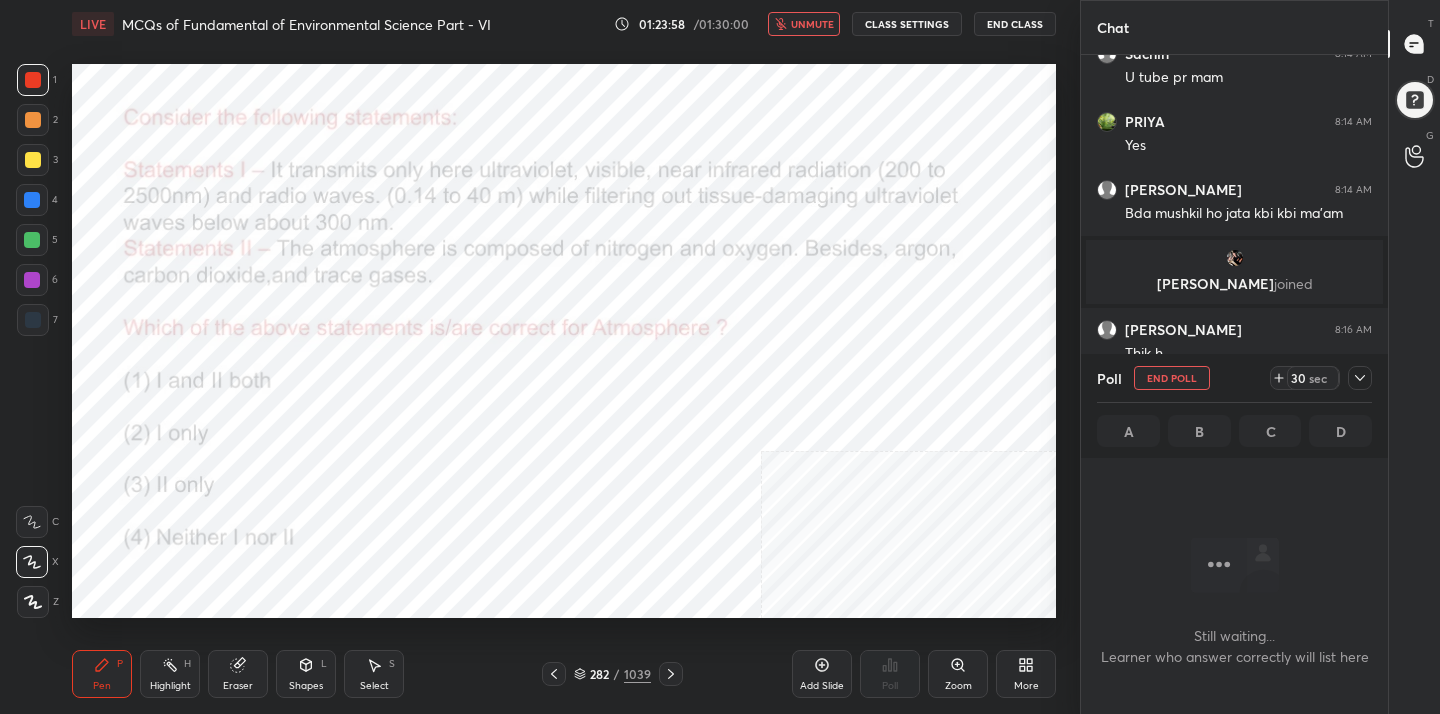 scroll, scrollTop: 335, scrollLeft: 301, axis: both 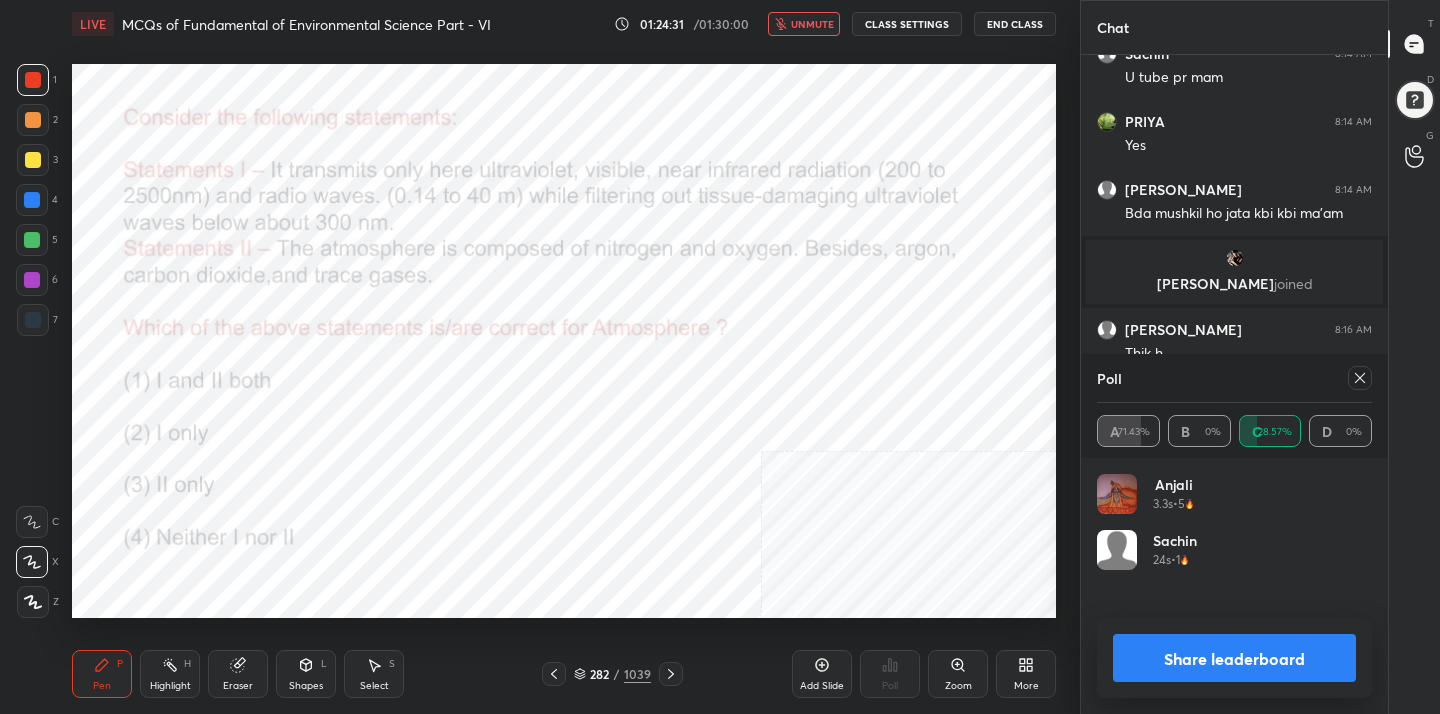 click 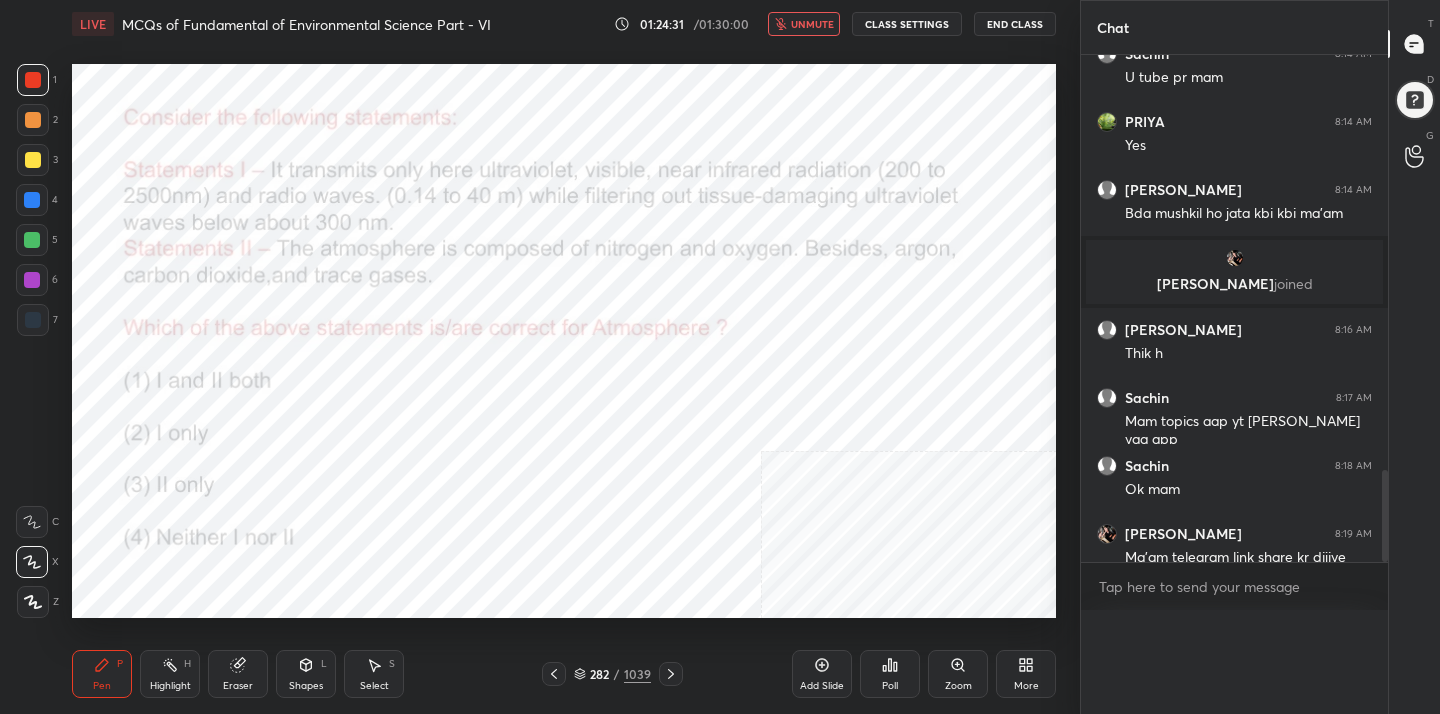 scroll, scrollTop: 0, scrollLeft: 0, axis: both 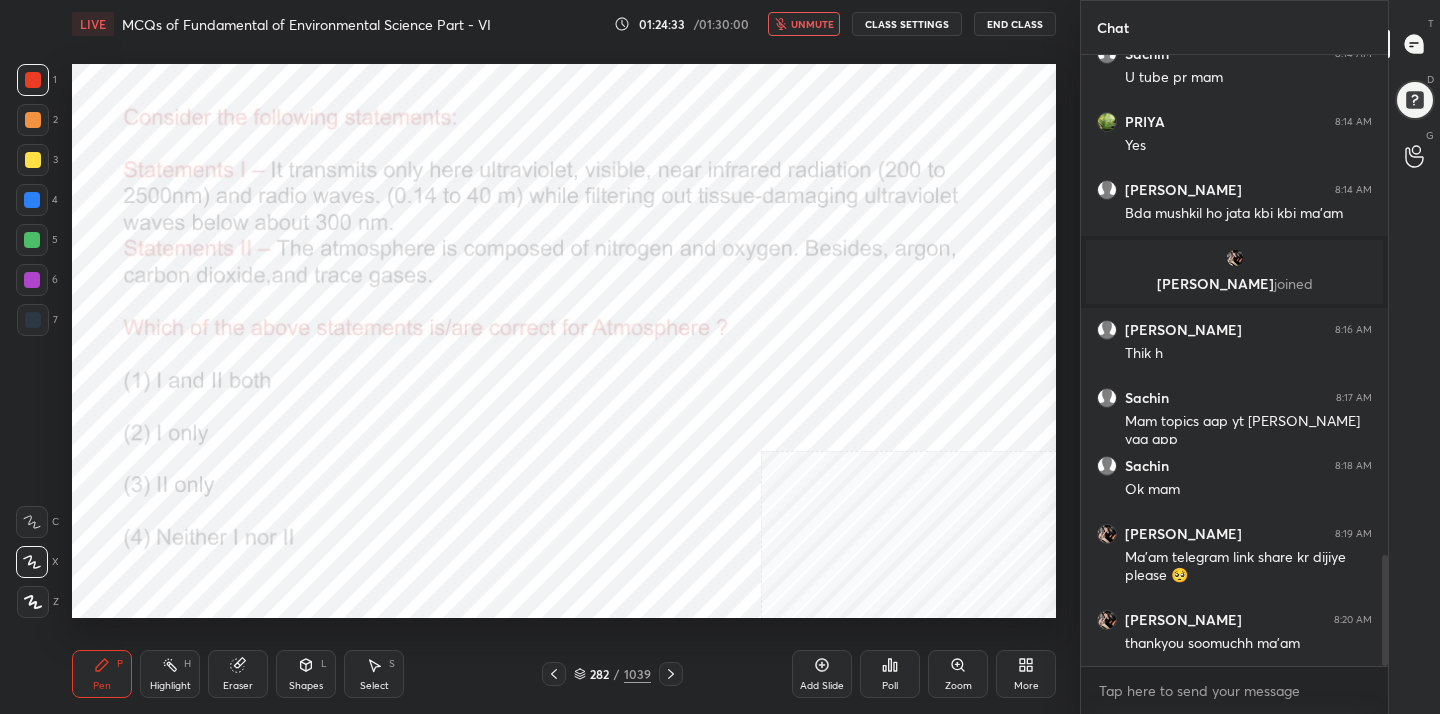 click on "unmute" at bounding box center [812, 24] 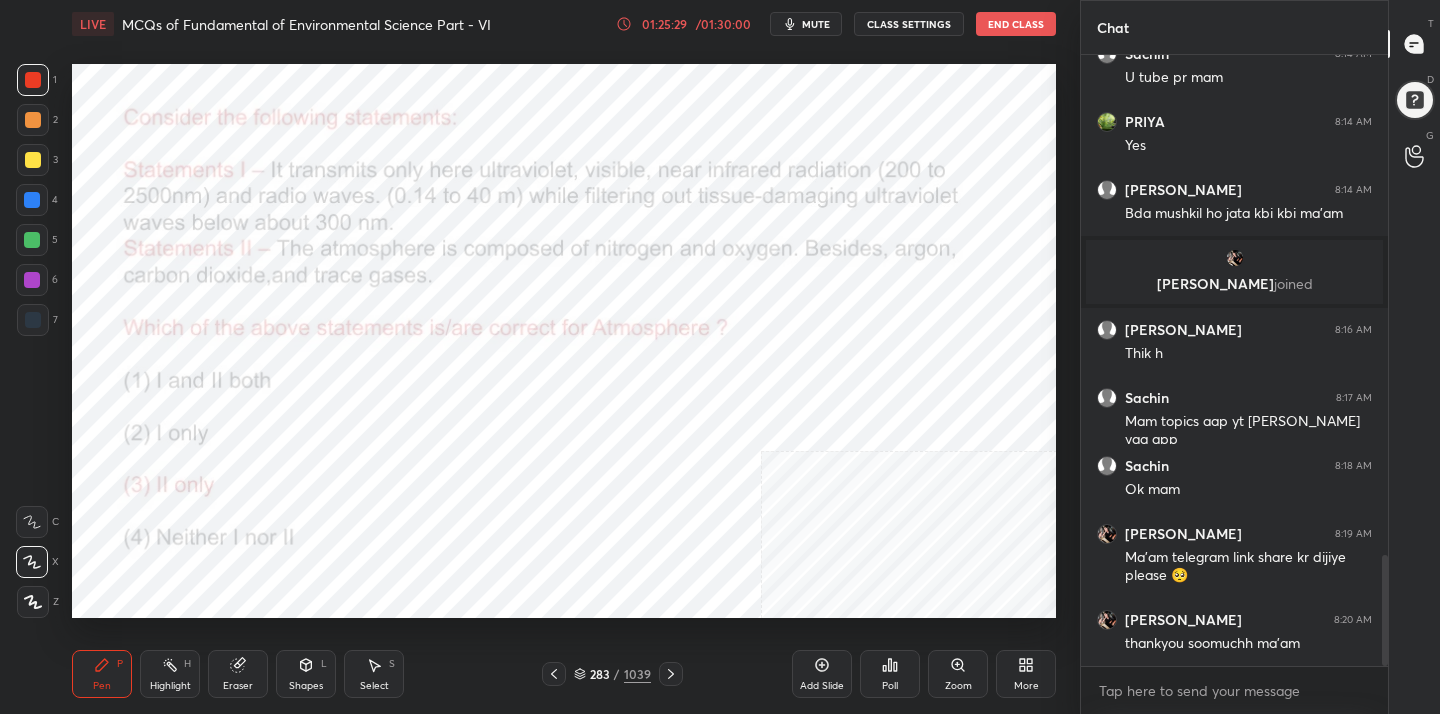 click 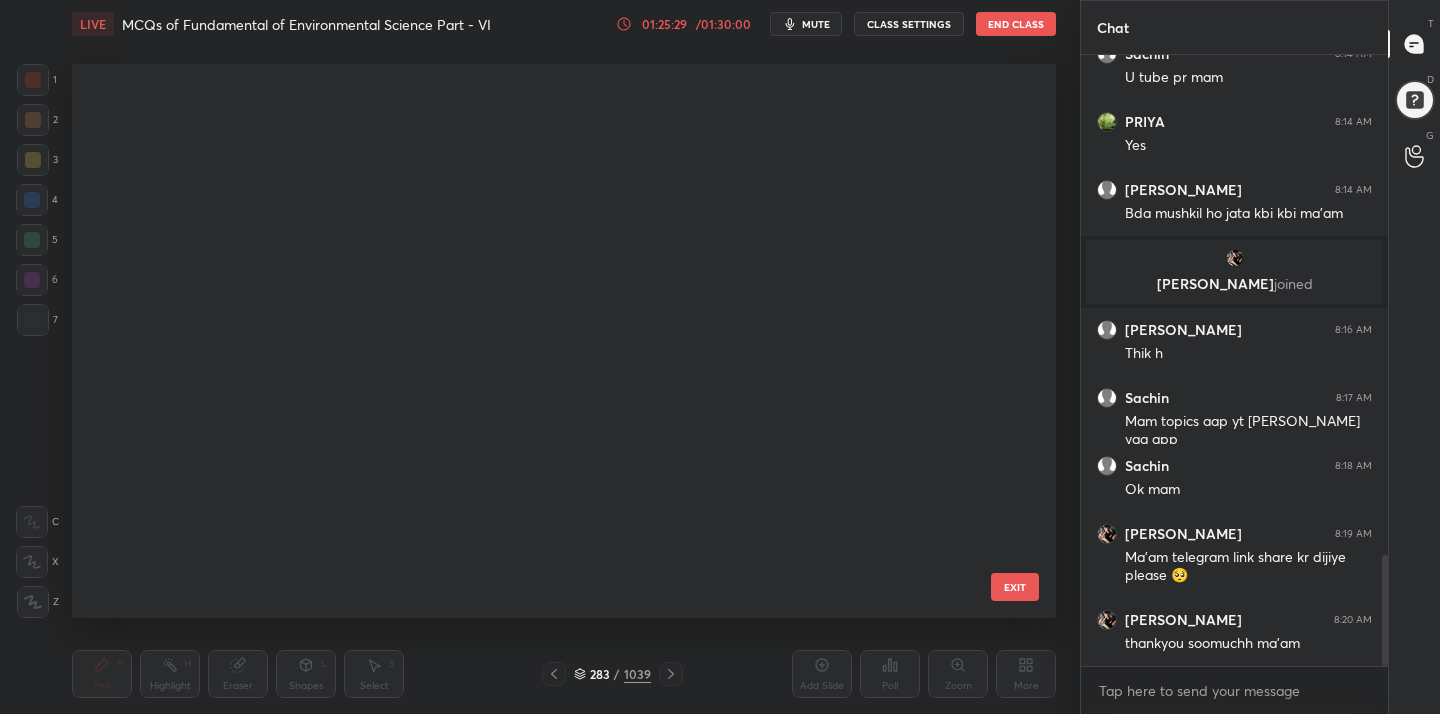 scroll, scrollTop: 15549, scrollLeft: 0, axis: vertical 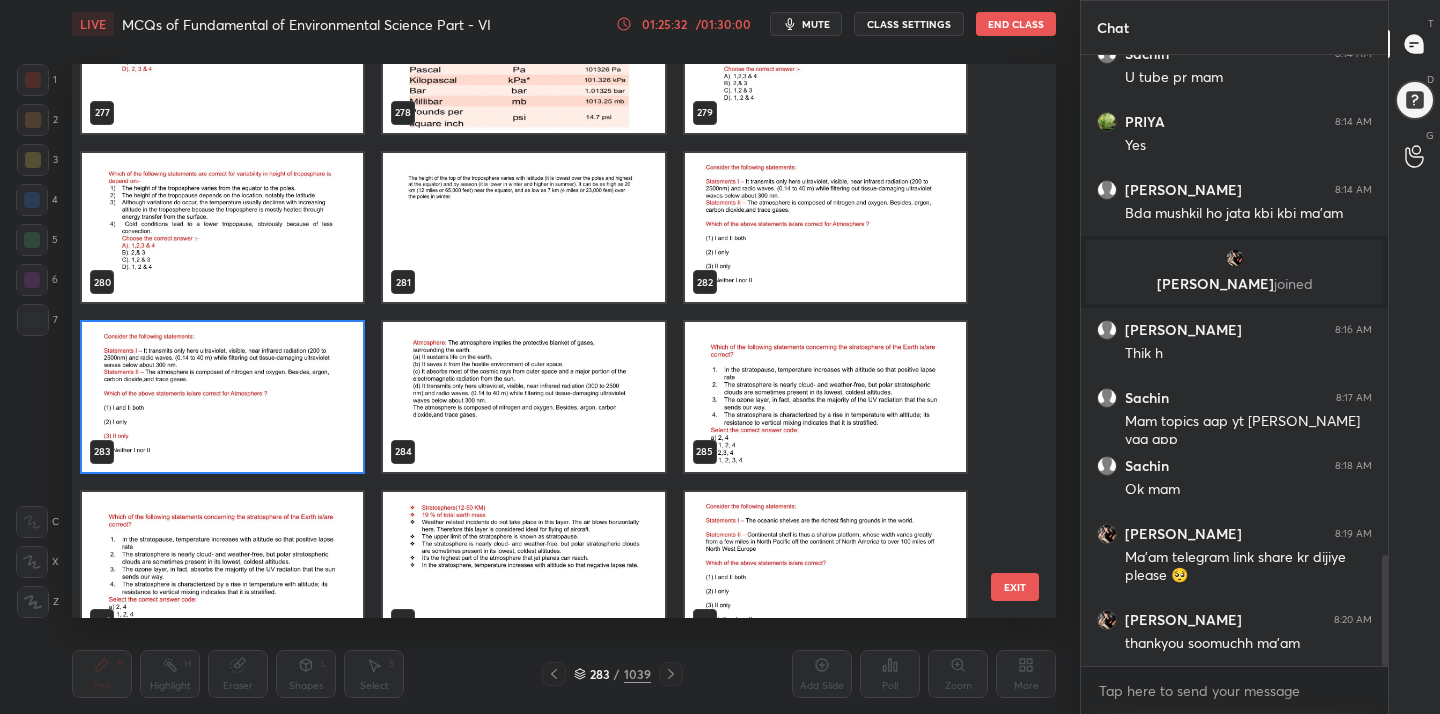 click at bounding box center [825, 397] 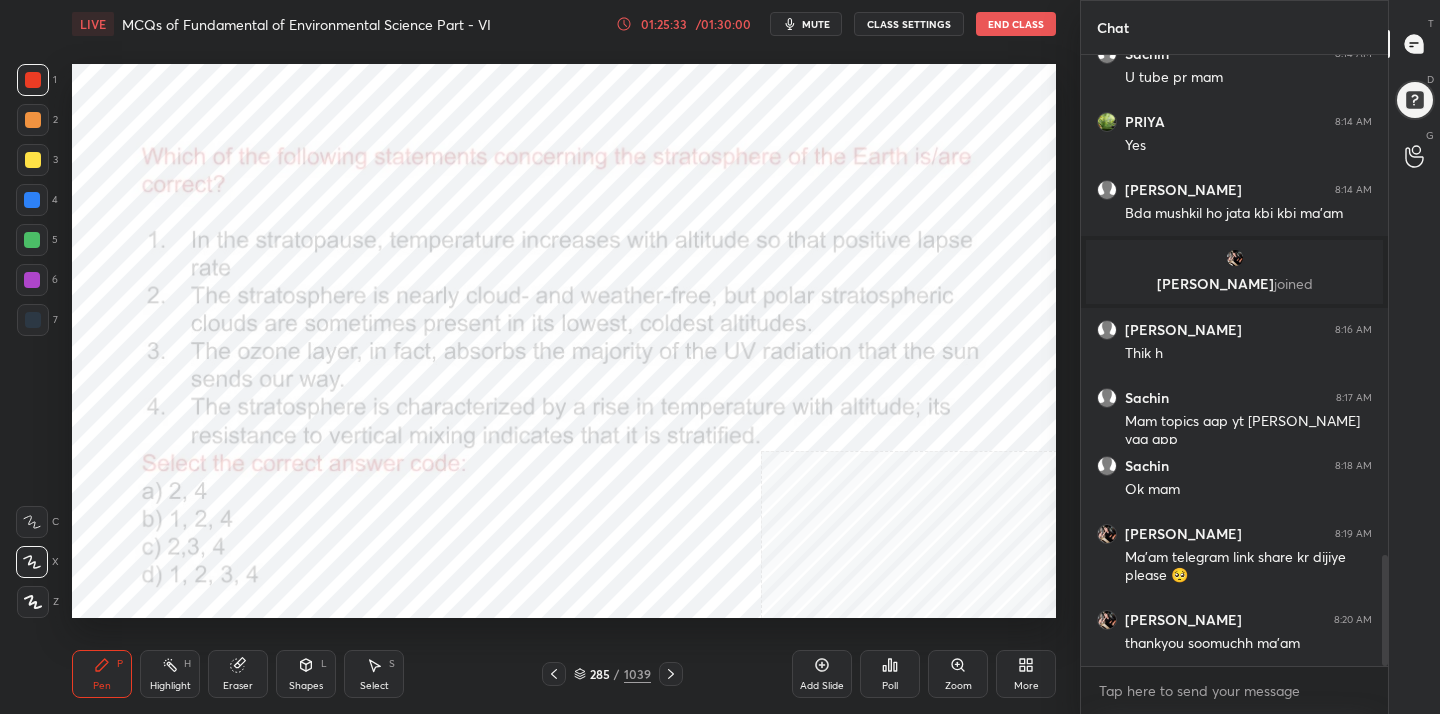 click at bounding box center [825, 397] 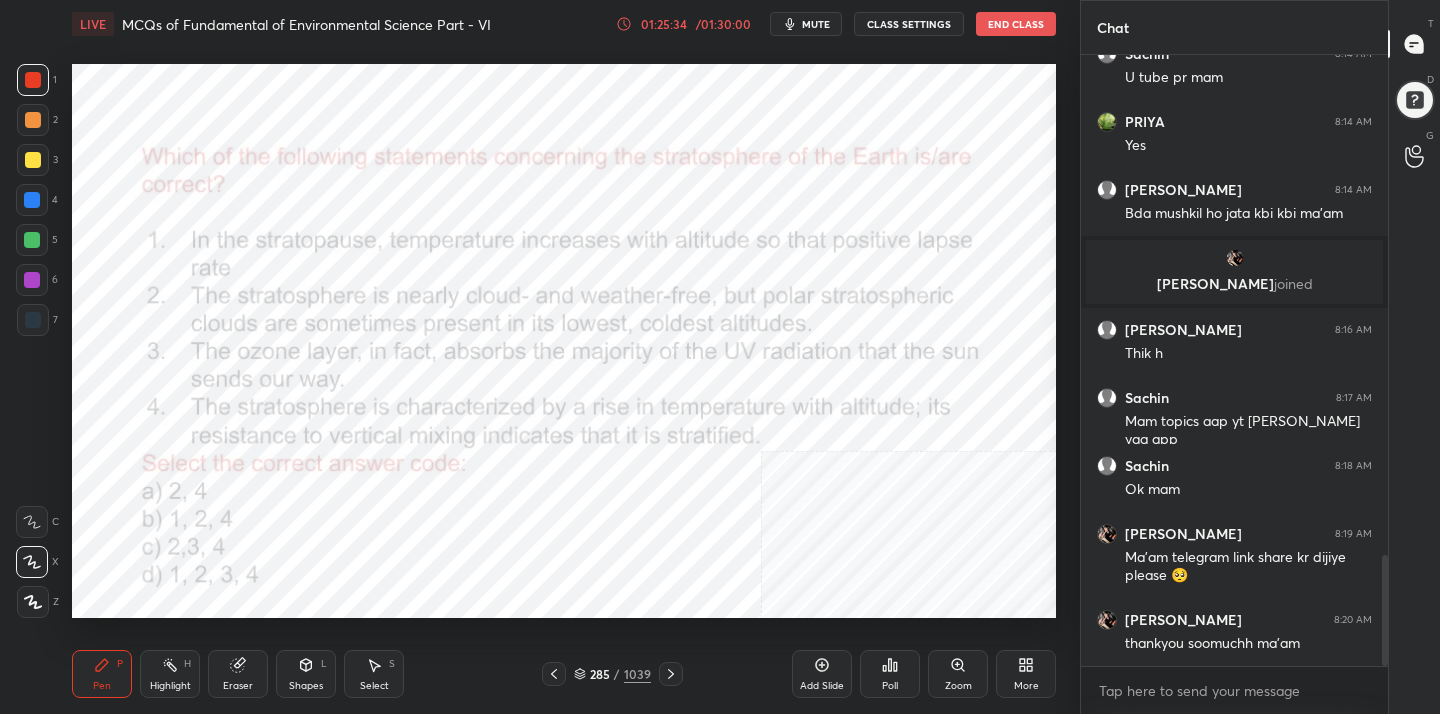 click on "mute" at bounding box center (806, 24) 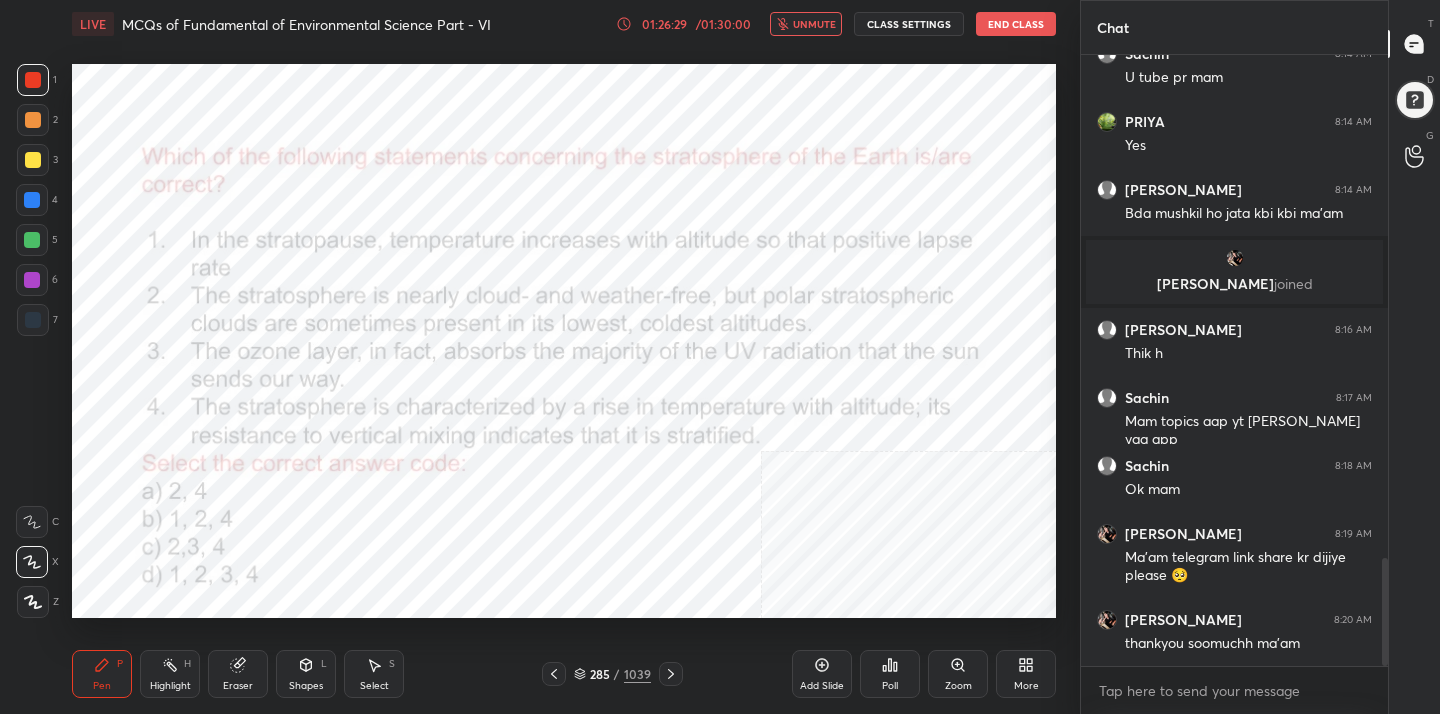 scroll, scrollTop: 2835, scrollLeft: 0, axis: vertical 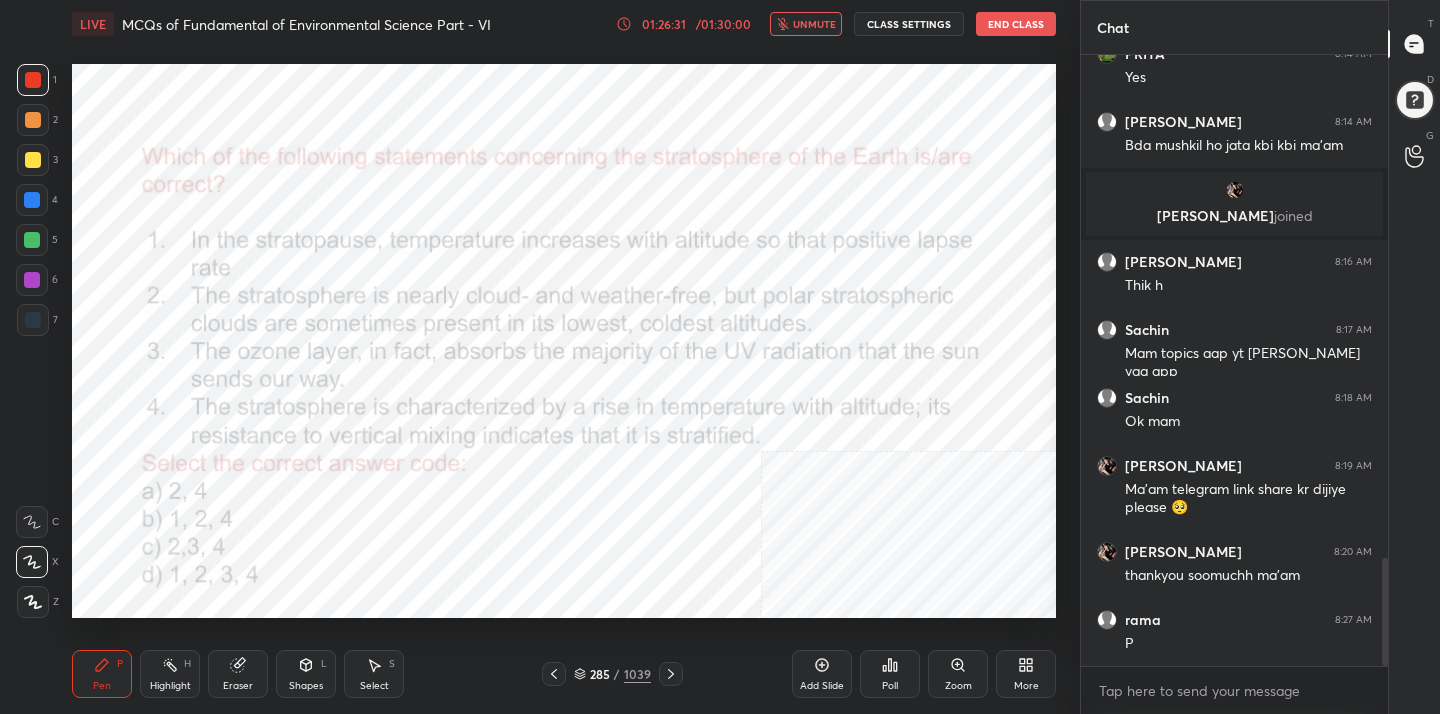 click 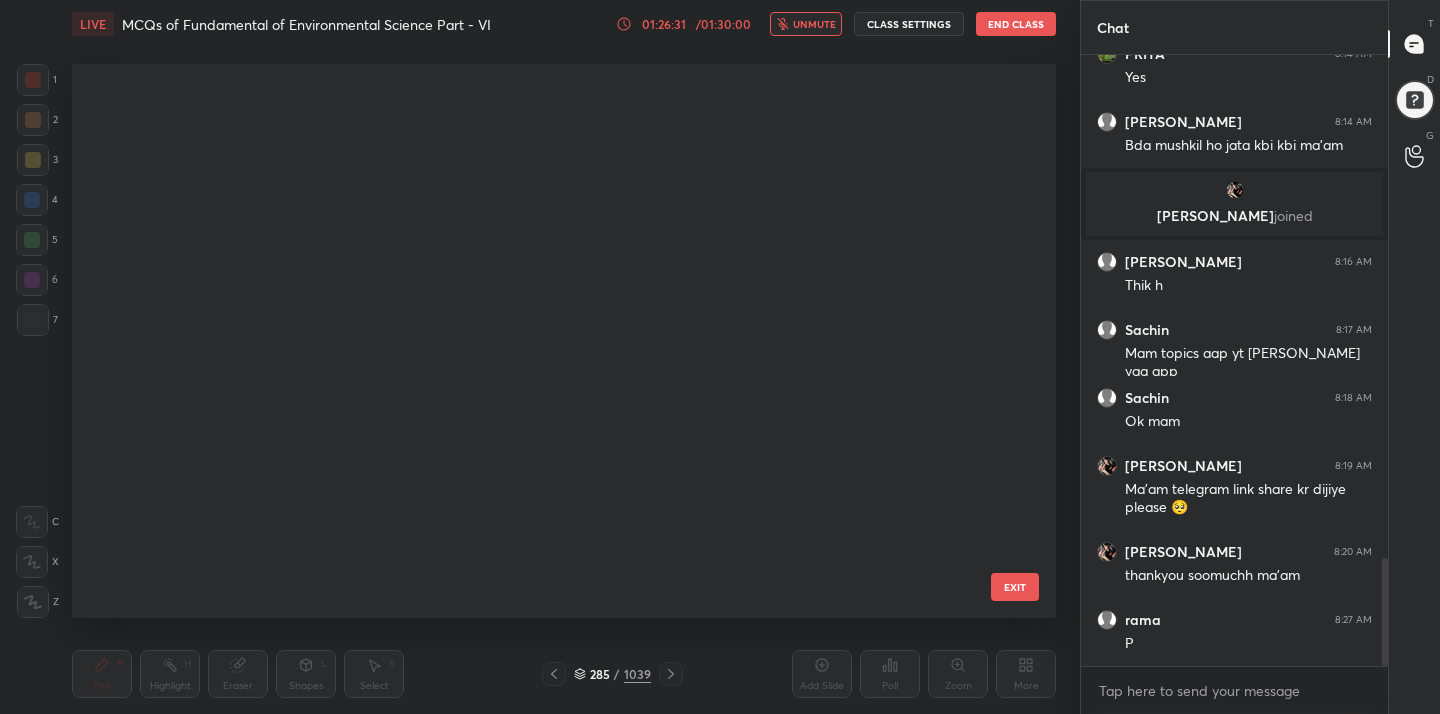 scroll, scrollTop: 15549, scrollLeft: 0, axis: vertical 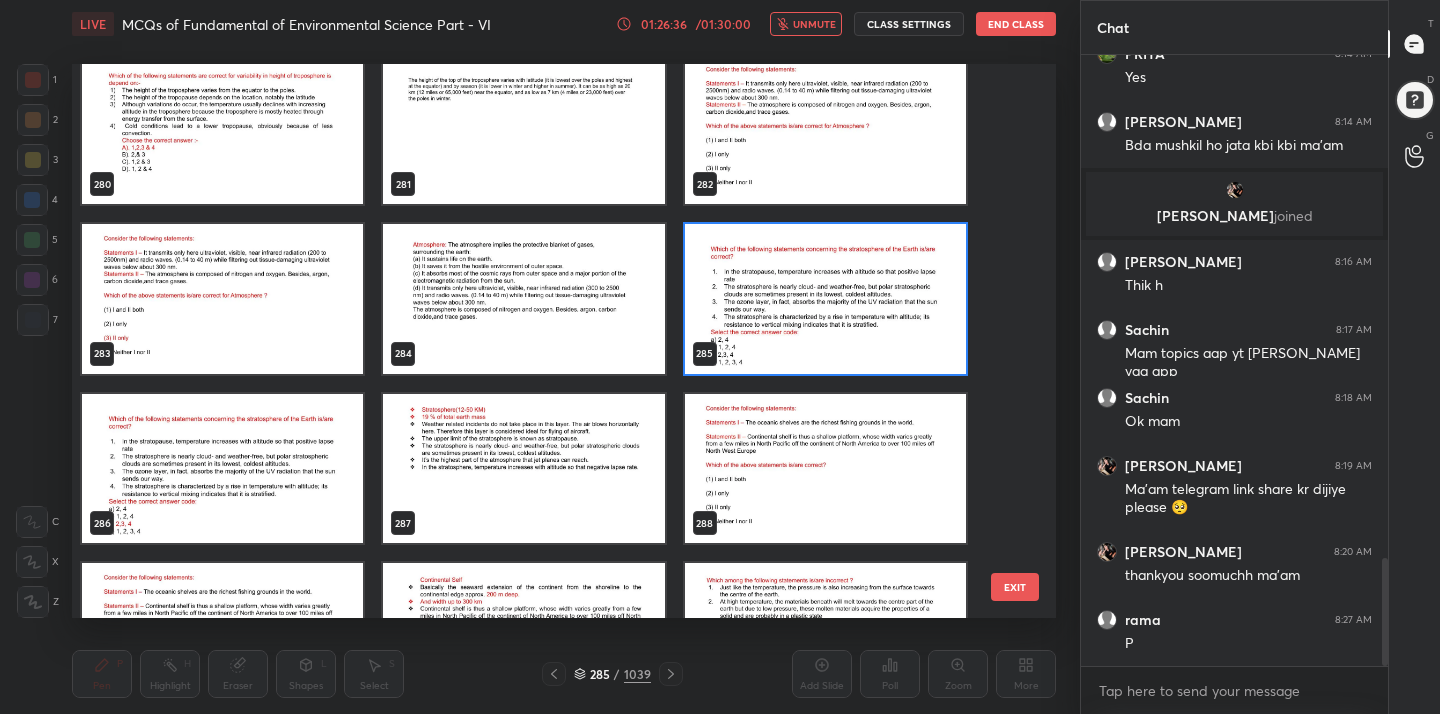 click at bounding box center [825, 299] 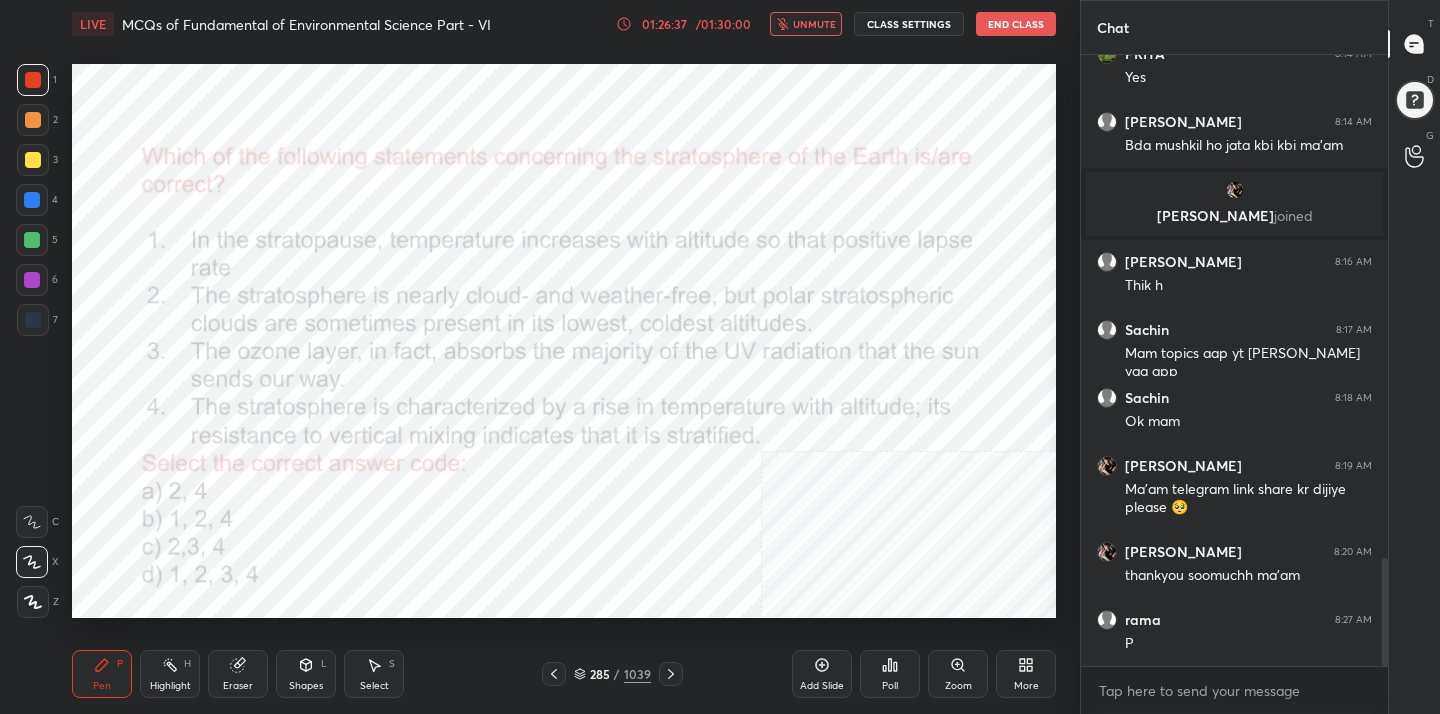 click 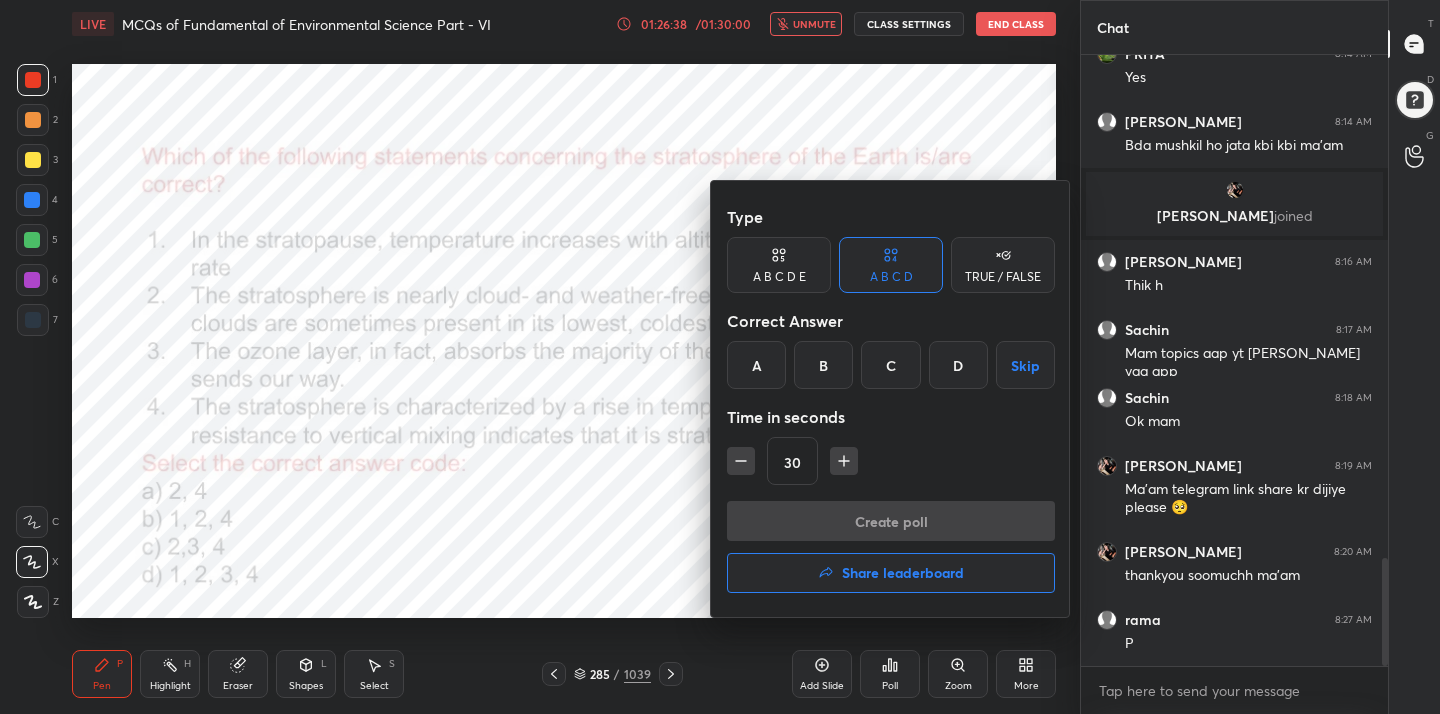 click on "C" at bounding box center (890, 365) 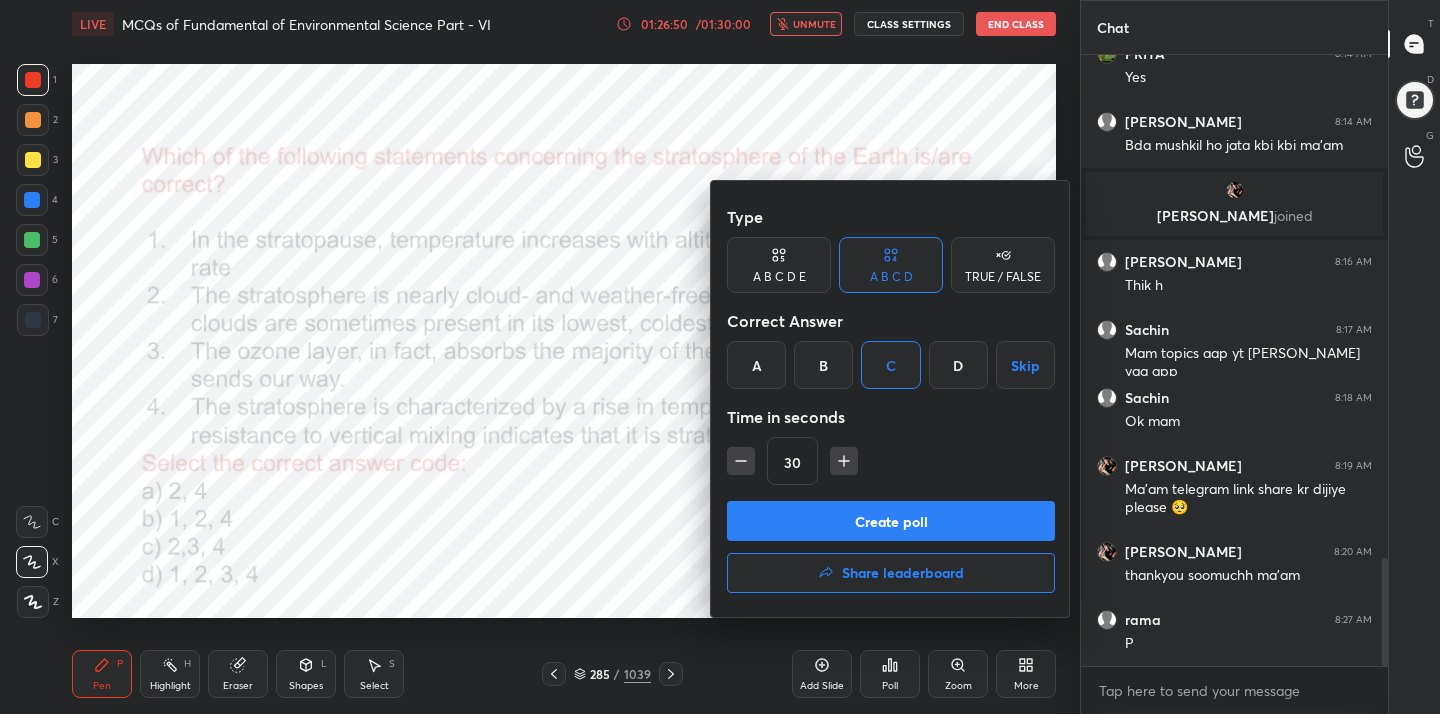 click on "Create poll" at bounding box center (891, 521) 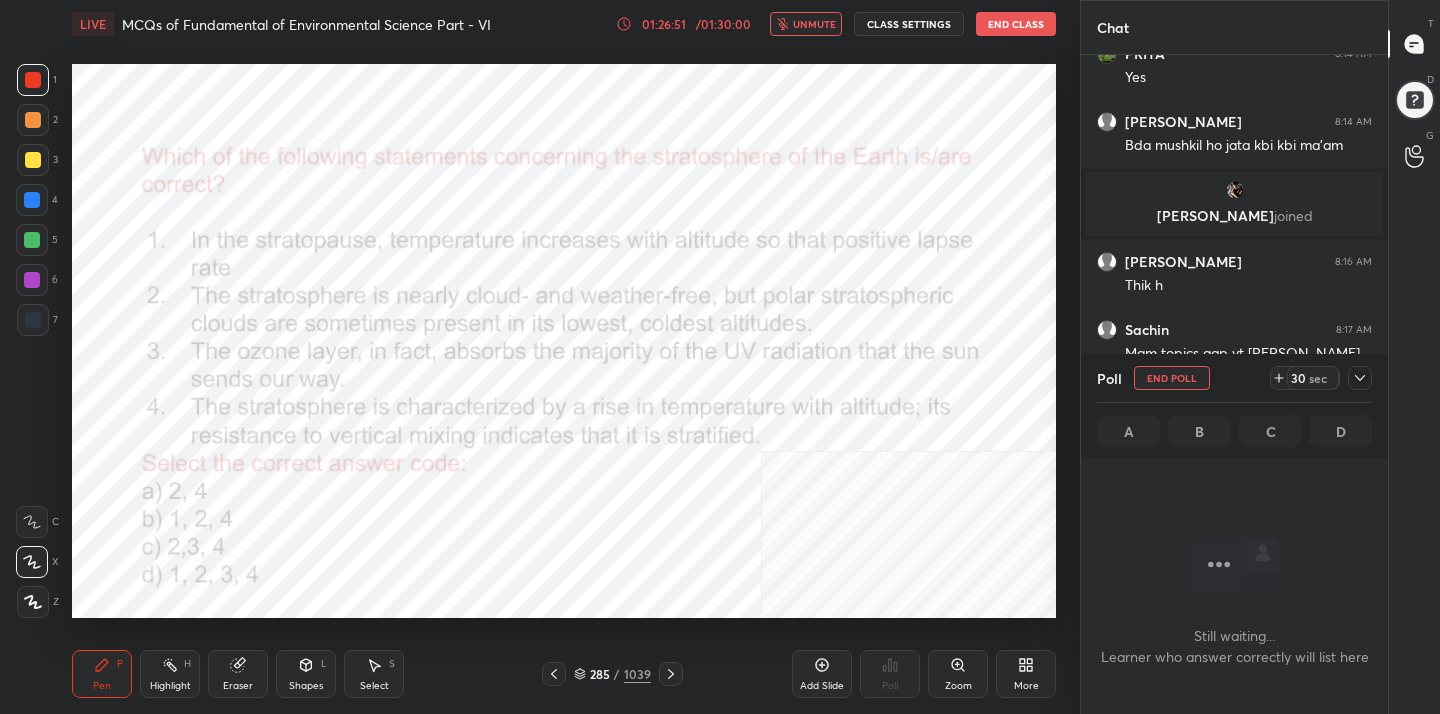 scroll, scrollTop: 534, scrollLeft: 301, axis: both 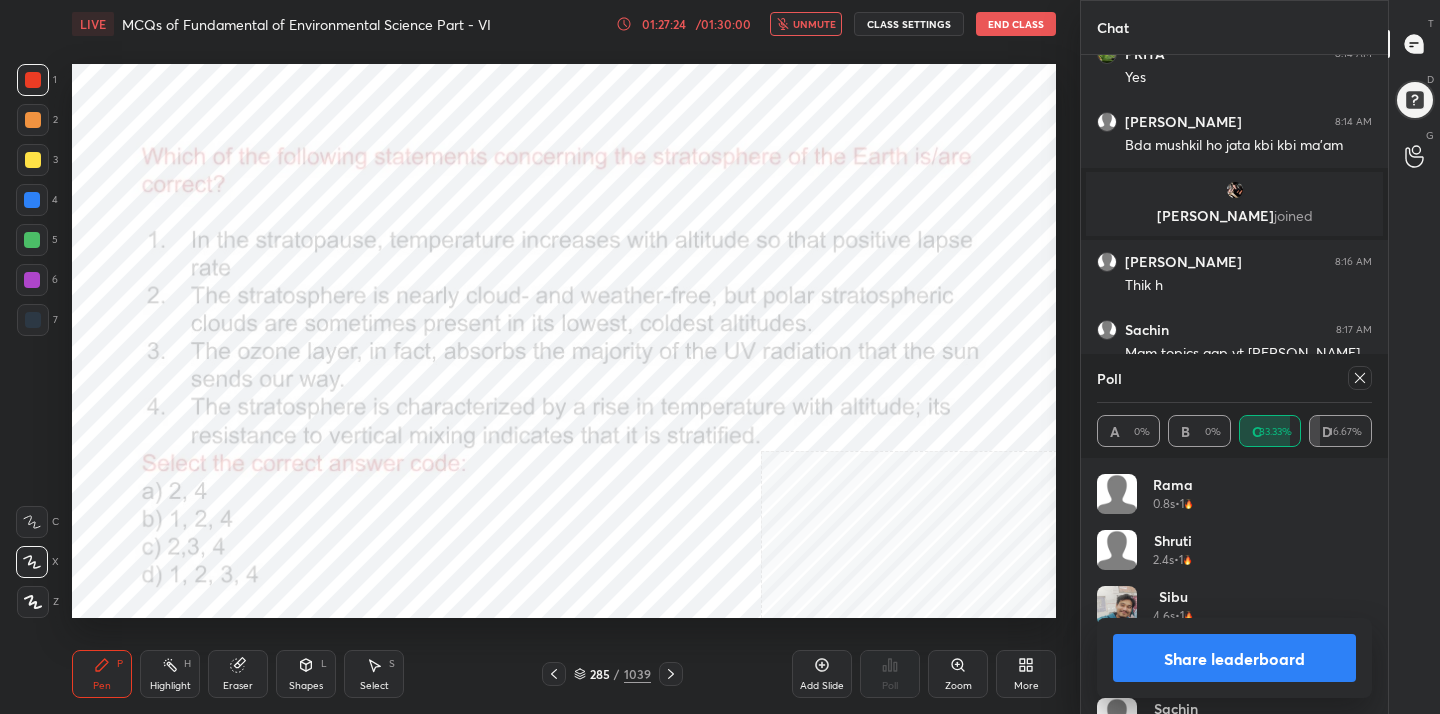 click 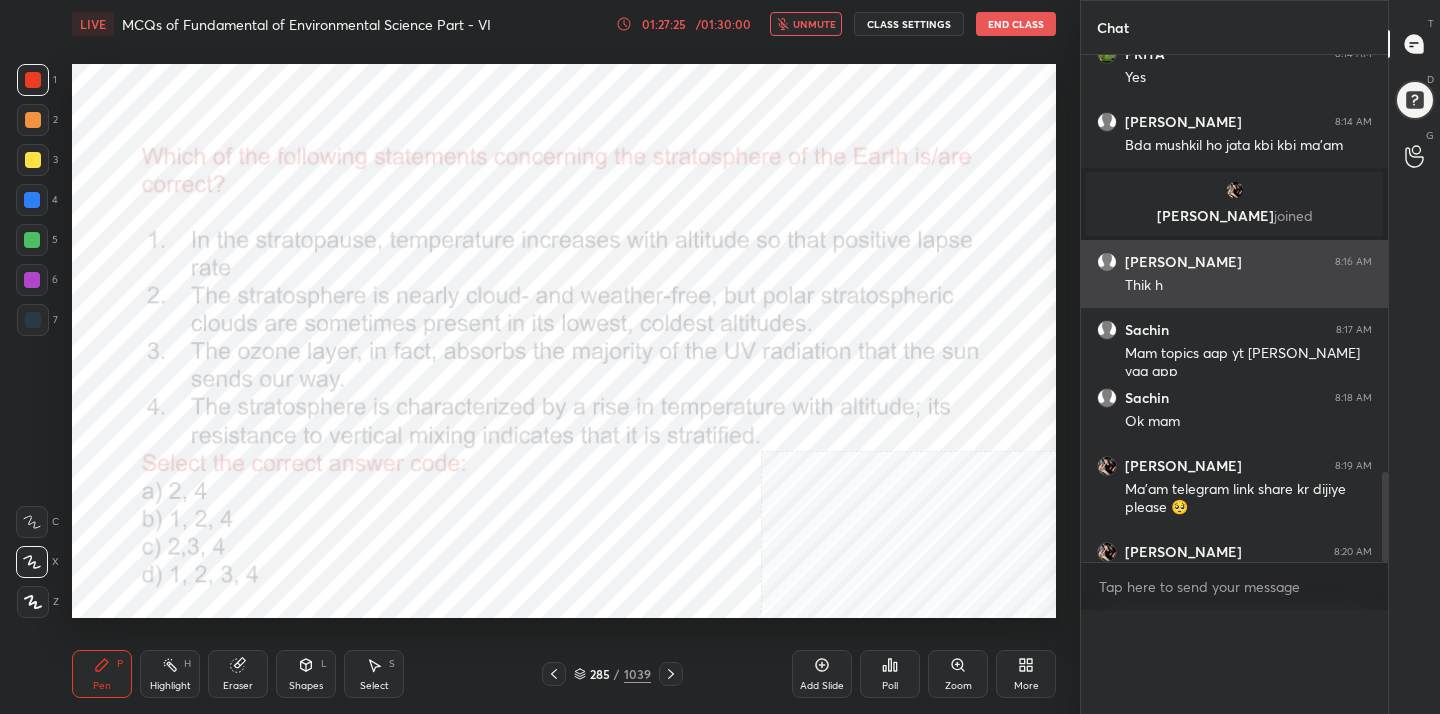 scroll, scrollTop: 0, scrollLeft: 0, axis: both 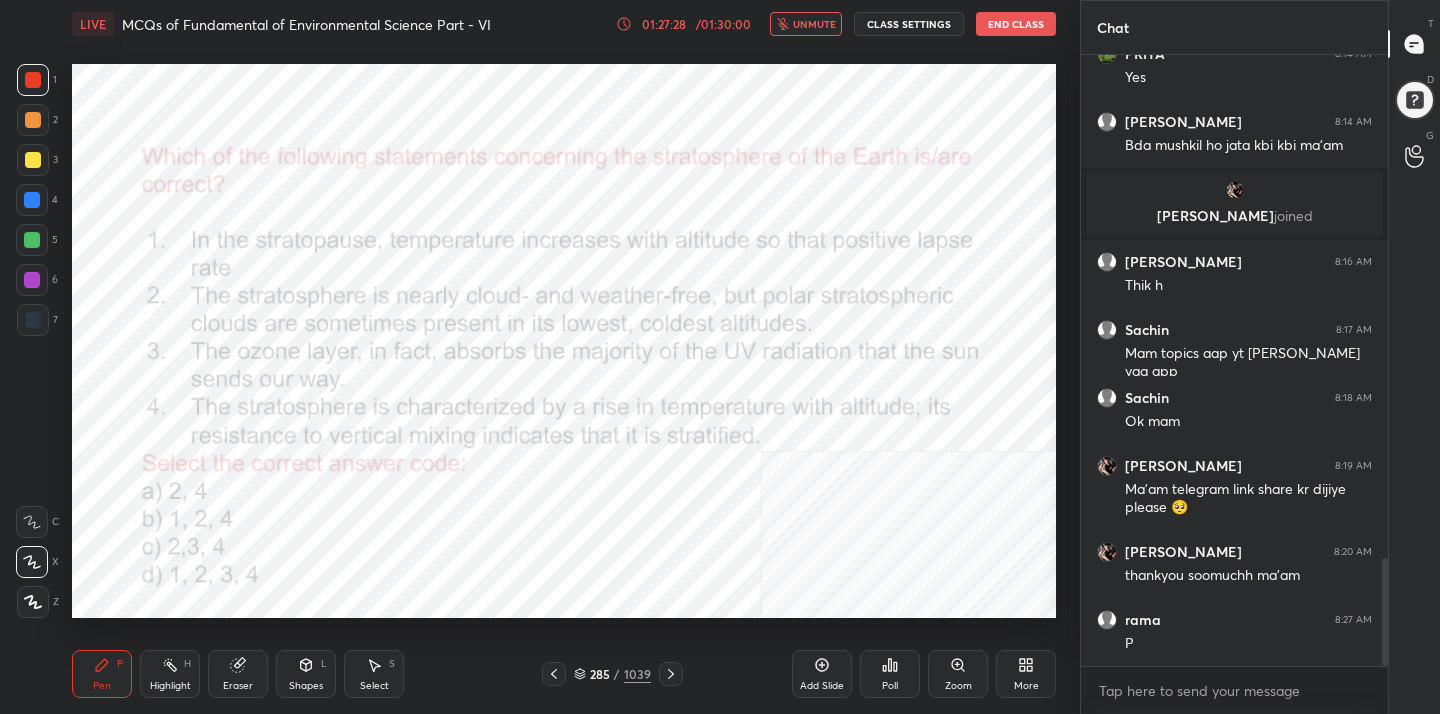 click on "unmute" at bounding box center (814, 24) 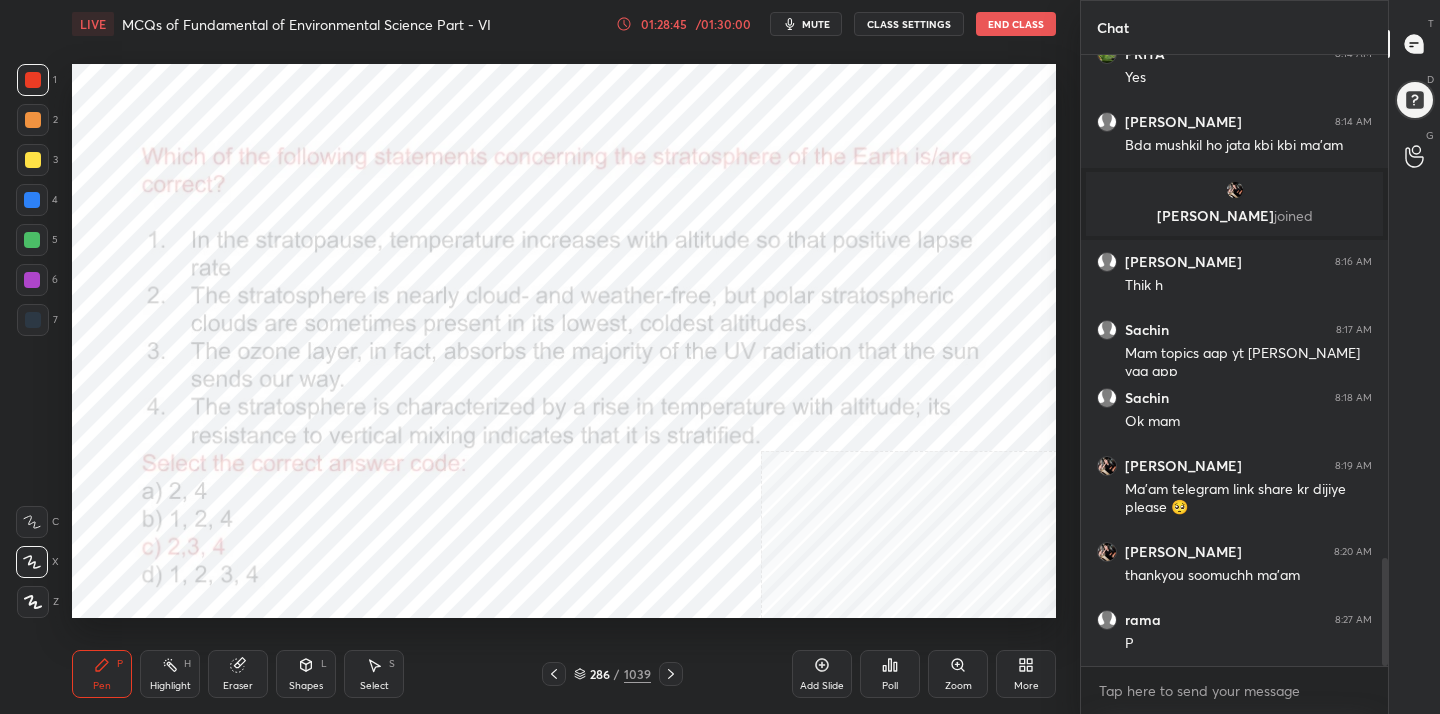 click on "Poll" at bounding box center (890, 674) 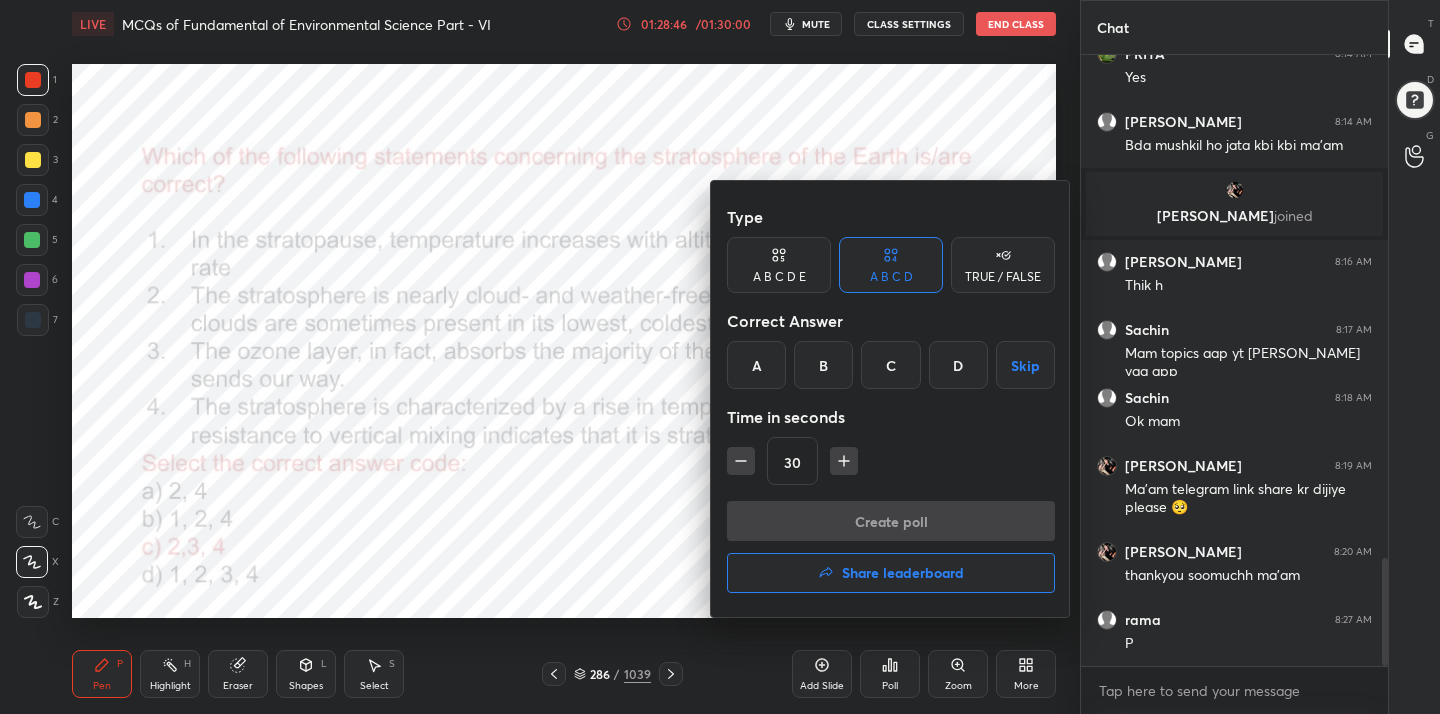 click on "Share leaderboard" at bounding box center [903, 573] 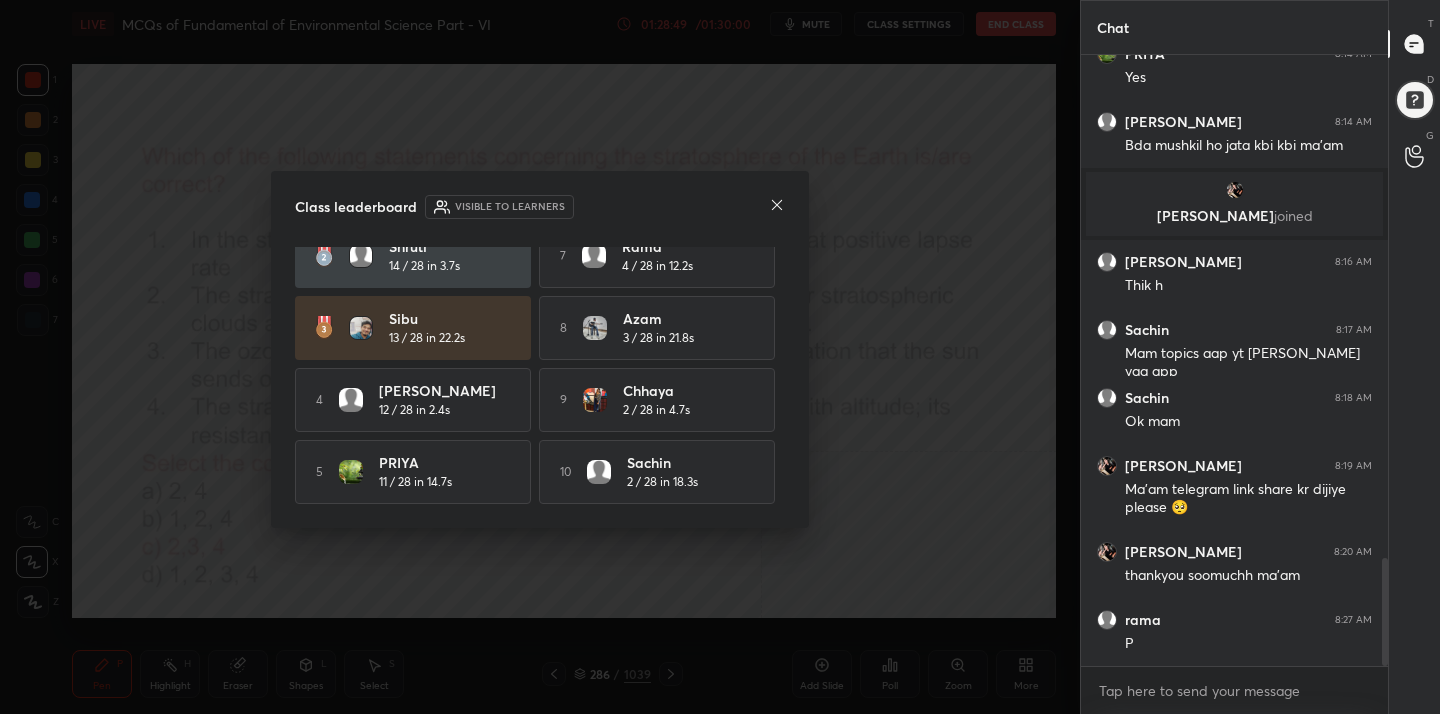 scroll, scrollTop: 0, scrollLeft: 0, axis: both 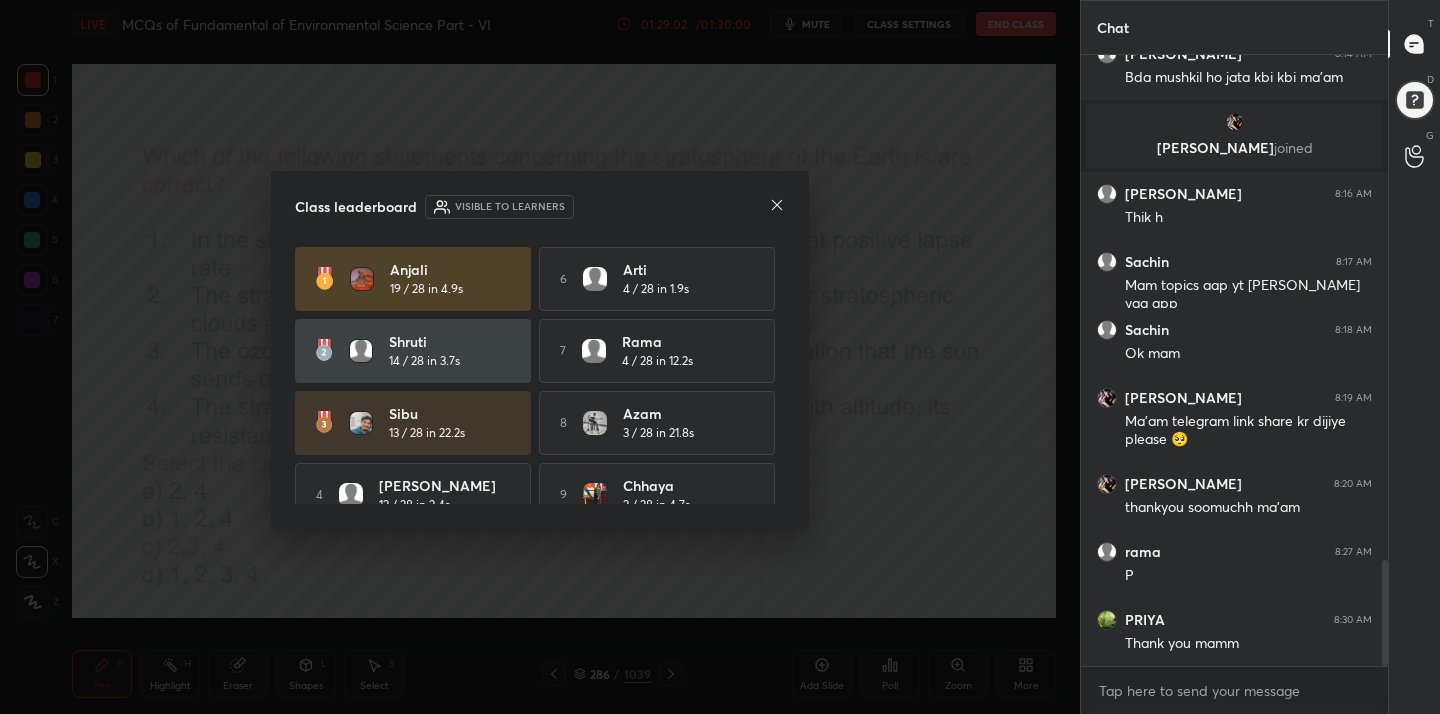 click at bounding box center [777, 206] 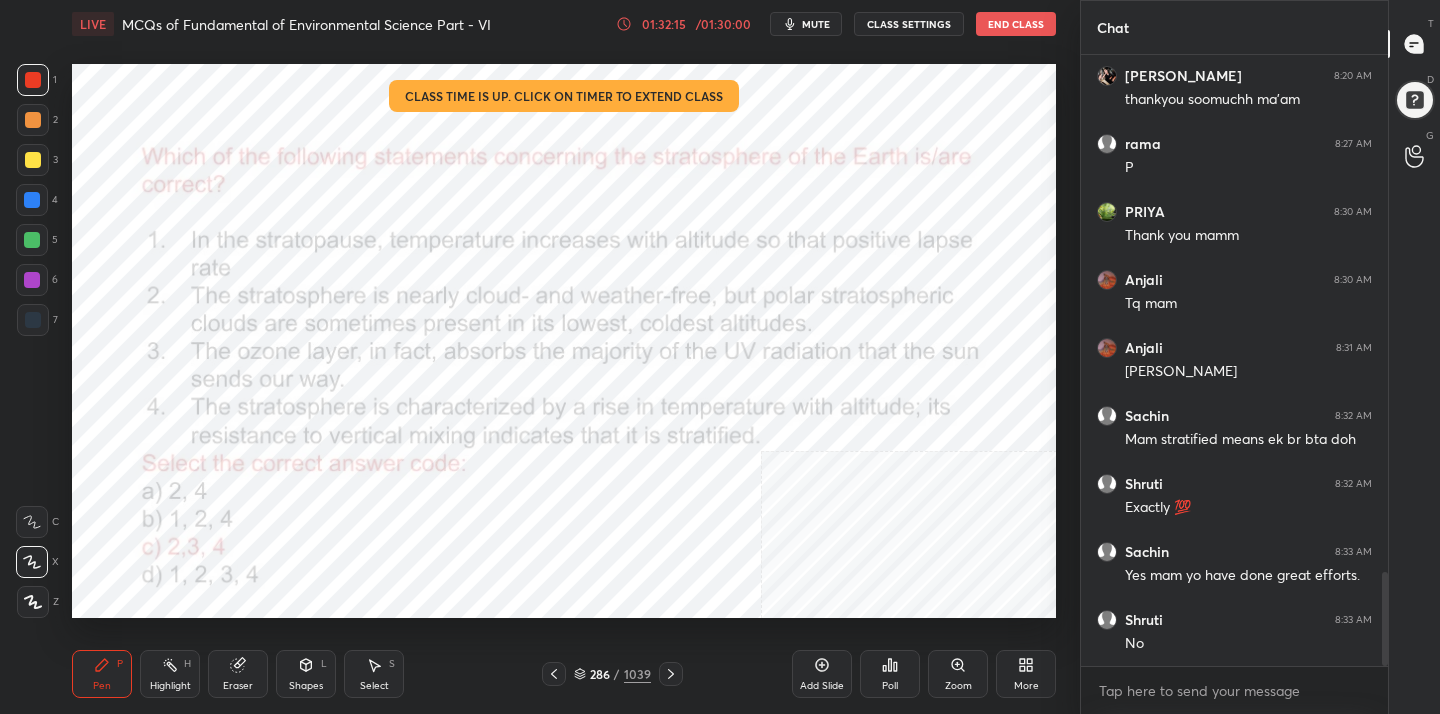 scroll, scrollTop: 3379, scrollLeft: 0, axis: vertical 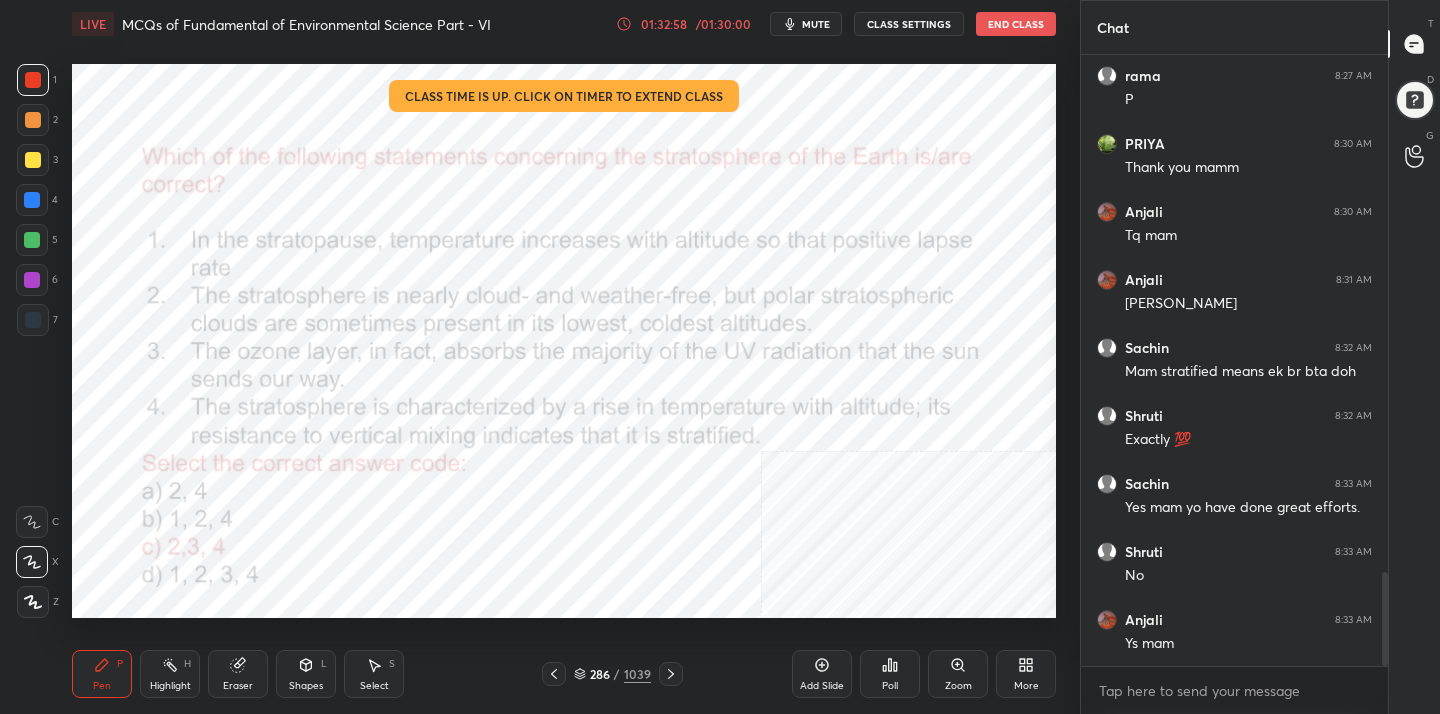 click on "End Class" at bounding box center [1016, 24] 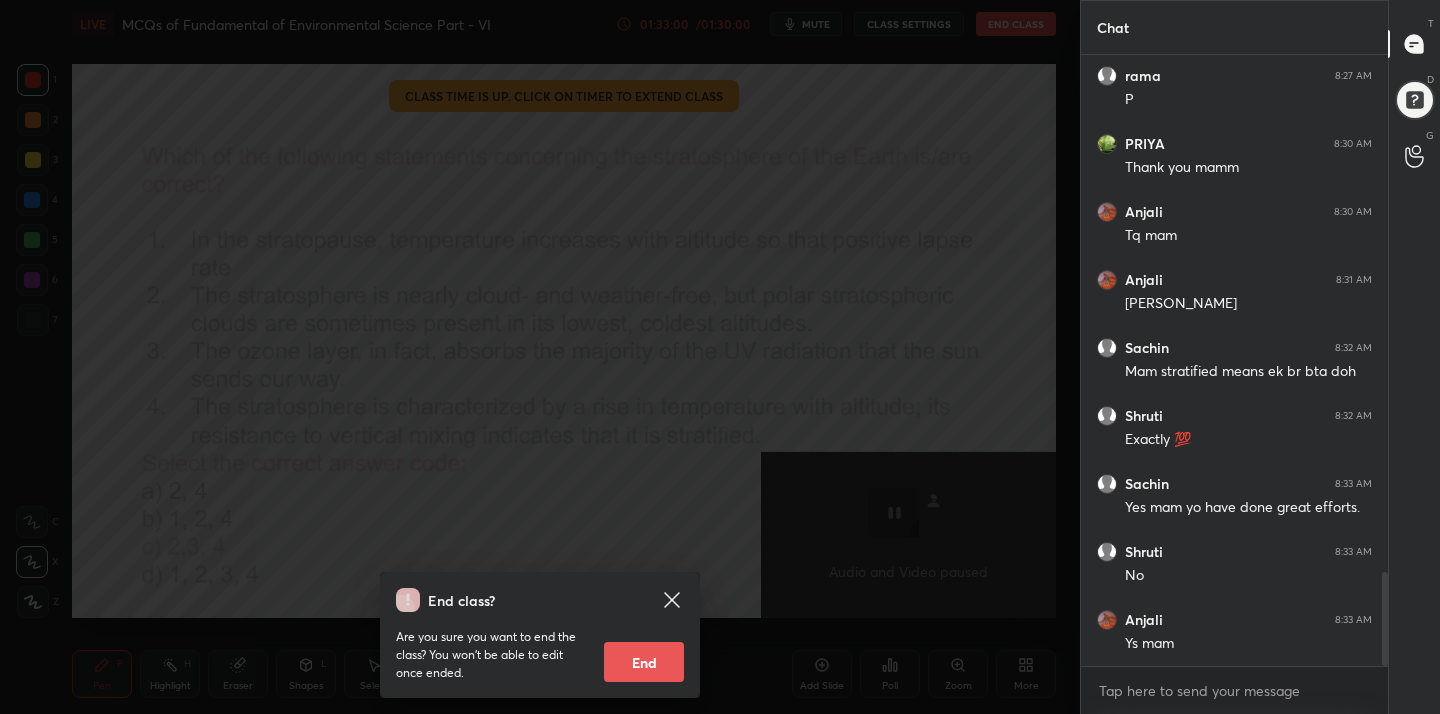 click on "End" at bounding box center (644, 662) 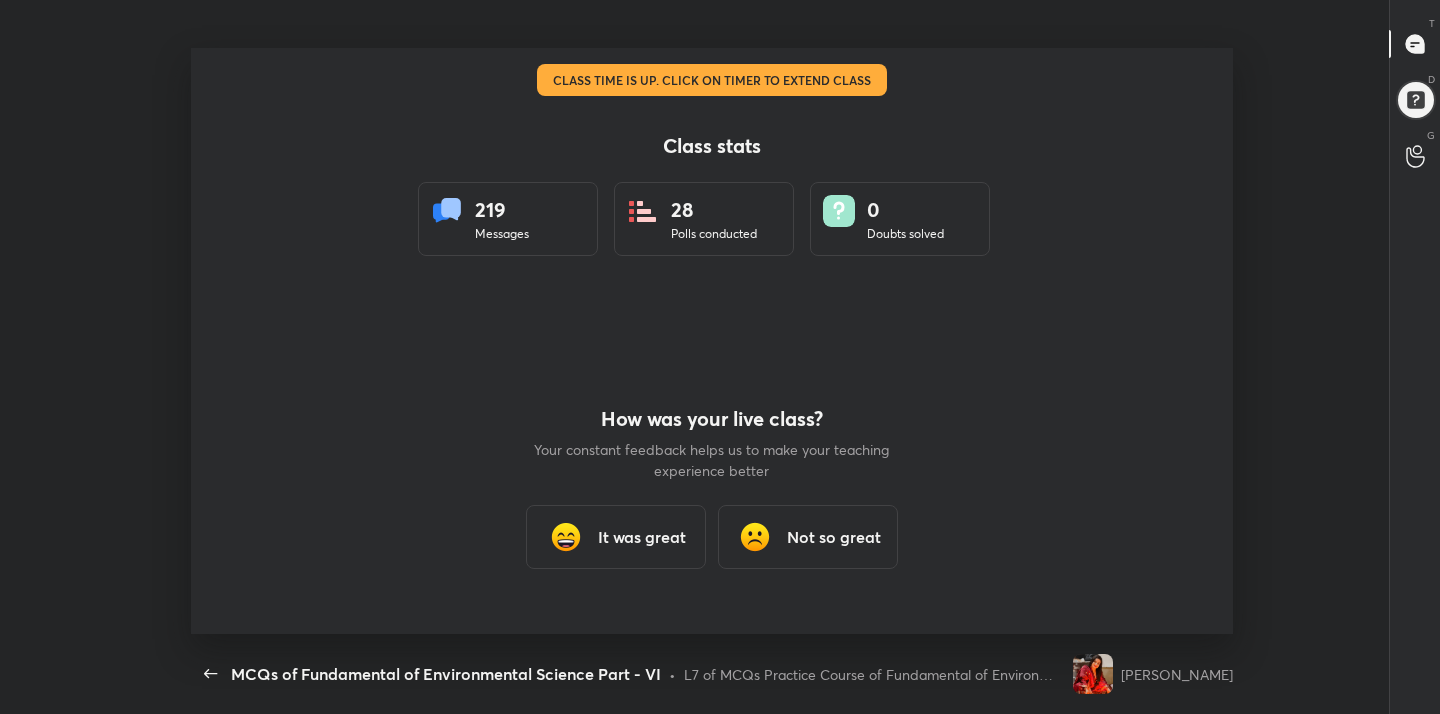 scroll, scrollTop: 99414, scrollLeft: 98576, axis: both 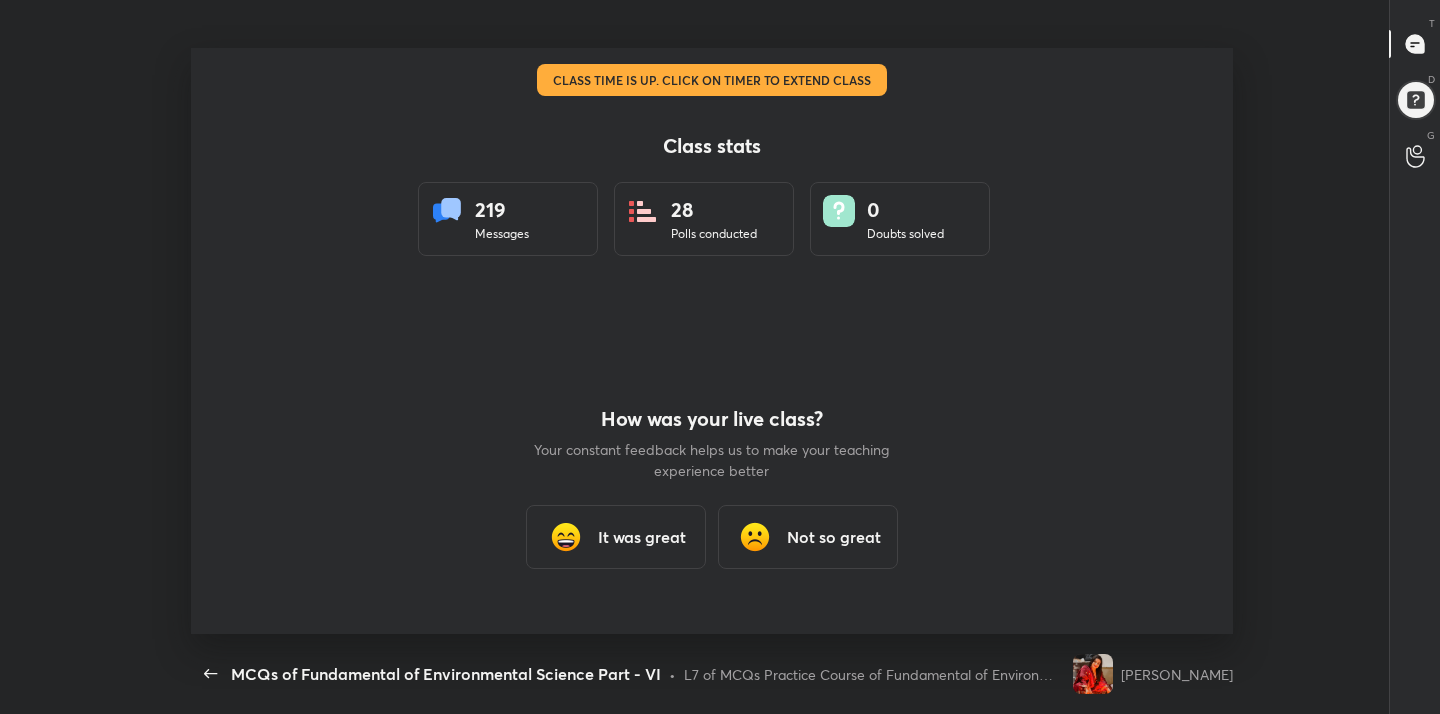 click on "It was great" at bounding box center (642, 537) 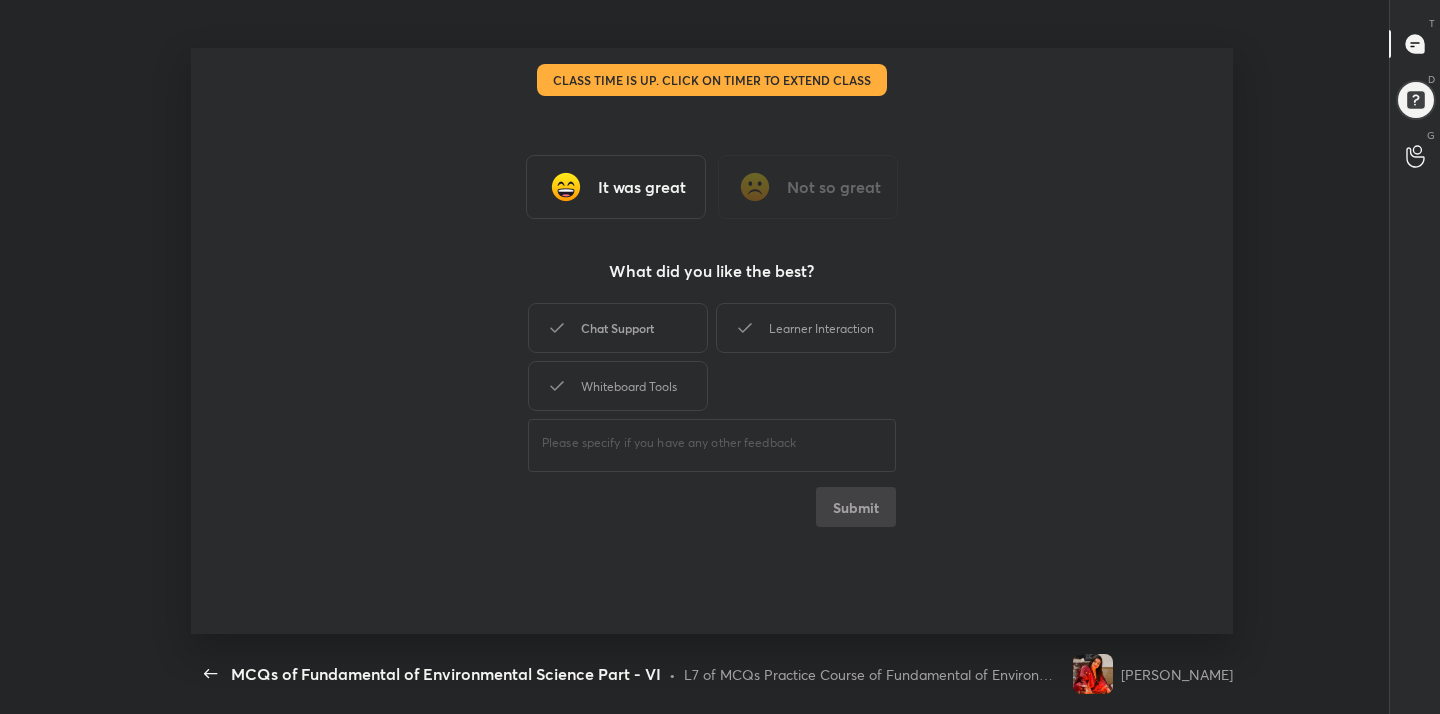 click on "Chat Support" at bounding box center [618, 328] 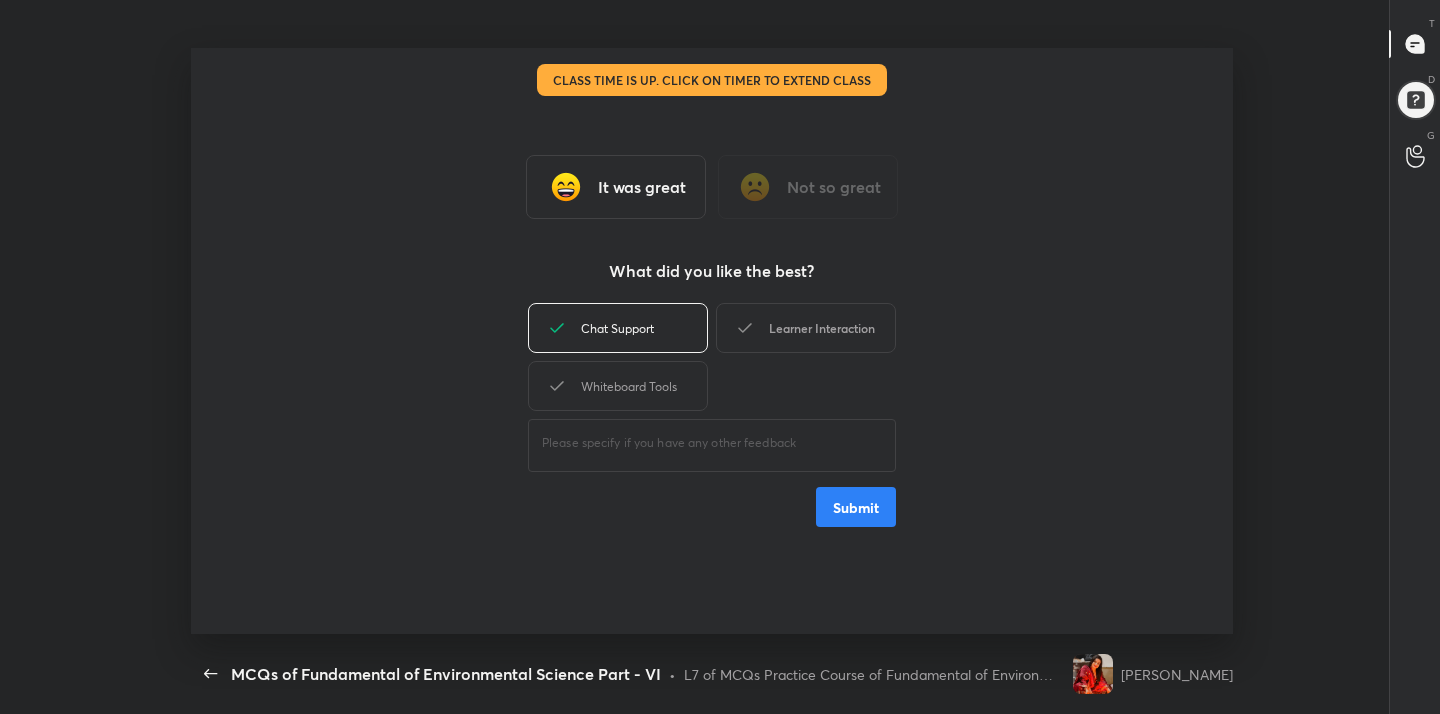 click on "Learner Interaction" at bounding box center (806, 328) 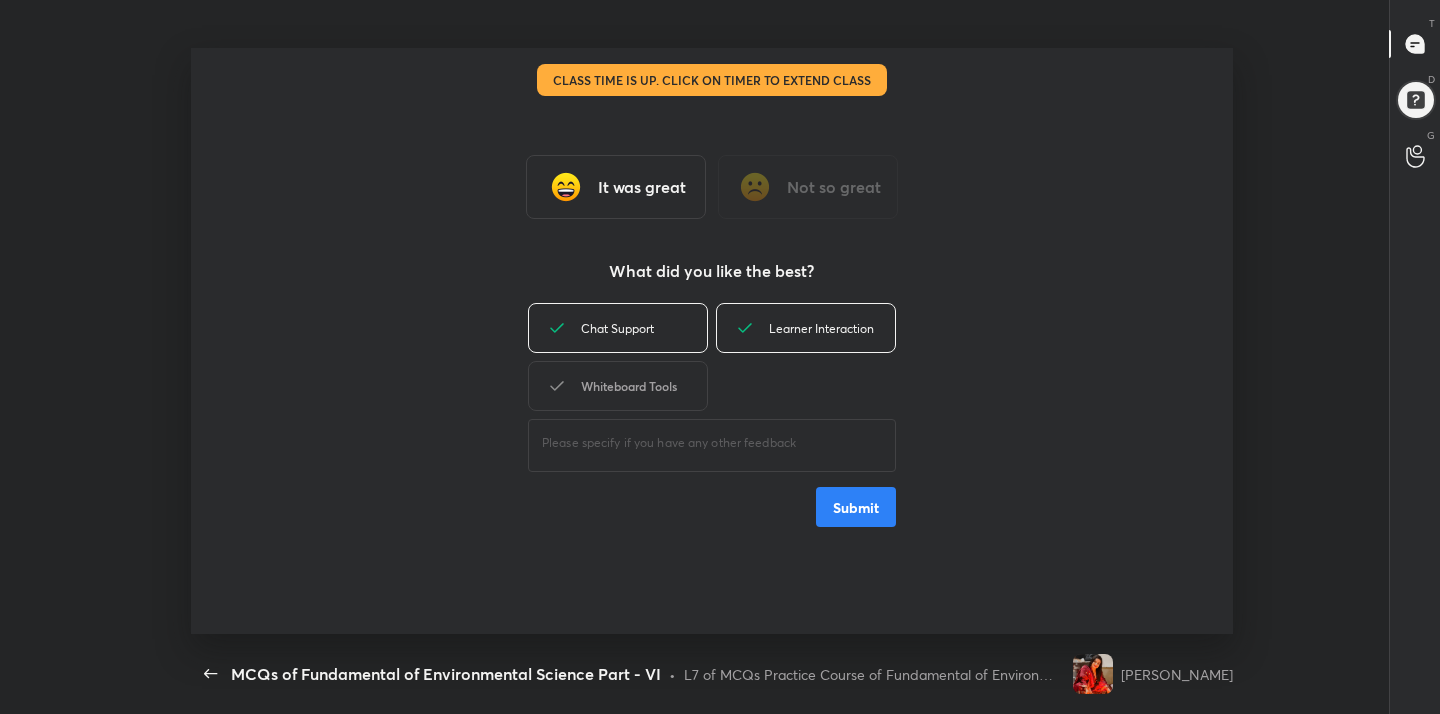 click on "Whiteboard Tools" at bounding box center (618, 386) 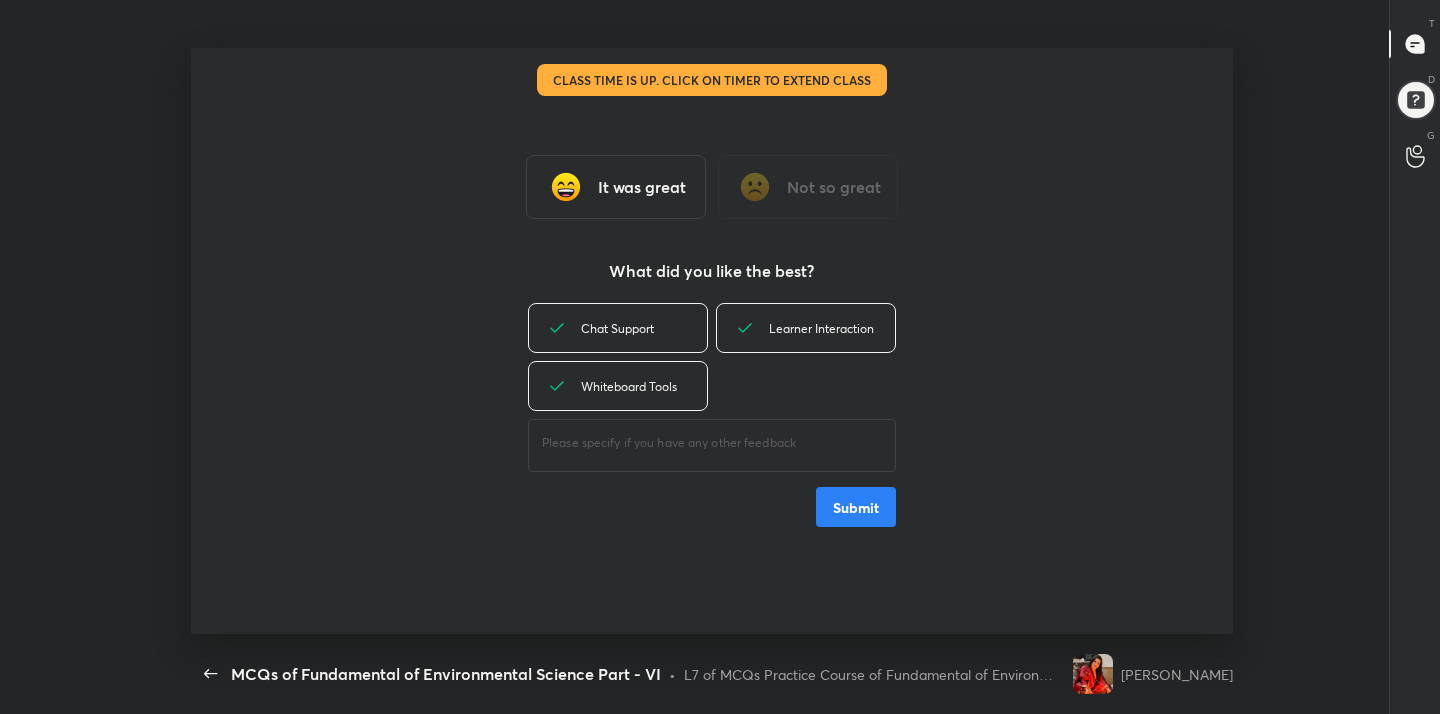 click on "Submit" at bounding box center [856, 507] 